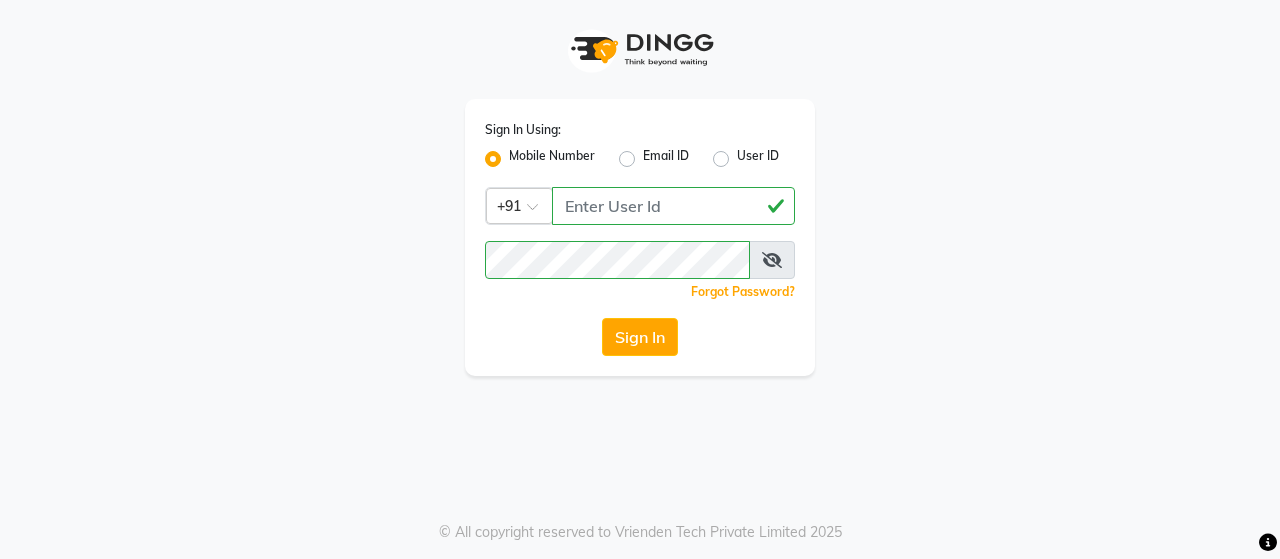 scroll, scrollTop: 0, scrollLeft: 0, axis: both 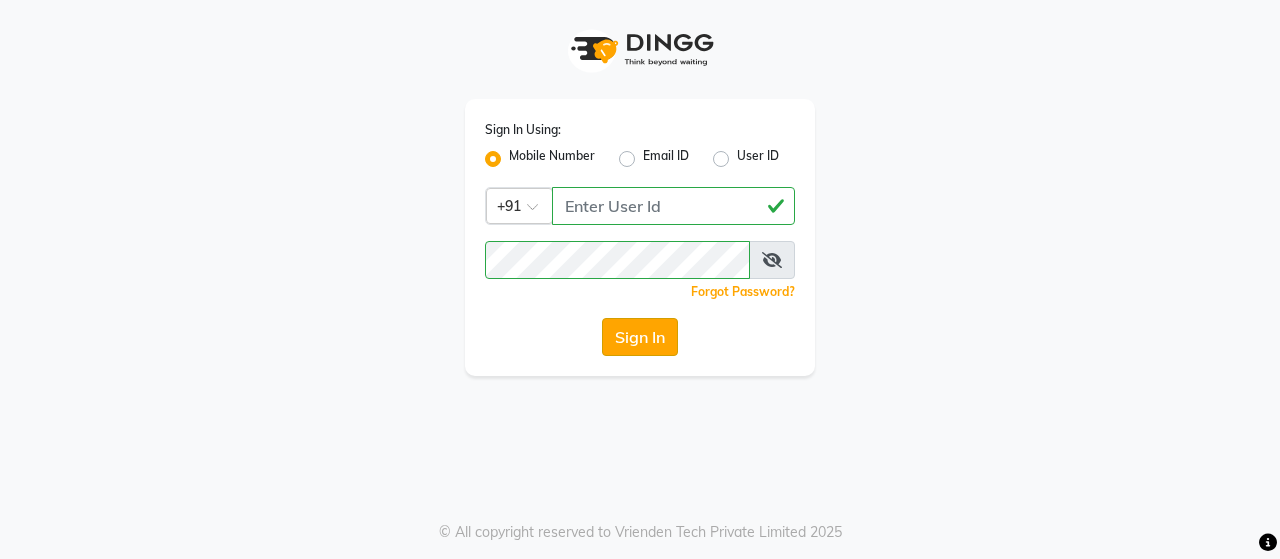 click on "Sign In" 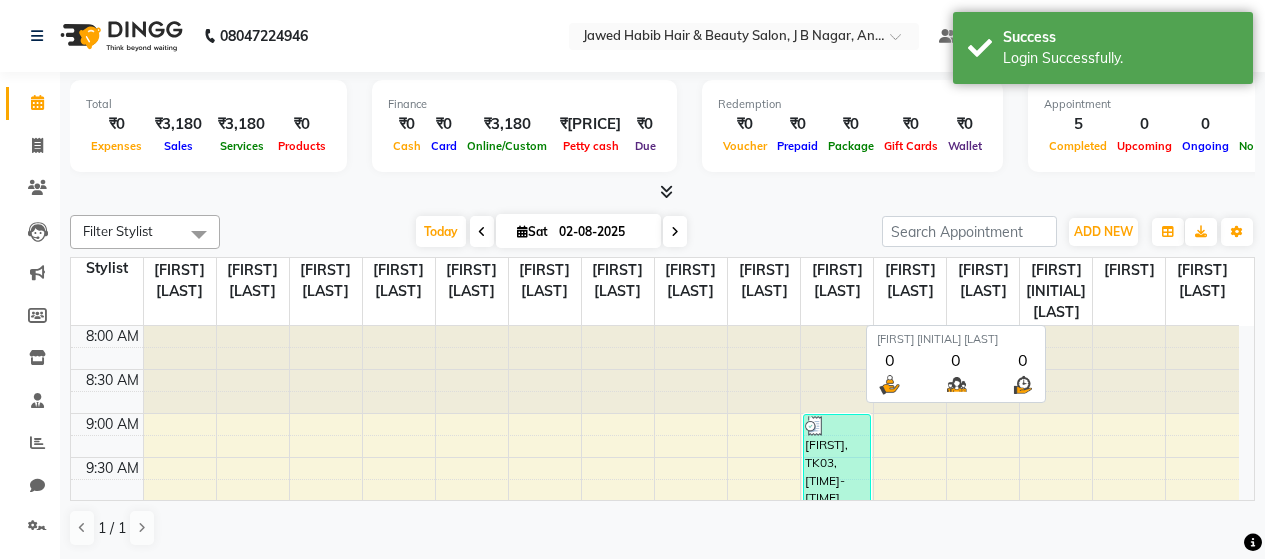 scroll, scrollTop: 0, scrollLeft: 0, axis: both 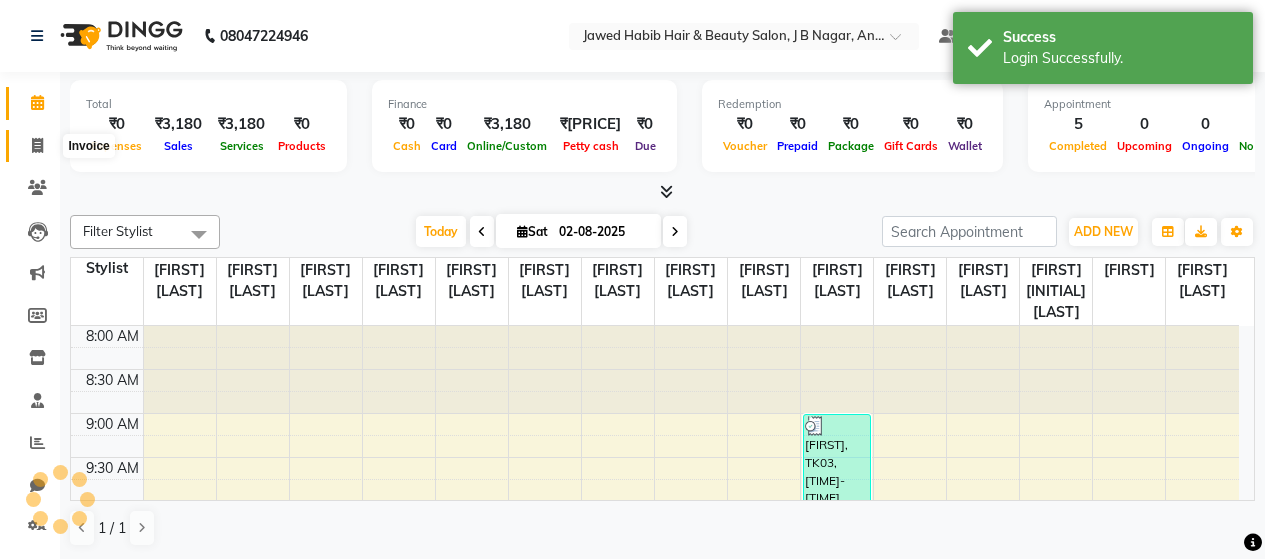 click 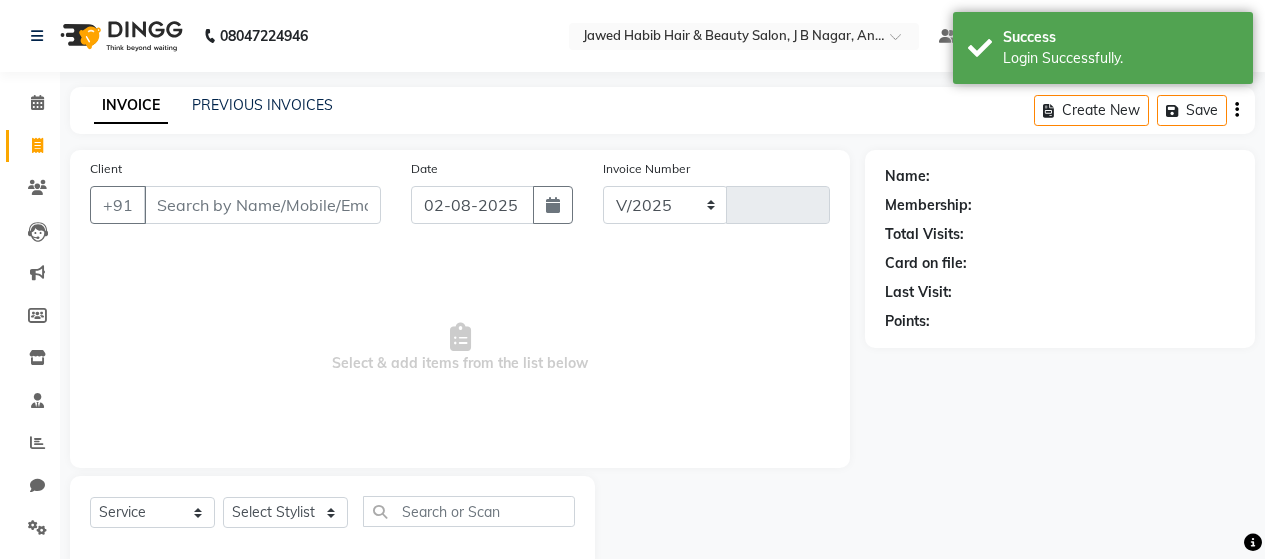 select on "7927" 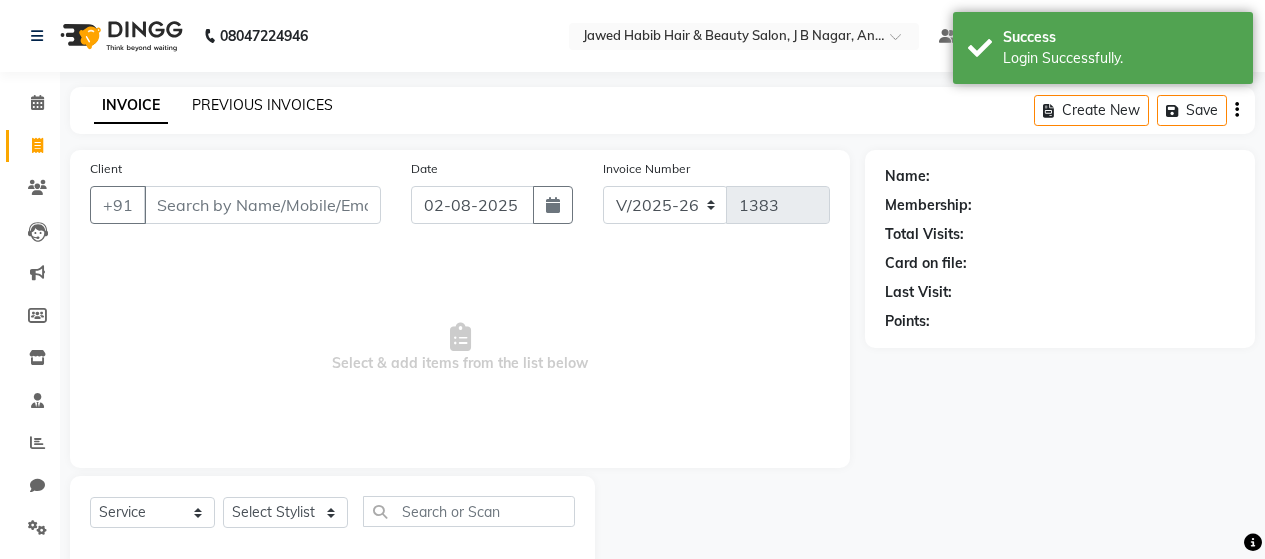 click on "PREVIOUS INVOICES" 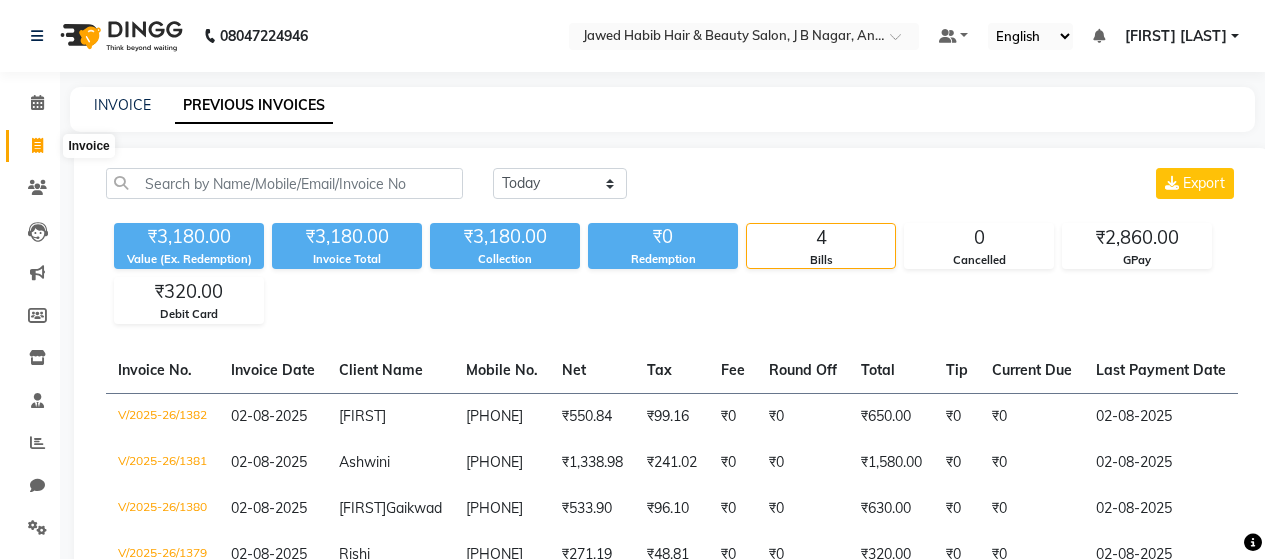 click 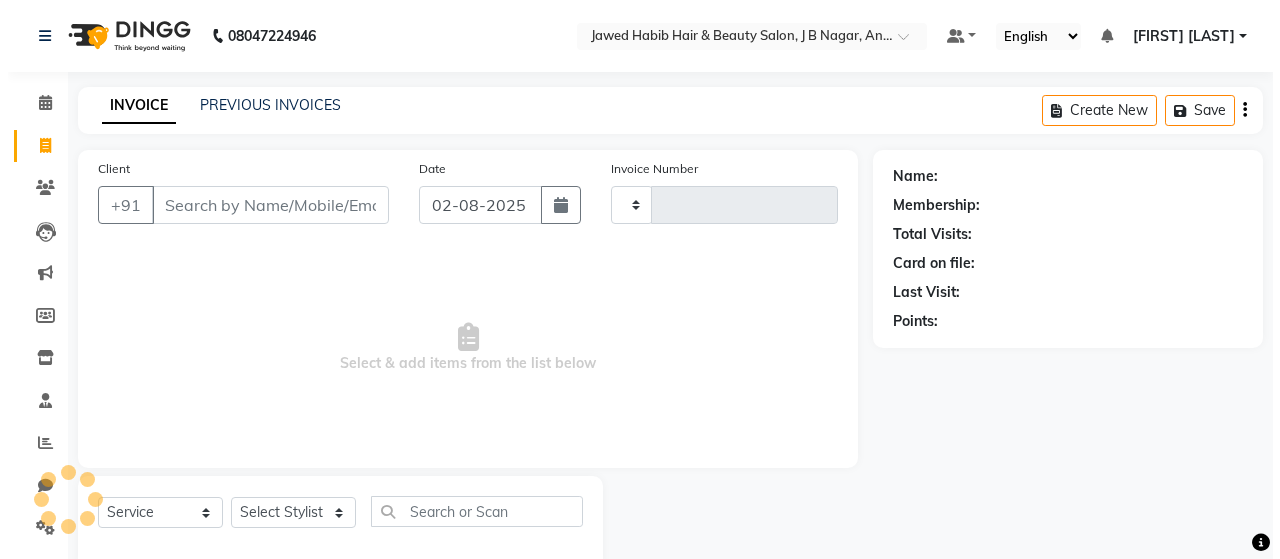 scroll, scrollTop: 42, scrollLeft: 0, axis: vertical 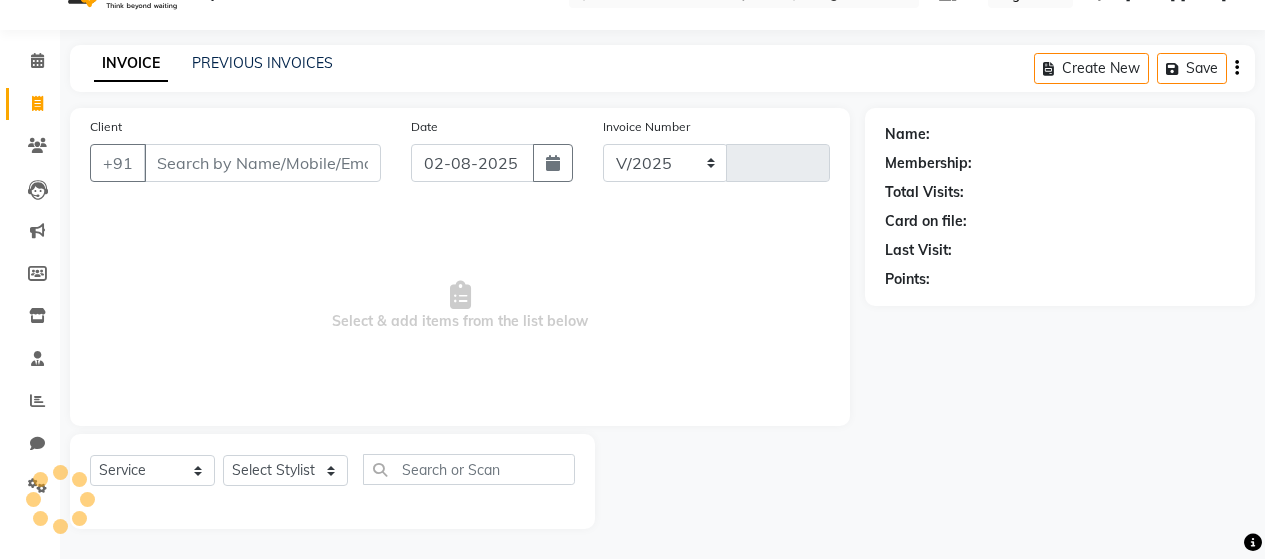 select on "7927" 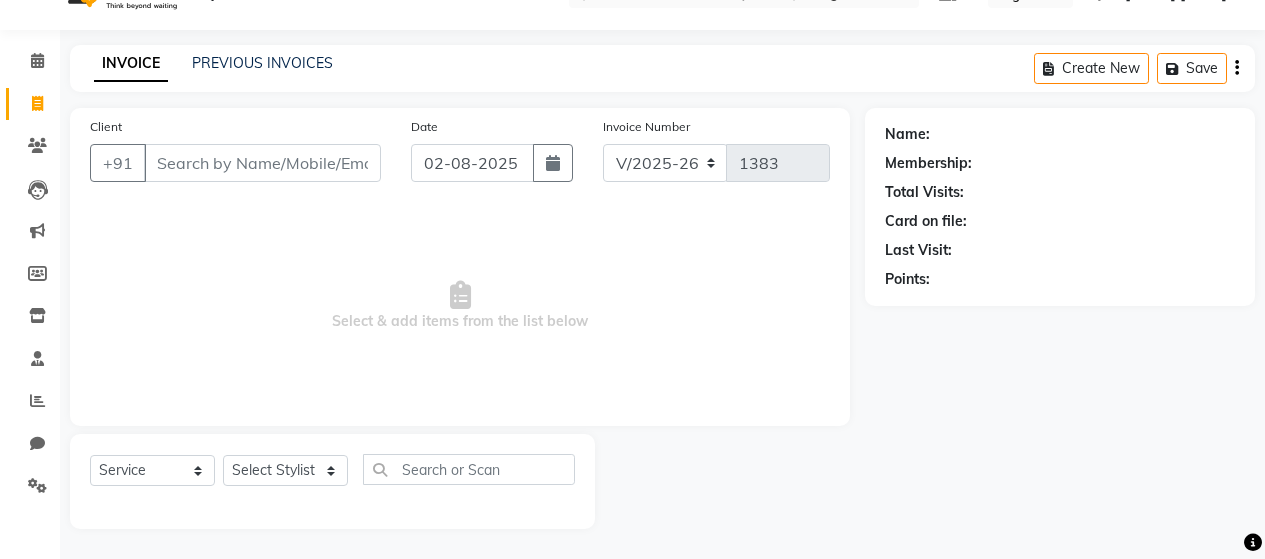 click on "Client" at bounding box center [262, 163] 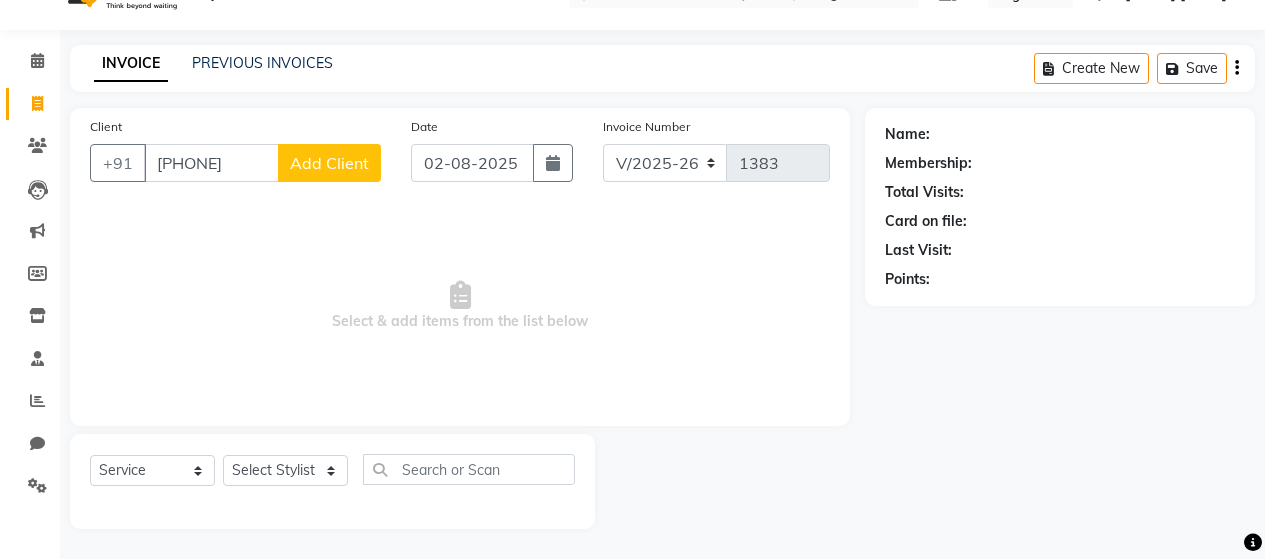 type on "[PHONE]" 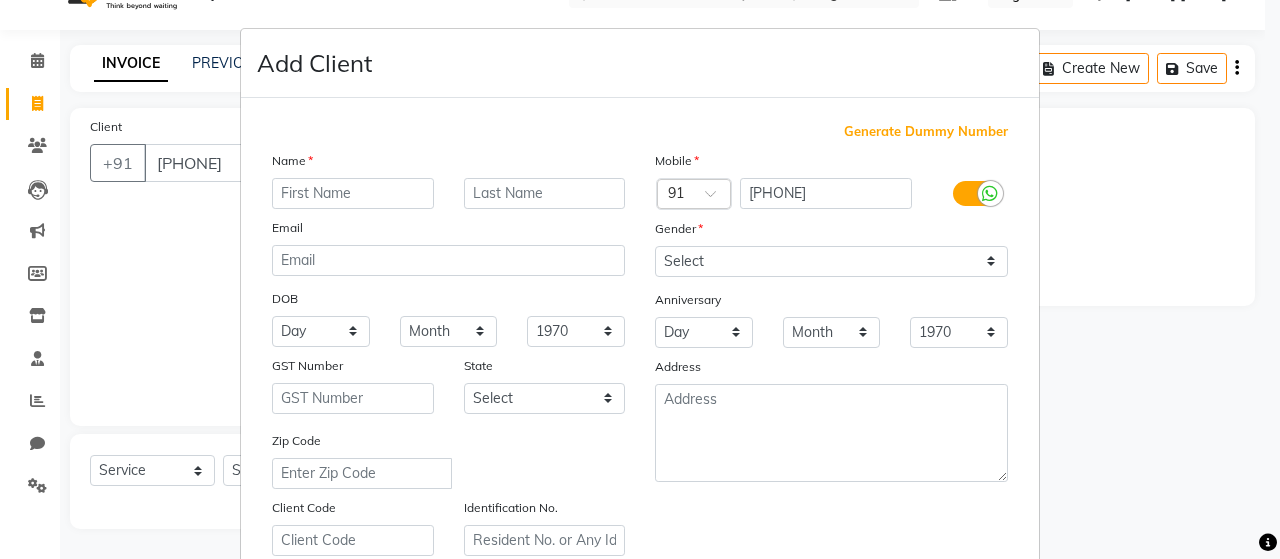 click at bounding box center [353, 193] 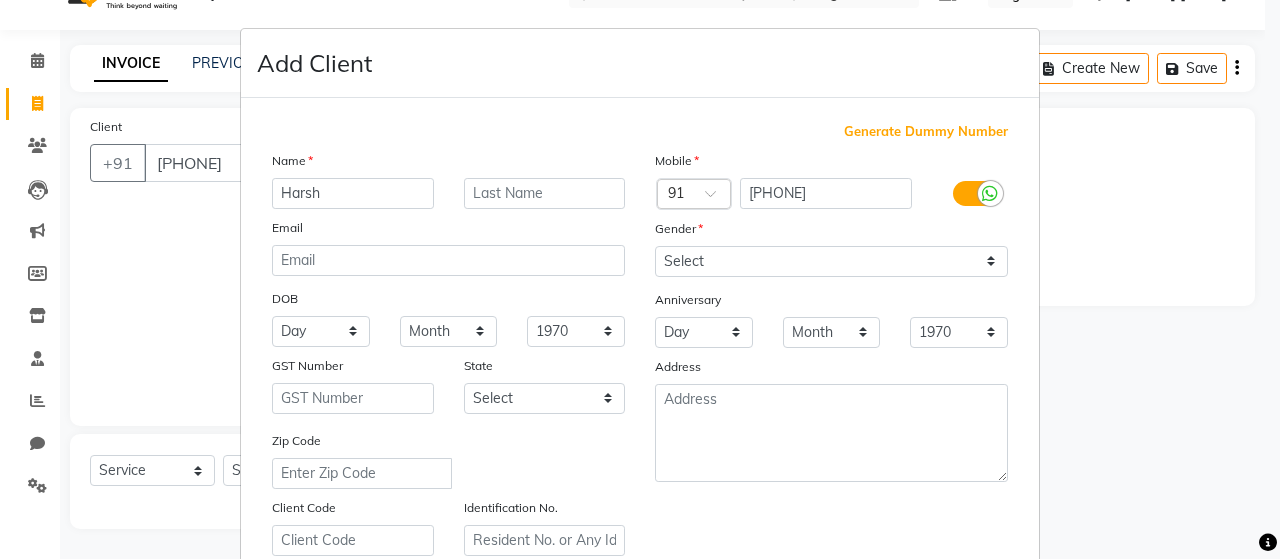 type on "Harsh" 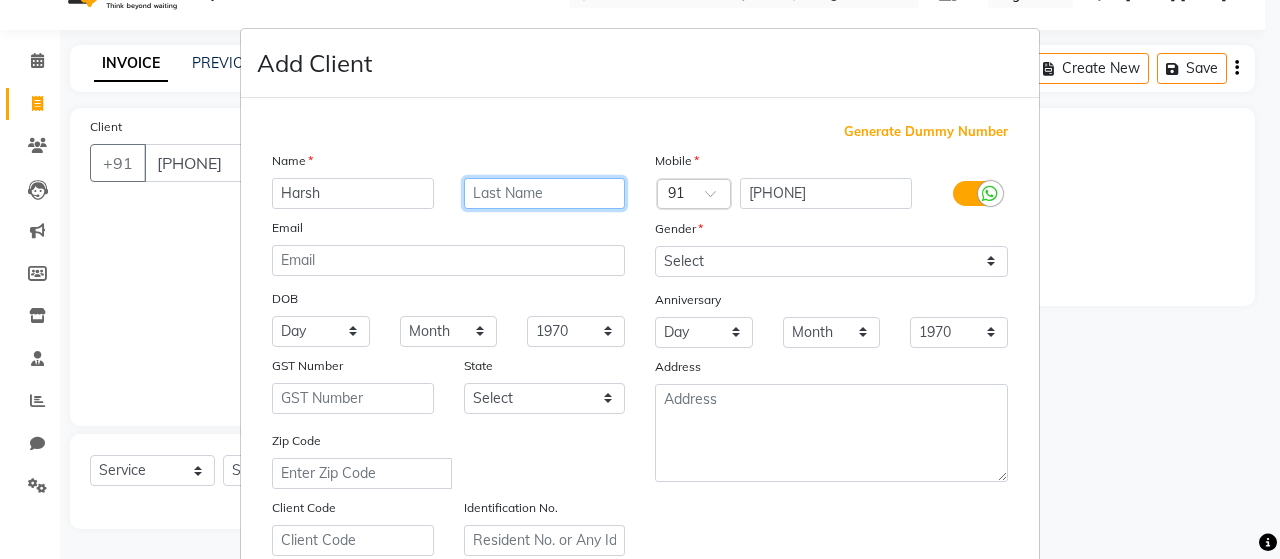 click at bounding box center [545, 193] 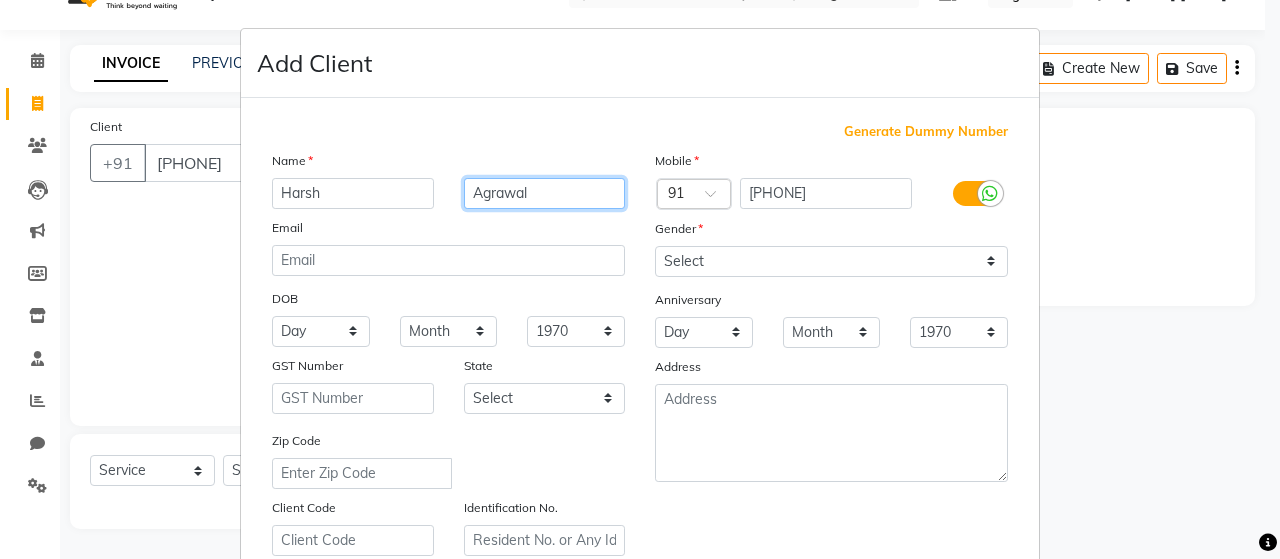 type on "Agrawal" 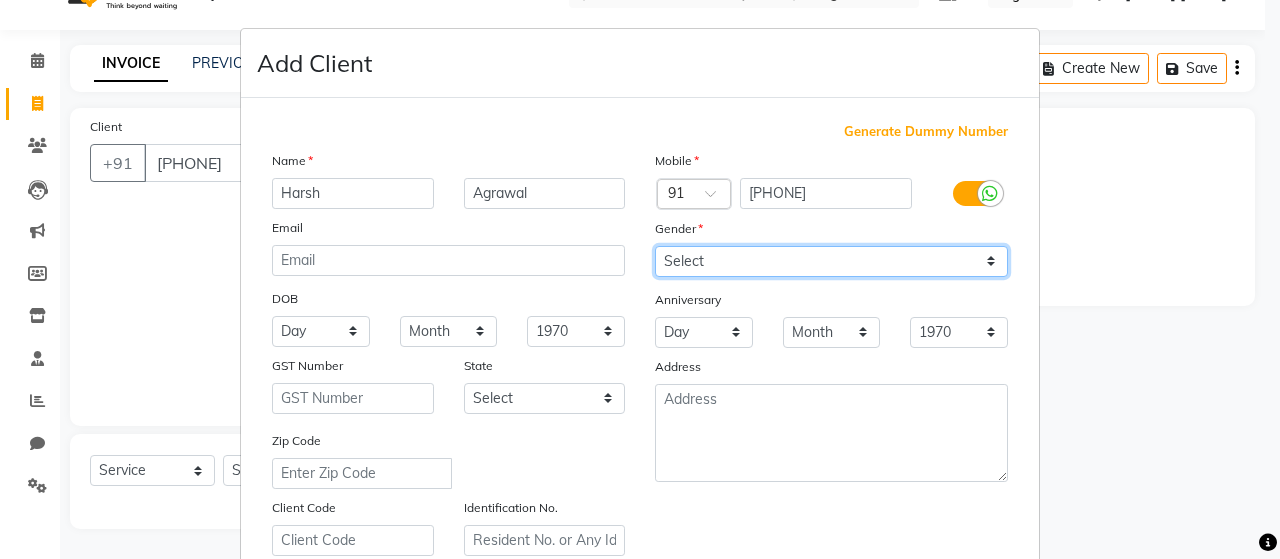 click on "Select Male Female Other Prefer Not To Say" at bounding box center (831, 261) 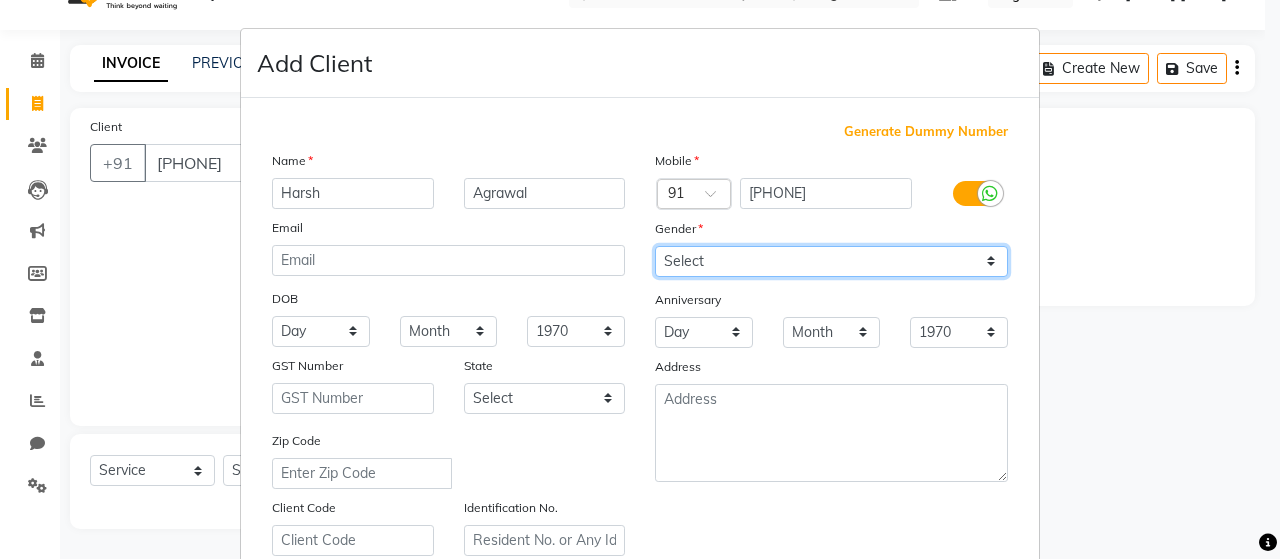 select on "male" 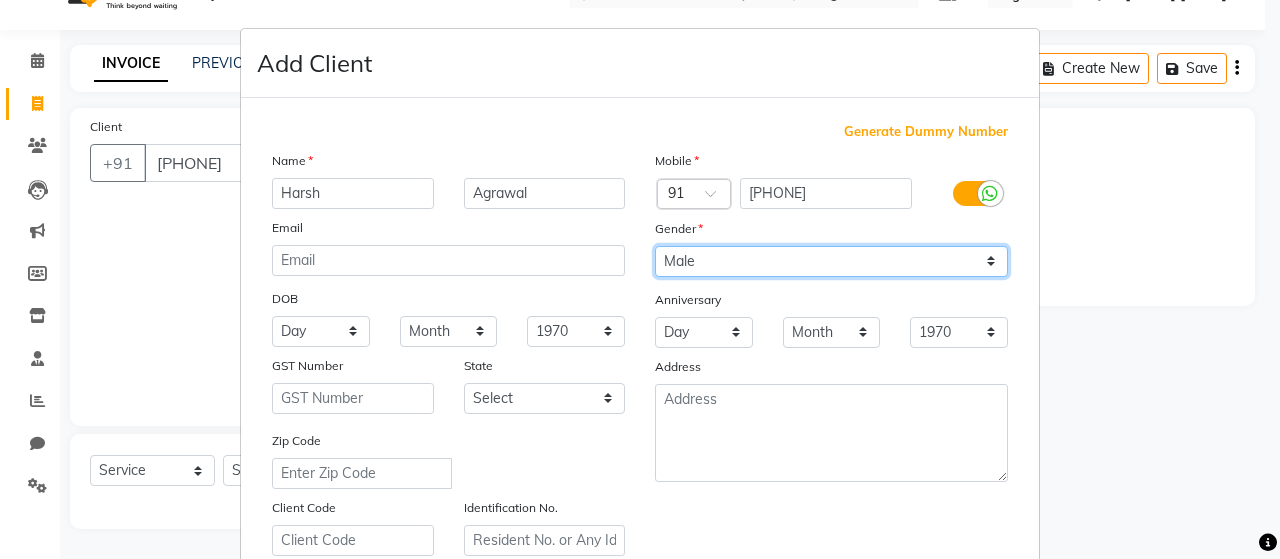click on "Select Male Female Other Prefer Not To Say" at bounding box center (831, 261) 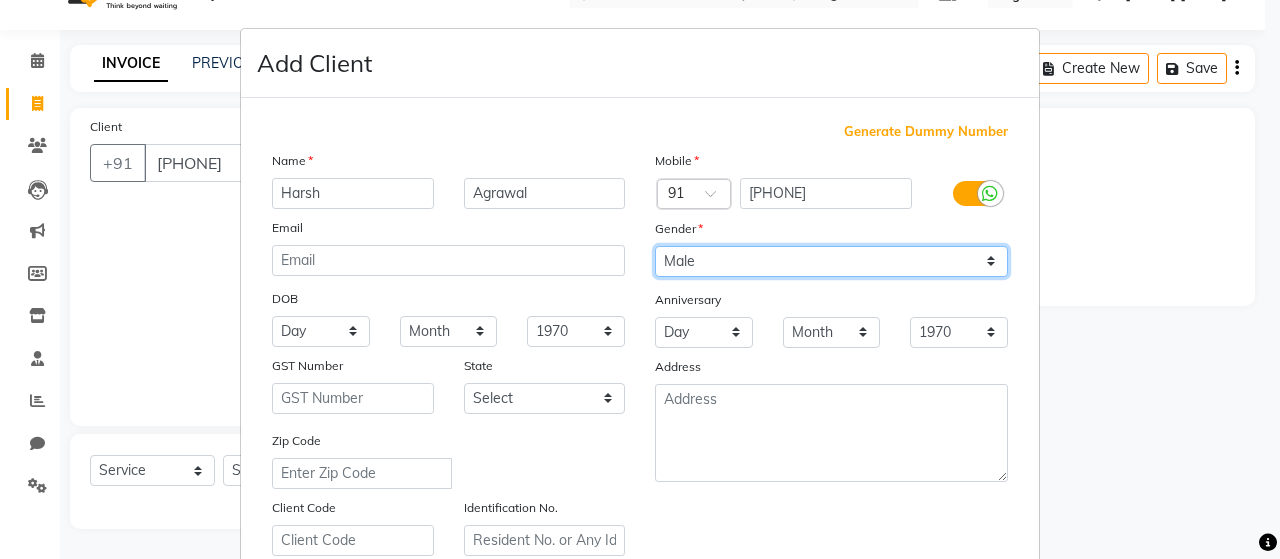 scroll, scrollTop: 100, scrollLeft: 0, axis: vertical 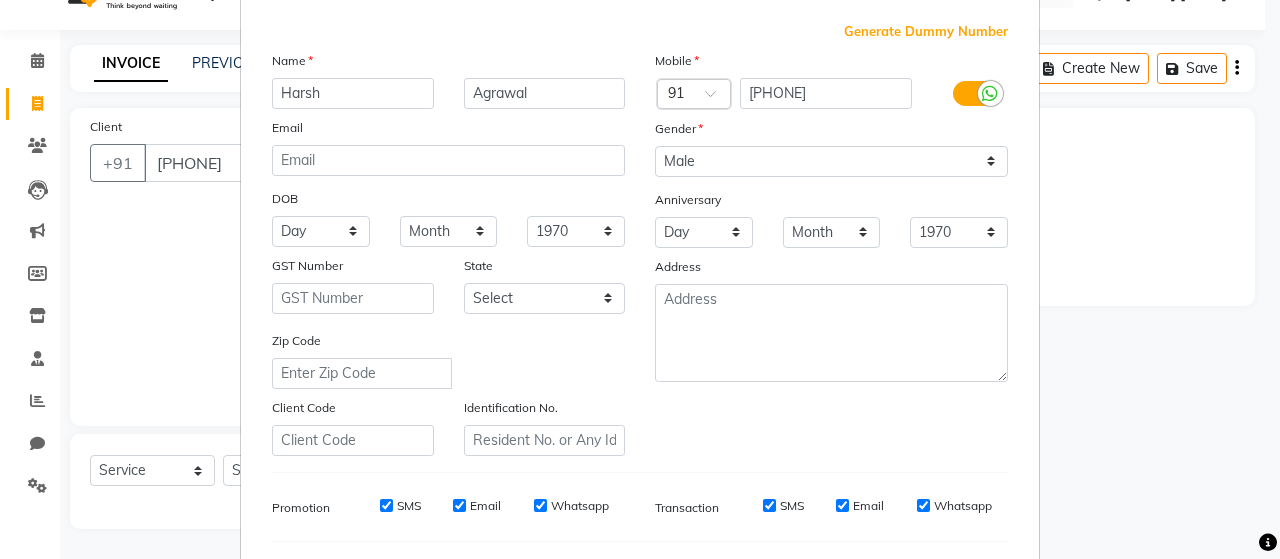 click on "SMS" at bounding box center (386, 505) 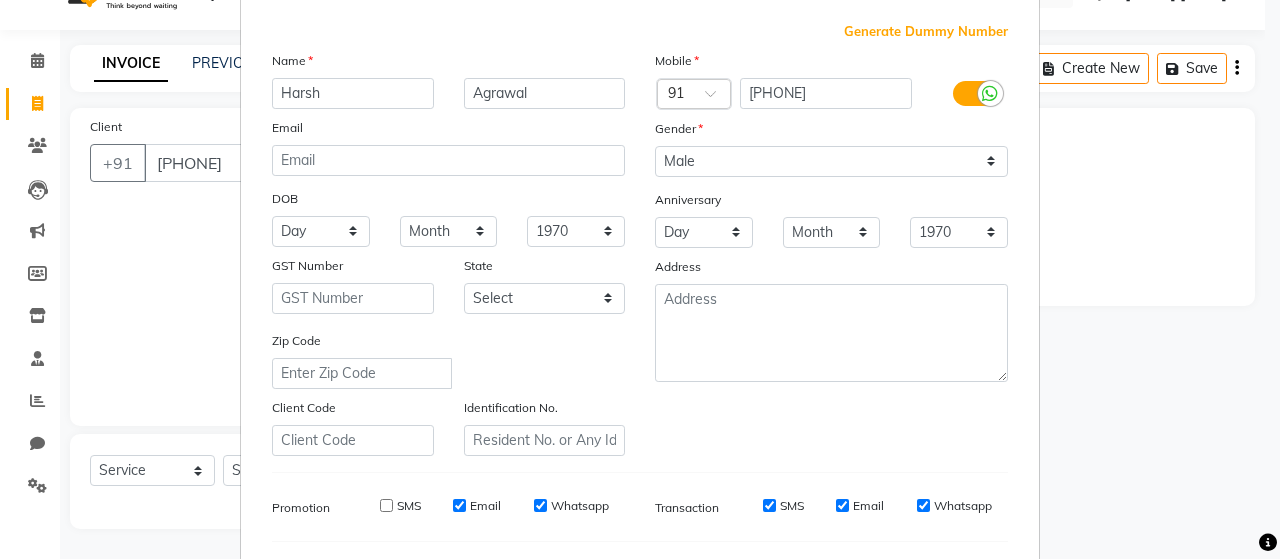 click on "Email" at bounding box center [459, 505] 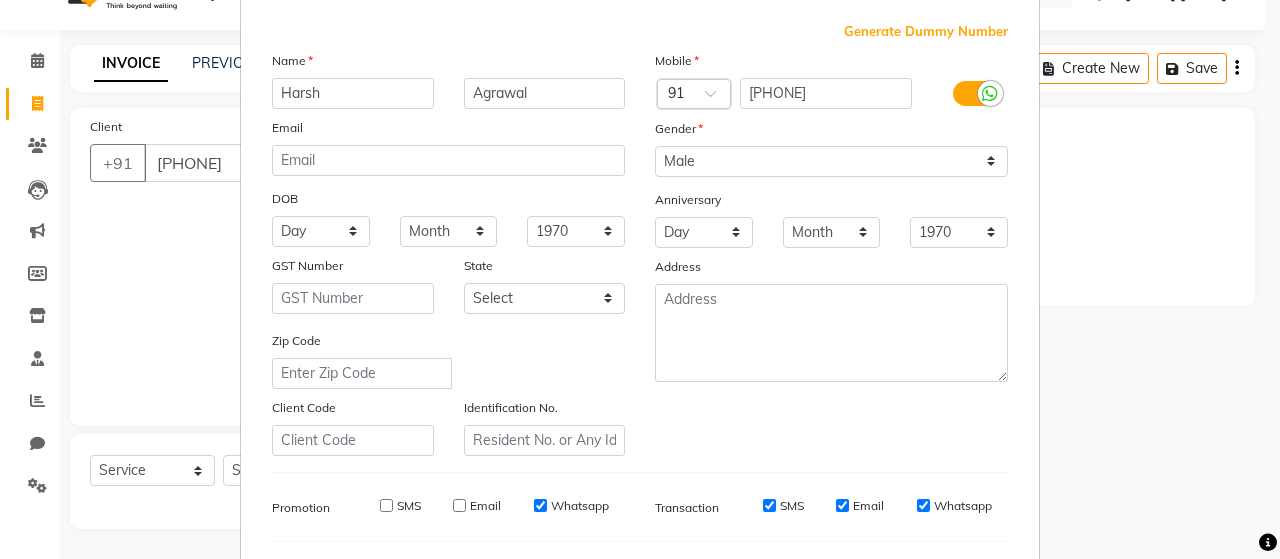 click on "Whatsapp" at bounding box center (540, 505) 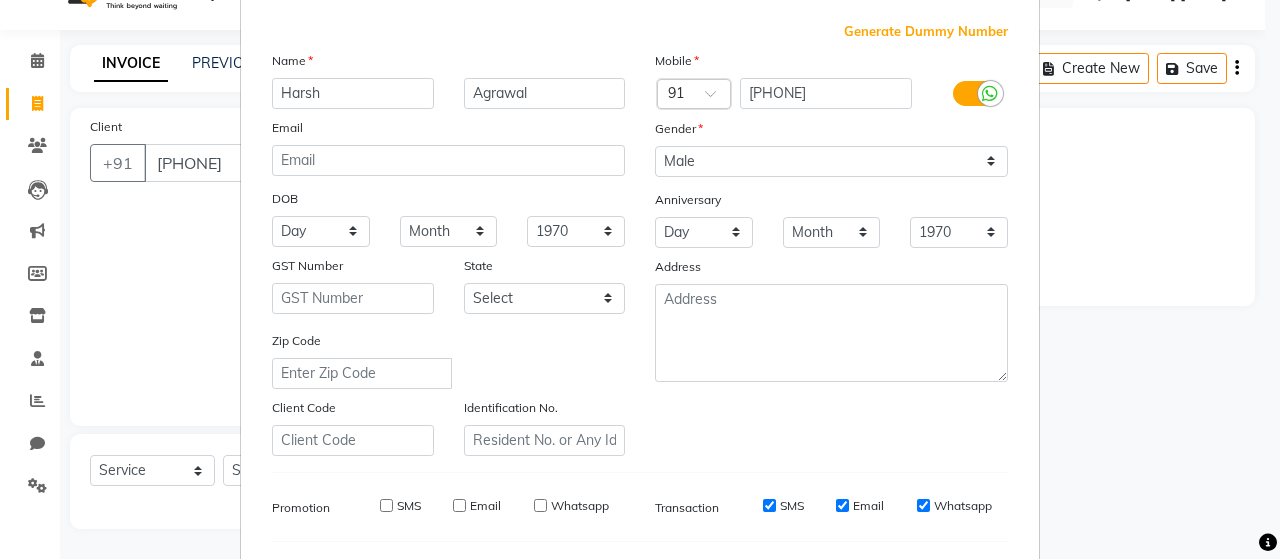 click on "SMS" at bounding box center (769, 505) 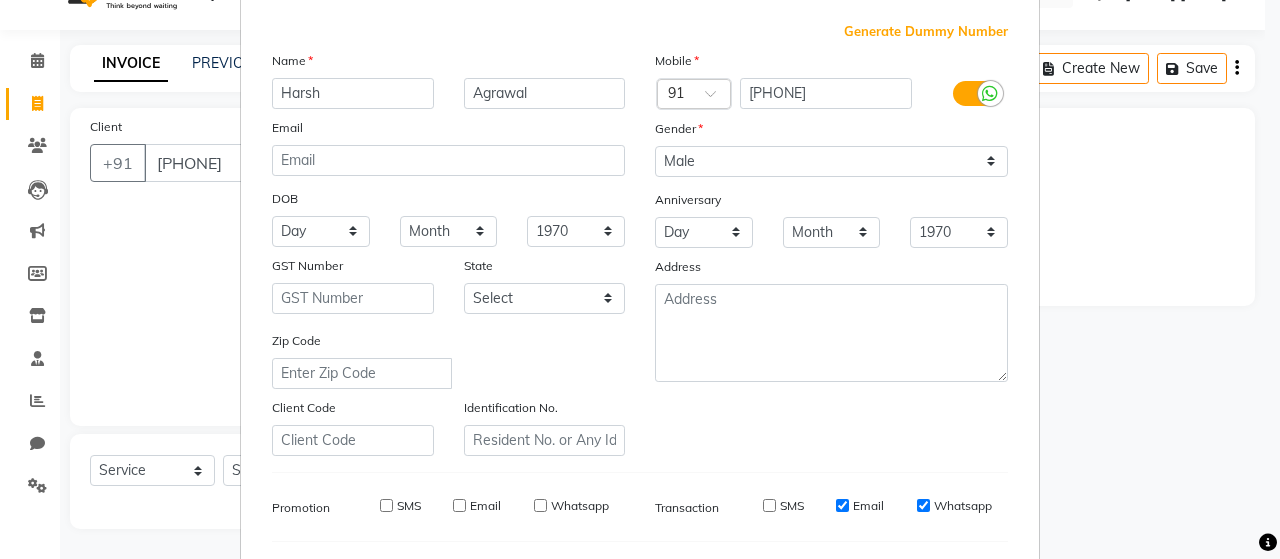 click on "Email" at bounding box center [842, 505] 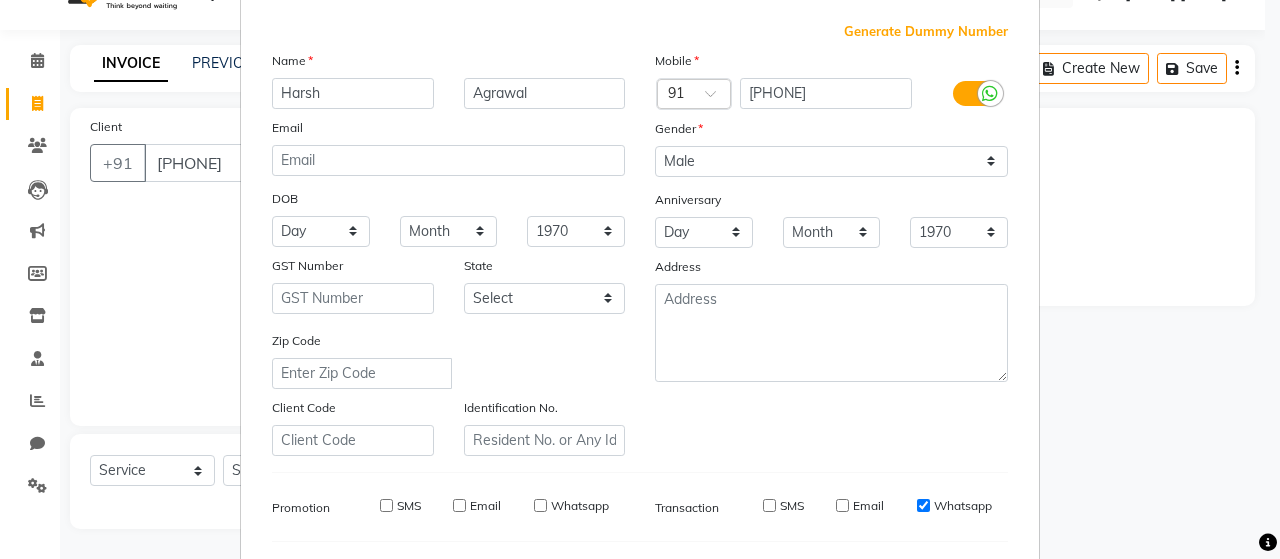click on "Whatsapp" at bounding box center (923, 505) 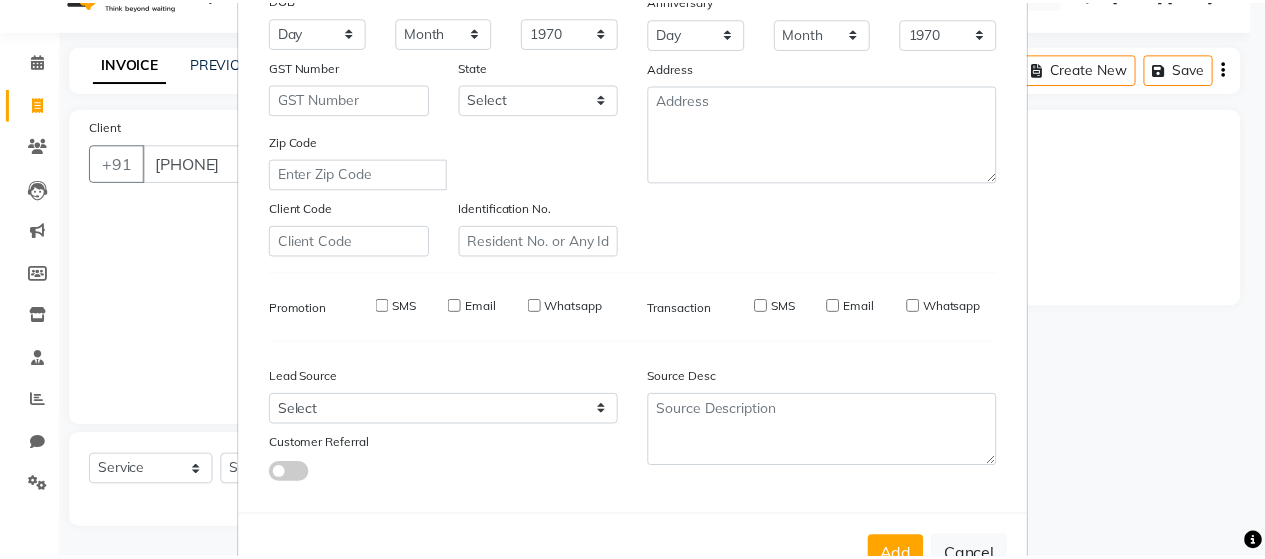 scroll, scrollTop: 364, scrollLeft: 0, axis: vertical 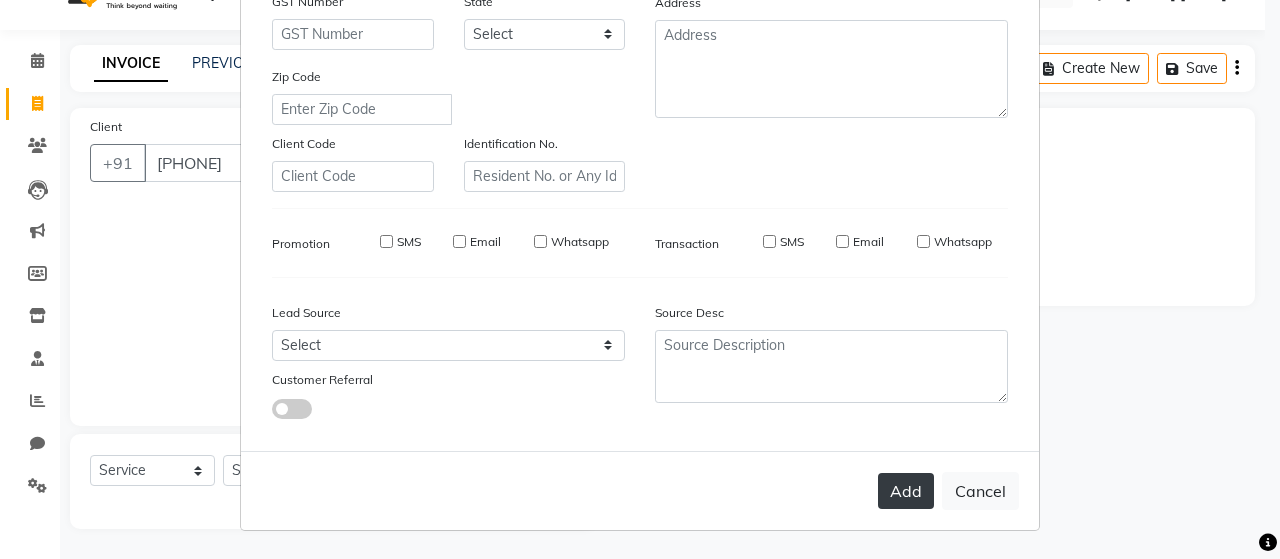 click on "Add" at bounding box center [906, 491] 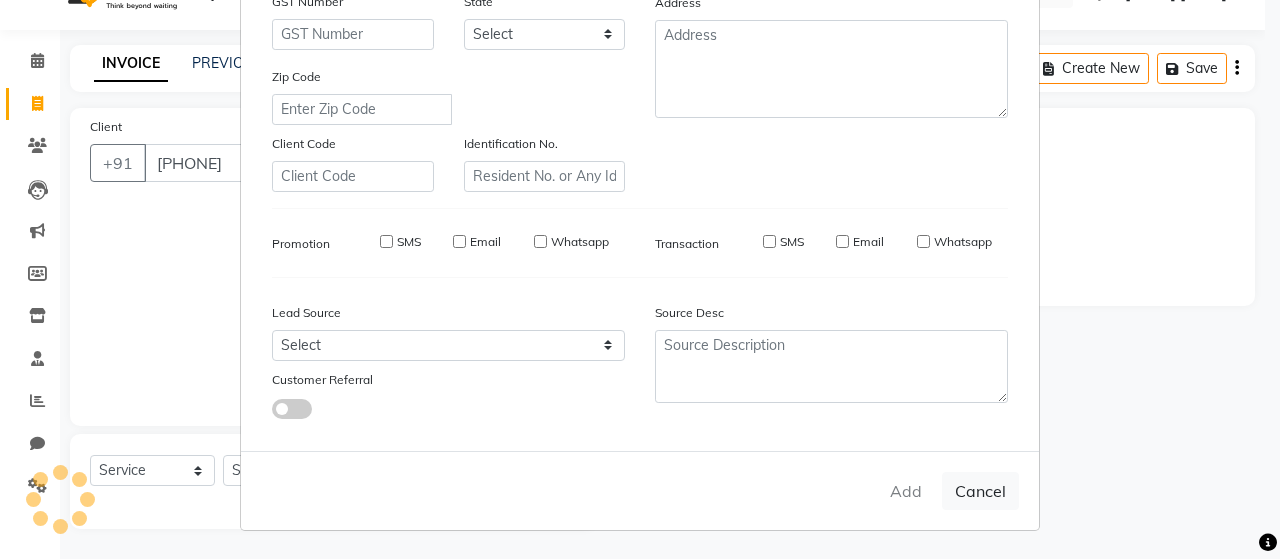 type 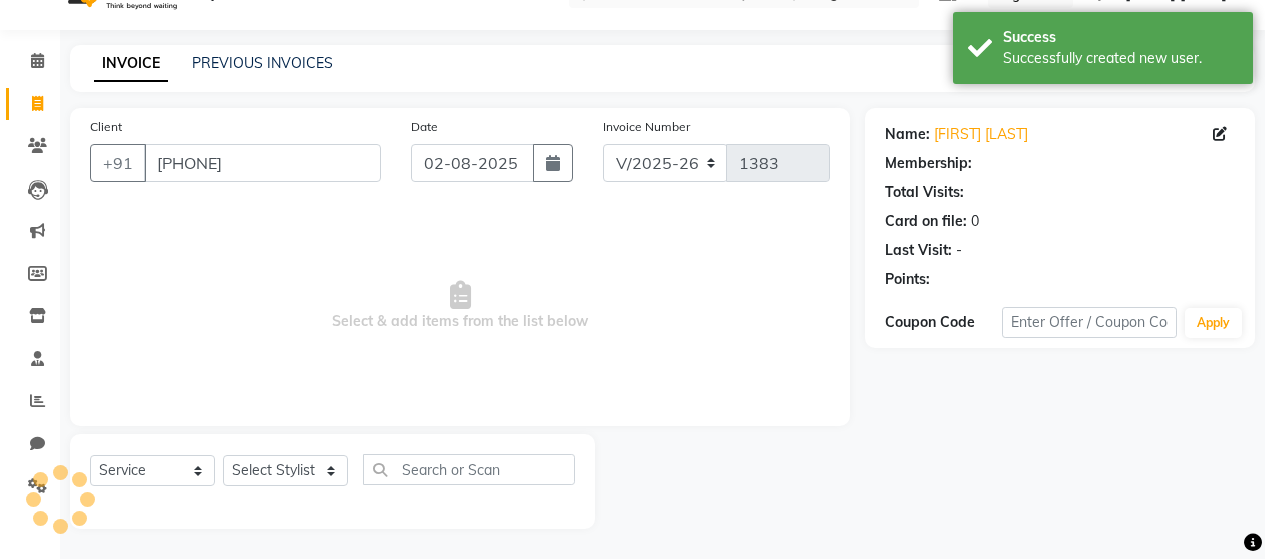 select on "1: Object" 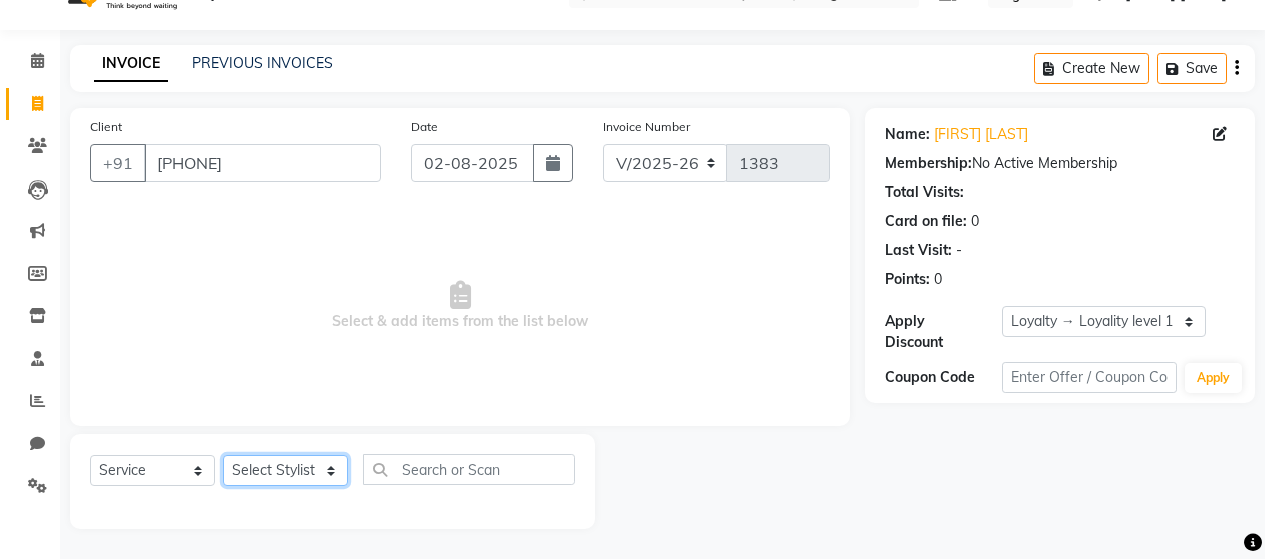 click on "Select Stylist [FIRST] [LAST] [FIRST] [LAST] [FIRST] [LAST] [FIRST] [LAST] [FIRST] [LAST] [FIRST] [LAST] [FIRST] [LAST] [FIRST] [LAST] [FIRST] [LAST] [FIRST] [LAST] [FIRST] [LAST] [FIRST] [LAST] [FIRST] [LAST] [FIRST] [LAST]" 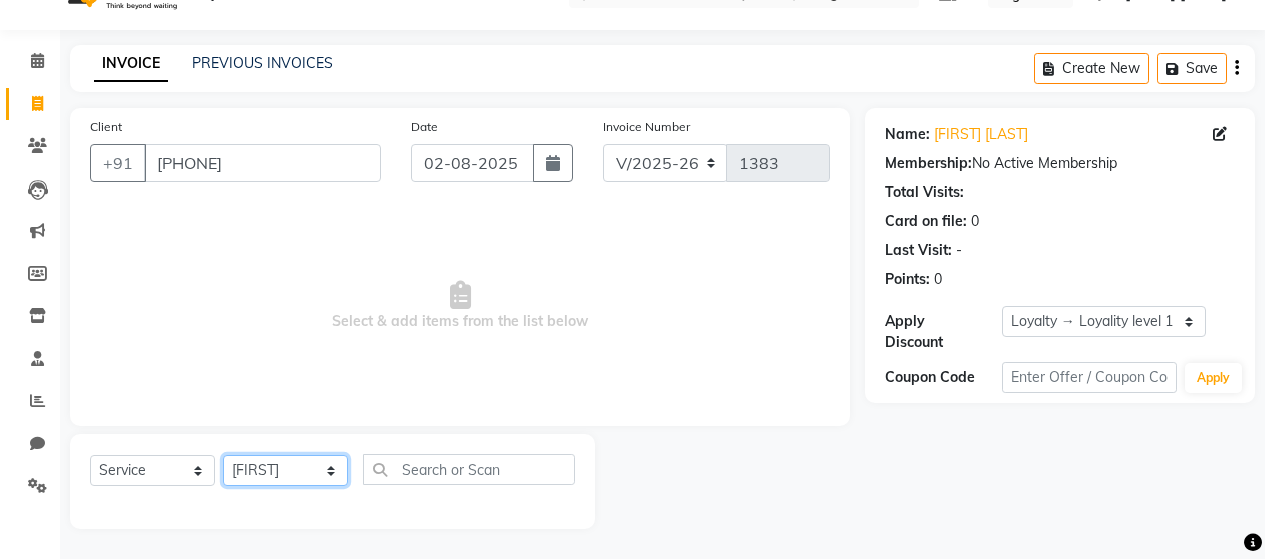 click on "Select Stylist [FIRST] [LAST] [FIRST] [LAST] [FIRST] [LAST] [FIRST] [LAST] [FIRST] [LAST] [FIRST] [LAST] [FIRST] [LAST] [FIRST] [LAST] [FIRST] [LAST] [FIRST] [LAST] [FIRST] [LAST] [FIRST] [LAST] [FIRST] [LAST] [FIRST] [LAST]" 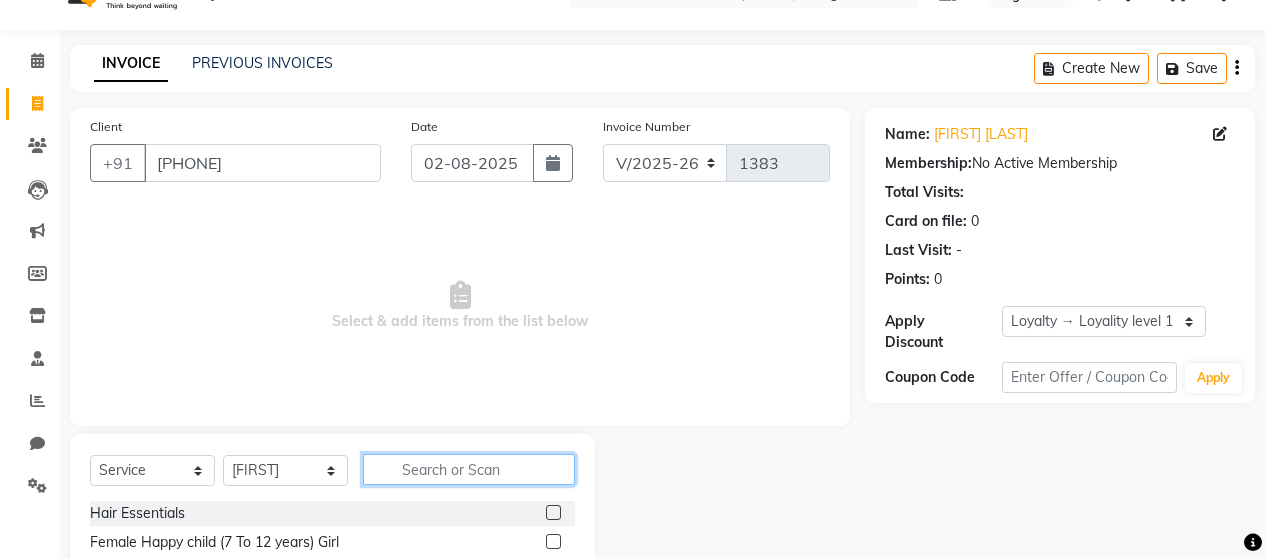 click 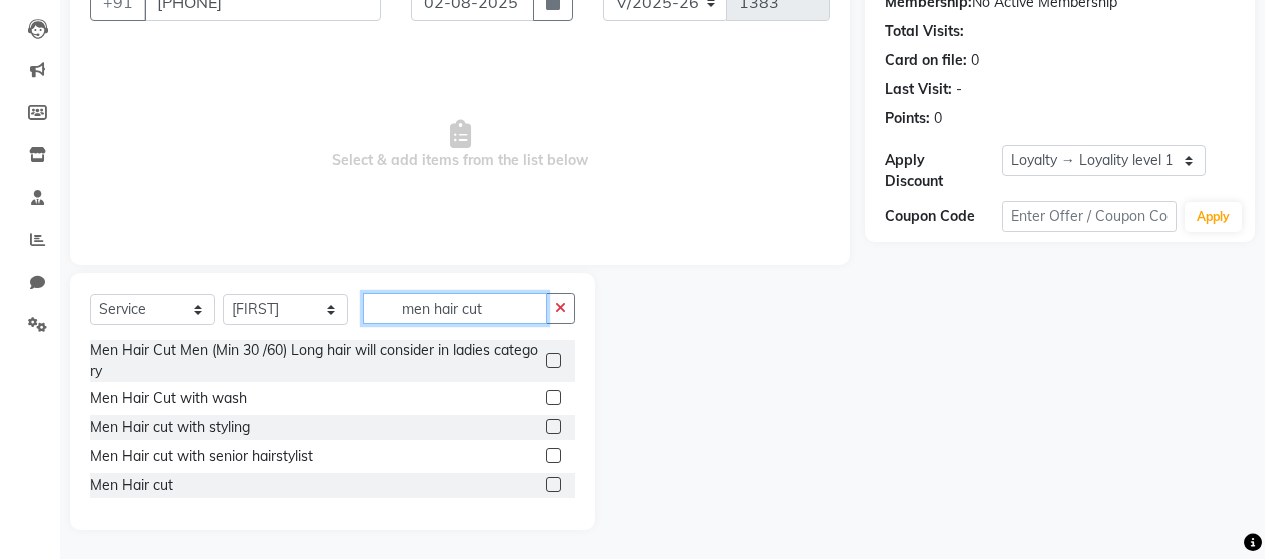 scroll, scrollTop: 204, scrollLeft: 0, axis: vertical 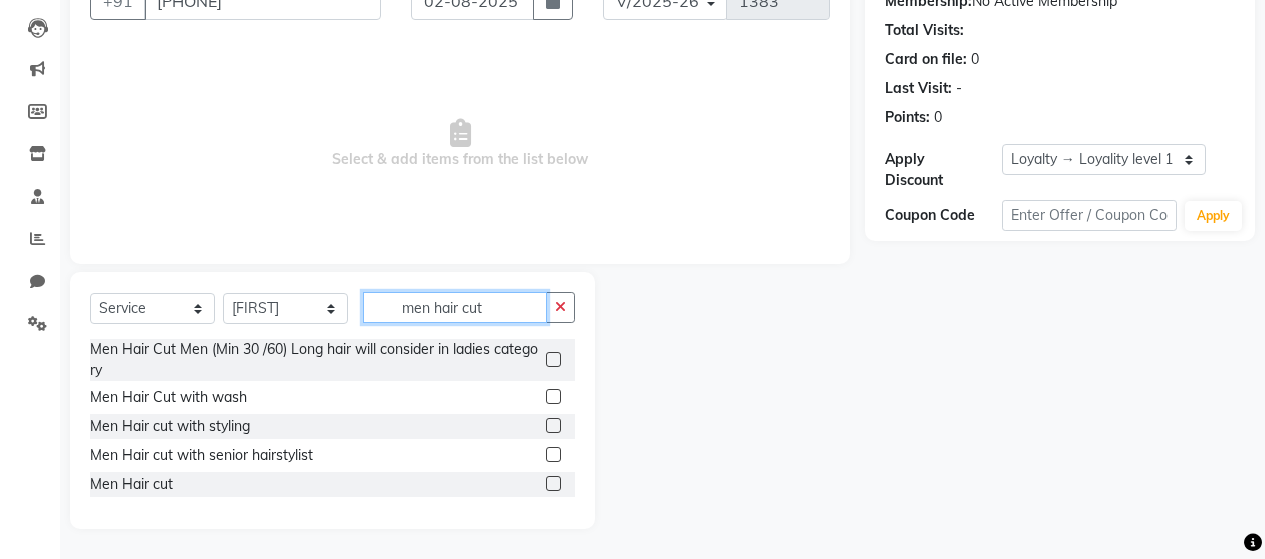 type on "men hair cut" 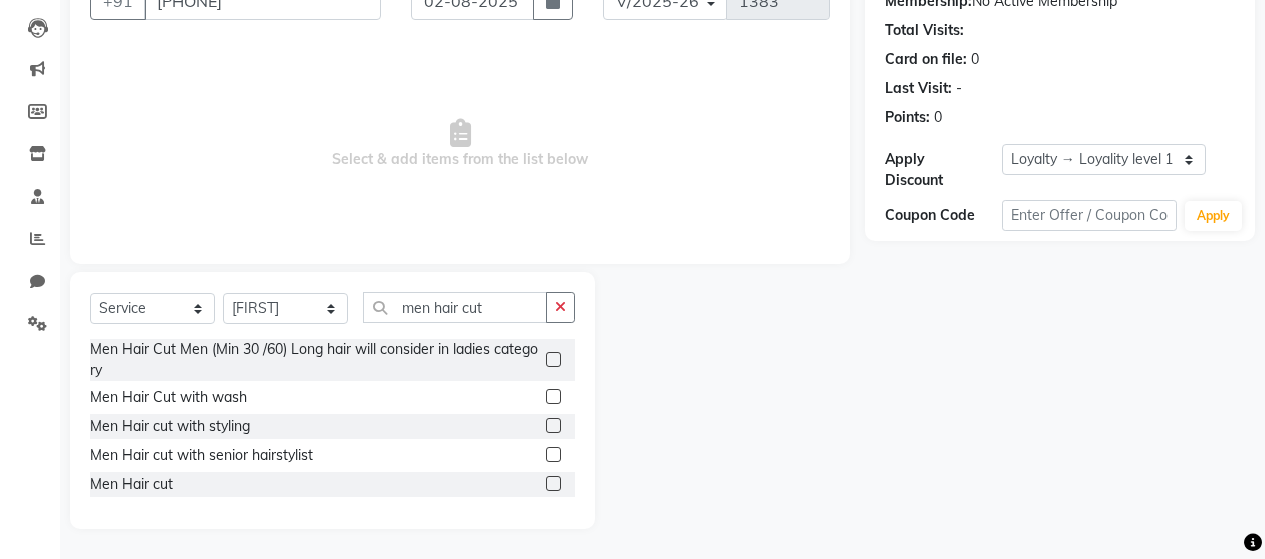 click 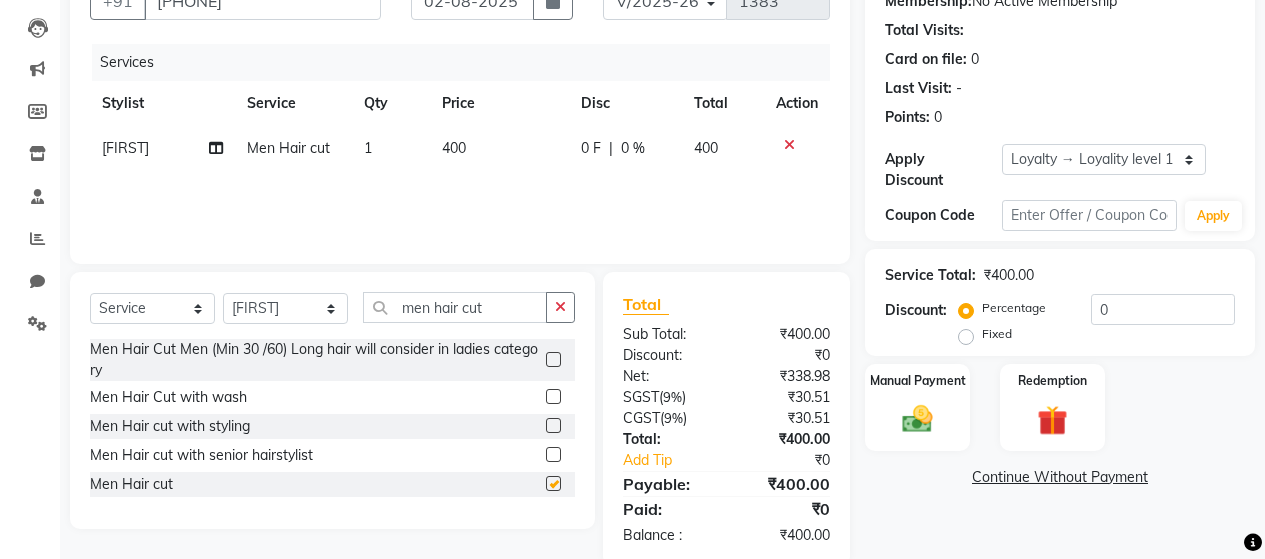 checkbox on "false" 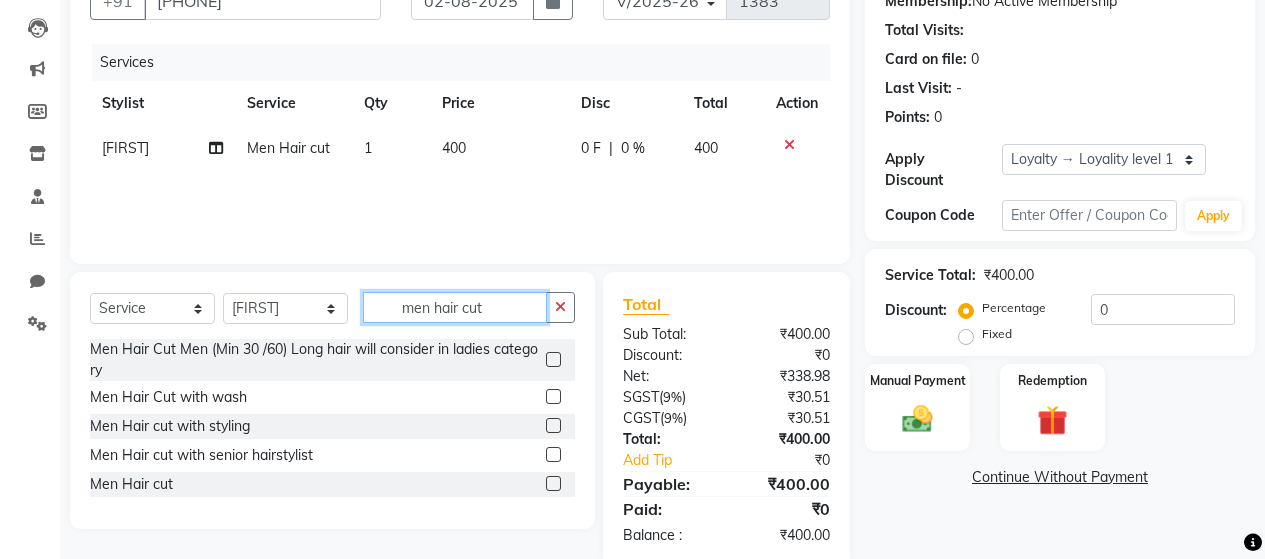 click on "men hair cut" 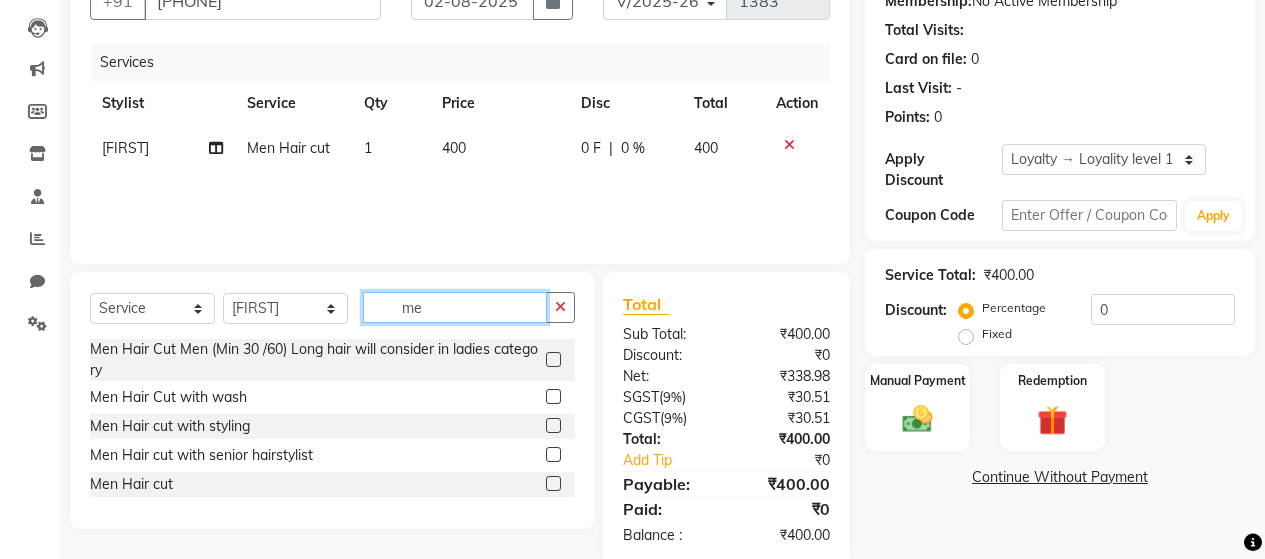type on "m" 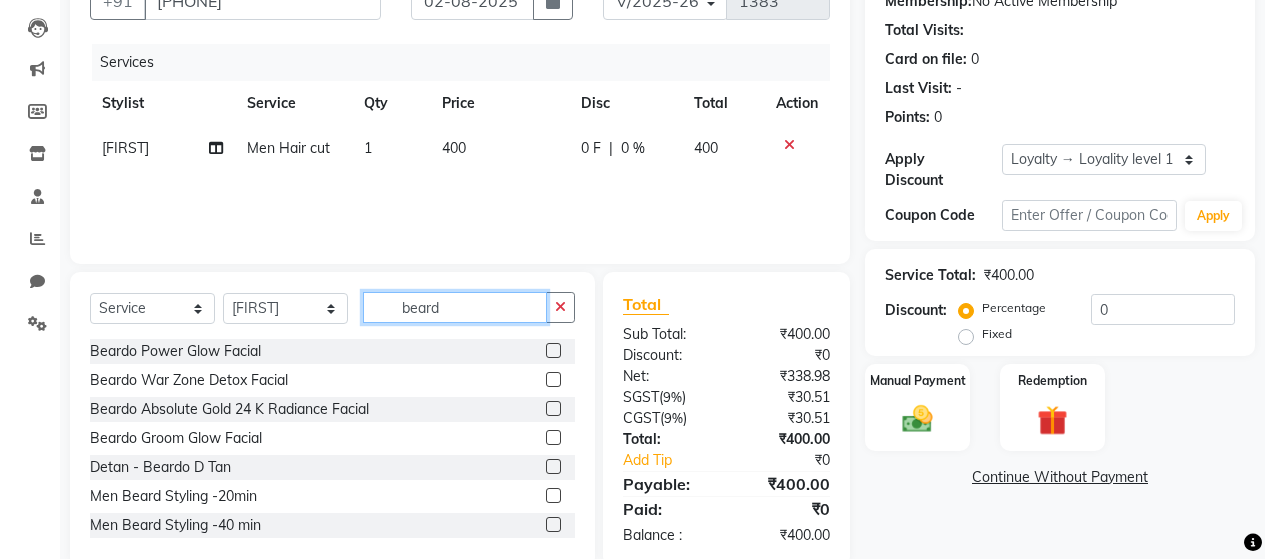 type on "beard" 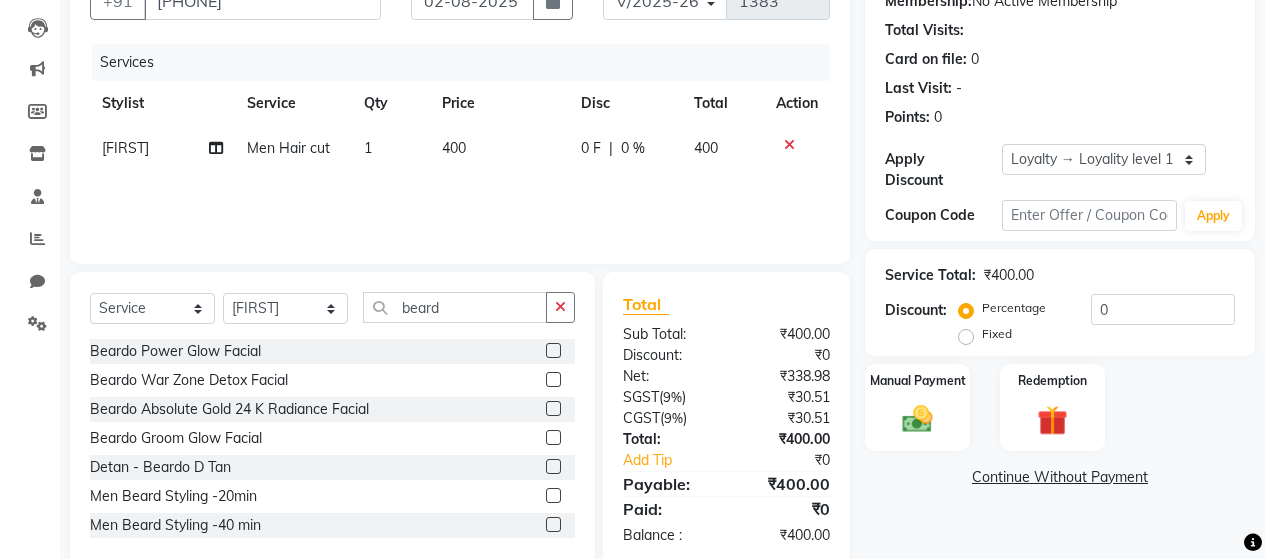 click 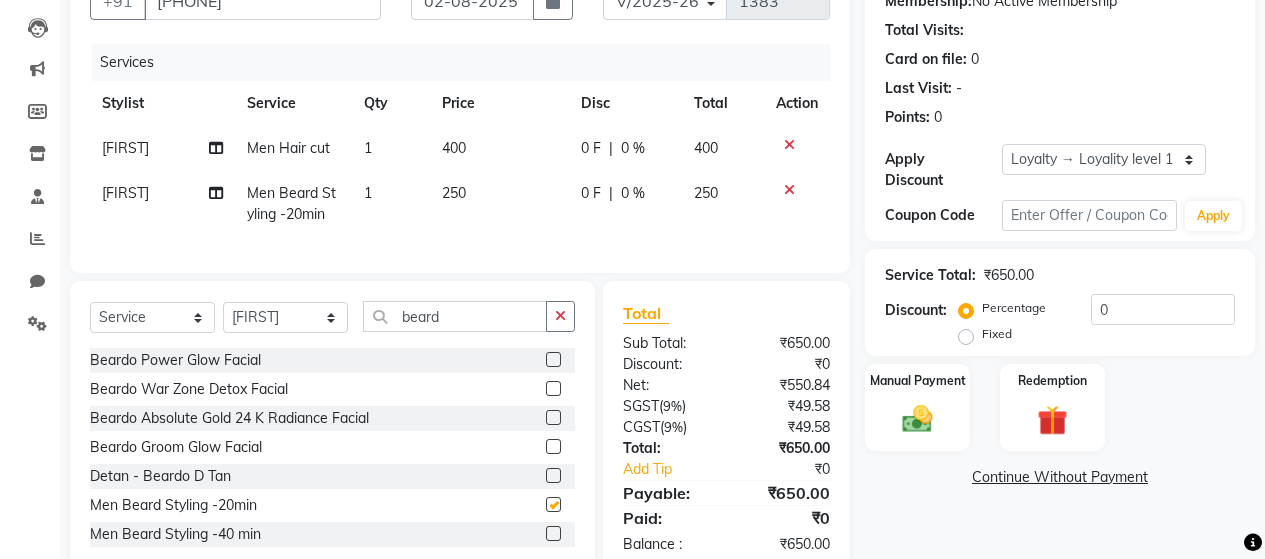 checkbox on "false" 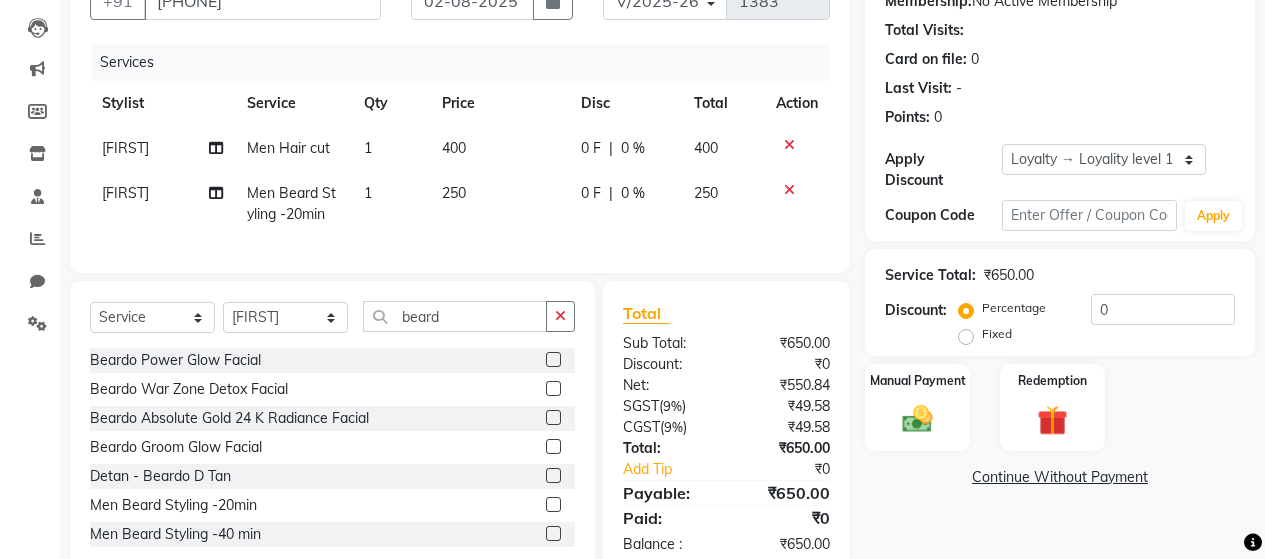 scroll, scrollTop: 266, scrollLeft: 0, axis: vertical 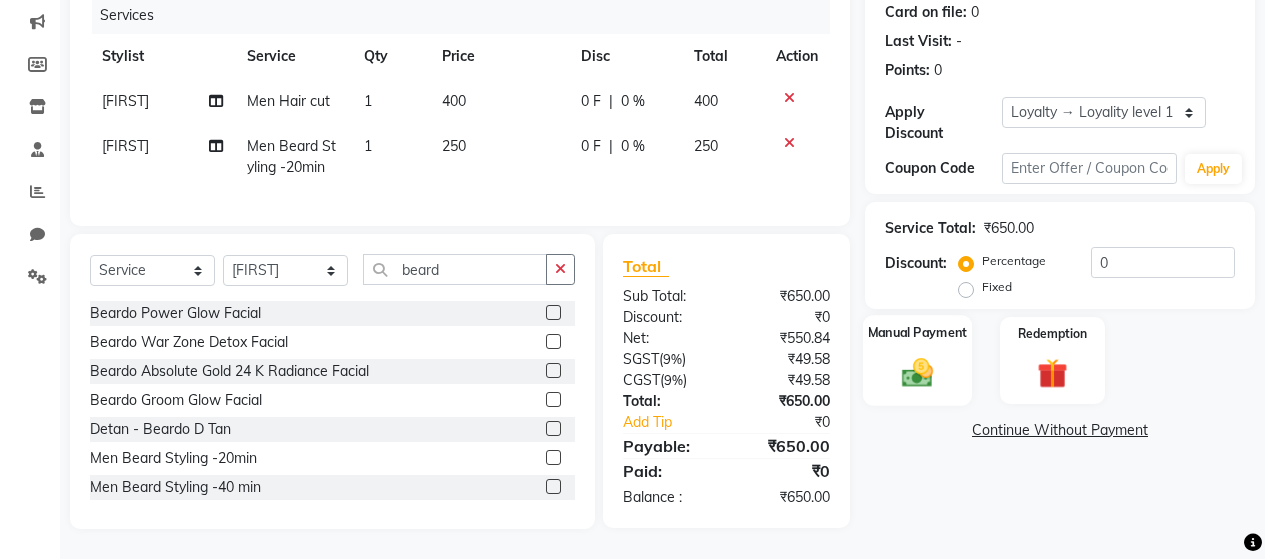 click 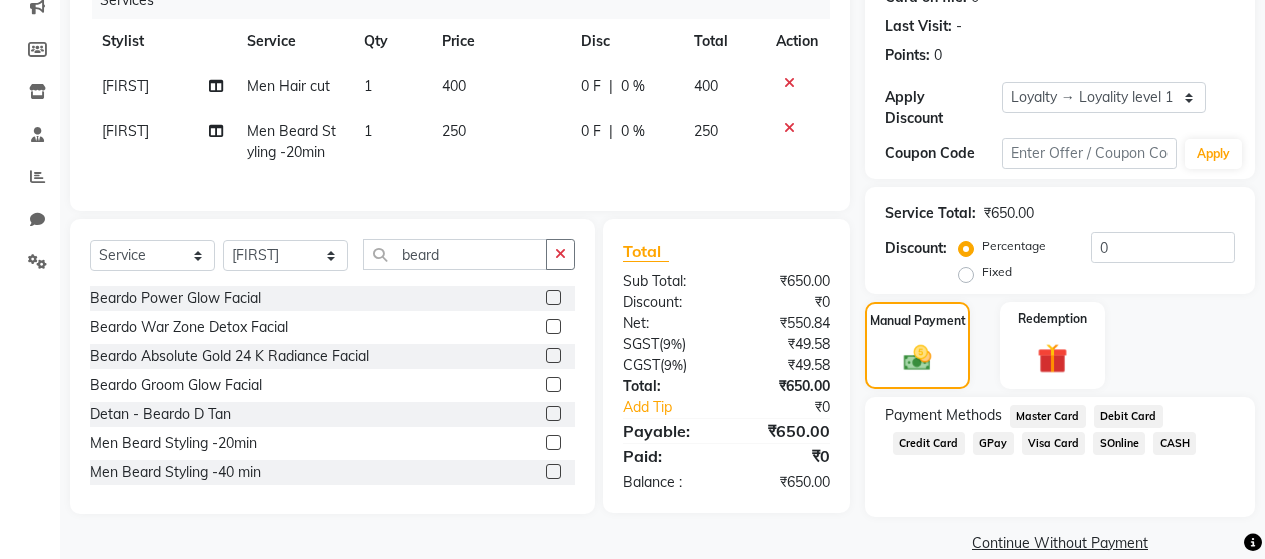 click on "GPay" 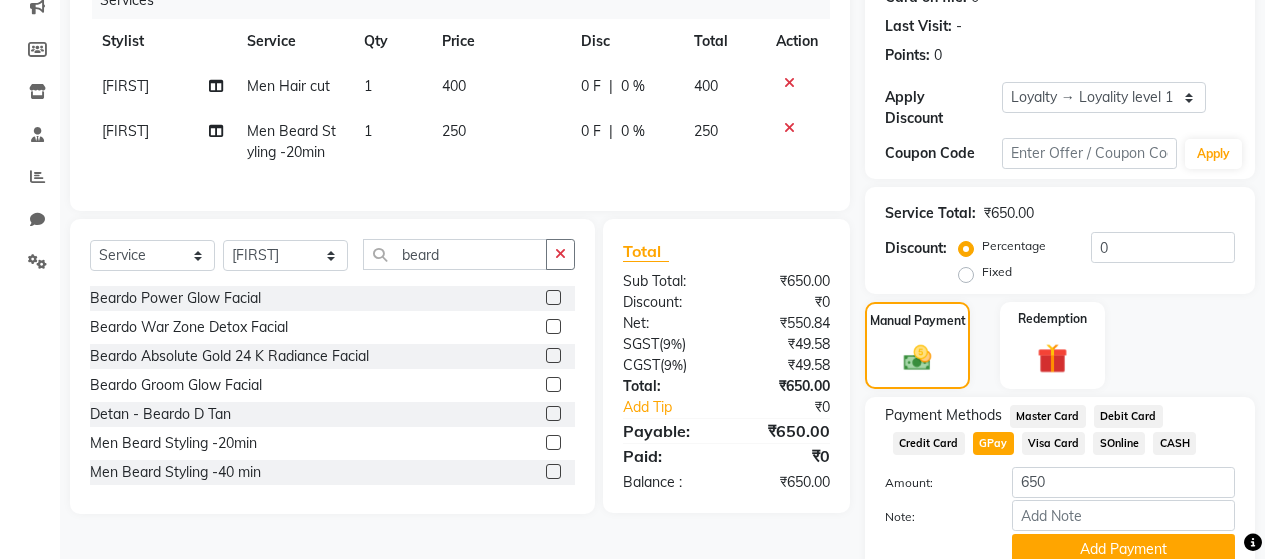 scroll, scrollTop: 335, scrollLeft: 0, axis: vertical 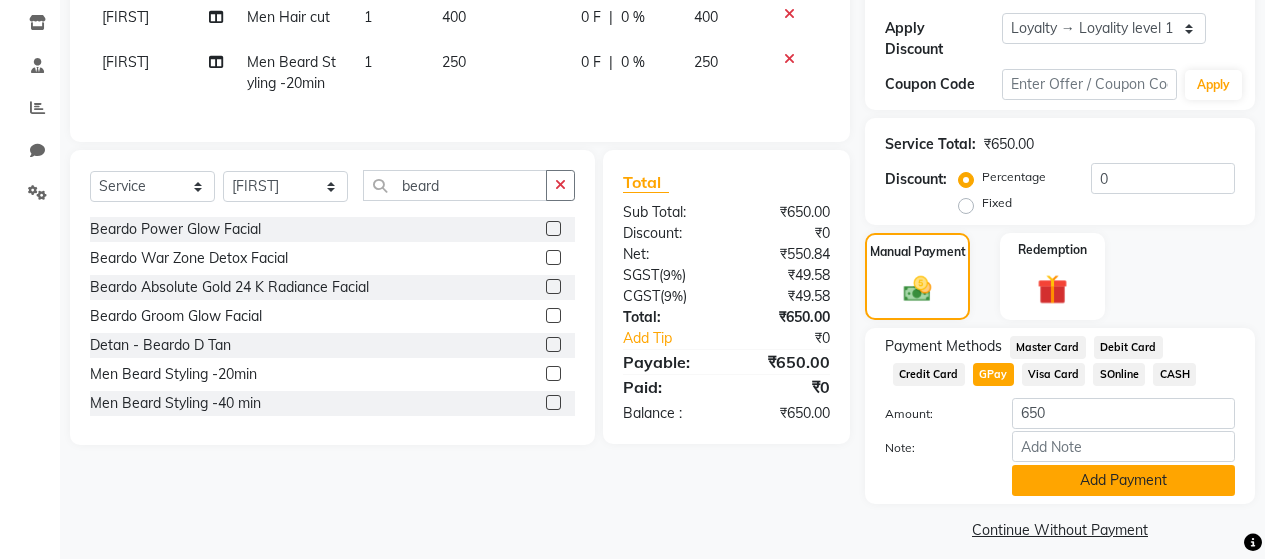 click on "Add Payment" 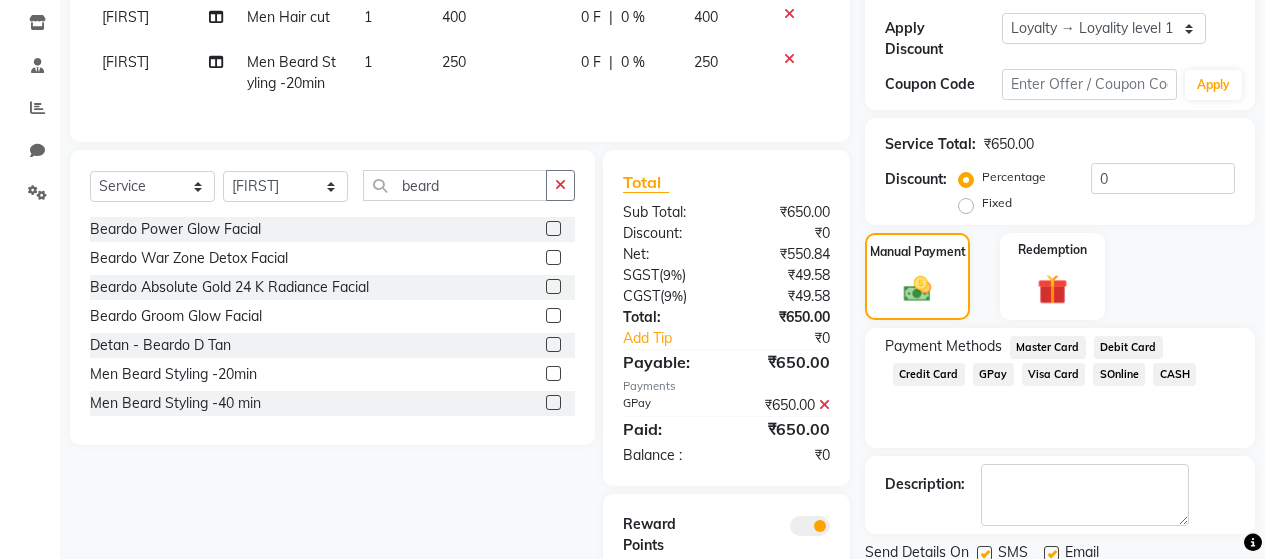 scroll, scrollTop: 447, scrollLeft: 0, axis: vertical 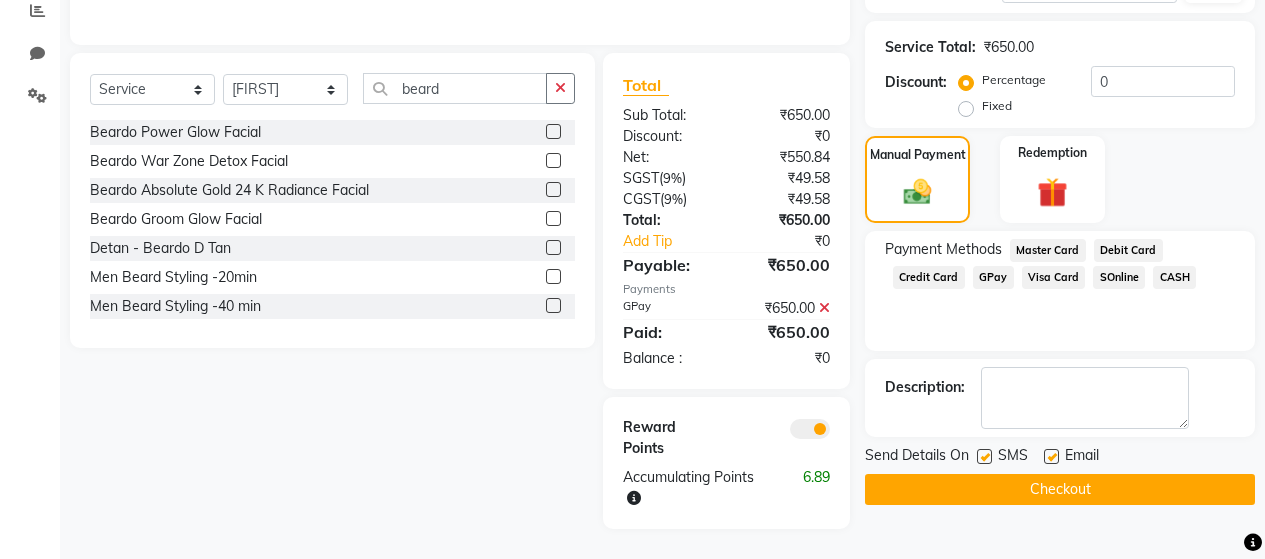 click 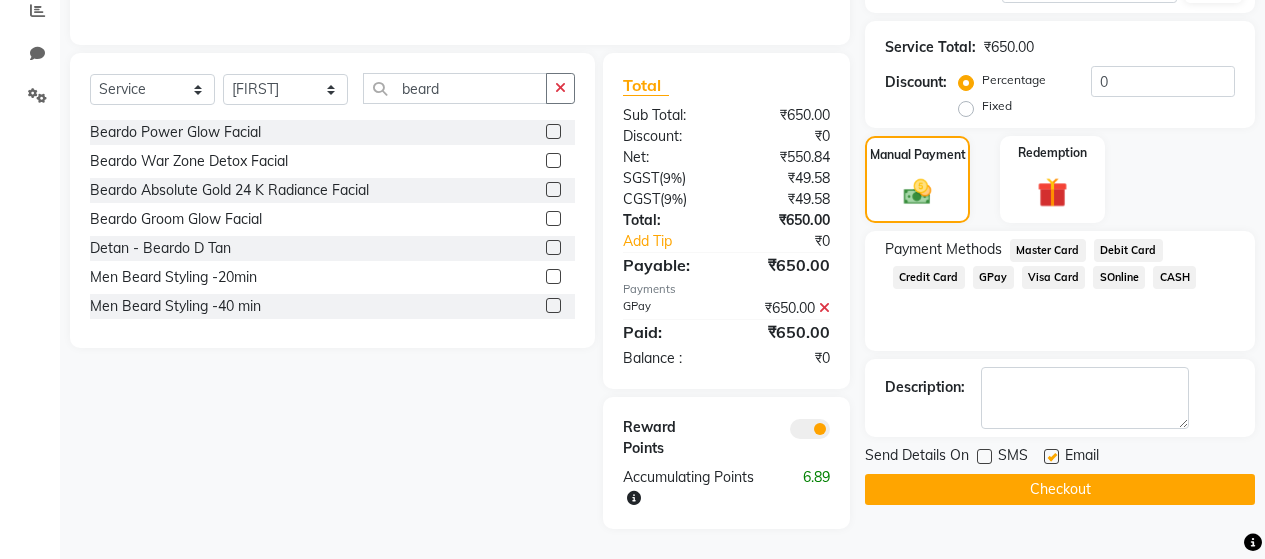 click 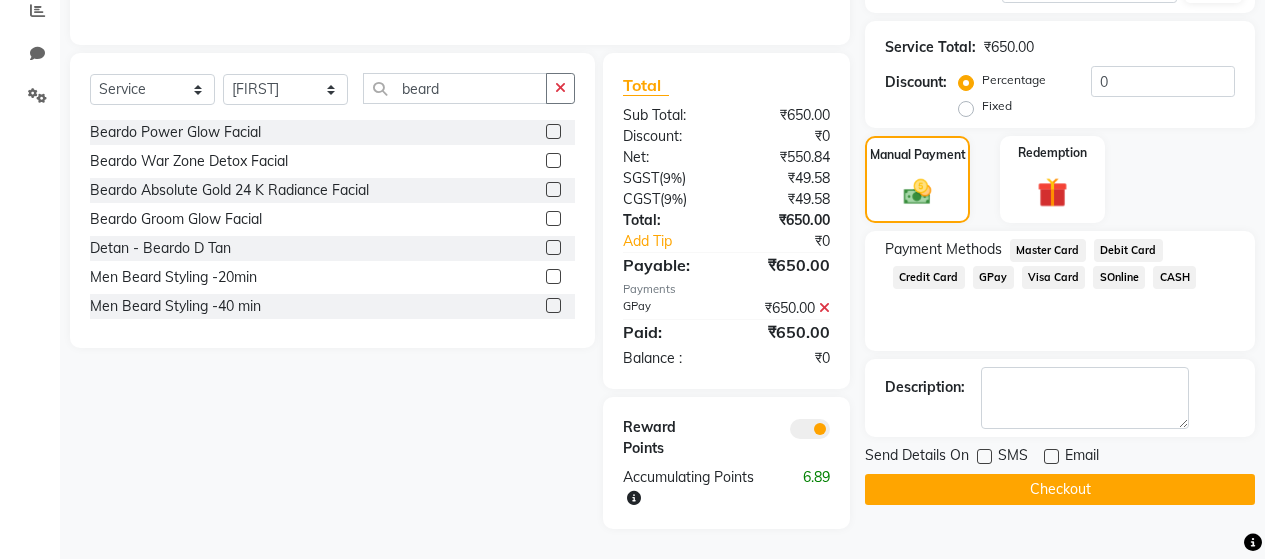 click on "Checkout" 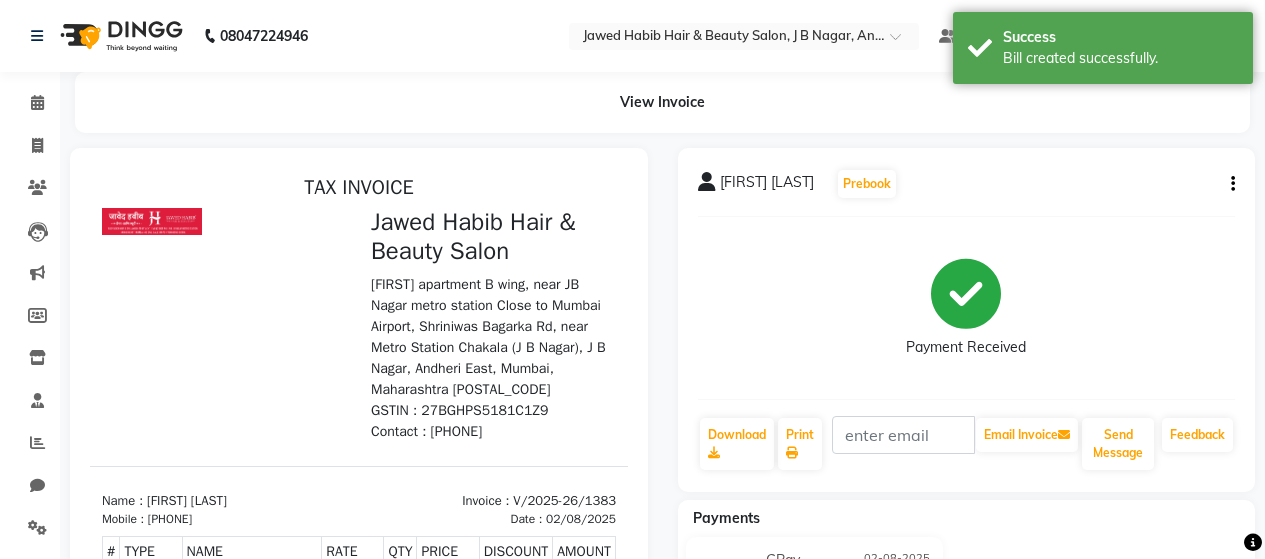 scroll, scrollTop: 0, scrollLeft: 0, axis: both 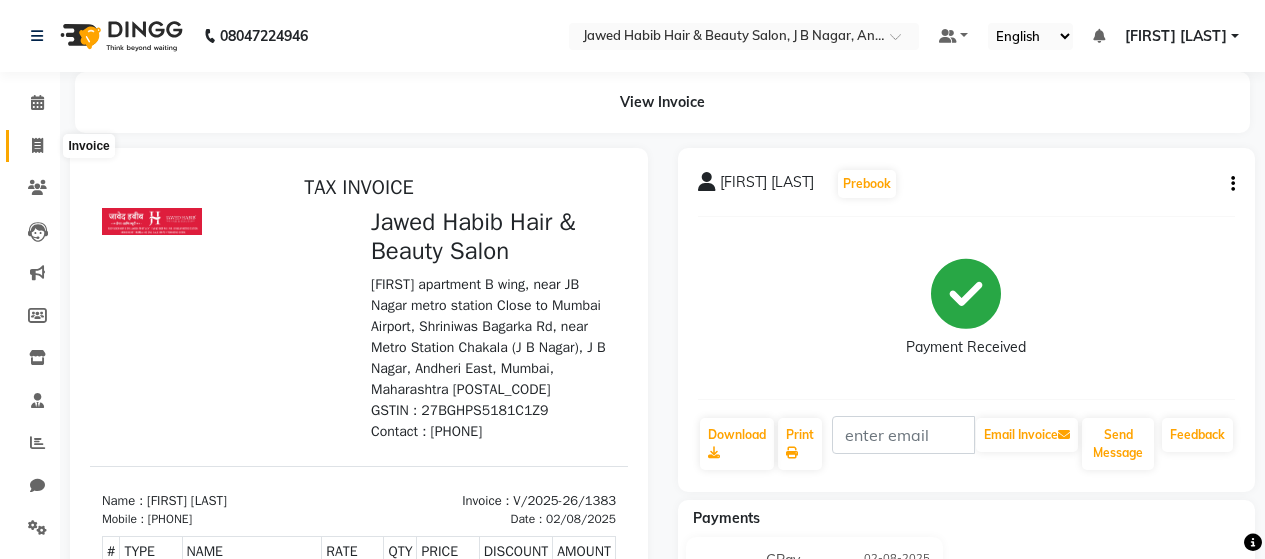 click 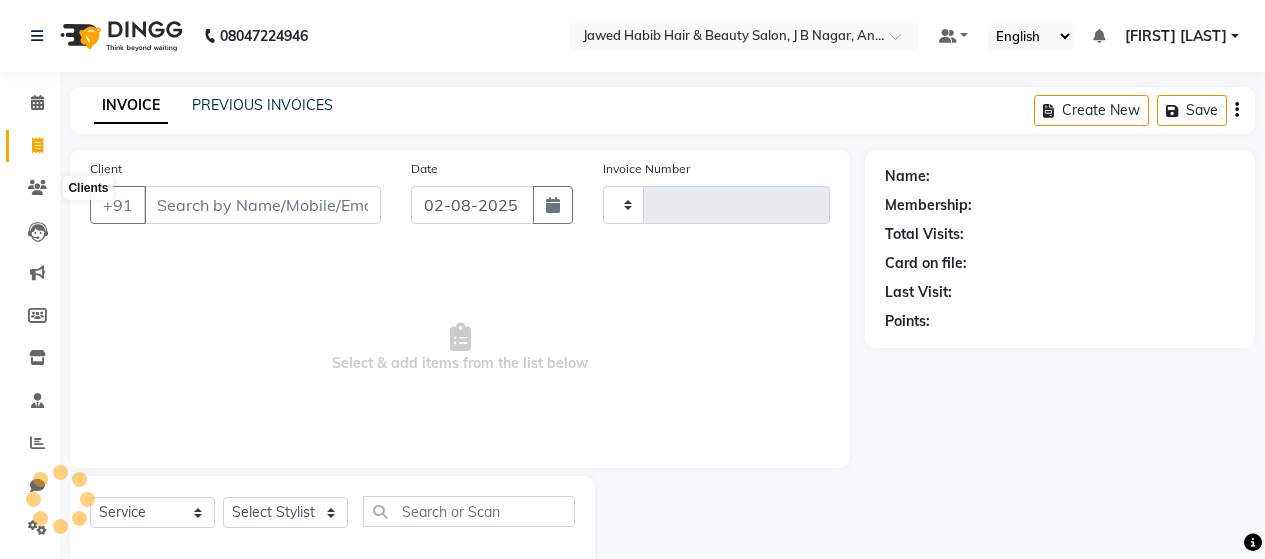type on "1384" 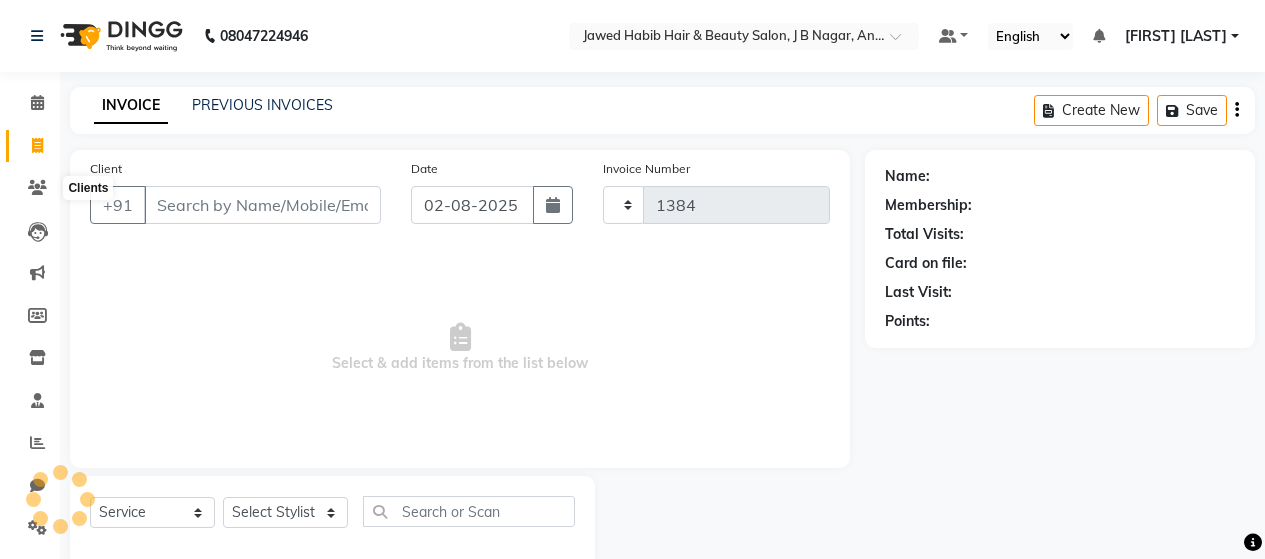 select on "7927" 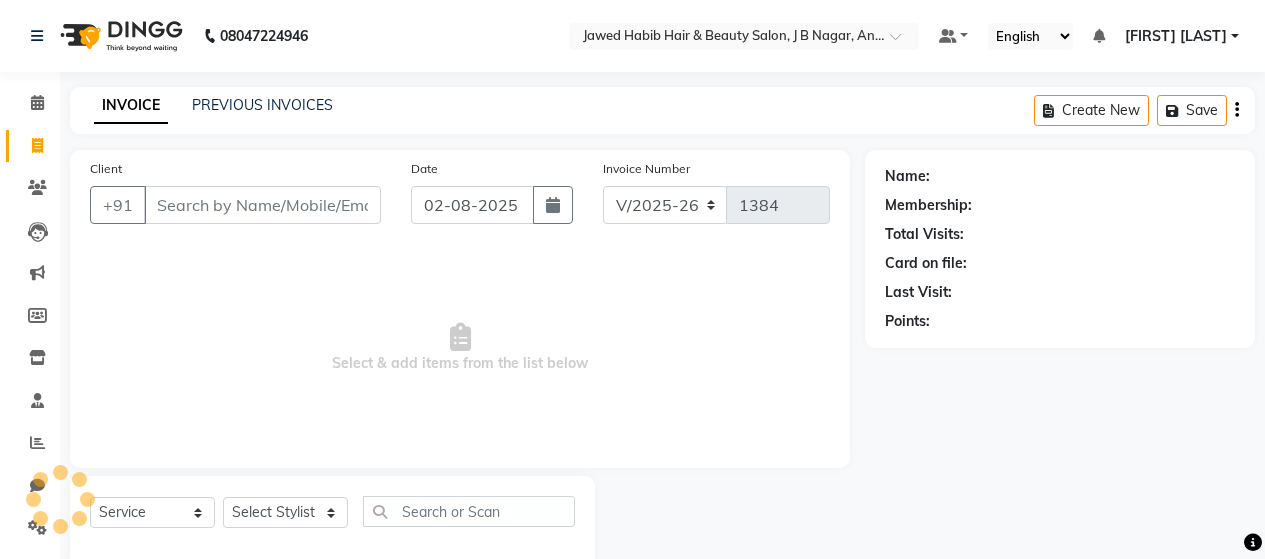 scroll, scrollTop: 42, scrollLeft: 0, axis: vertical 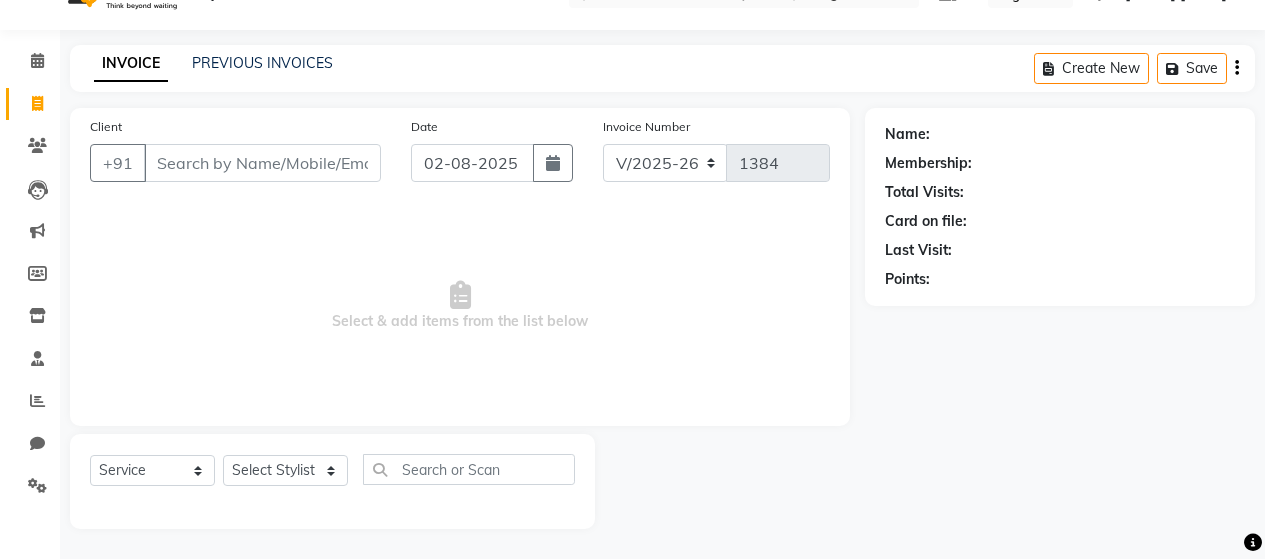 click on "Client" at bounding box center [262, 163] 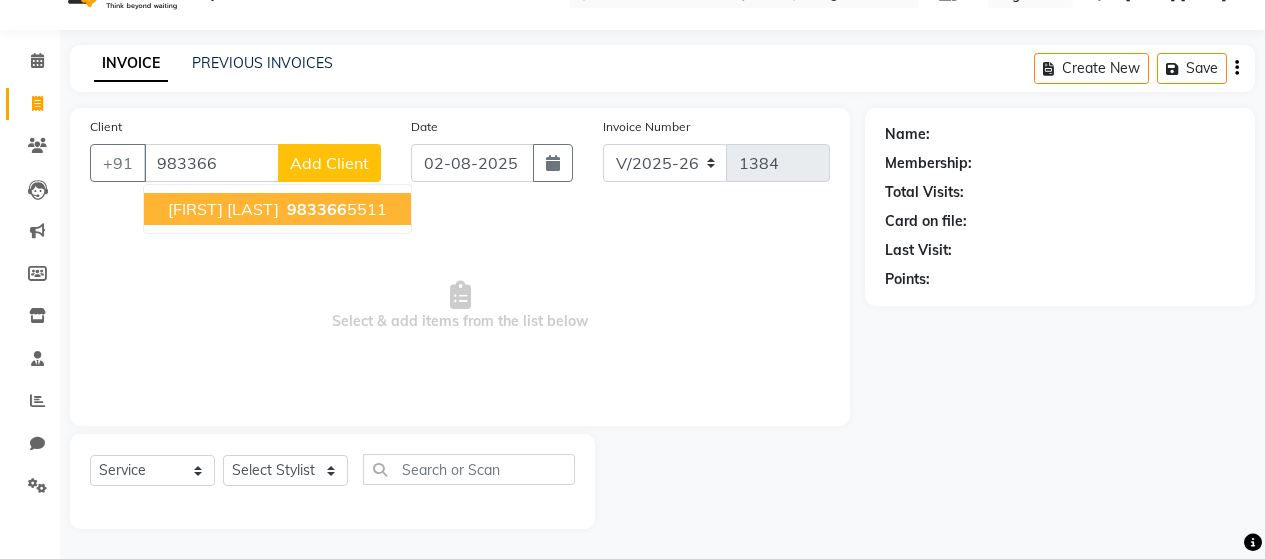click on "983366 5511" at bounding box center [335, 209] 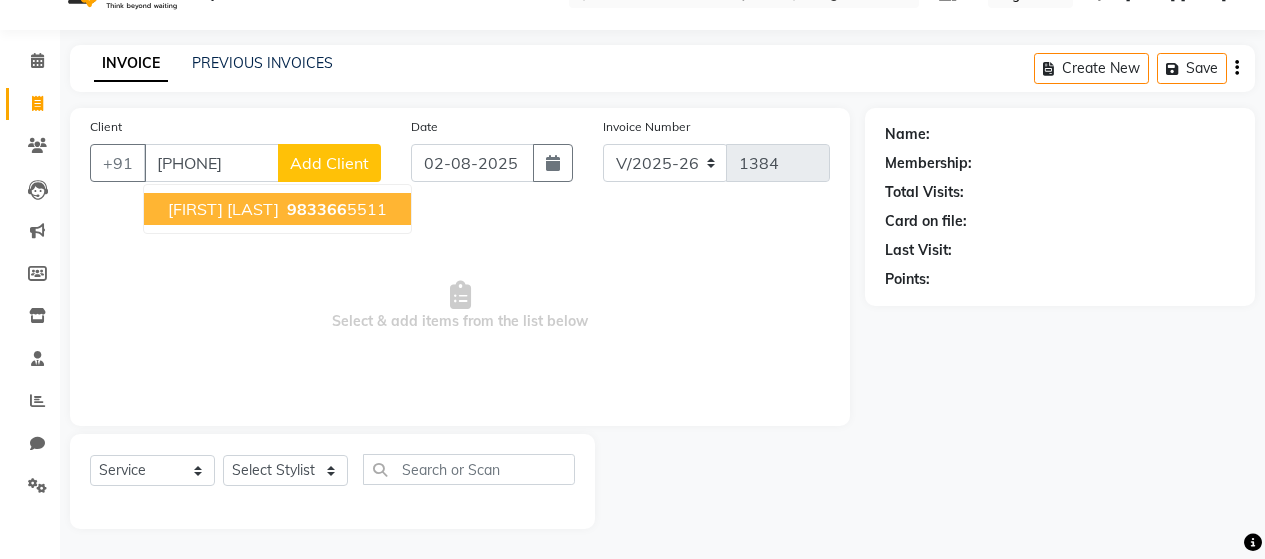 type on "[PHONE]" 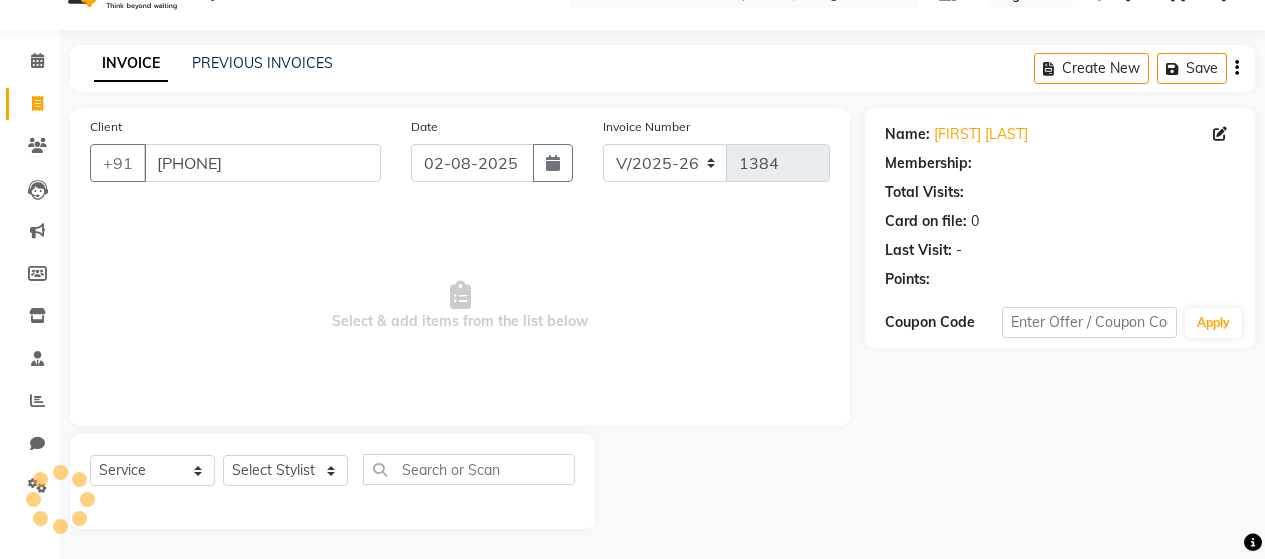 select on "1: Object" 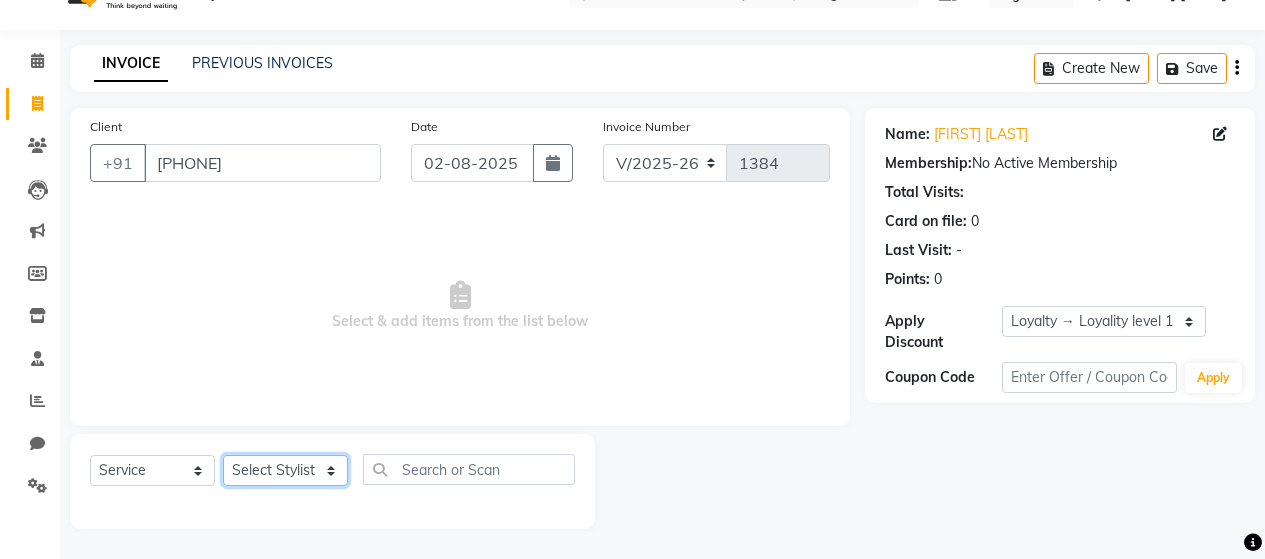 click on "Select Stylist [FIRST] [LAST] [FIRST] [LAST] [FIRST] [LAST] [FIRST] [LAST] [FIRST] [LAST] [FIRST] [LAST] [FIRST] [LAST] [FIRST] [LAST] [FIRST] [LAST] [FIRST] [LAST] [FIRST] [LAST] [FIRST] [LAST] [FIRST] [LAST] [FIRST] [LAST]" 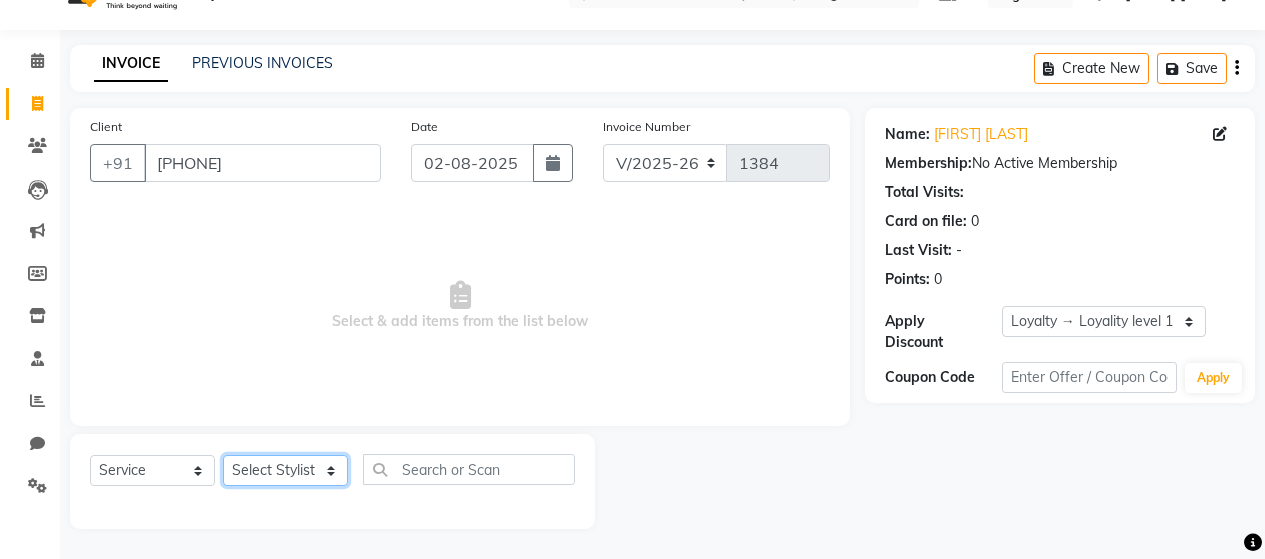 select on "72245" 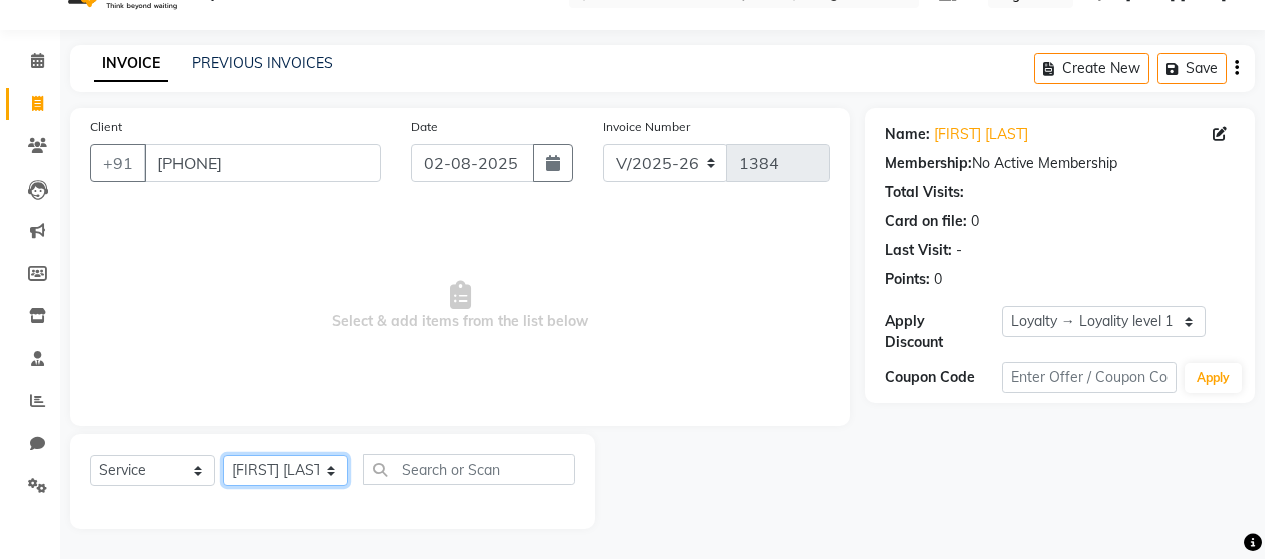 click on "Select Stylist [FIRST] [LAST] [FIRST] [LAST] [FIRST] [LAST] [FIRST] [LAST] [FIRST] [LAST] [FIRST] [LAST] [FIRST] [LAST] [FIRST] [LAST] [FIRST] [LAST] [FIRST] [LAST] [FIRST] [LAST] [FIRST] [LAST] [FIRST] [LAST] [FIRST] [LAST]" 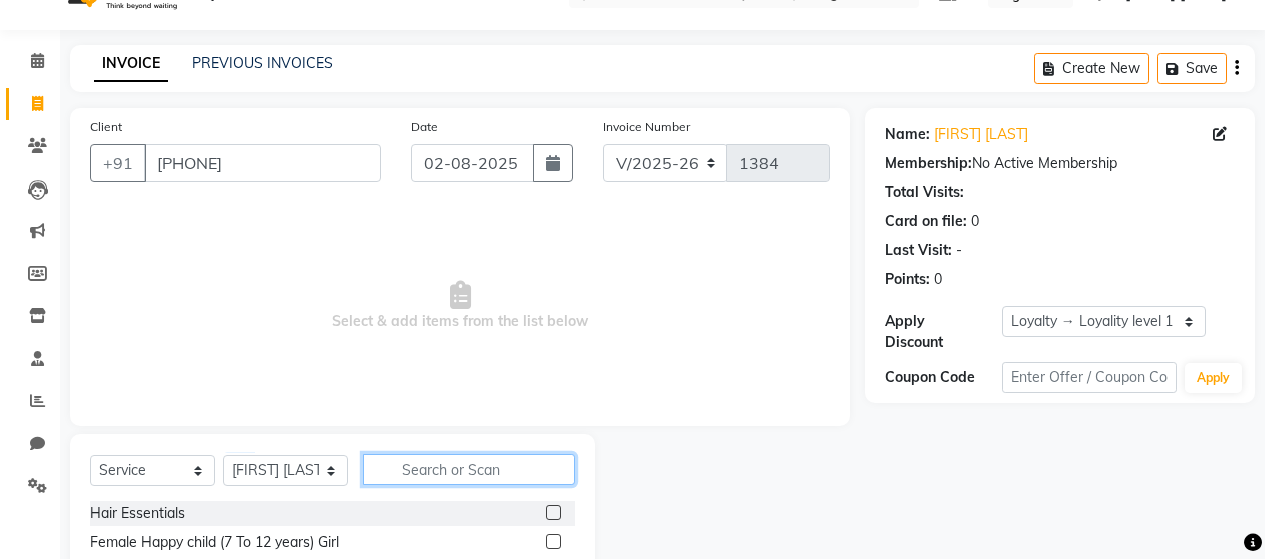 click 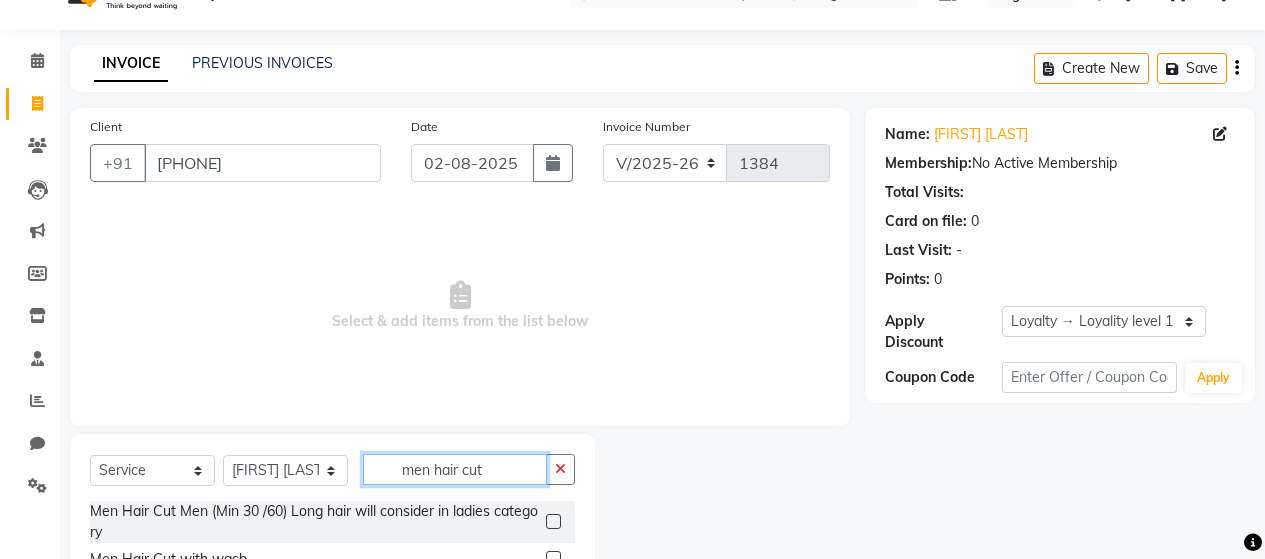 scroll, scrollTop: 204, scrollLeft: 0, axis: vertical 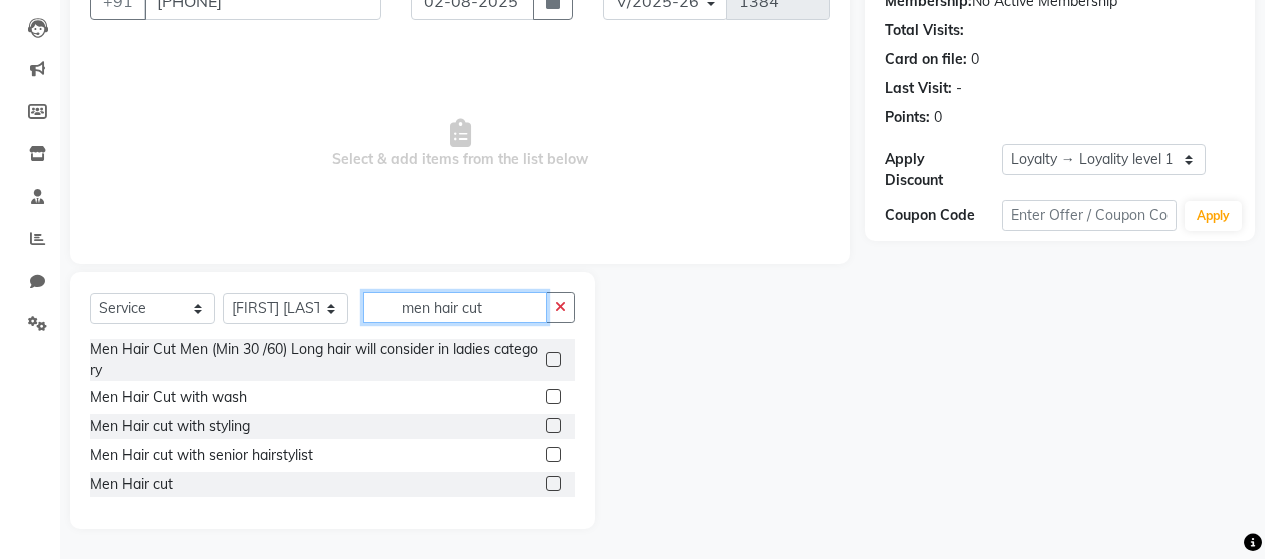 type on "men hair cut" 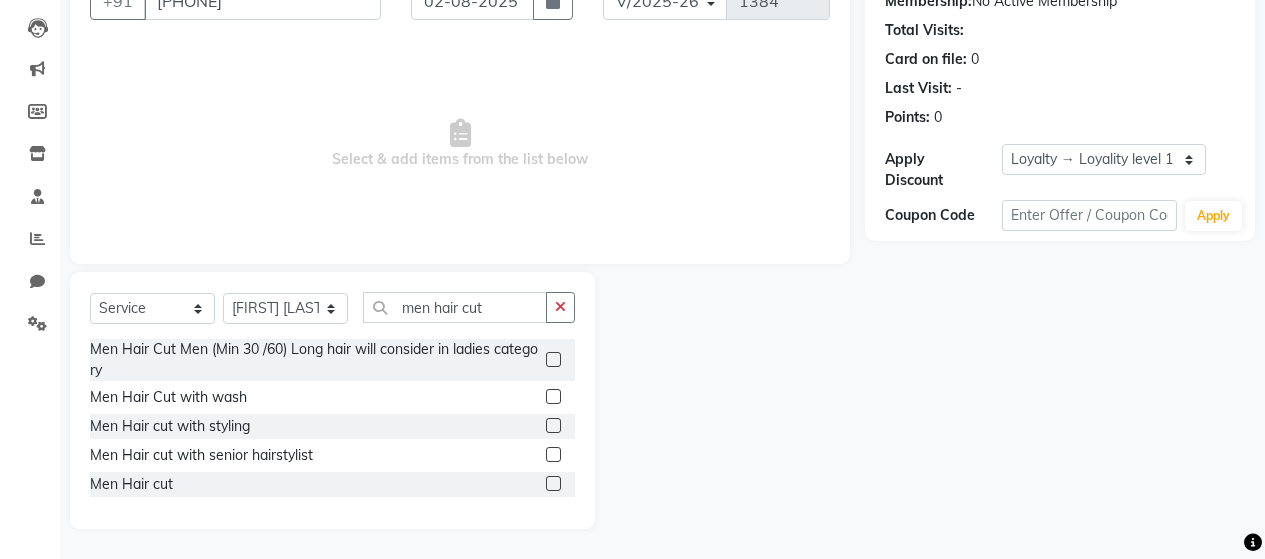 click 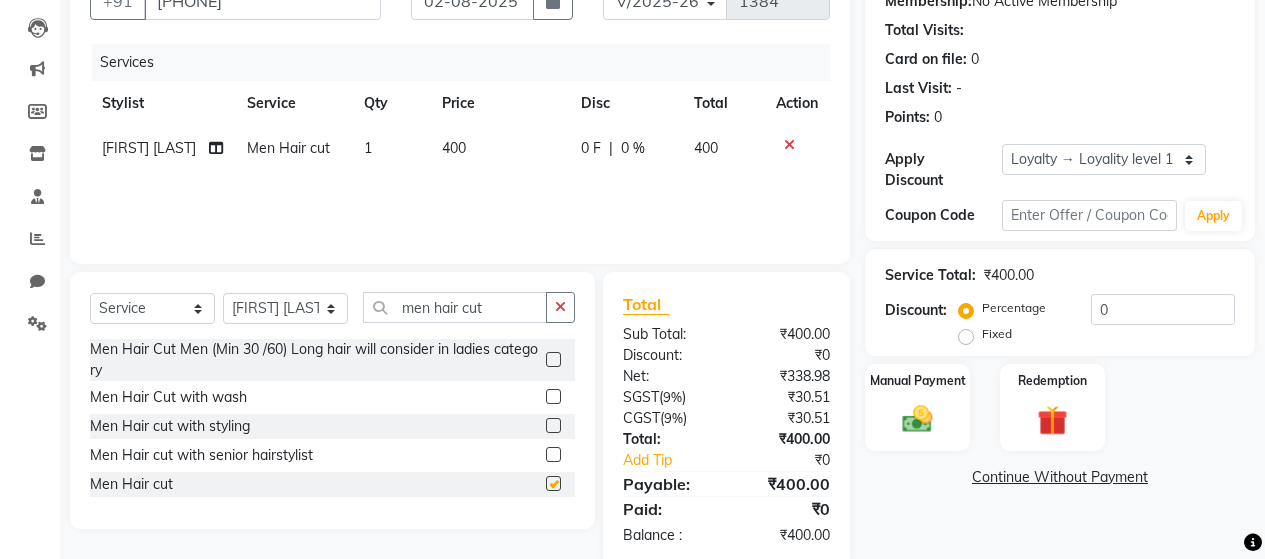 checkbox on "false" 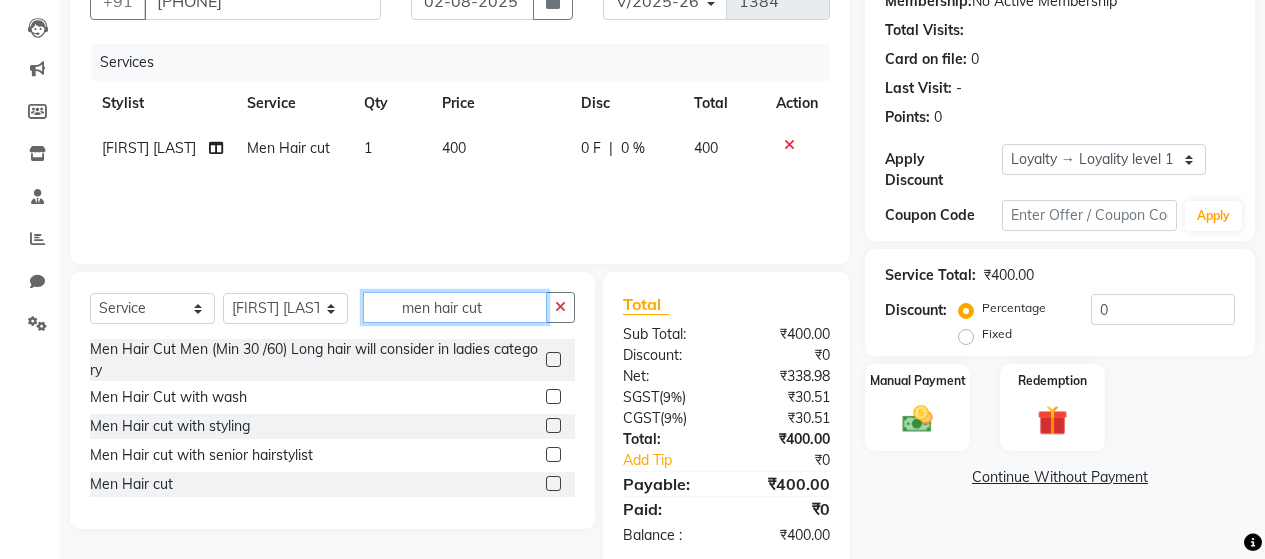 click on "men hair cut" 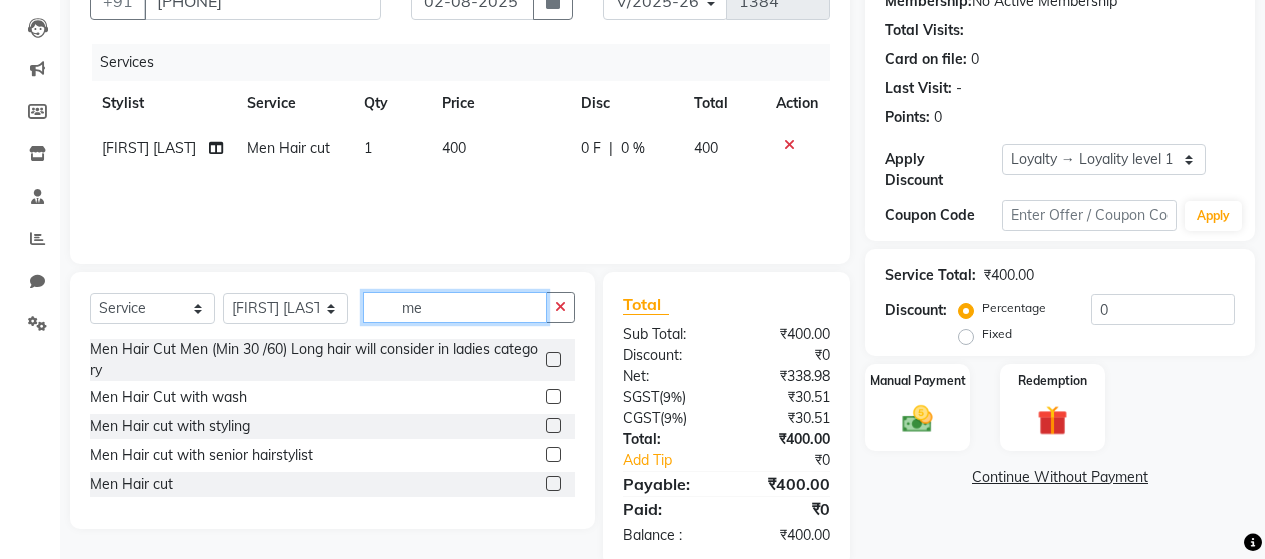 type on "m" 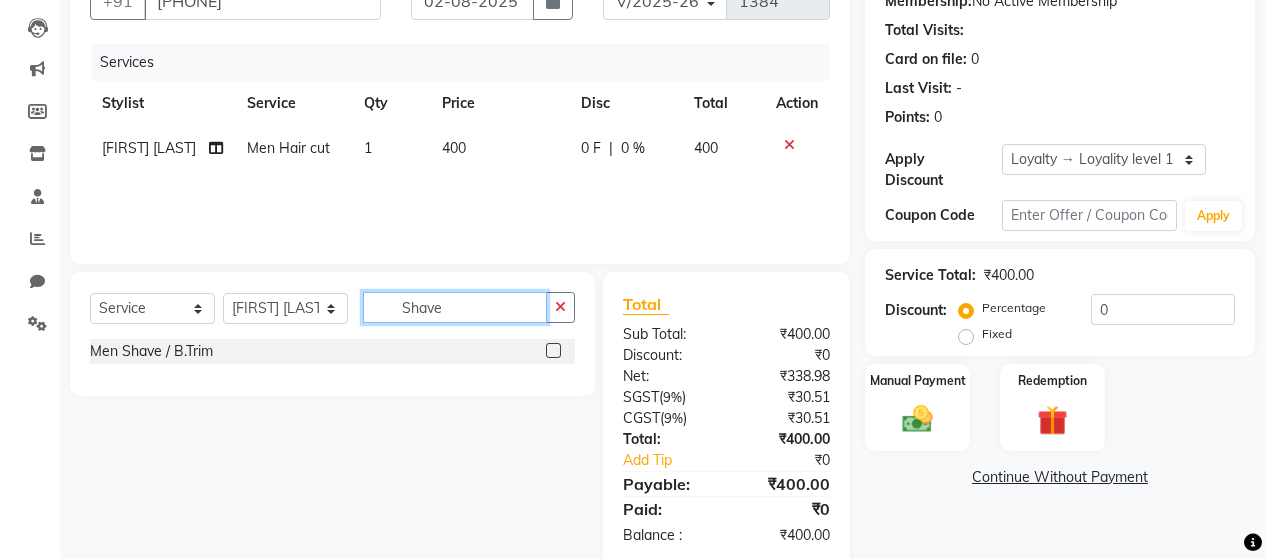 type on "Shave" 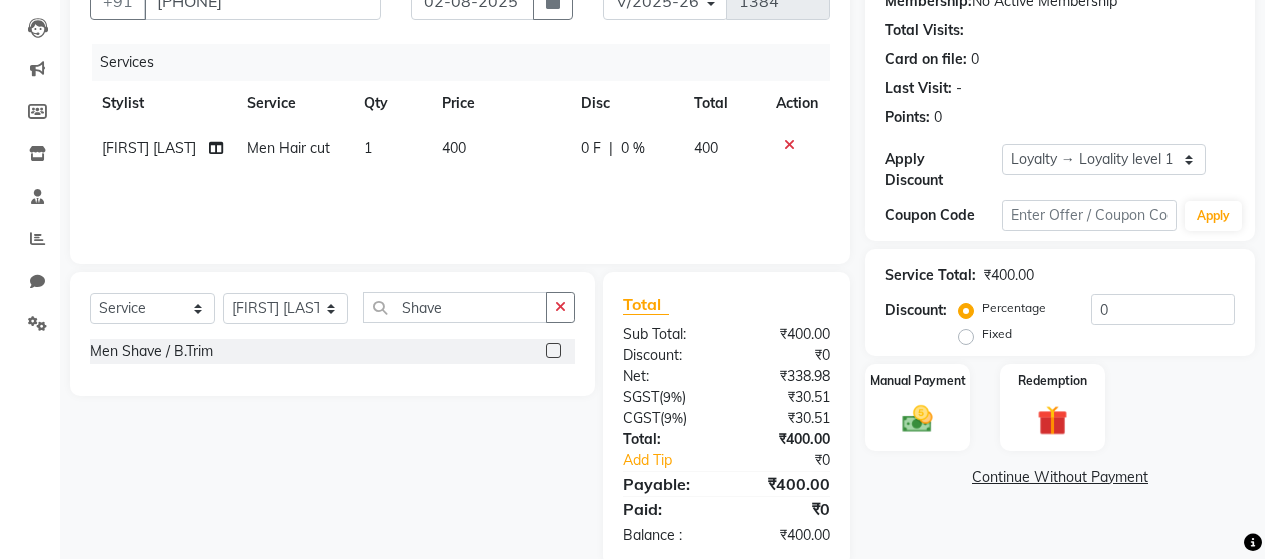 click 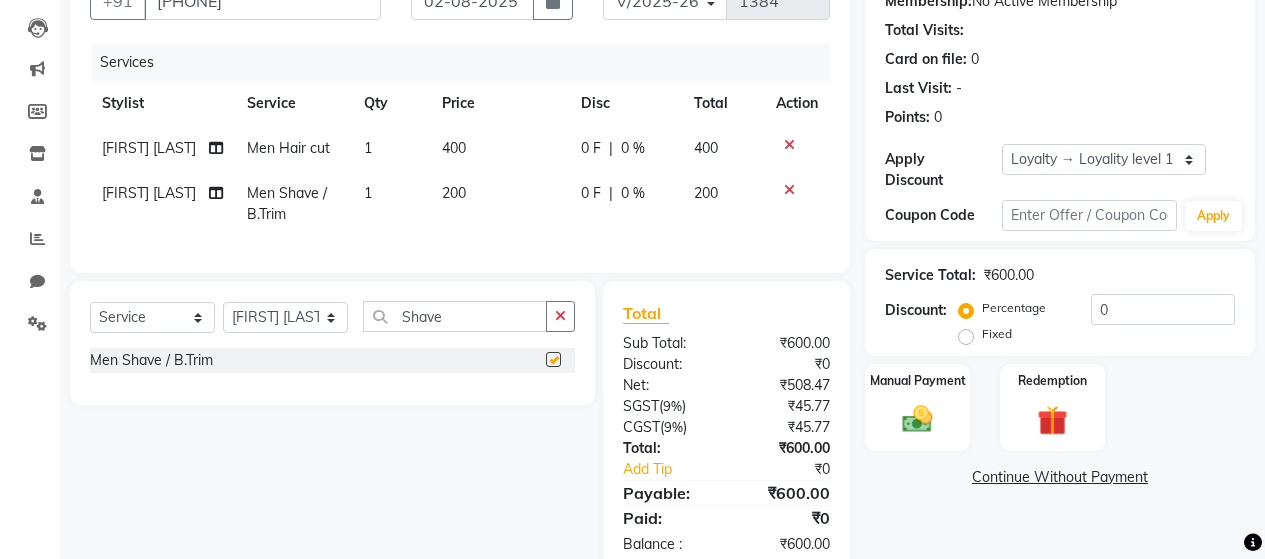 checkbox on "false" 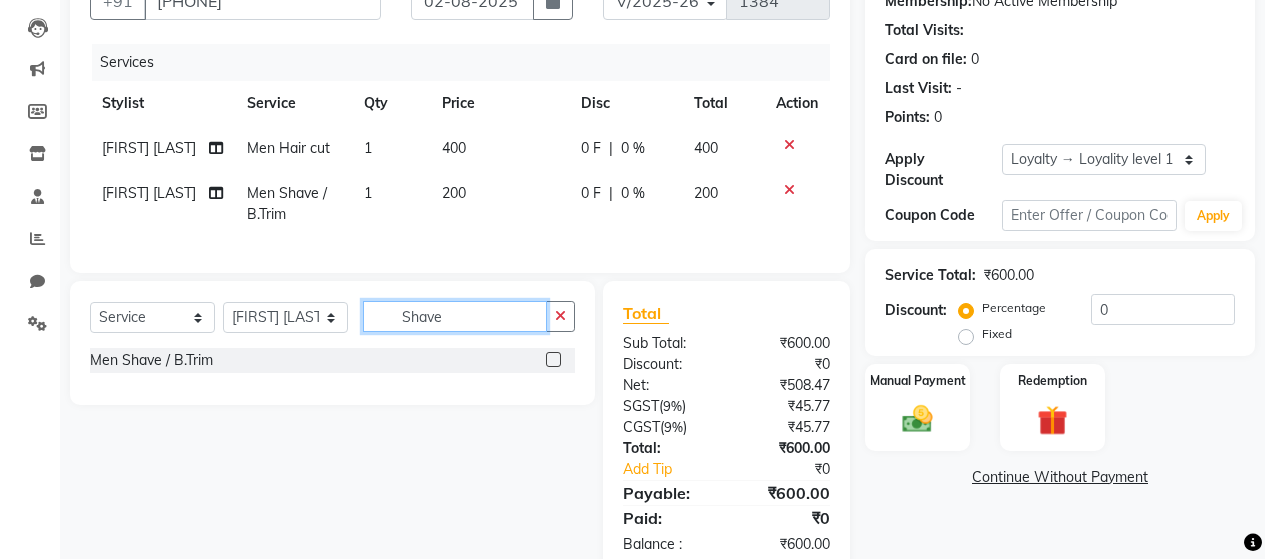 click on "Shave" 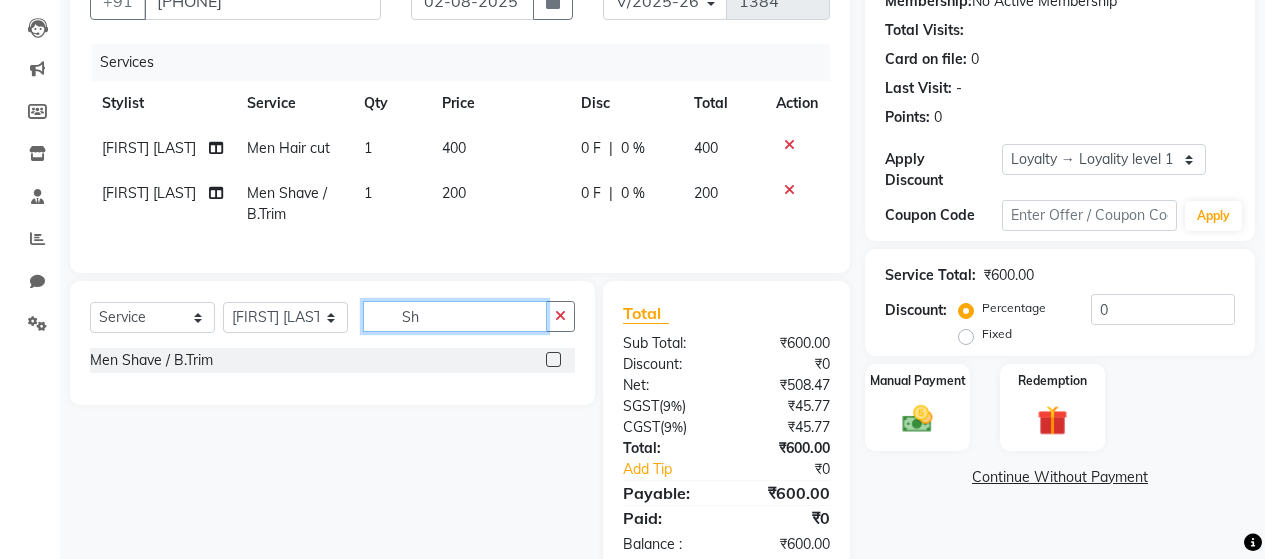 type on "S" 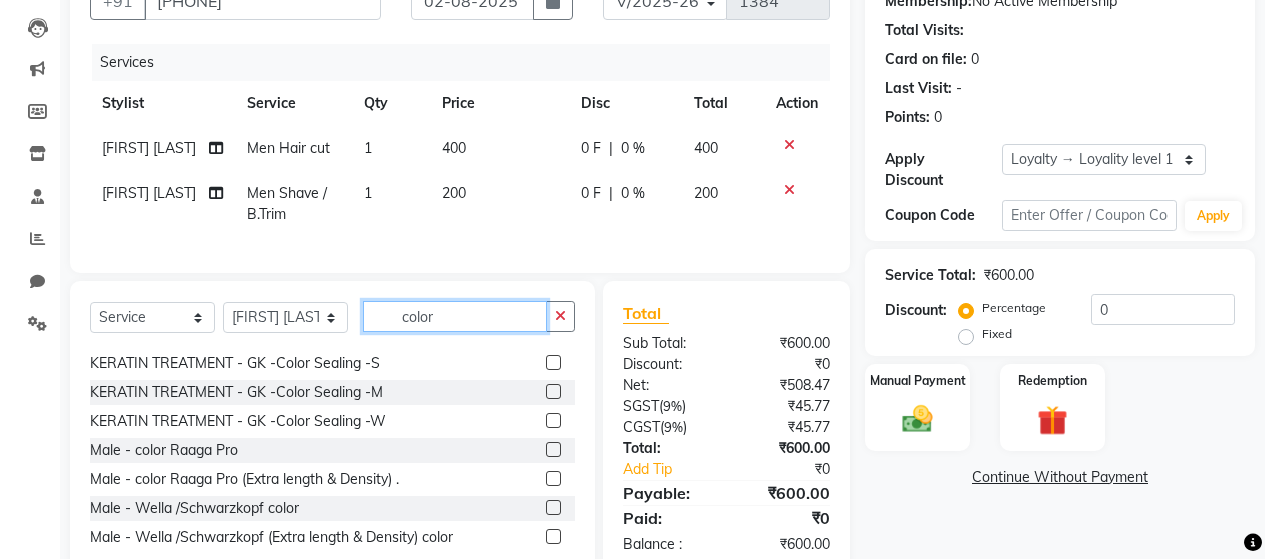 scroll, scrollTop: 600, scrollLeft: 0, axis: vertical 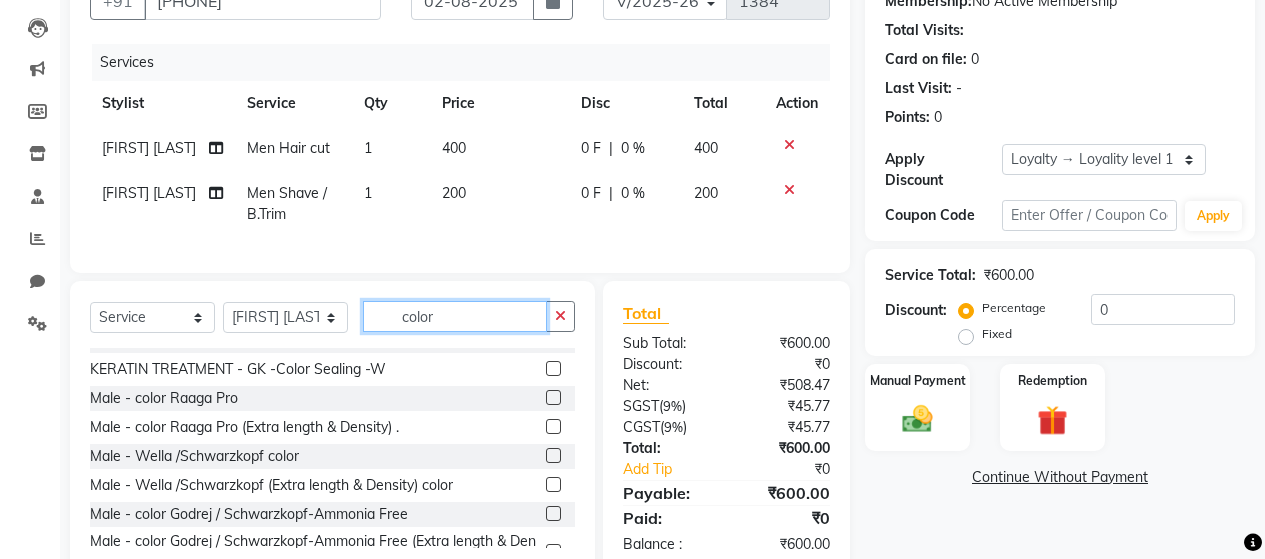 type on "color" 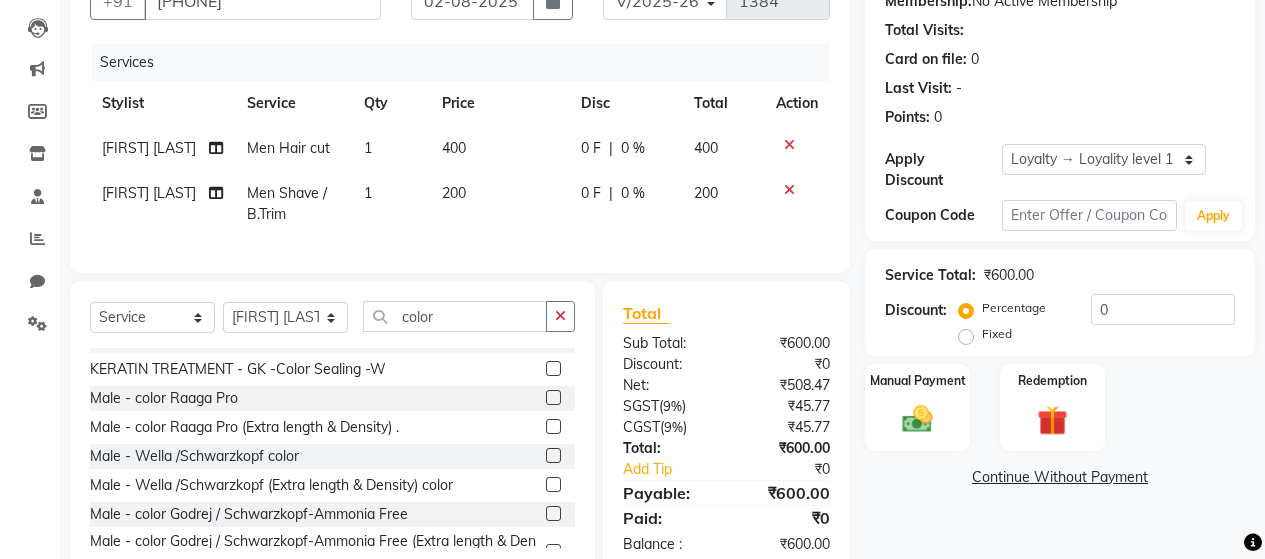 click 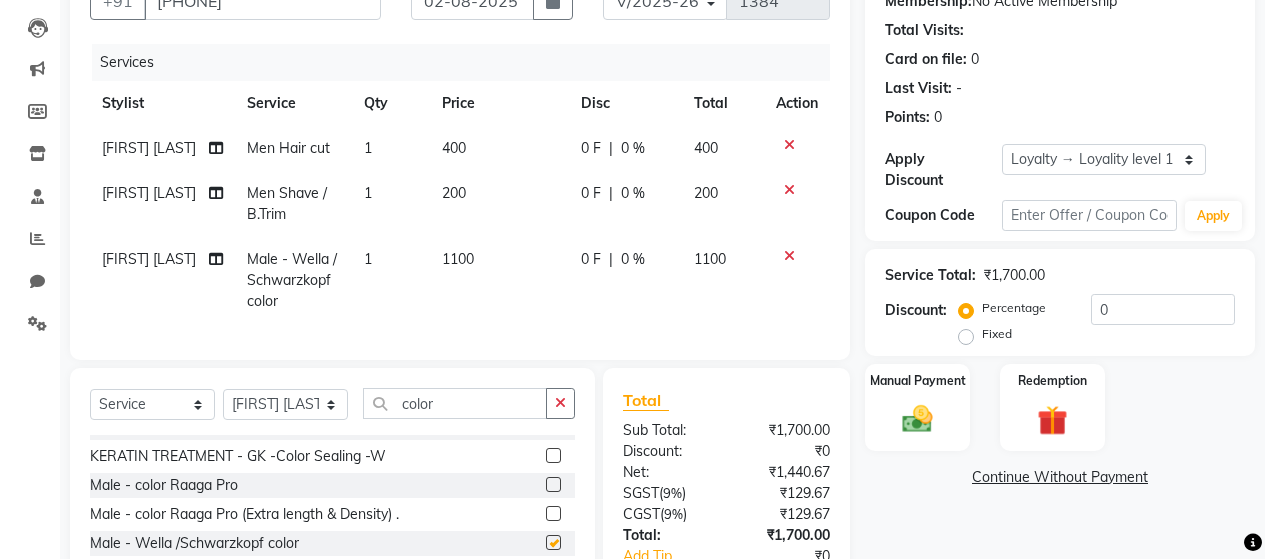 checkbox on "false" 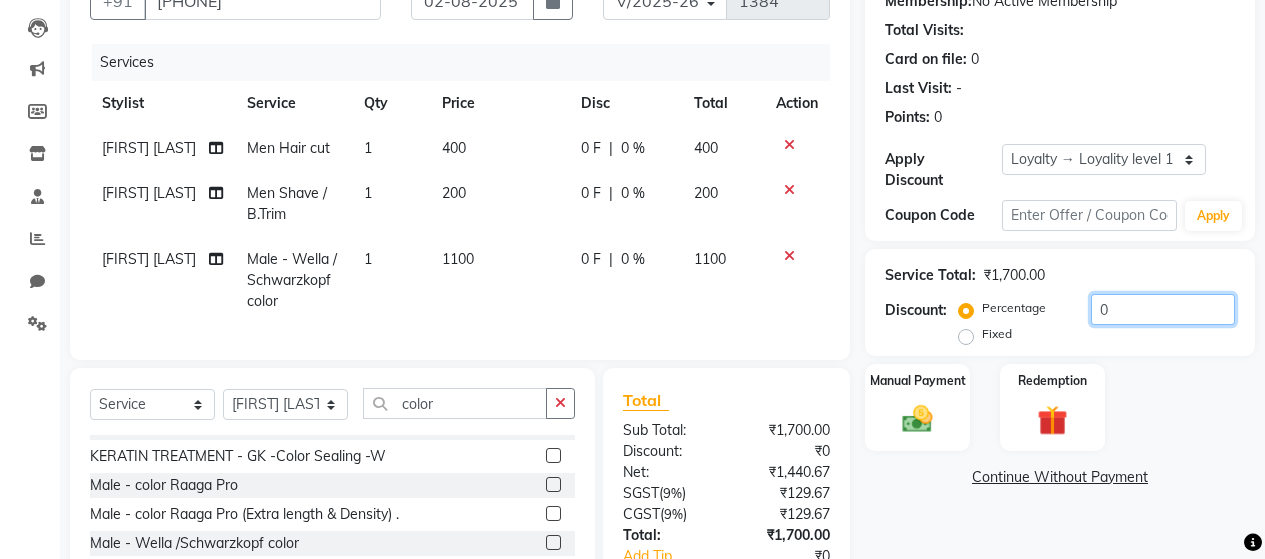 click on "0" 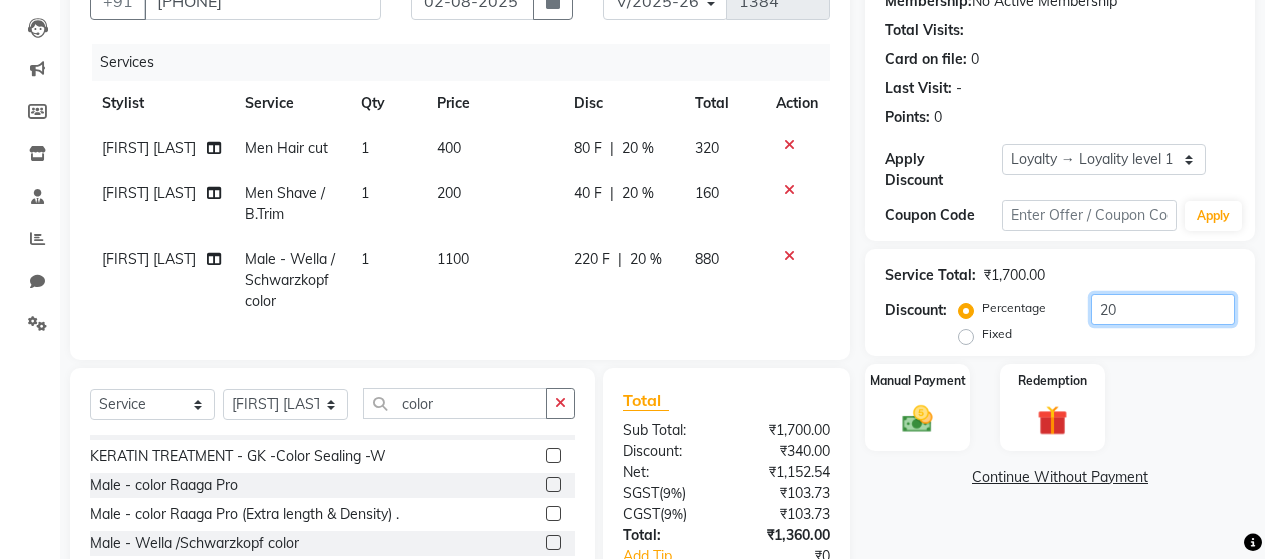 scroll, scrollTop: 353, scrollLeft: 0, axis: vertical 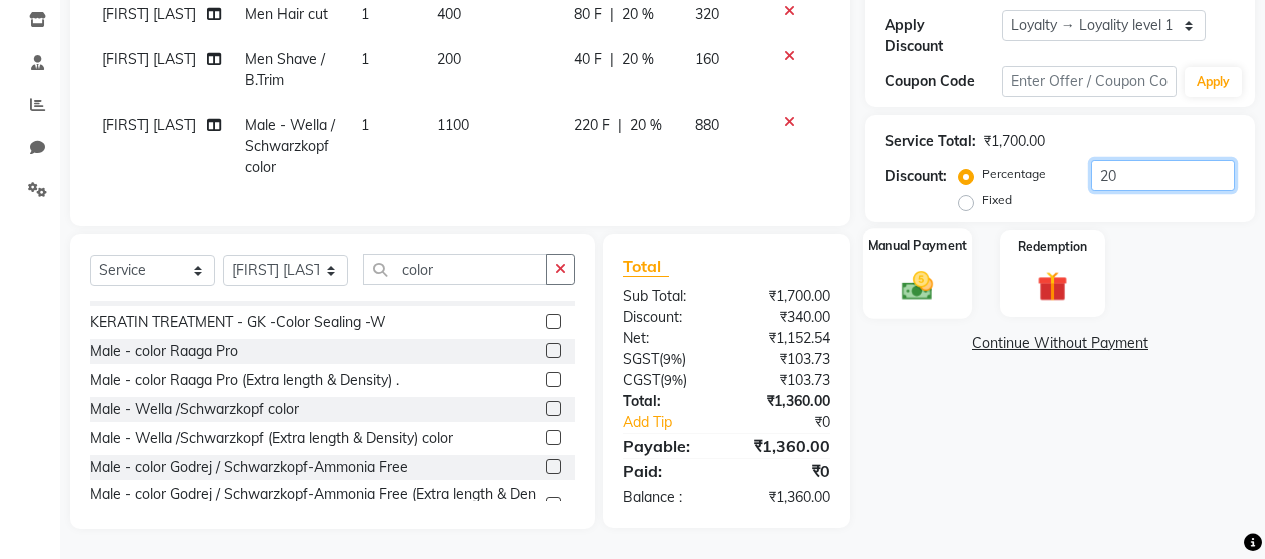 type on "20" 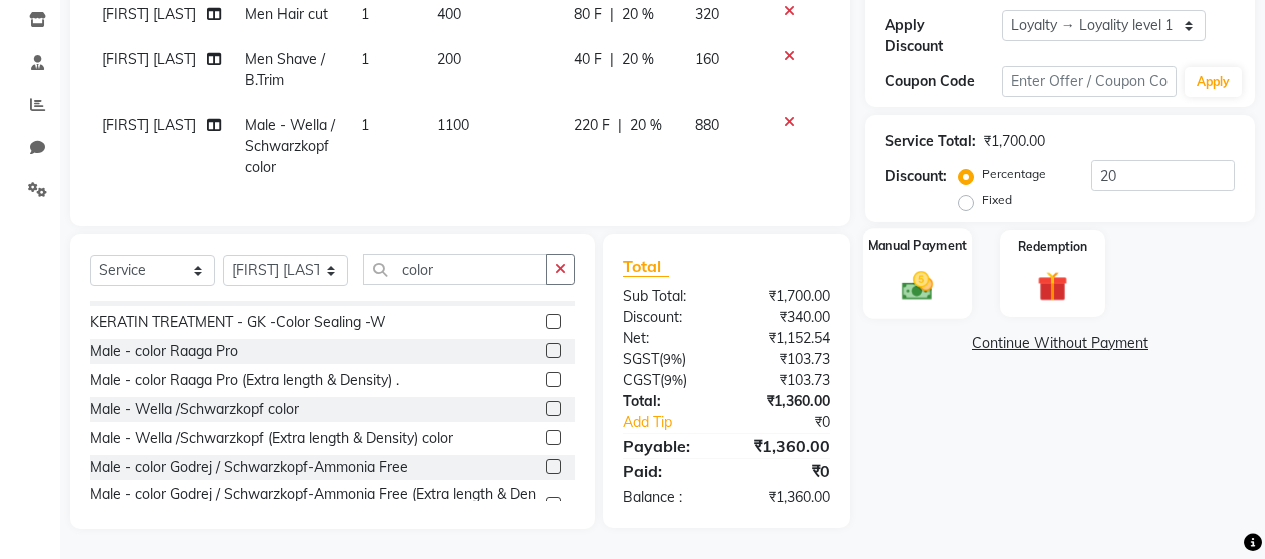 click 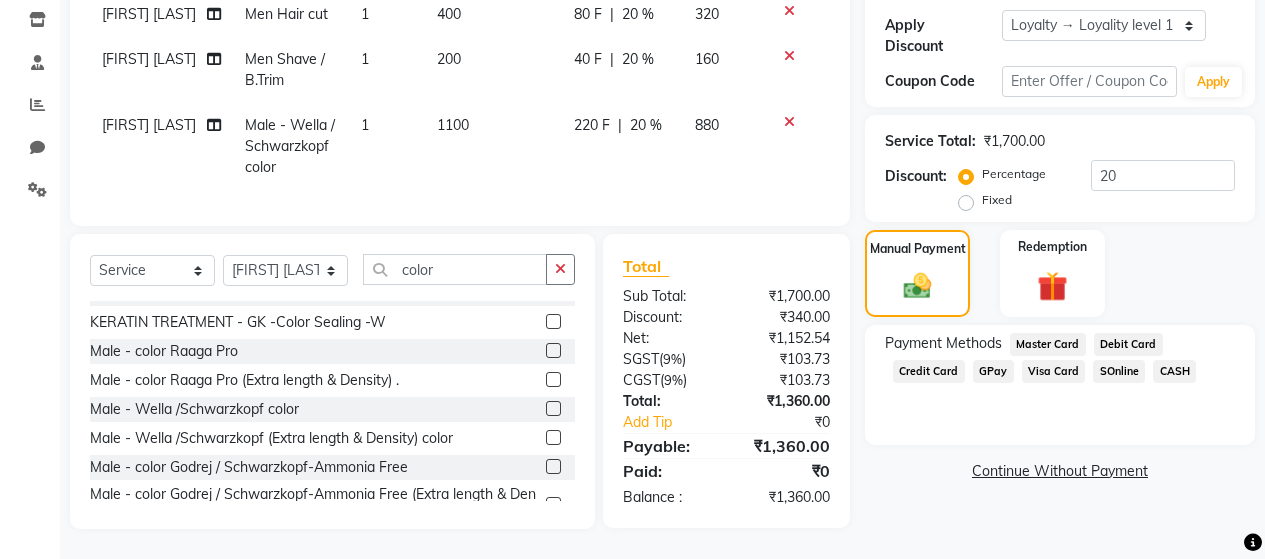 click on "CASH" 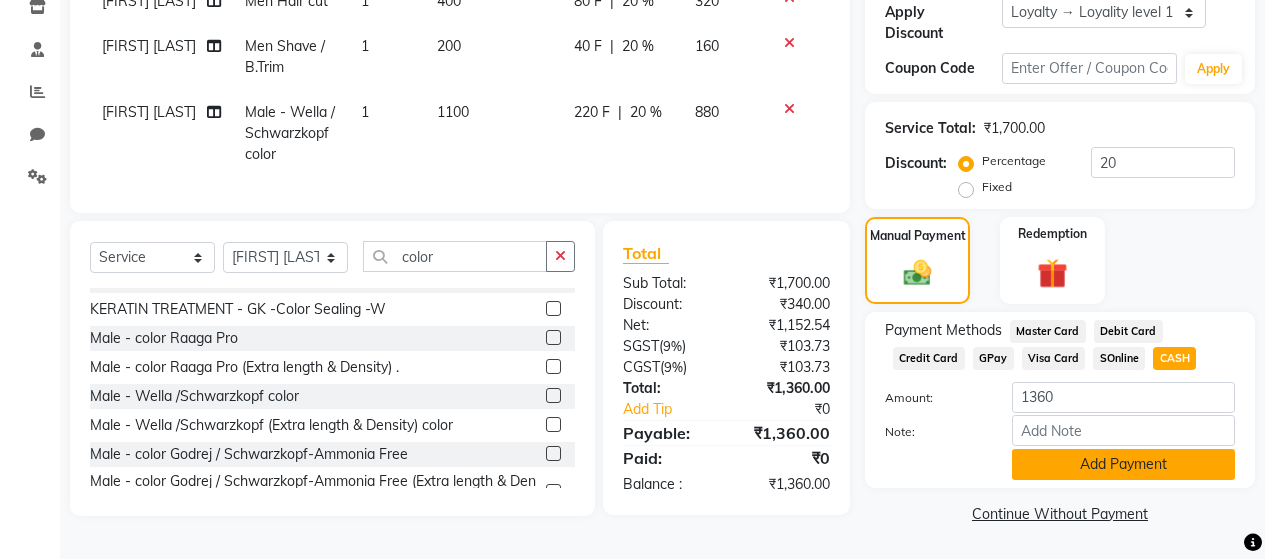 click on "Add Payment" 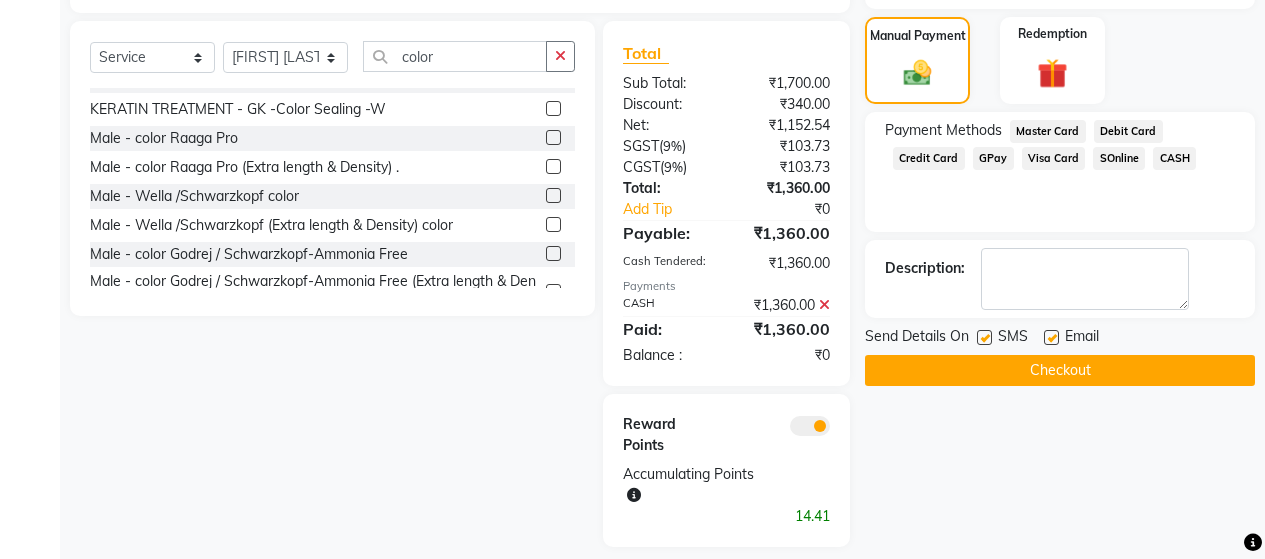 scroll, scrollTop: 553, scrollLeft: 0, axis: vertical 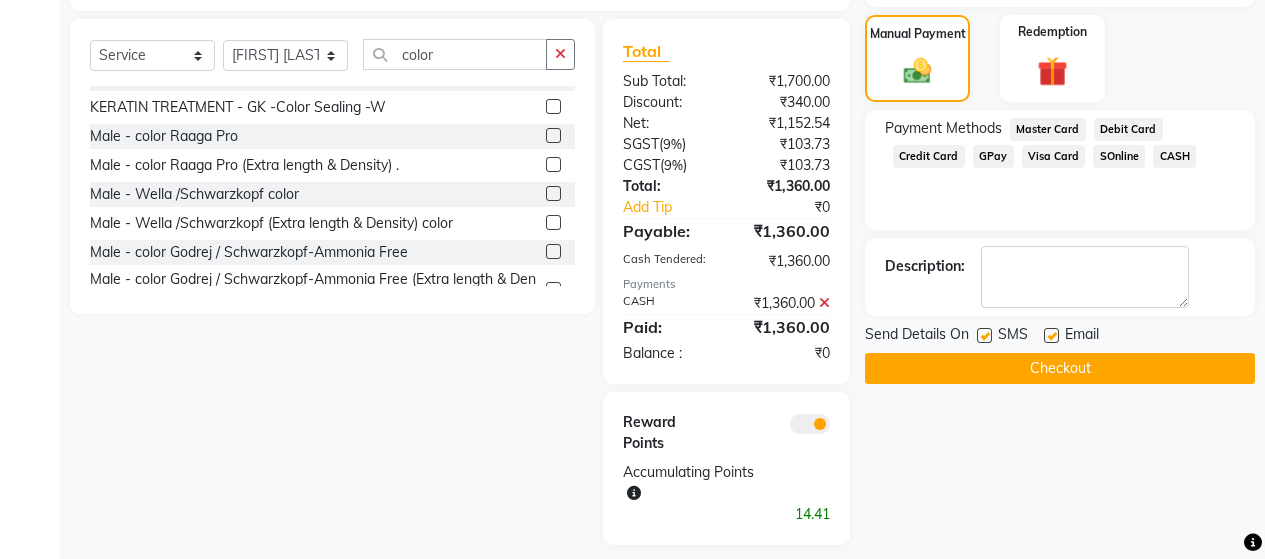 click 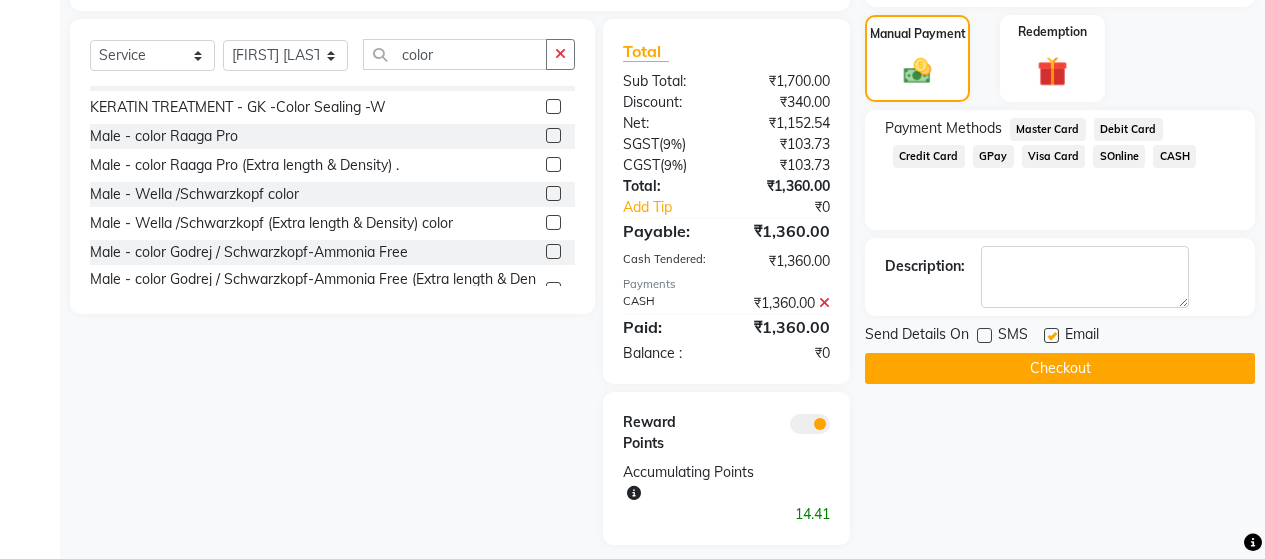 click 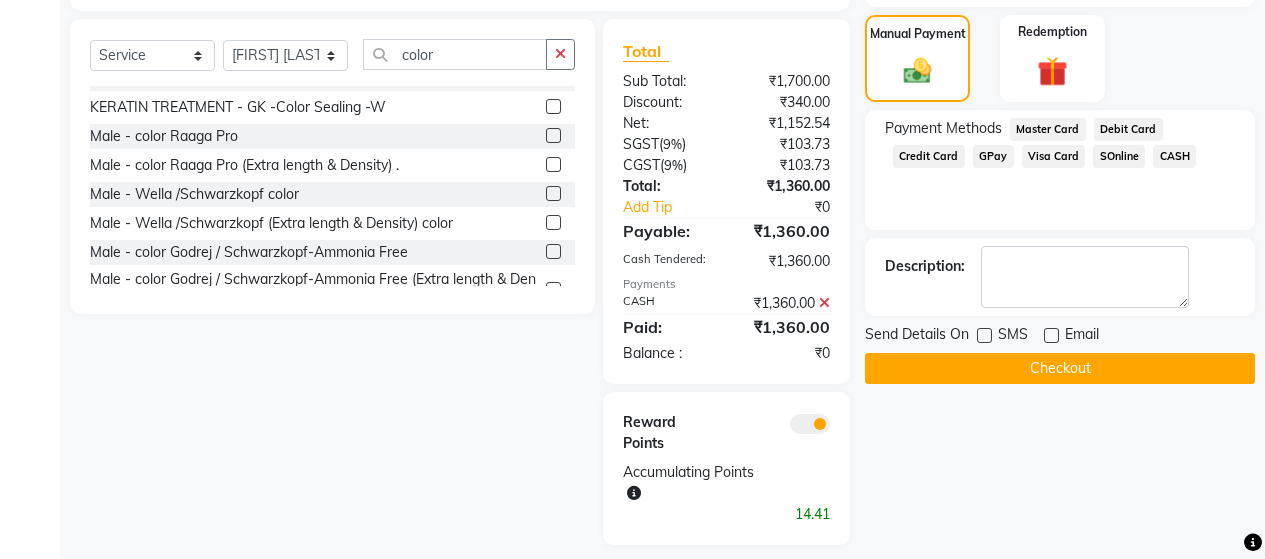click on "Checkout" 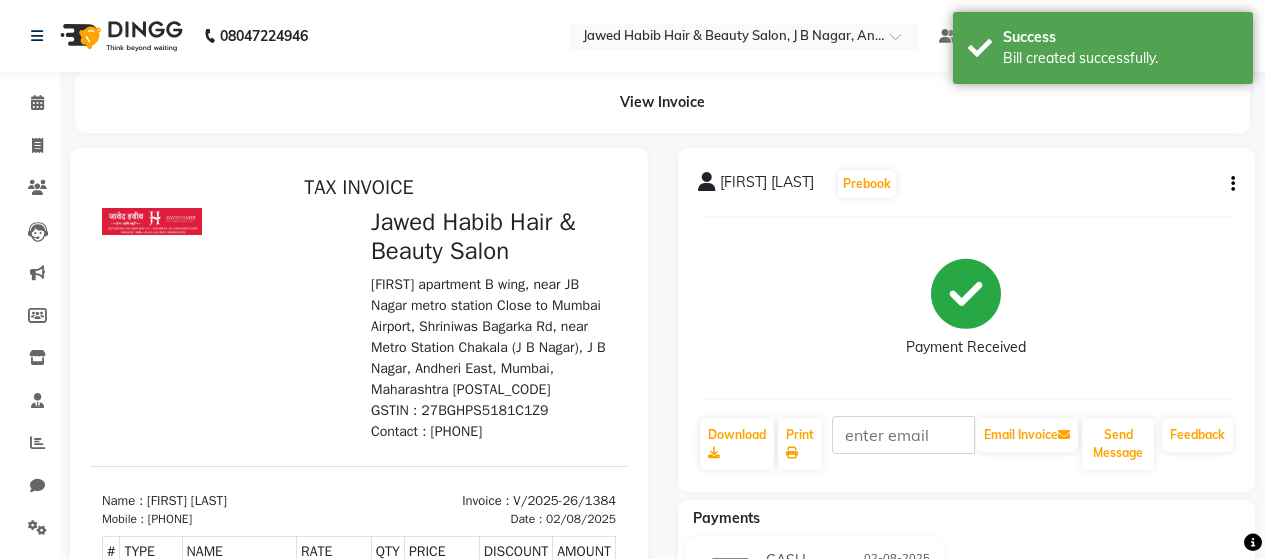 scroll, scrollTop: 0, scrollLeft: 0, axis: both 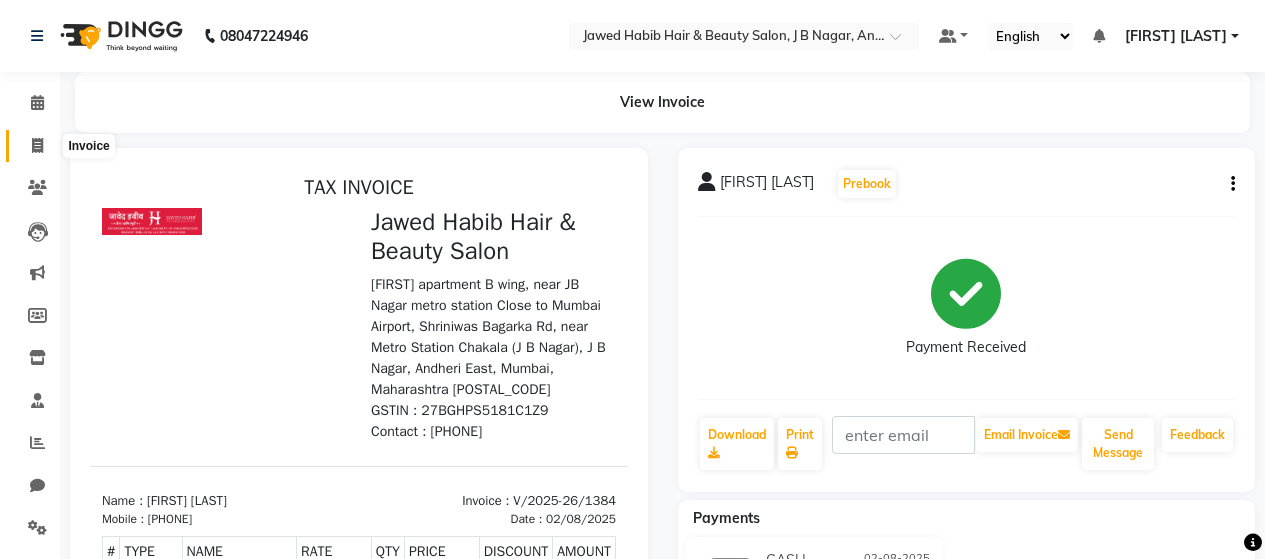 click 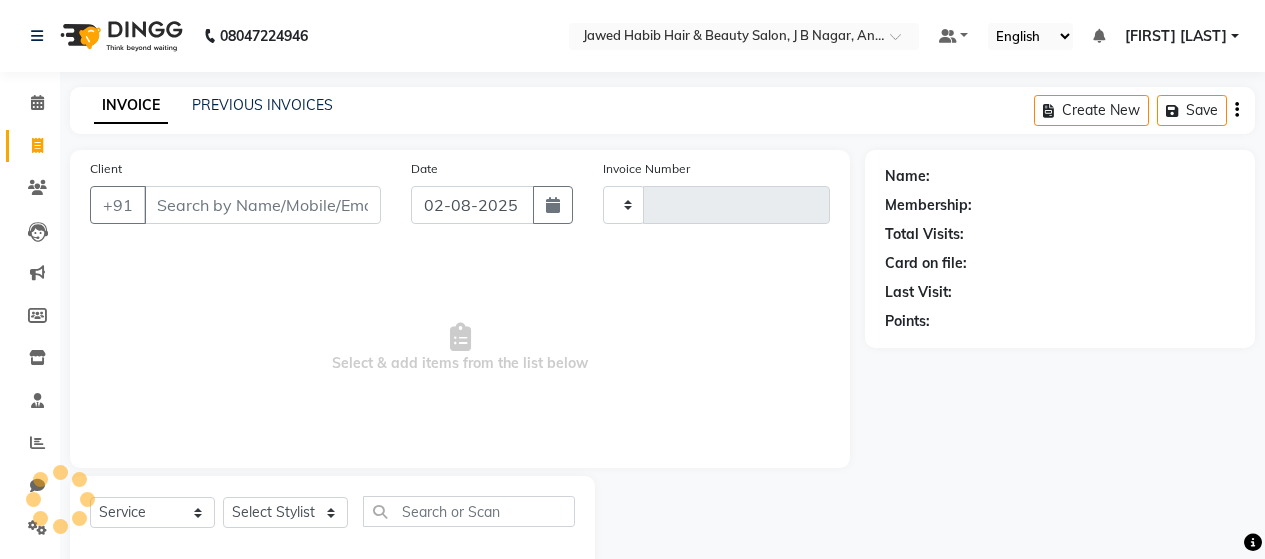 scroll, scrollTop: 42, scrollLeft: 0, axis: vertical 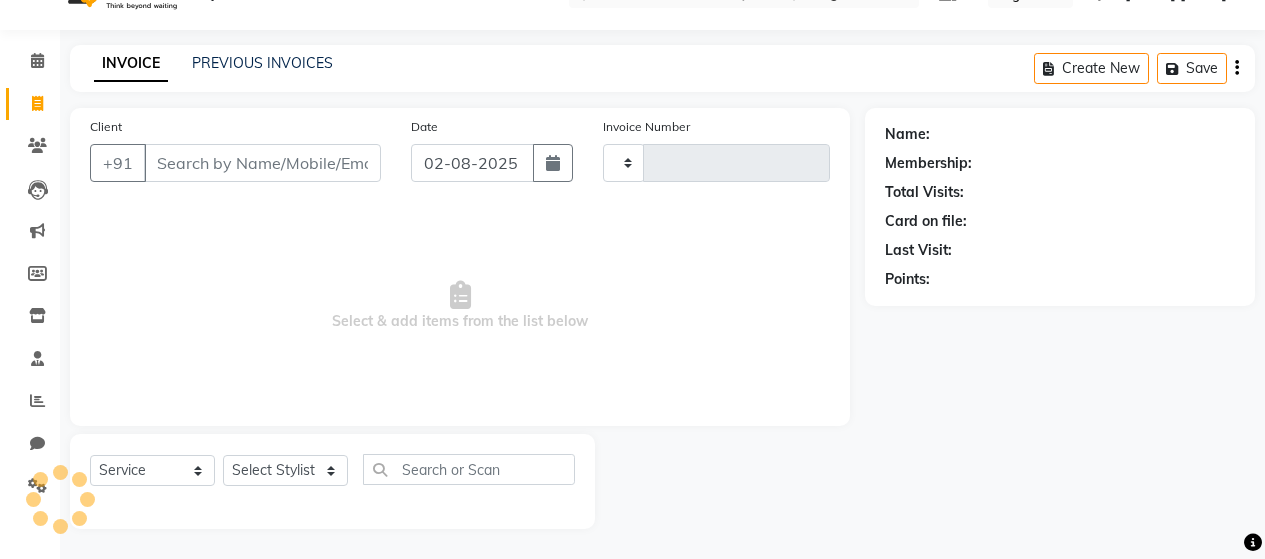 type on "1385" 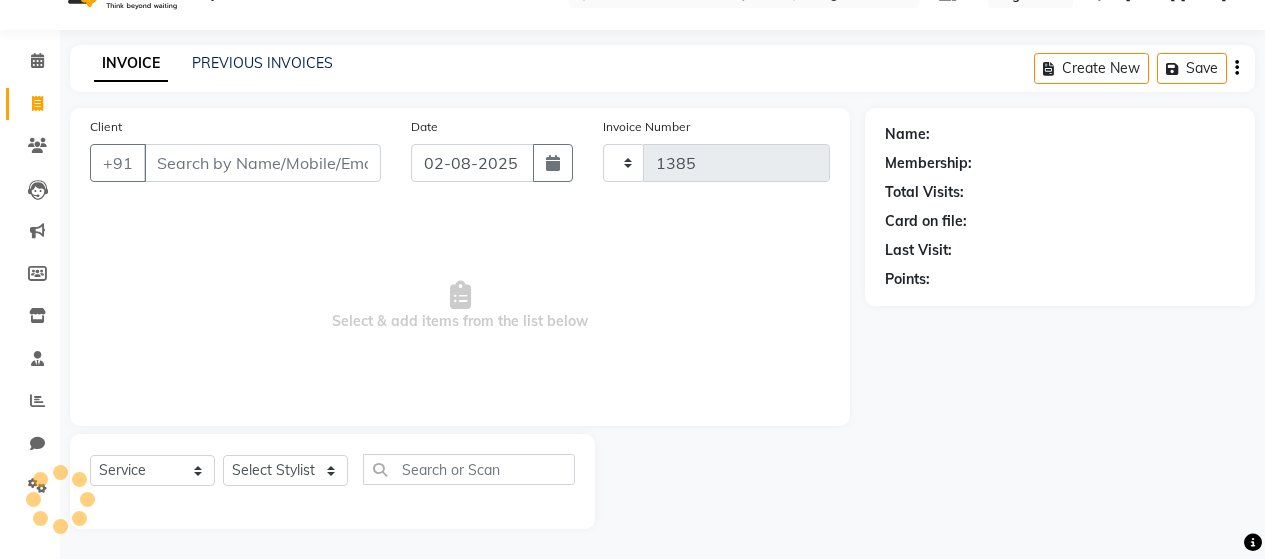 select on "7927" 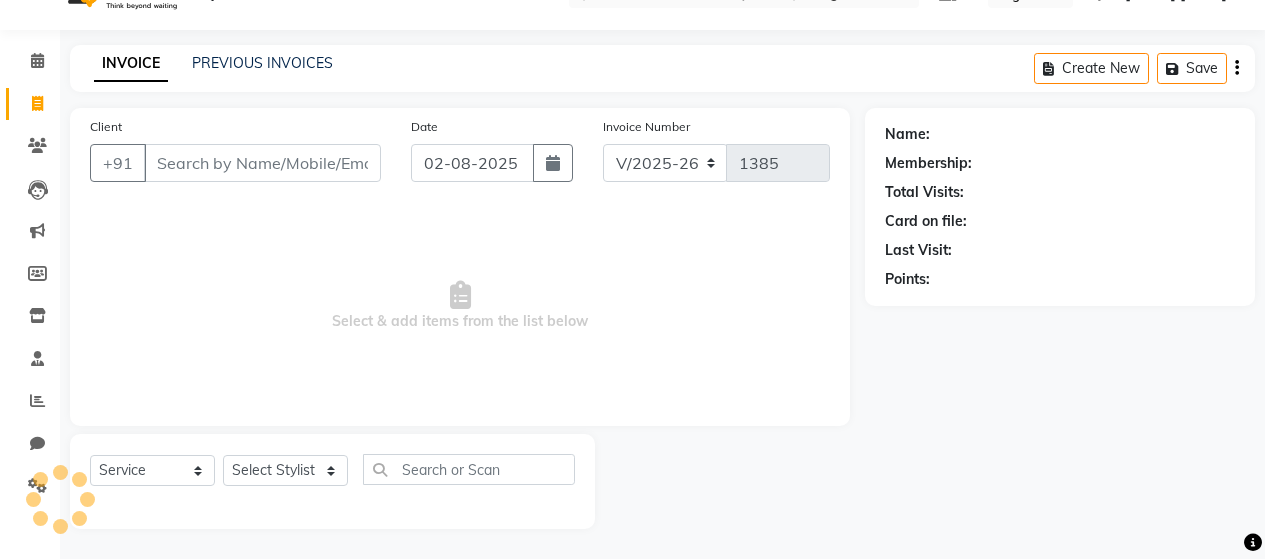 click on "Client" at bounding box center (262, 163) 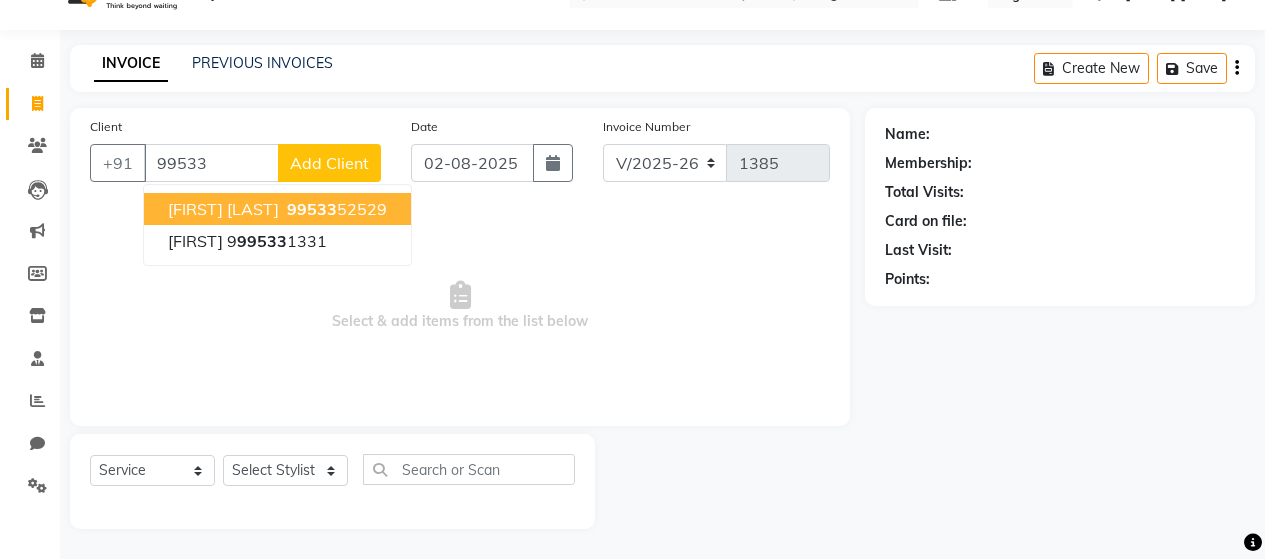 click on "99533 52529" at bounding box center (335, 209) 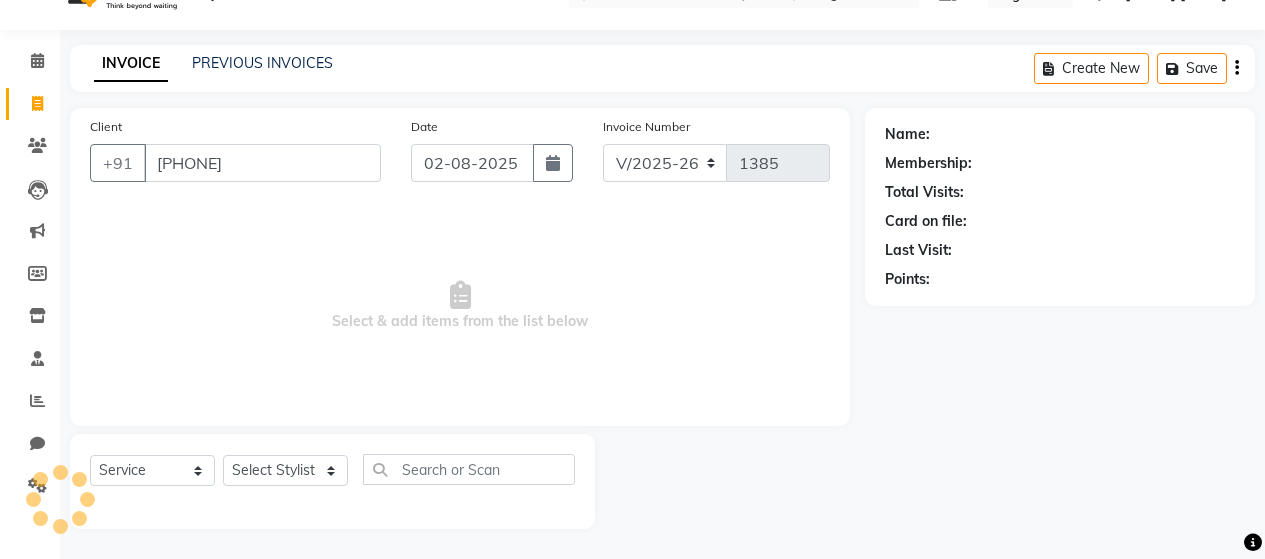 type on "[PHONE]" 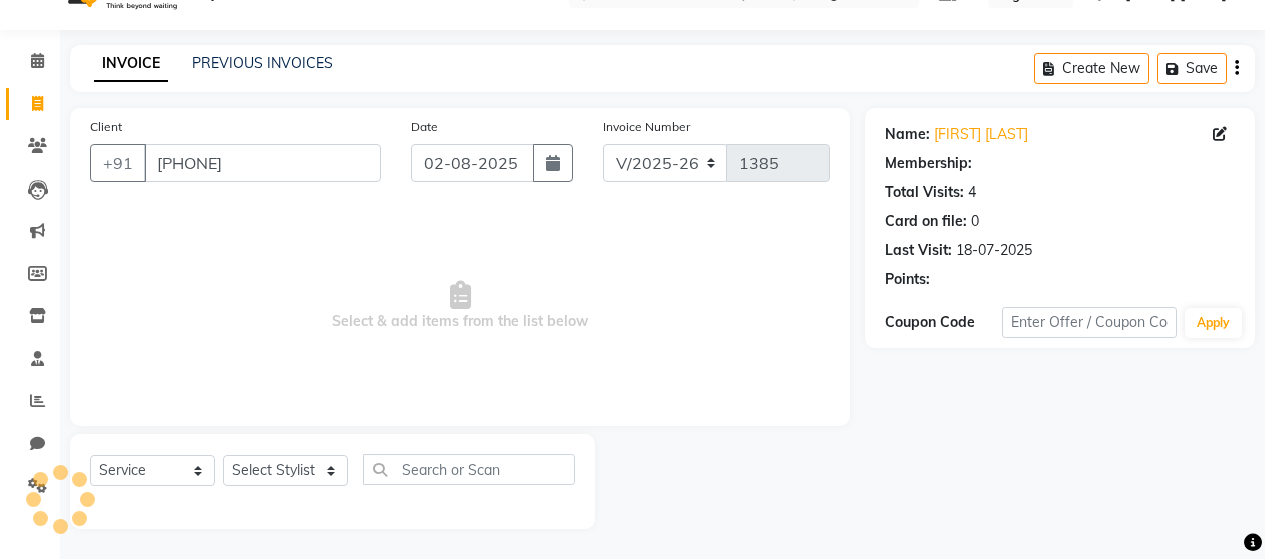 select on "2: Object" 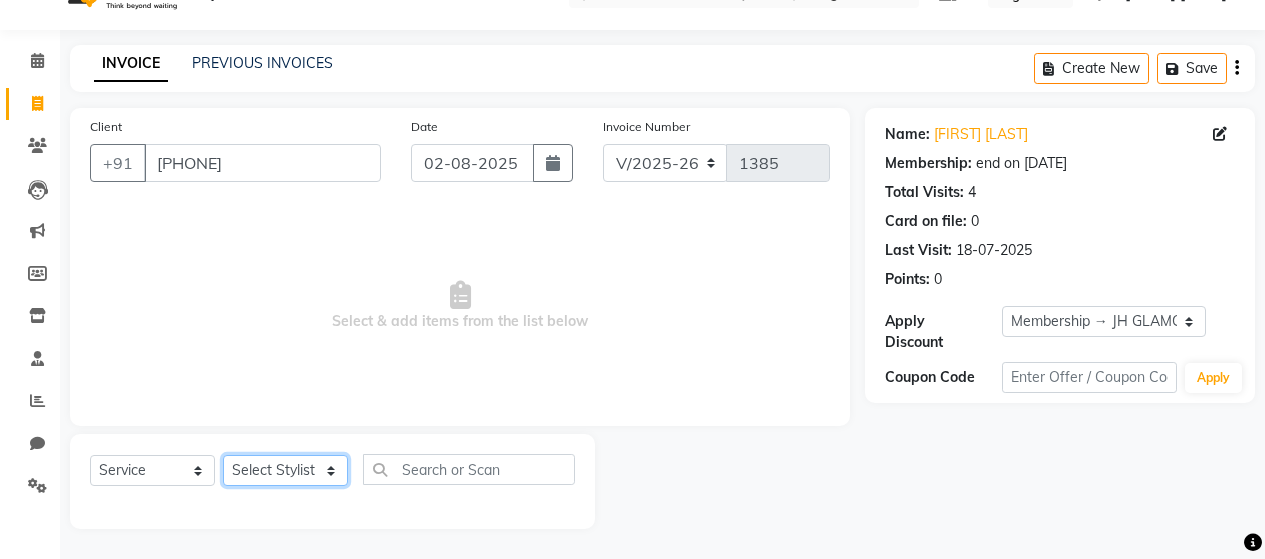 click on "Select Stylist [FIRST] [LAST] [FIRST] [LAST] [FIRST] [LAST] [FIRST] [LAST] [FIRST] [LAST] [FIRST] [LAST] [FIRST] [LAST] [FIRST] [LAST] [FIRST] [LAST] [FIRST] [LAST] [FIRST] [LAST] [FIRST] [LAST] [FIRST] [LAST] [FIRST] [LAST]" 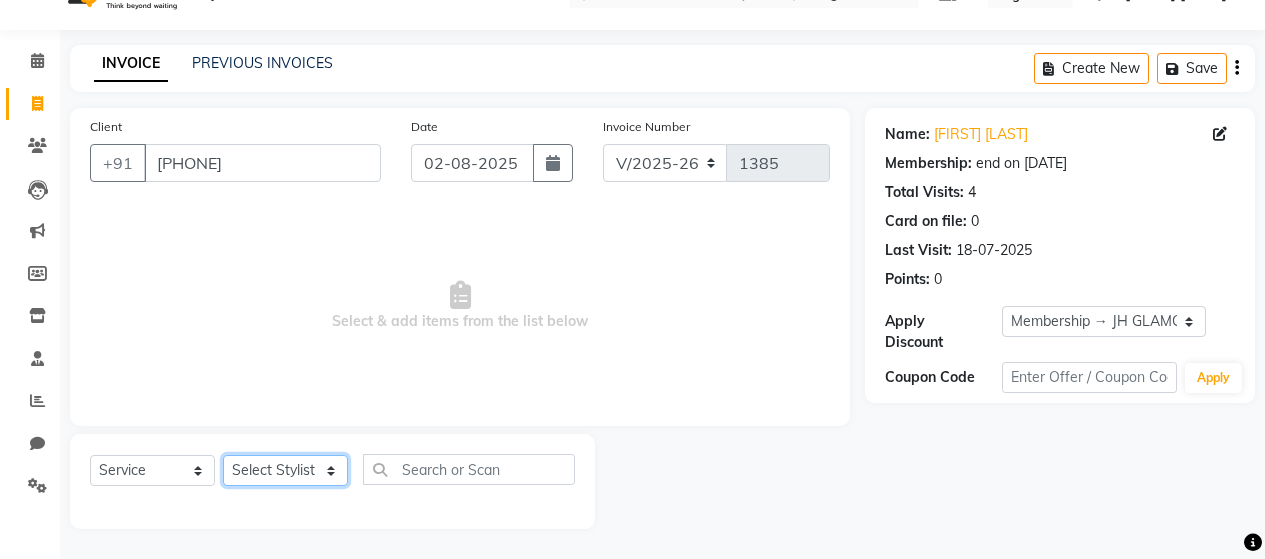 select on "72242" 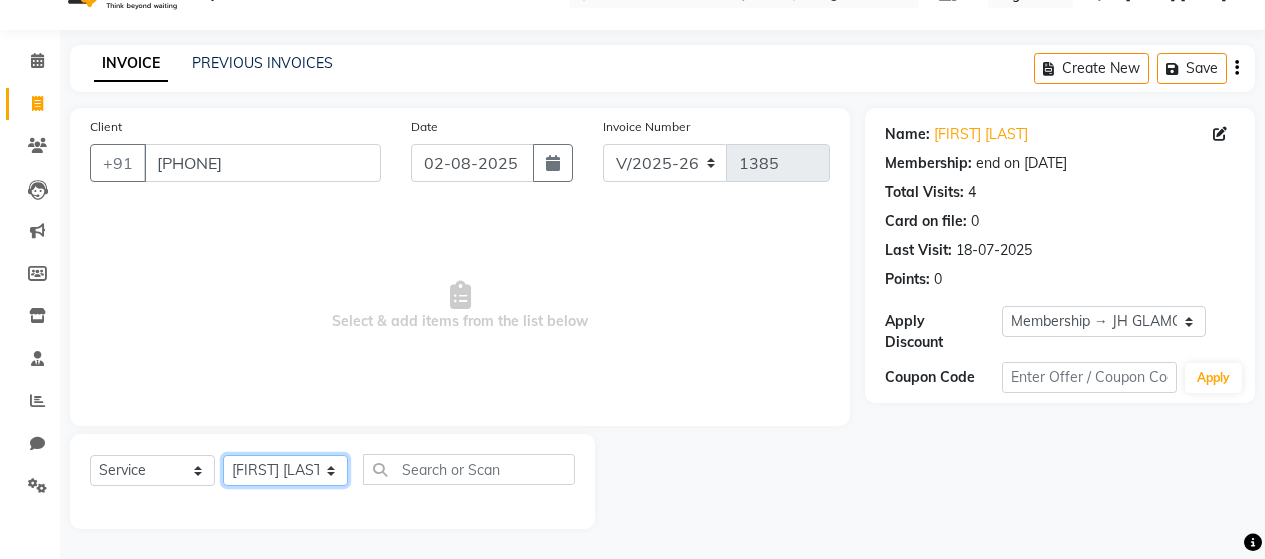 click on "Select Stylist [FIRST] [LAST] [FIRST] [LAST] [FIRST] [LAST] [FIRST] [LAST] [FIRST] [LAST] [FIRST] [LAST] [FIRST] [LAST] [FIRST] [LAST] [FIRST] [LAST] [FIRST] [LAST] [FIRST] [LAST] [FIRST] [LAST] [FIRST] [LAST] [FIRST] [LAST]" 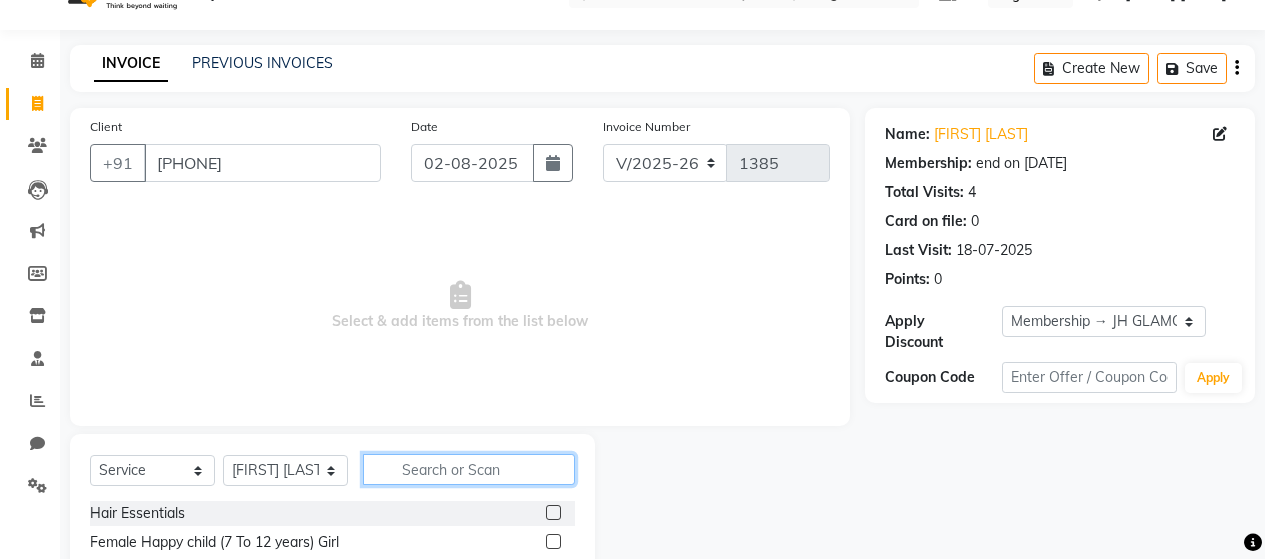 click 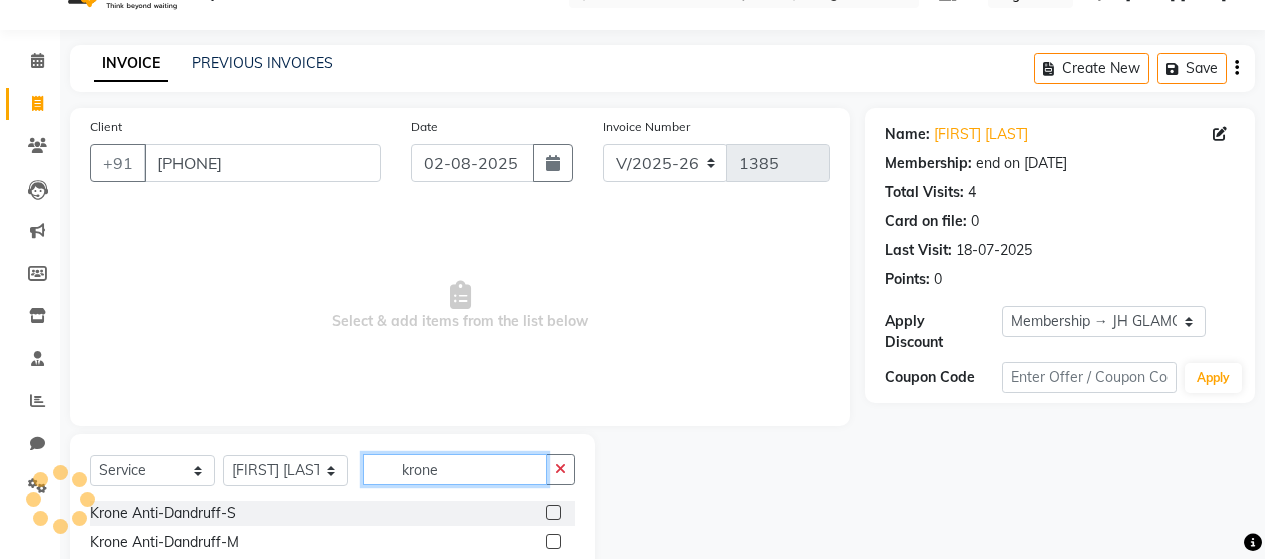scroll, scrollTop: 158, scrollLeft: 0, axis: vertical 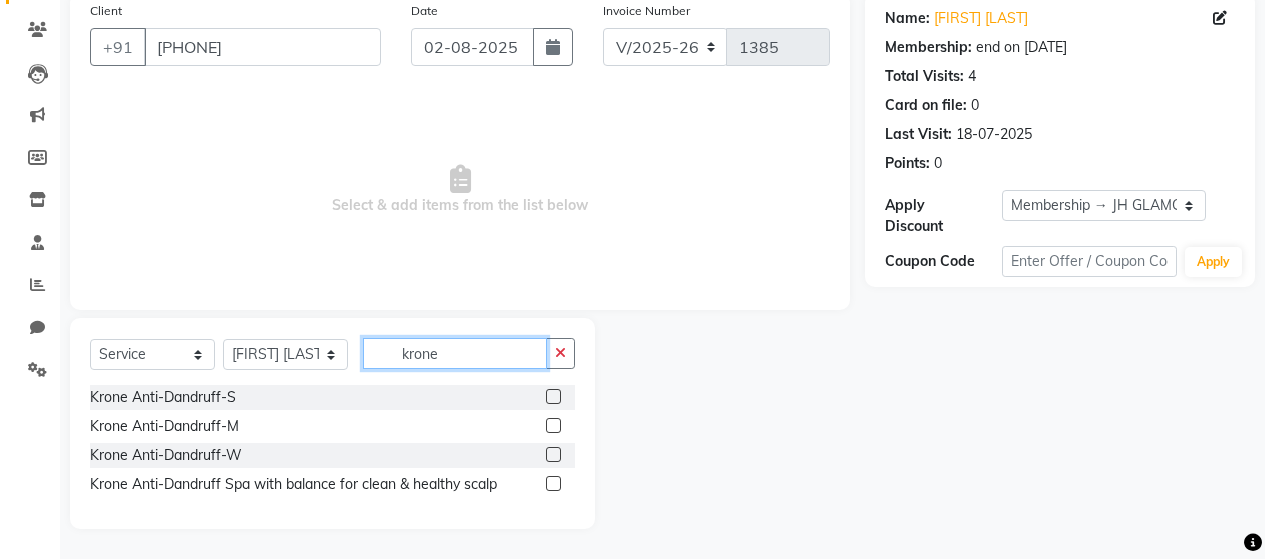 type on "krone" 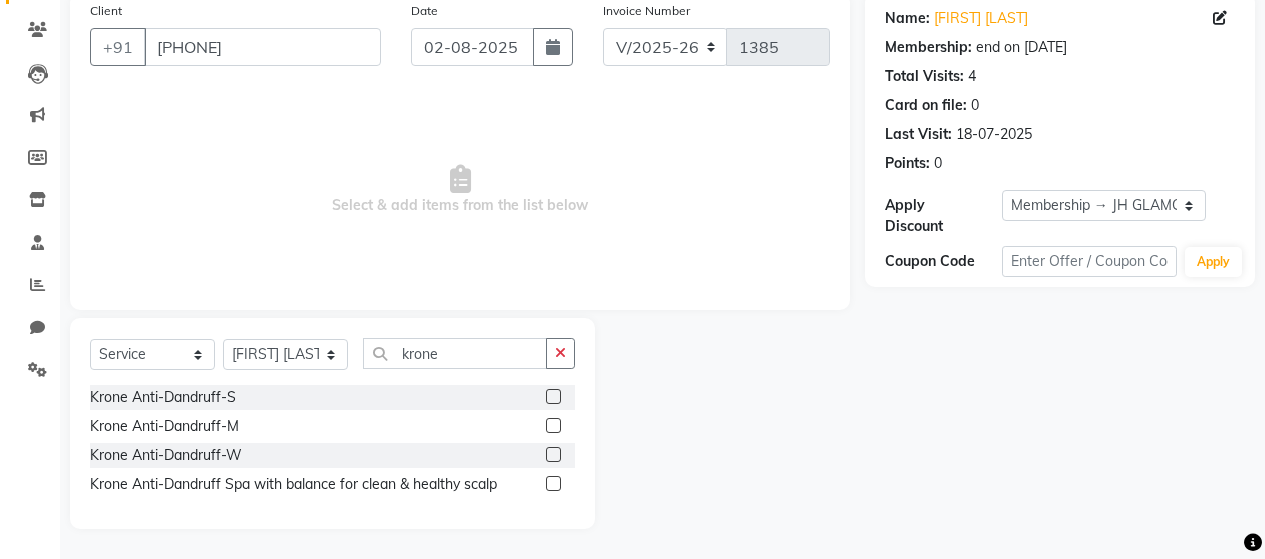 click 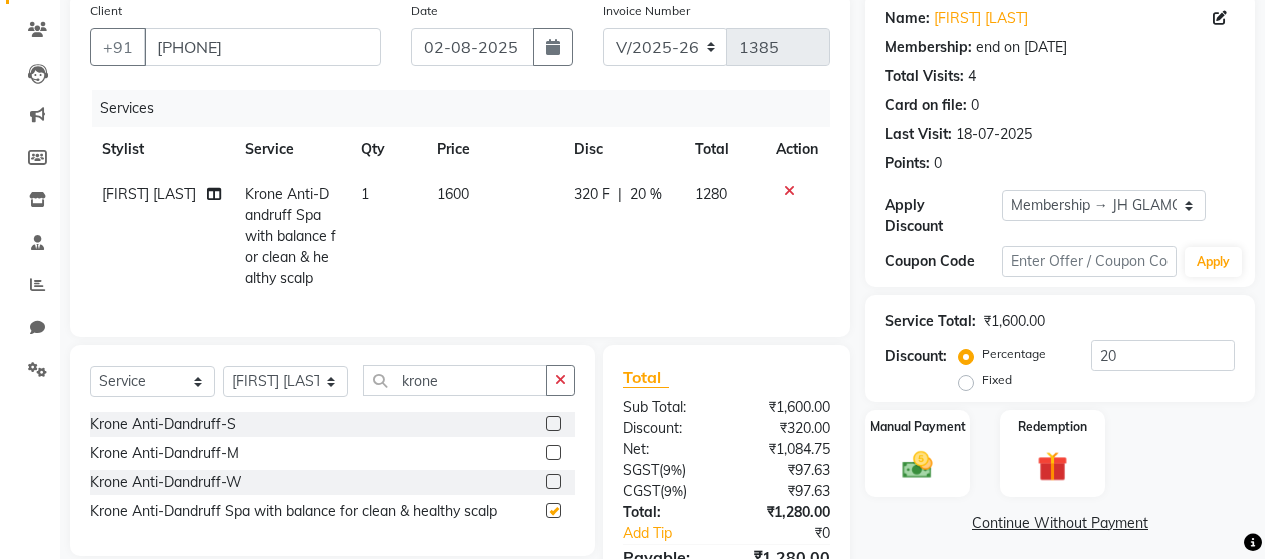 checkbox on "false" 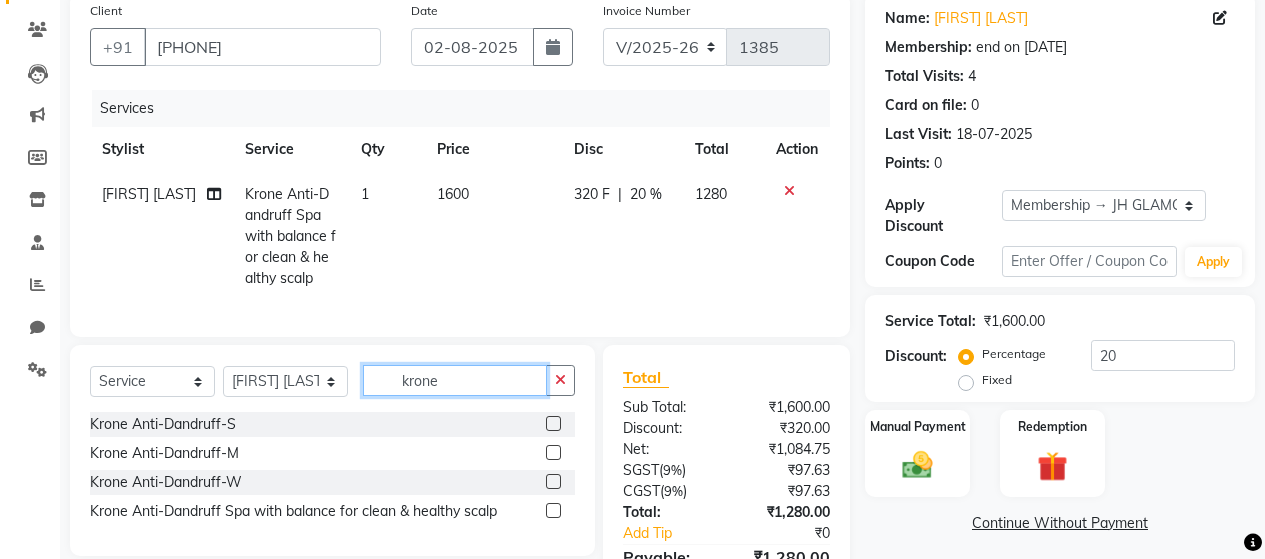 click on "krone" 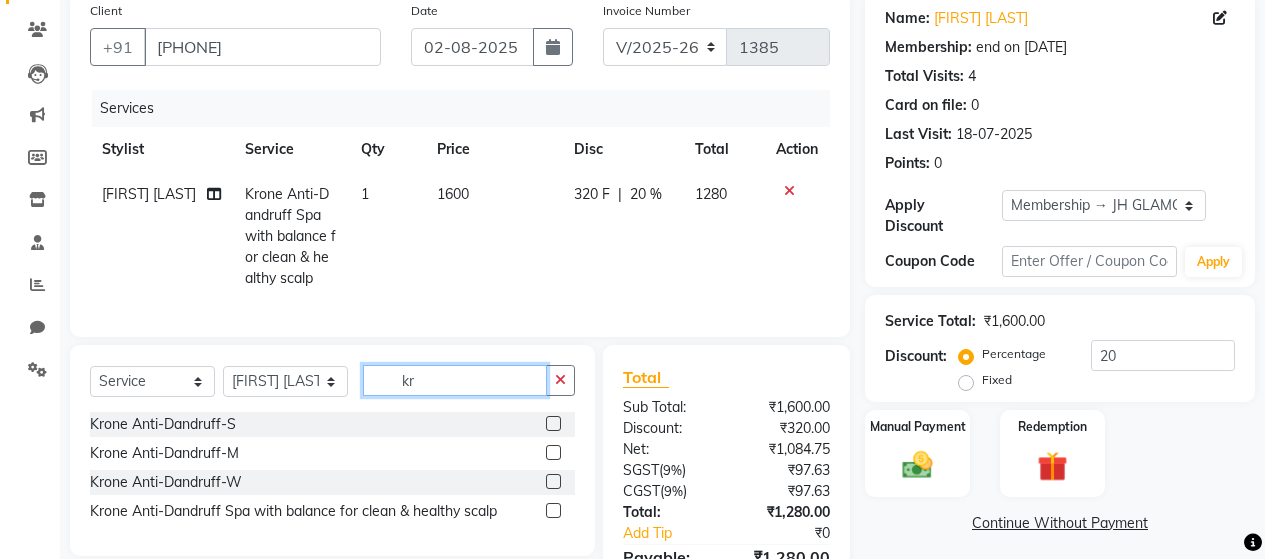 type on "k" 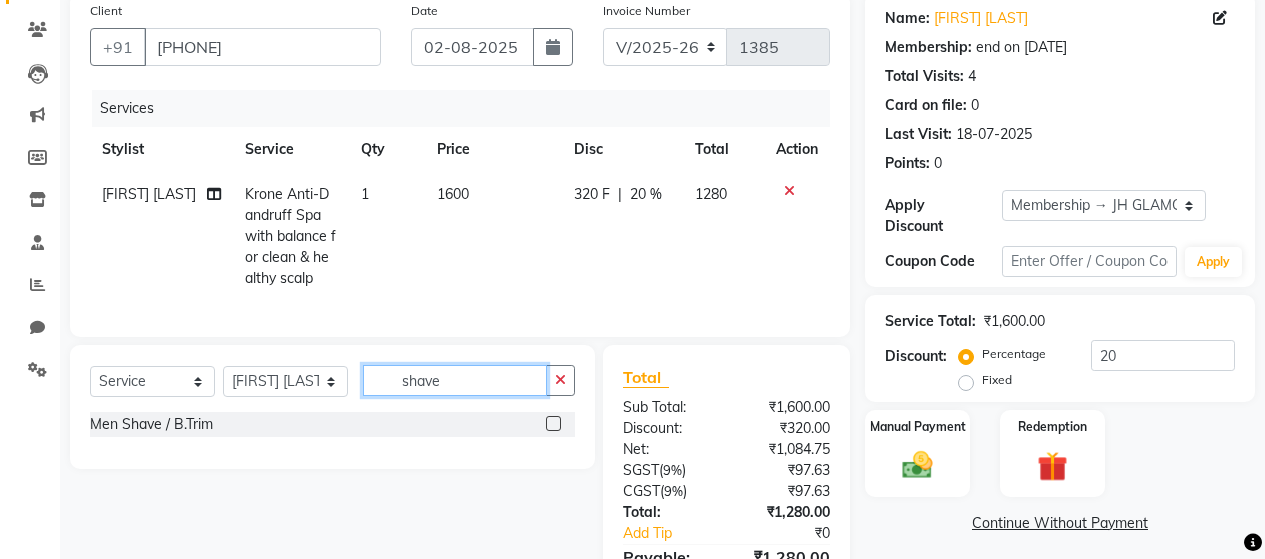 type on "shave" 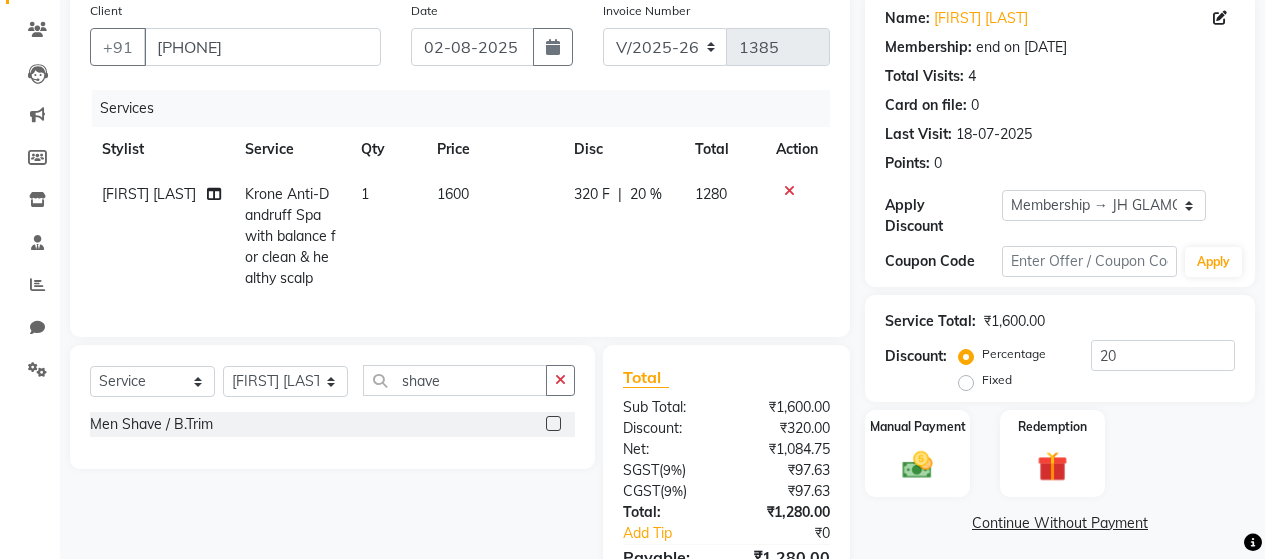 click 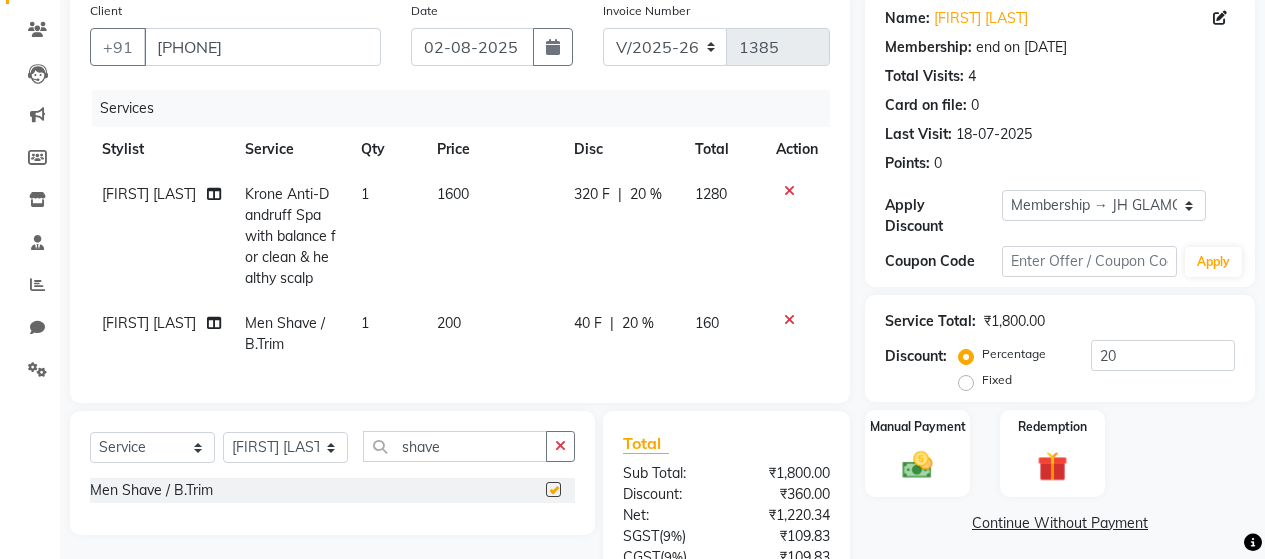 checkbox on "false" 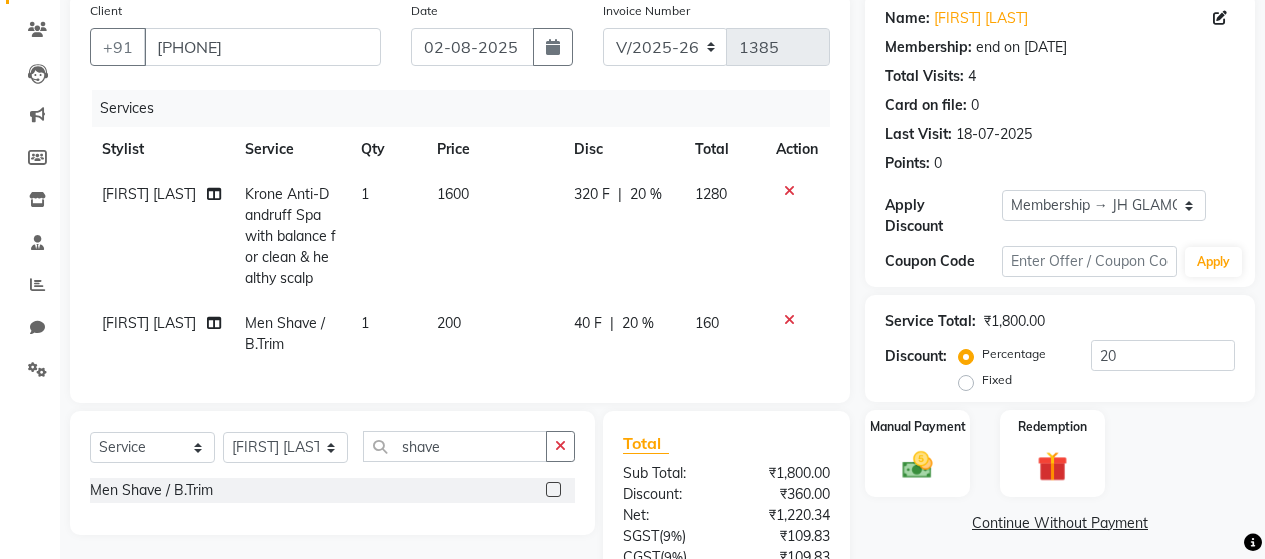 scroll, scrollTop: 349, scrollLeft: 0, axis: vertical 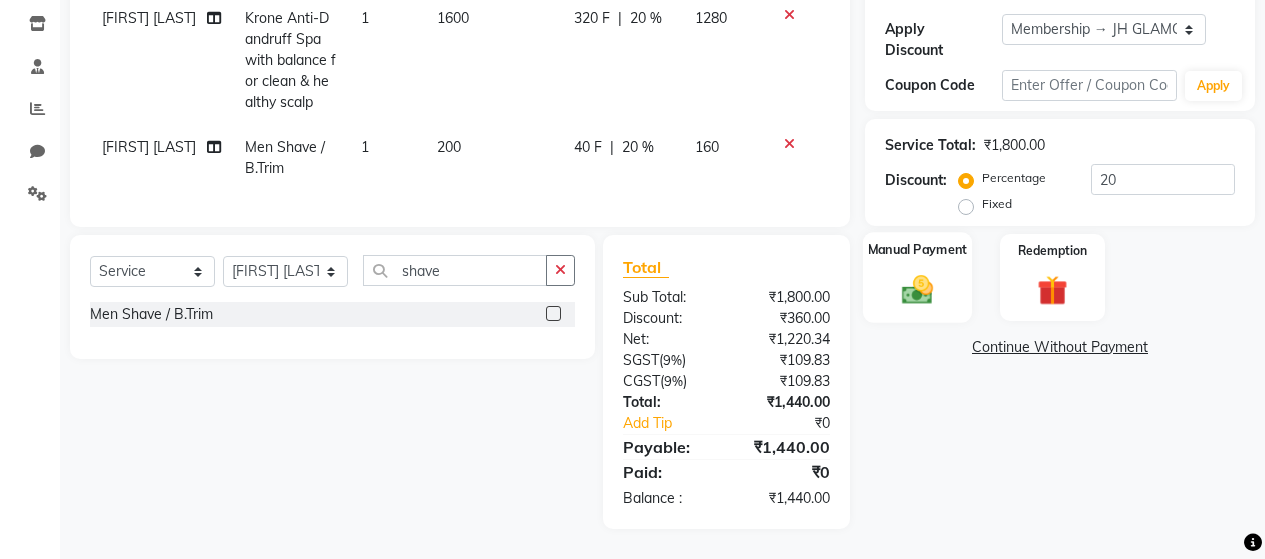 click 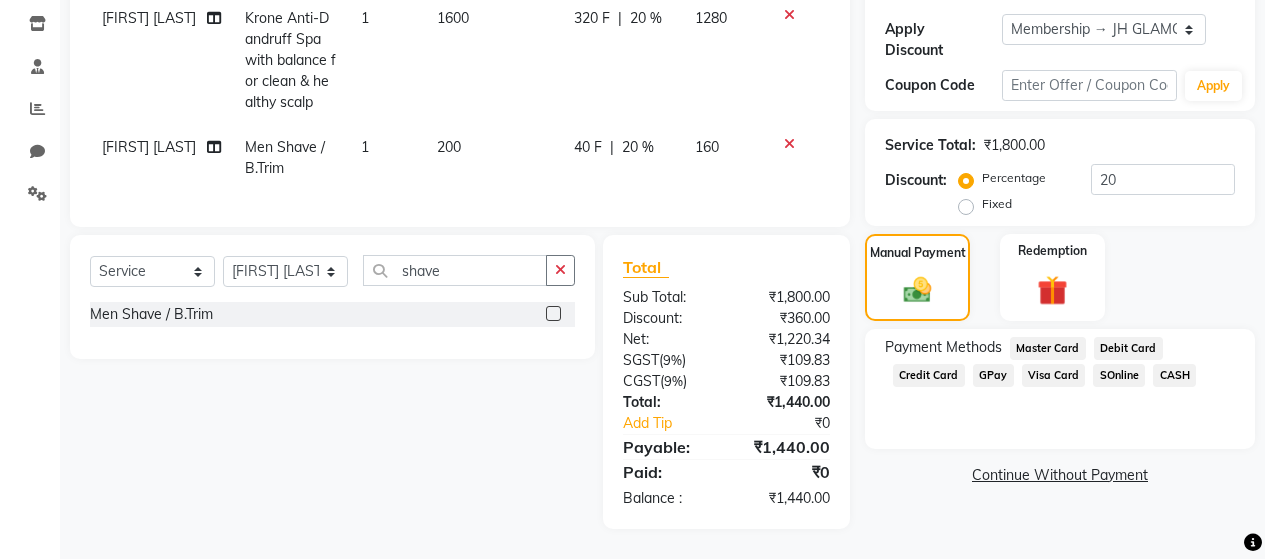 click on "GPay" 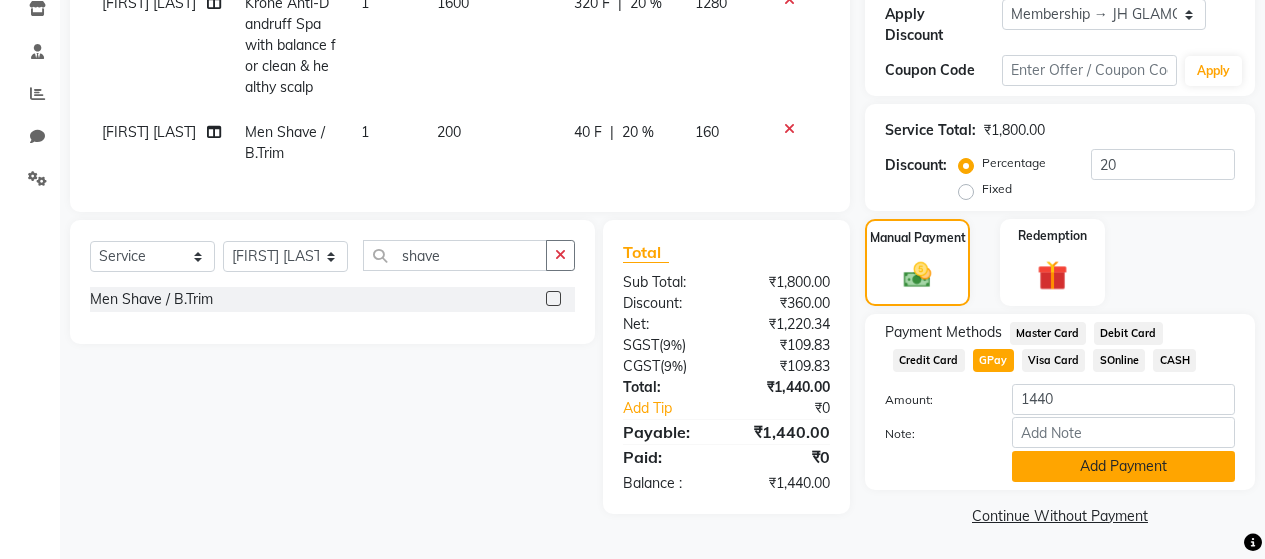 click on "Add Payment" 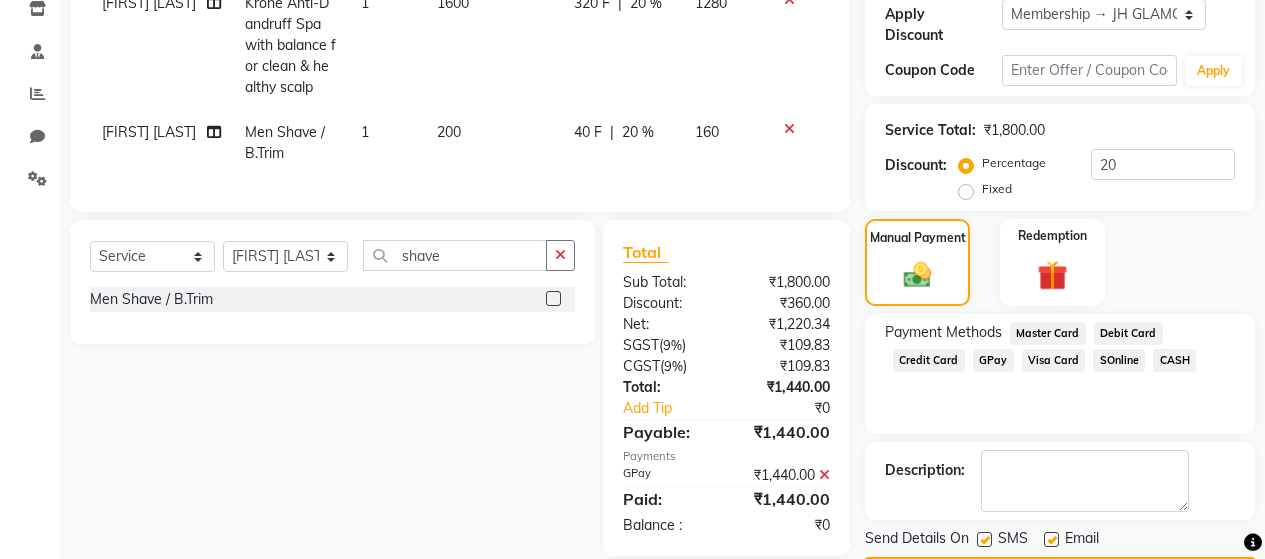 scroll, scrollTop: 481, scrollLeft: 0, axis: vertical 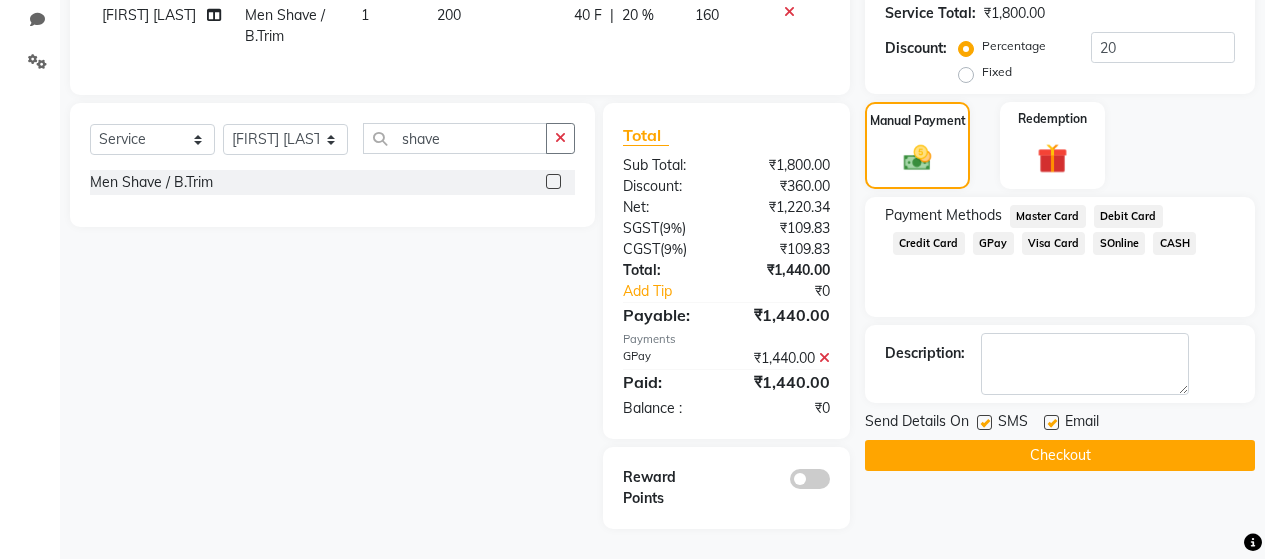 click 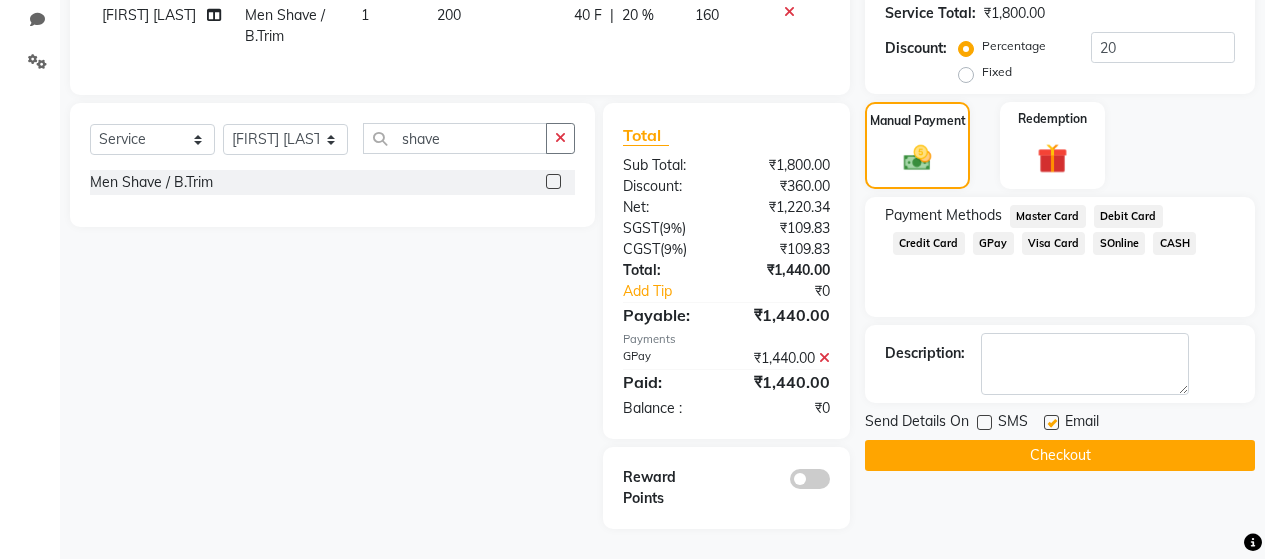 click 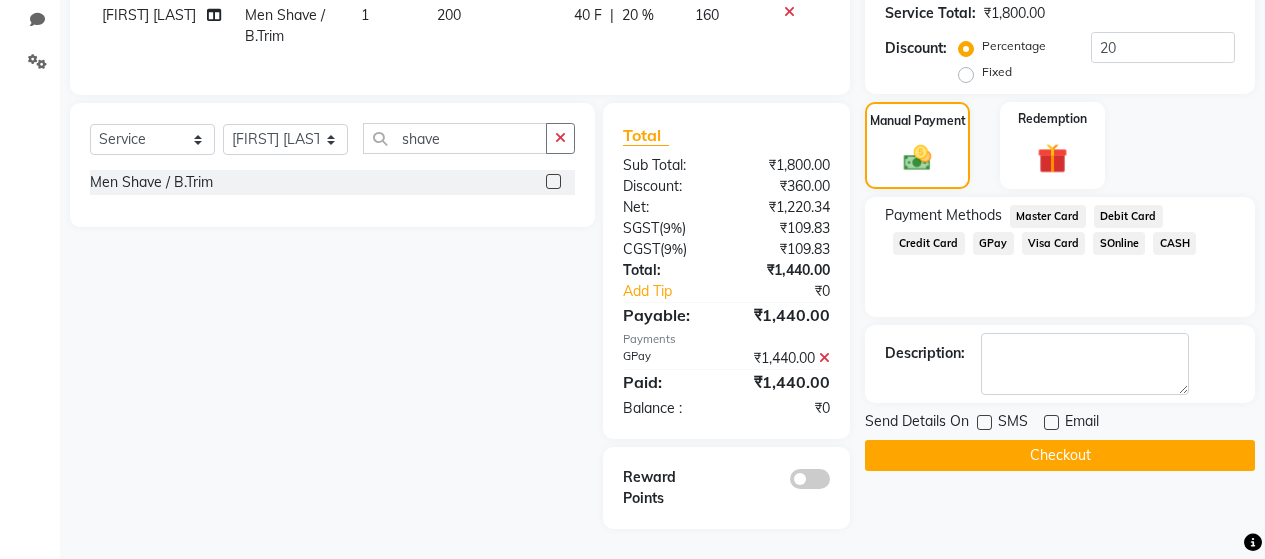 click on "Checkout" 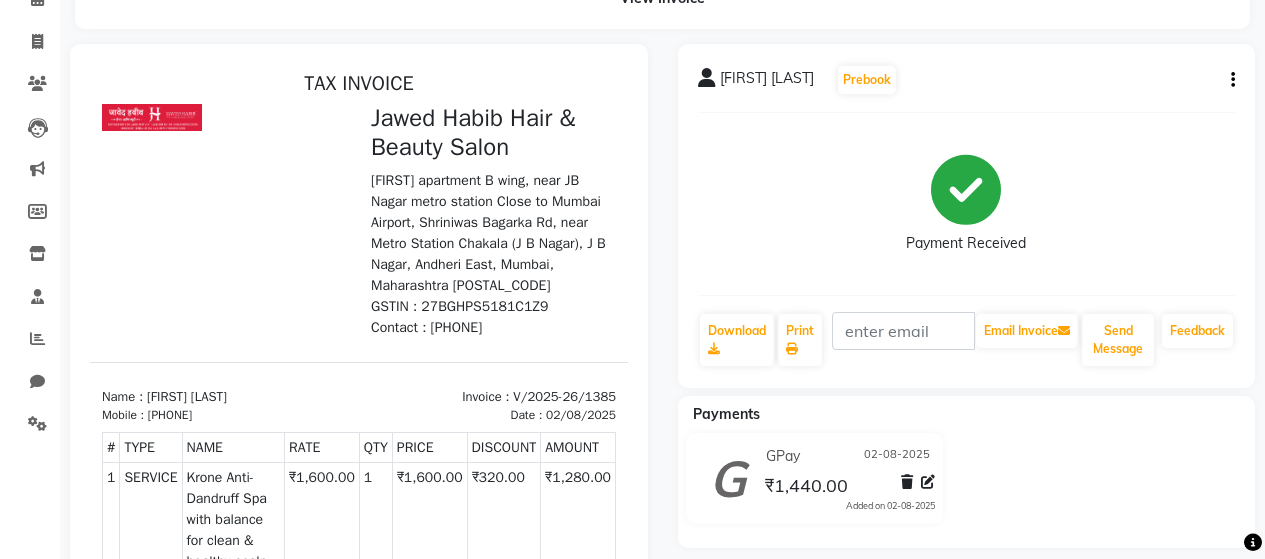 scroll, scrollTop: 200, scrollLeft: 0, axis: vertical 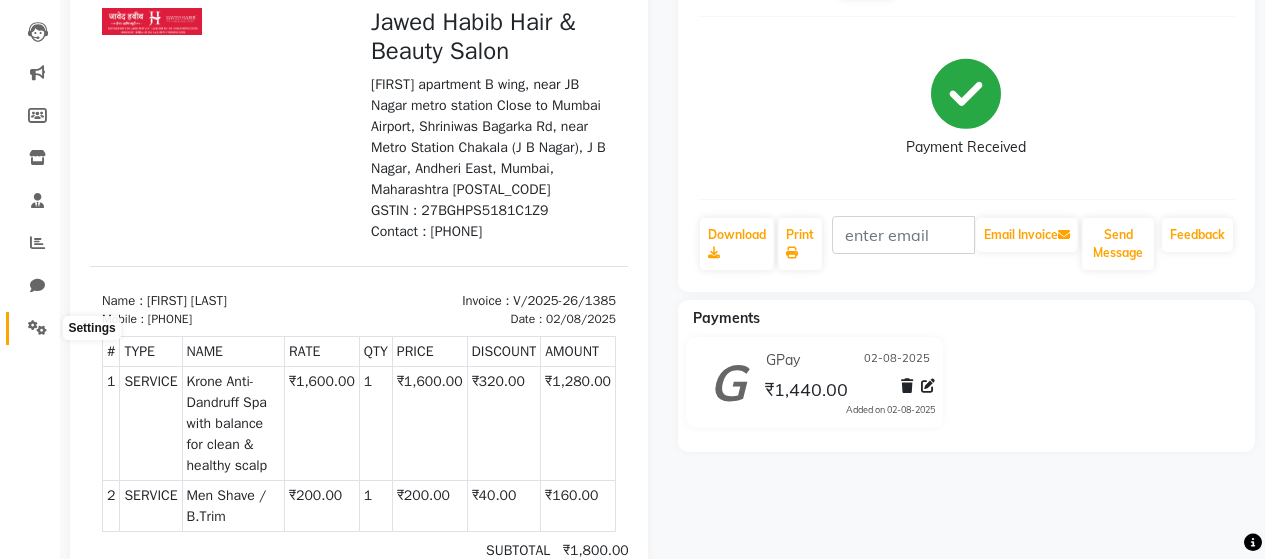 click 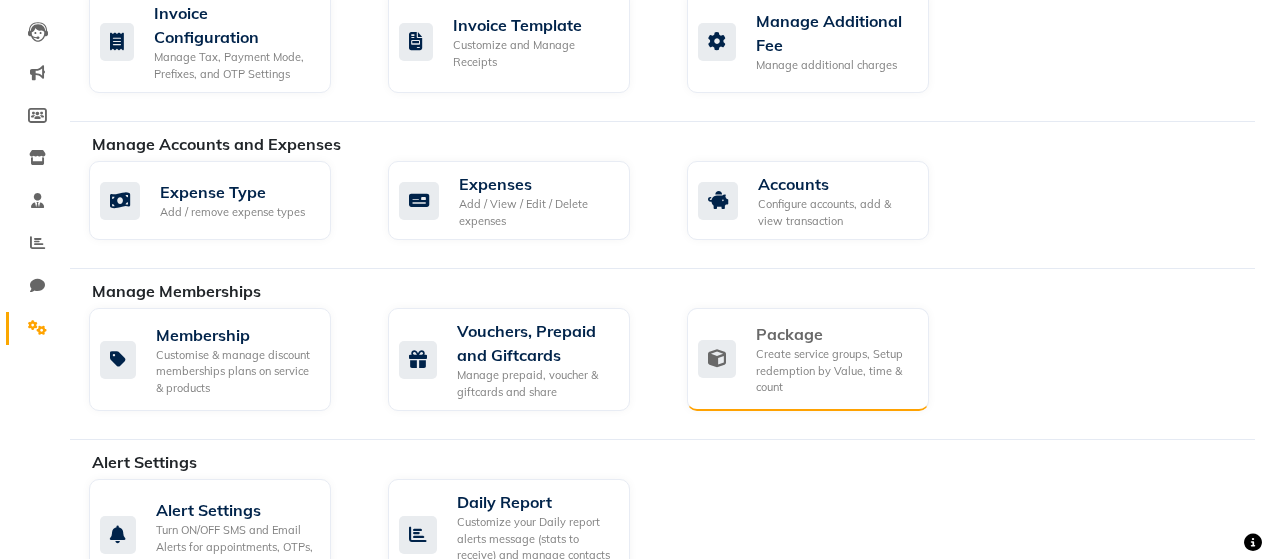 scroll, scrollTop: 0, scrollLeft: 0, axis: both 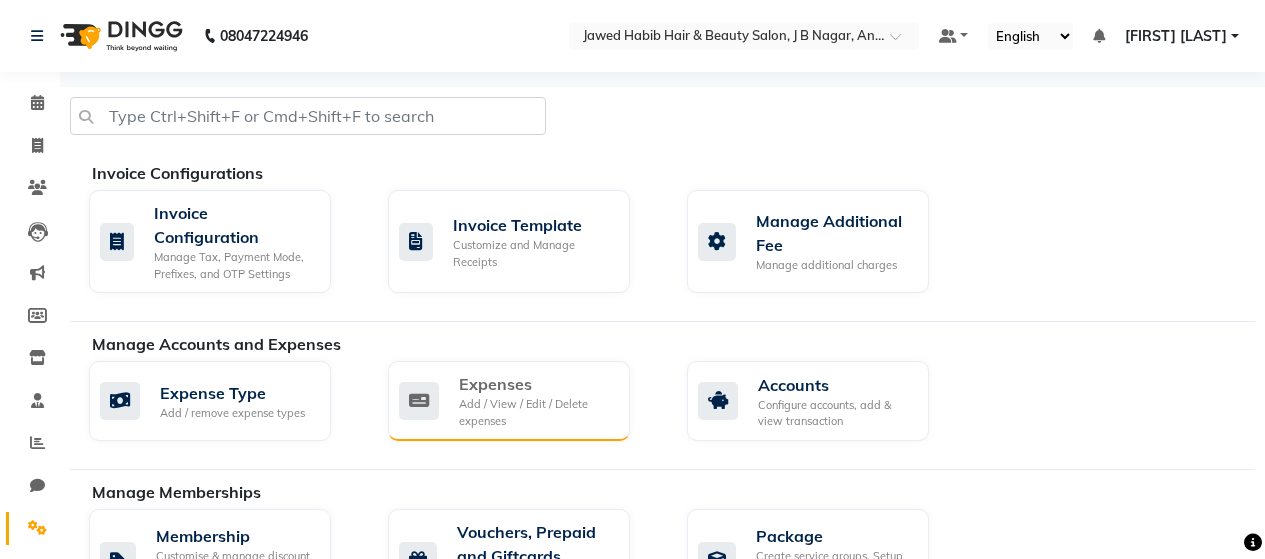 click on "Add / View / Edit / Delete expenses" 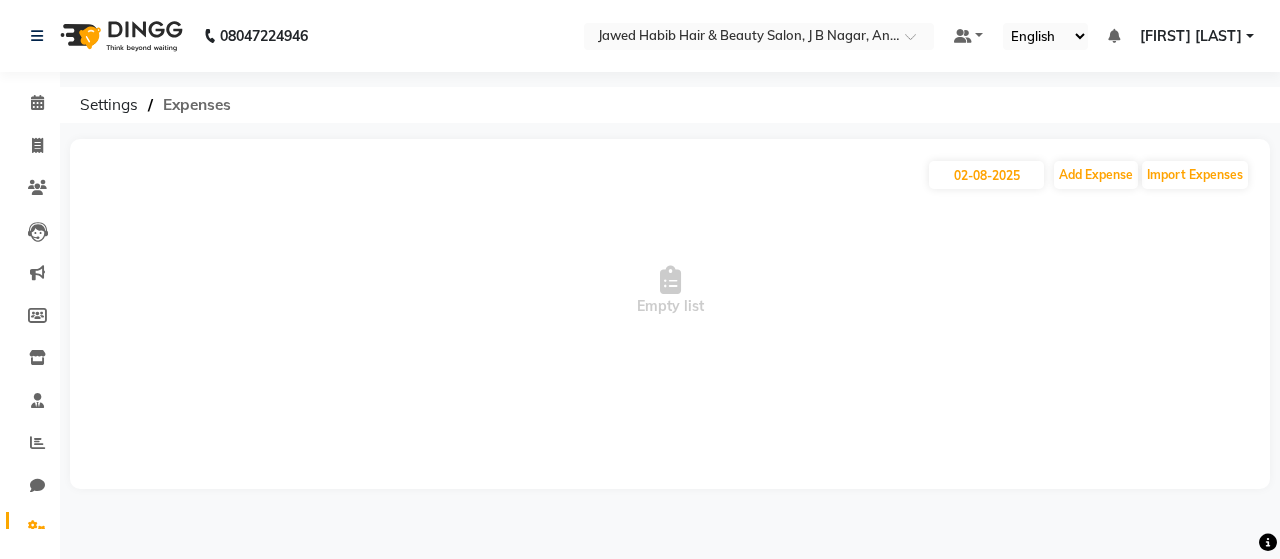 click on "Expenses" 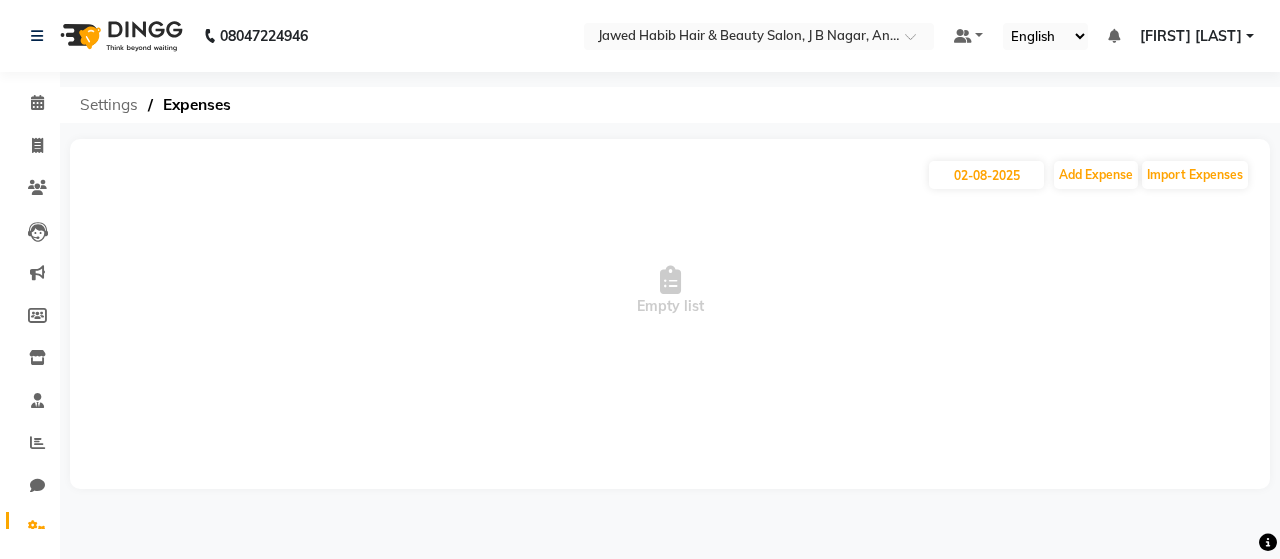 click on "Settings" 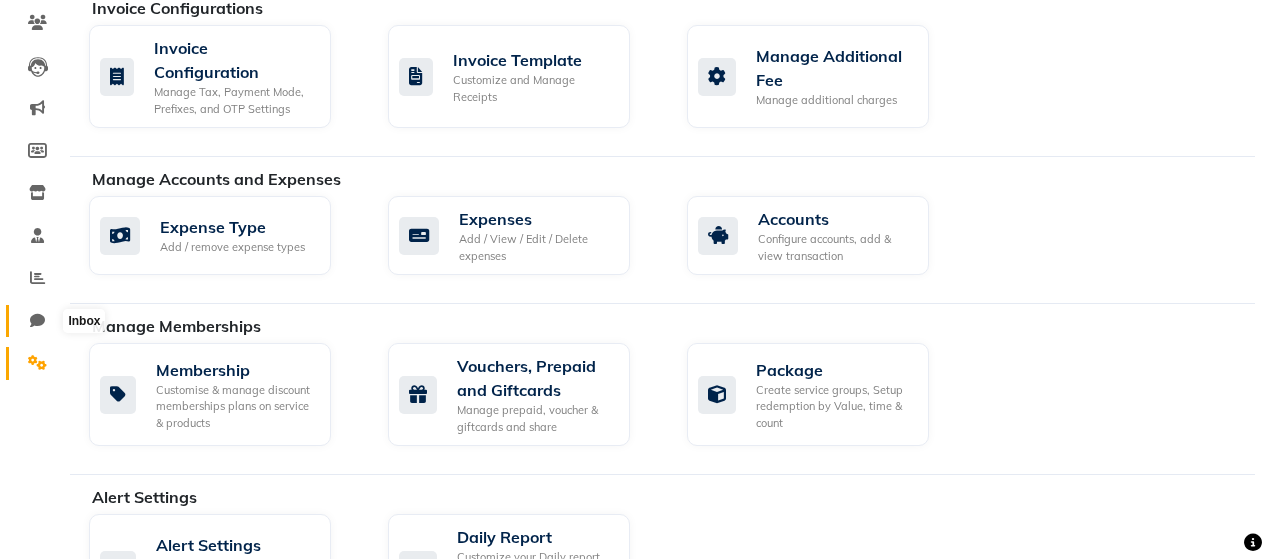 scroll, scrollTop: 100, scrollLeft: 0, axis: vertical 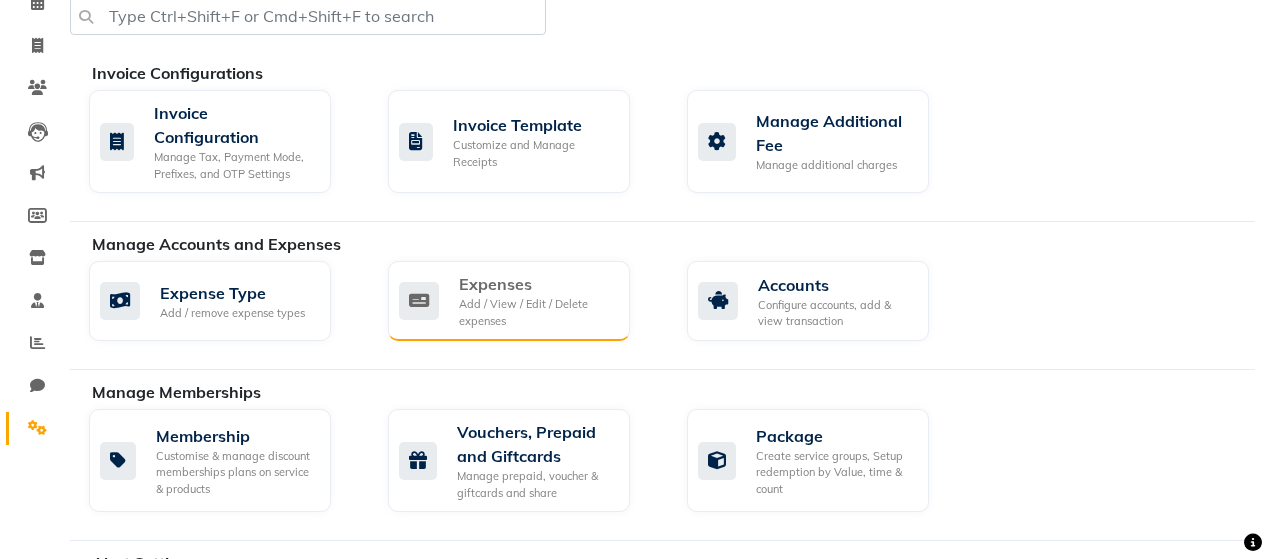 click on "Expenses" 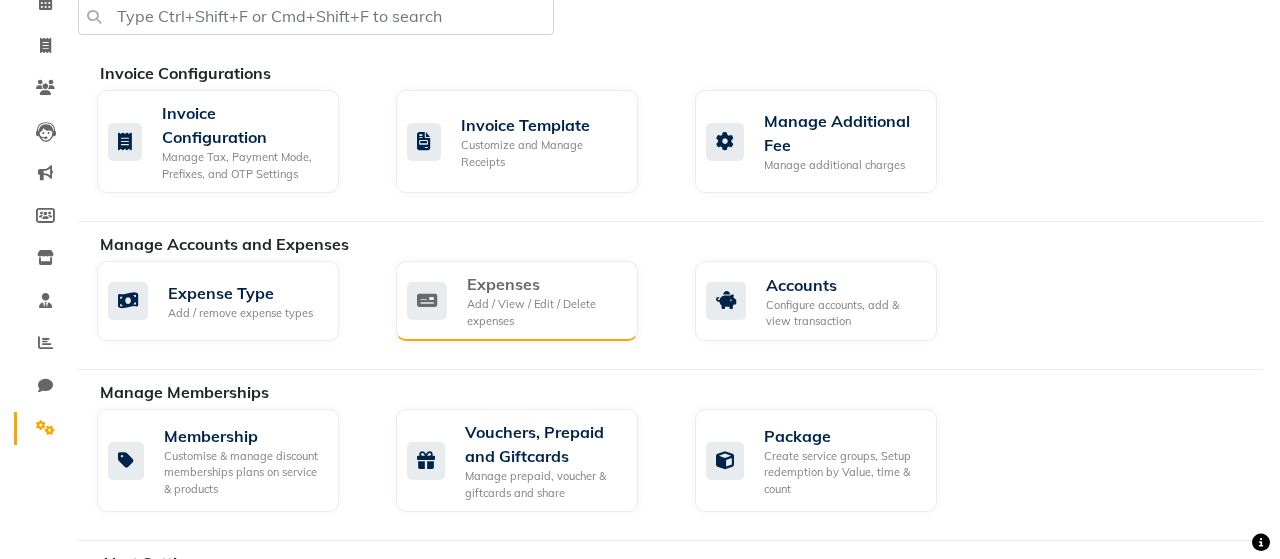 scroll, scrollTop: 0, scrollLeft: 0, axis: both 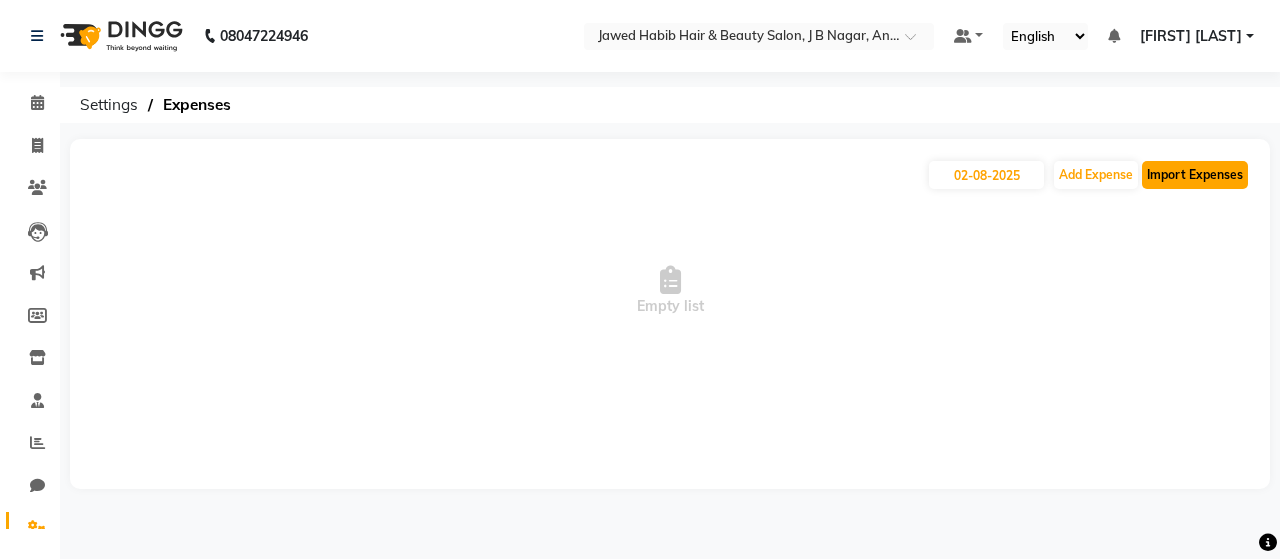 click on "Import Expenses" 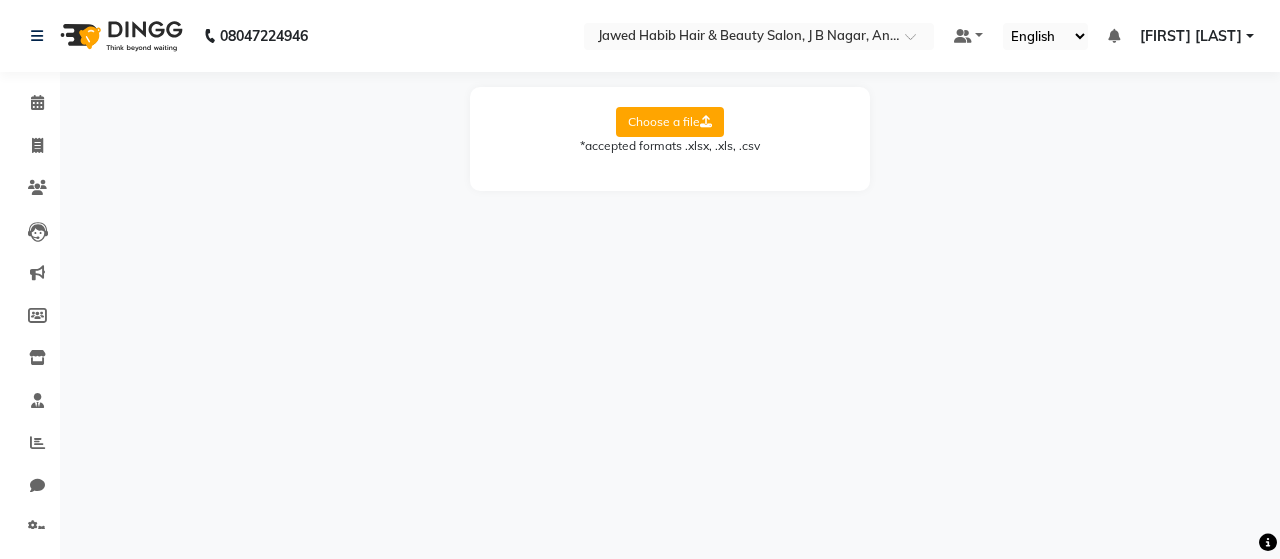 click on "Choose a file" 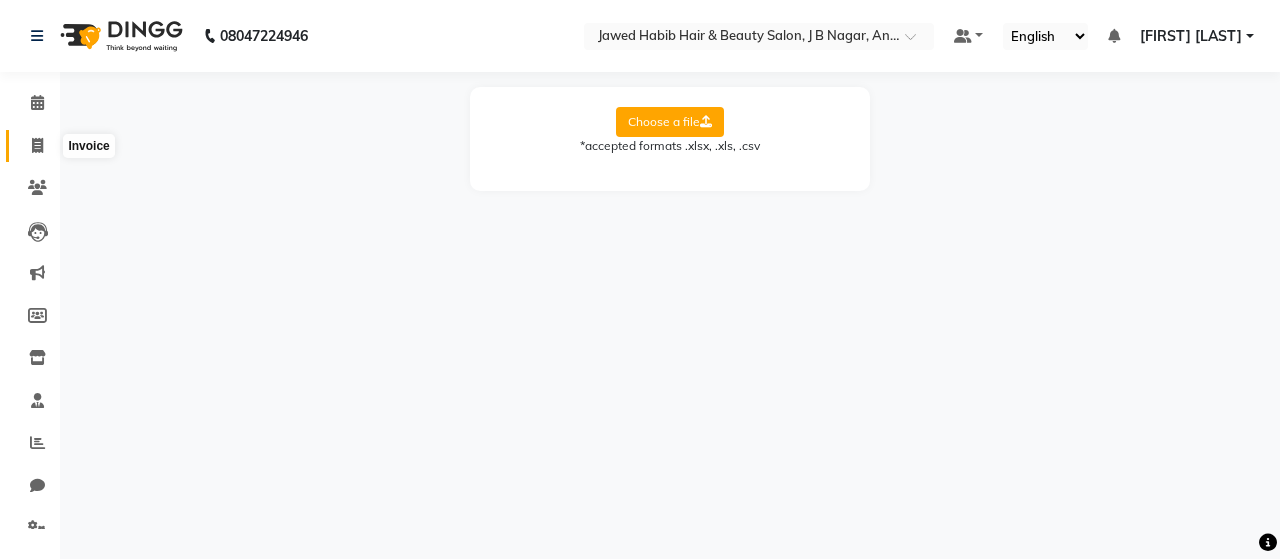 click 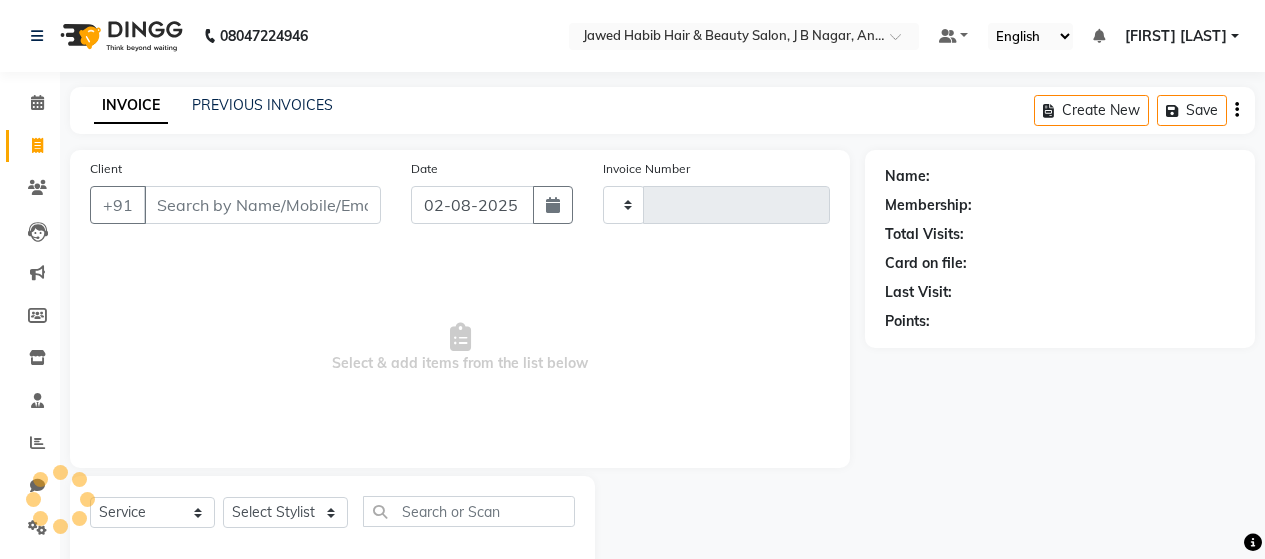 type on "1386" 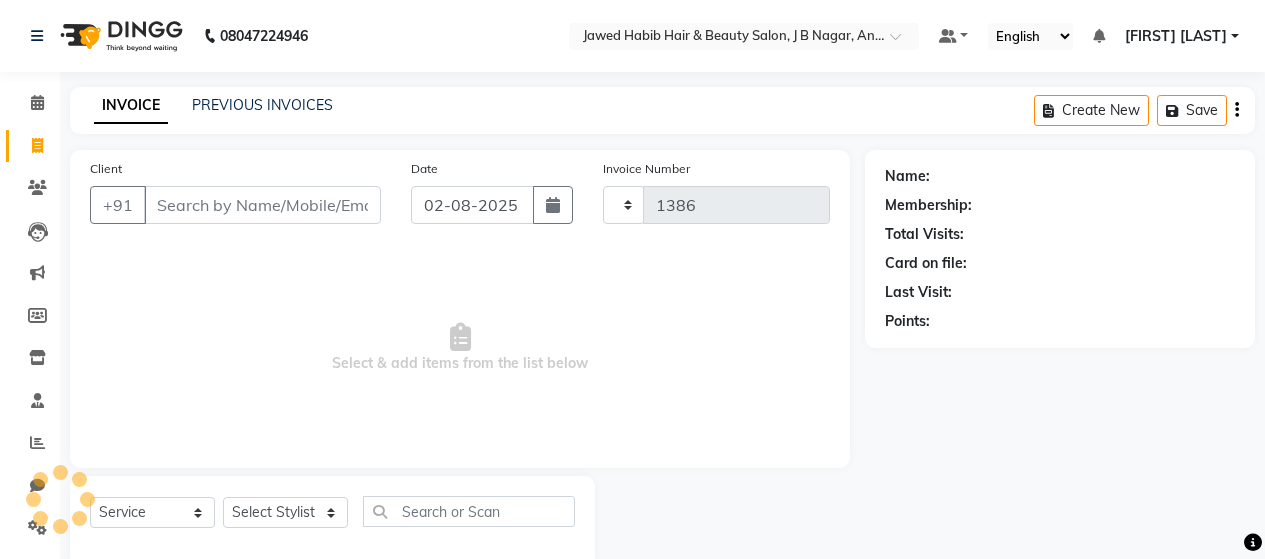select on "7927" 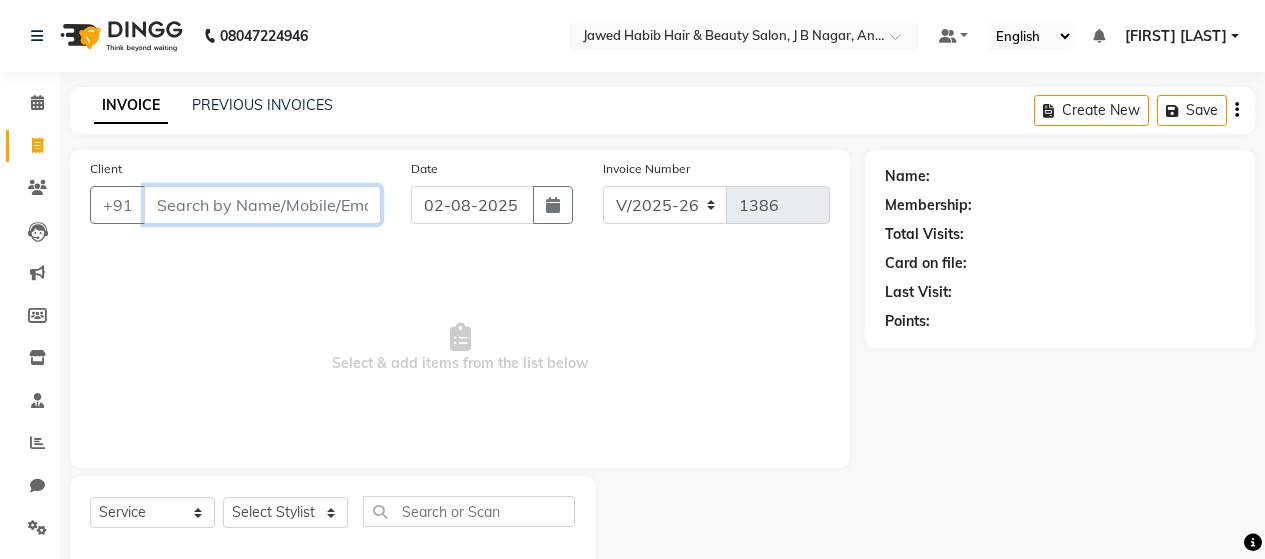 click on "Client" at bounding box center [262, 205] 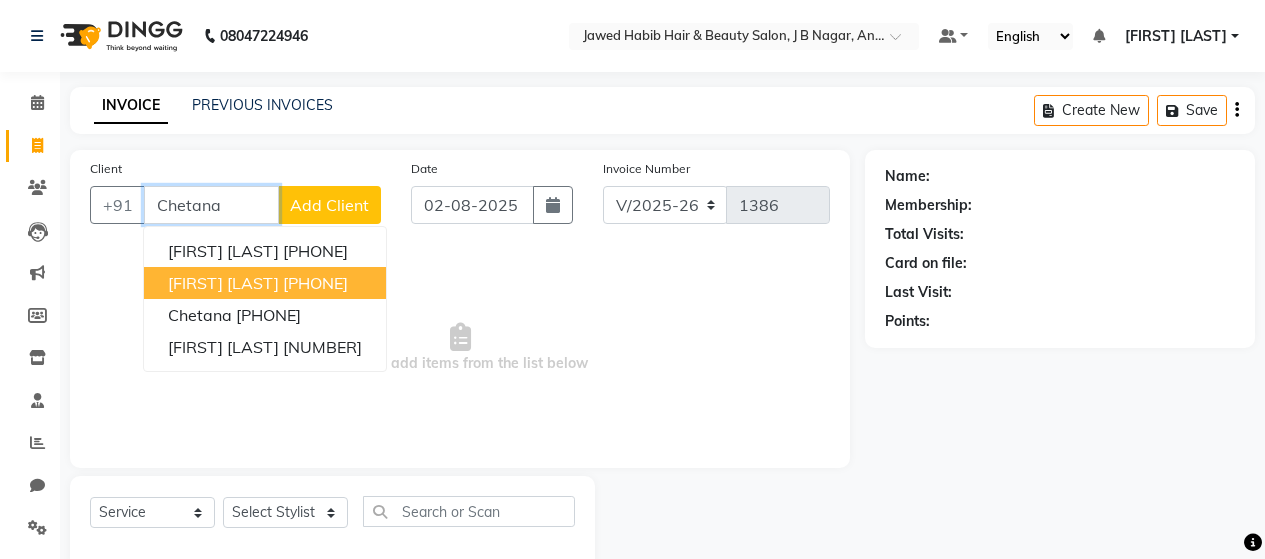 click on "Chetana Rodrigues" at bounding box center (223, 283) 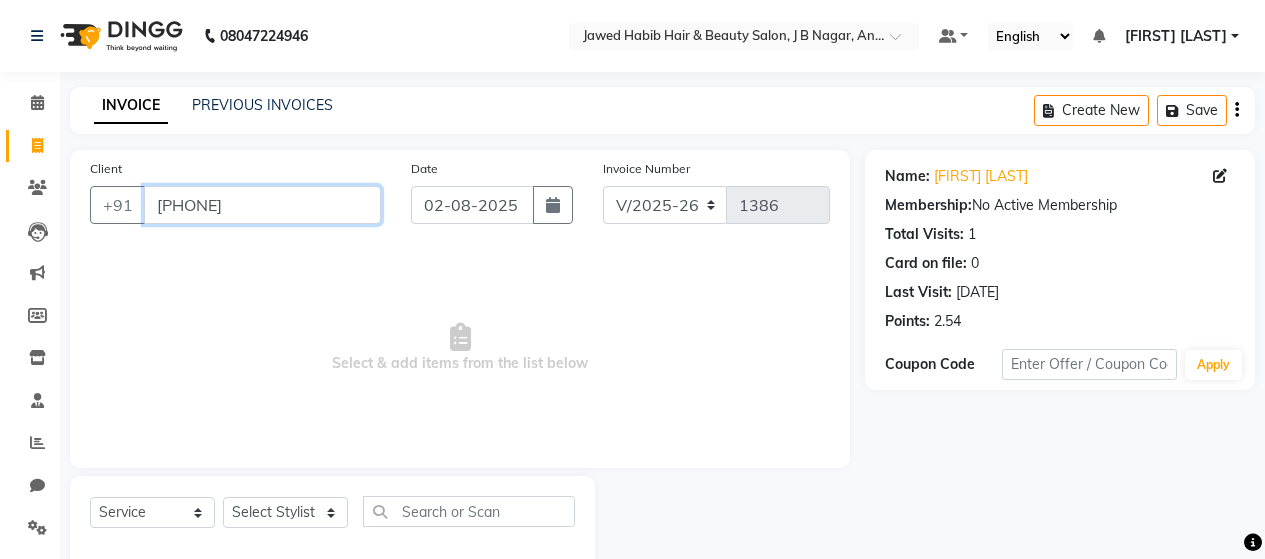 click on "[PHONE]" at bounding box center (262, 205) 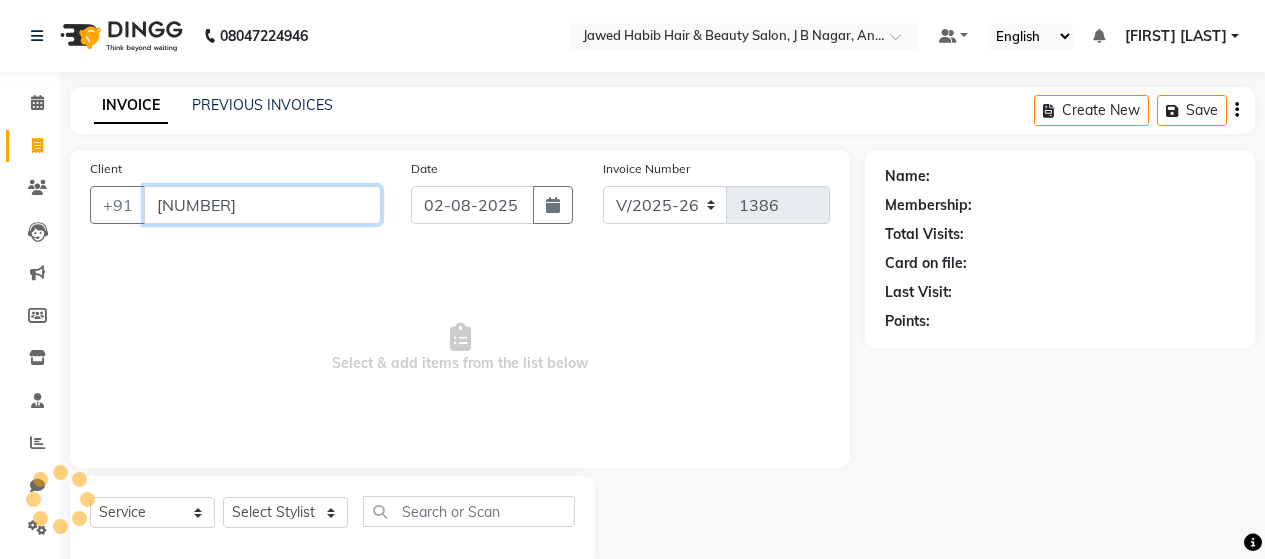 type on "987001257" 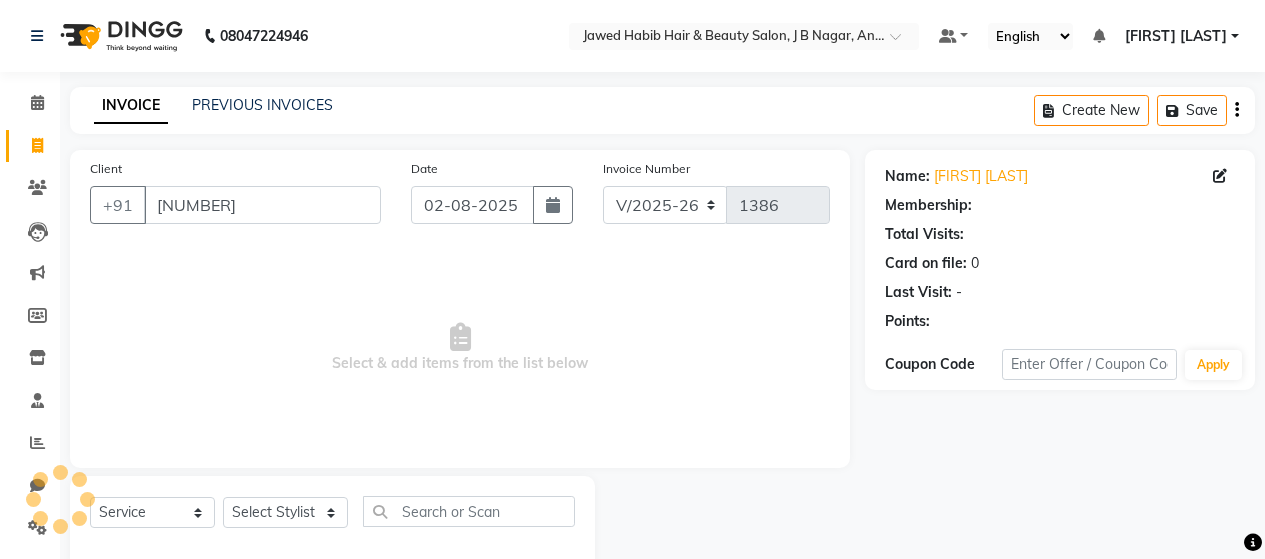 select on "1: Object" 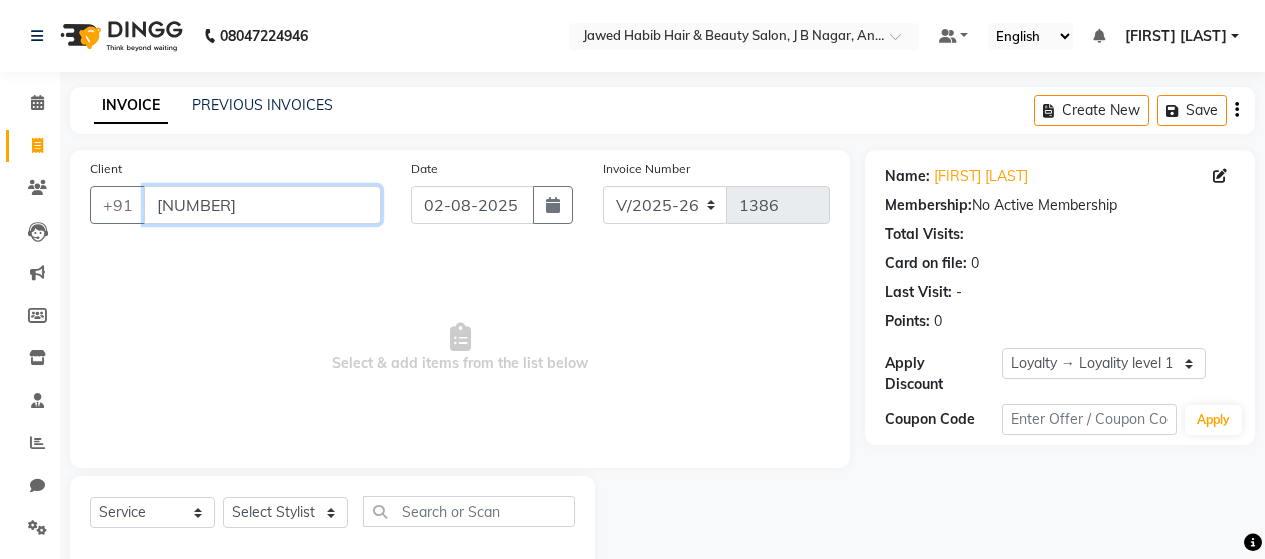 click on "987001257" at bounding box center [262, 205] 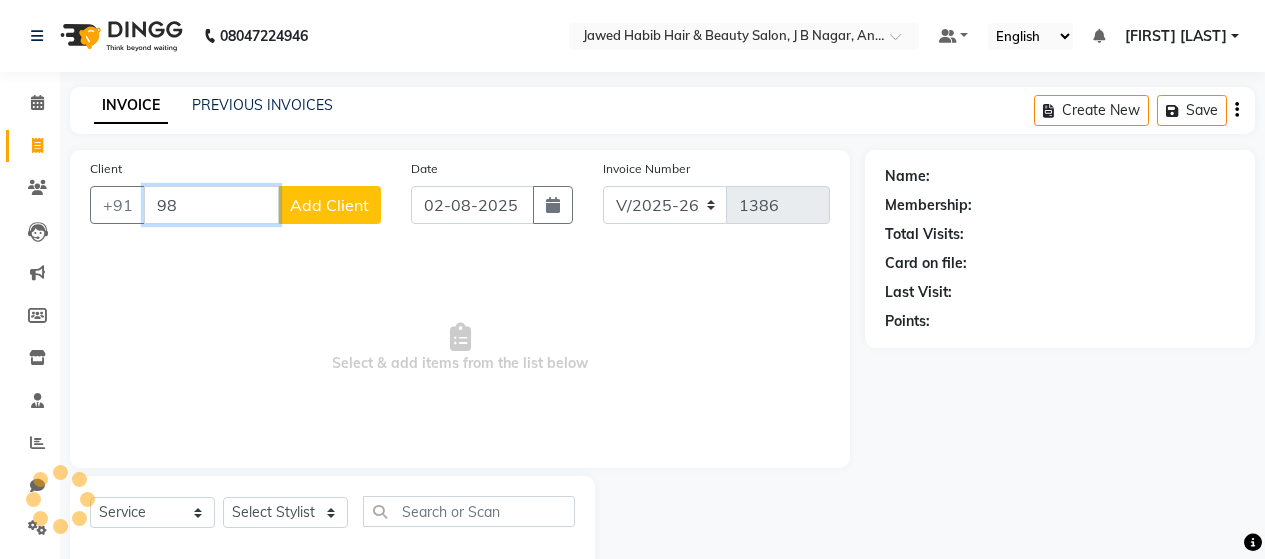 type on "9" 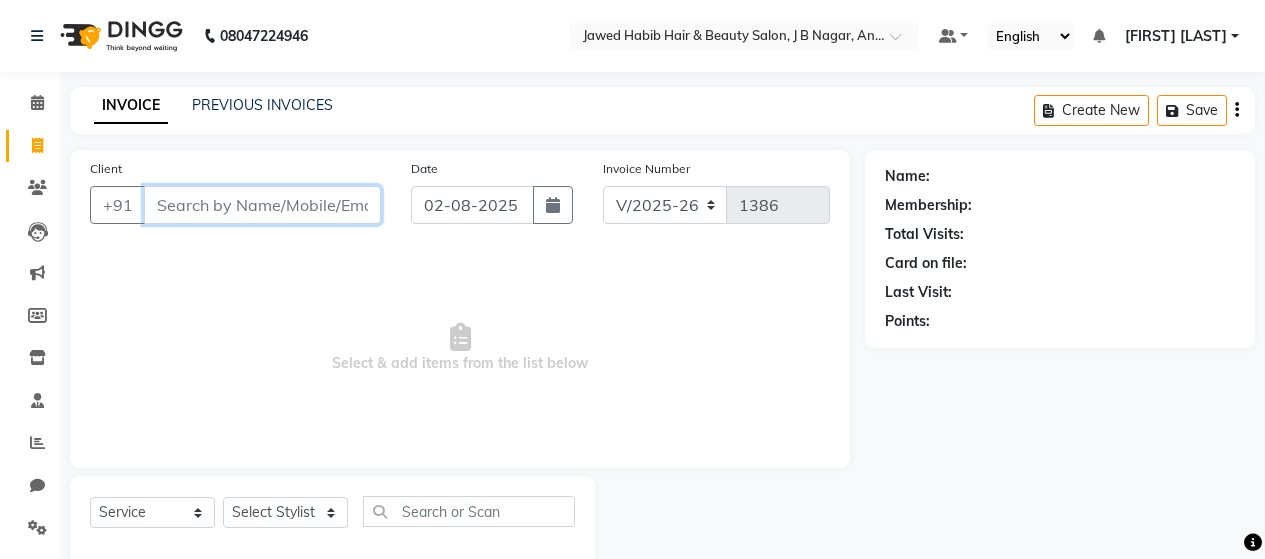 click on "Client" at bounding box center (262, 205) 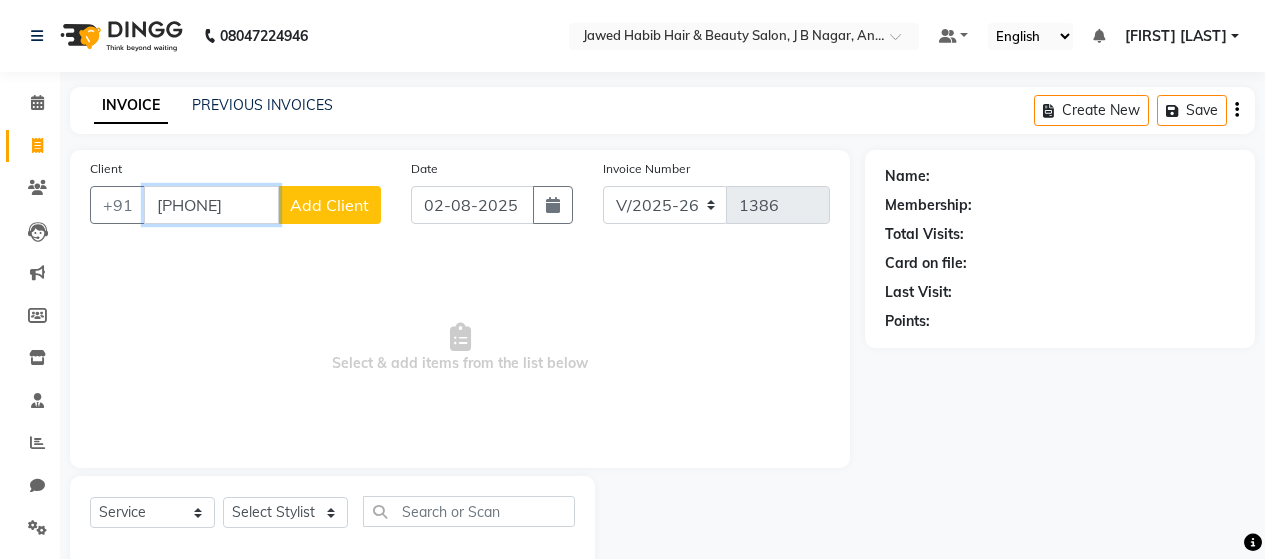 type on "[PHONE]" 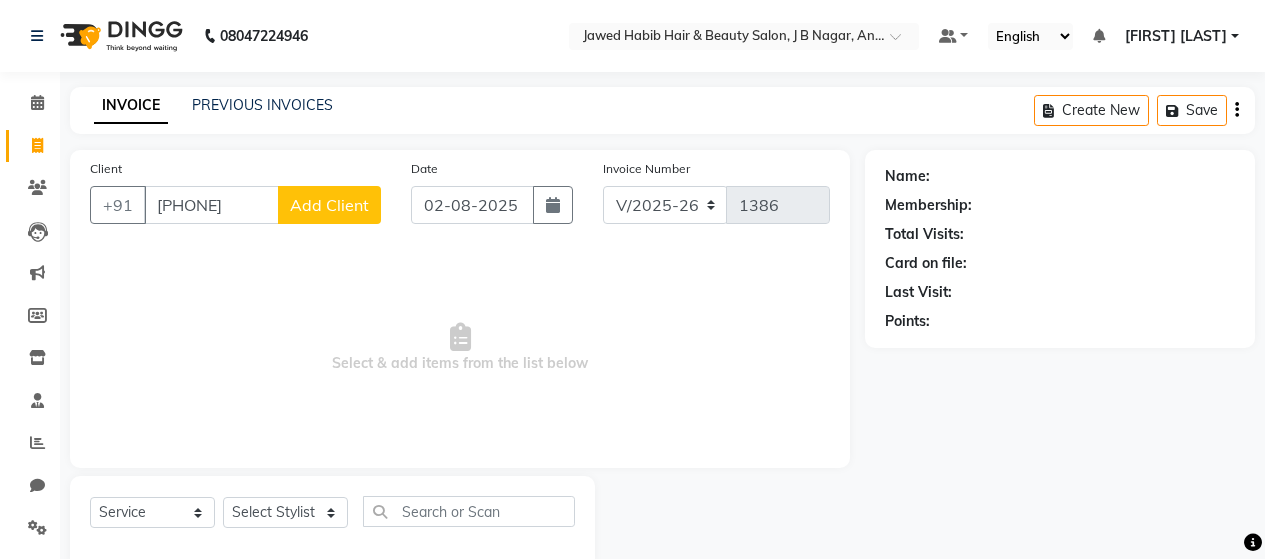 click on "Add Client" 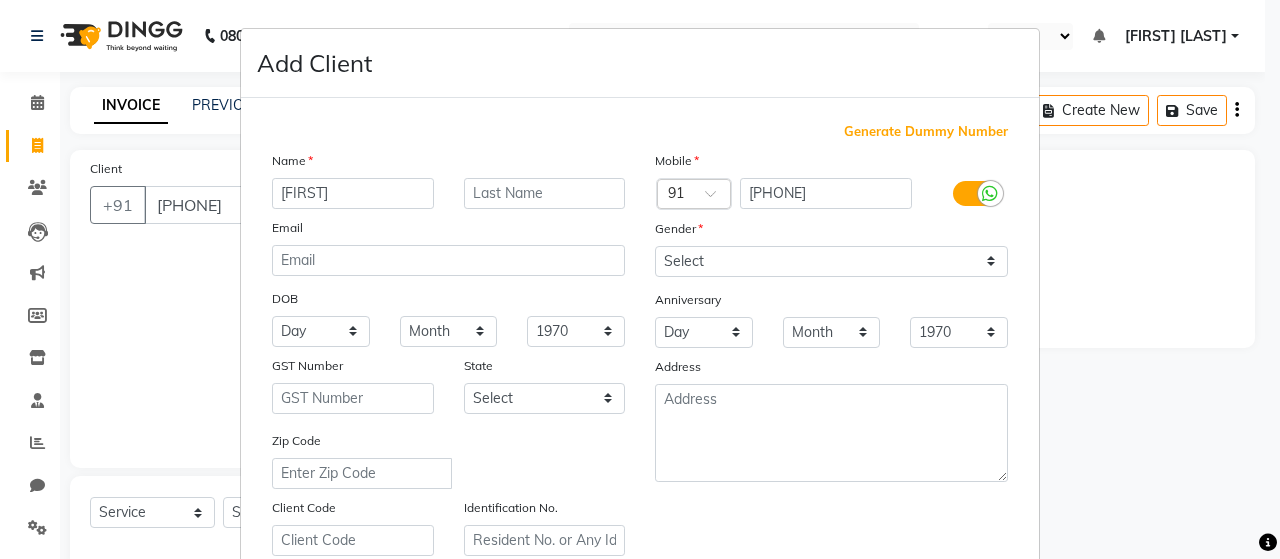 type on "[FIRST]" 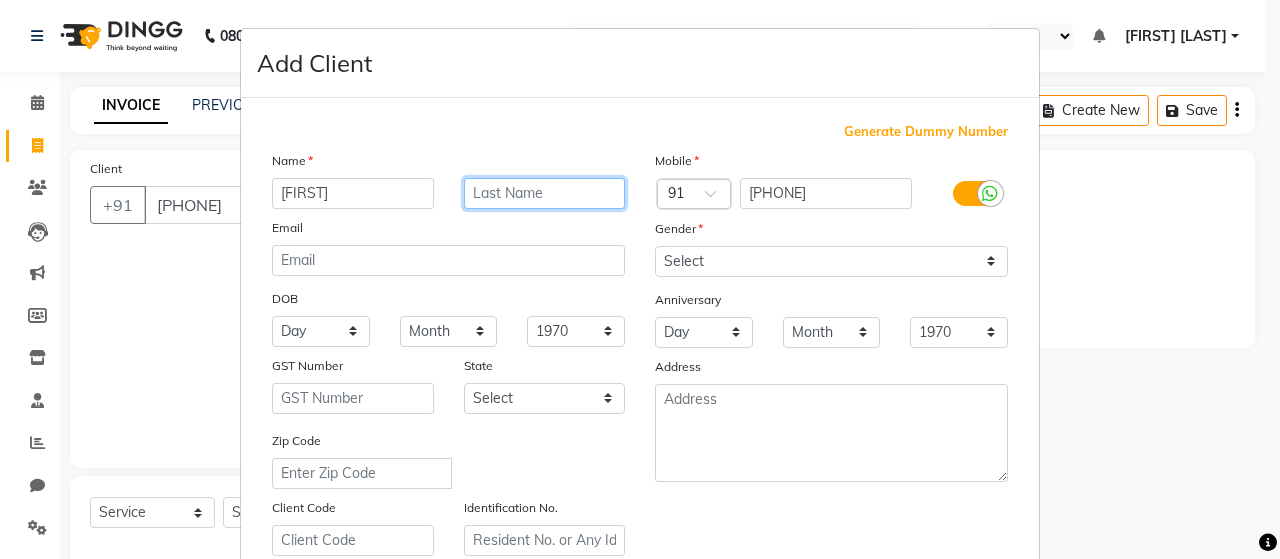 click at bounding box center (545, 193) 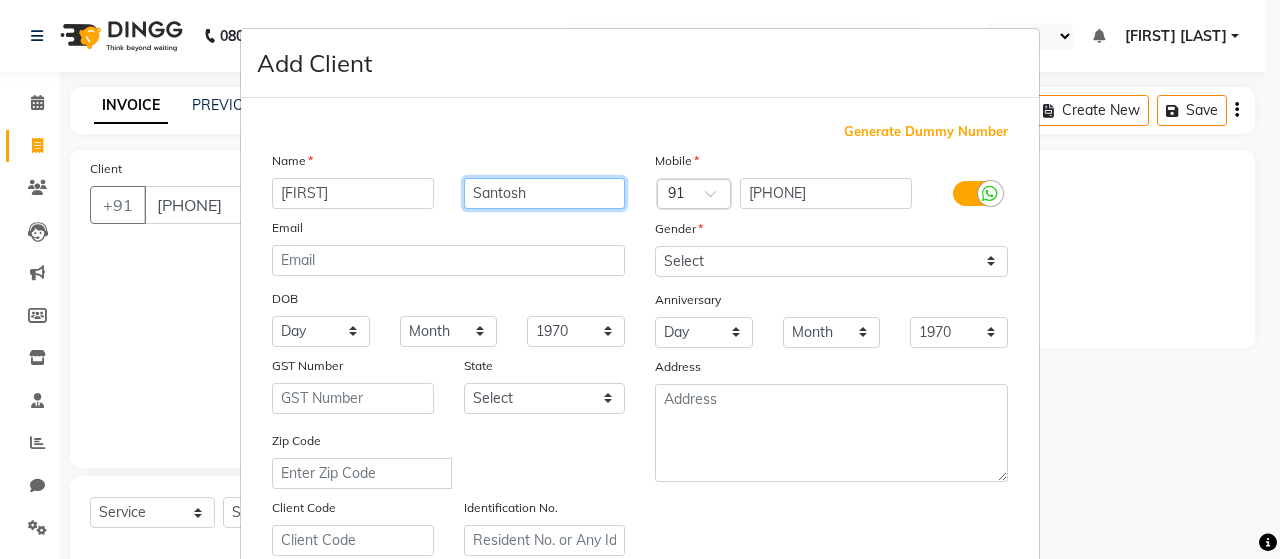 type on "Santosh" 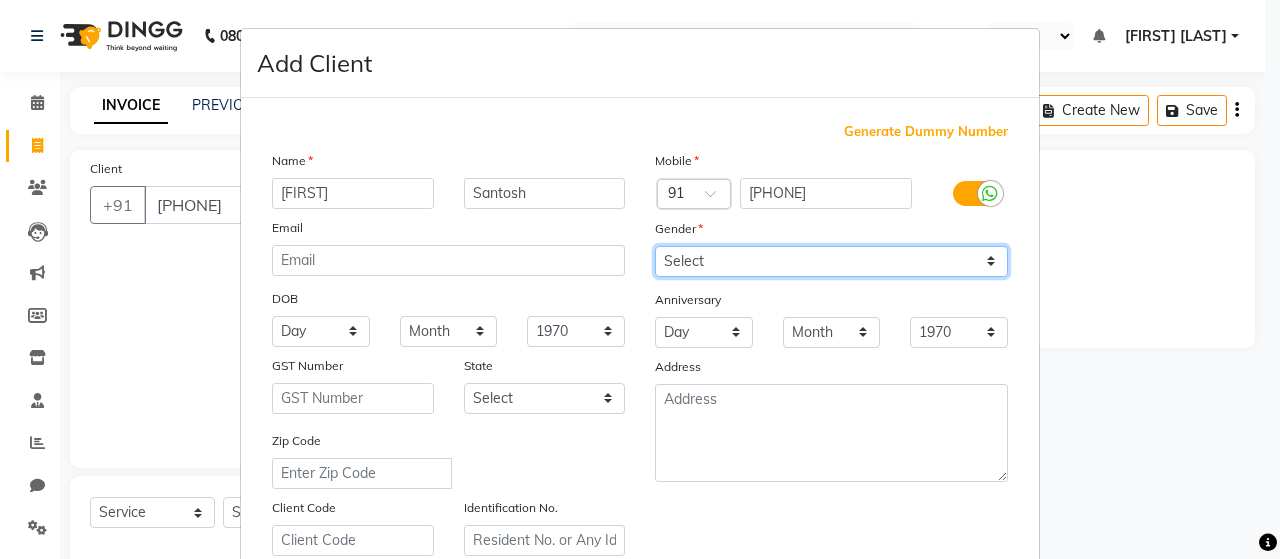 click on "Select Male Female Other Prefer Not To Say" at bounding box center (831, 261) 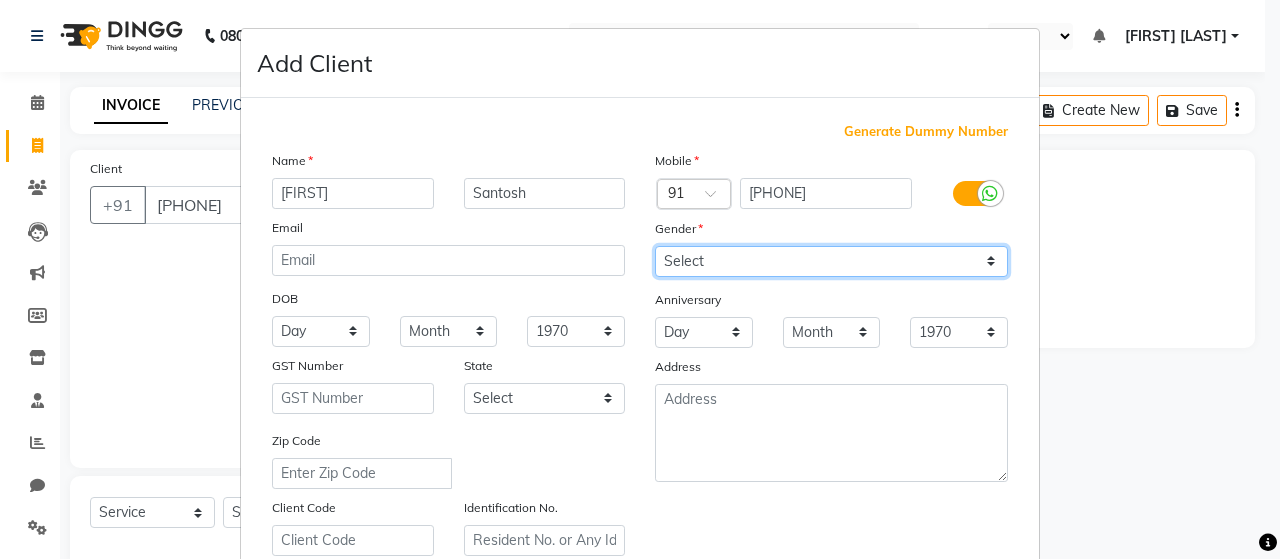 select on "male" 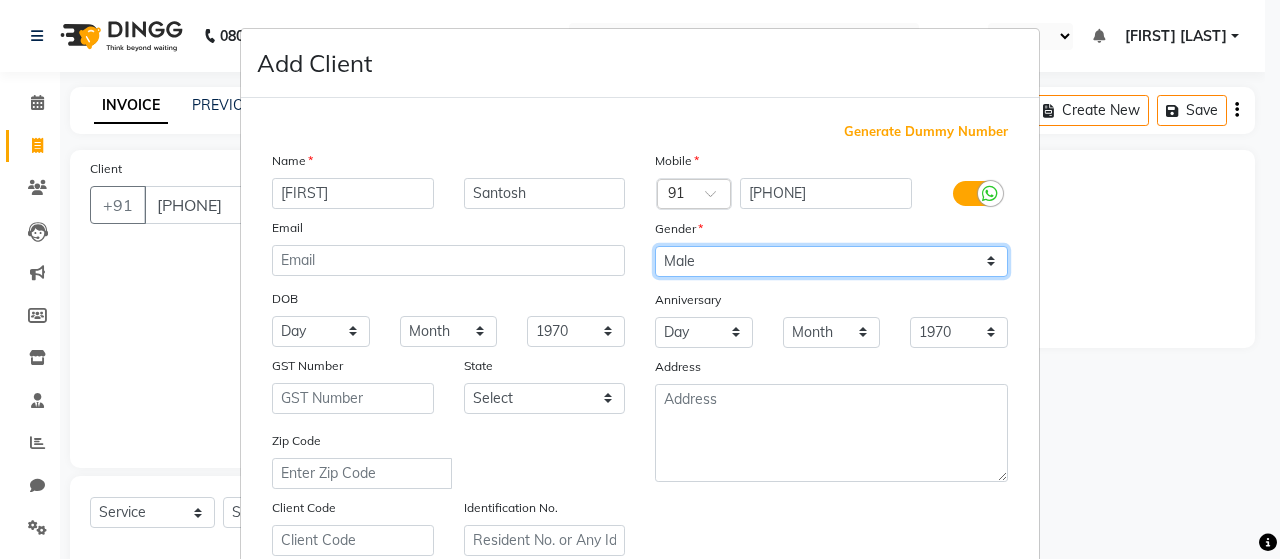 click on "Select Male Female Other Prefer Not To Say" at bounding box center [831, 261] 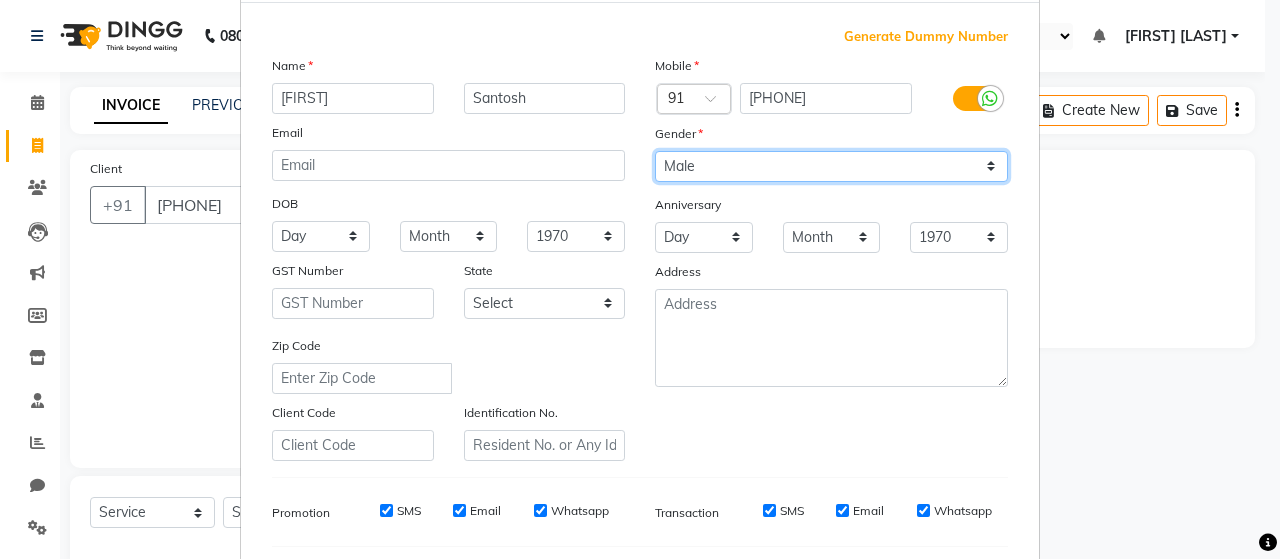 scroll, scrollTop: 200, scrollLeft: 0, axis: vertical 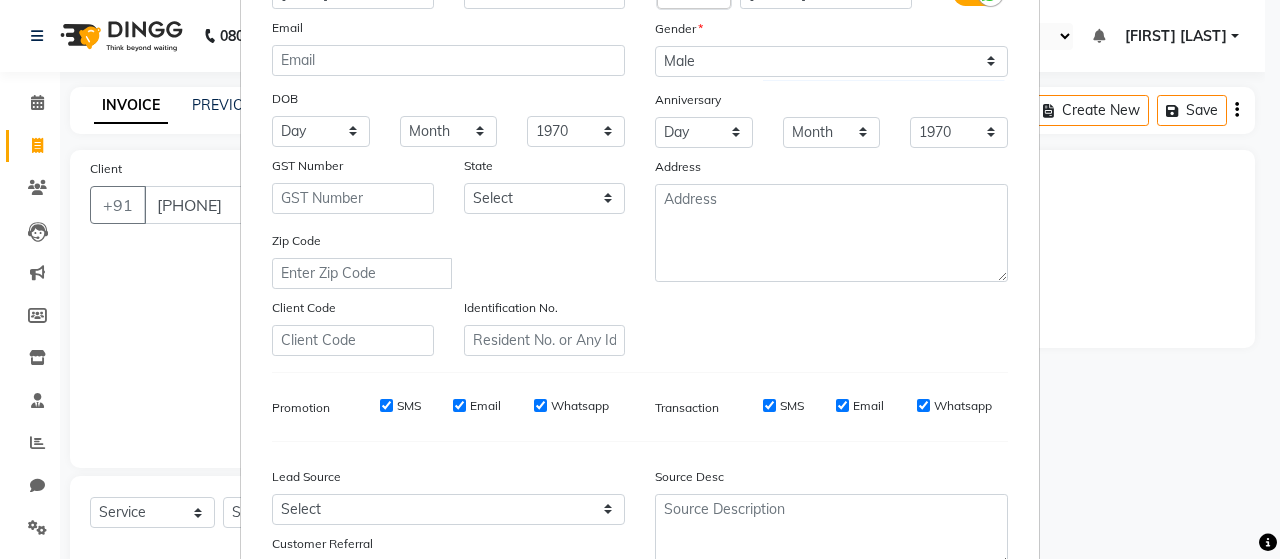 click on "SMS" at bounding box center [386, 405] 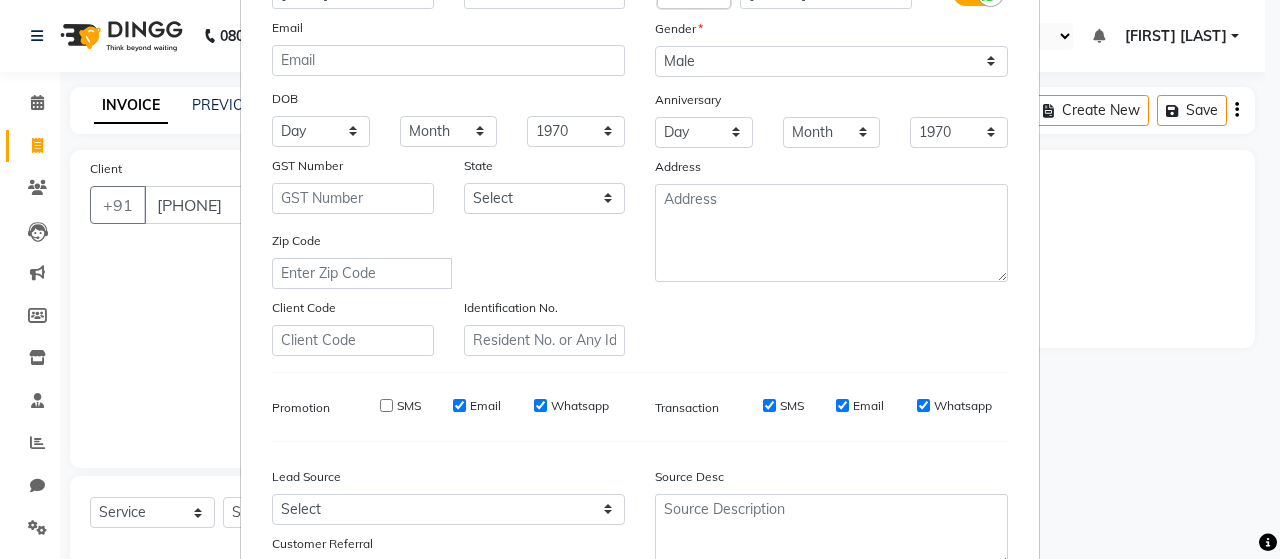 click on "Email" at bounding box center (459, 405) 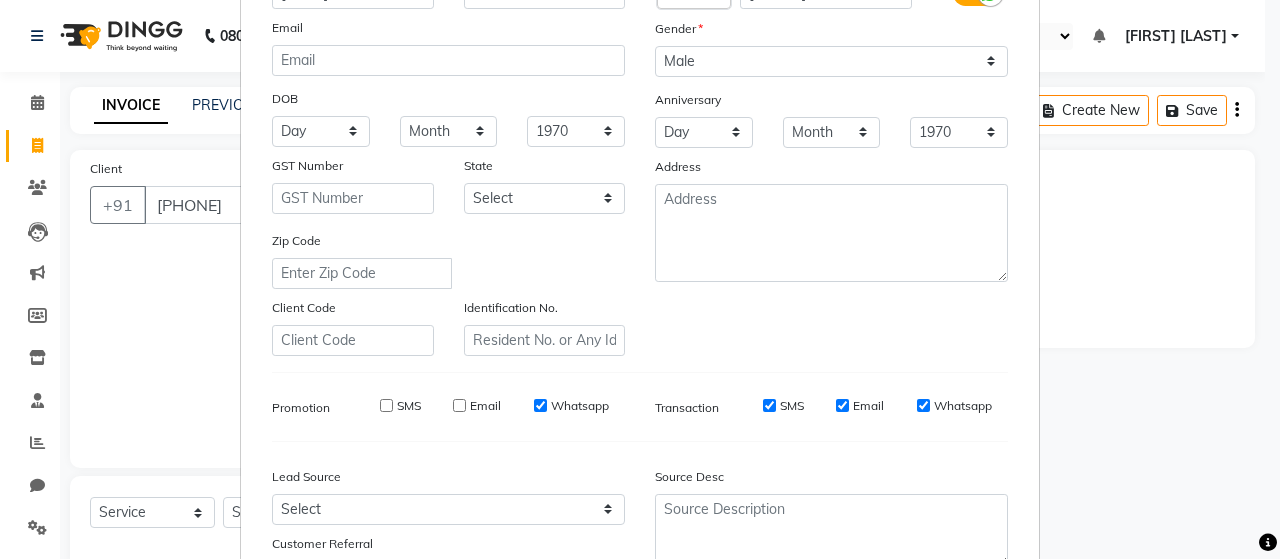 click on "Whatsapp" at bounding box center (540, 405) 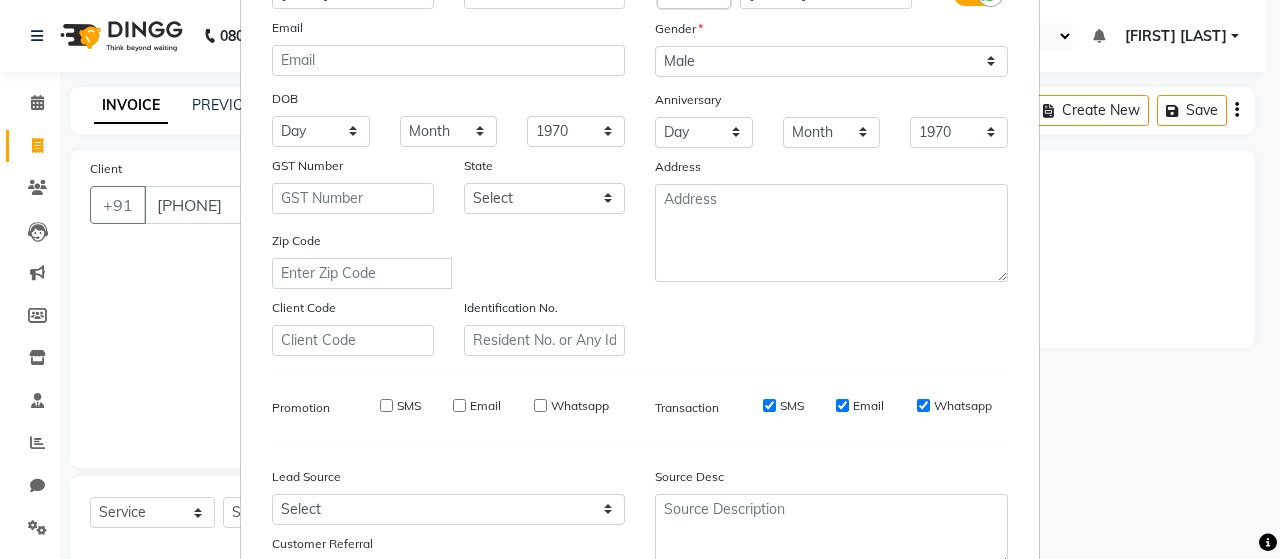 click on "SMS" at bounding box center [769, 405] 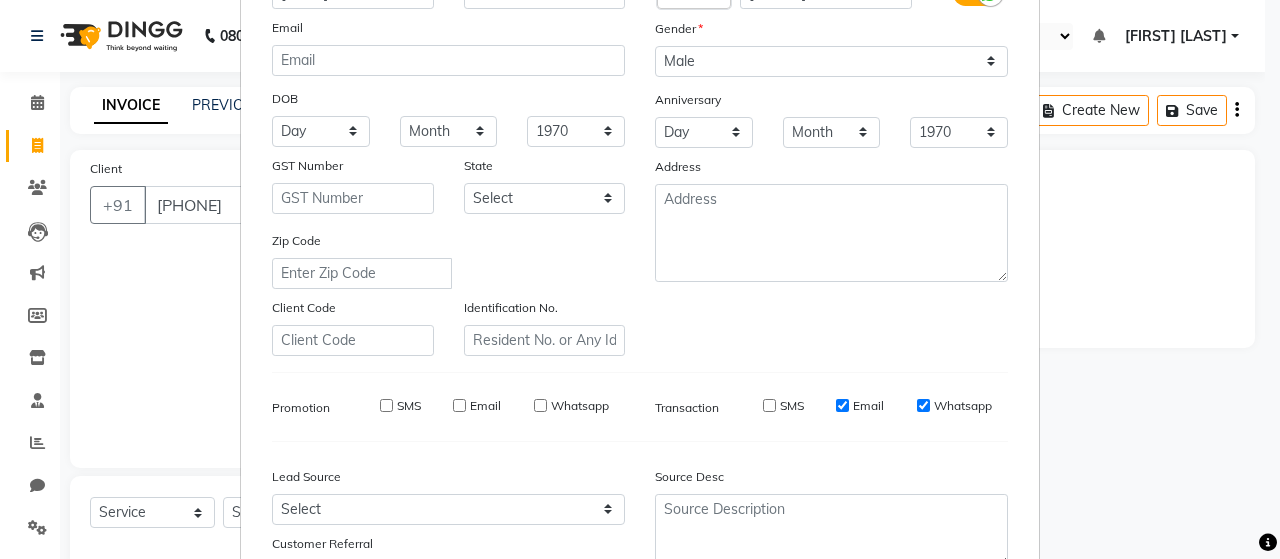 click on "Email" at bounding box center [860, 406] 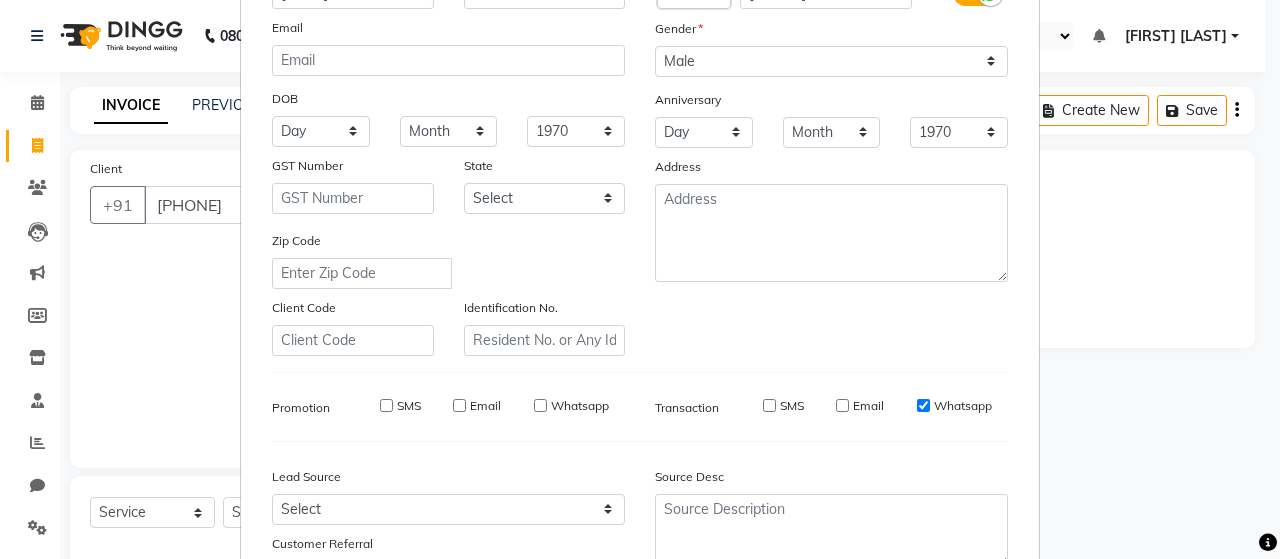 click on "SMS Email Whatsapp" at bounding box center [863, 406] 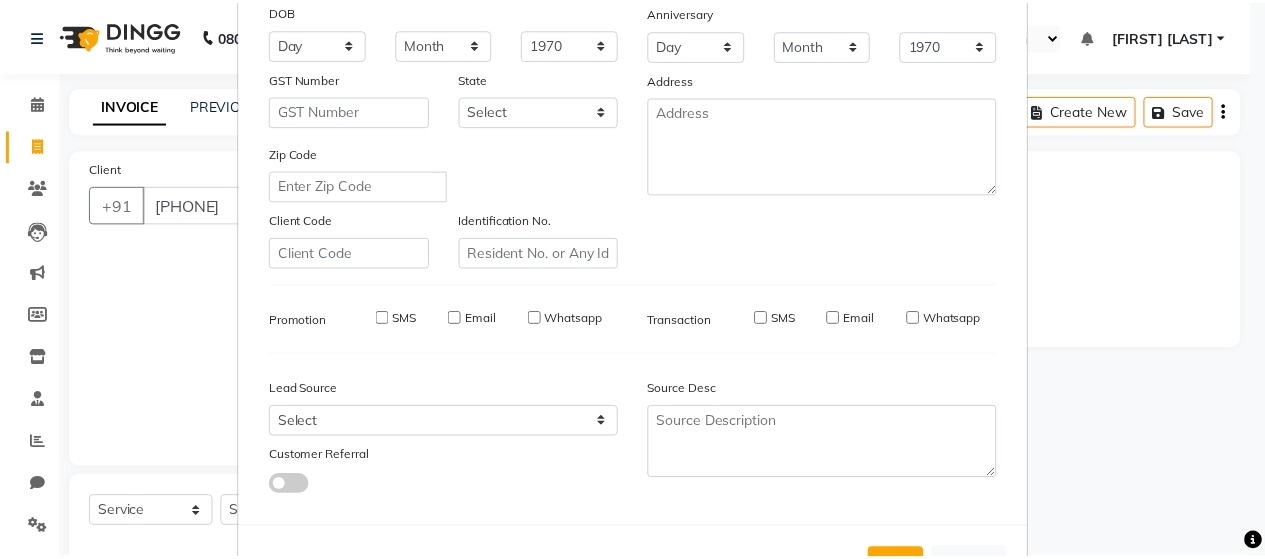 scroll, scrollTop: 364, scrollLeft: 0, axis: vertical 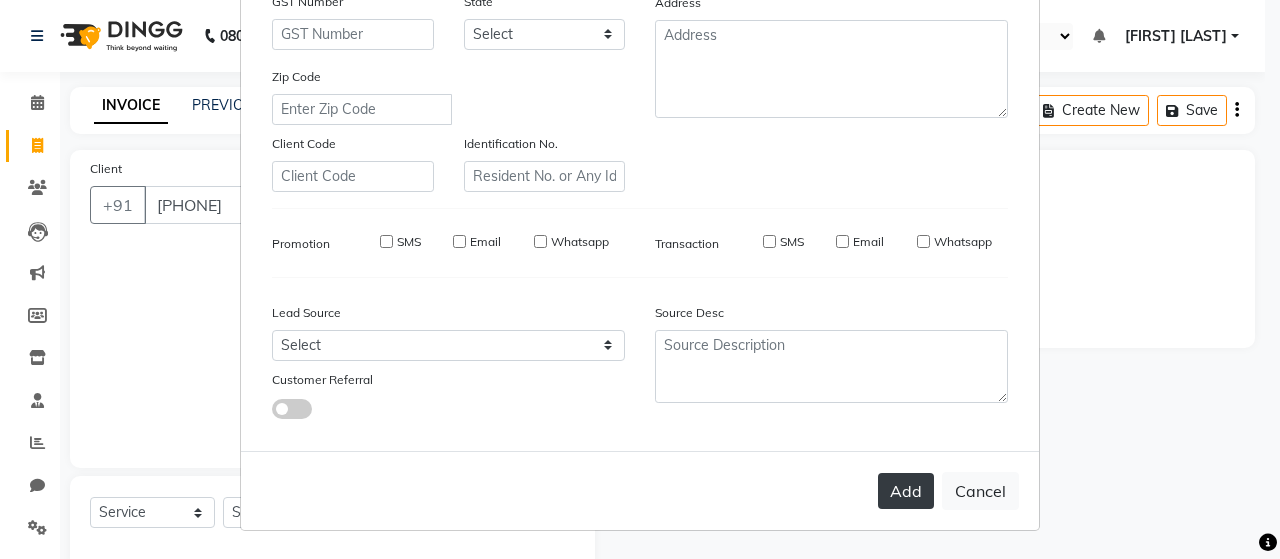click on "Add" at bounding box center [906, 491] 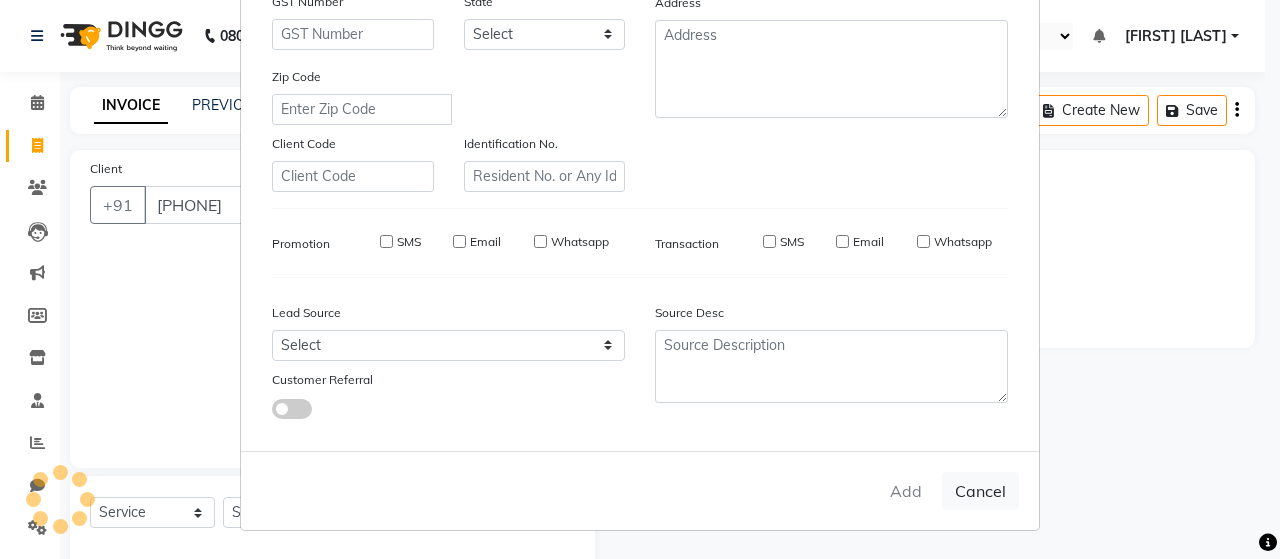 type 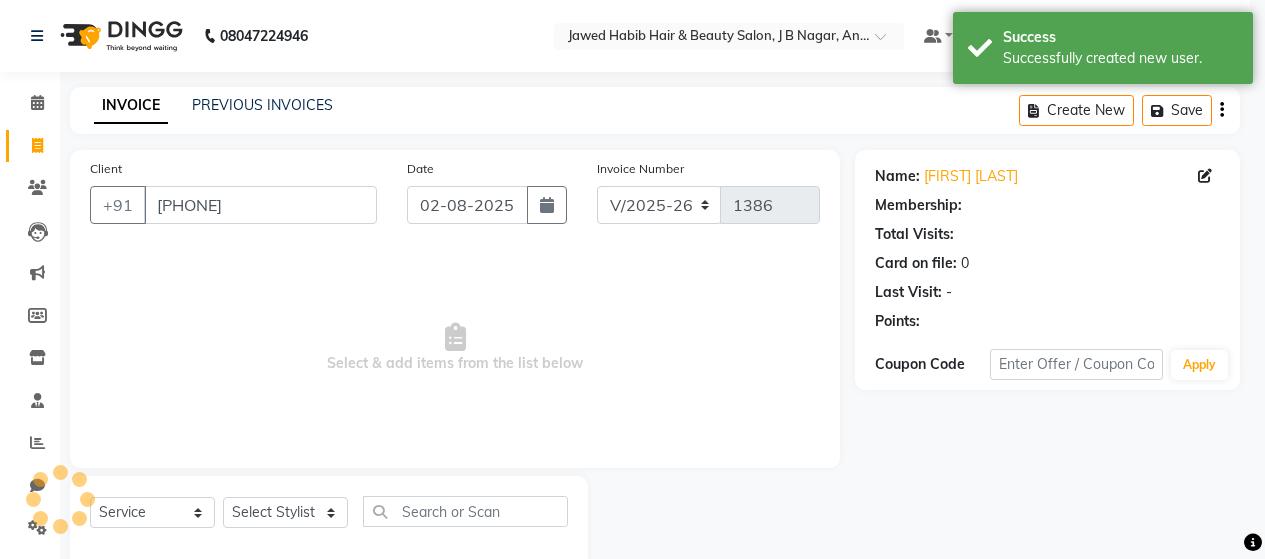 select on "1: Object" 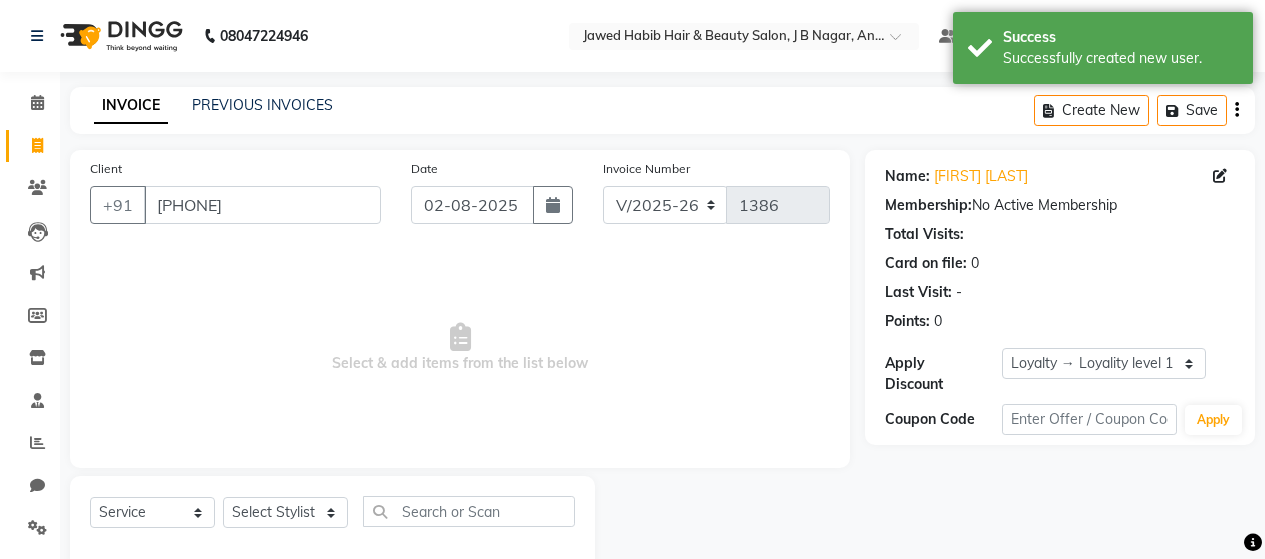 scroll, scrollTop: 42, scrollLeft: 0, axis: vertical 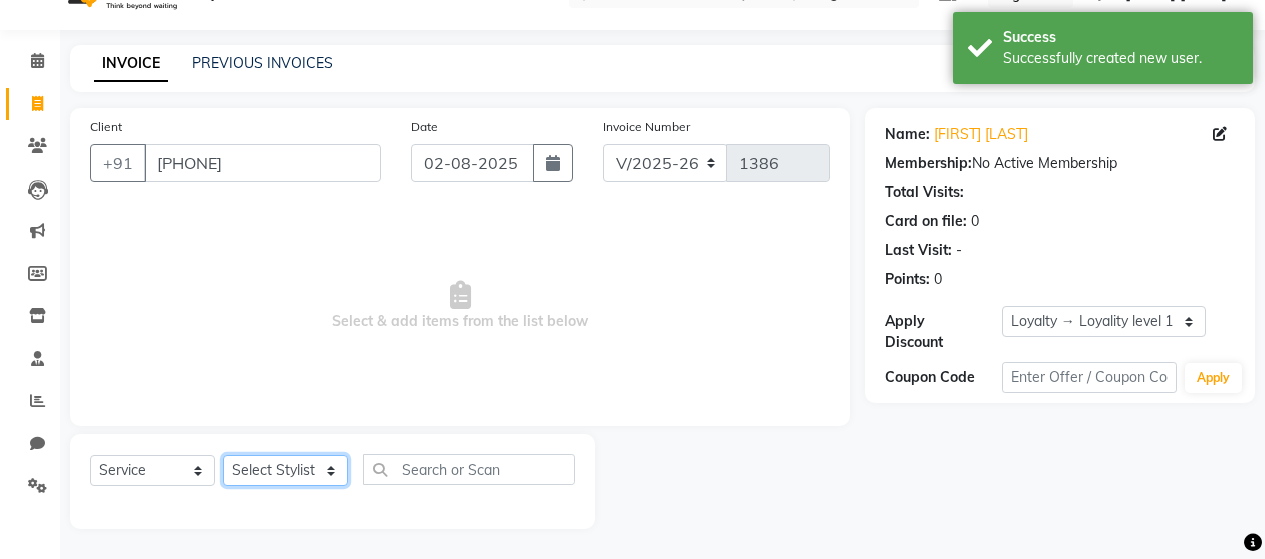 click on "Select Stylist [FIRST] [LAST] [FIRST] [LAST] [FIRST] [LAST] [FIRST] [LAST] [FIRST] [LAST] [FIRST] [LAST] [FIRST] [LAST] [FIRST] [LAST] [FIRST] [LAST] [FIRST] [LAST] [FIRST] [LAST] [FIRST] [LAST] [FIRST] [LAST] [FIRST] [LAST]" 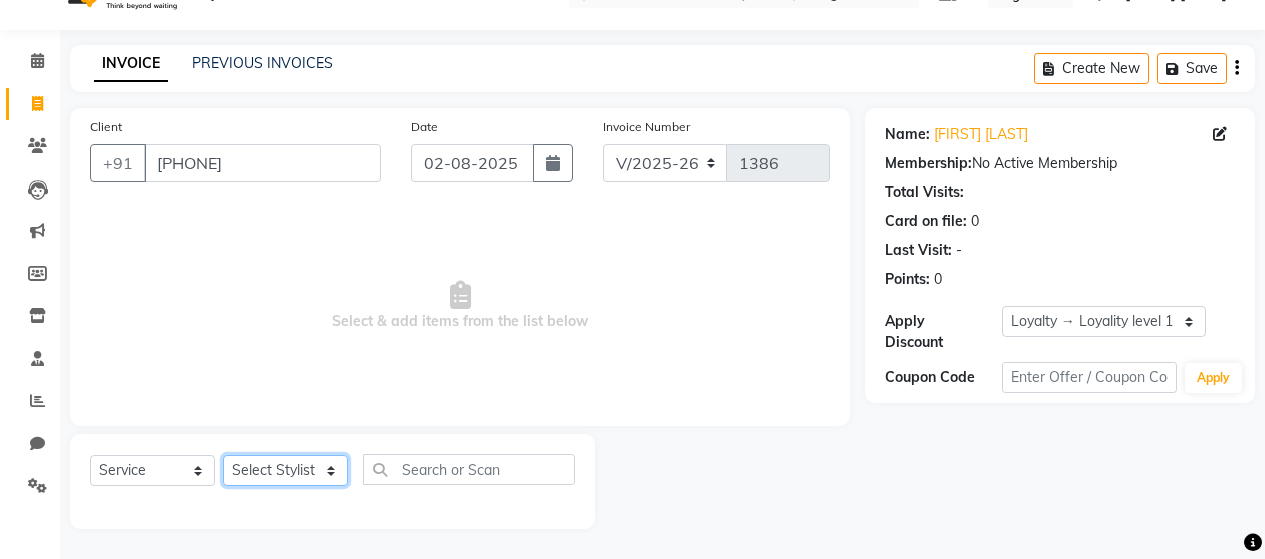 select on "72245" 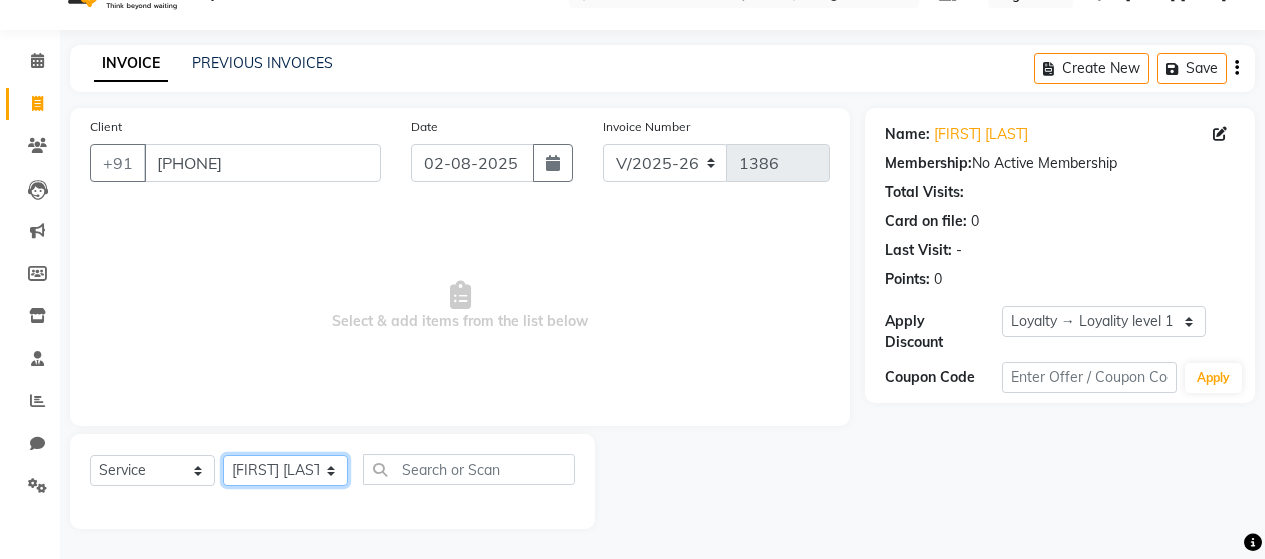click on "Select Stylist [FIRST] [LAST] [FIRST] [LAST] [FIRST] [LAST] [FIRST] [LAST] [FIRST] [LAST] [FIRST] [LAST] [FIRST] [LAST] [FIRST] [LAST] [FIRST] [LAST] [FIRST] [LAST] [FIRST] [LAST] [FIRST] [LAST] [FIRST] [LAST] [FIRST] [LAST]" 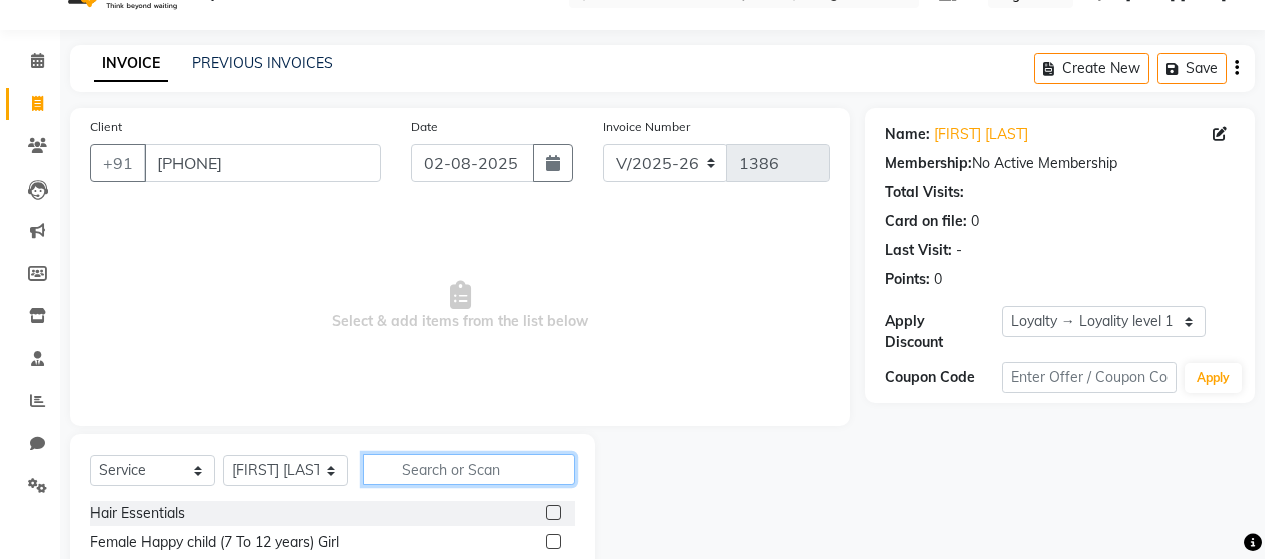 click 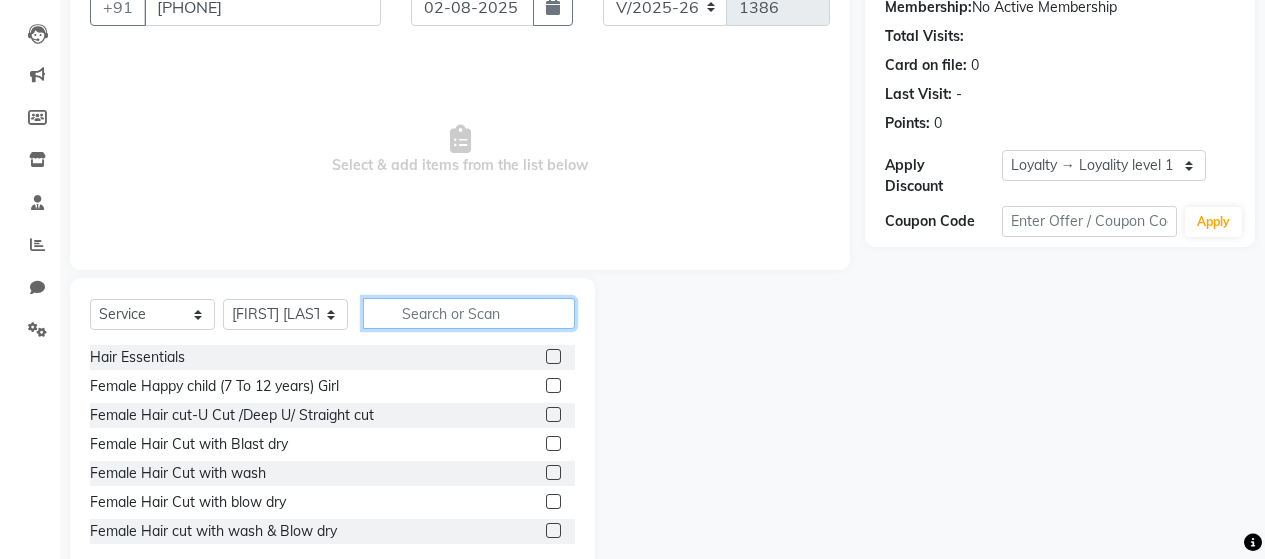 scroll, scrollTop: 242, scrollLeft: 0, axis: vertical 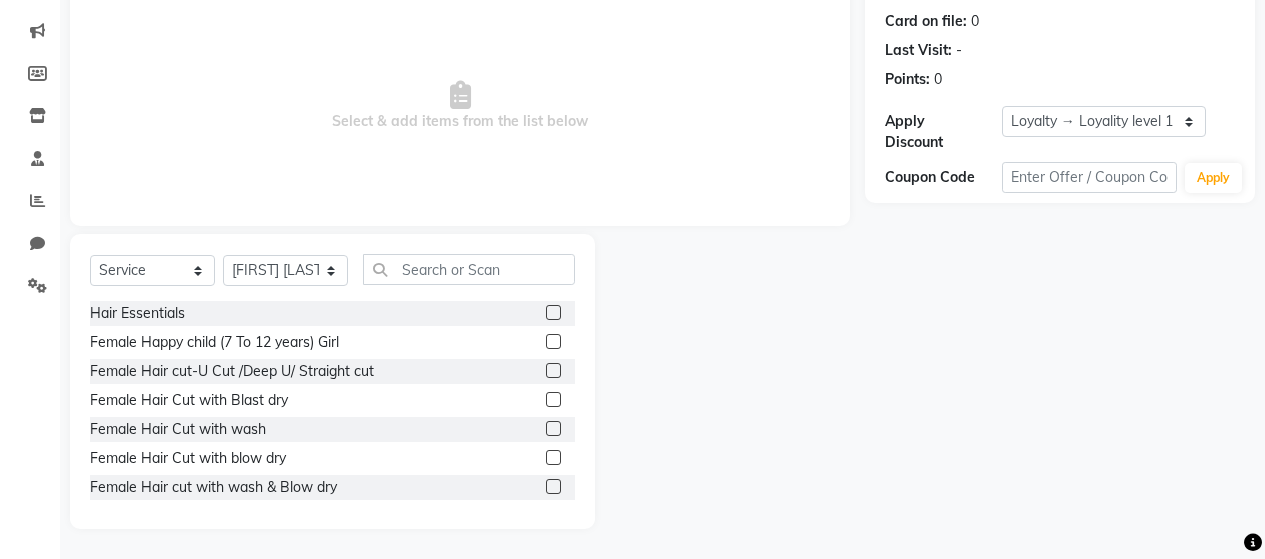 click 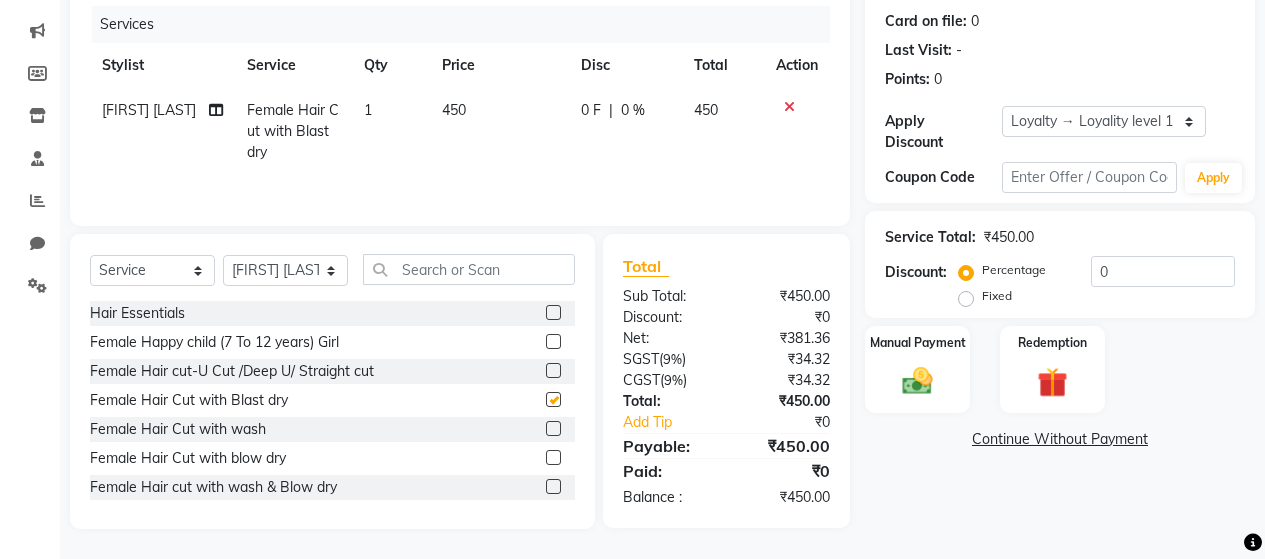 checkbox on "false" 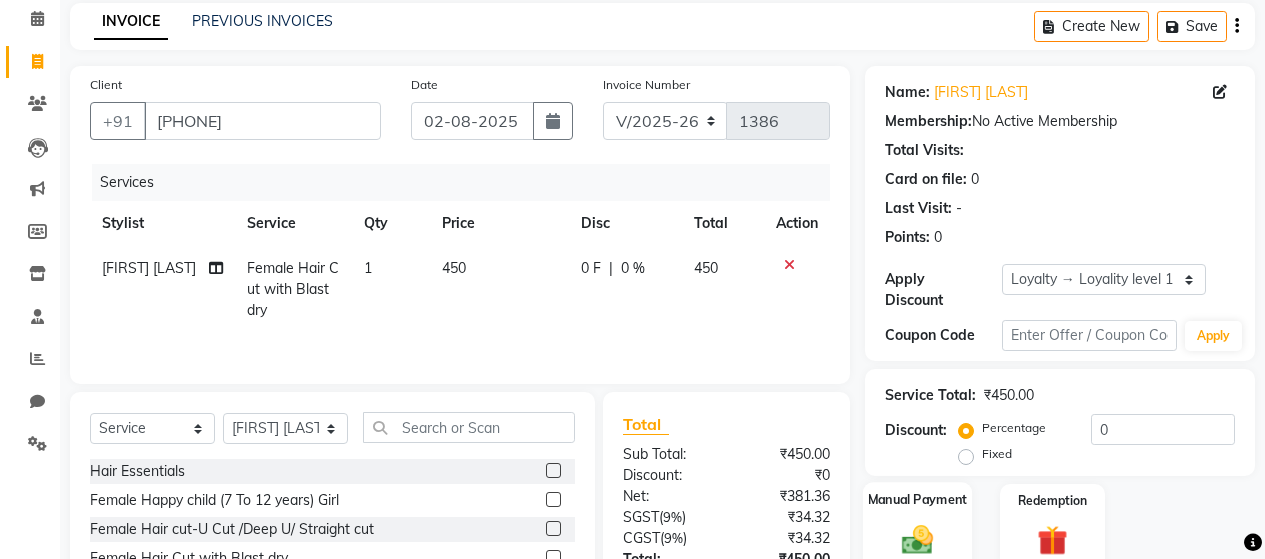 scroll, scrollTop: 242, scrollLeft: 0, axis: vertical 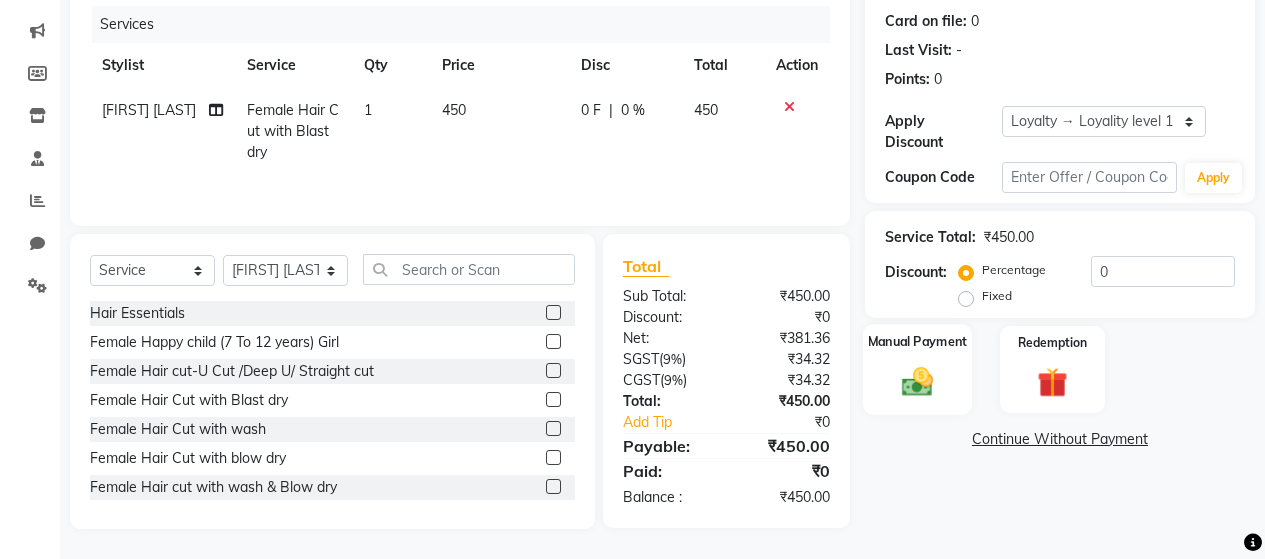 click 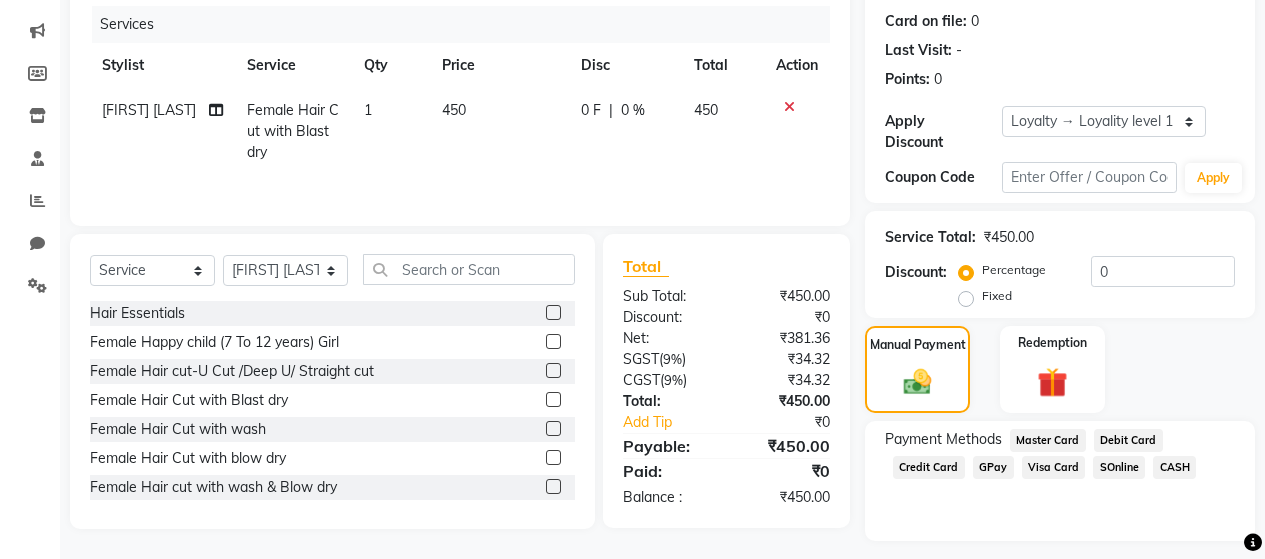 click on "GPay" 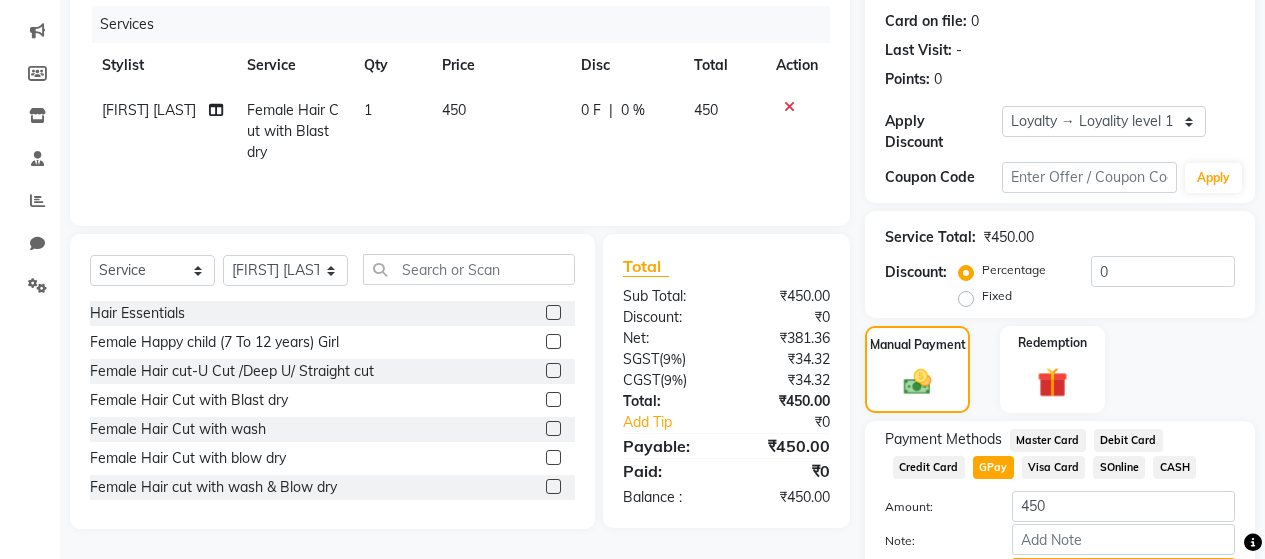 scroll, scrollTop: 335, scrollLeft: 0, axis: vertical 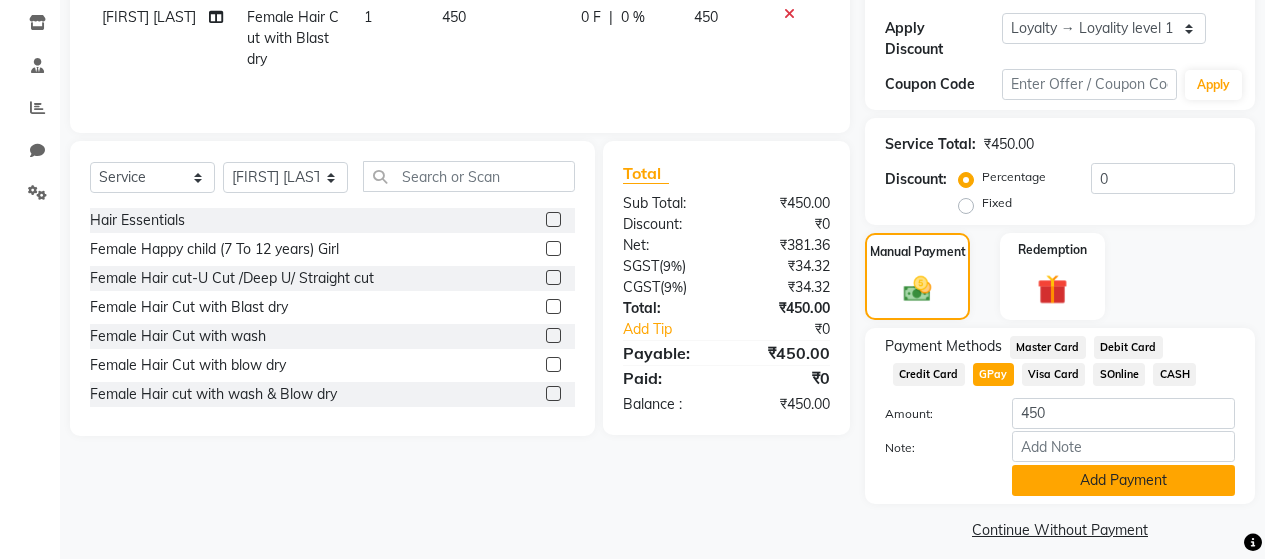 click on "Add Payment" 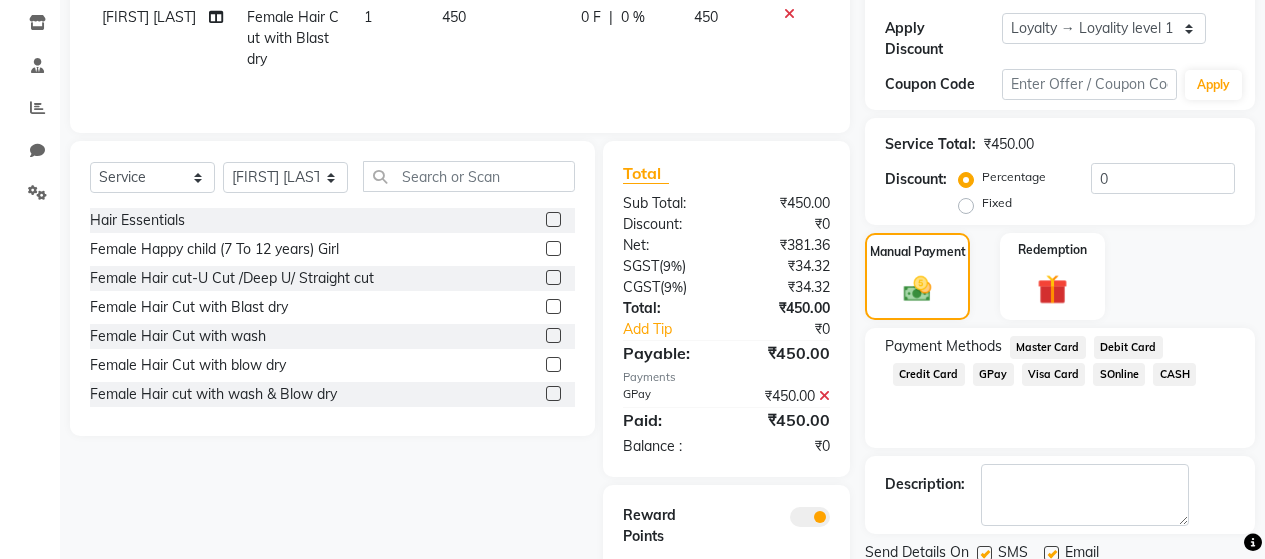 scroll, scrollTop: 423, scrollLeft: 0, axis: vertical 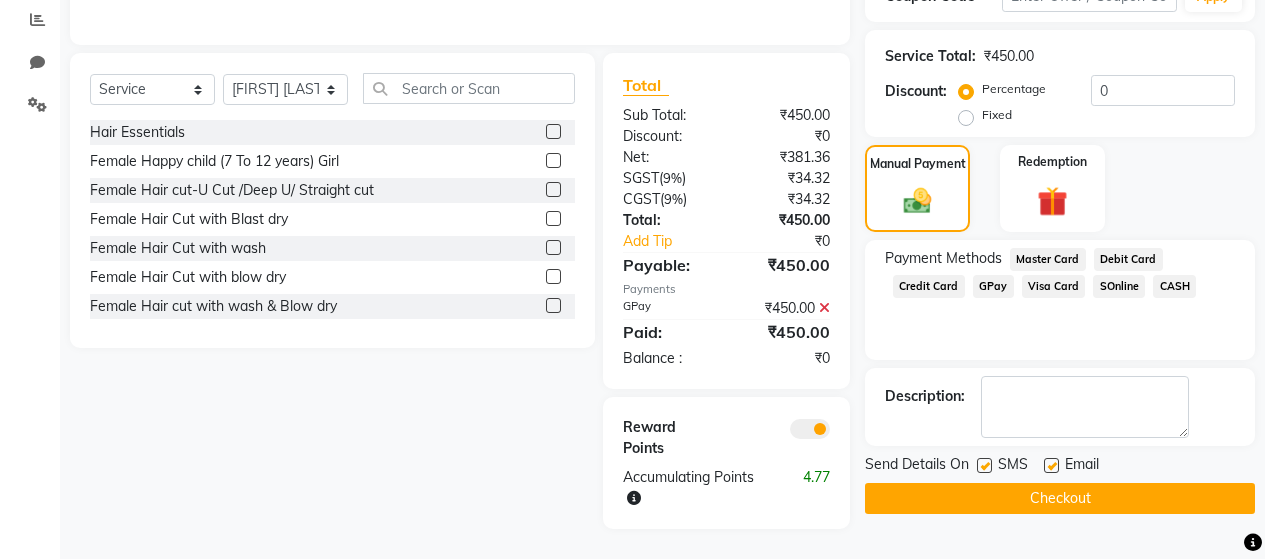 click 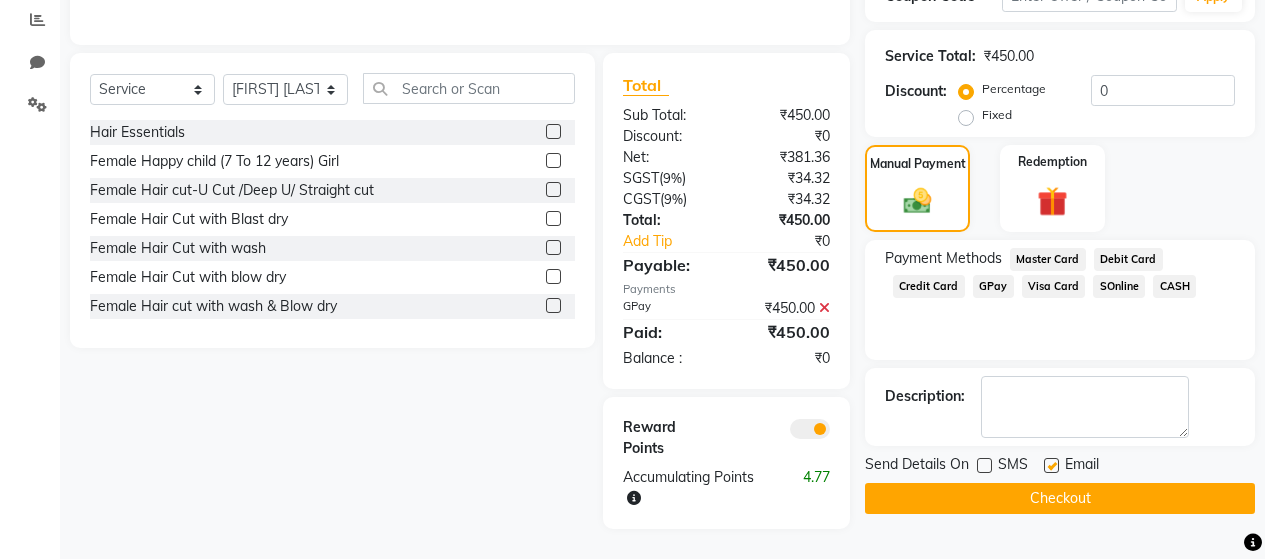 click 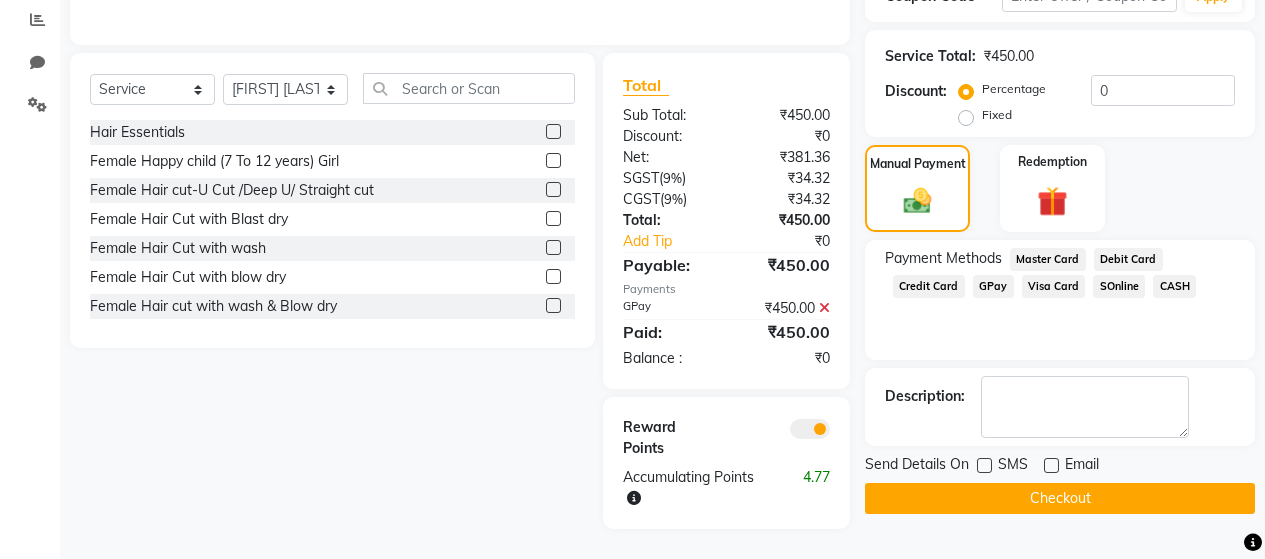 click on "Checkout" 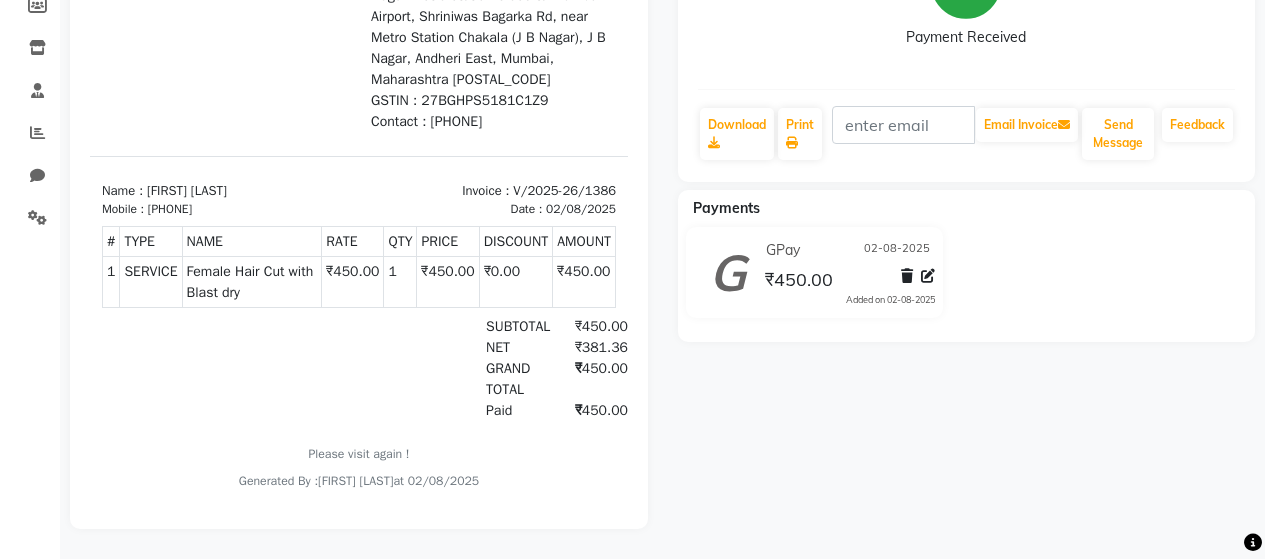 scroll, scrollTop: 0, scrollLeft: 0, axis: both 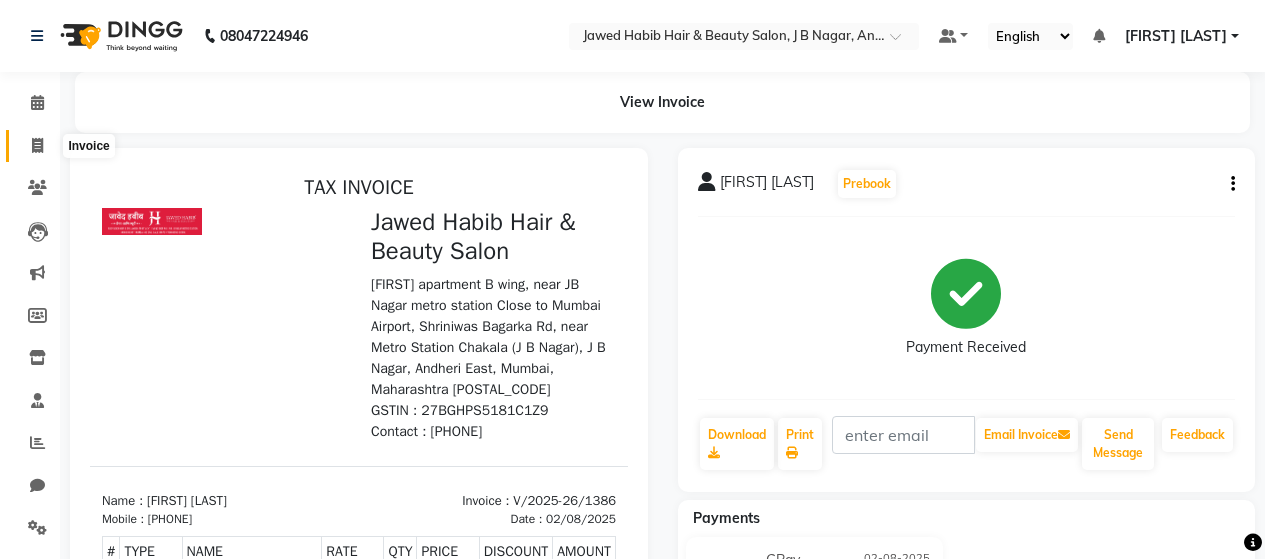 click 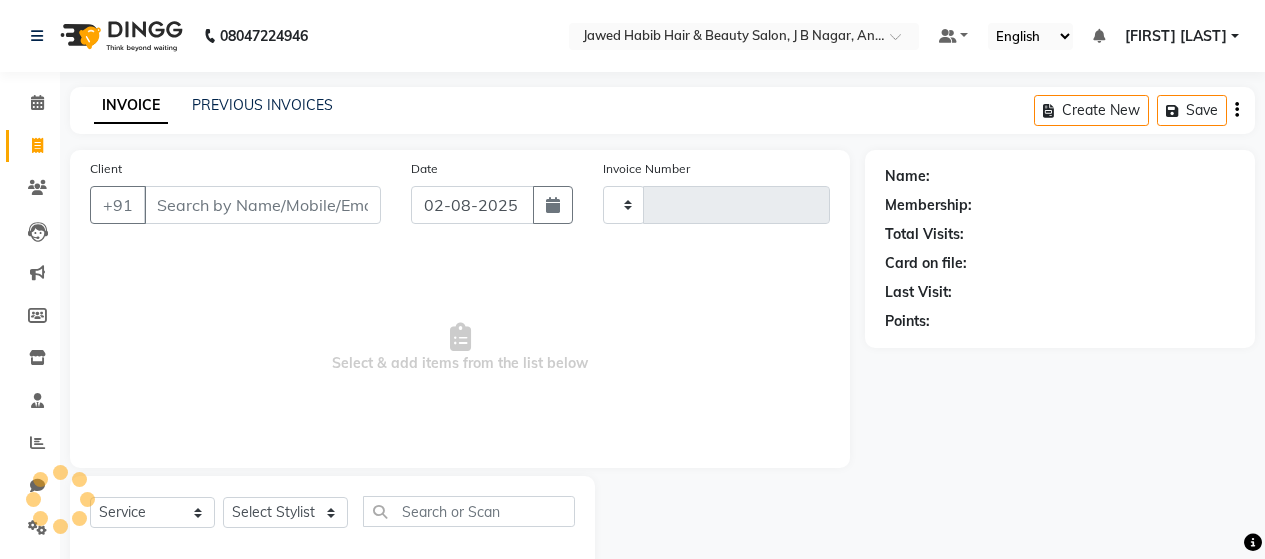 scroll, scrollTop: 42, scrollLeft: 0, axis: vertical 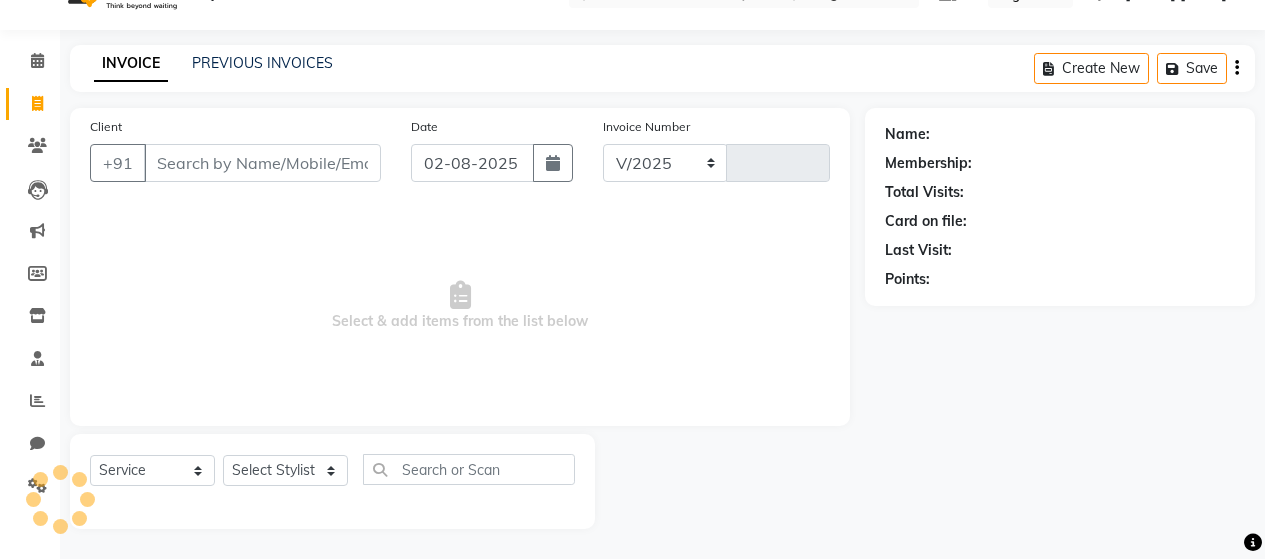 select on "7927" 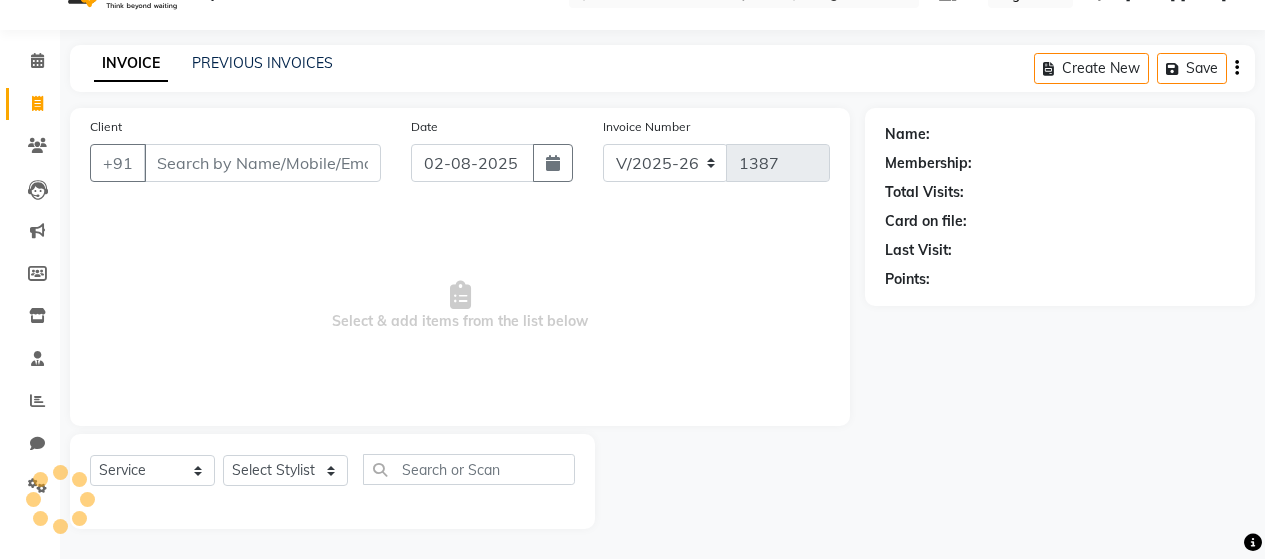 click on "Client" at bounding box center [262, 163] 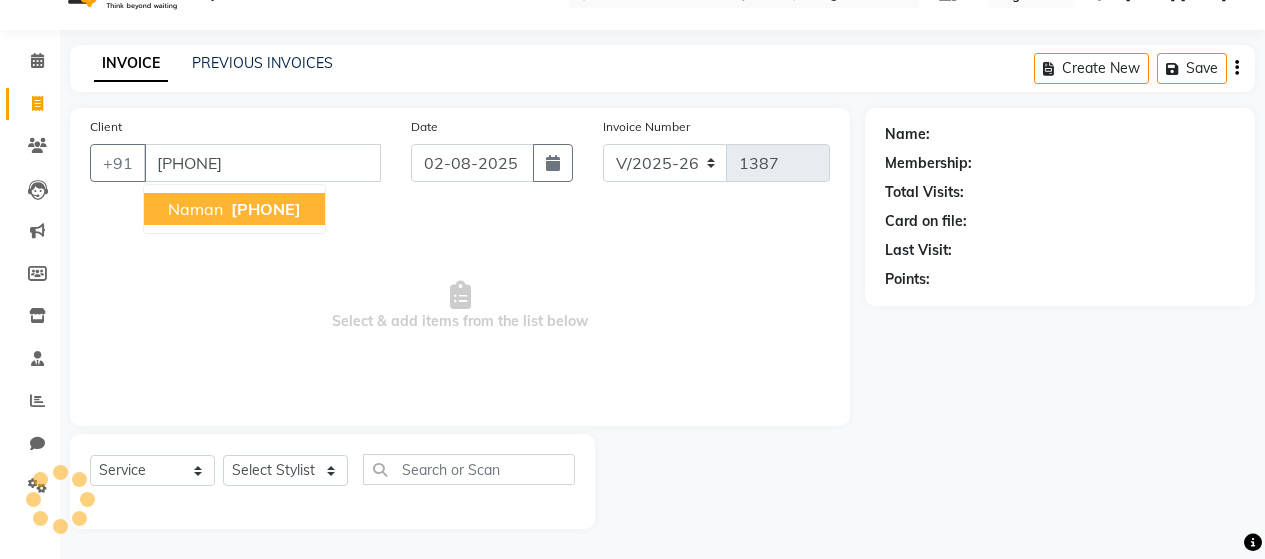 type on "[PHONE]" 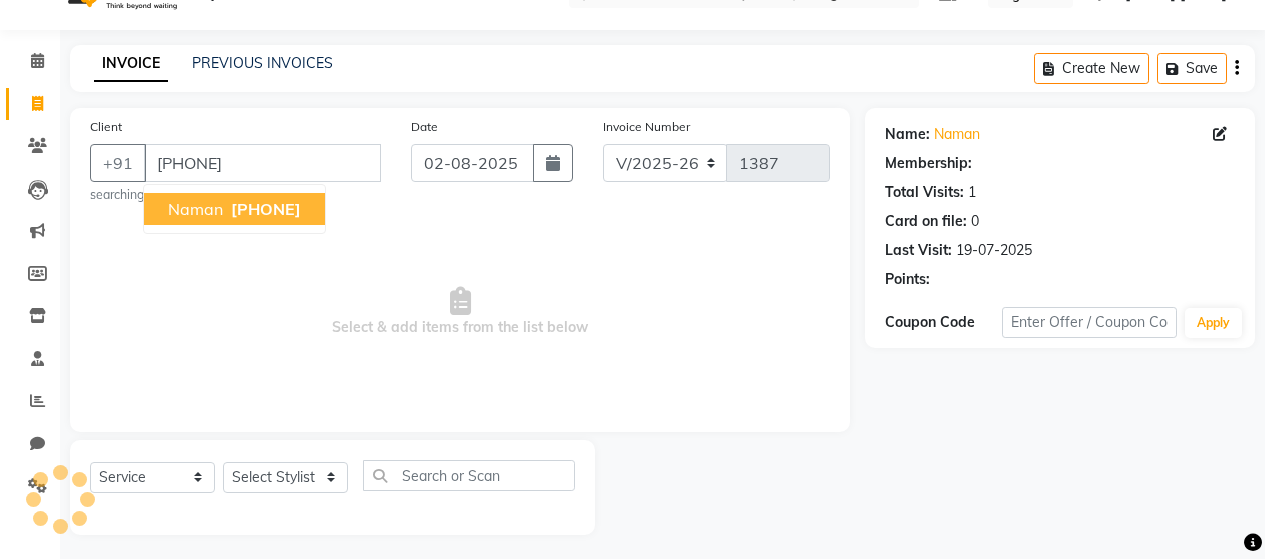 select on "1: Object" 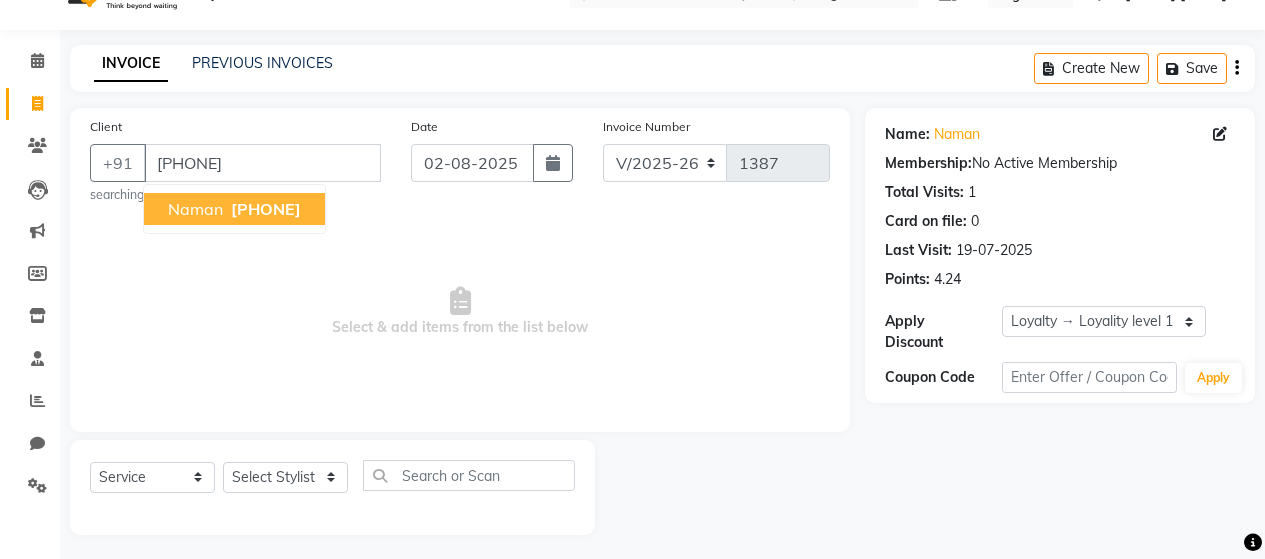 click on "[PHONE]" at bounding box center (266, 209) 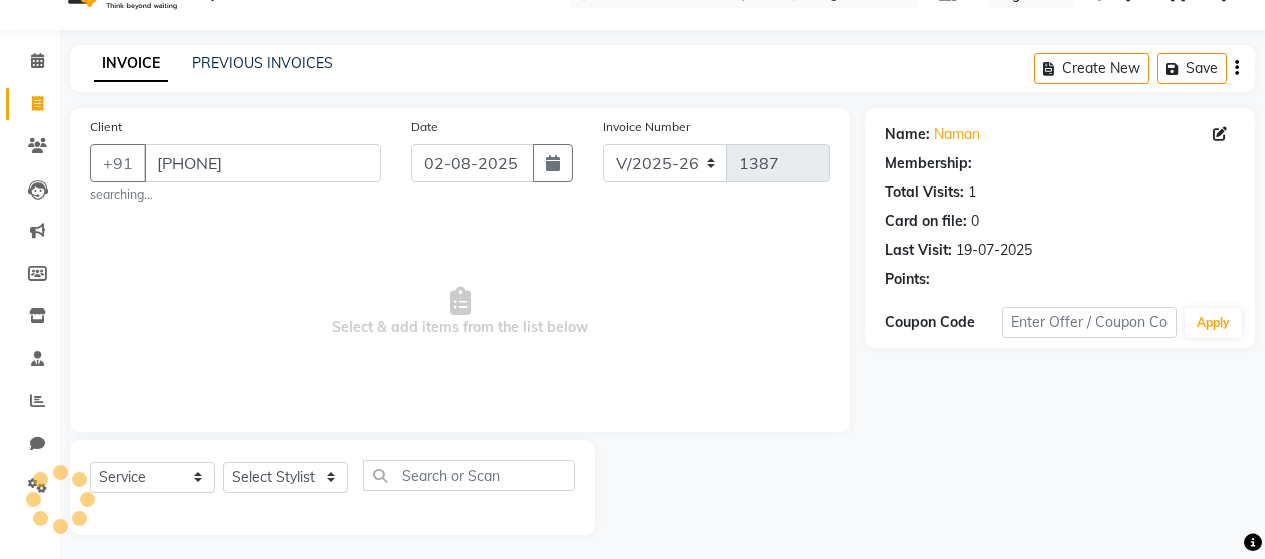 select on "1: Object" 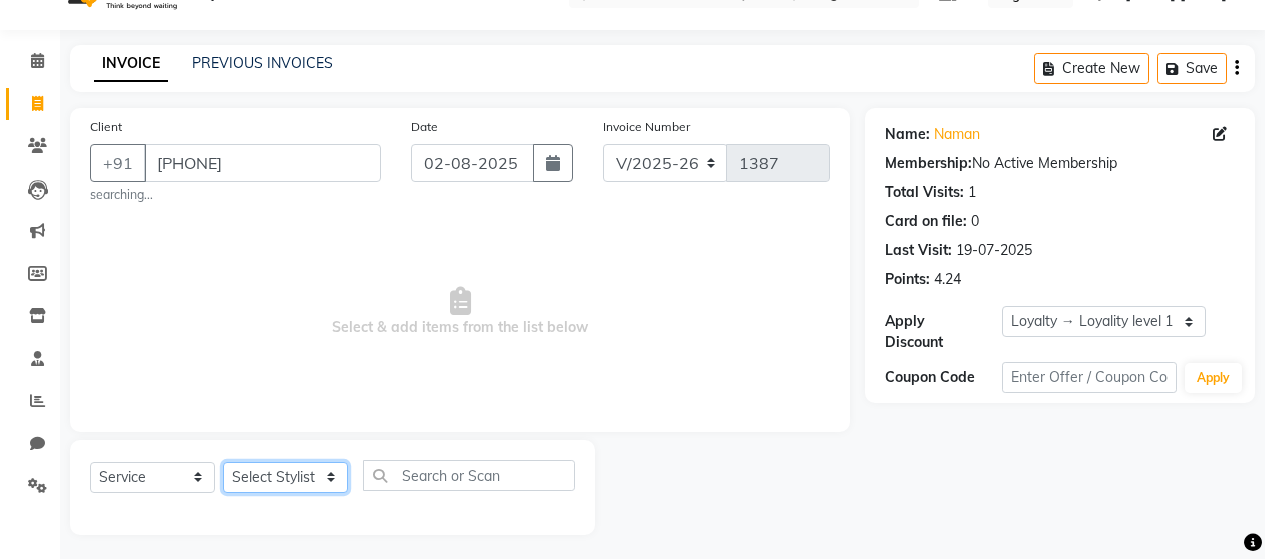 click on "Select Stylist [FIRST] [LAST] [FIRST] [LAST] [FIRST] [LAST] [FIRST] [LAST] [FIRST] [LAST] [FIRST] [LAST] [FIRST] [LAST] [FIRST] [LAST] [FIRST] [LAST] [FIRST] [LAST] [FIRST] [LAST] [FIRST] [LAST] [FIRST] [LAST] [FIRST] [LAST]" 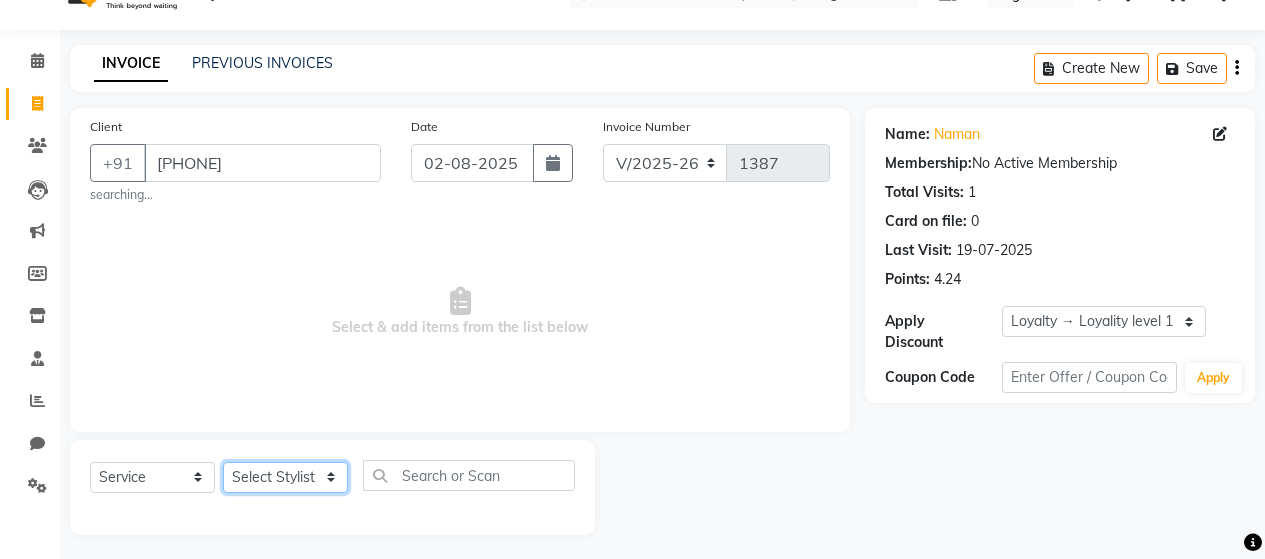 select on "72244" 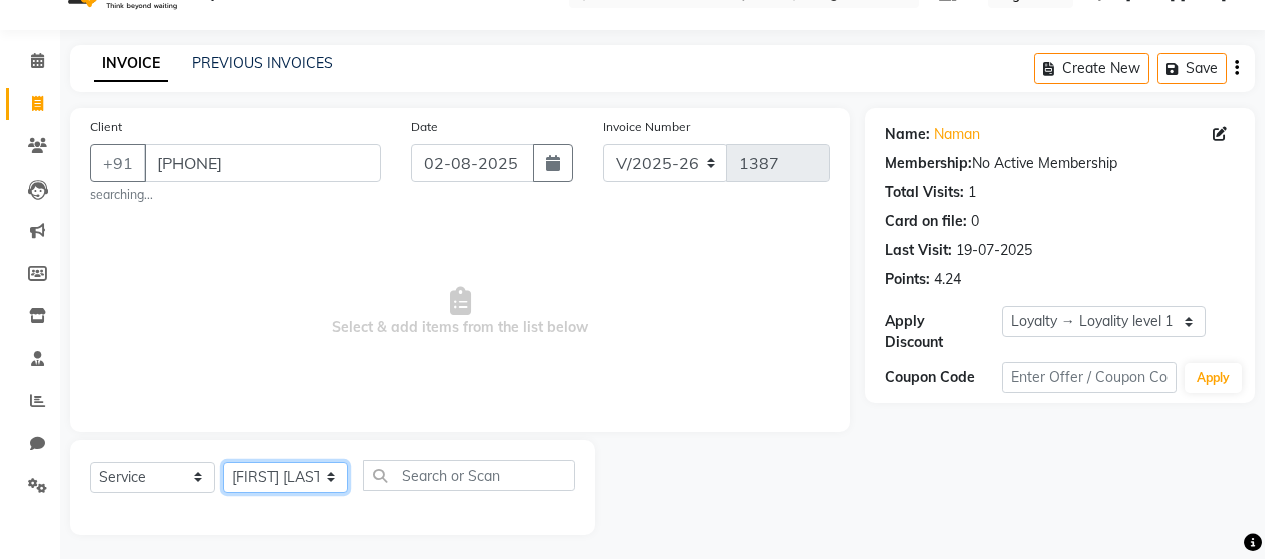 click on "Select Stylist [FIRST] [LAST] [FIRST] [LAST] [FIRST] [LAST] [FIRST] [LAST] [FIRST] [LAST] [FIRST] [LAST] [FIRST] [LAST] [FIRST] [LAST] [FIRST] [LAST] [FIRST] [LAST] [FIRST] [LAST] [FIRST] [LAST] [FIRST] [LAST] [FIRST] [LAST]" 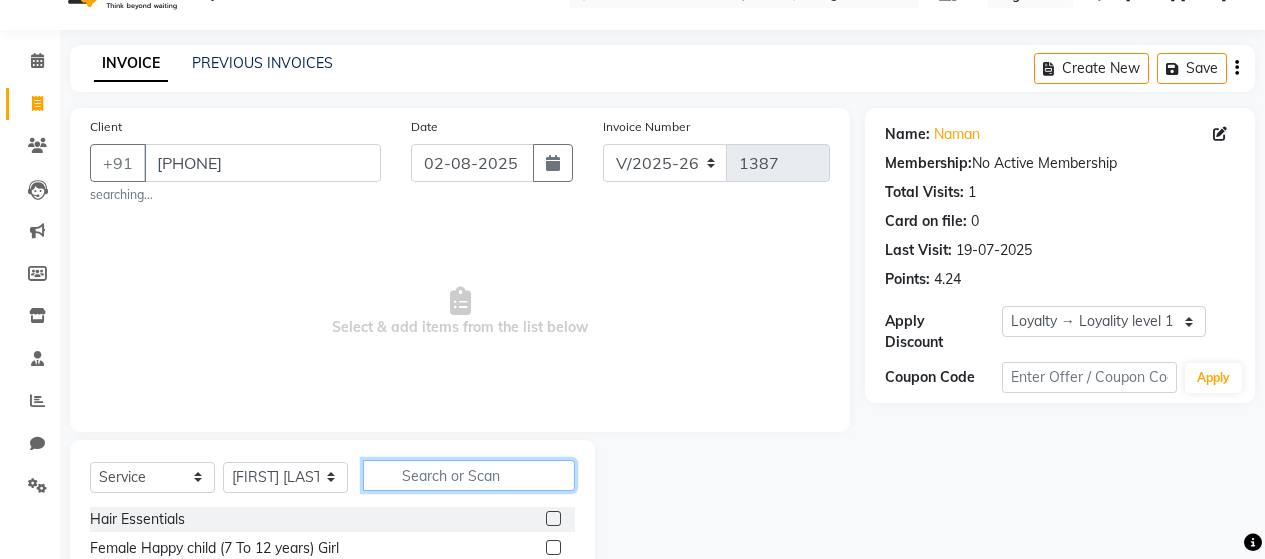 click 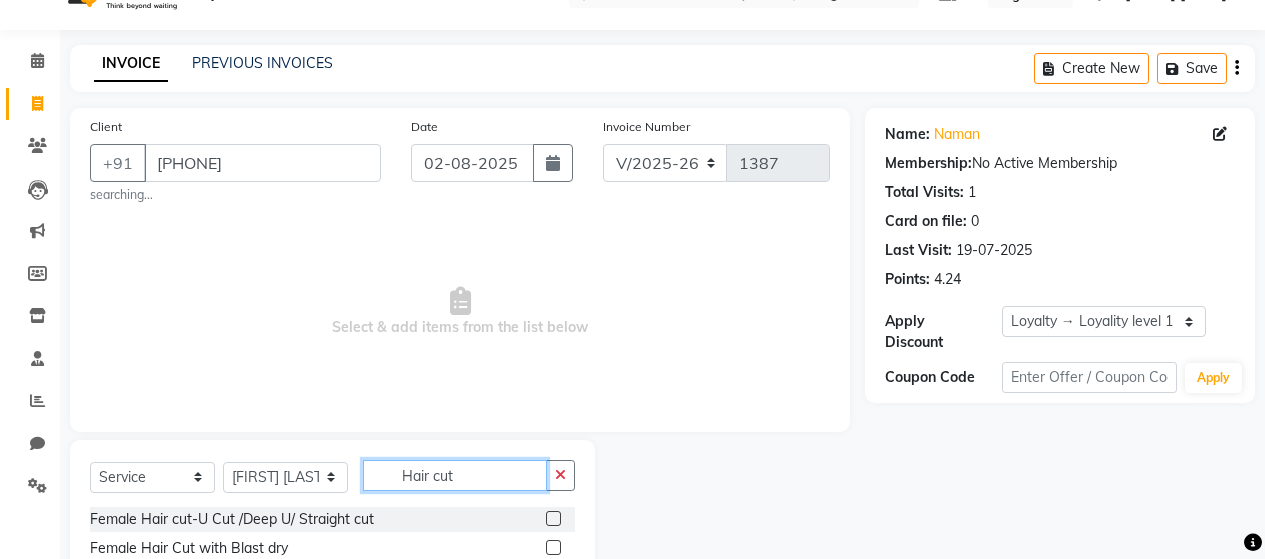 scroll, scrollTop: 142, scrollLeft: 0, axis: vertical 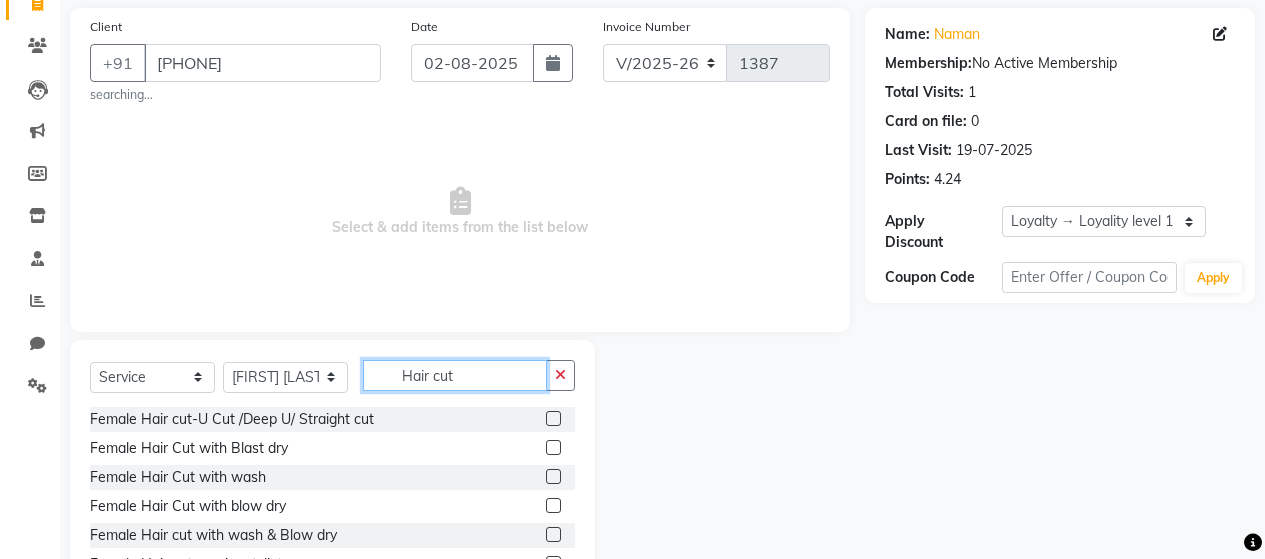 type on "Hair cut" 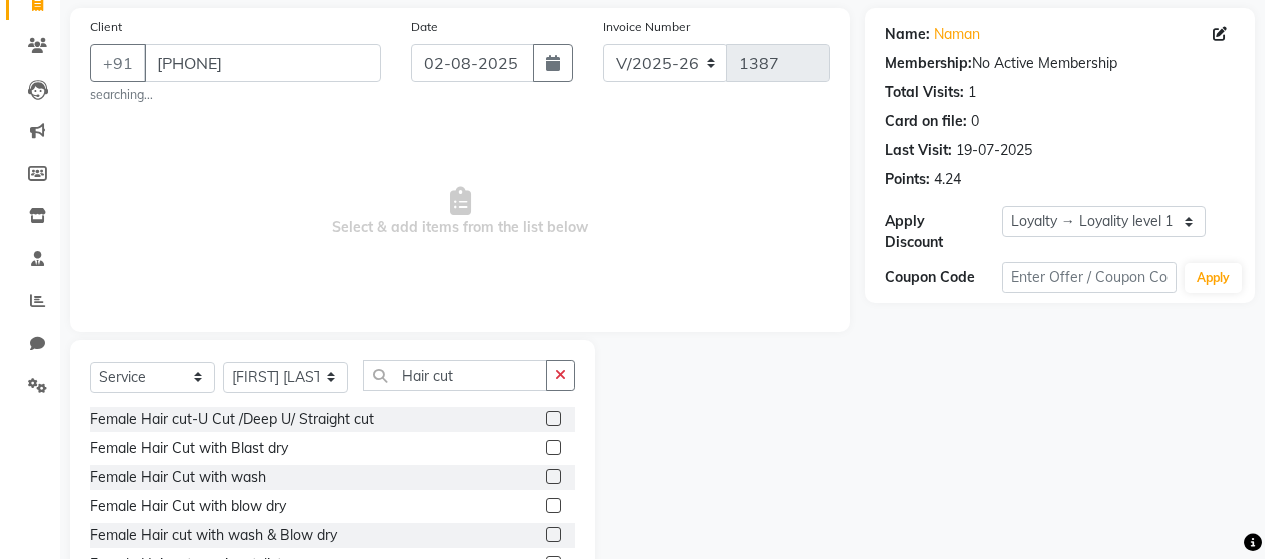 click 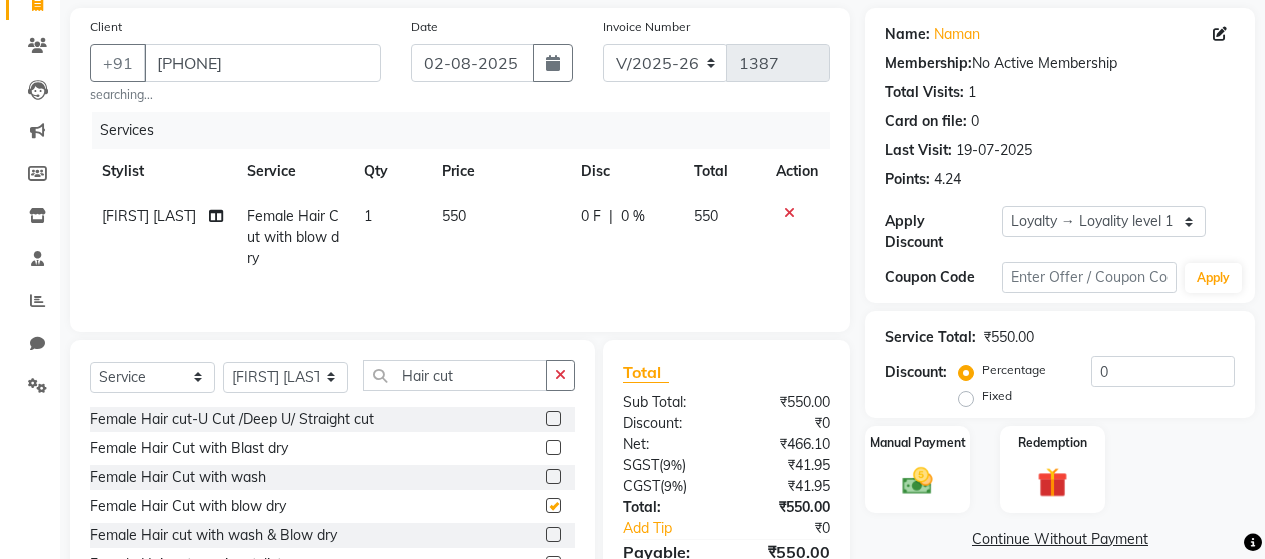 checkbox on "false" 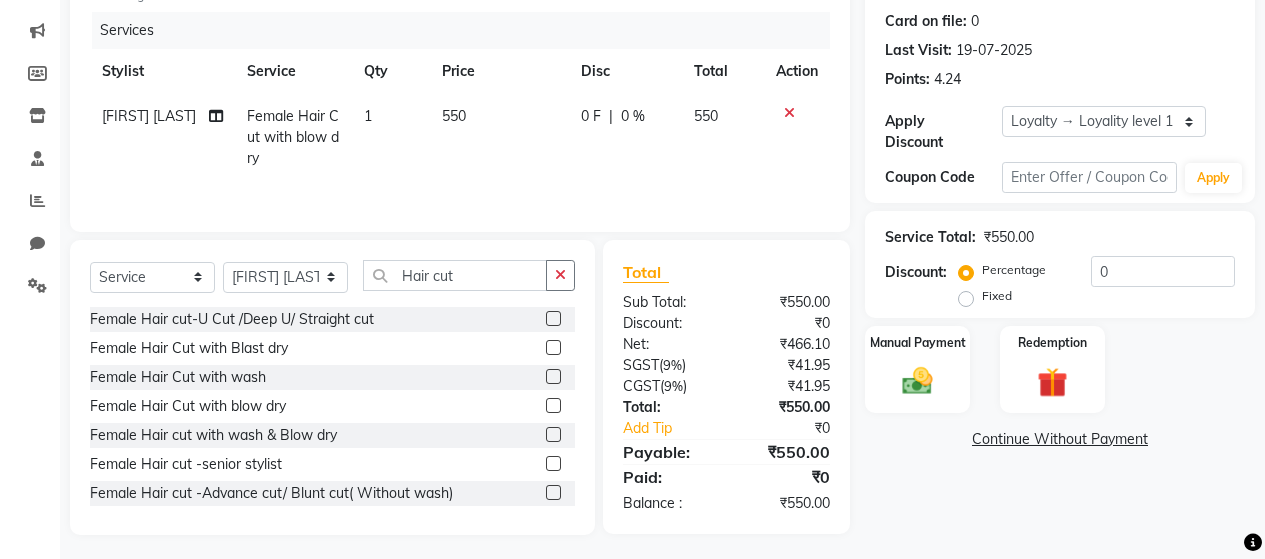 scroll, scrollTop: 248, scrollLeft: 0, axis: vertical 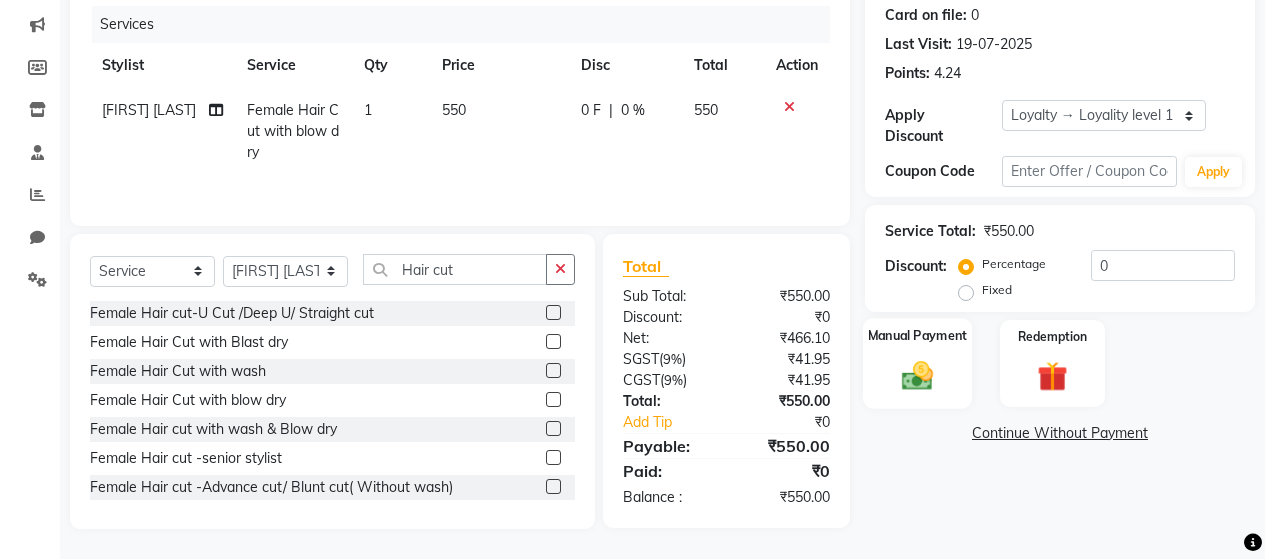 click 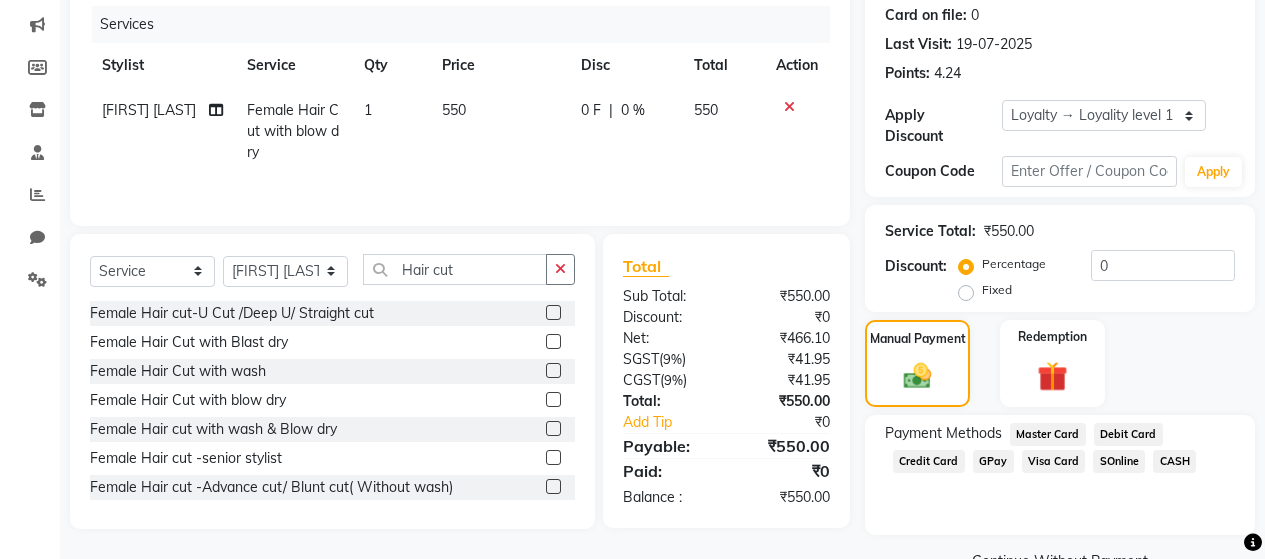 click on "Debit Card" 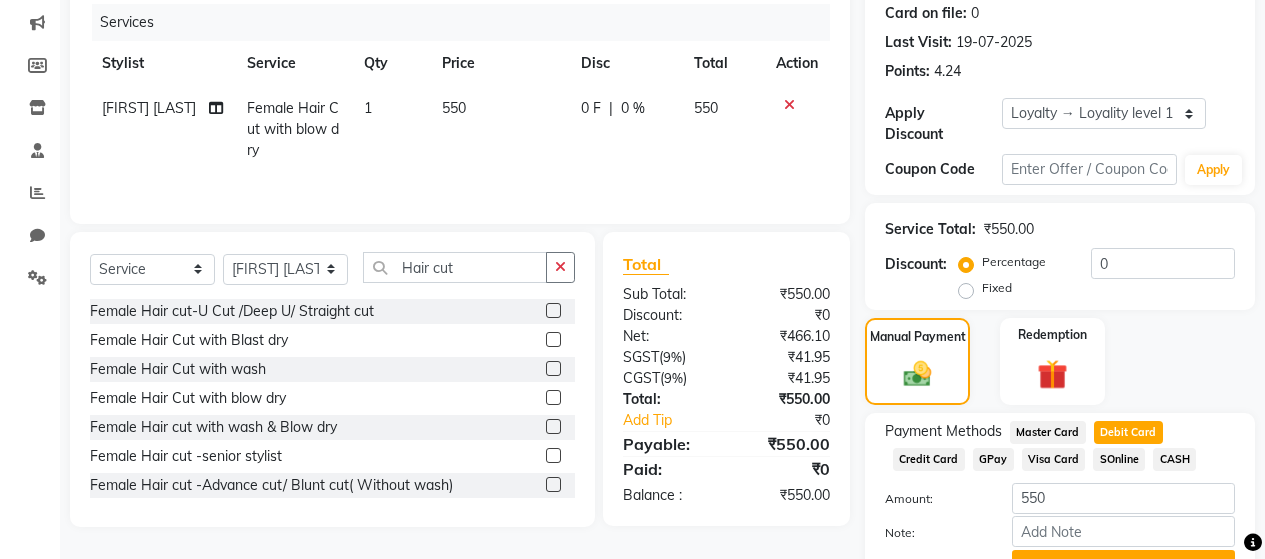 scroll, scrollTop: 335, scrollLeft: 0, axis: vertical 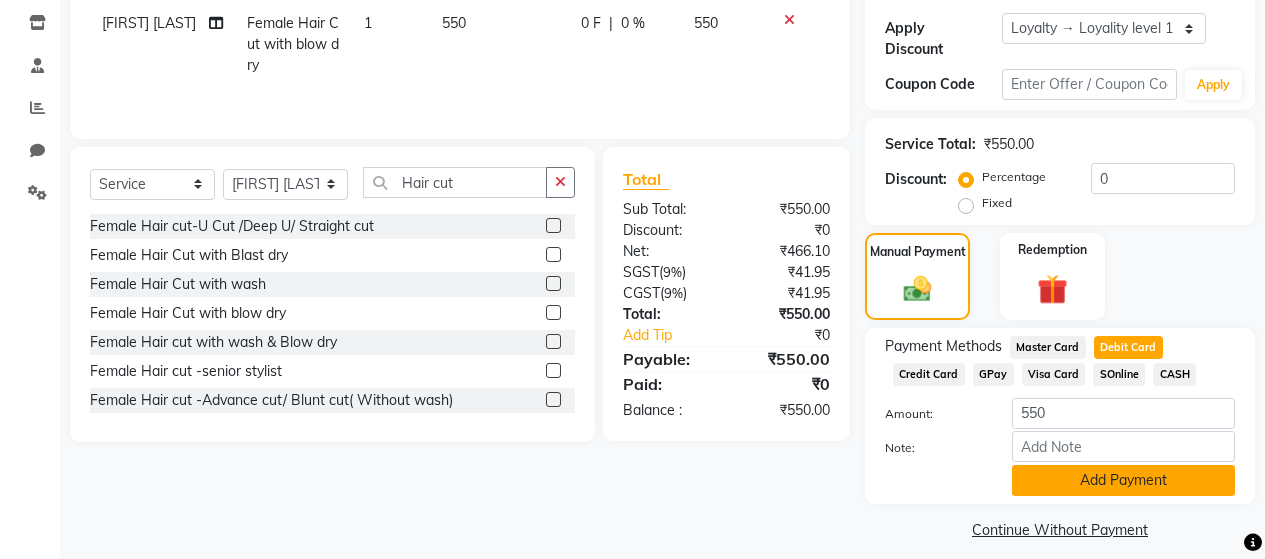 click on "Add Payment" 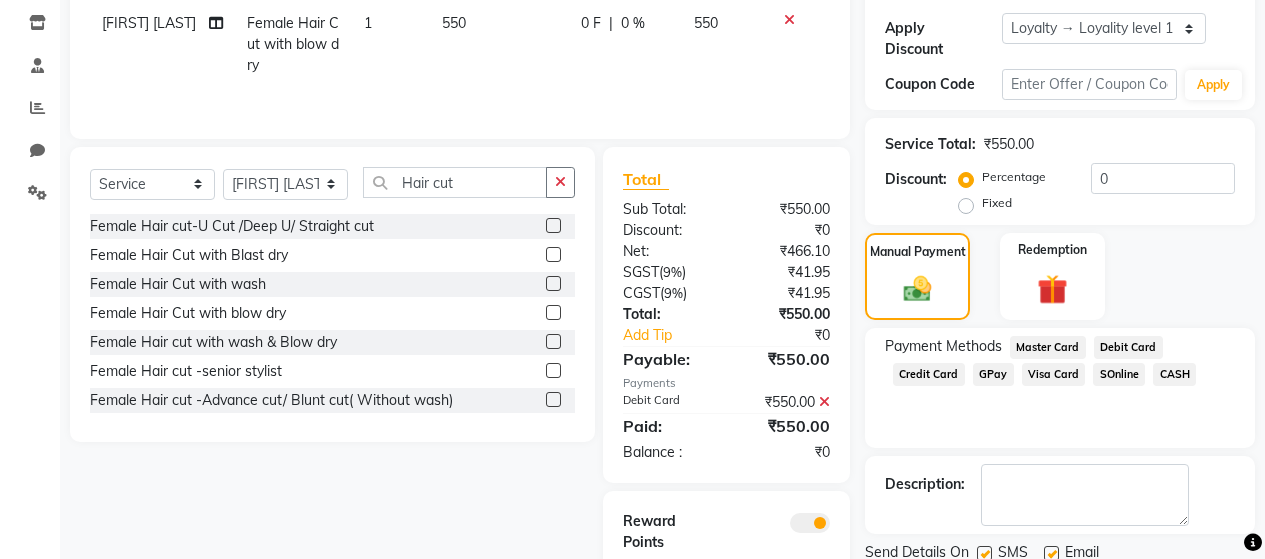 scroll, scrollTop: 429, scrollLeft: 0, axis: vertical 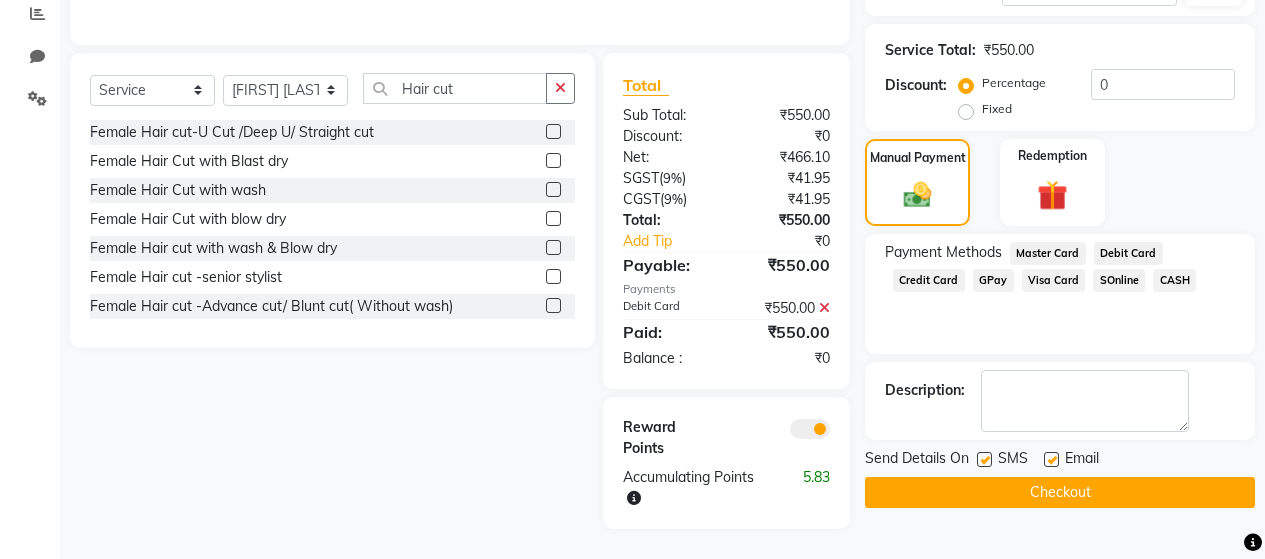 click 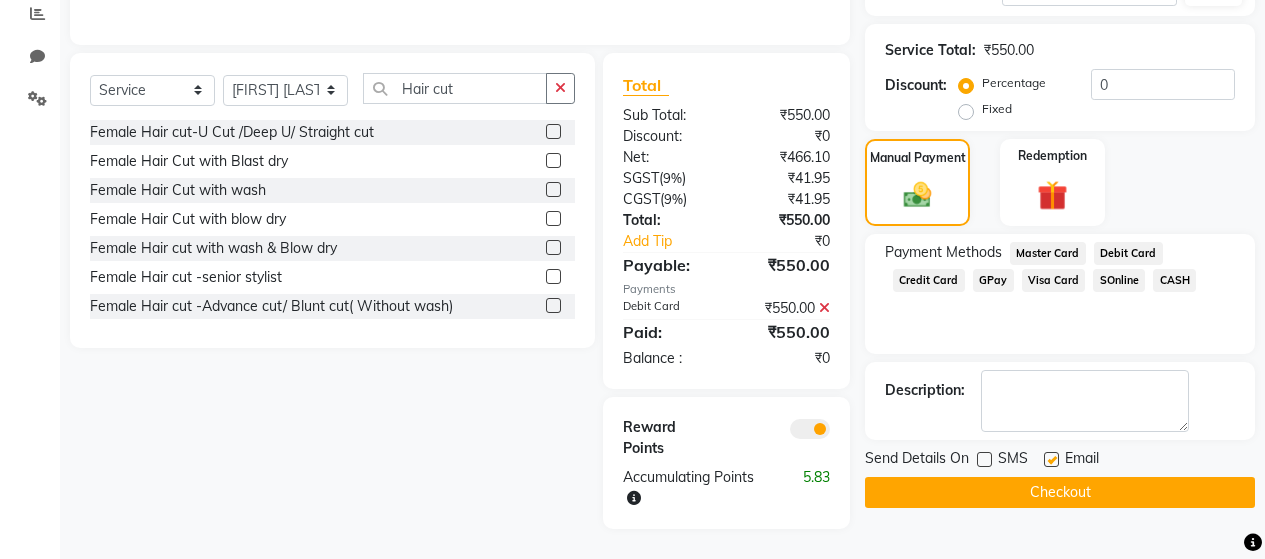 click 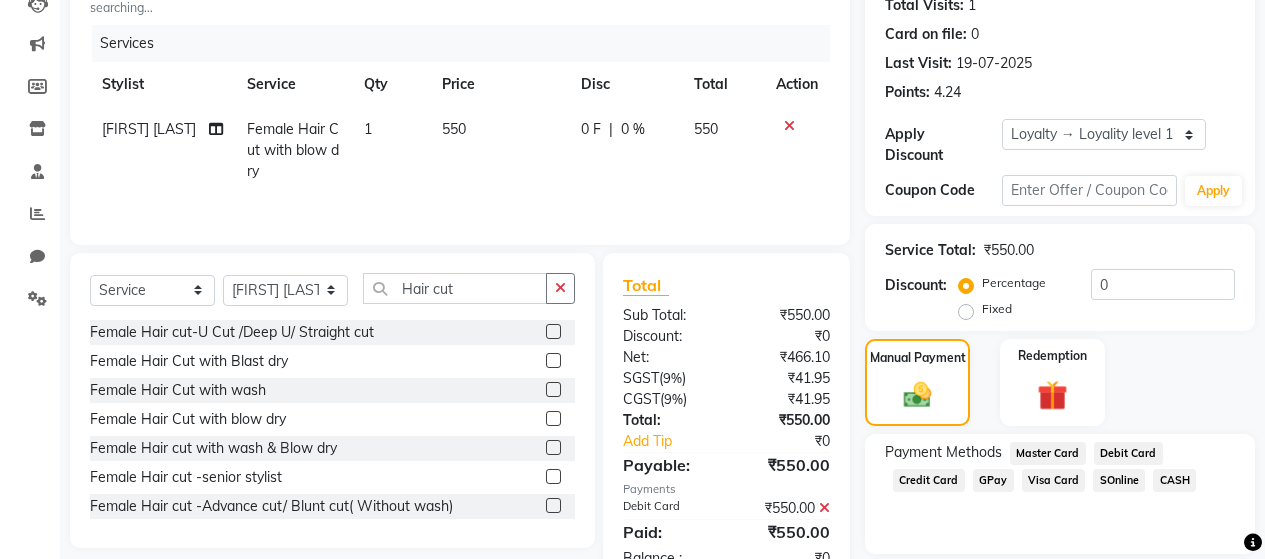 scroll, scrollTop: 429, scrollLeft: 0, axis: vertical 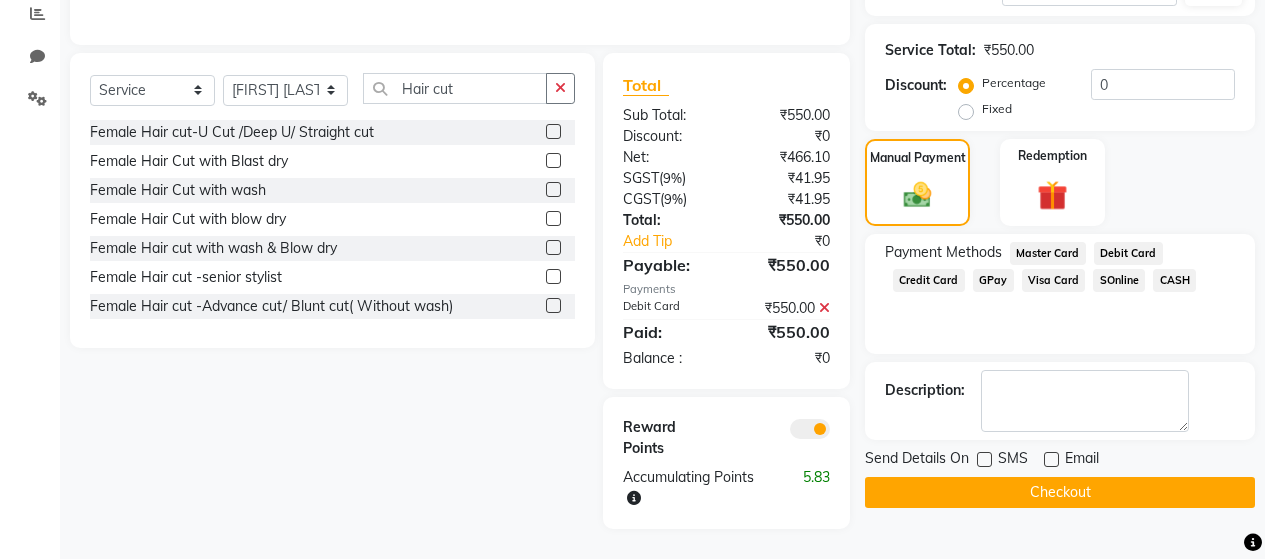 click on "Checkout" 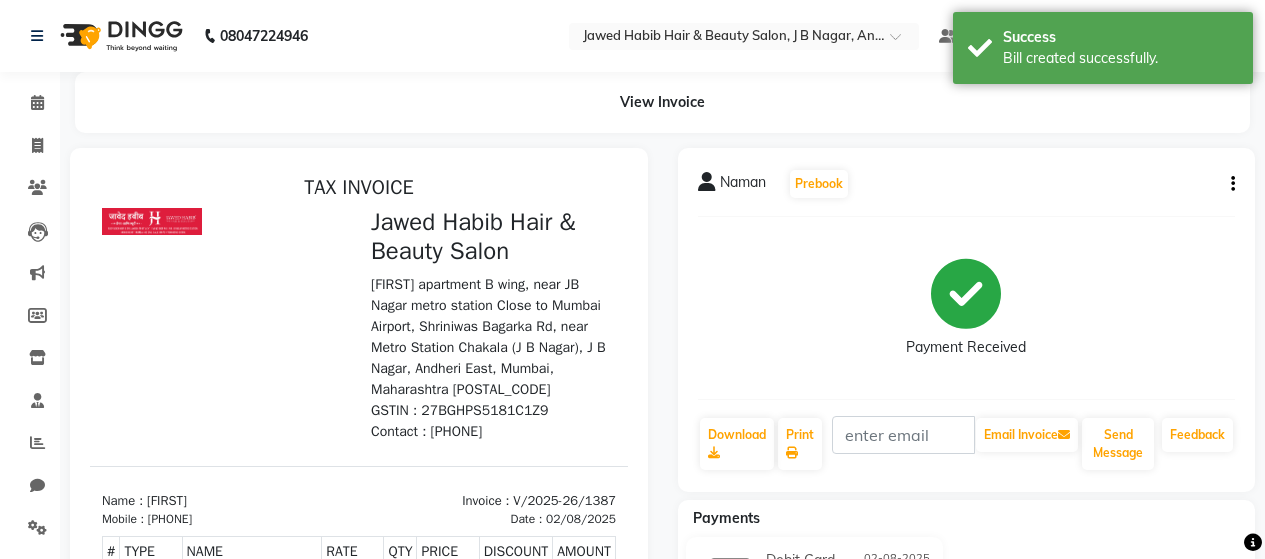 scroll, scrollTop: 0, scrollLeft: 0, axis: both 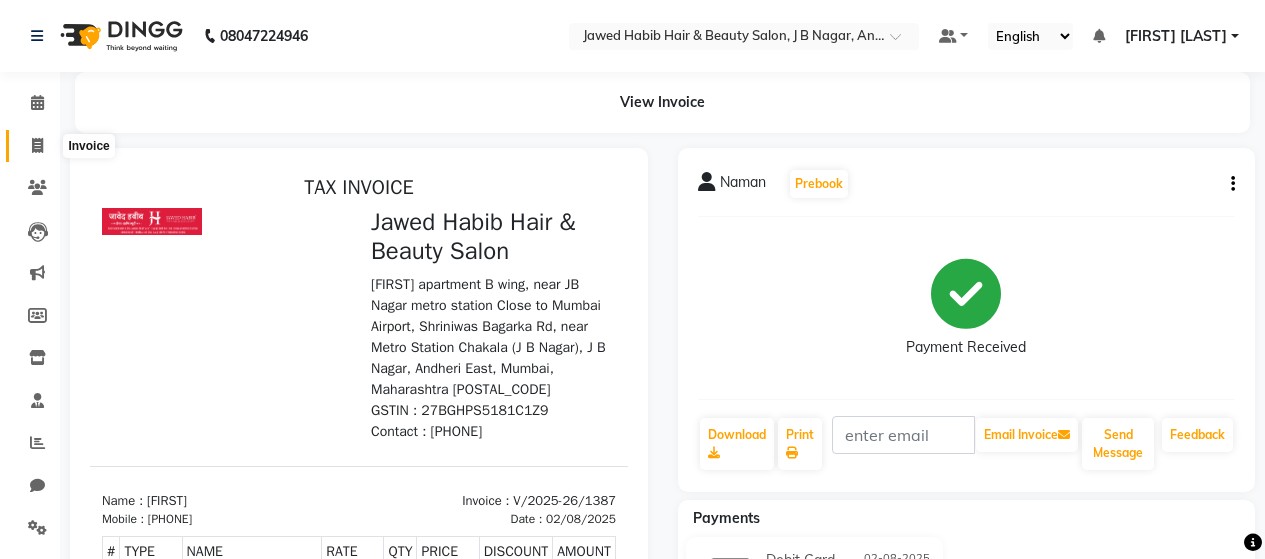 click 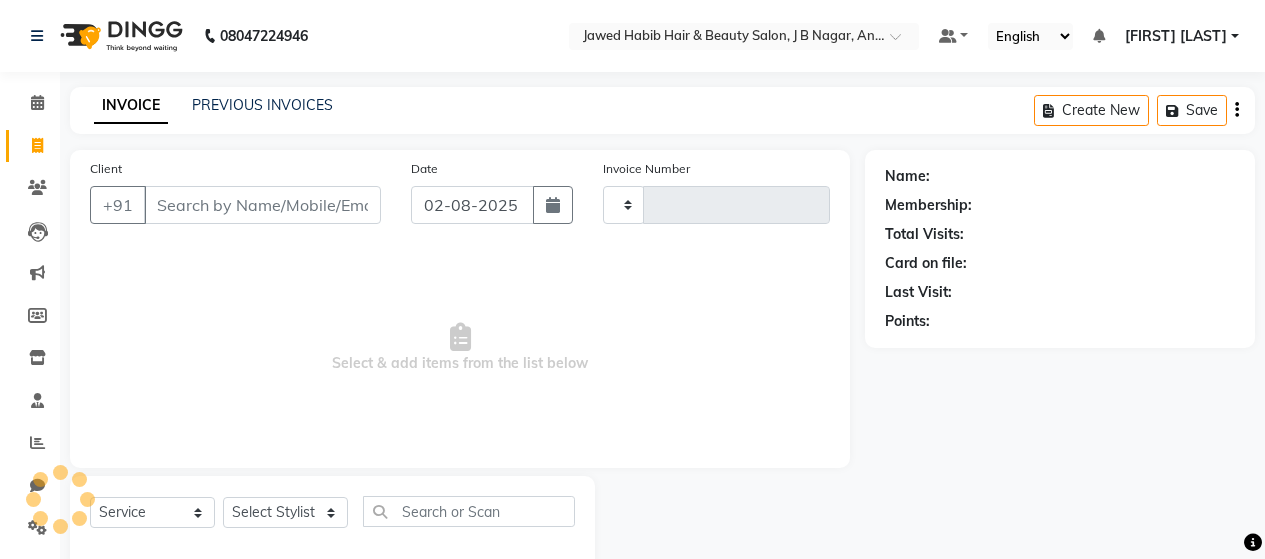 scroll, scrollTop: 42, scrollLeft: 0, axis: vertical 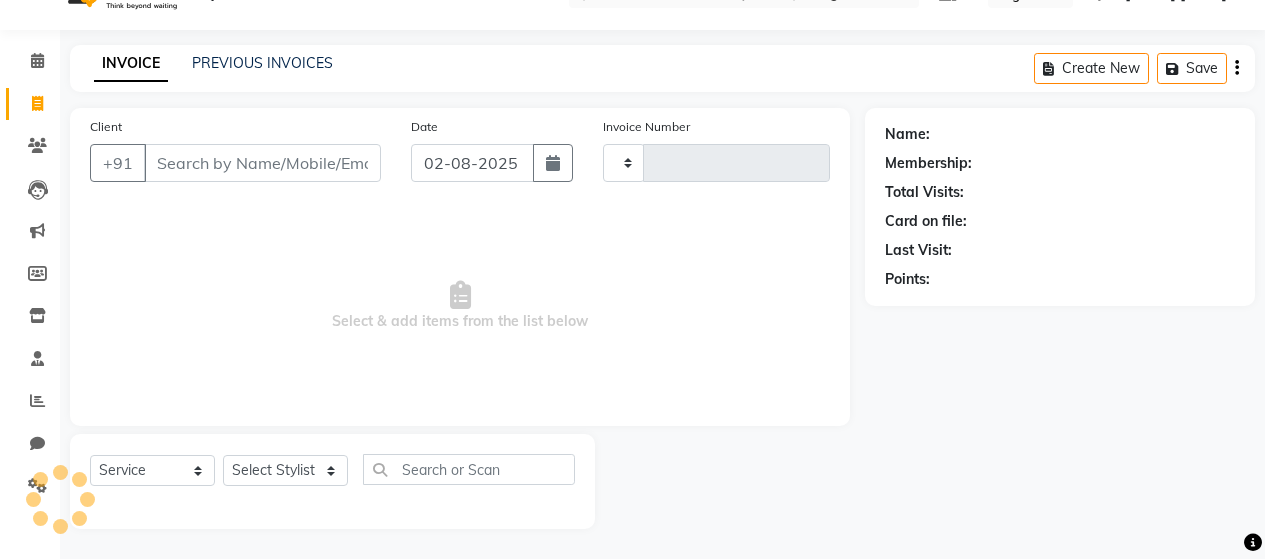 type on "1388" 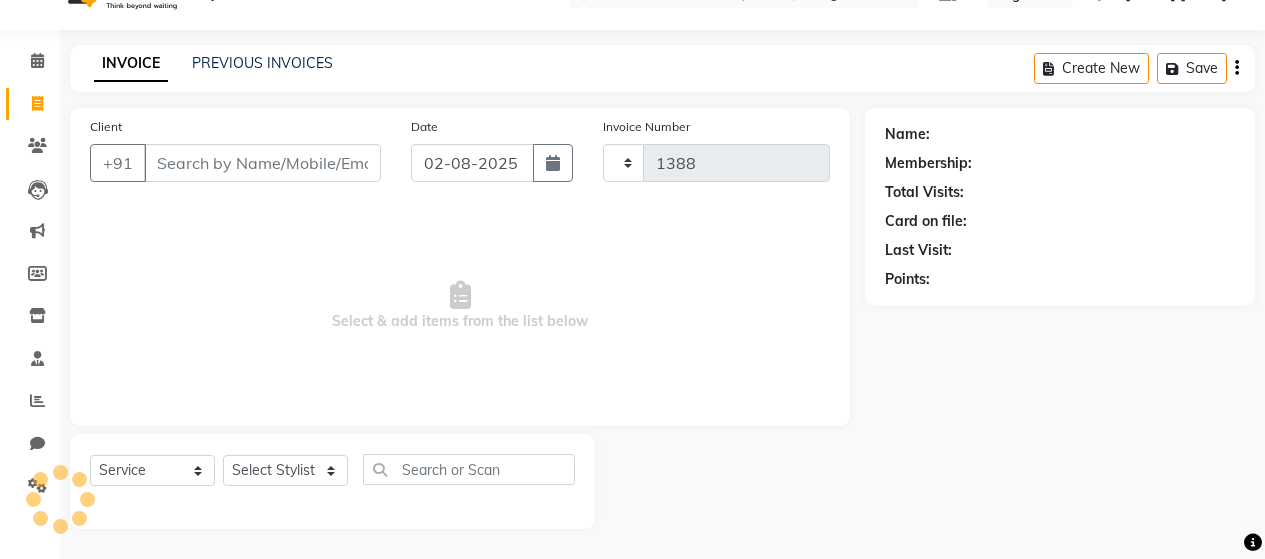 select on "7927" 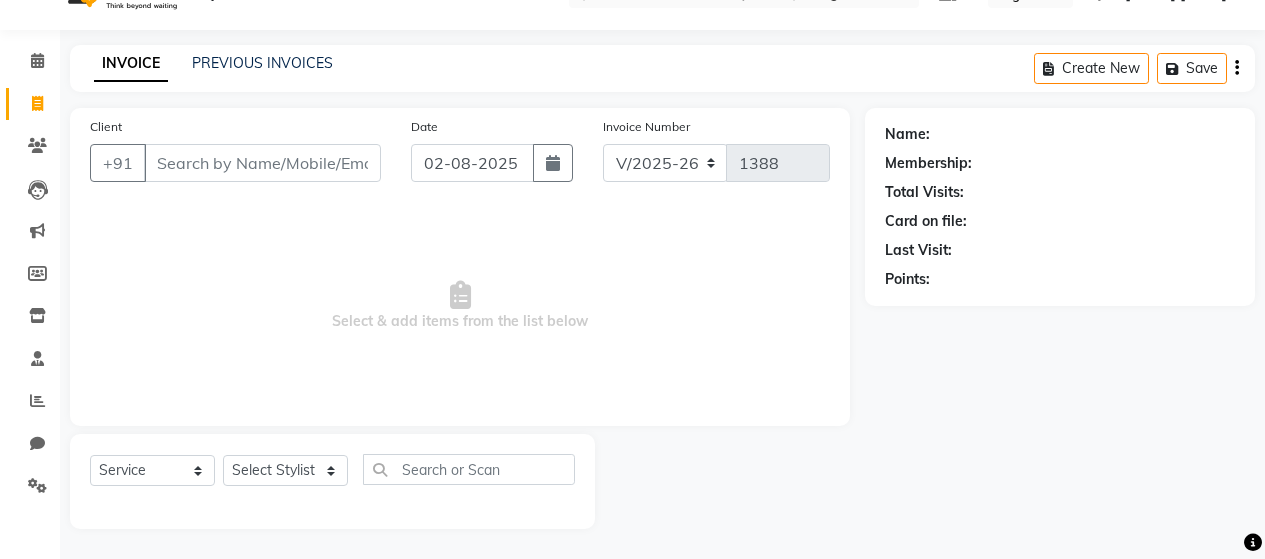 click on "Client" at bounding box center (262, 163) 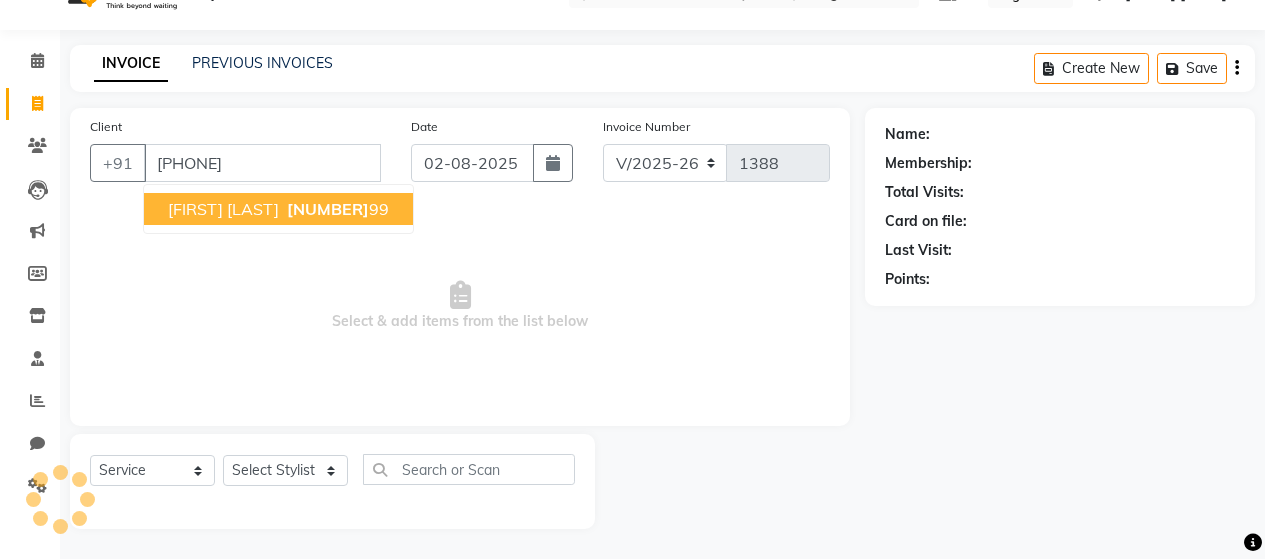 type on "[PHONE]" 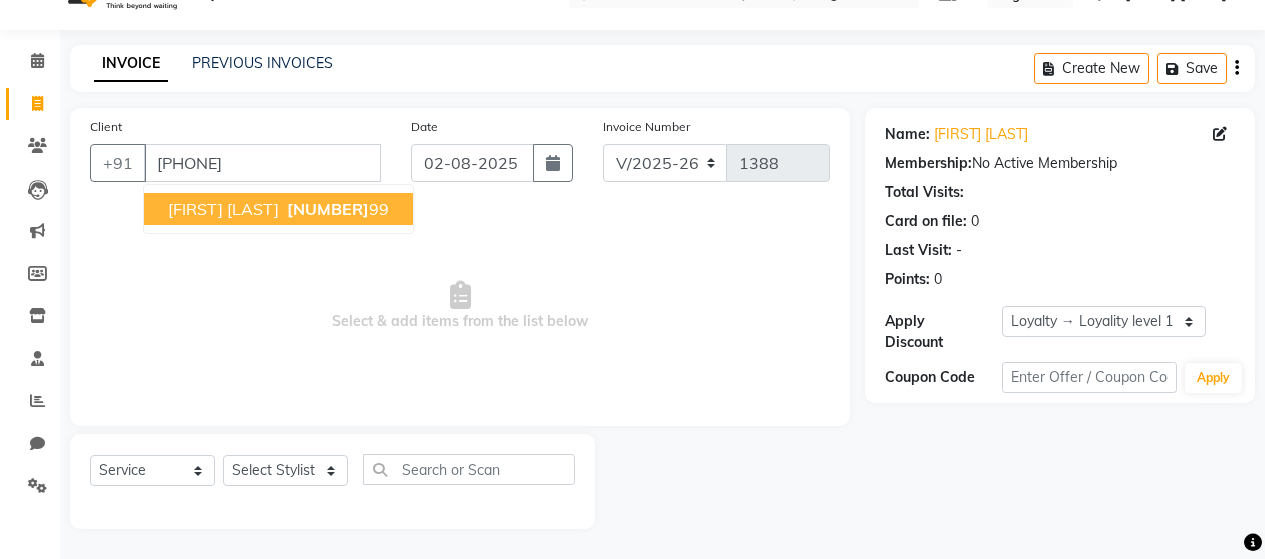click on "Arti Pandey   97550801 99" at bounding box center (278, 209) 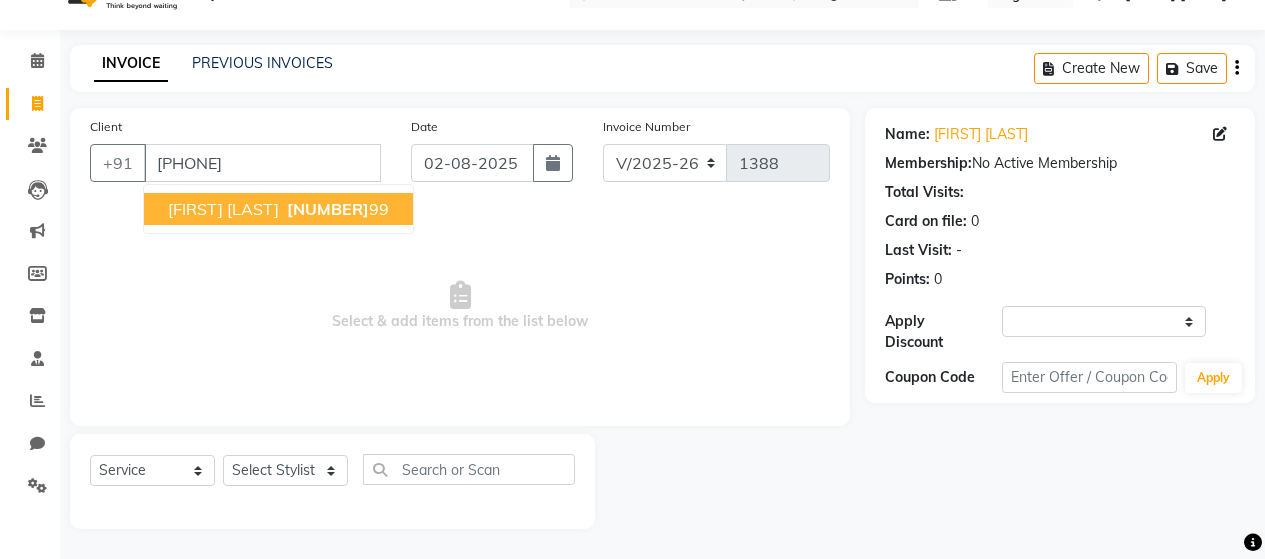select on "1: Object" 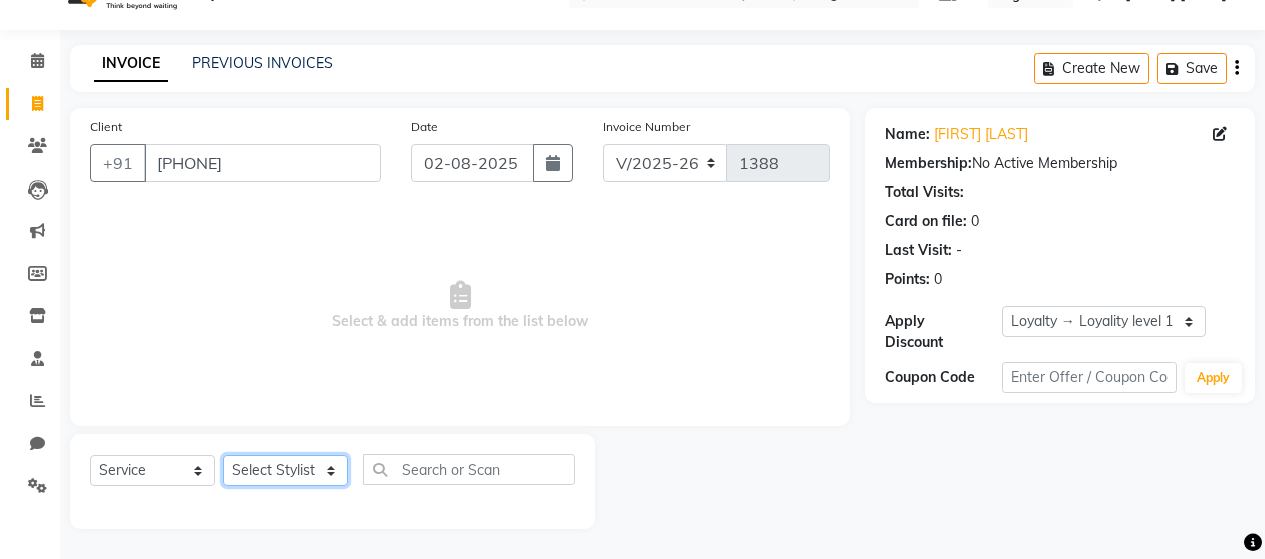 click on "Select Stylist [FIRST] [LAST] [FIRST] [LAST] [FIRST] [LAST] [FIRST] [LAST] [FIRST] [LAST] [FIRST] [LAST] [FIRST] [LAST] [FIRST] [LAST] [FIRST] [LAST] [FIRST] [LAST] [FIRST] [LAST] [FIRST] [LAST] [FIRST] [LAST] [FIRST] [LAST]" 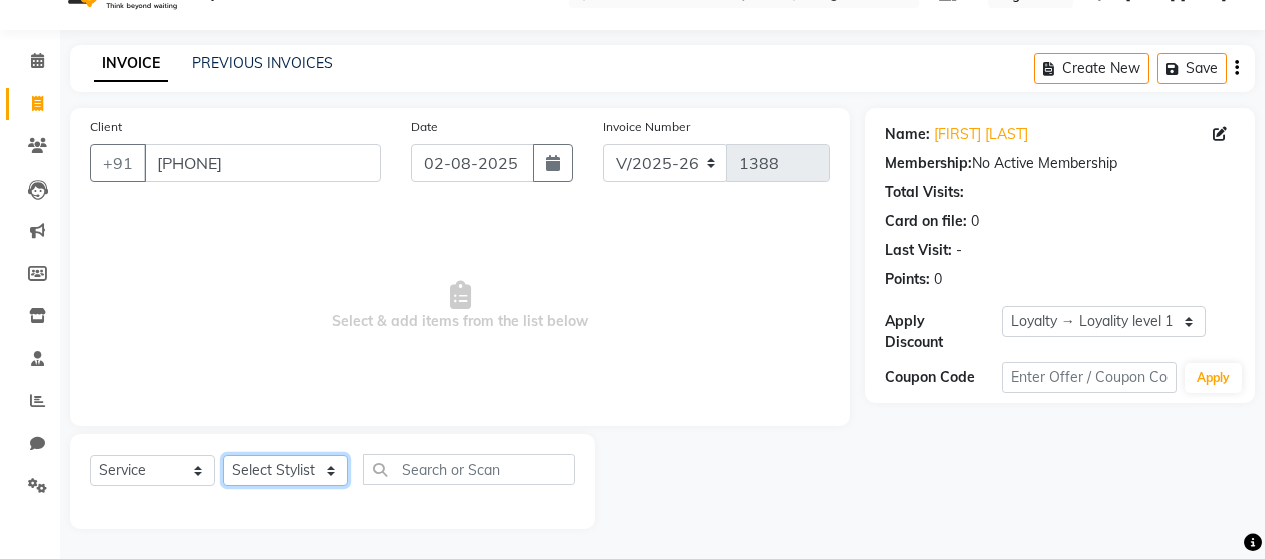 select on "72243" 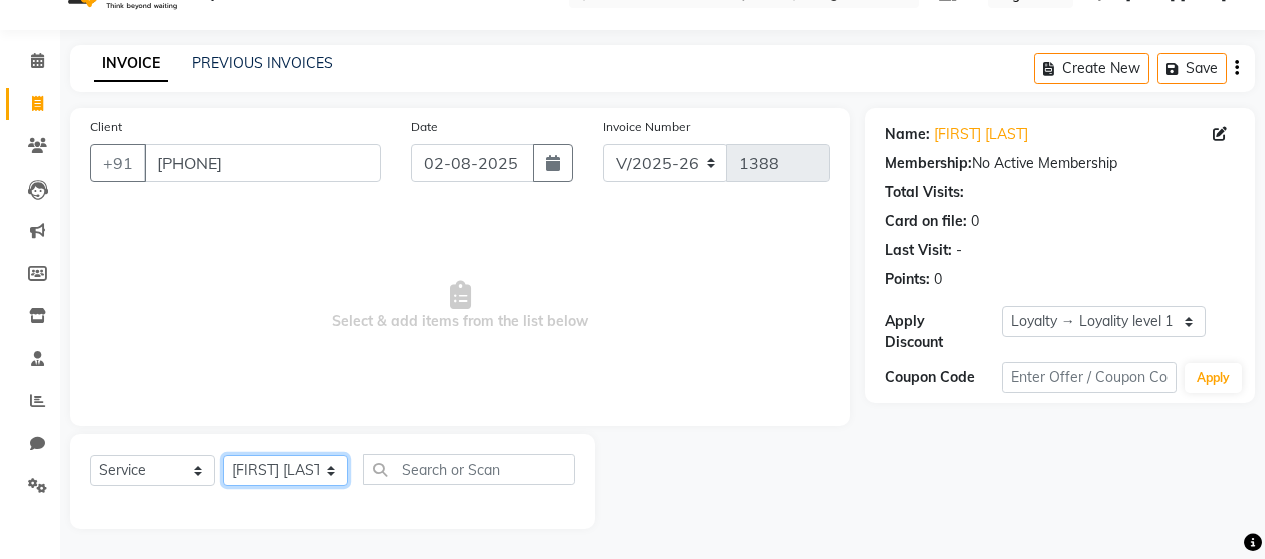 click on "Select Stylist [FIRST] [LAST] [FIRST] [LAST] [FIRST] [LAST] [FIRST] [LAST] [FIRST] [LAST] [FIRST] [LAST] [FIRST] [LAST] [FIRST] [LAST] [FIRST] [LAST] [FIRST] [LAST] [FIRST] [LAST] [FIRST] [LAST] [FIRST] [LAST] [FIRST] [LAST]" 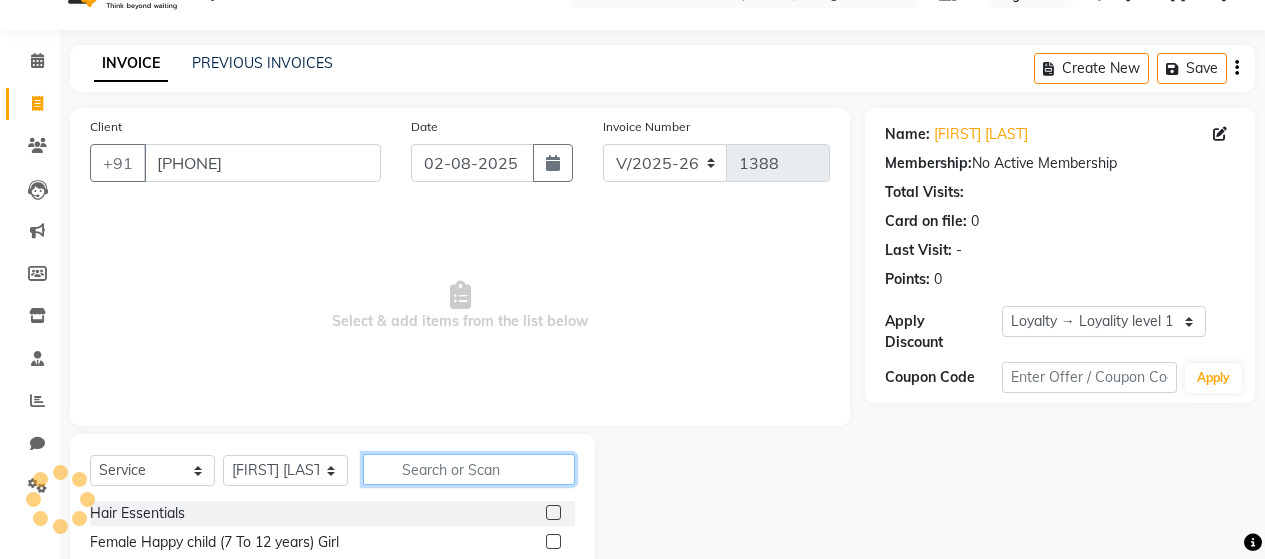click 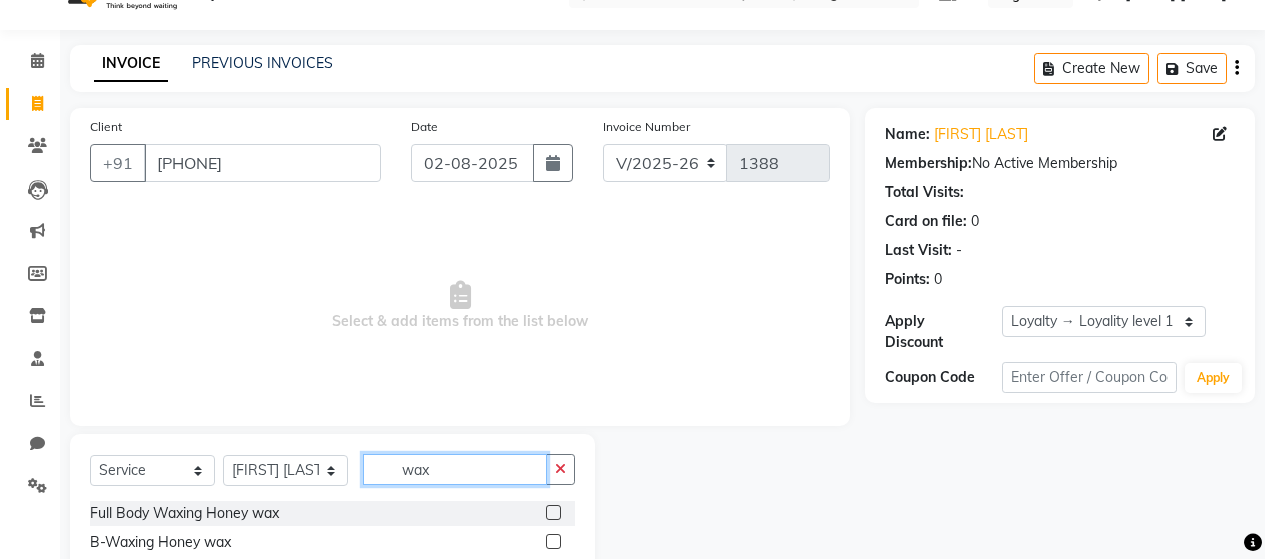 scroll, scrollTop: 142, scrollLeft: 0, axis: vertical 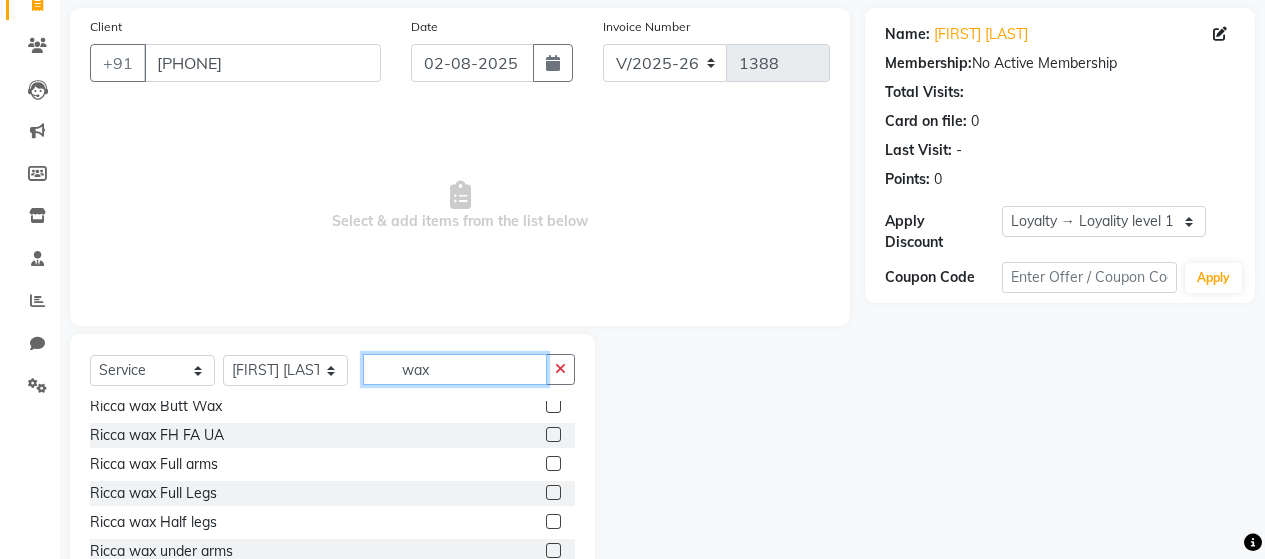 type on "wax" 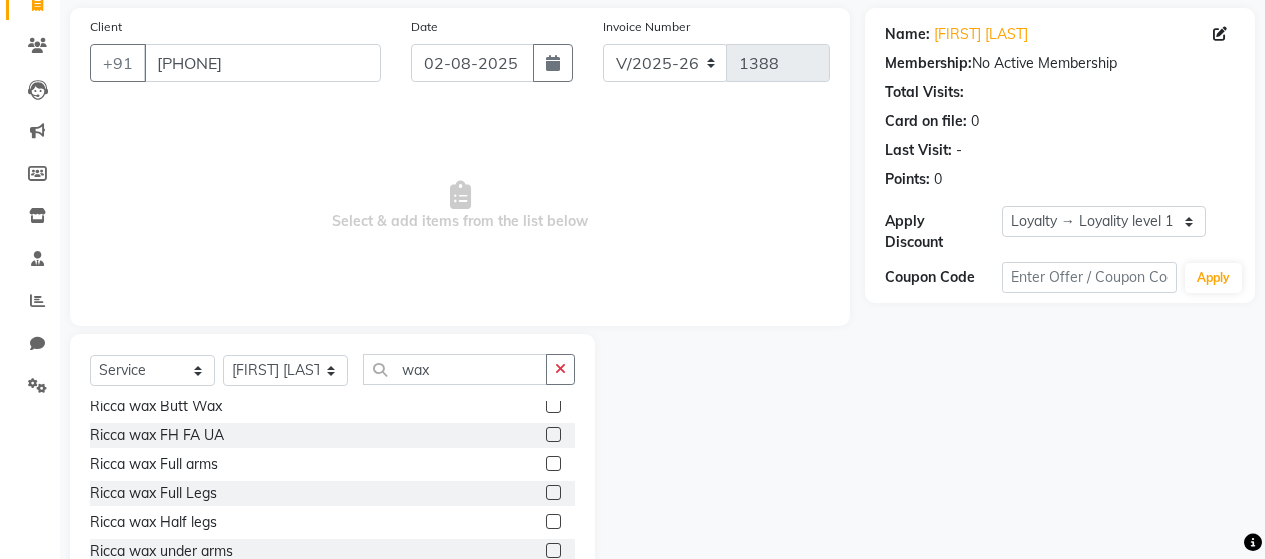 click 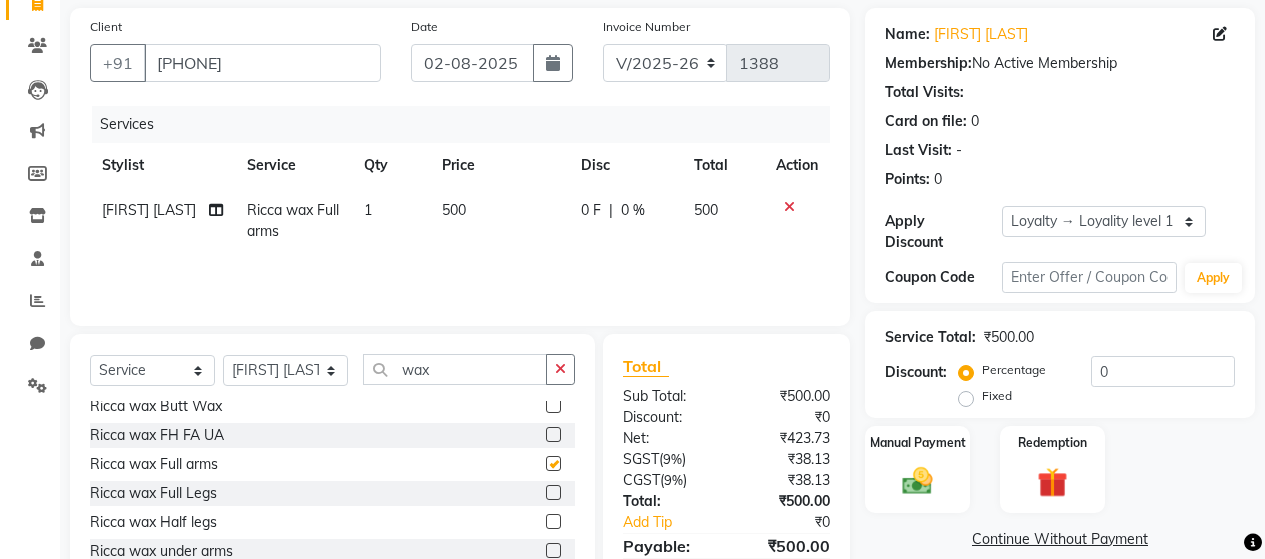 checkbox on "false" 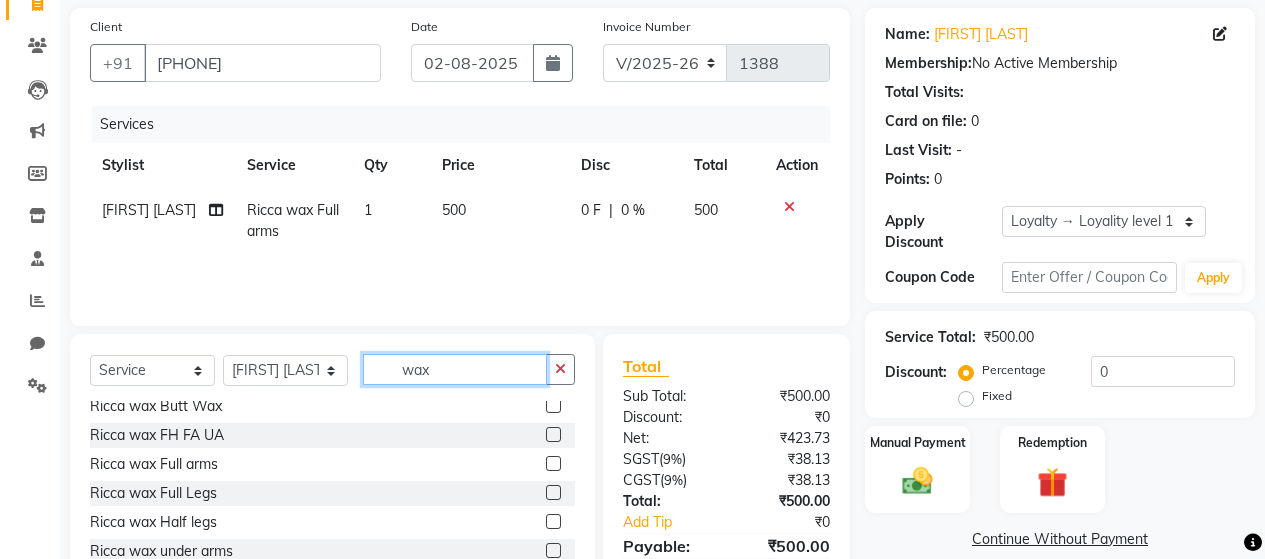 click on "wax" 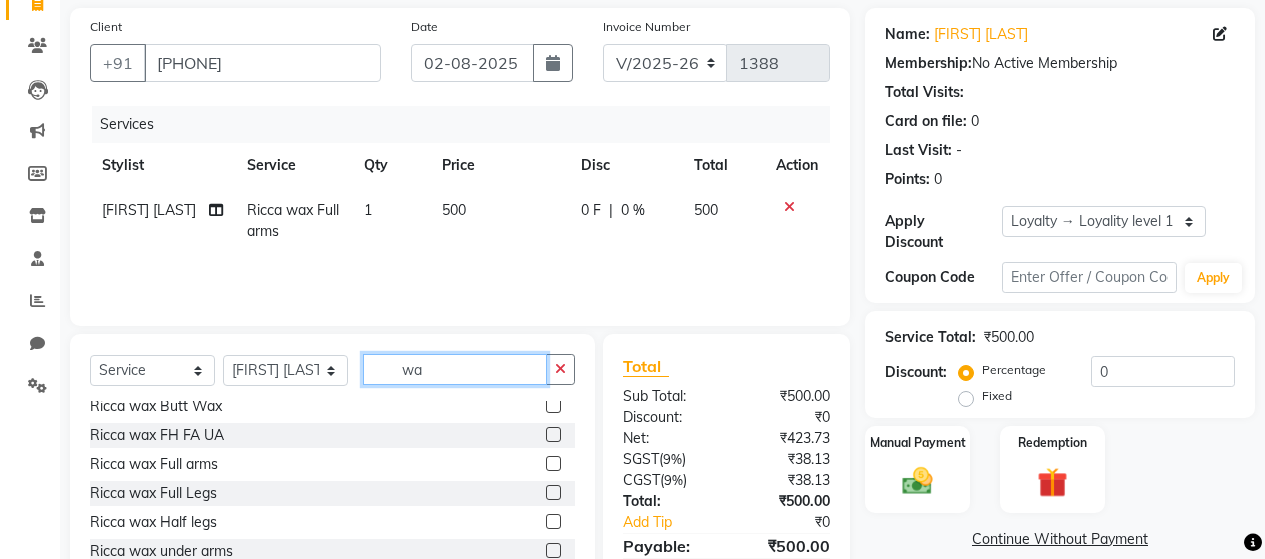 type on "w" 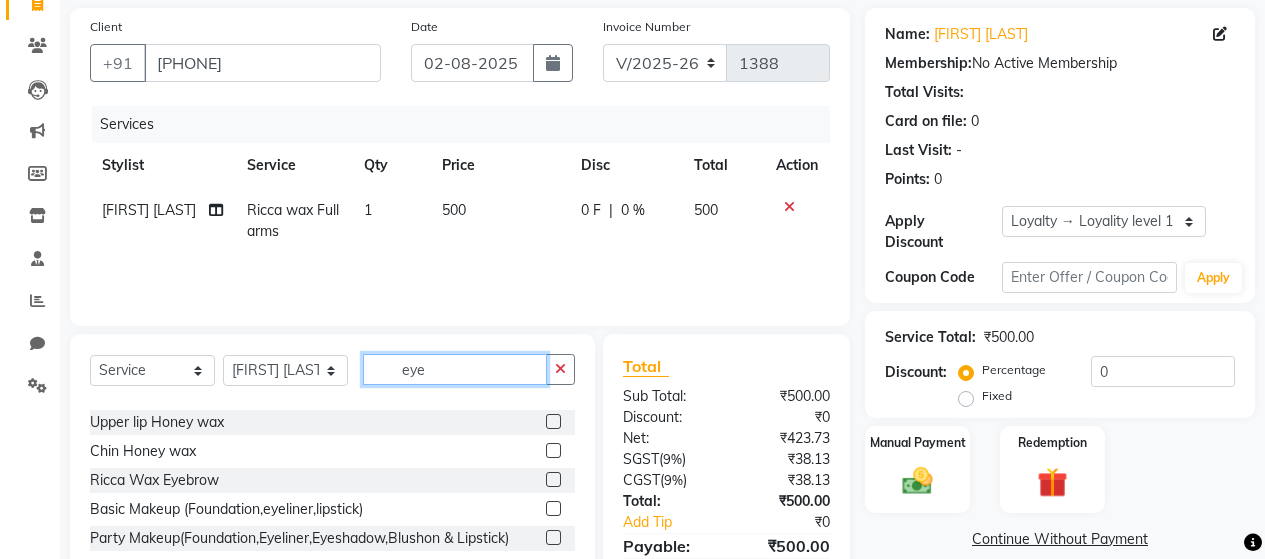 scroll, scrollTop: 0, scrollLeft: 0, axis: both 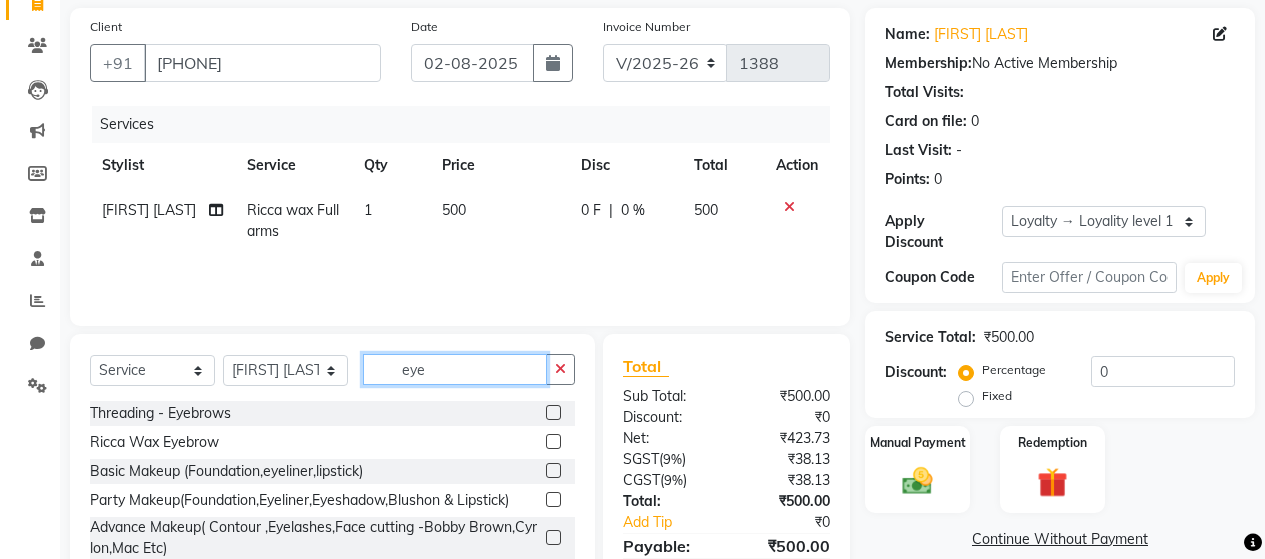 type on "eye" 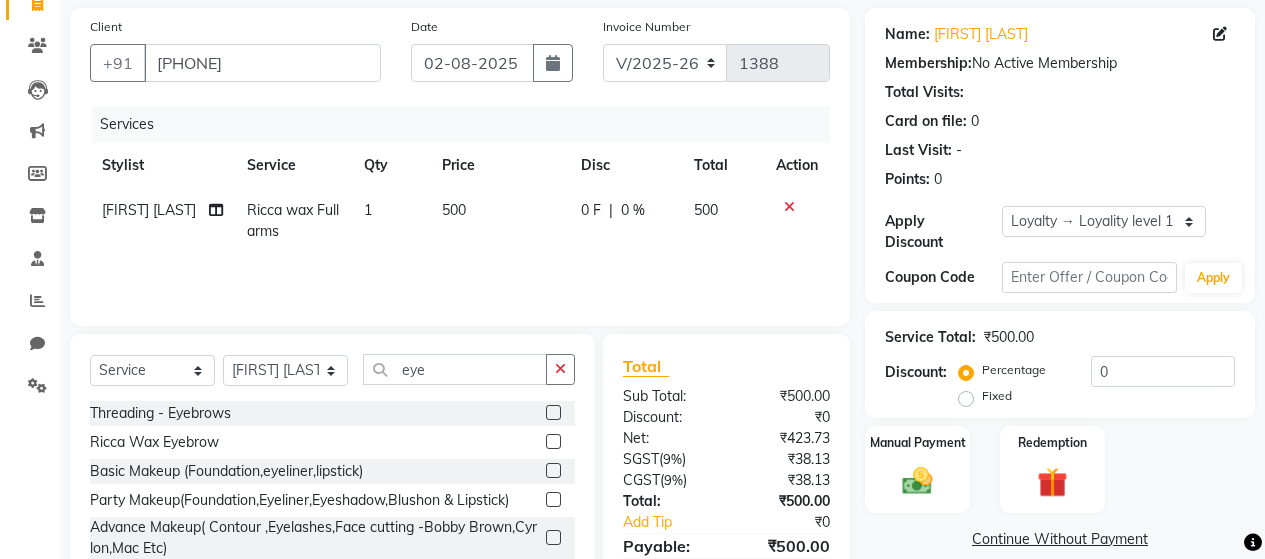click 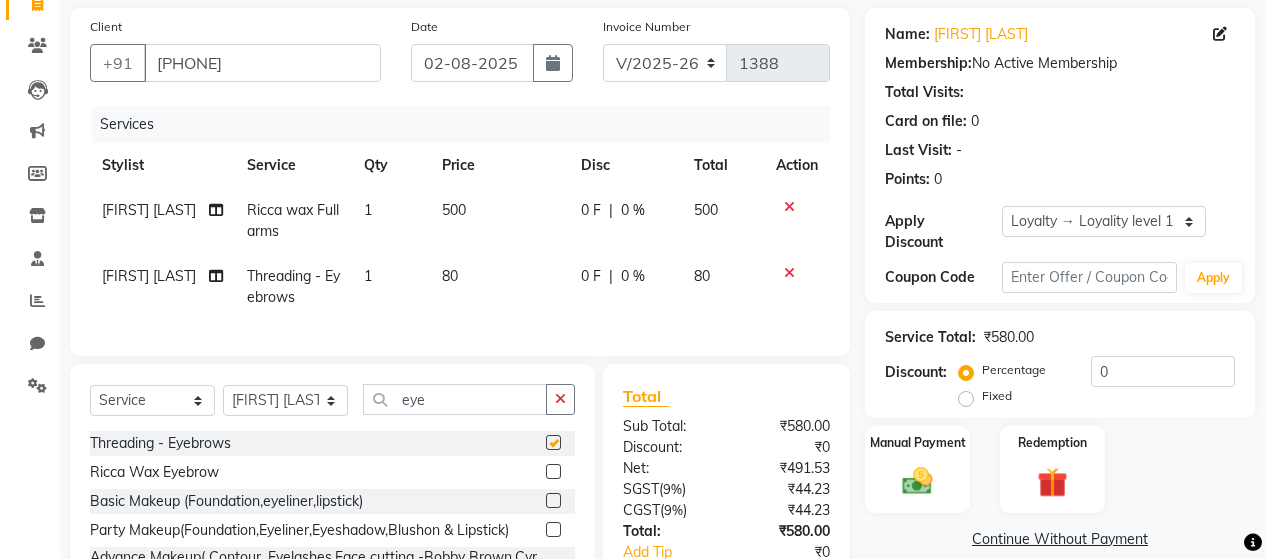 checkbox on "false" 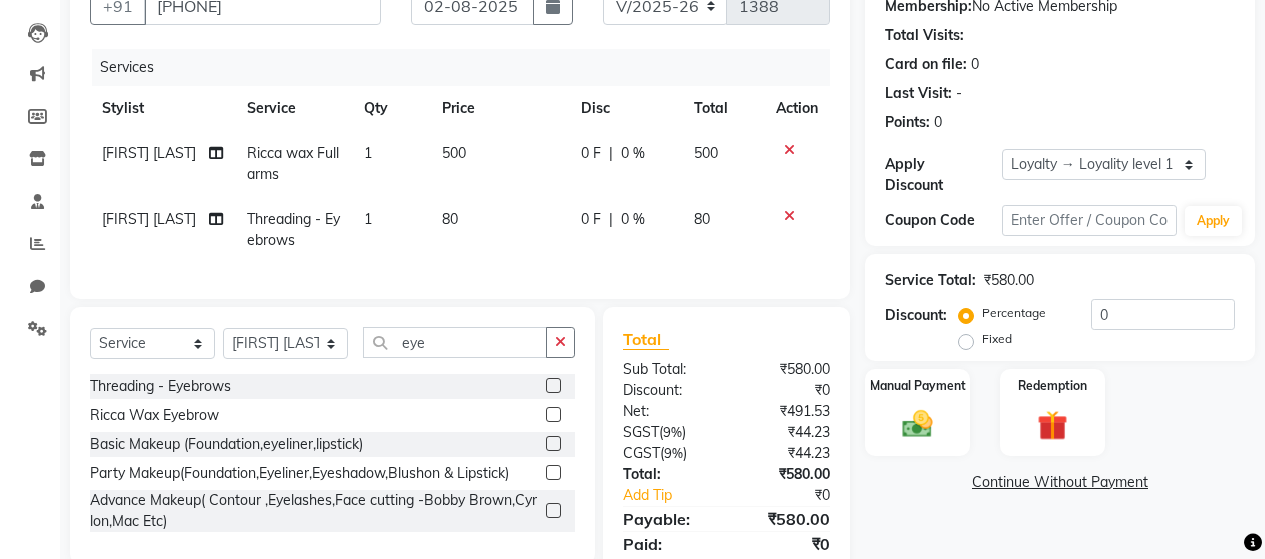 scroll, scrollTop: 200, scrollLeft: 0, axis: vertical 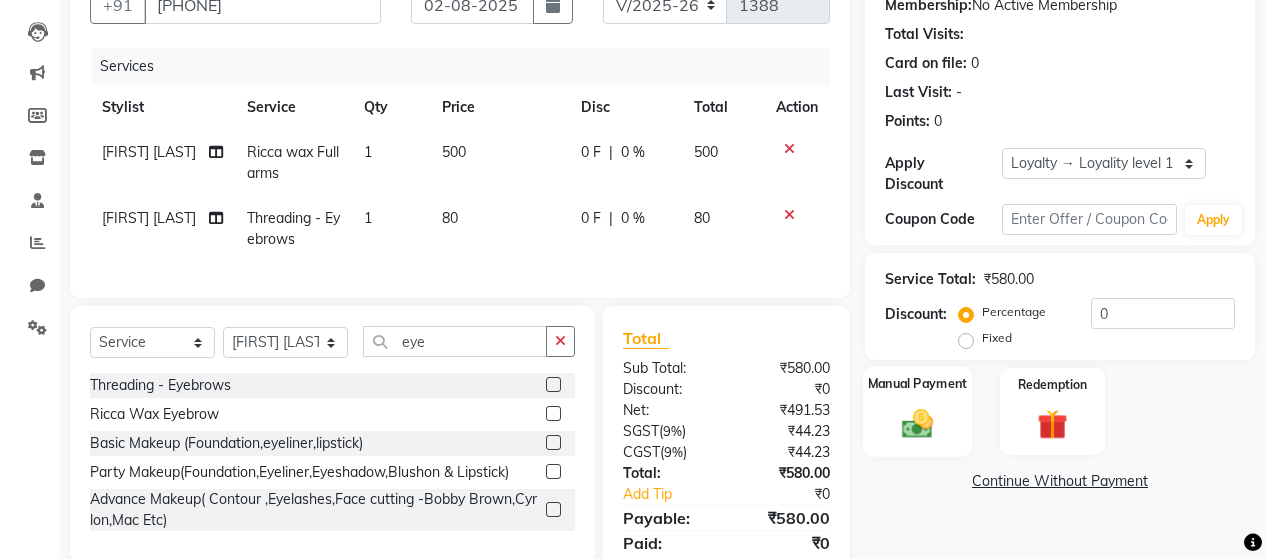 click 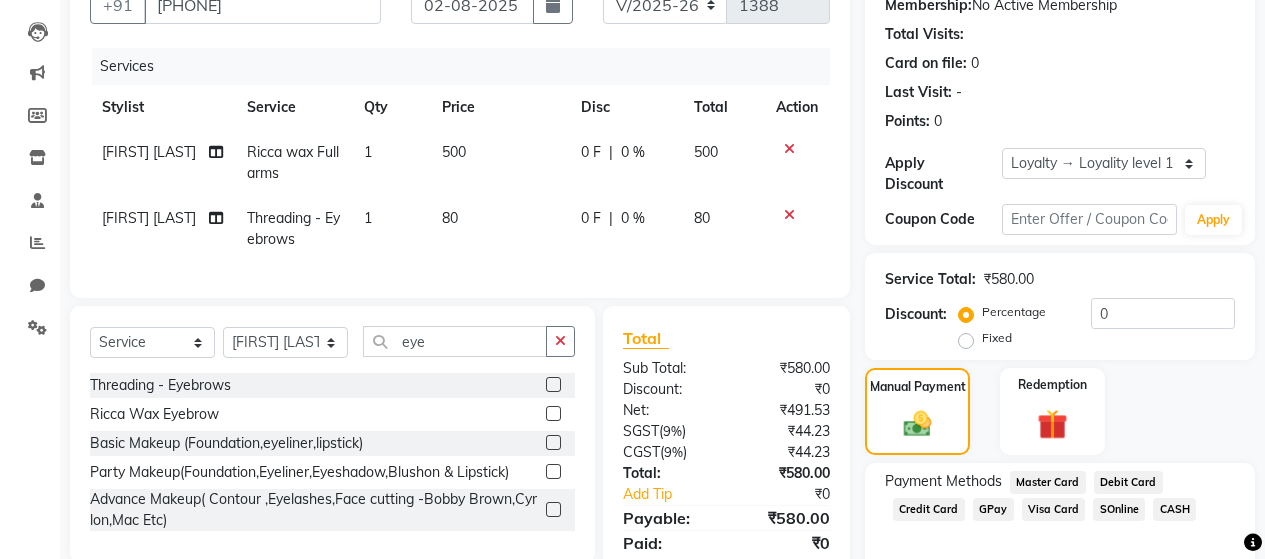 click on "GPay" 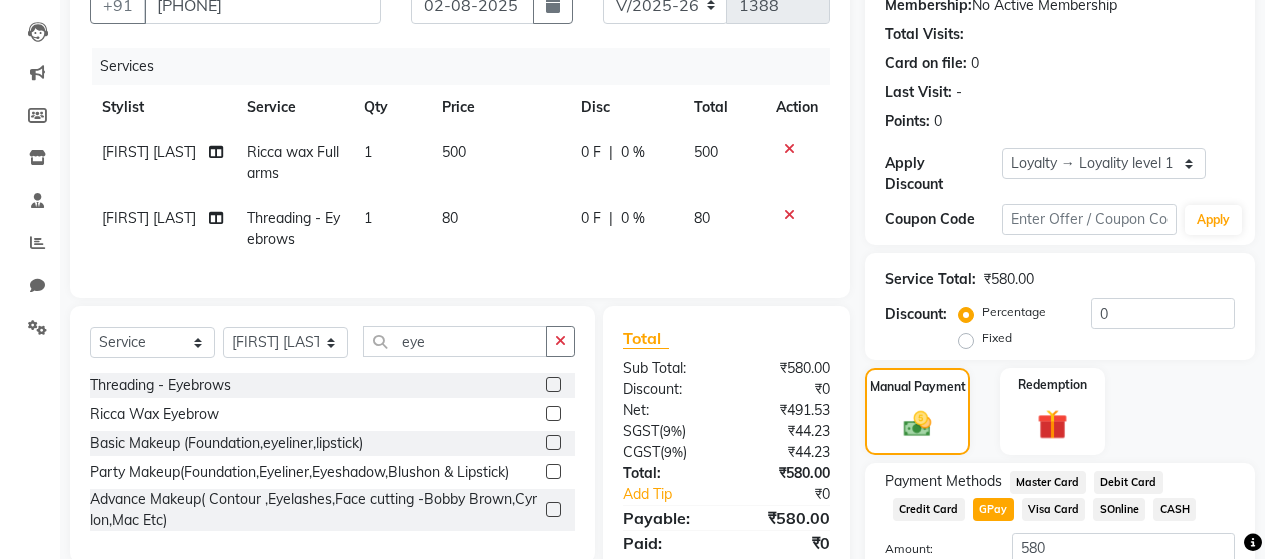 scroll, scrollTop: 335, scrollLeft: 0, axis: vertical 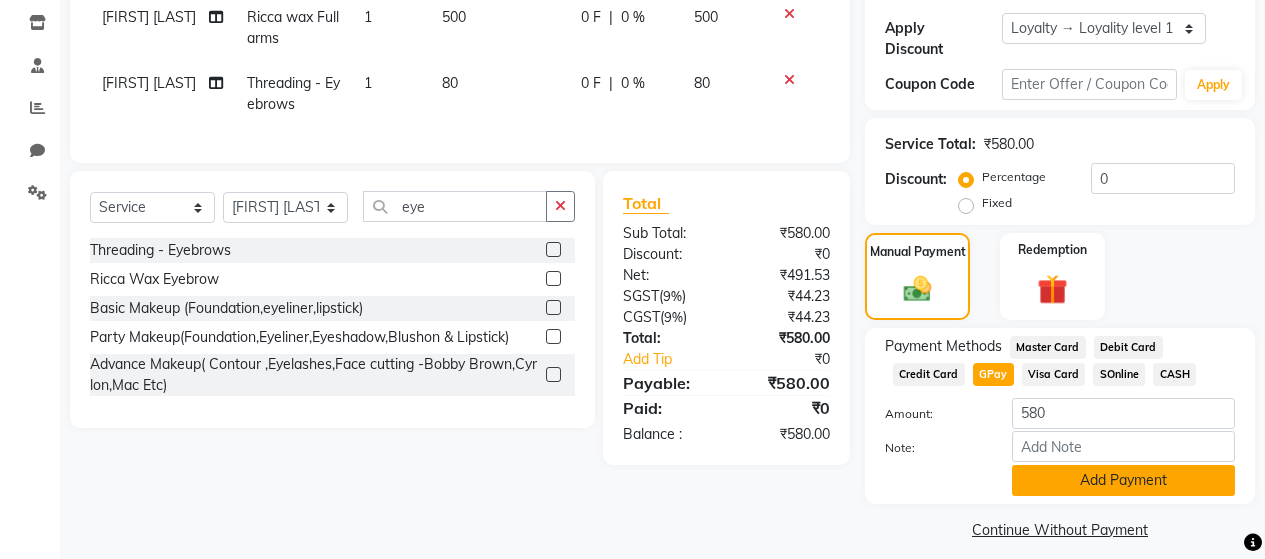 click on "Add Payment" 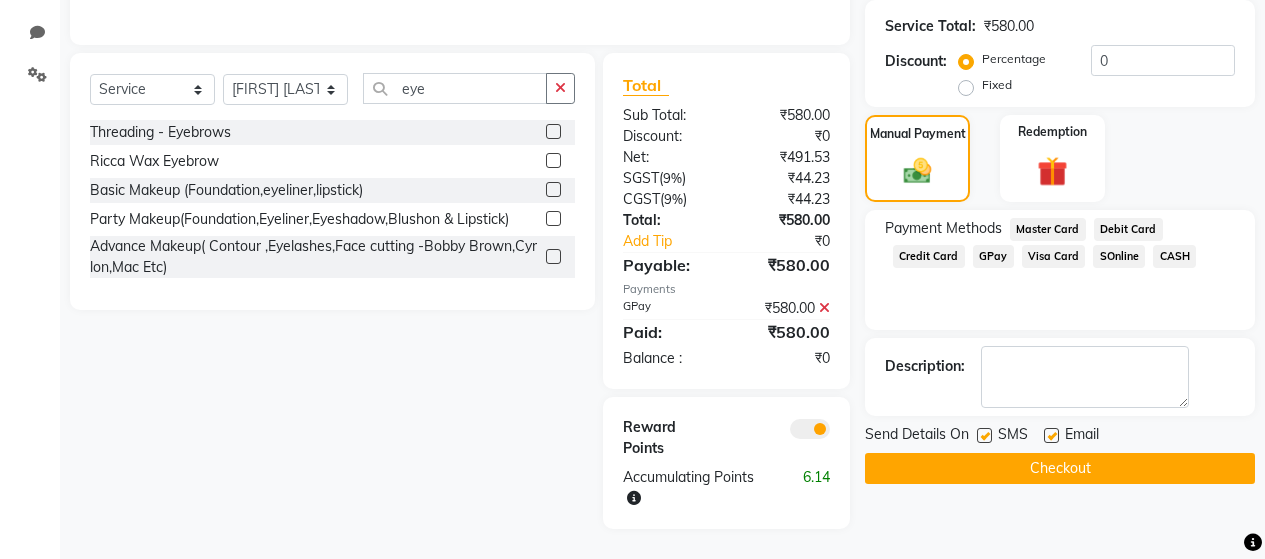 scroll, scrollTop: 468, scrollLeft: 0, axis: vertical 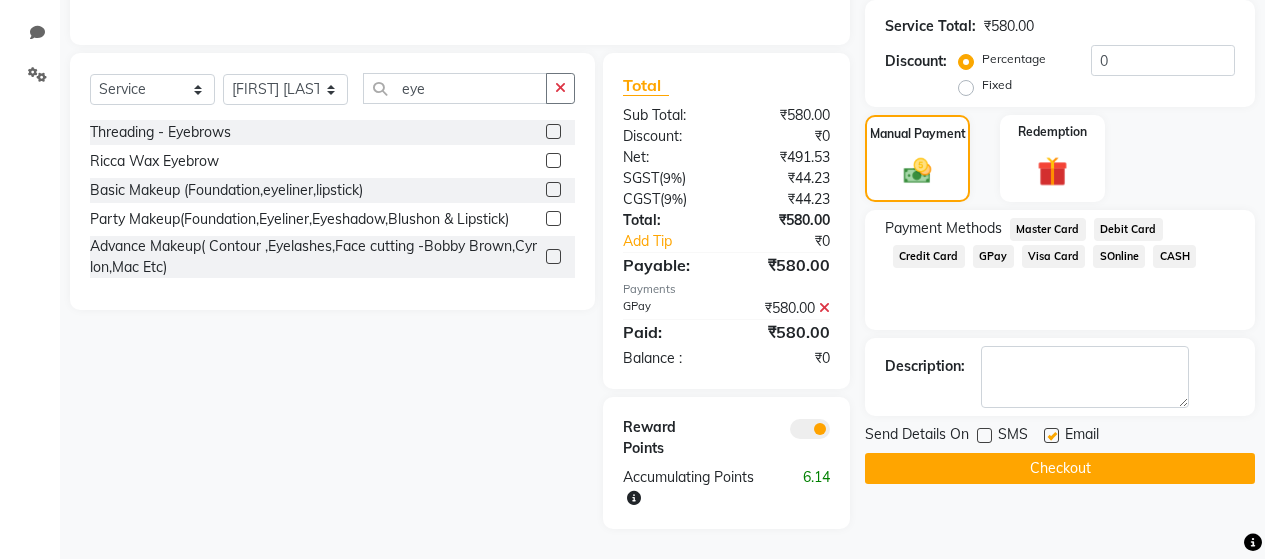 click 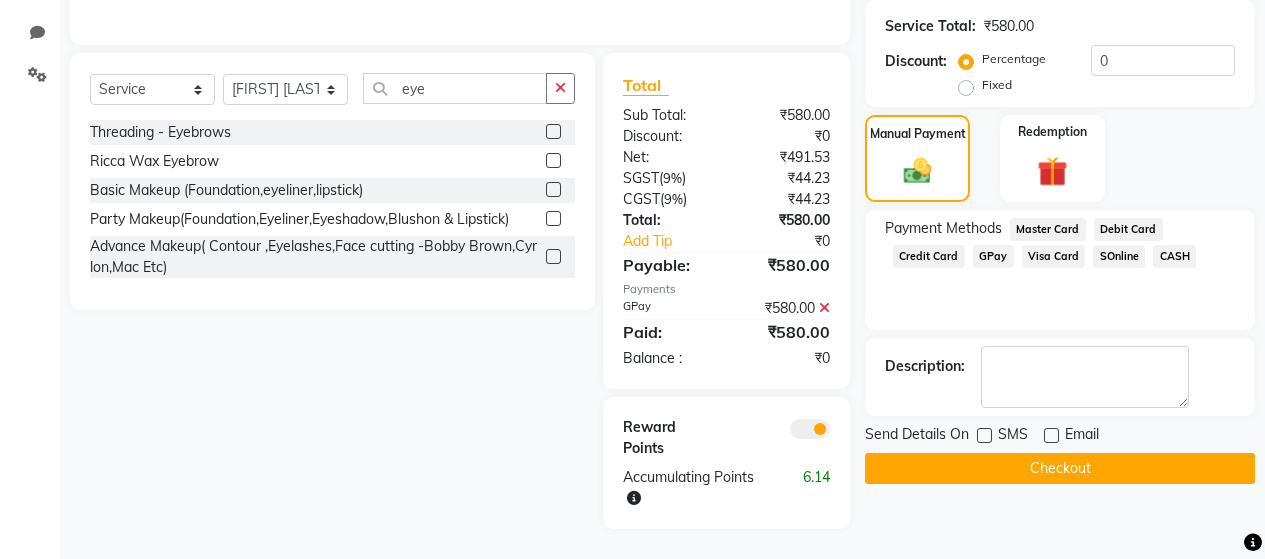click on "Checkout" 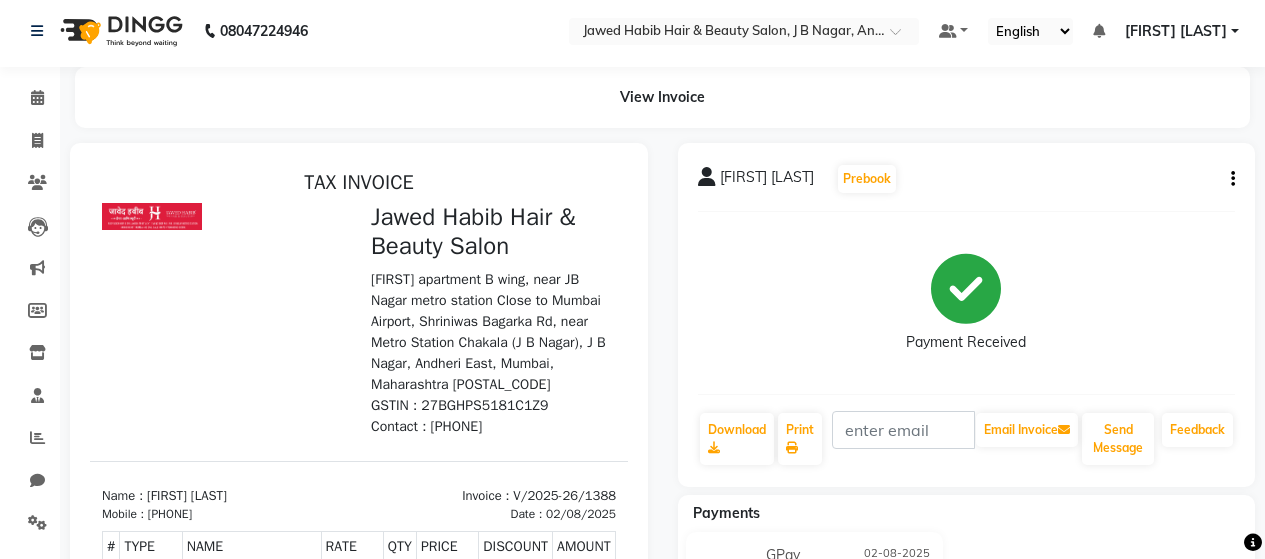 scroll, scrollTop: 0, scrollLeft: 0, axis: both 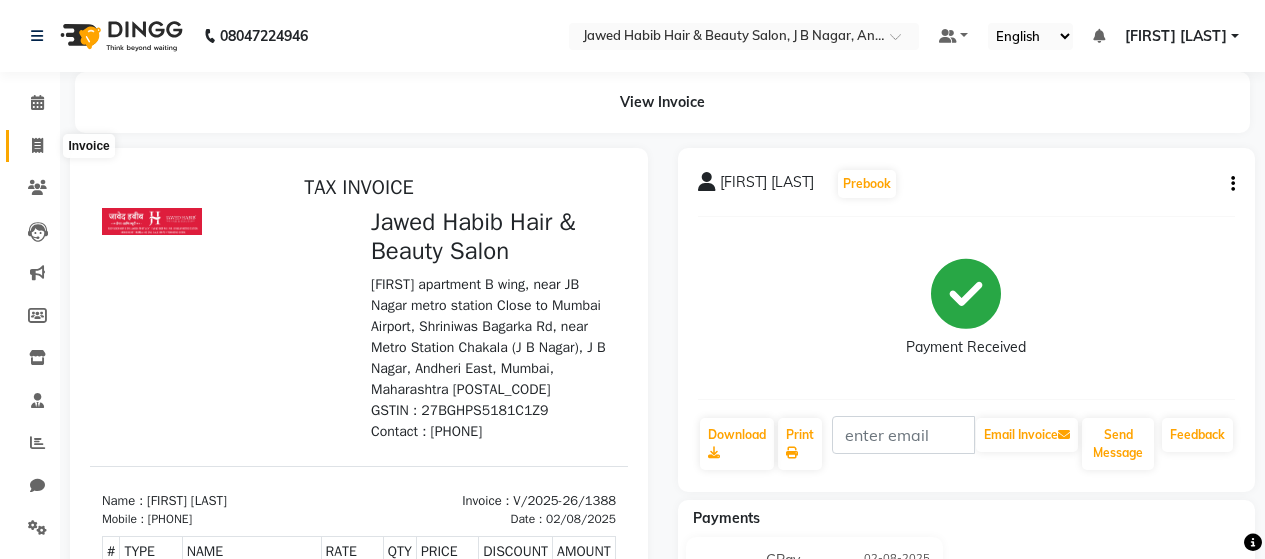 click 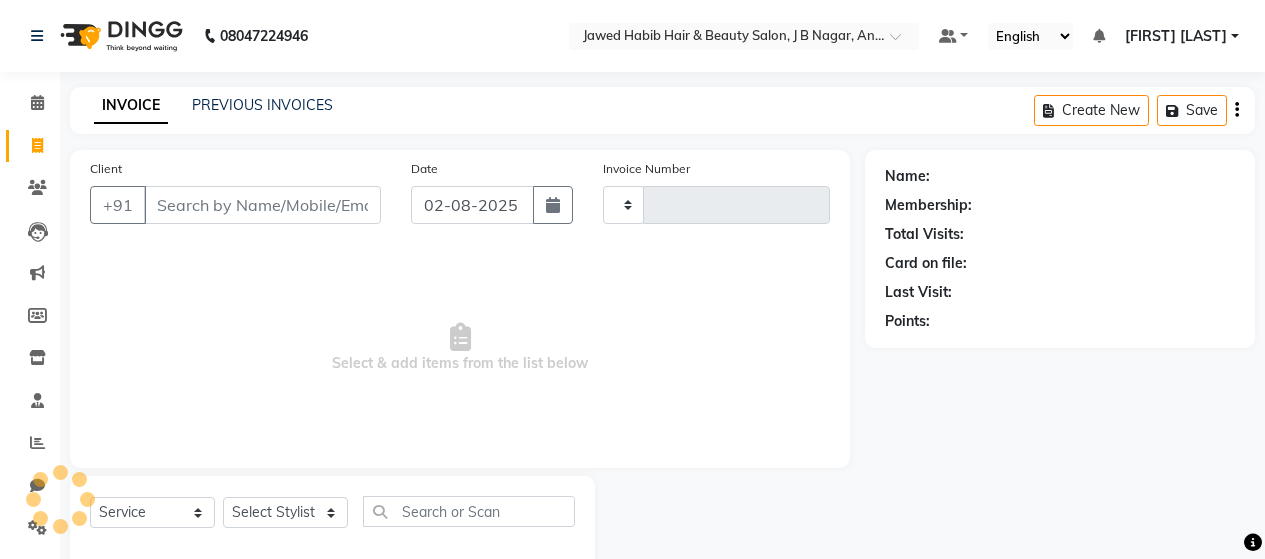 scroll, scrollTop: 42, scrollLeft: 0, axis: vertical 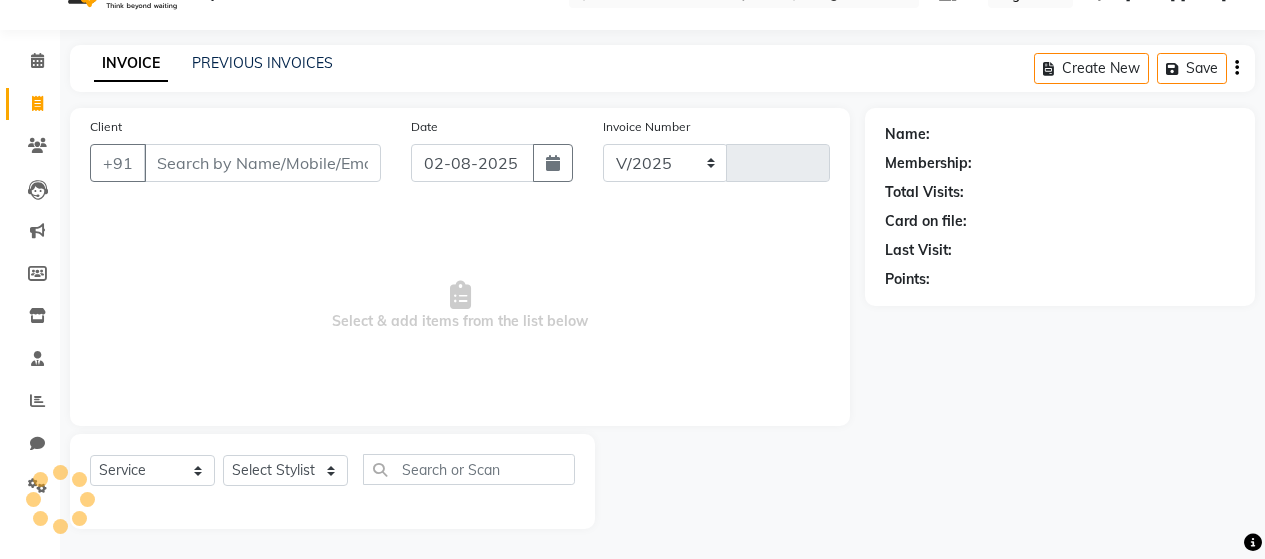 select on "7927" 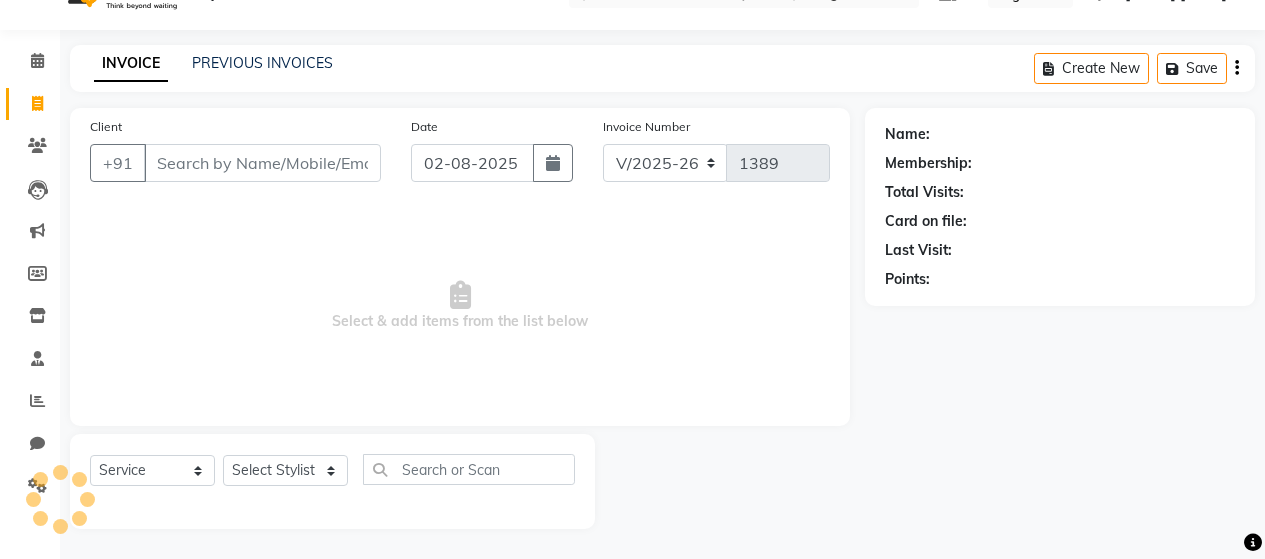 click on "Client" at bounding box center (262, 163) 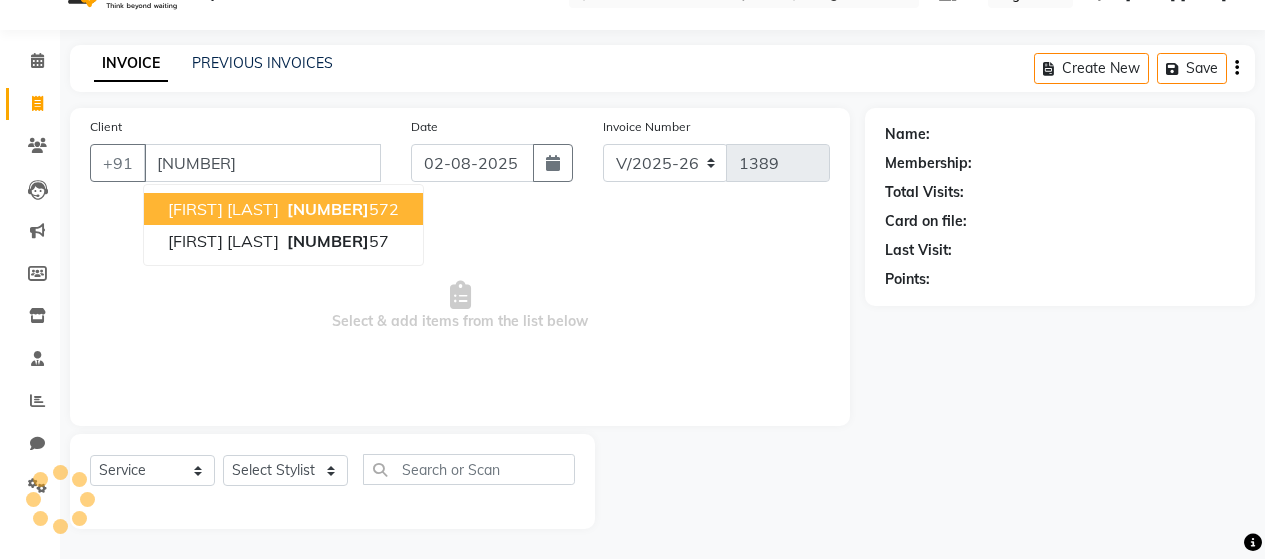type on "987001257" 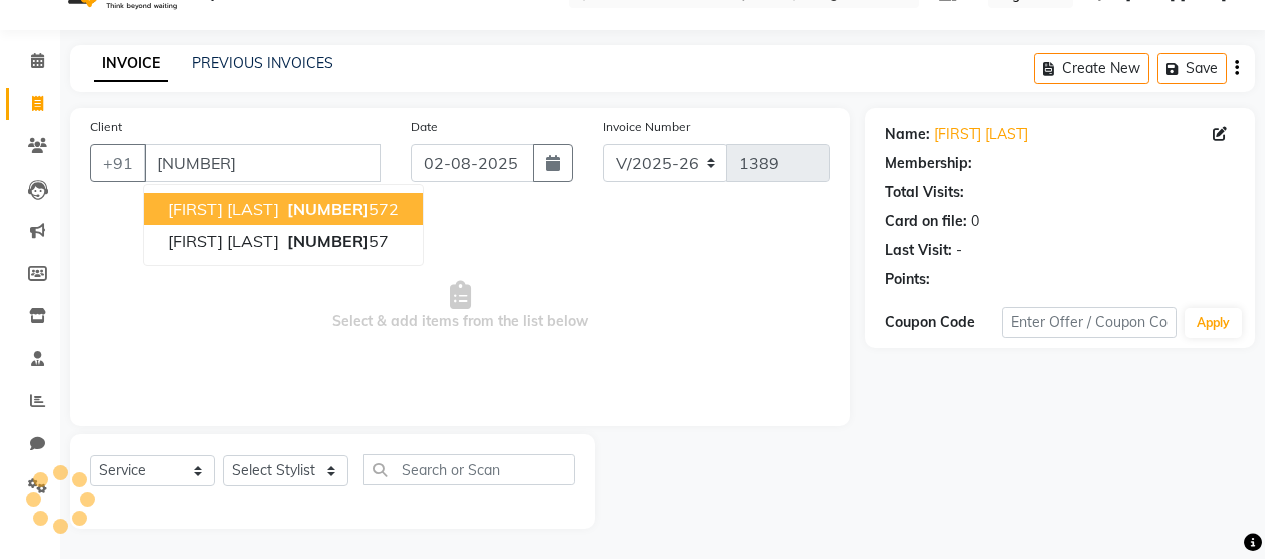 select on "1: Object" 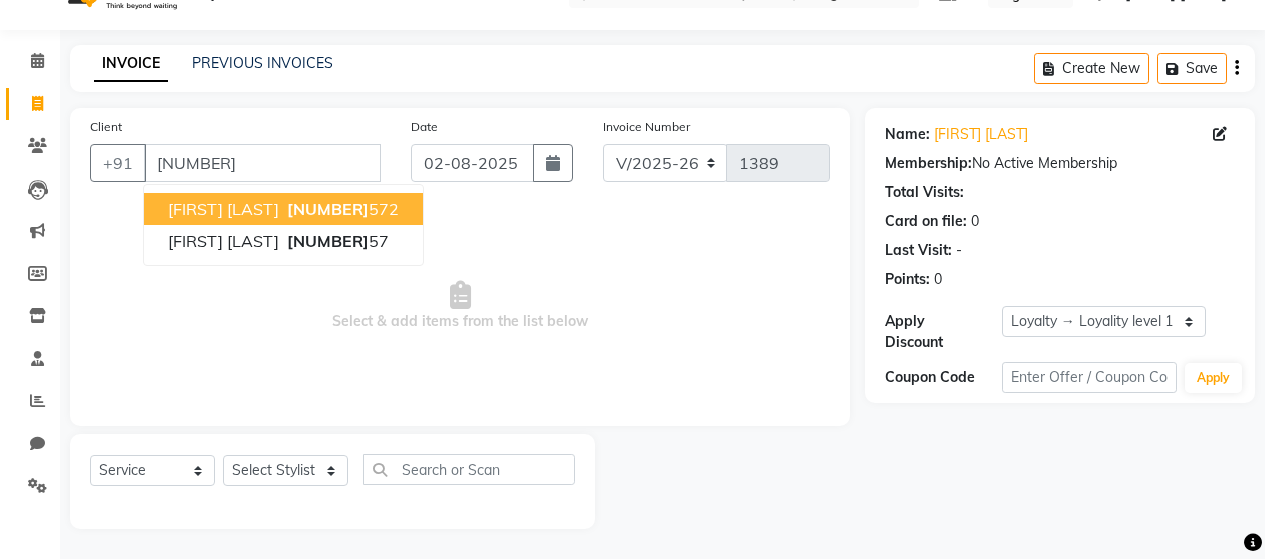 click on "Chetana Rodrigues" at bounding box center [223, 209] 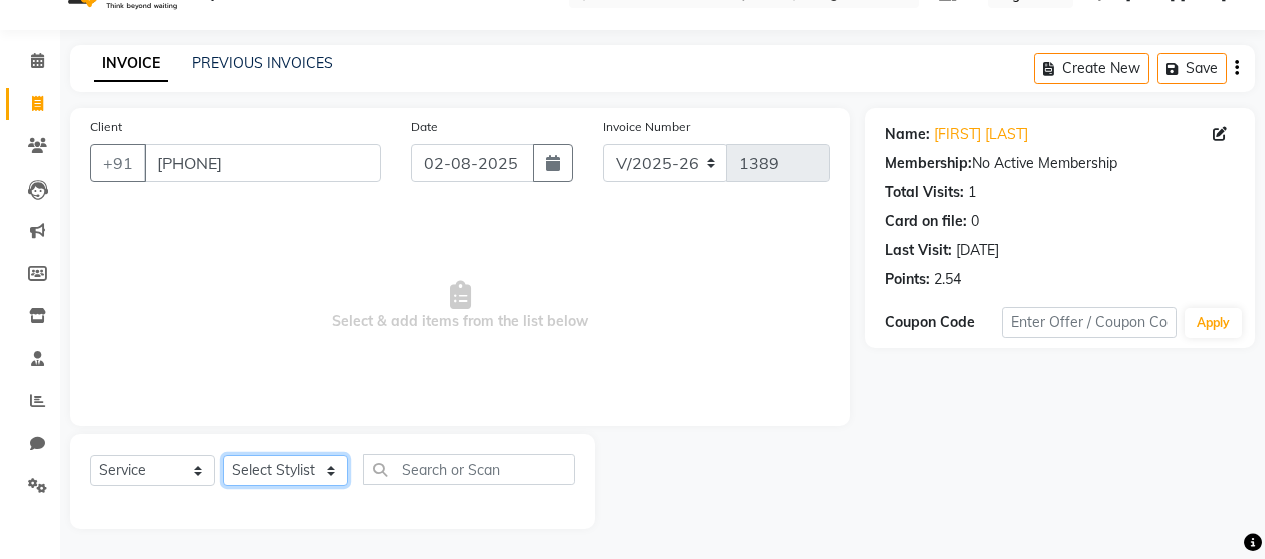 click on "Select Stylist [FIRST] [LAST] [FIRST] [LAST] [FIRST] [LAST] [FIRST] [LAST] [FIRST] [LAST] [FIRST] [LAST] [FIRST] [LAST] [FIRST] [LAST] [FIRST] [LAST] [FIRST] [LAST] [FIRST] [LAST] [FIRST] [LAST] [FIRST] [LAST] [FIRST] [LAST]" 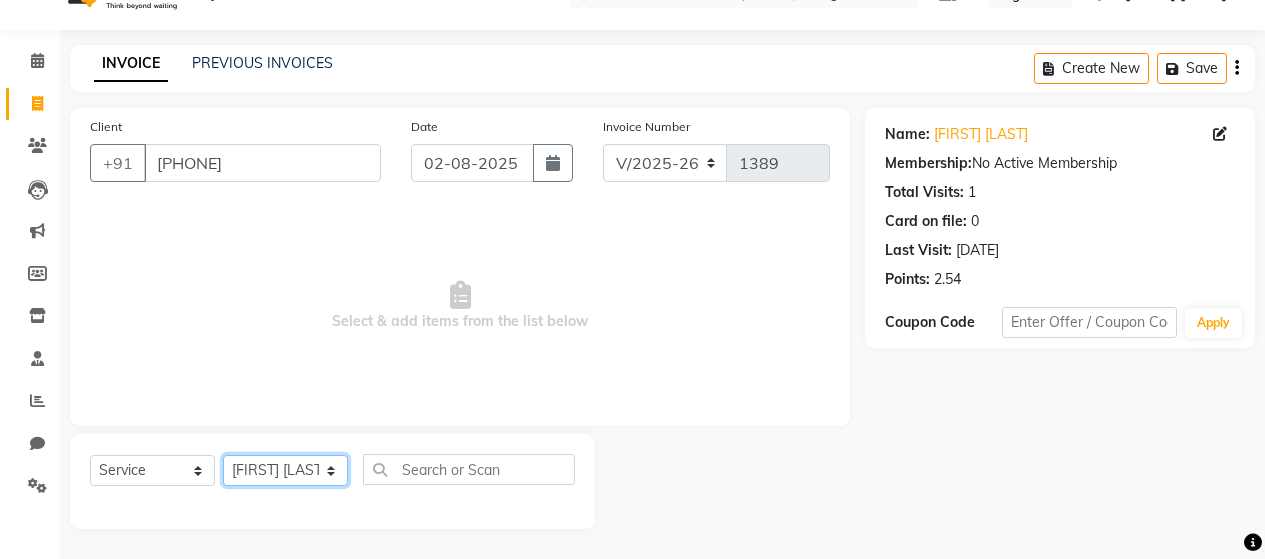 click on "Select Stylist [FIRST] [LAST] [FIRST] [LAST] [FIRST] [LAST] [FIRST] [LAST] [FIRST] [LAST] [FIRST] [LAST] [FIRST] [LAST] [FIRST] [LAST] [FIRST] [LAST] [FIRST] [LAST] [FIRST] [LAST] [FIRST] [LAST] [FIRST] [LAST] [FIRST] [LAST]" 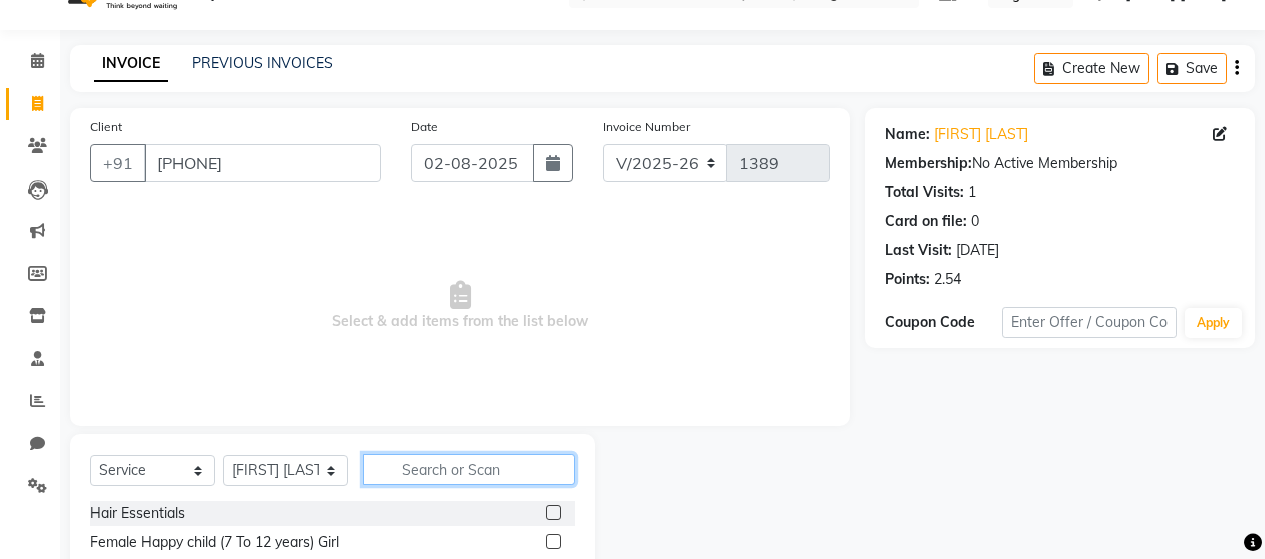 click 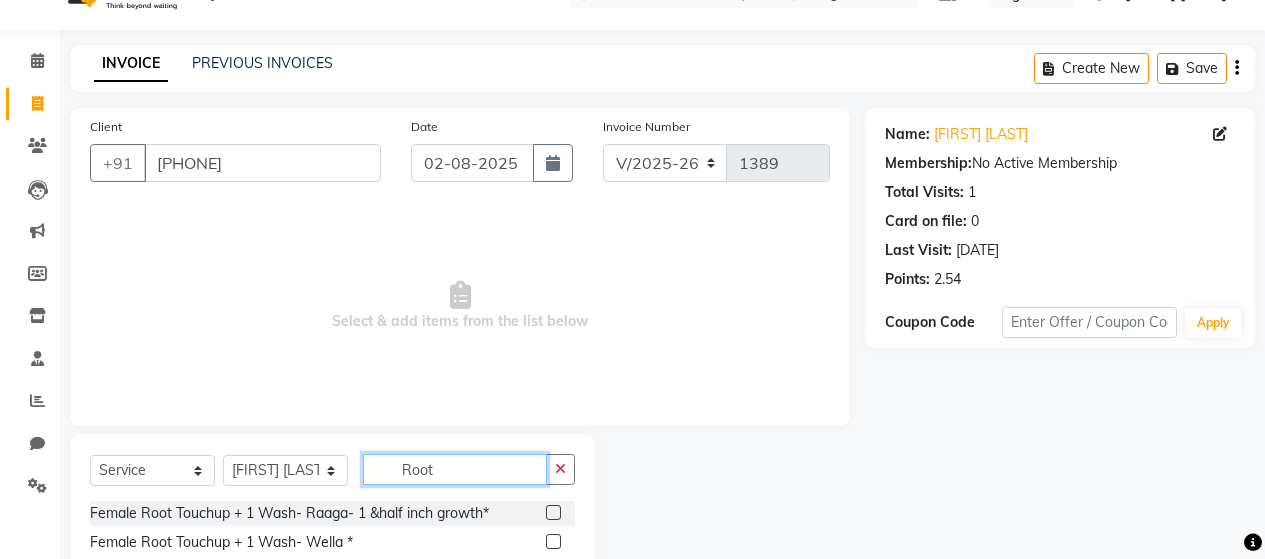scroll, scrollTop: 216, scrollLeft: 0, axis: vertical 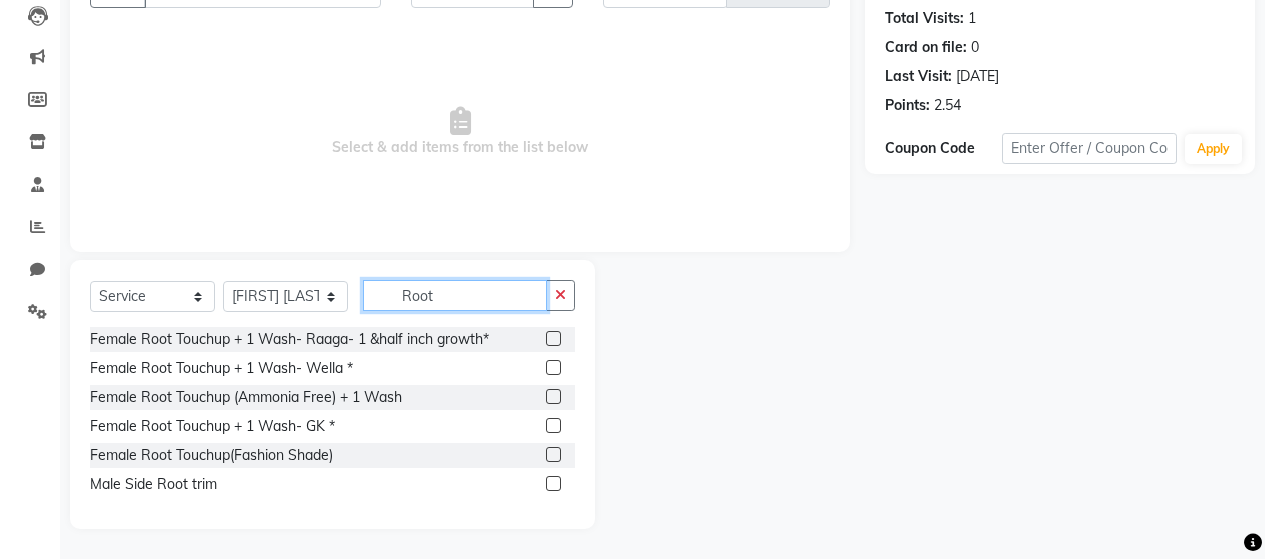 type on "Root" 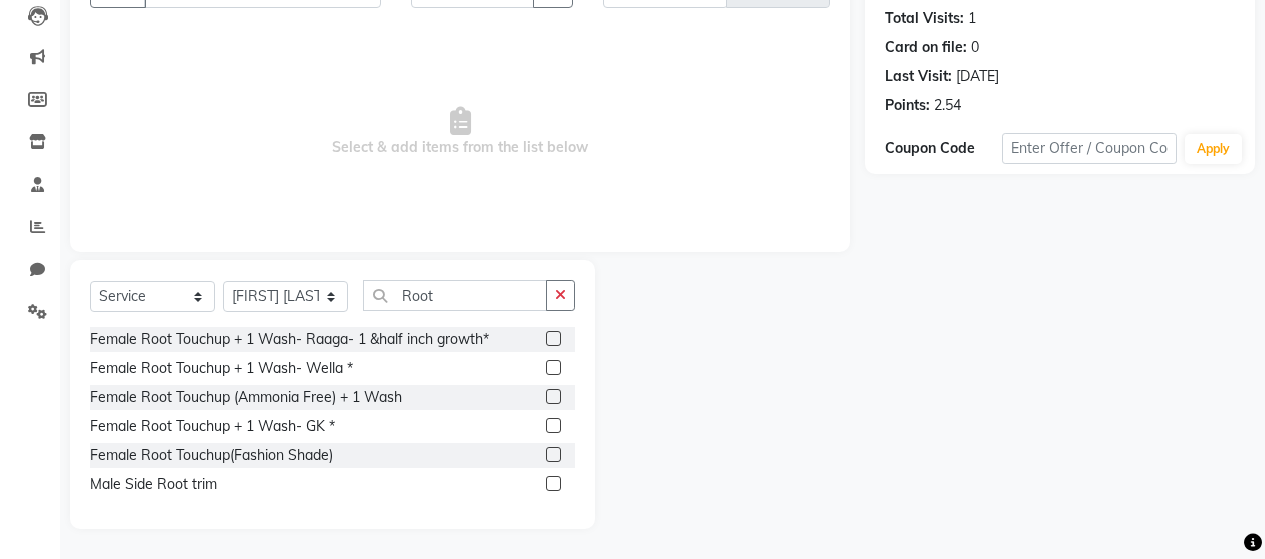 click 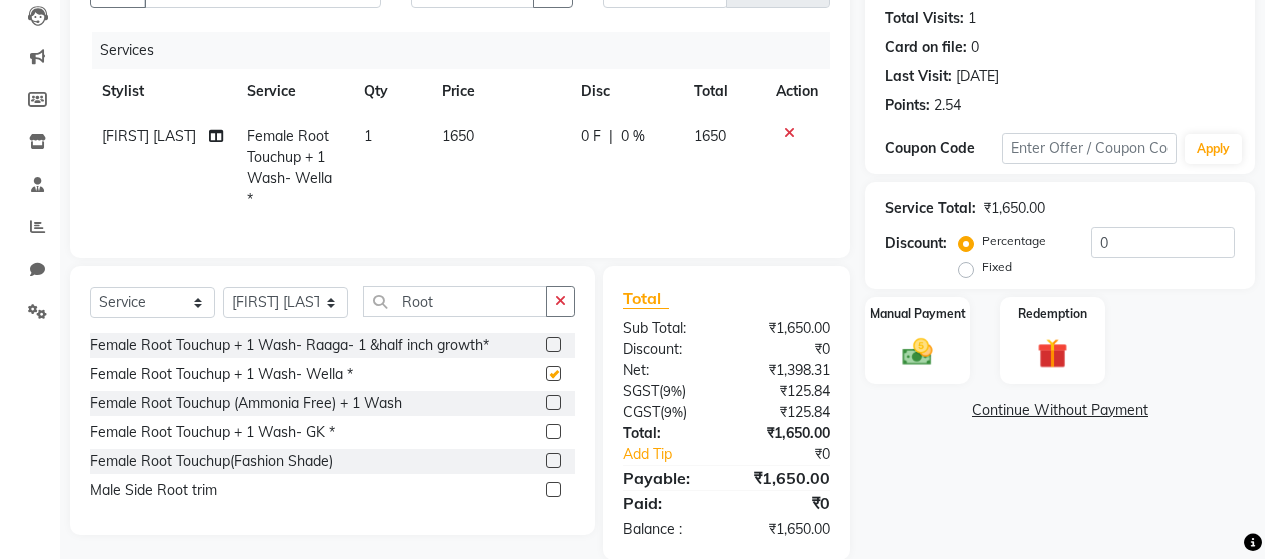 checkbox on "false" 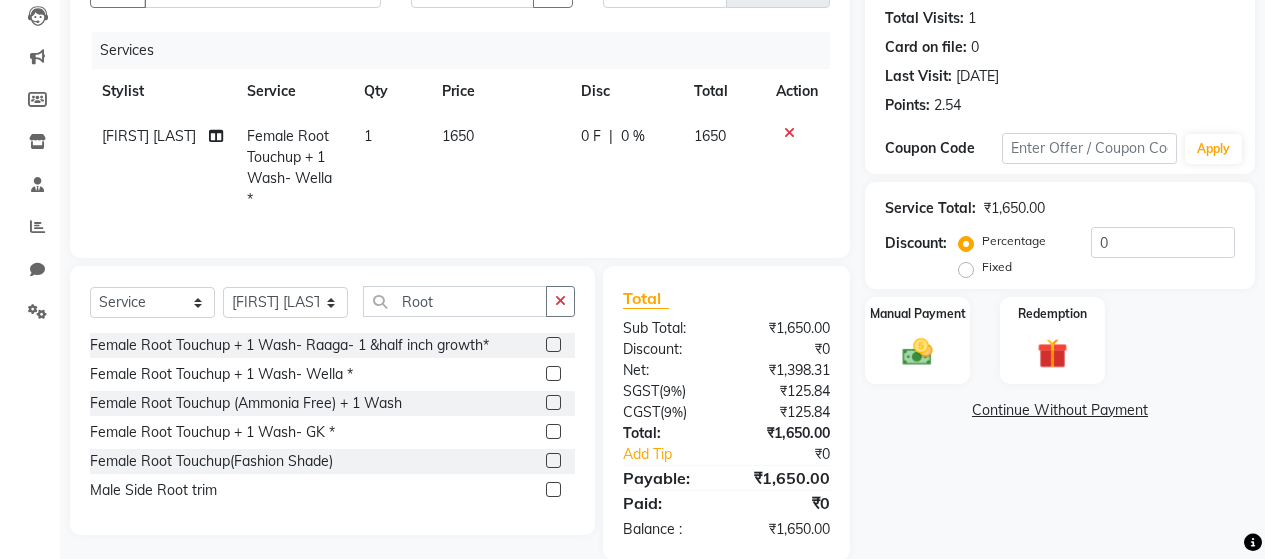 click on "1650" 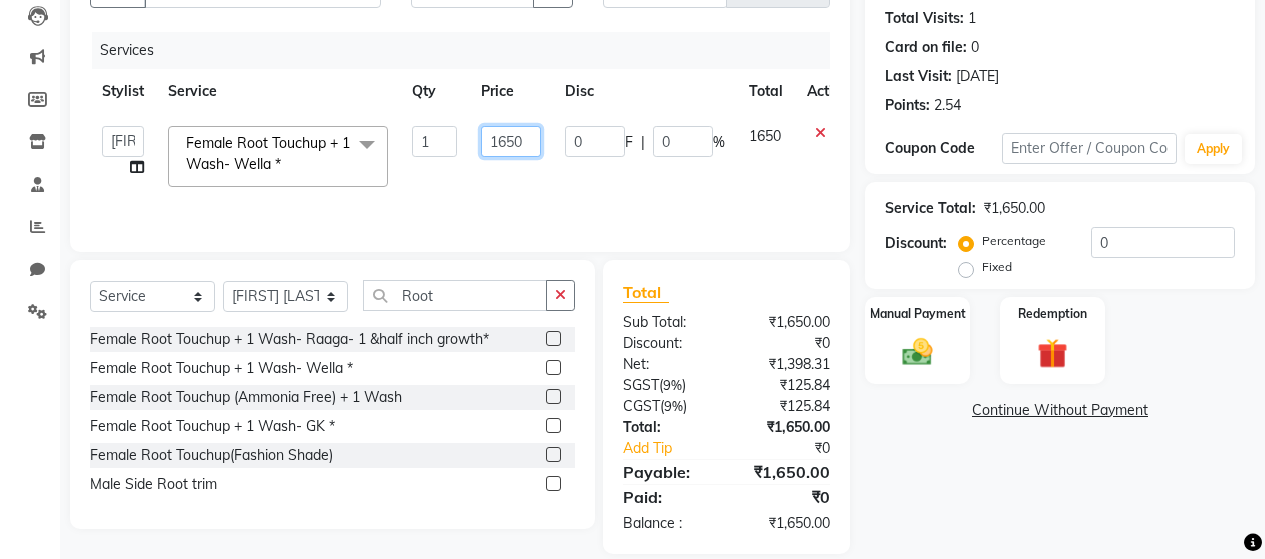 click on "1650" 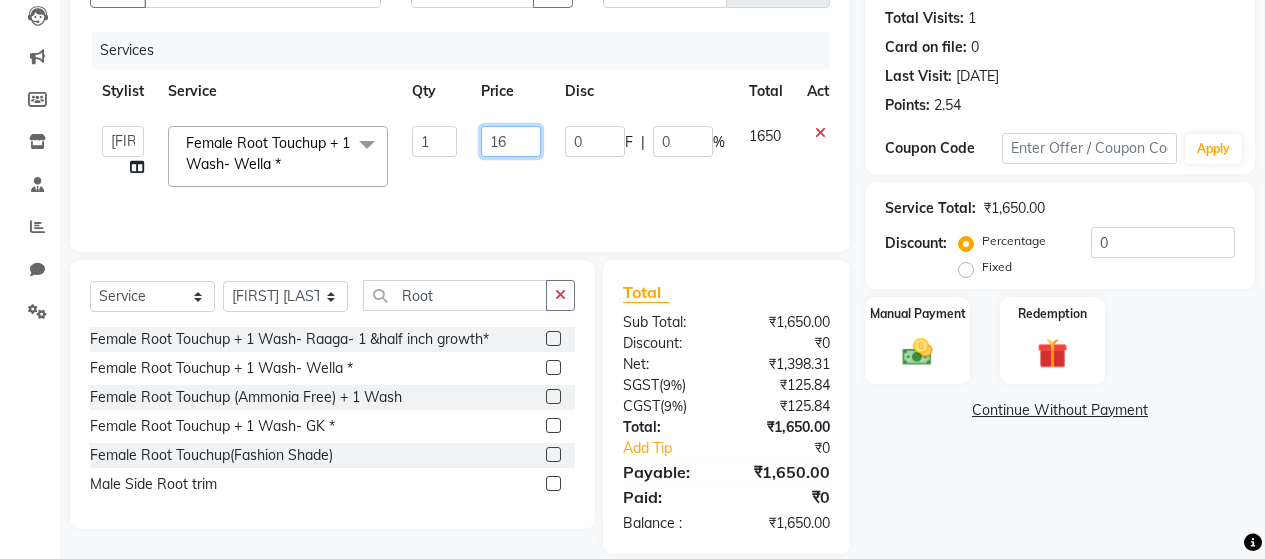 type on "1" 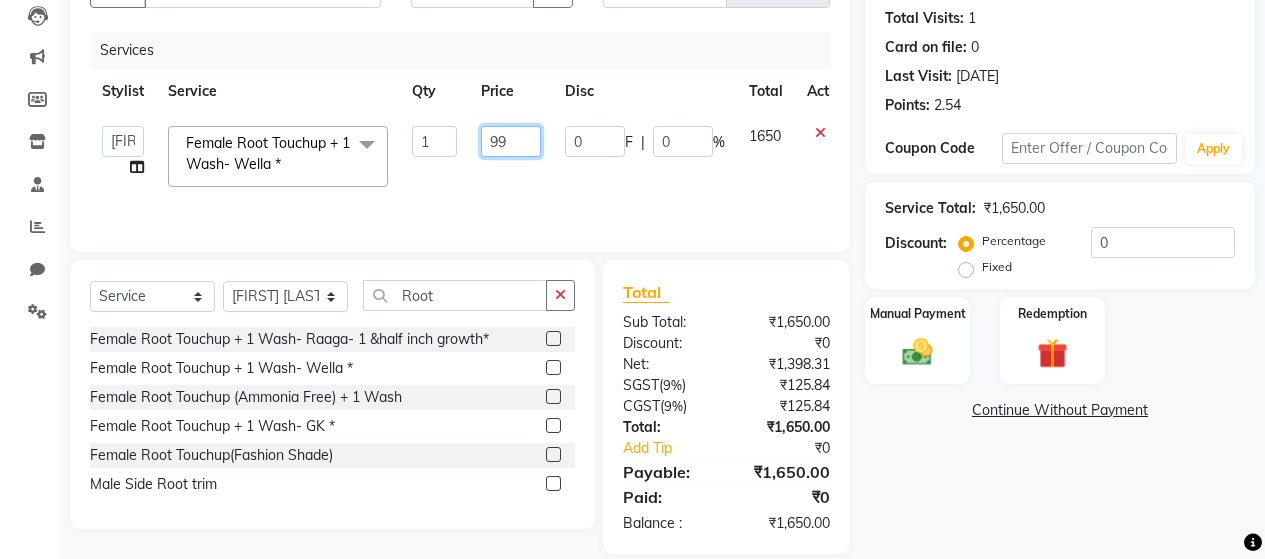 type on "999" 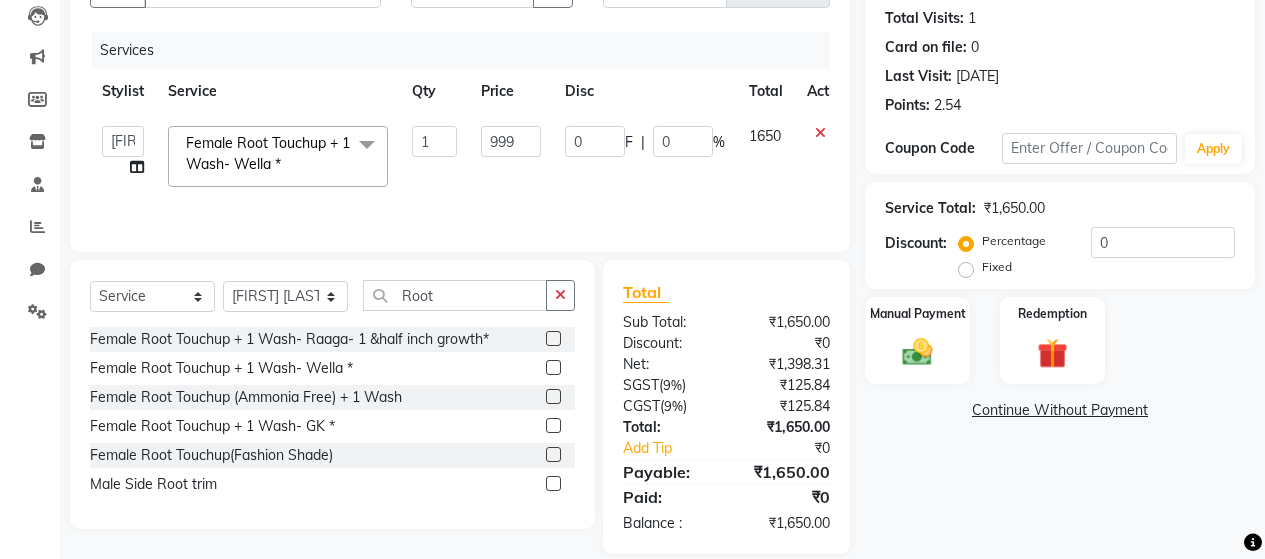 click on "0 F | 0 %" 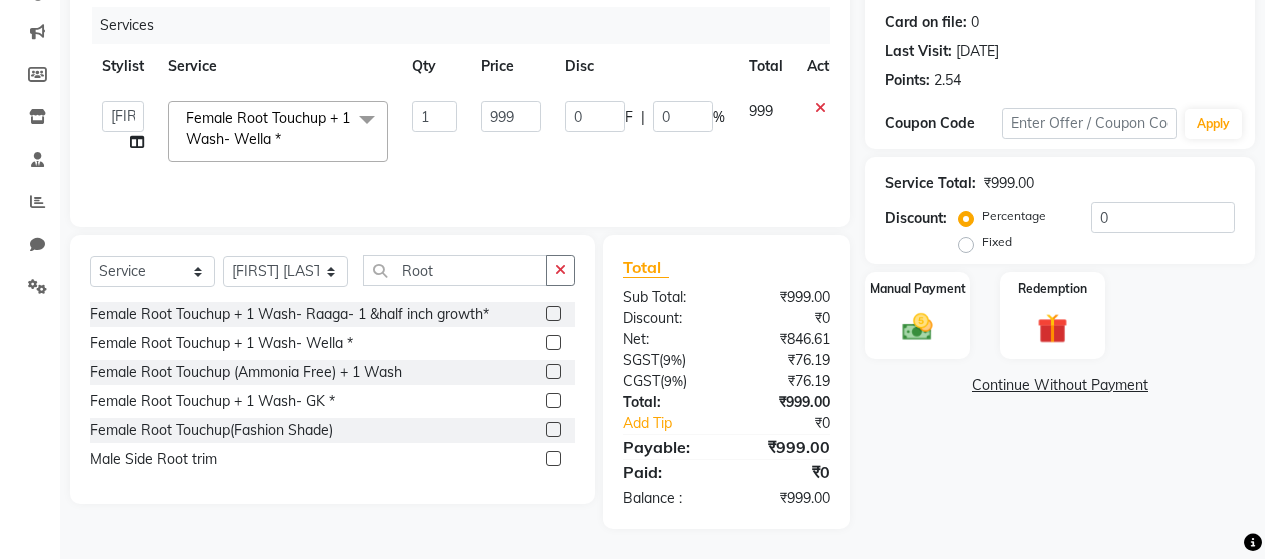 scroll, scrollTop: 141, scrollLeft: 0, axis: vertical 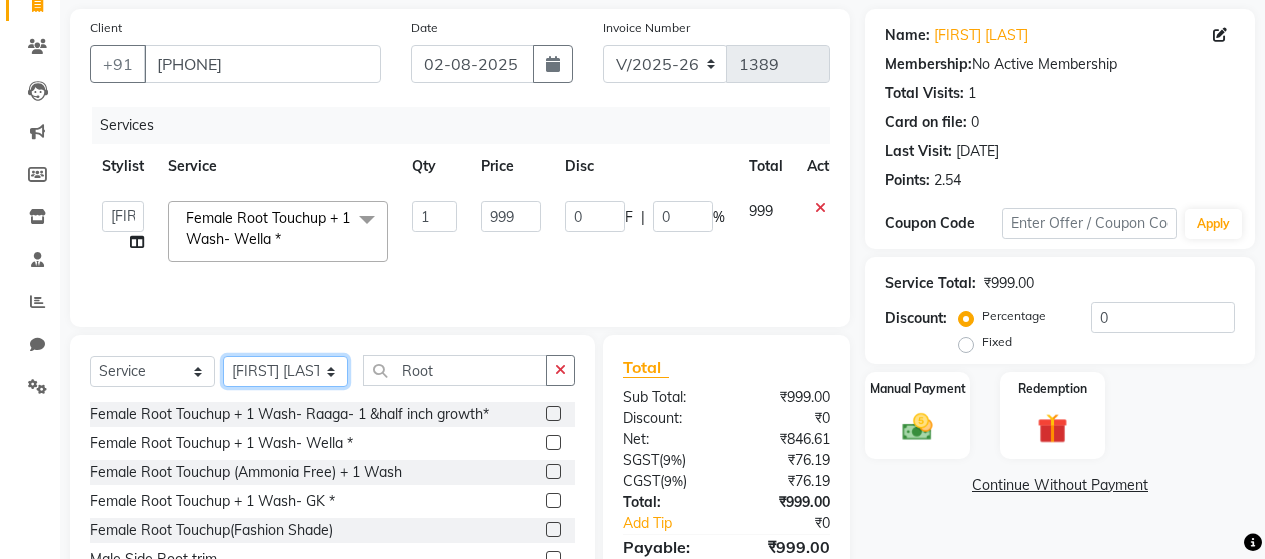 click on "Select Stylist [FIRST] [LAST] [FIRST] [LAST] [FIRST] [LAST] [FIRST] [LAST] [FIRST] [LAST] [FIRST] [LAST] [FIRST] [LAST] [FIRST] [LAST] [FIRST] [LAST] [FIRST] [LAST] [FIRST] [LAST] [FIRST] [LAST] [FIRST] [LAST] [FIRST] [LAST]" 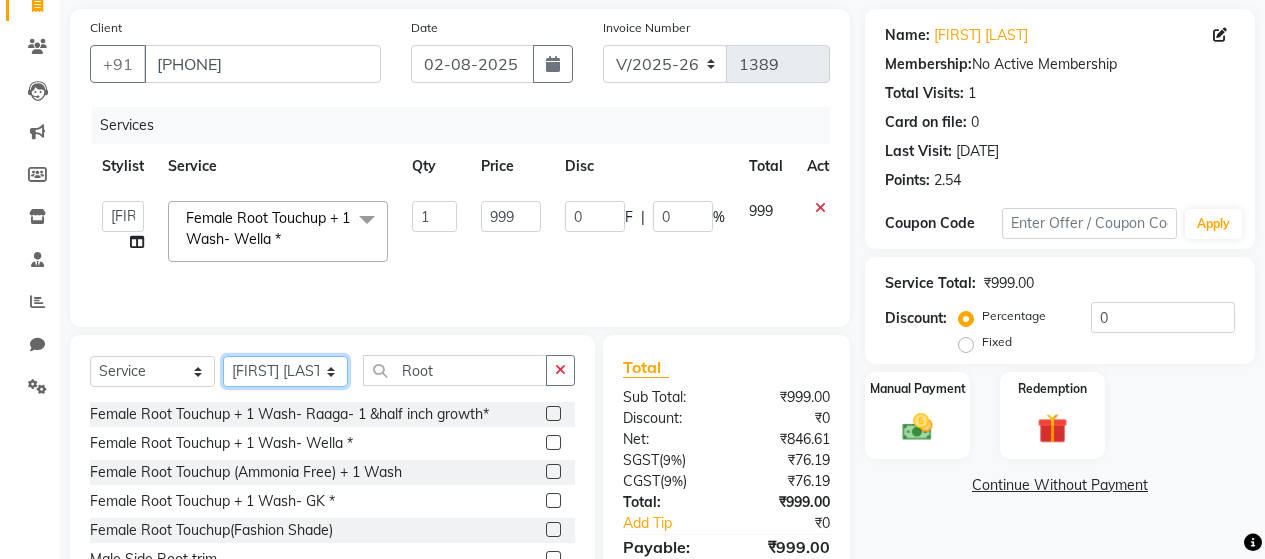 select on "72248" 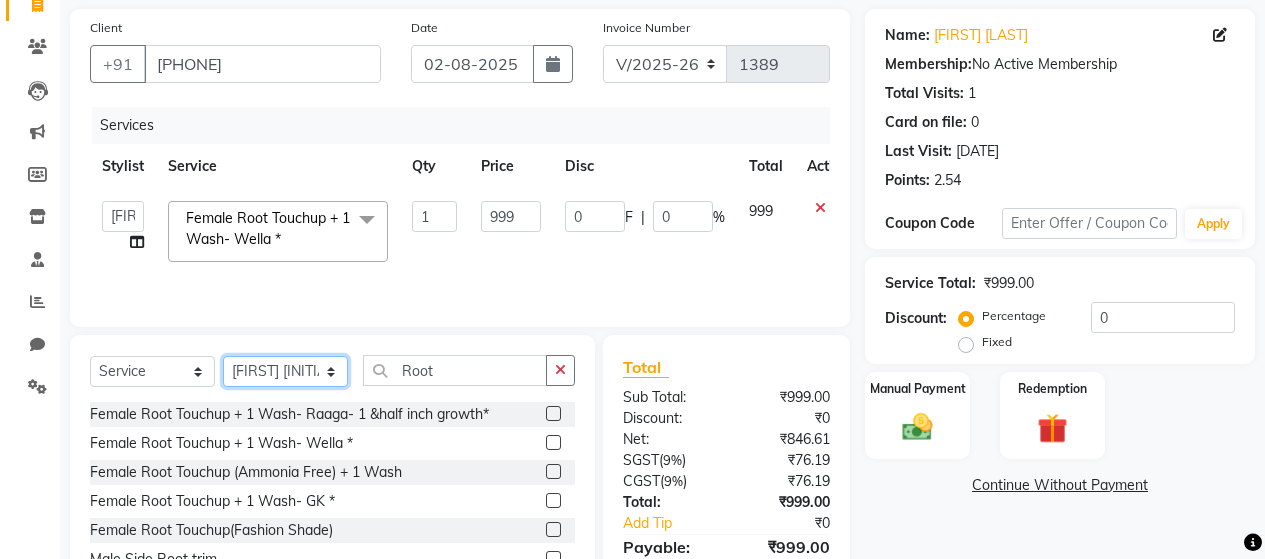click on "Select Stylist [FIRST] [LAST] [FIRST] [LAST] [FIRST] [LAST] [FIRST] [LAST] [FIRST] [LAST] [FIRST] [LAST] [FIRST] [LAST] [FIRST] [LAST] [FIRST] [LAST] [FIRST] [LAST] [FIRST] [LAST] [FIRST] [LAST] [FIRST] [LAST] [FIRST] [LAST]" 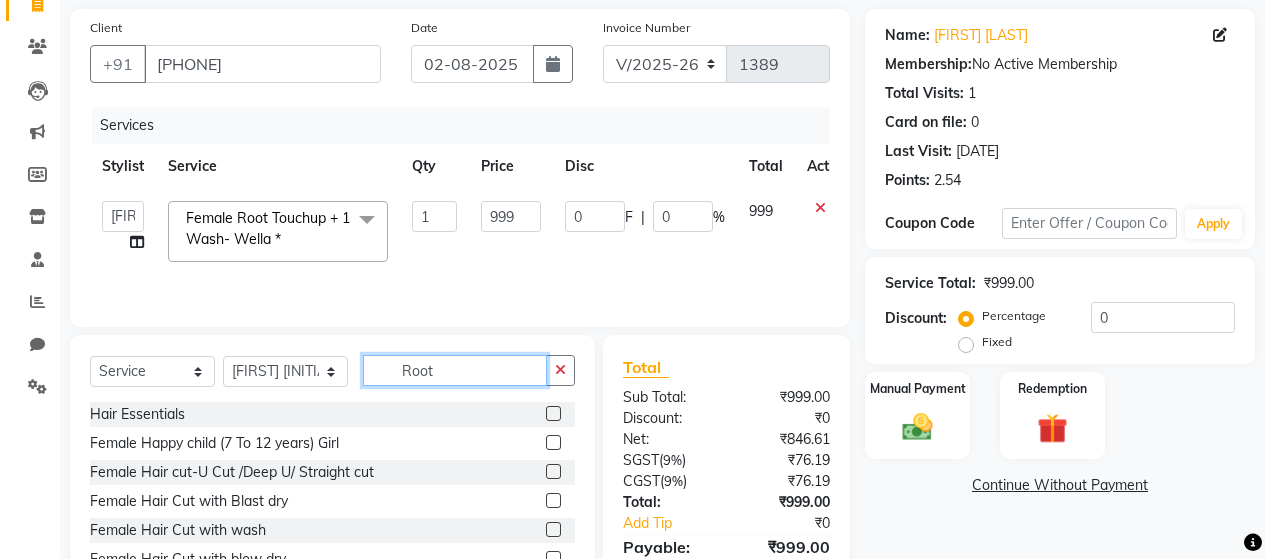click on "Root" 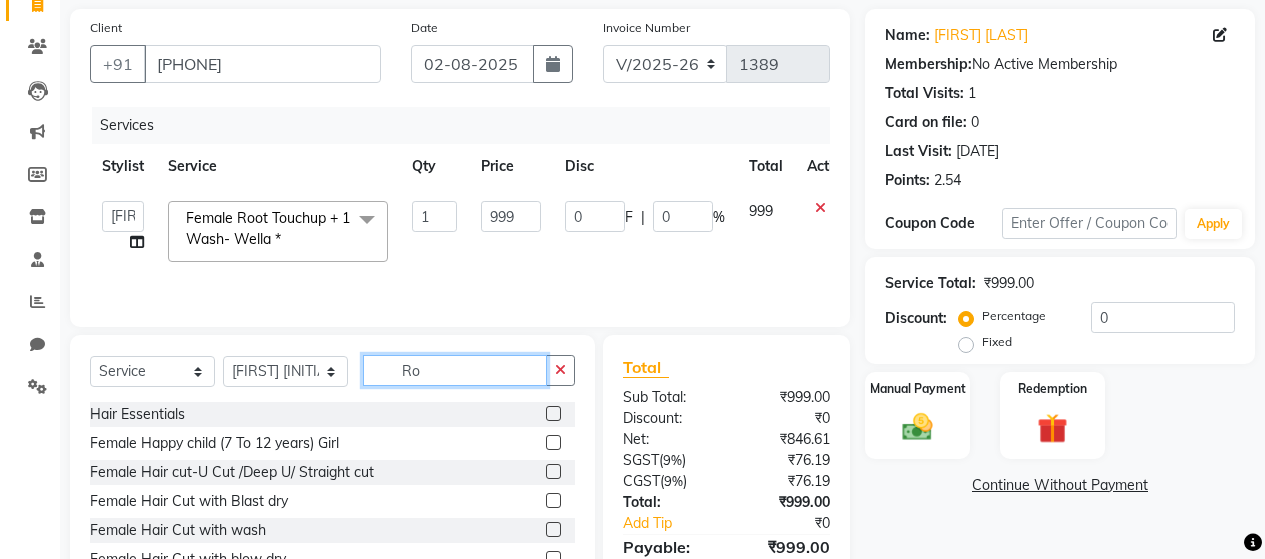type on "R" 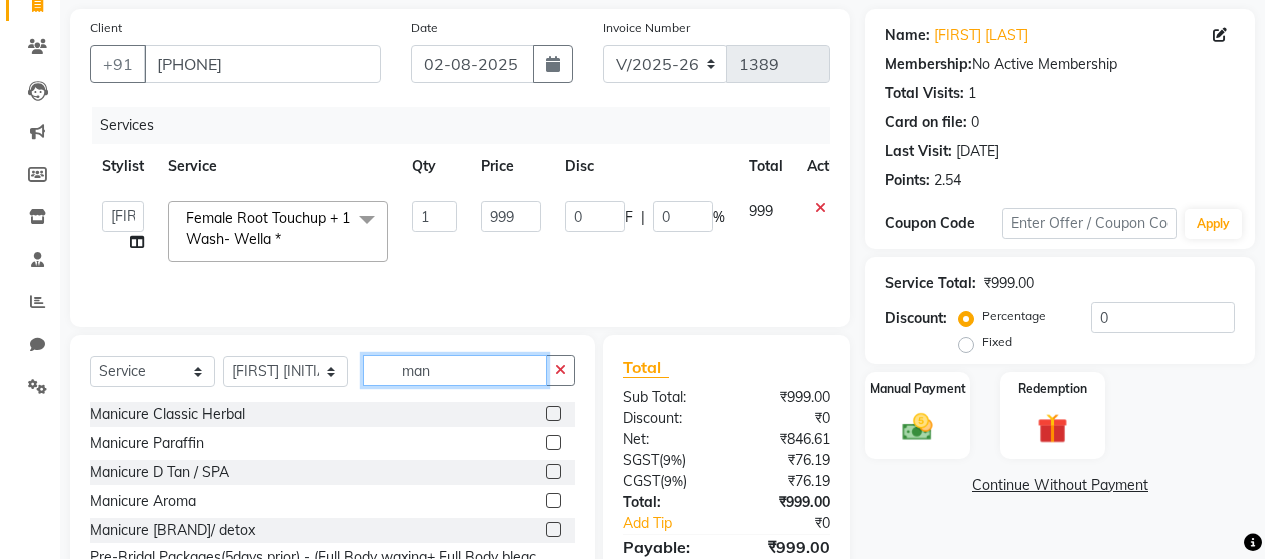 type on "man" 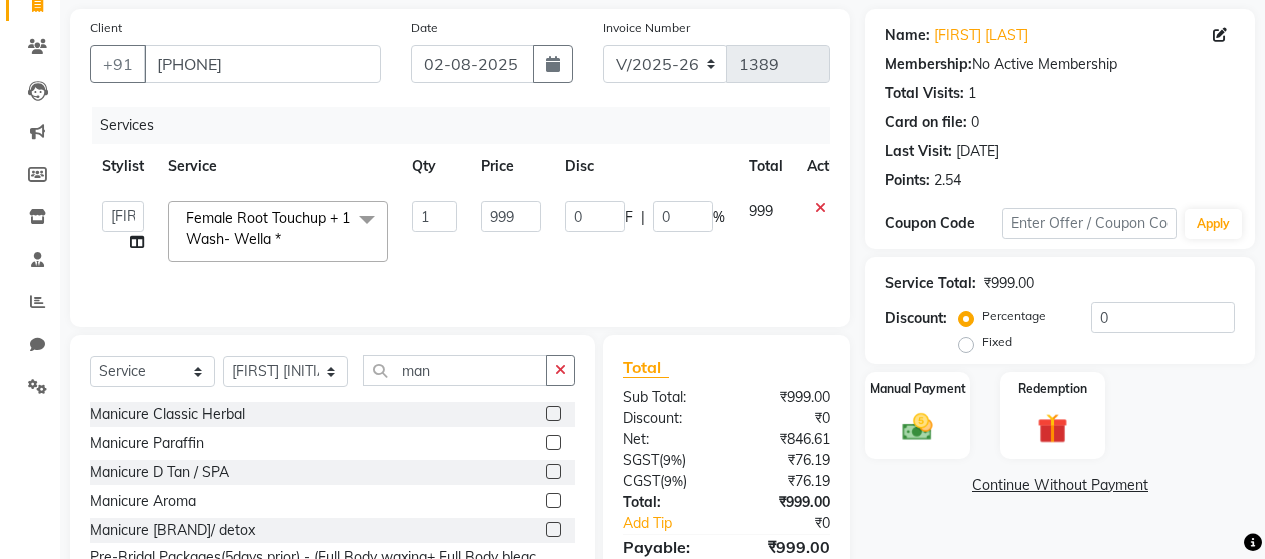 click 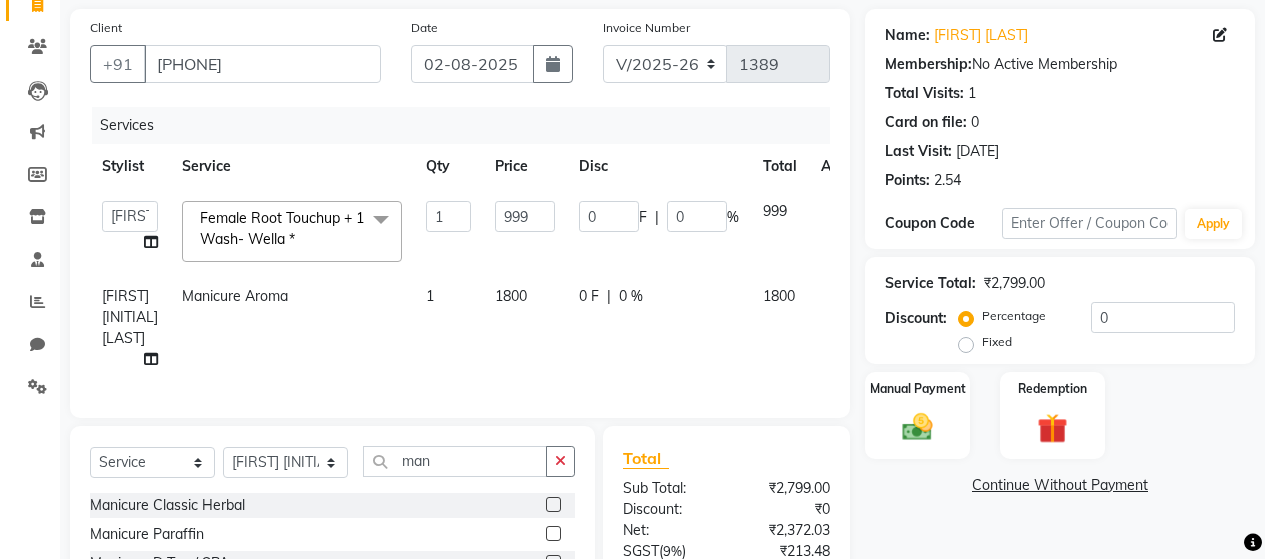 checkbox on "false" 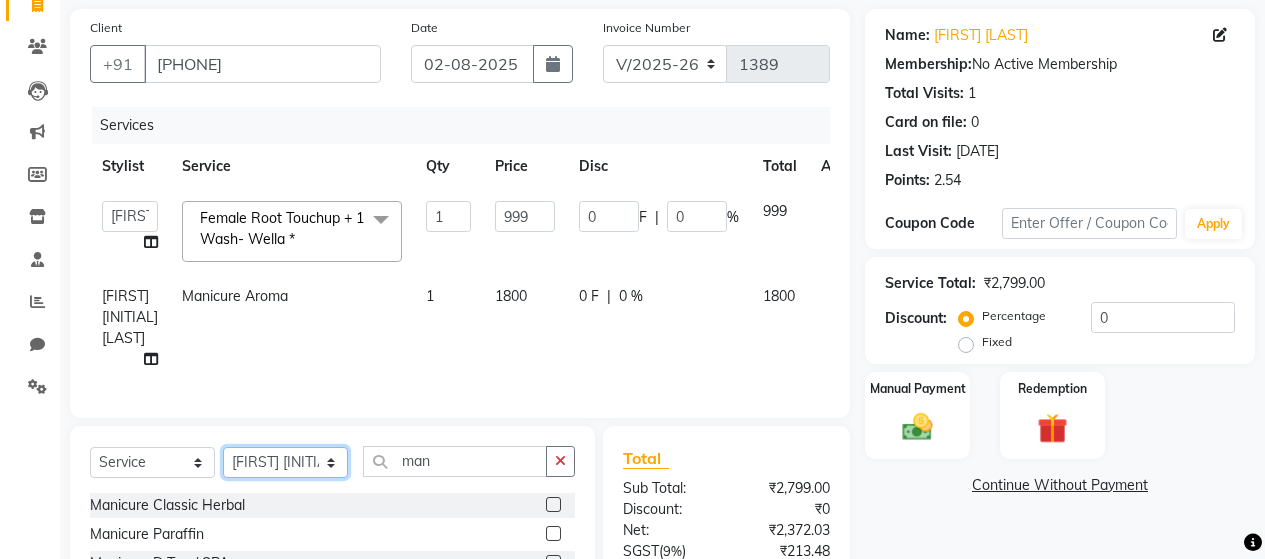click on "Select Stylist [FIRST] [LAST] [FIRST] [LAST] [FIRST] [LAST] [FIRST] [LAST] [FIRST] [LAST] [FIRST] [LAST] [FIRST] [LAST] [FIRST] [LAST] [FIRST] [LAST] [FIRST] [LAST] [FIRST] [LAST] [FIRST] [LAST] [FIRST] [LAST] [FIRST] [LAST]" 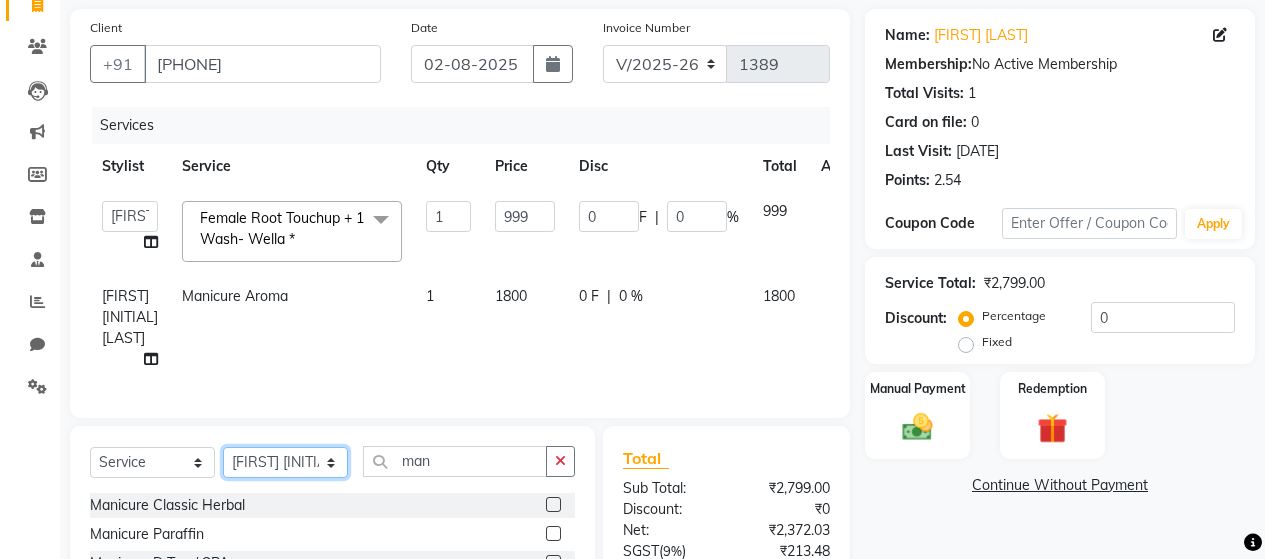 select on "72247" 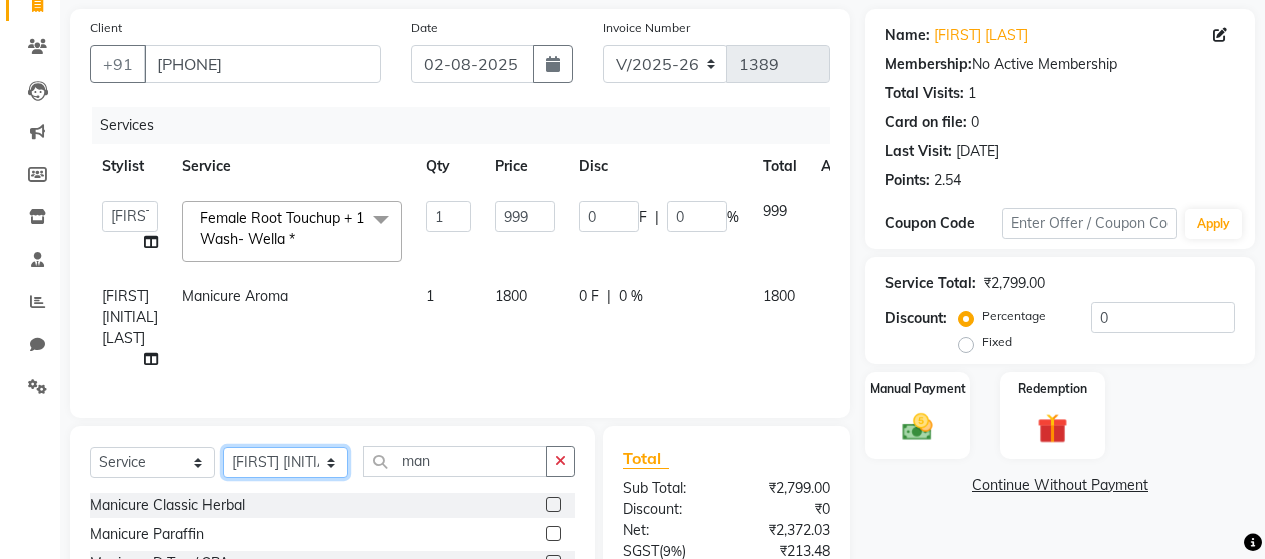 click on "Select Stylist [FIRST] [LAST] [FIRST] [LAST] [FIRST] [LAST] [FIRST] [LAST] [FIRST] [LAST] [FIRST] [LAST] [FIRST] [LAST] [FIRST] [LAST] [FIRST] [LAST] [FIRST] [LAST] [FIRST] [LAST] [FIRST] [LAST] [FIRST] [LAST] [FIRST] [LAST]" 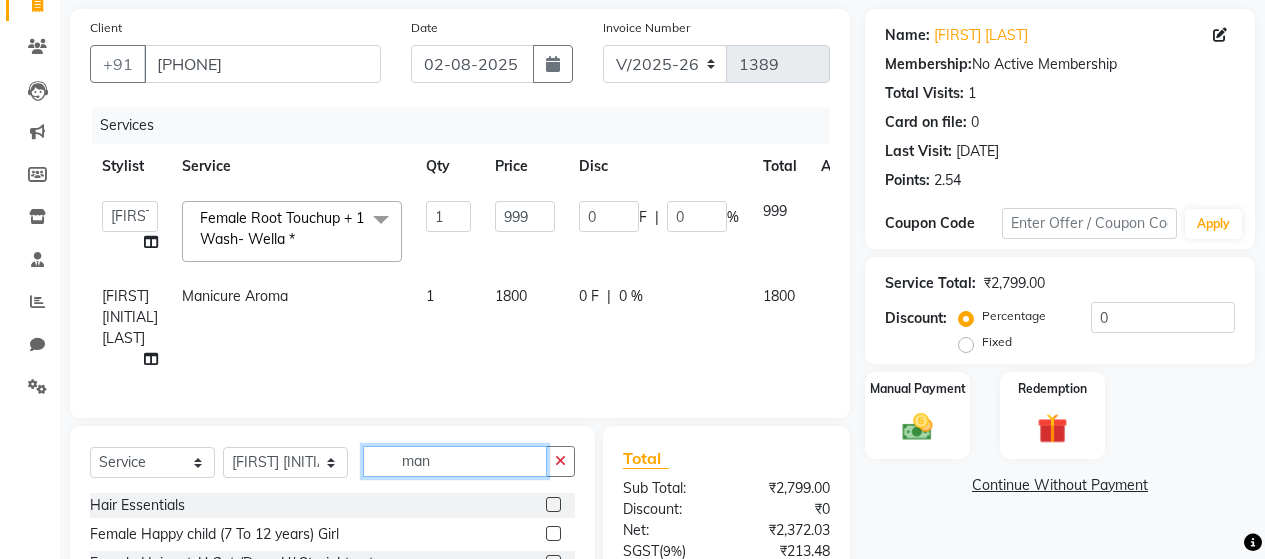 click on "man" 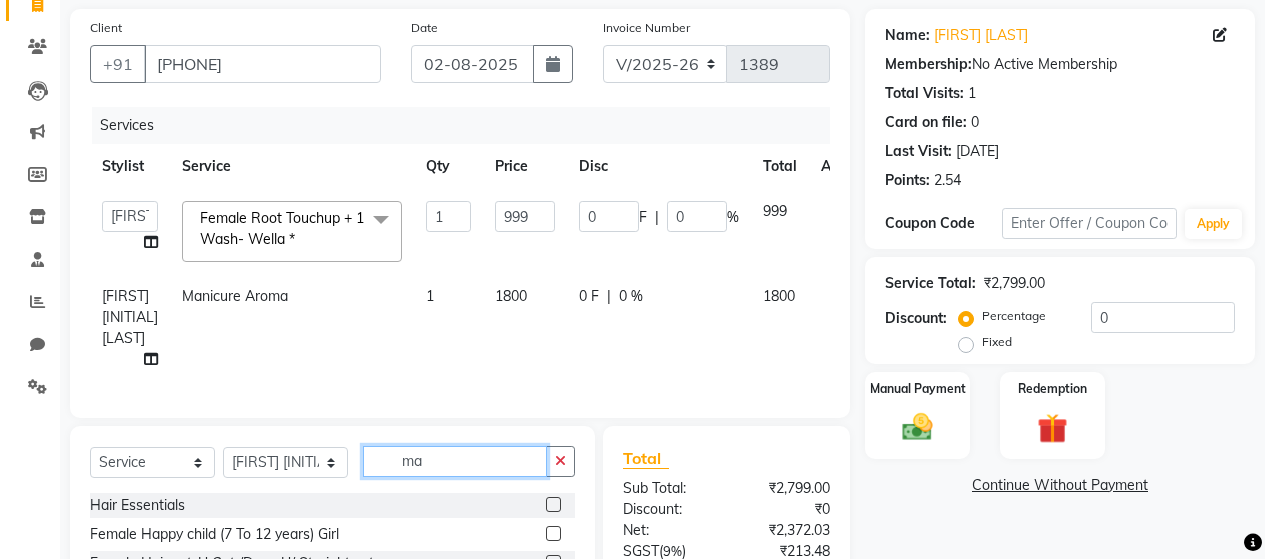 type on "m" 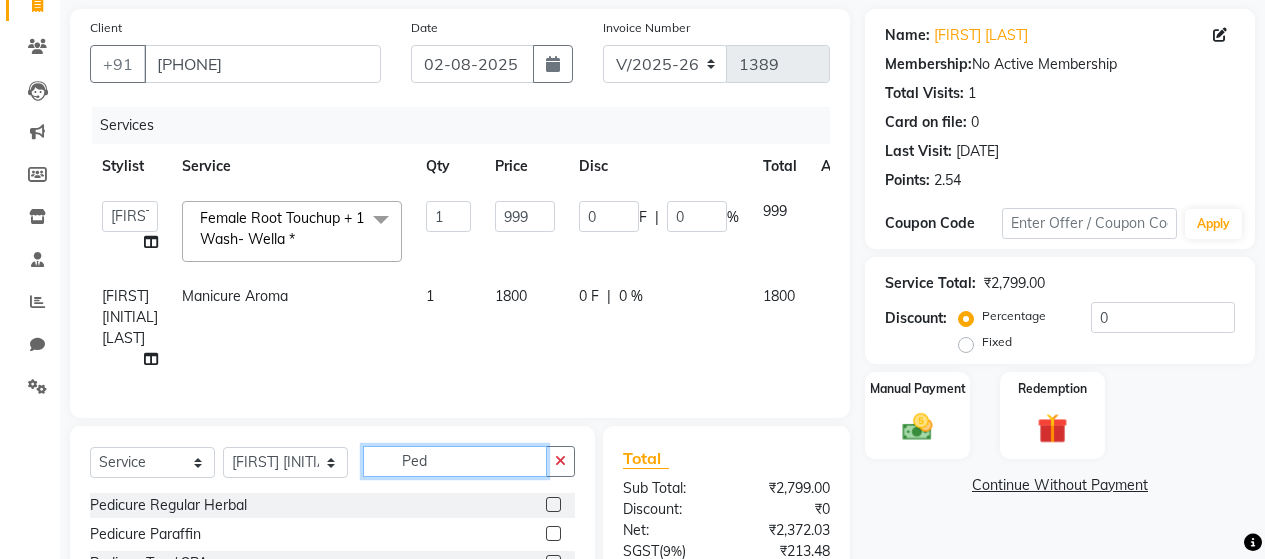 scroll, scrollTop: 241, scrollLeft: 0, axis: vertical 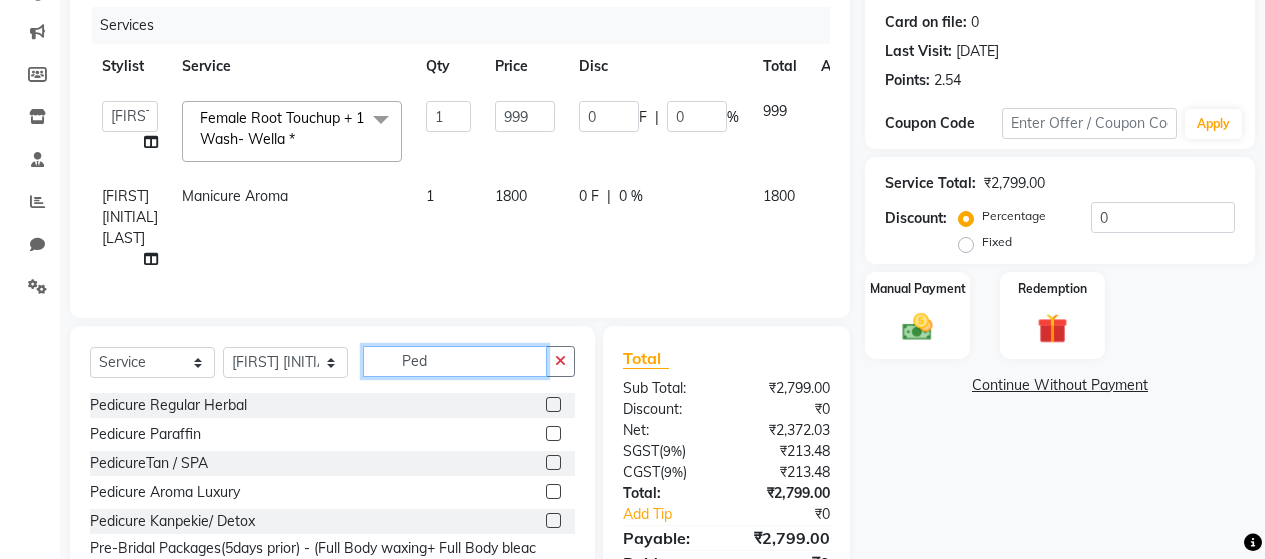 type on "Ped" 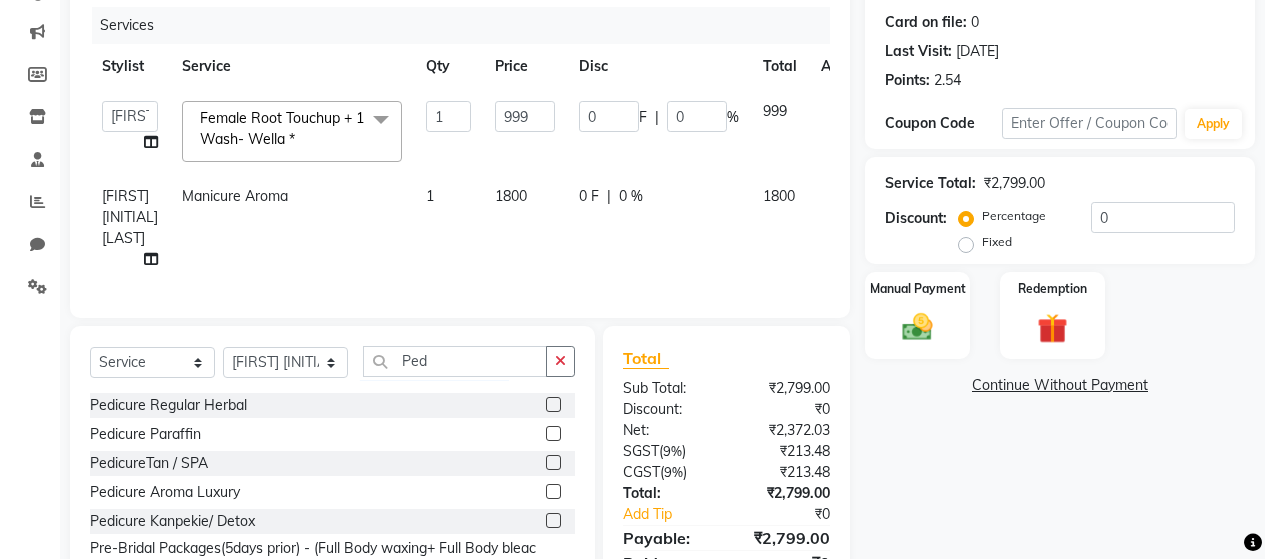 click 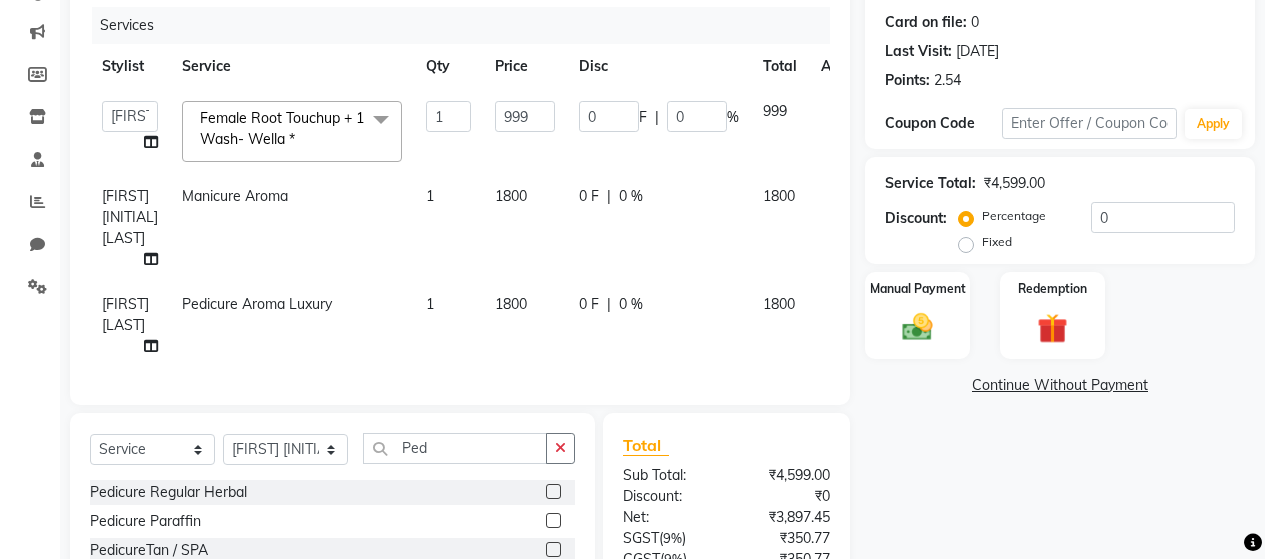 checkbox on "false" 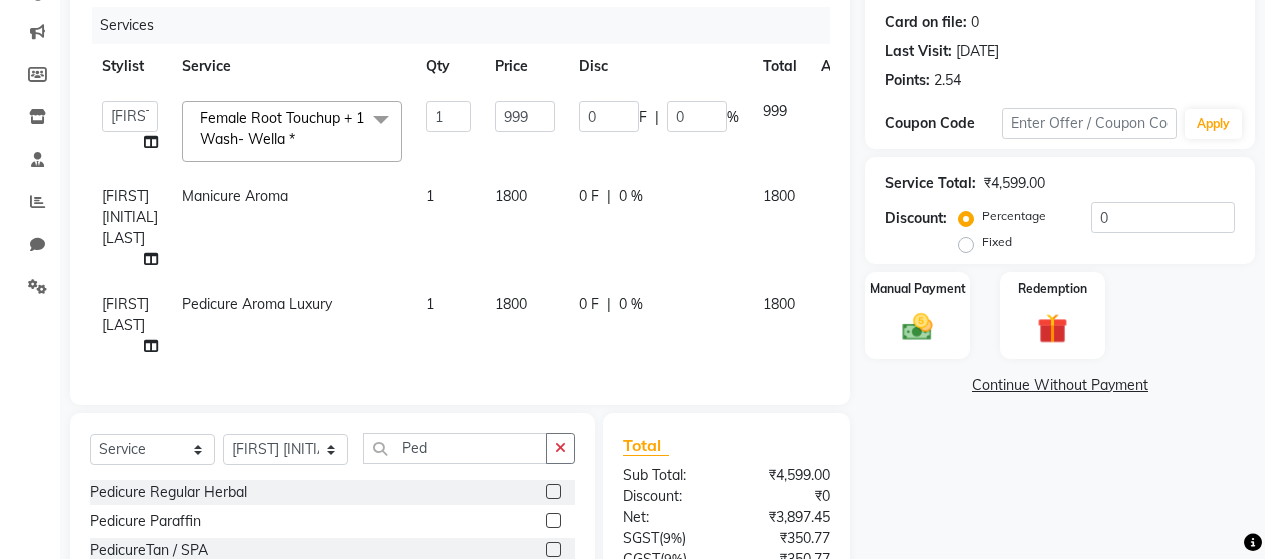 click on "1800" 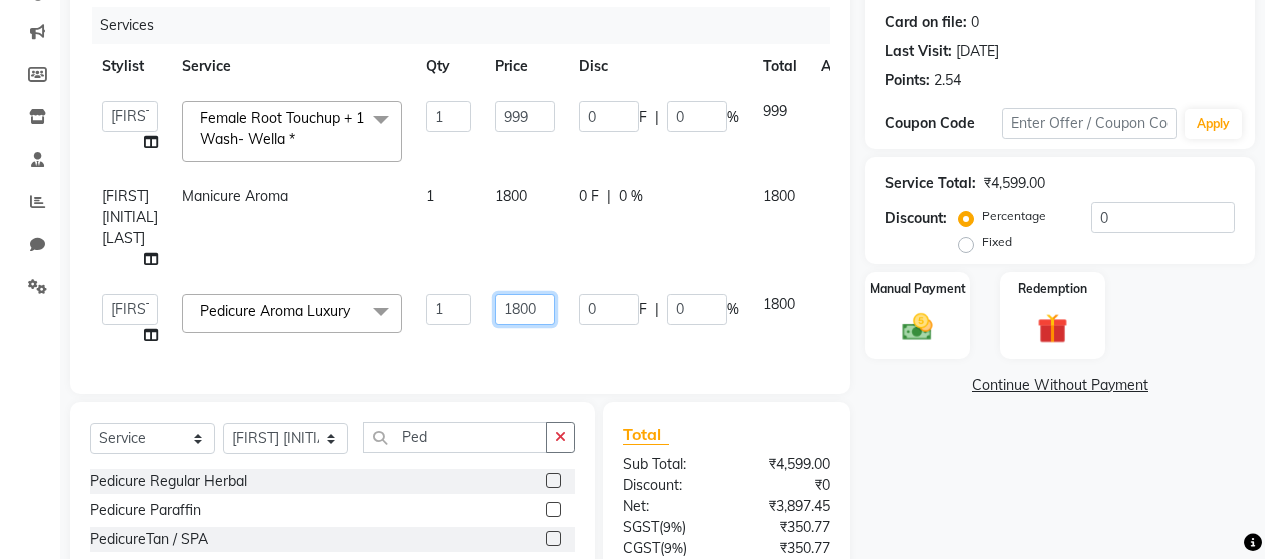 click on "1800" 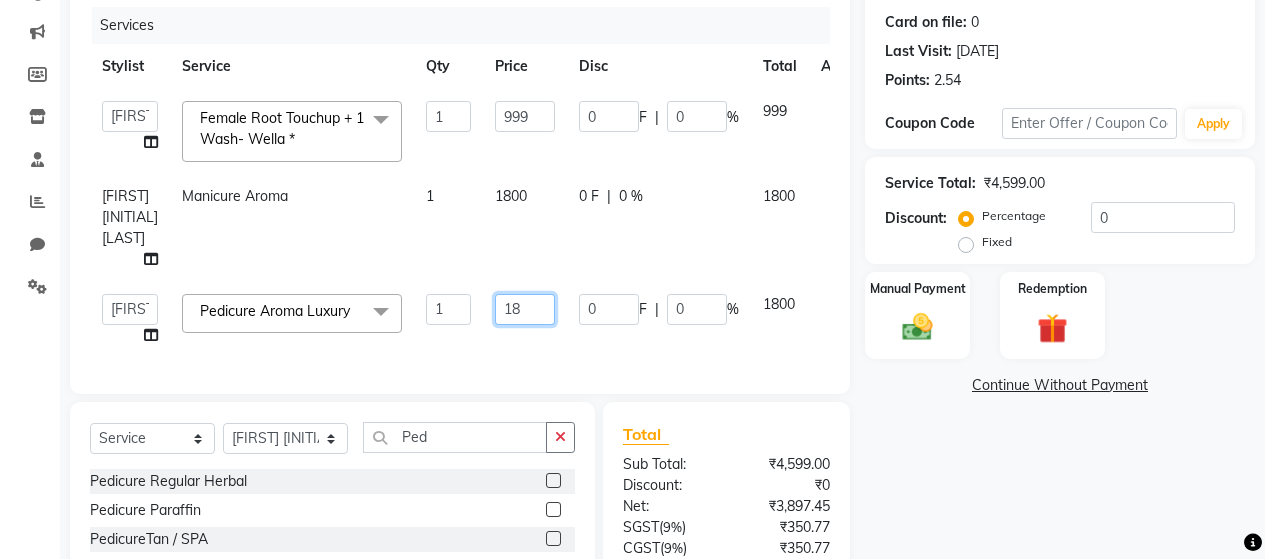 type on "1" 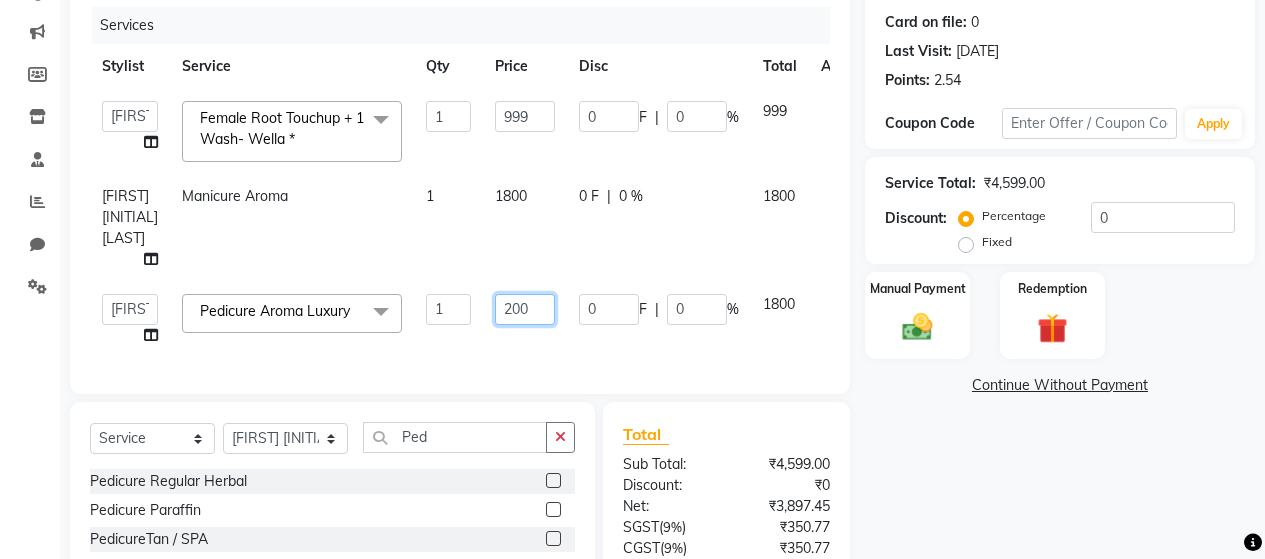 type on "2000" 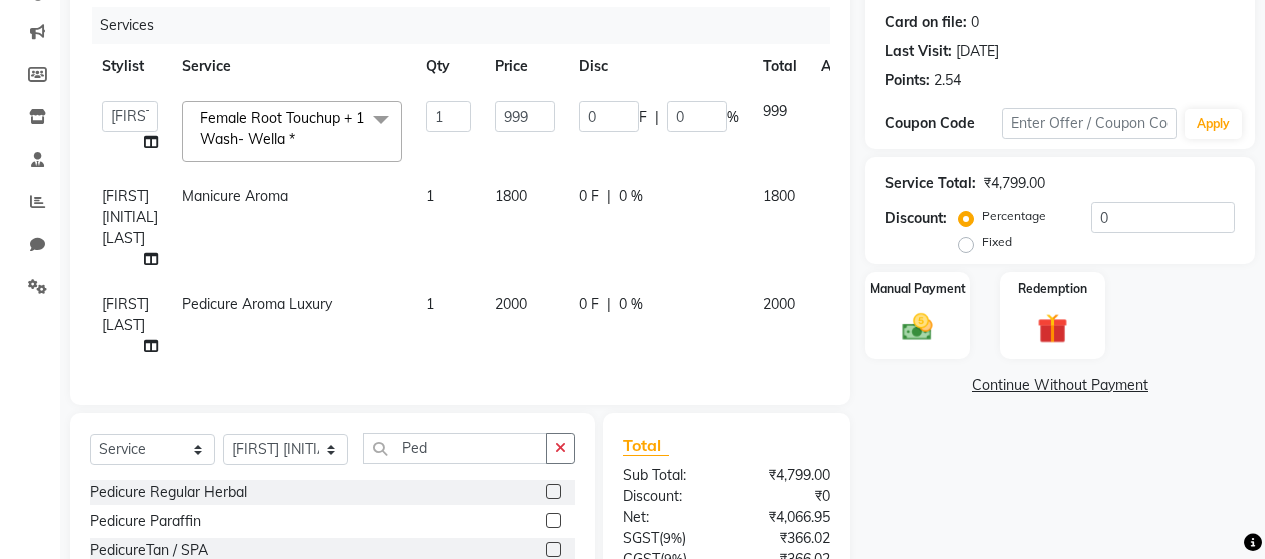 click on "0 F | 0 %" 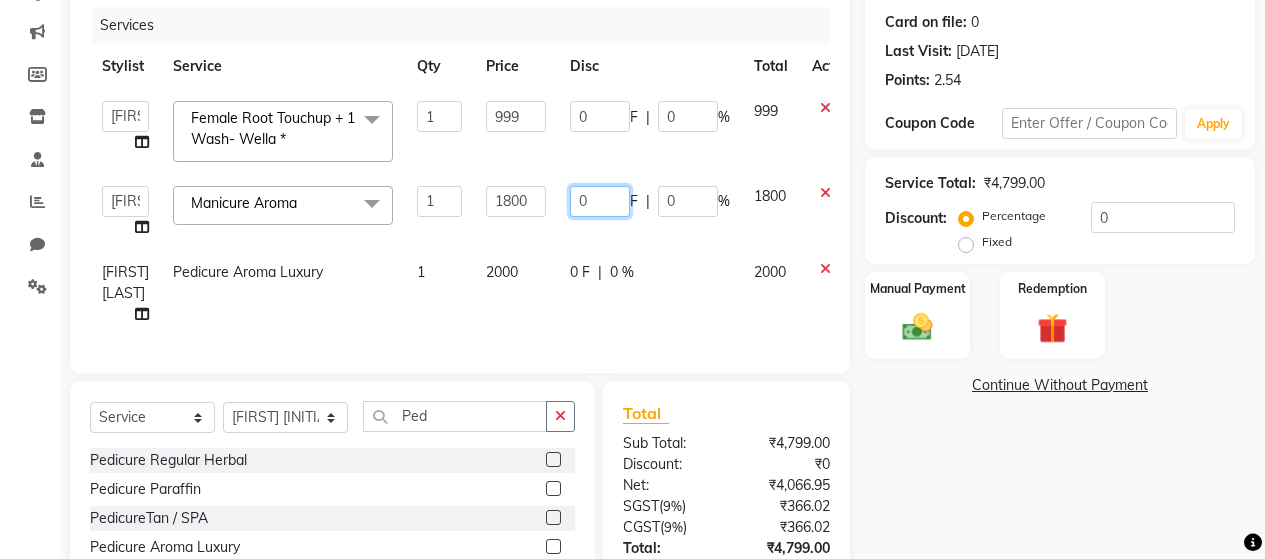 click on "0" 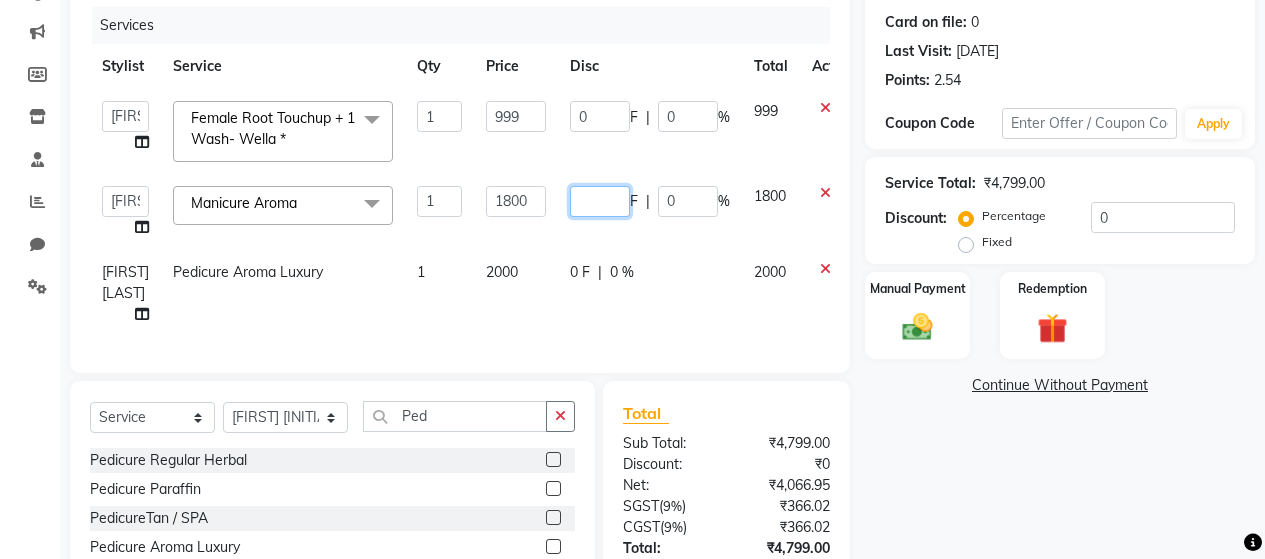 type on "0" 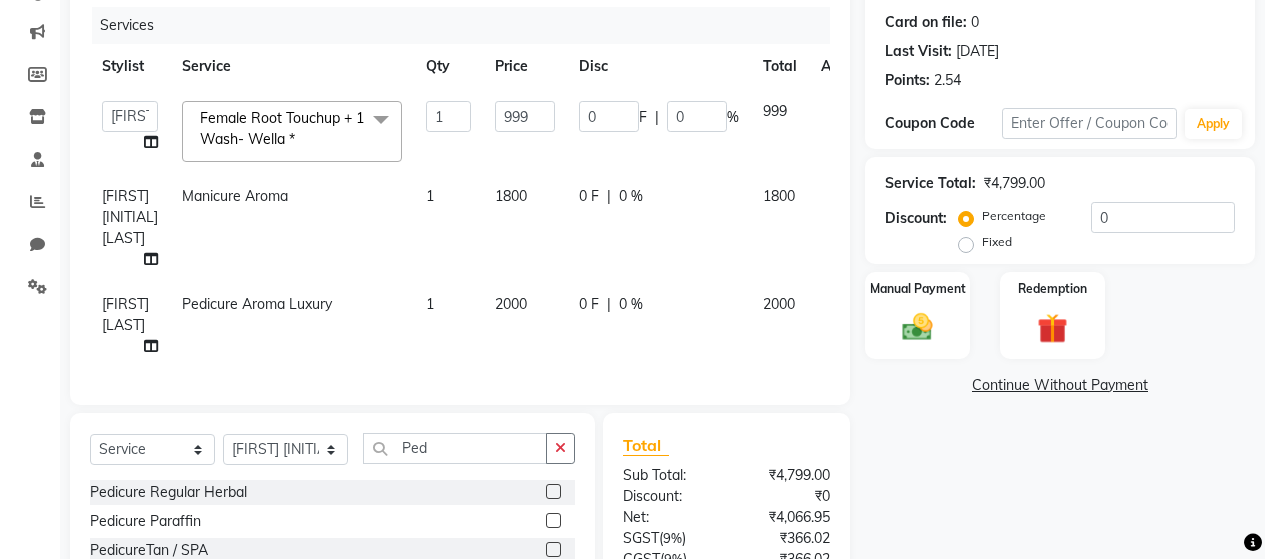 click on "0 %" 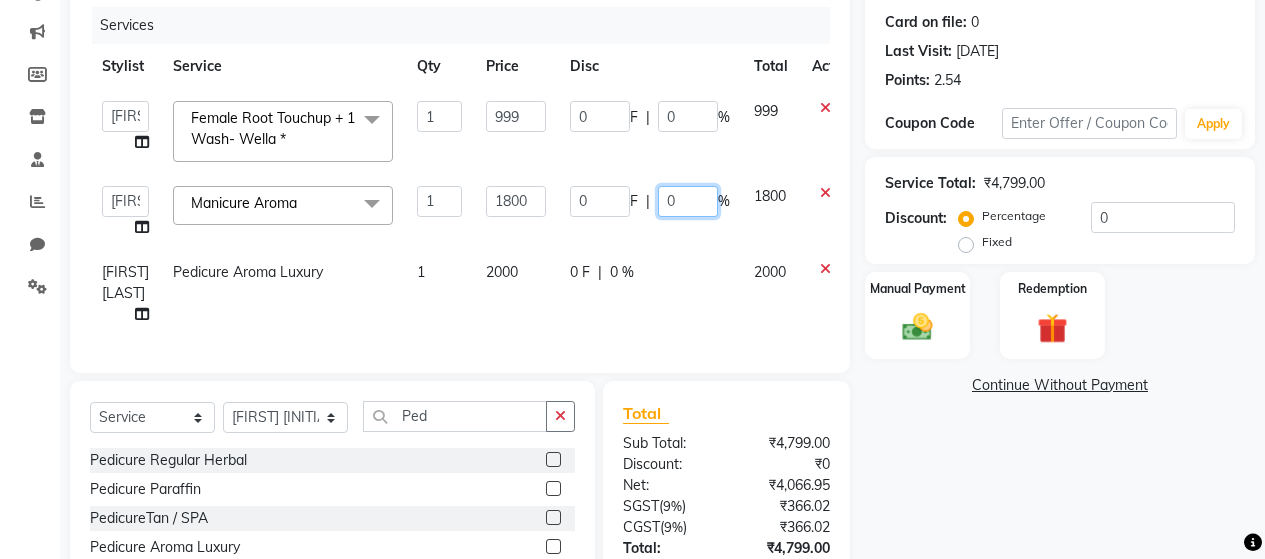 click on "0" 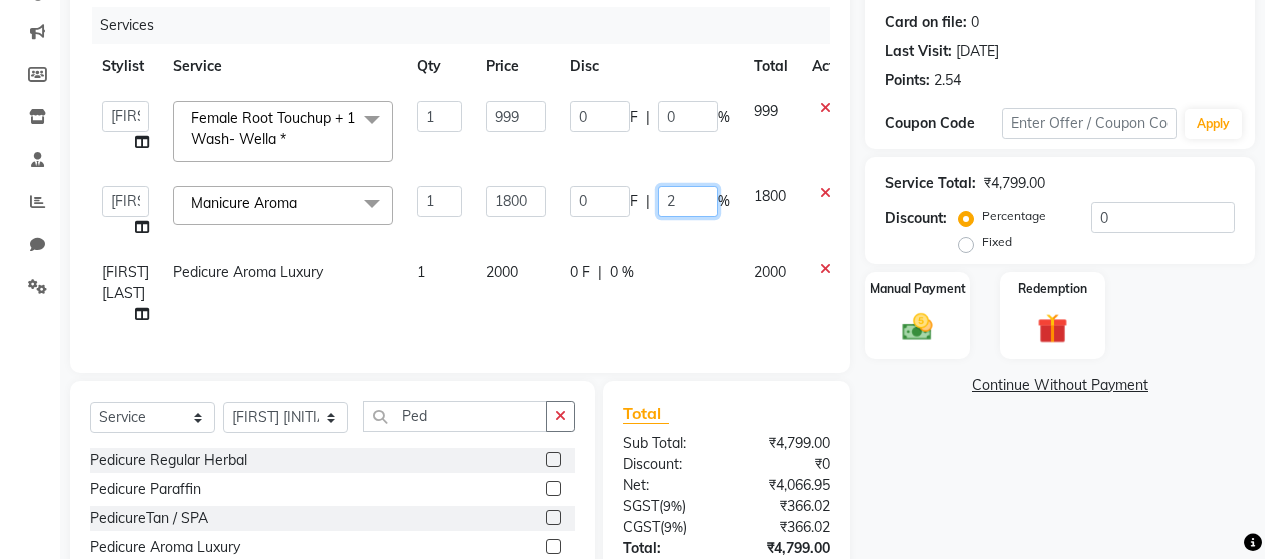 type on "20" 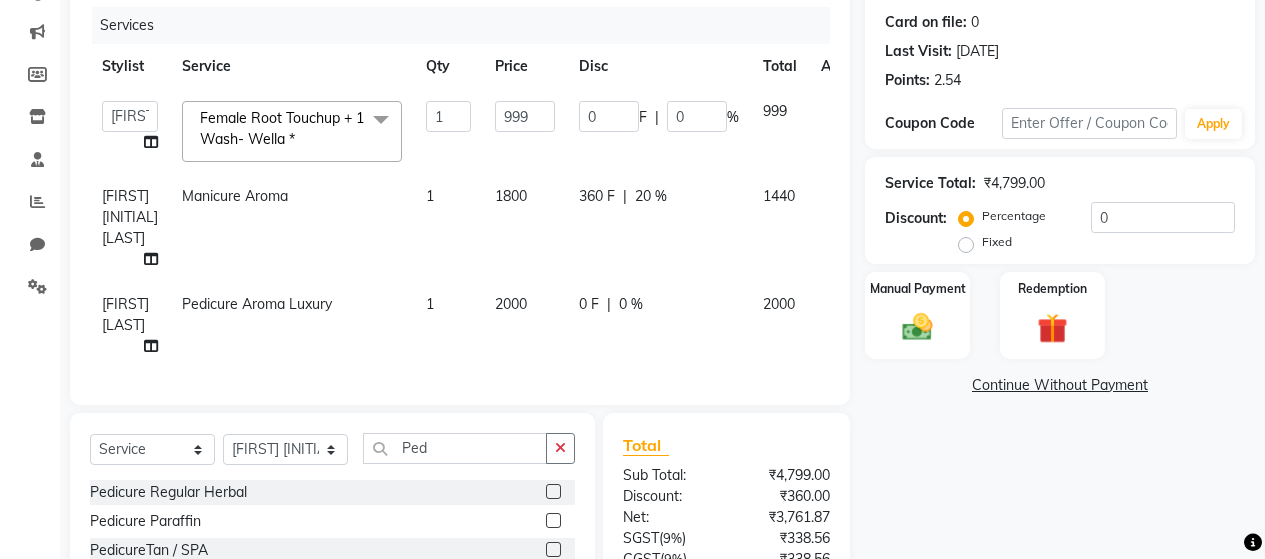 drag, startPoint x: 707, startPoint y: 263, endPoint x: 704, endPoint y: 273, distance: 10.440307 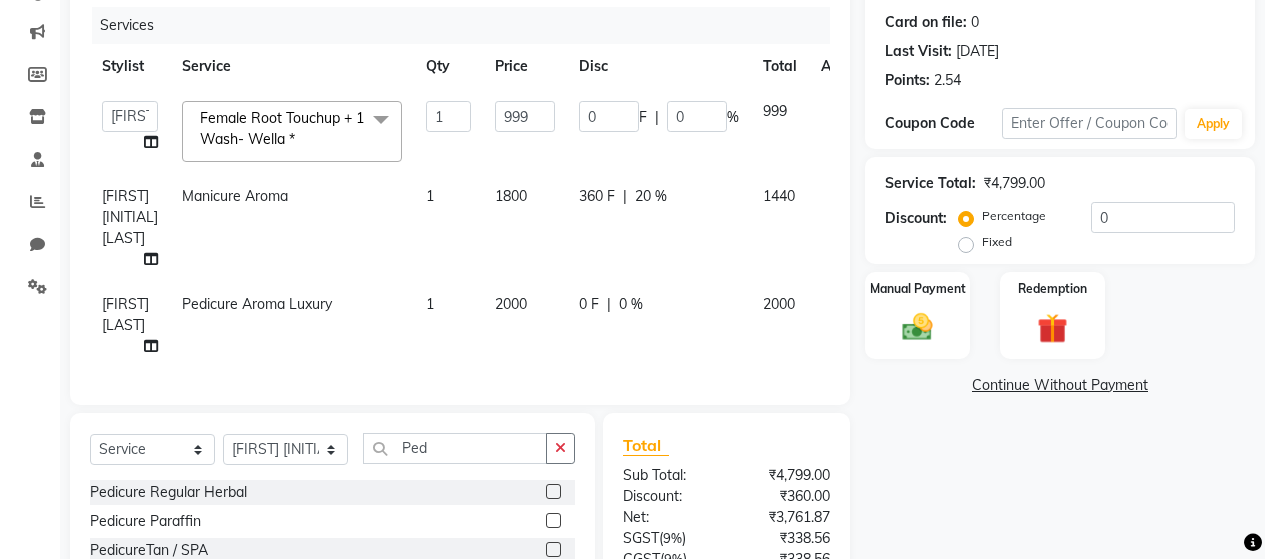 click on "0 F | 0 %" 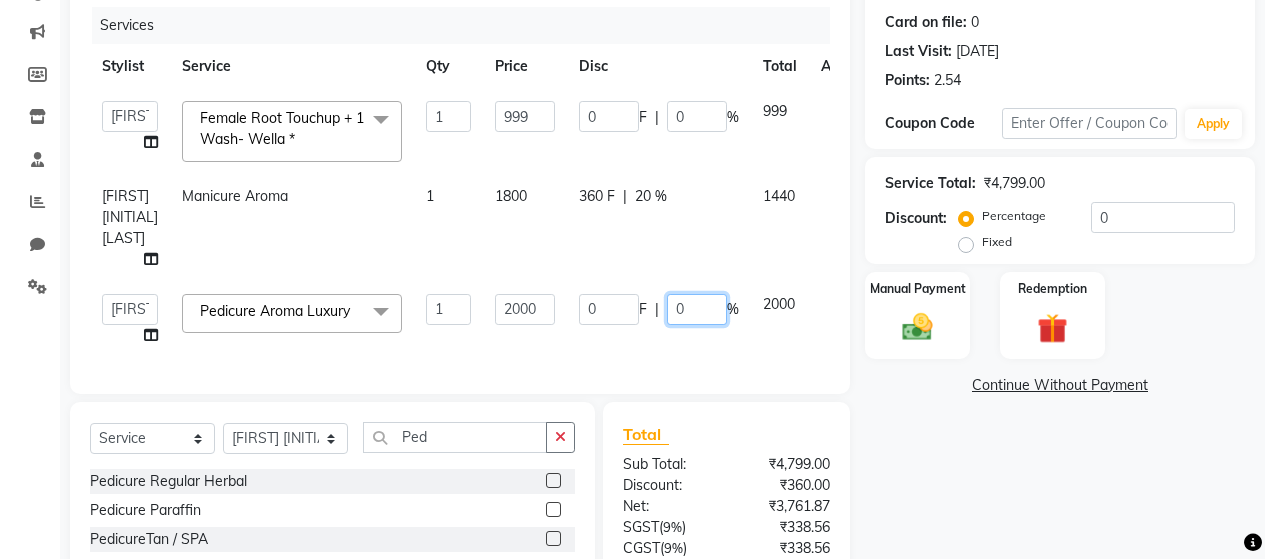 click on "0" 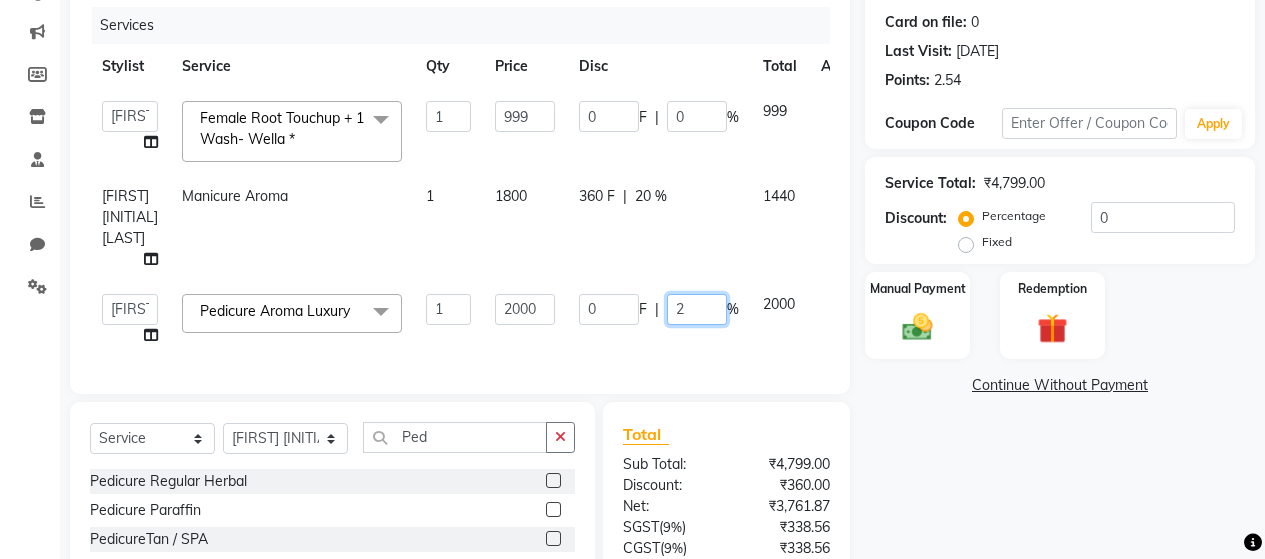 type on "20" 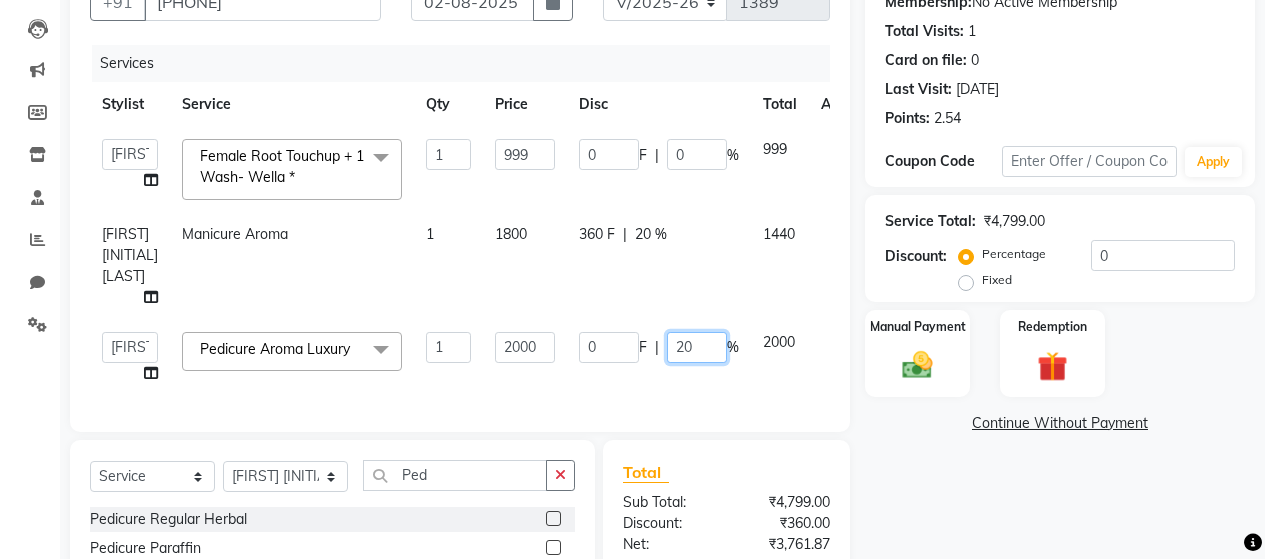 scroll, scrollTop: 403, scrollLeft: 0, axis: vertical 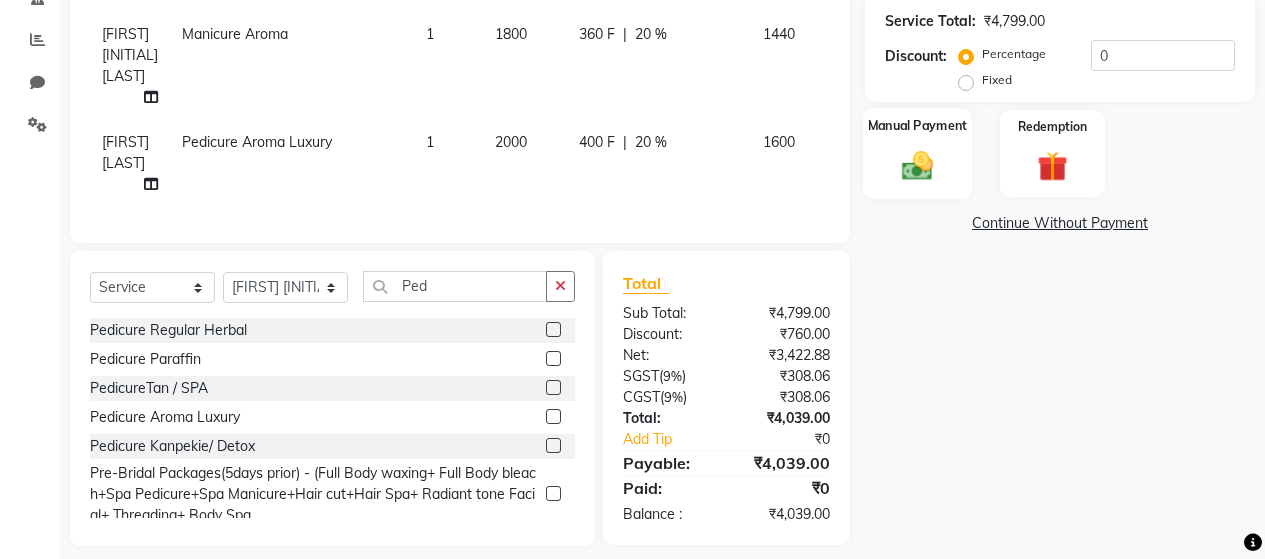 click 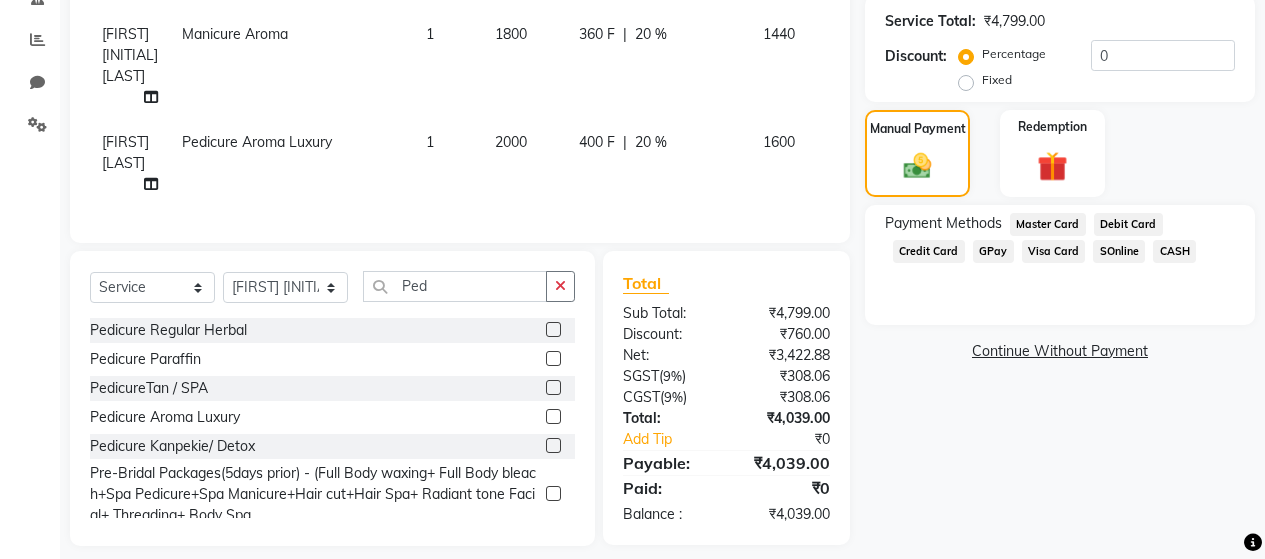 click on "GPay" 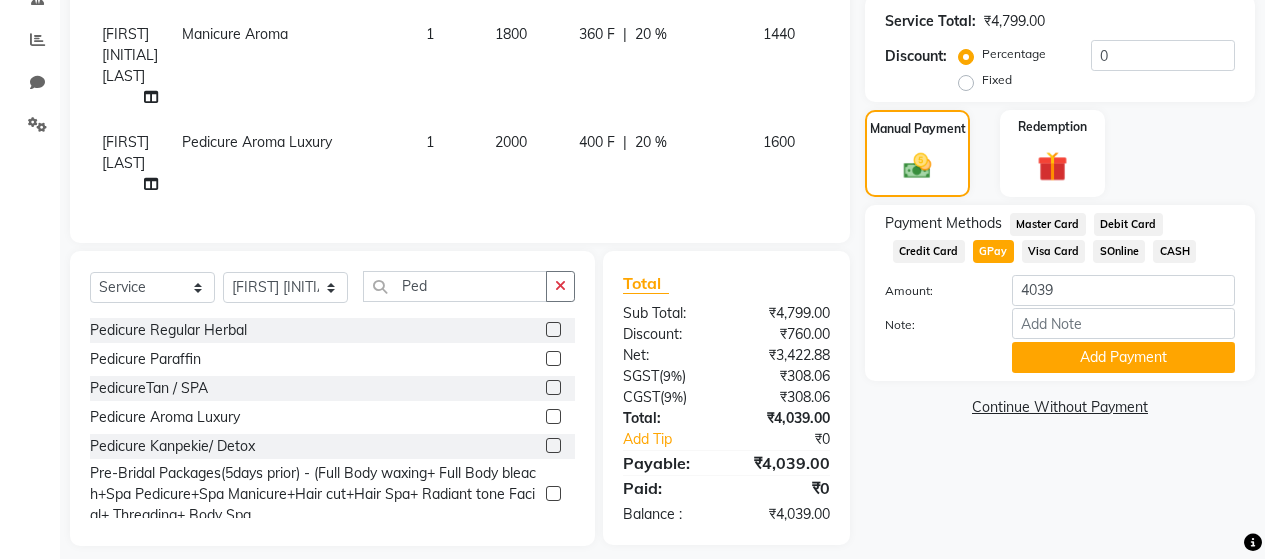 scroll, scrollTop: 435, scrollLeft: 0, axis: vertical 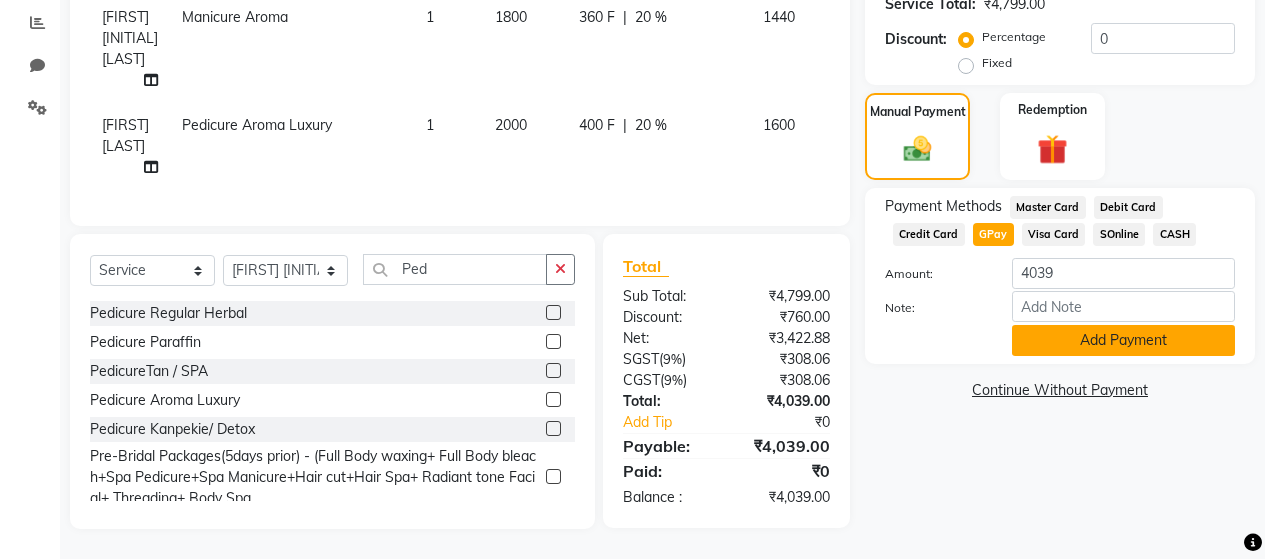 click on "Add Payment" 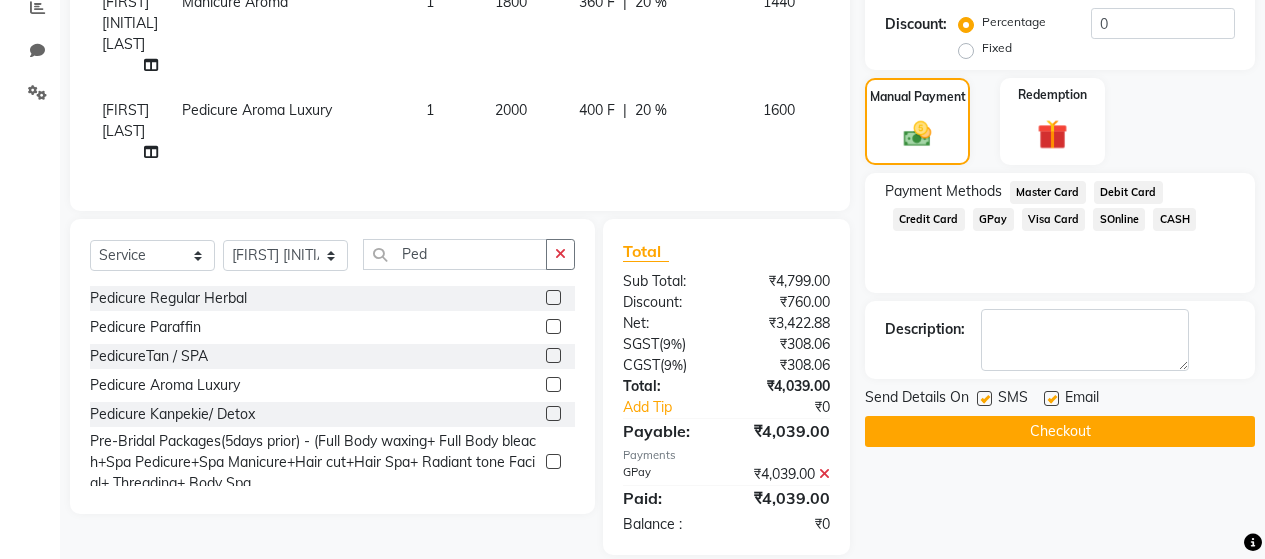 scroll, scrollTop: 476, scrollLeft: 0, axis: vertical 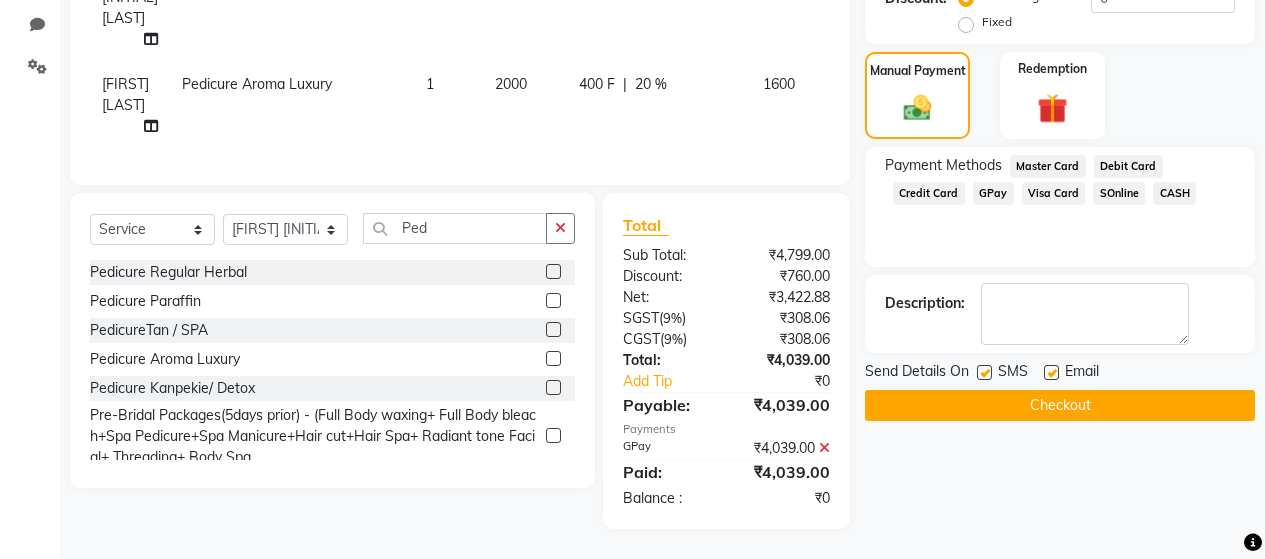 click 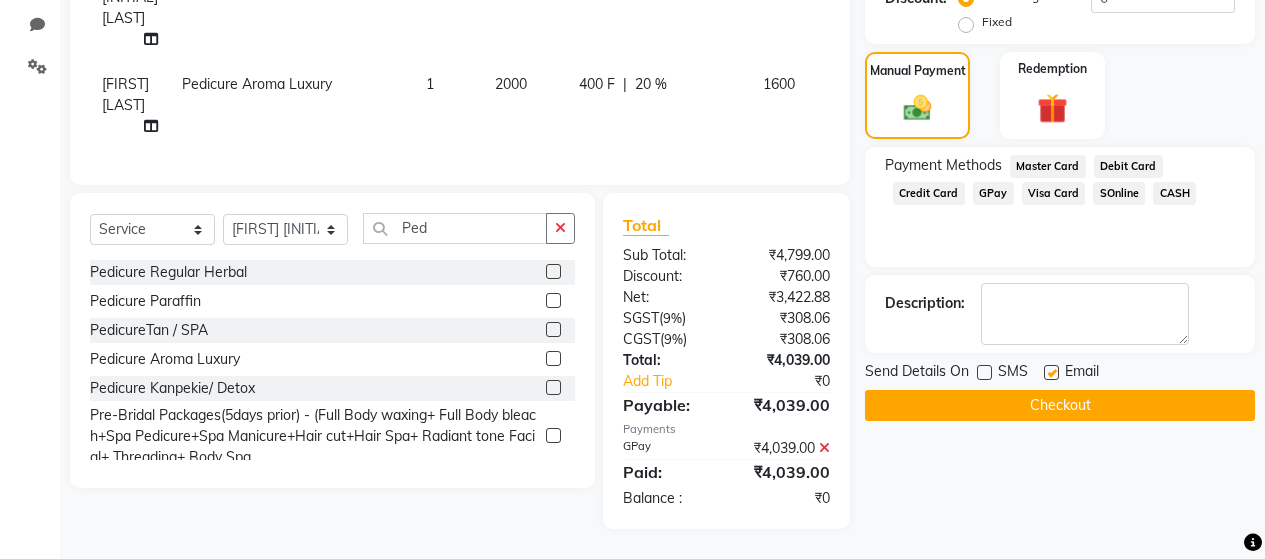click 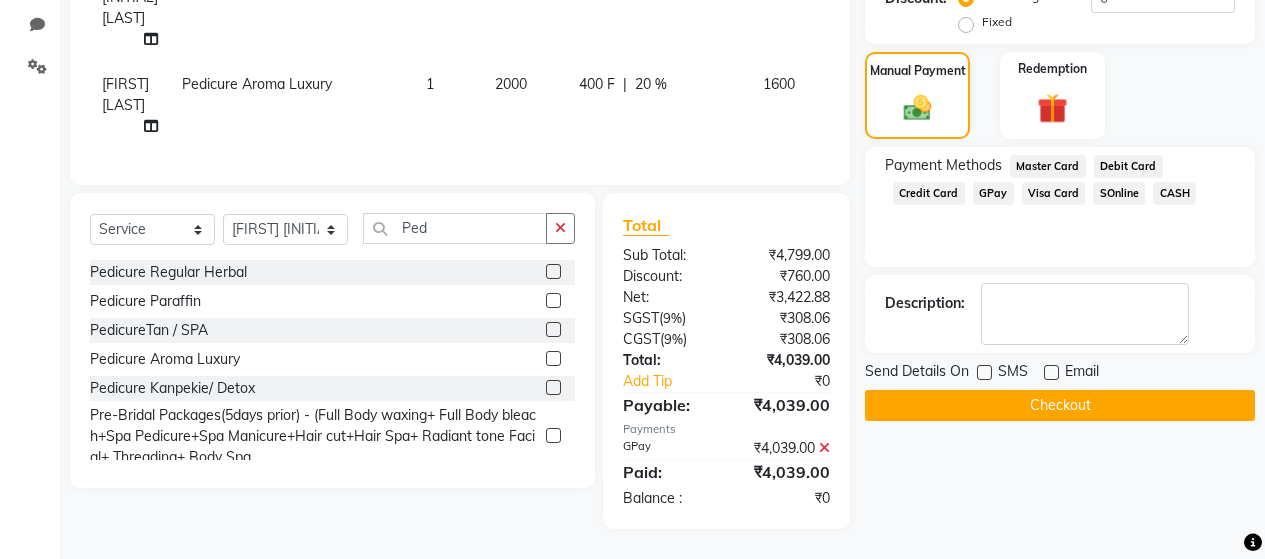 click on "Checkout" 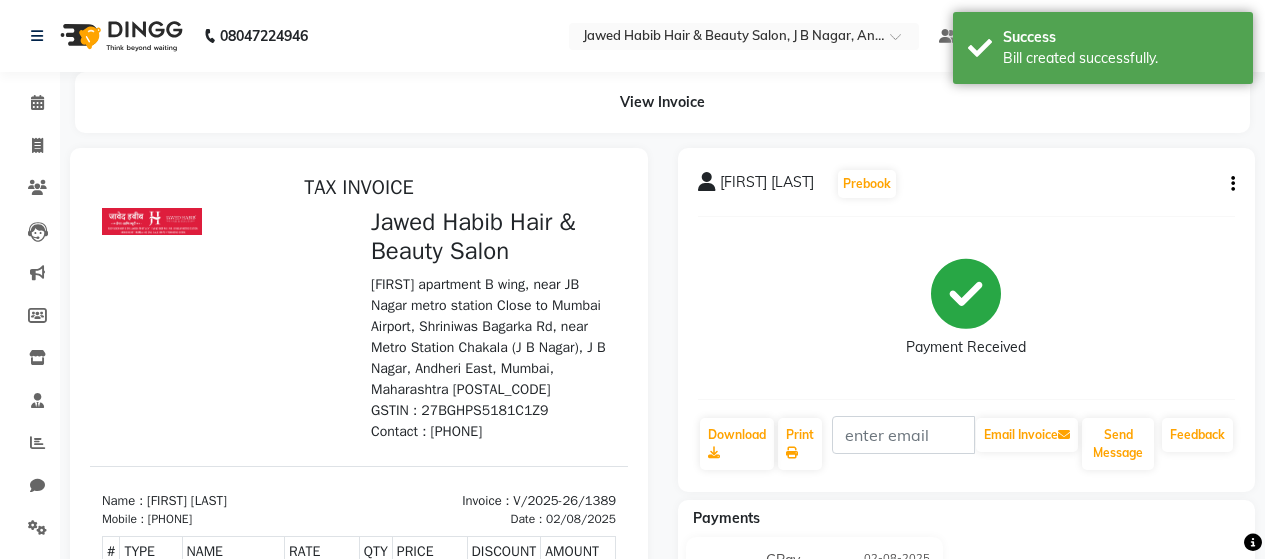 scroll, scrollTop: 0, scrollLeft: 0, axis: both 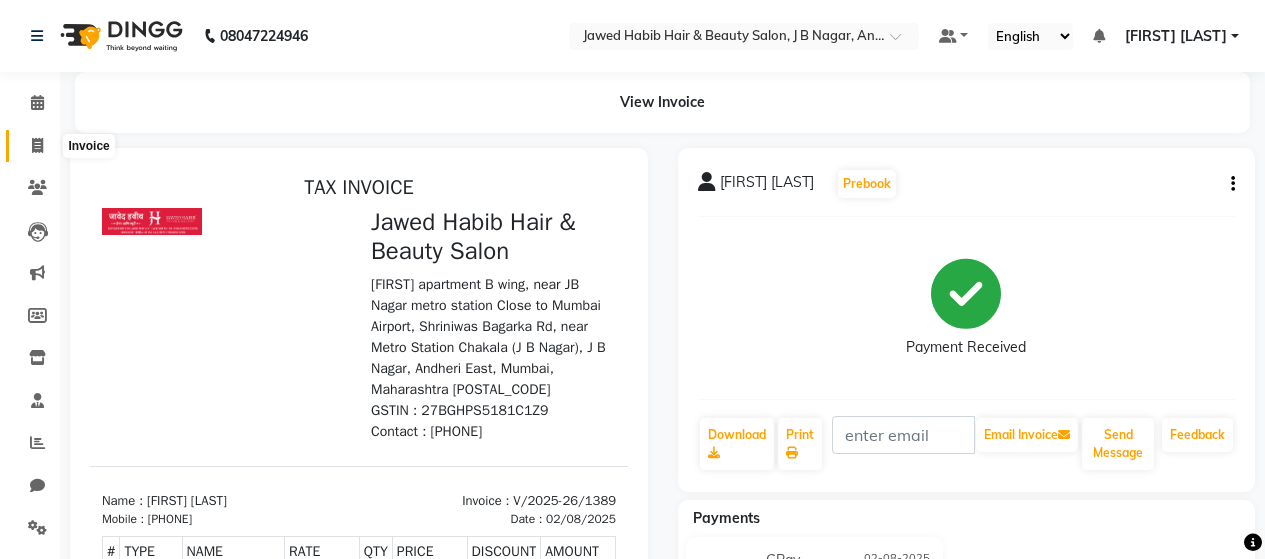 click 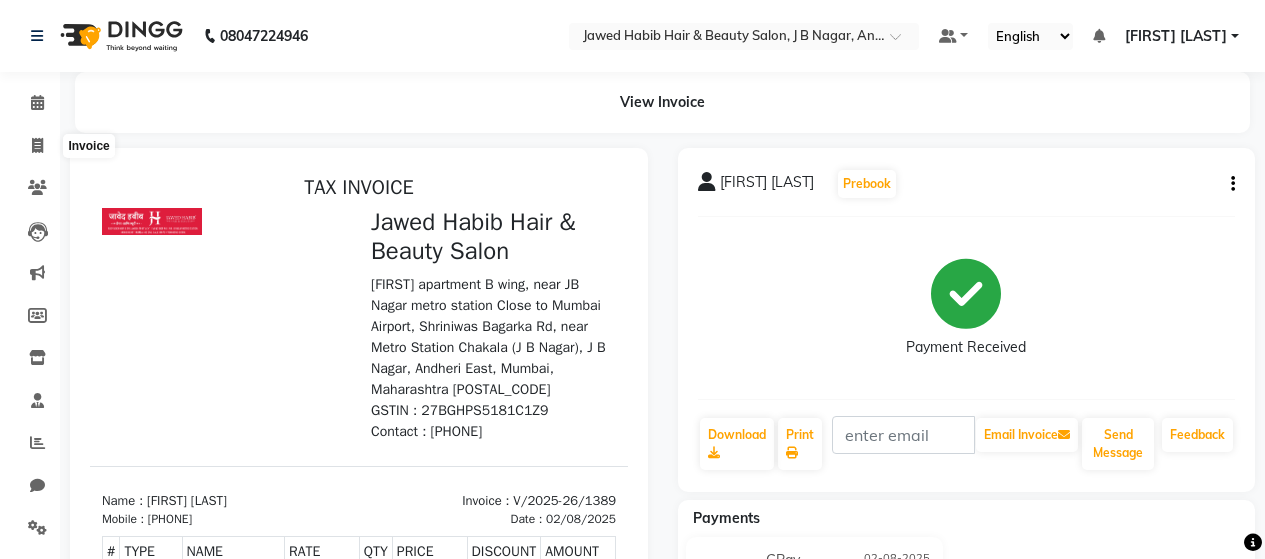 select on "service" 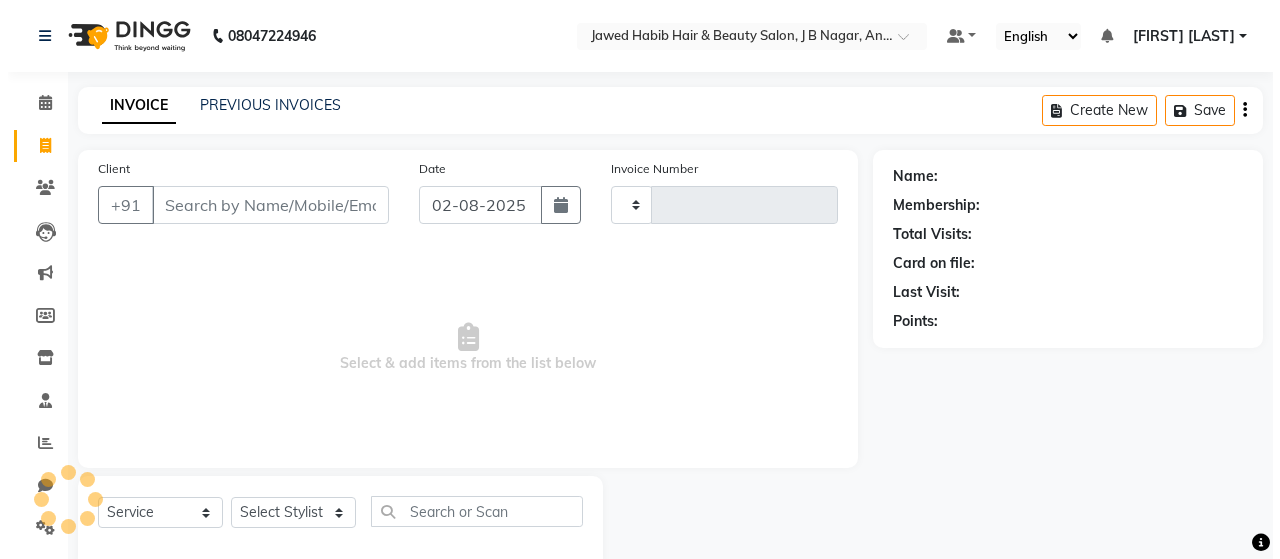 scroll, scrollTop: 42, scrollLeft: 0, axis: vertical 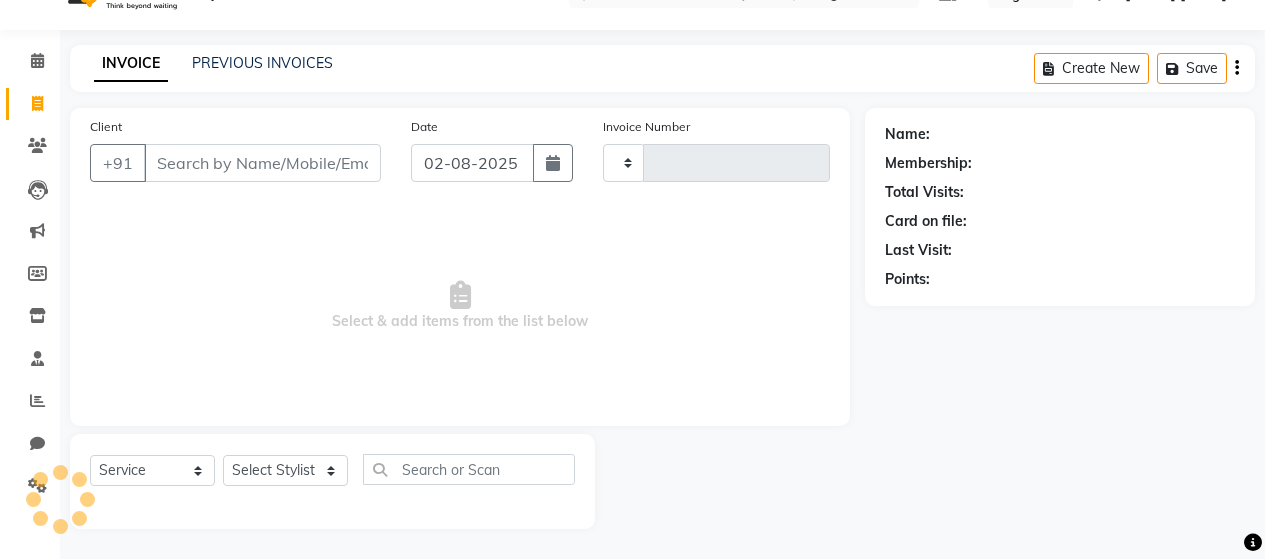 type on "1390" 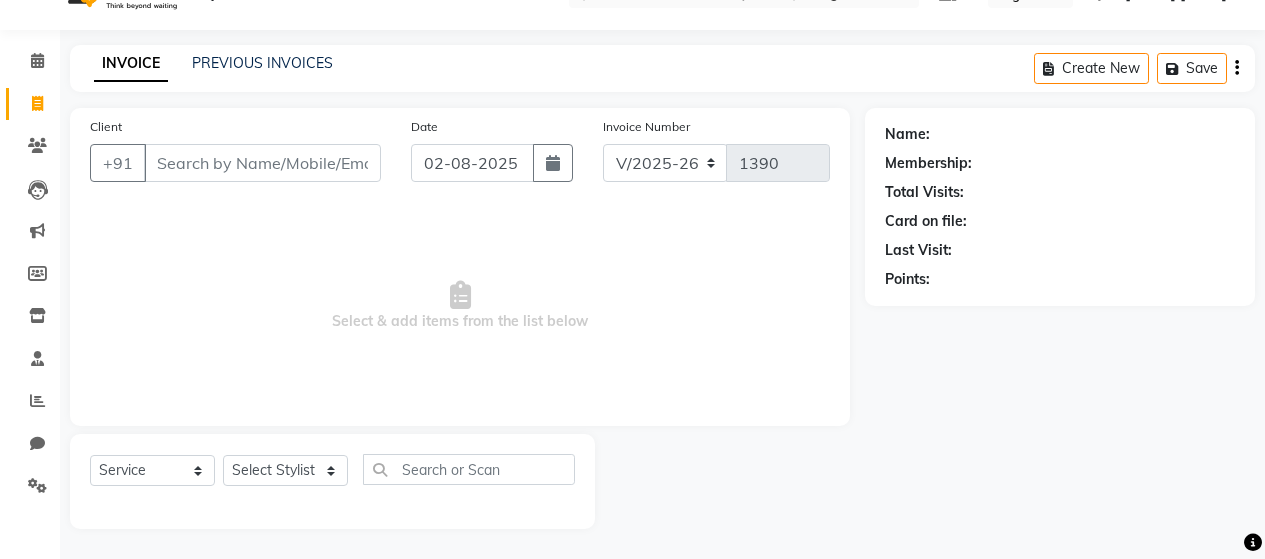 click on "Client" at bounding box center (262, 163) 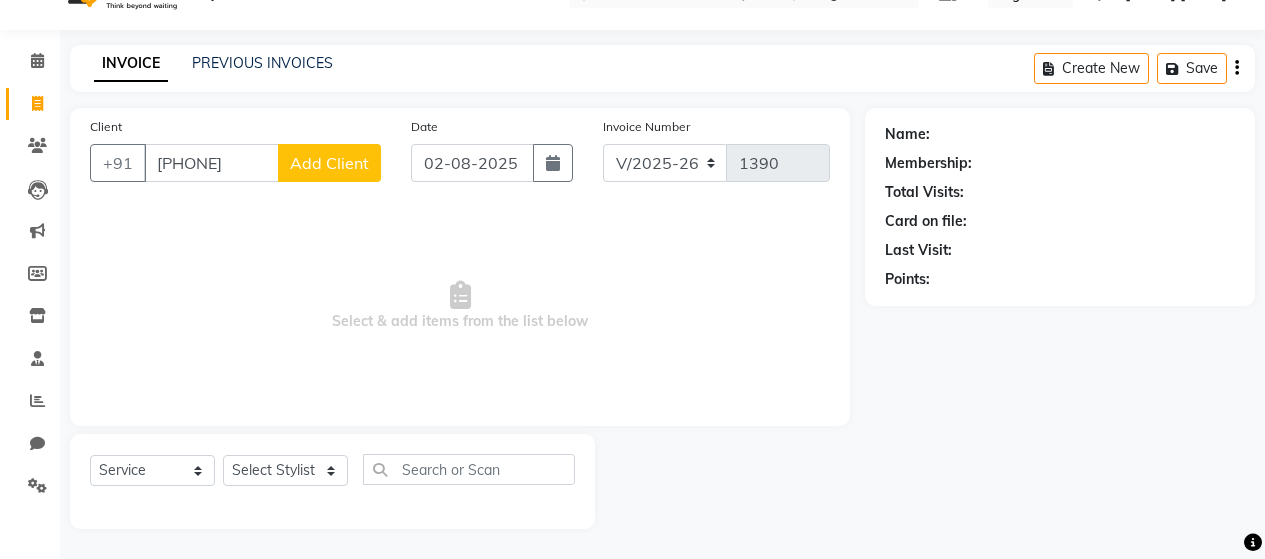 type on "[PHONE]" 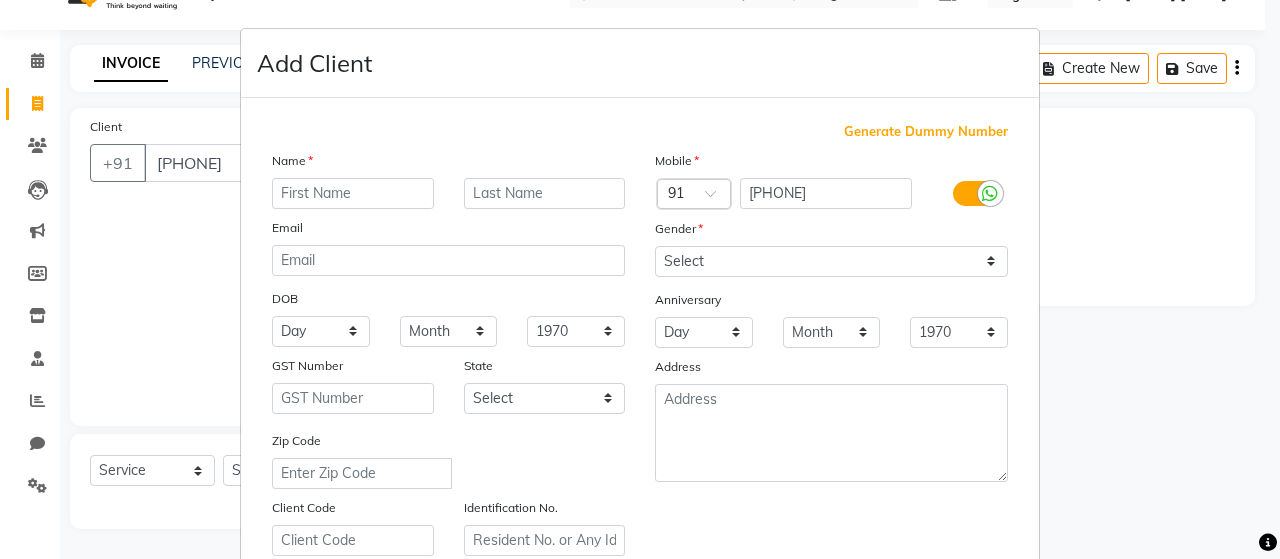 click at bounding box center [353, 193] 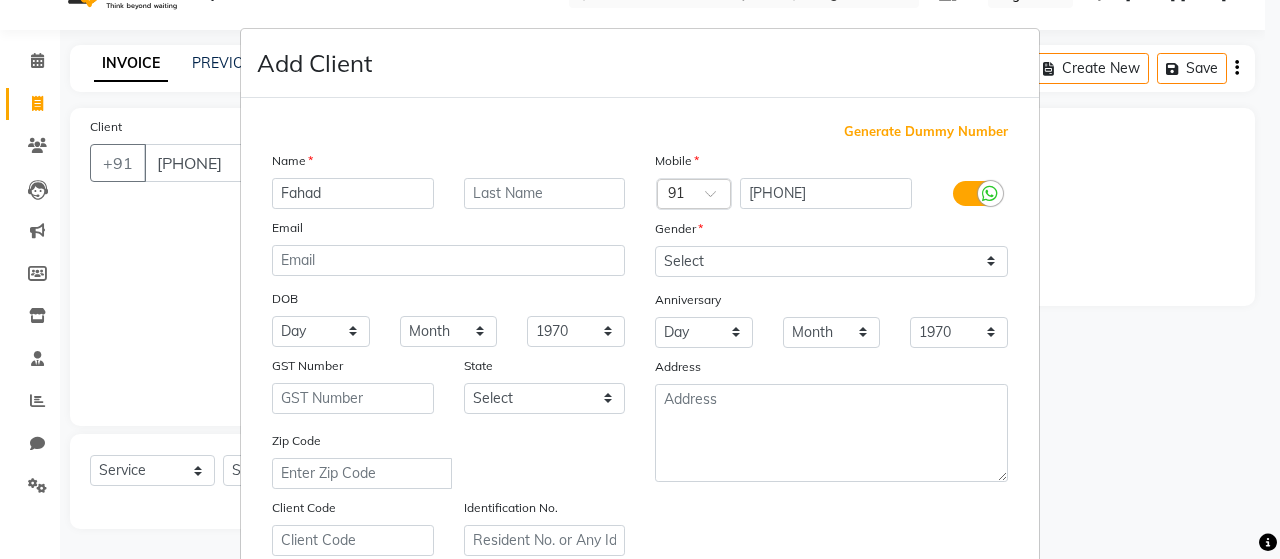 type on "Fahad" 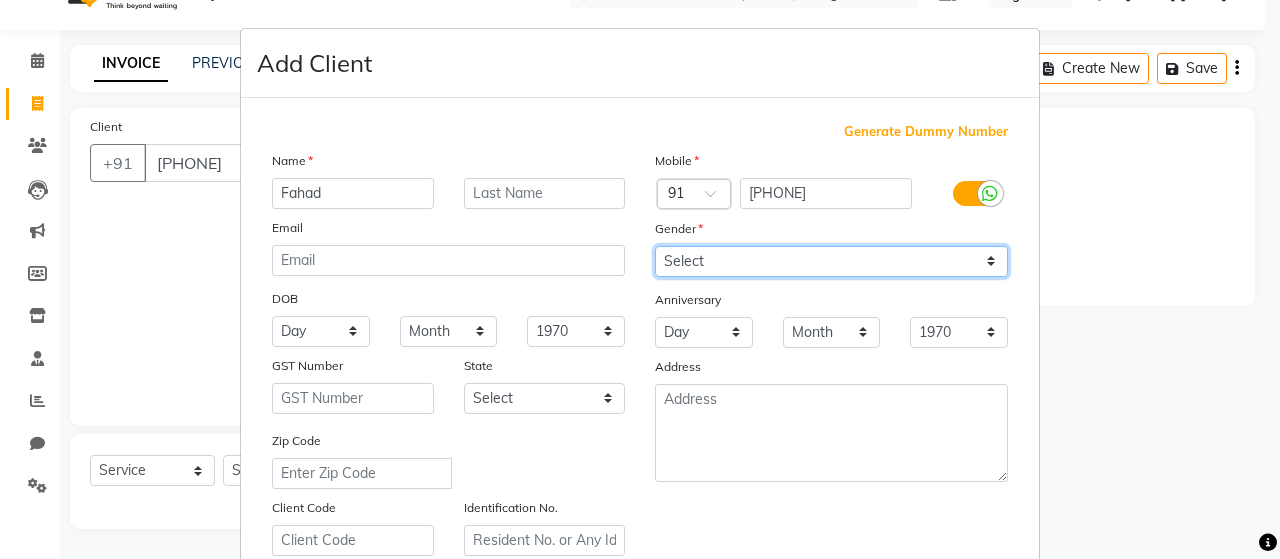 click on "Select Male Female Other Prefer Not To Say" at bounding box center [831, 261] 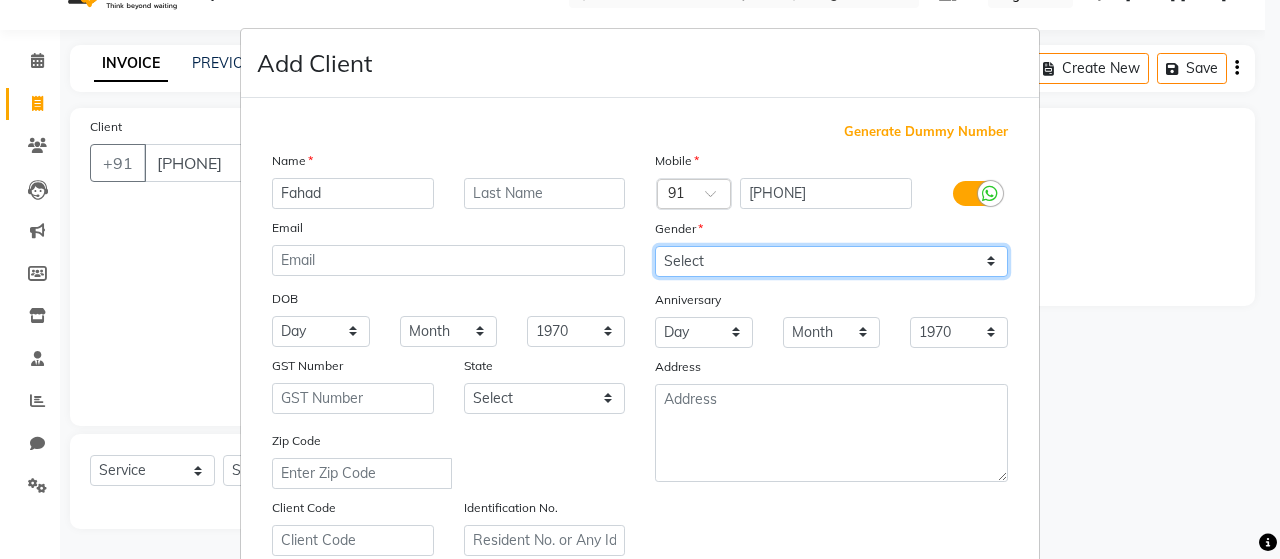 select on "male" 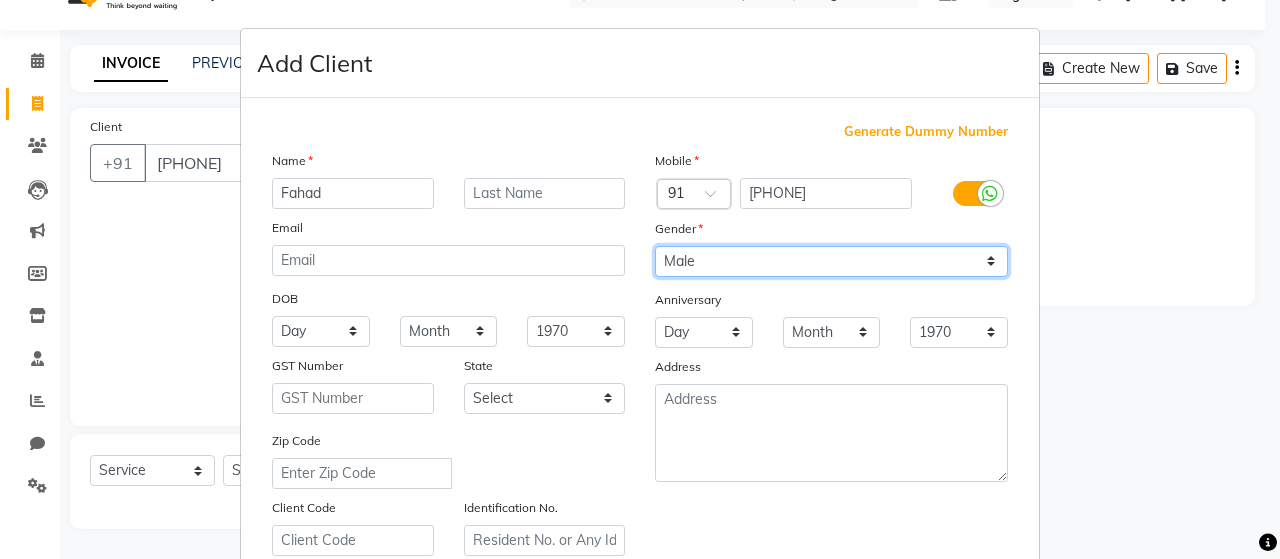 click on "Select Male Female Other Prefer Not To Say" at bounding box center (831, 261) 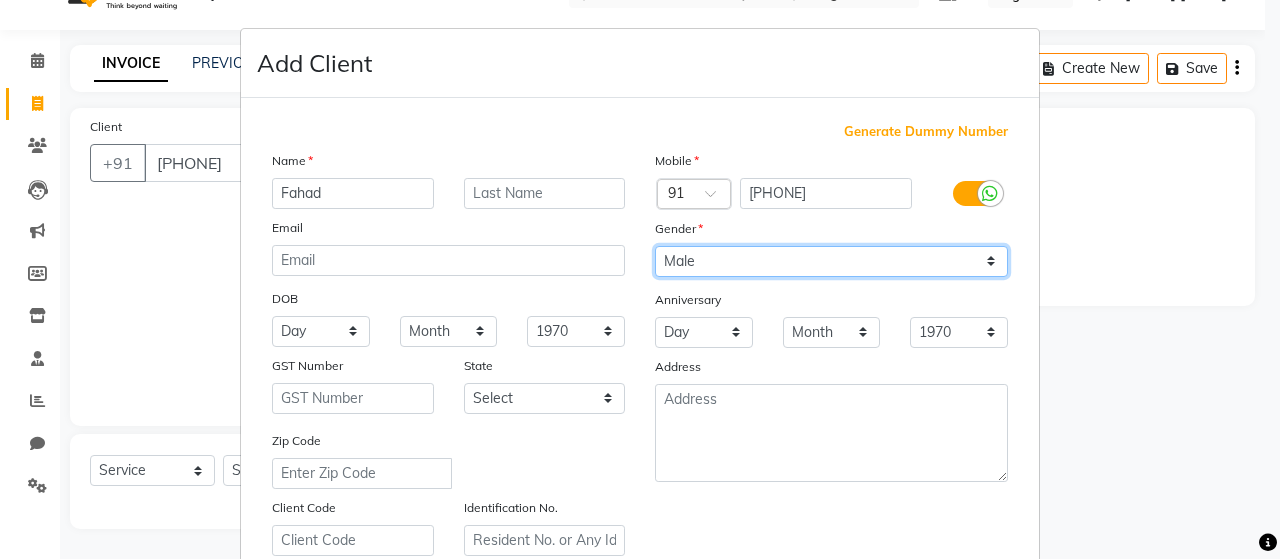 scroll, scrollTop: 300, scrollLeft: 0, axis: vertical 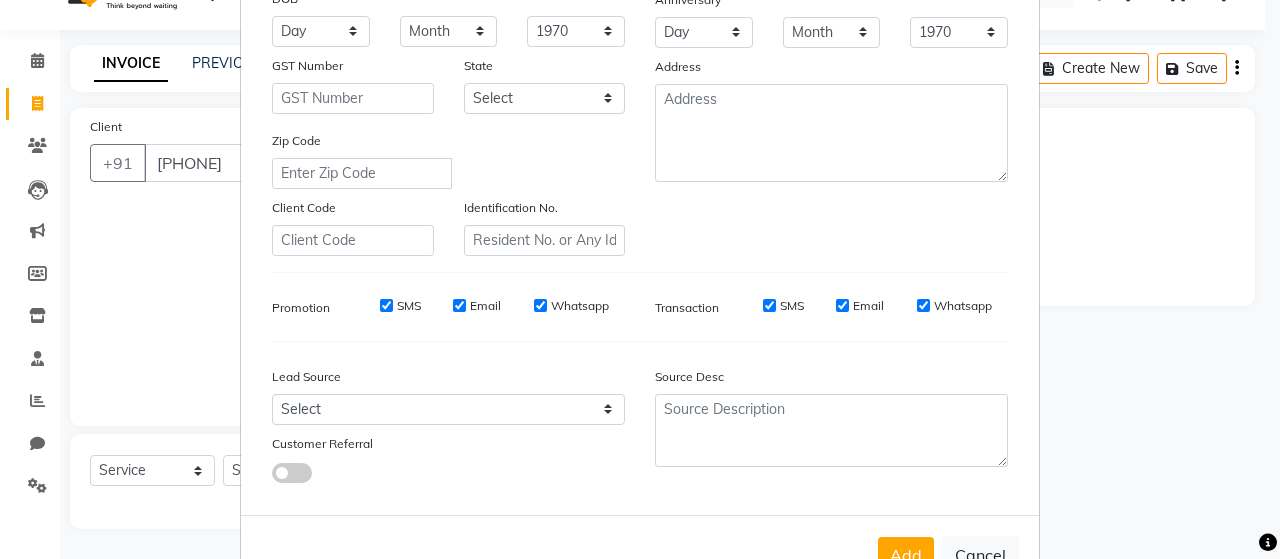 click on "SMS" at bounding box center (386, 306) 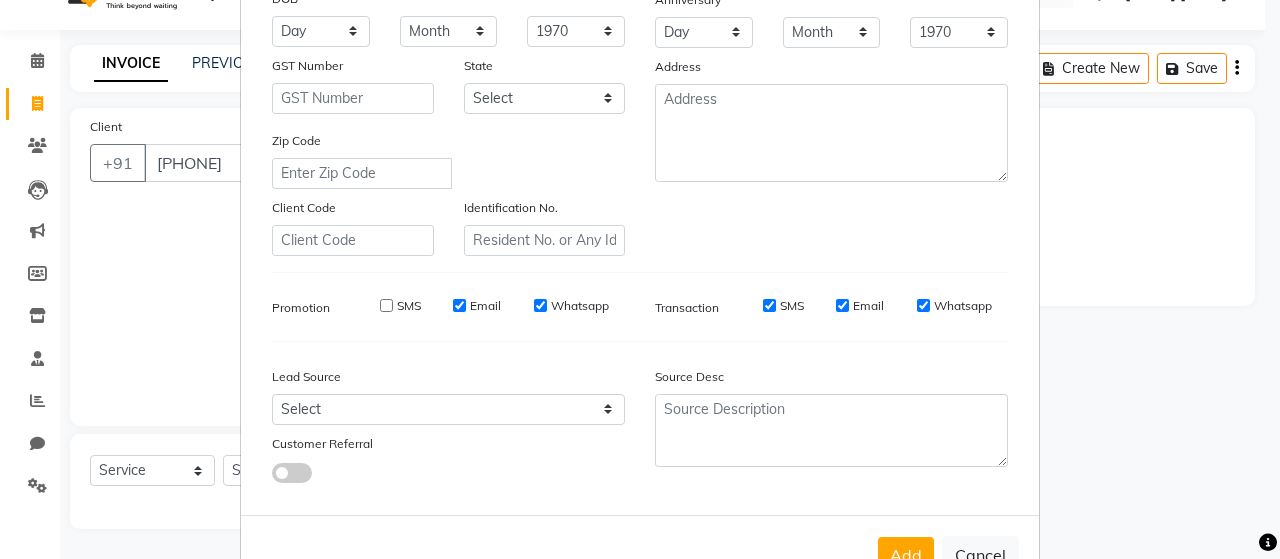 click on "Email" at bounding box center [459, 305] 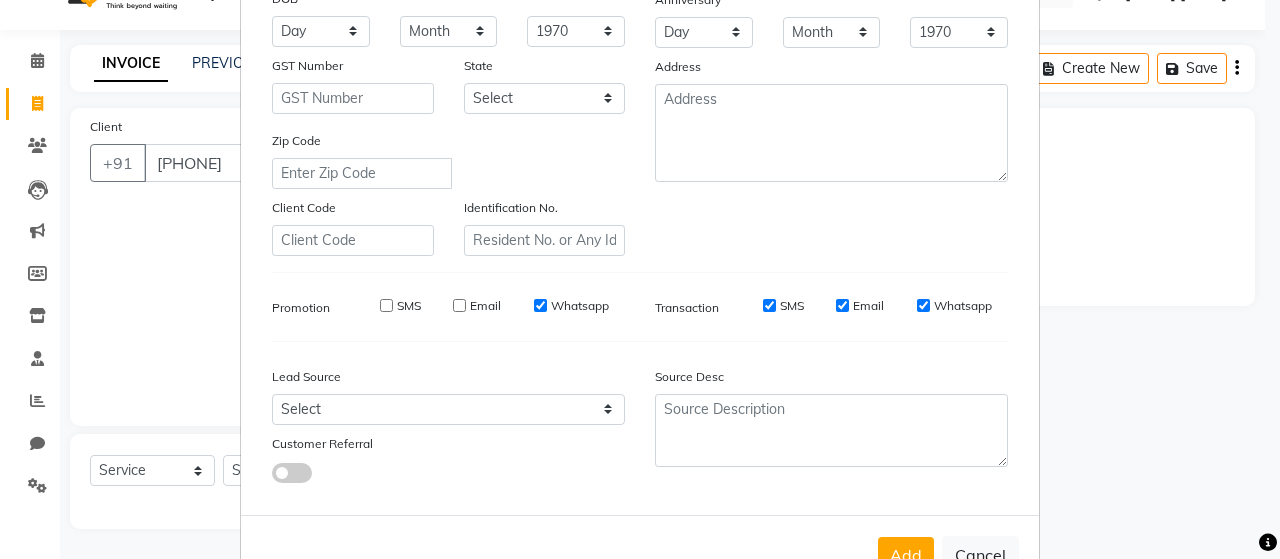 click on "Whatsapp" at bounding box center (540, 305) 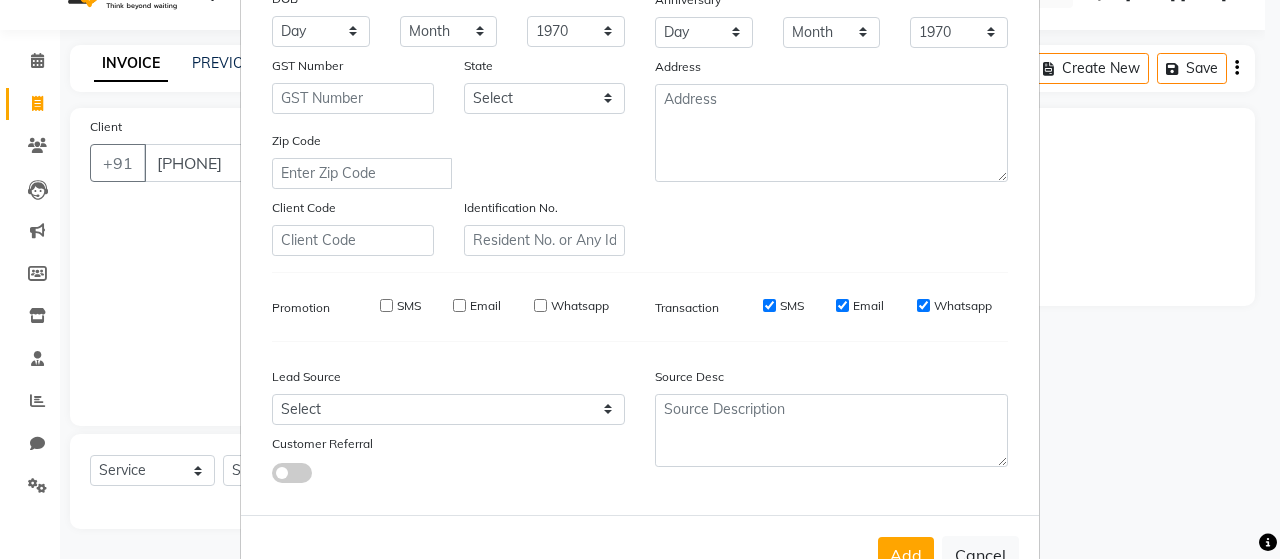 click on "SMS" at bounding box center [769, 305] 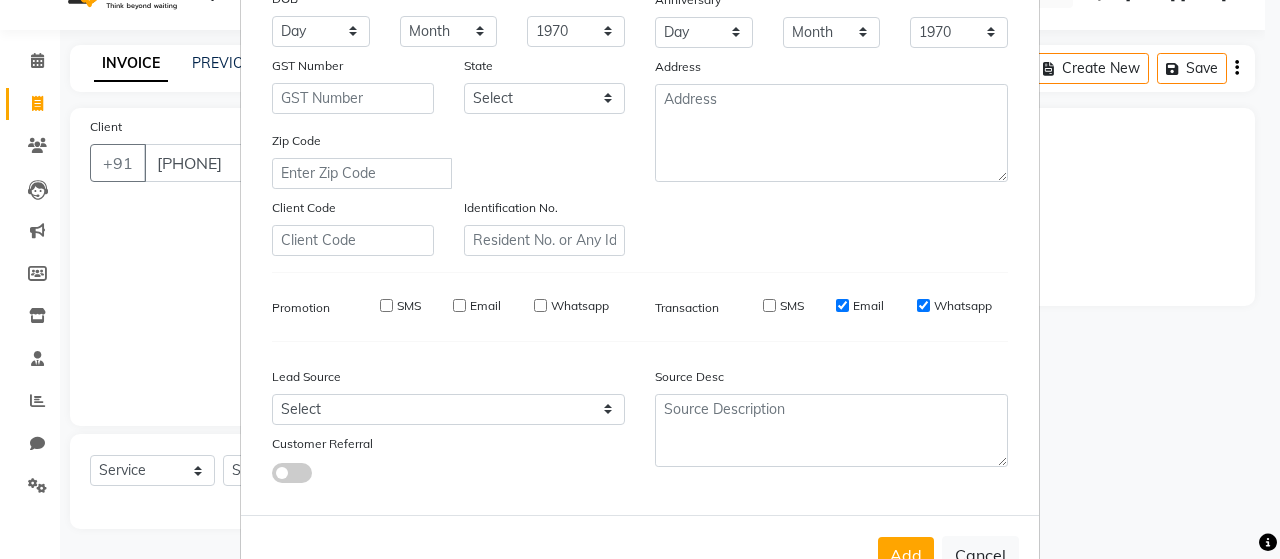 click on "Email" at bounding box center (842, 305) 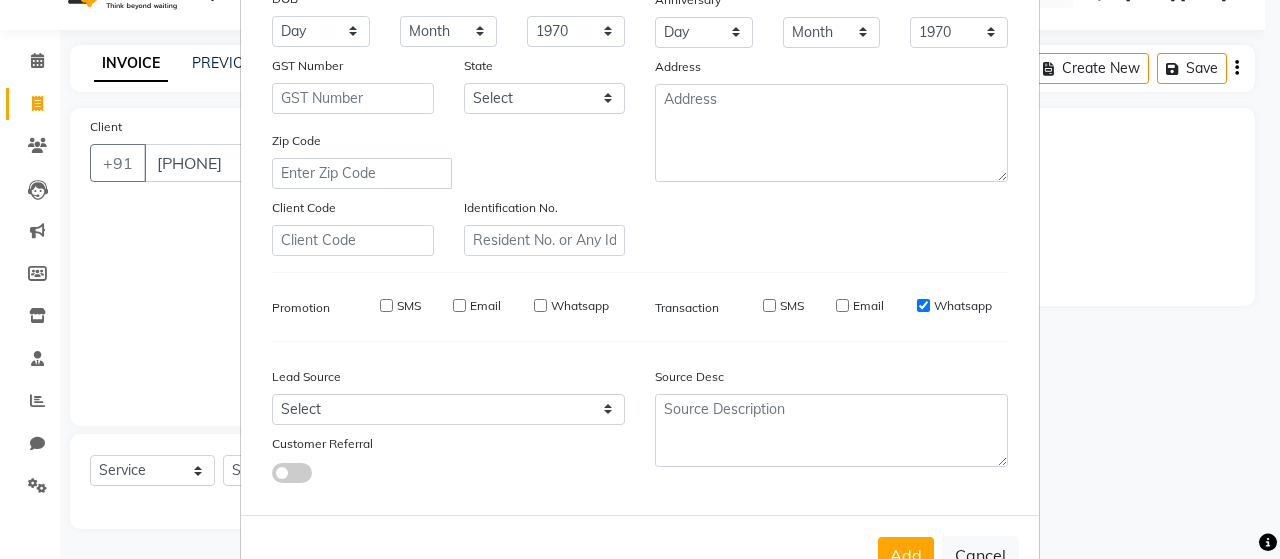click on "Whatsapp" at bounding box center [923, 305] 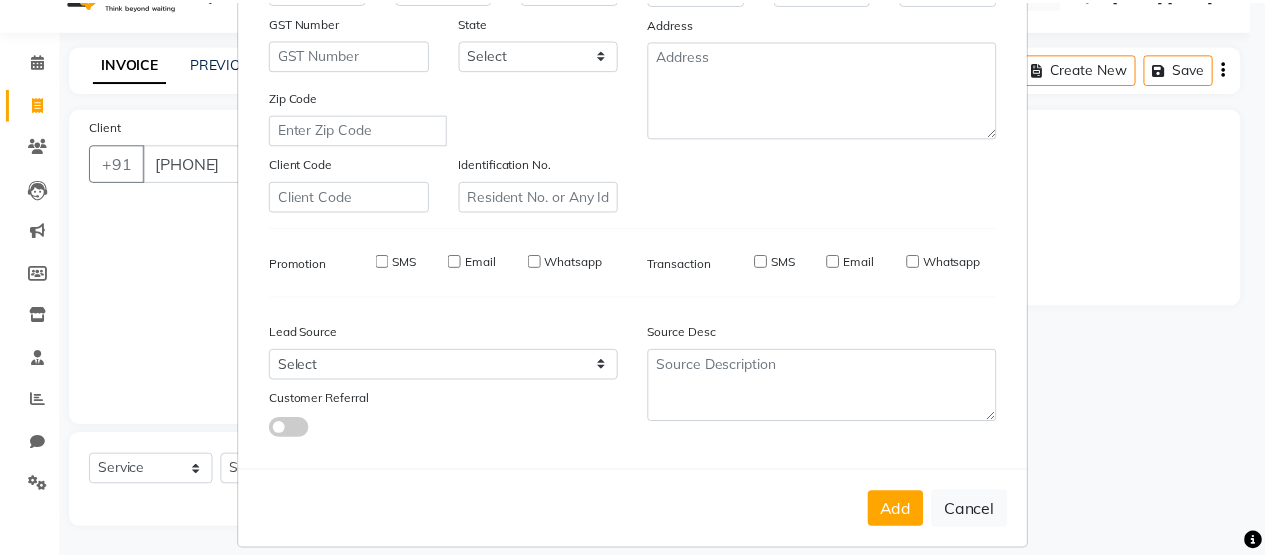 scroll, scrollTop: 364, scrollLeft: 0, axis: vertical 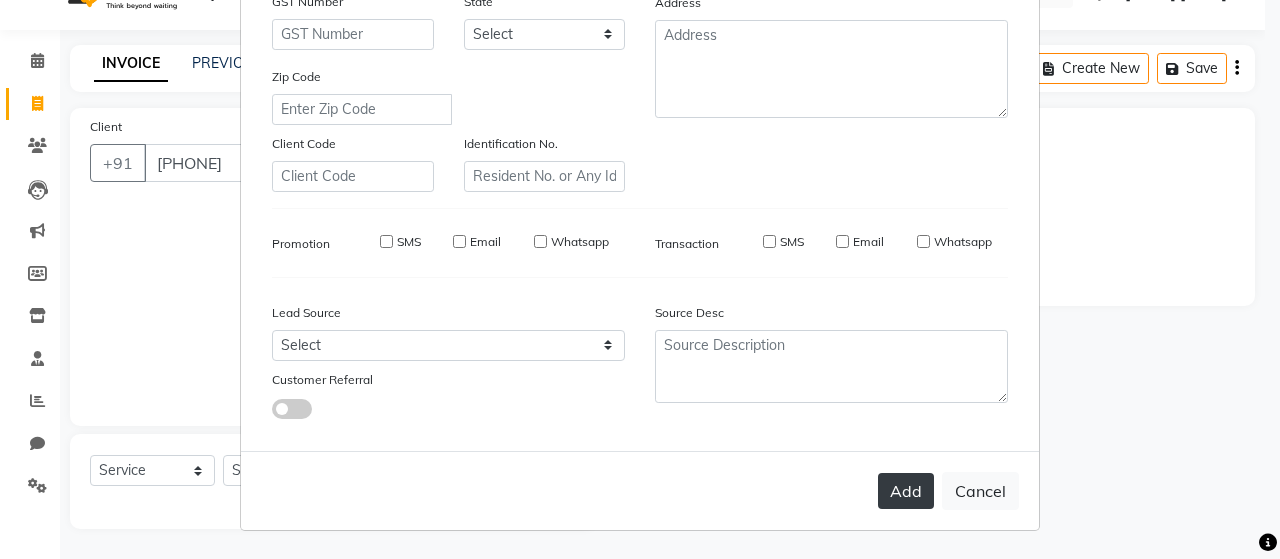 click on "Add" at bounding box center (906, 491) 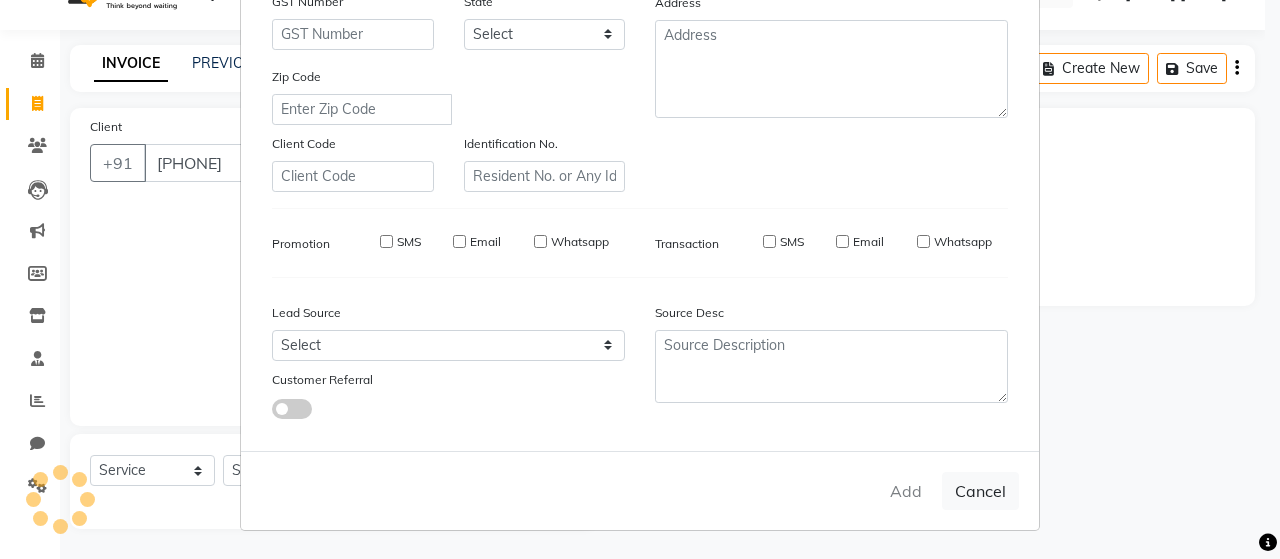 type 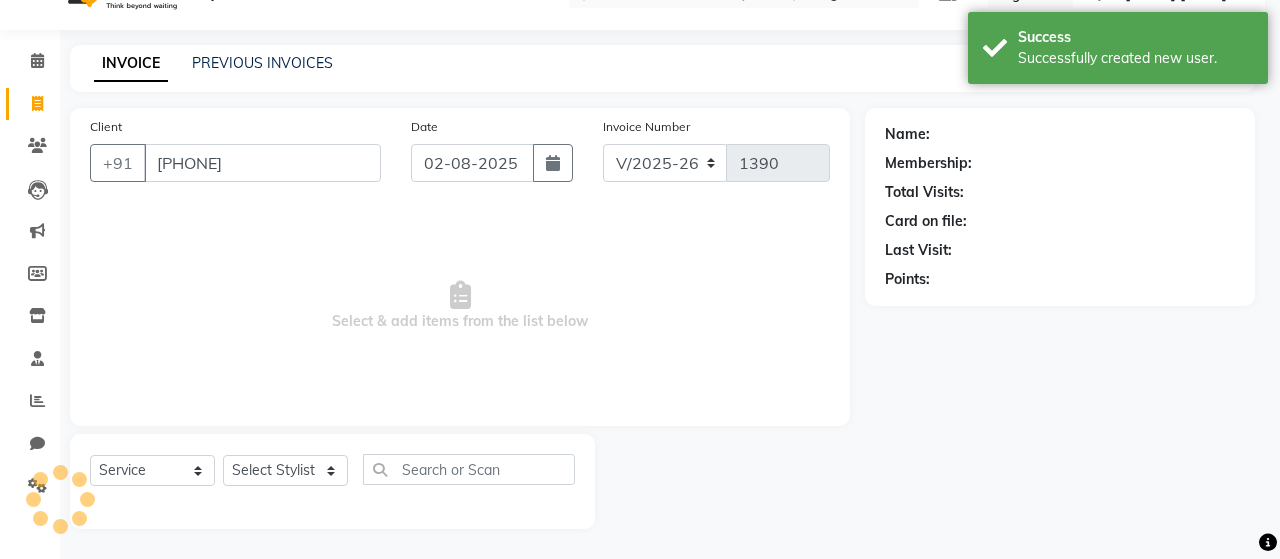 select on "1: Object" 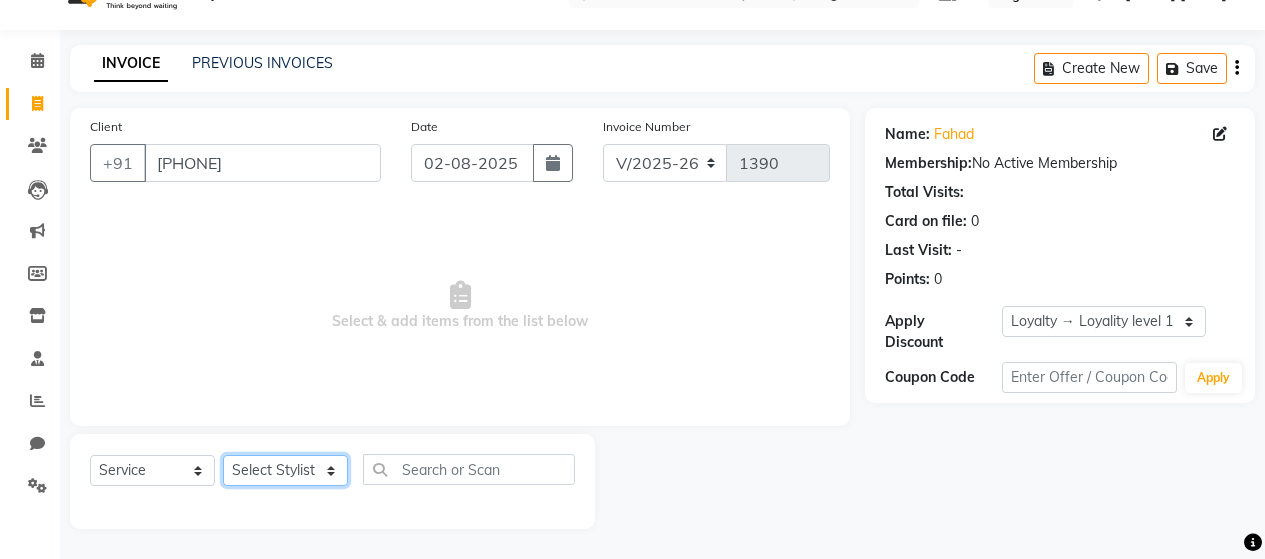 click on "Select Stylist [FIRST] [LAST] [FIRST] [LAST] [FIRST] [LAST] [FIRST] [LAST] [FIRST] [LAST] [FIRST] [LAST] [FIRST] [LAST] [FIRST] [LAST] [FIRST] [LAST] [FIRST] [LAST] [FIRST] [LAST] [FIRST] [LAST] [FIRST] [LAST] [FIRST] [LAST]" 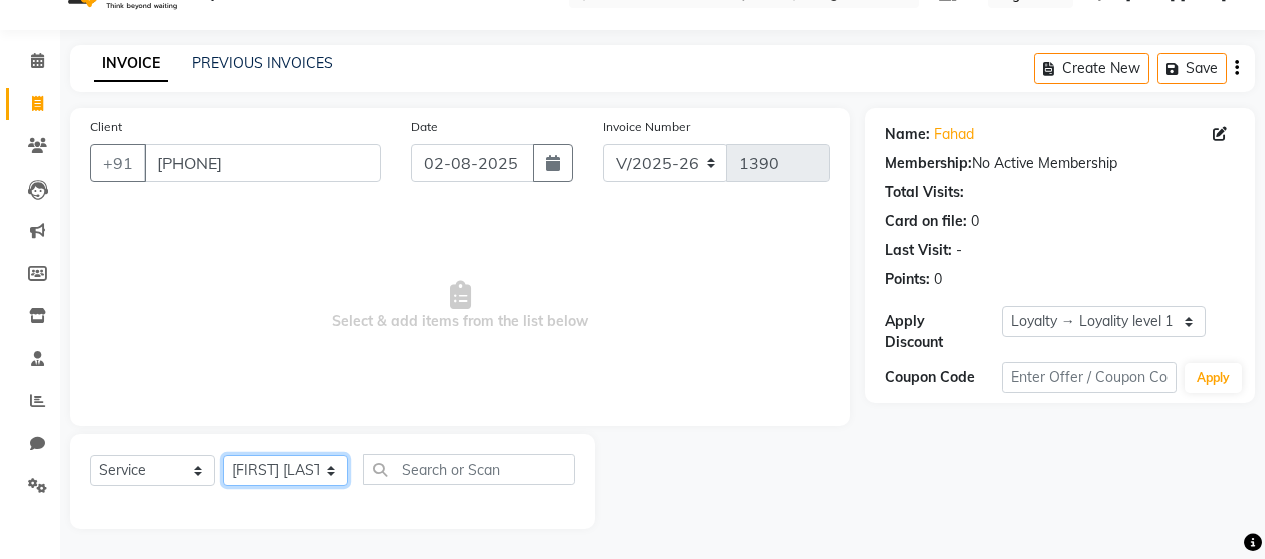 click on "Select Stylist [FIRST] [LAST] [FIRST] [LAST] [FIRST] [LAST] [FIRST] [LAST] [FIRST] [LAST] [FIRST] [LAST] [FIRST] [LAST] [FIRST] [LAST] [FIRST] [LAST] [FIRST] [LAST] [FIRST] [LAST] [FIRST] [LAST] [FIRST] [LAST] [FIRST] [LAST]" 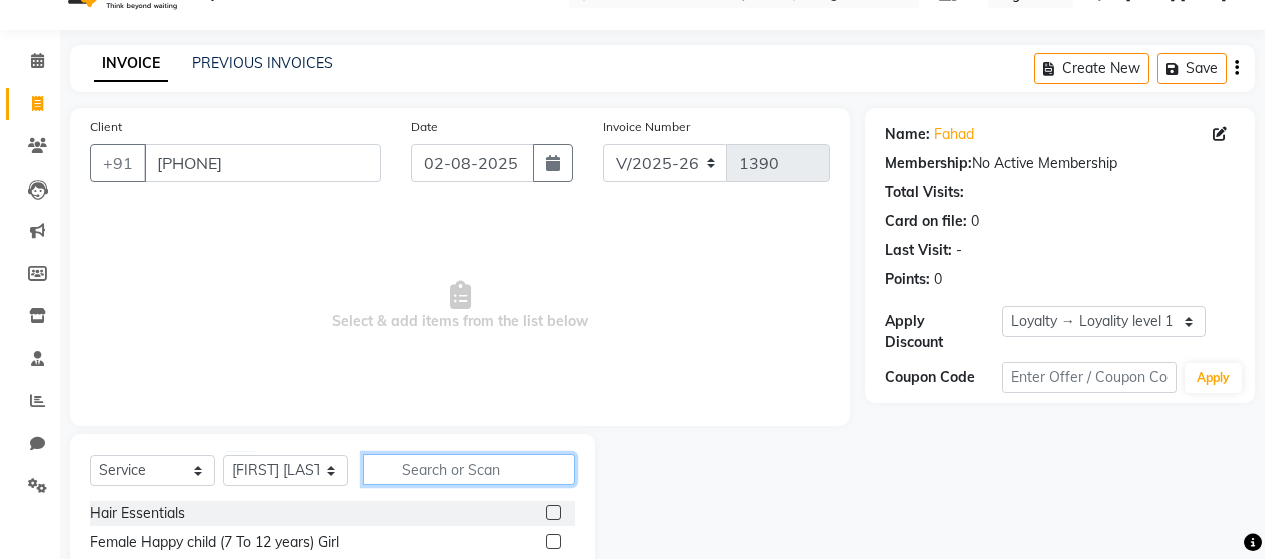 click 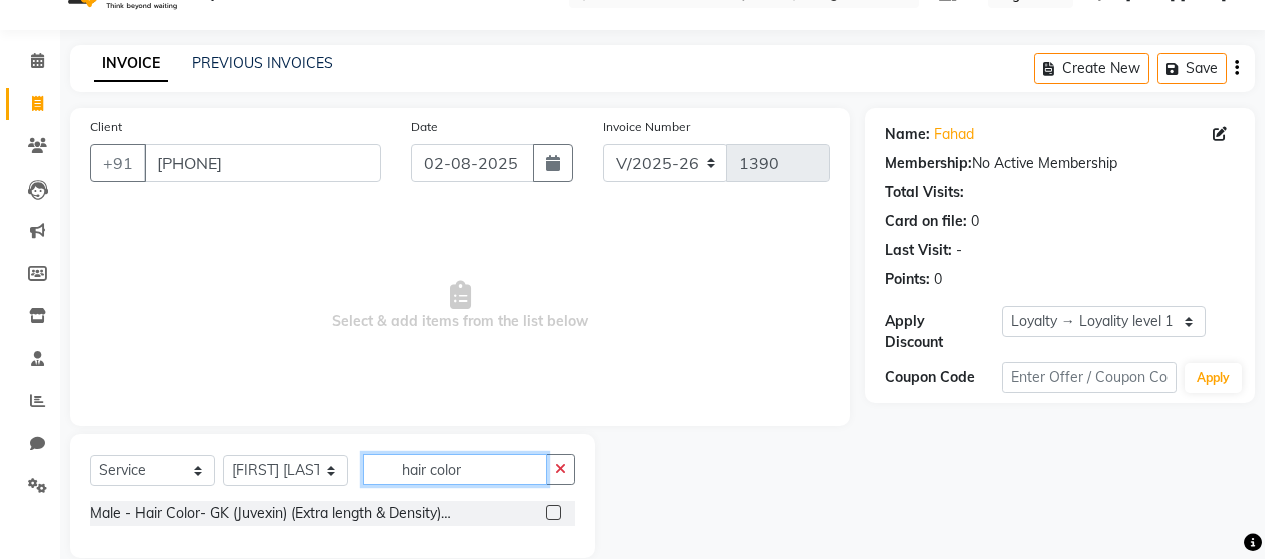 scroll, scrollTop: 71, scrollLeft: 0, axis: vertical 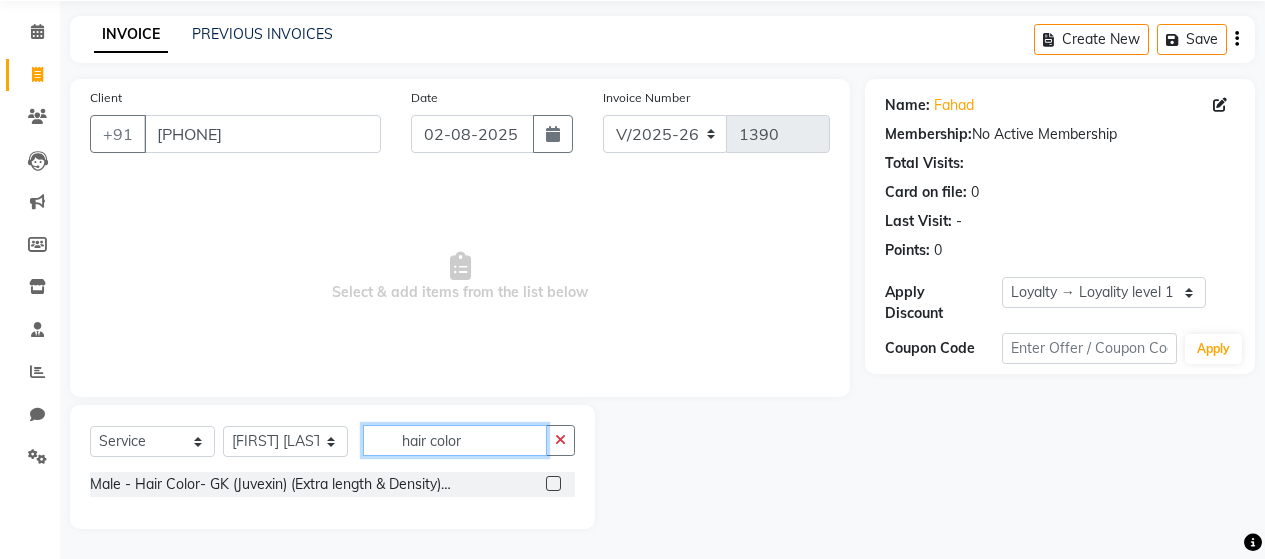 click on "hair color" 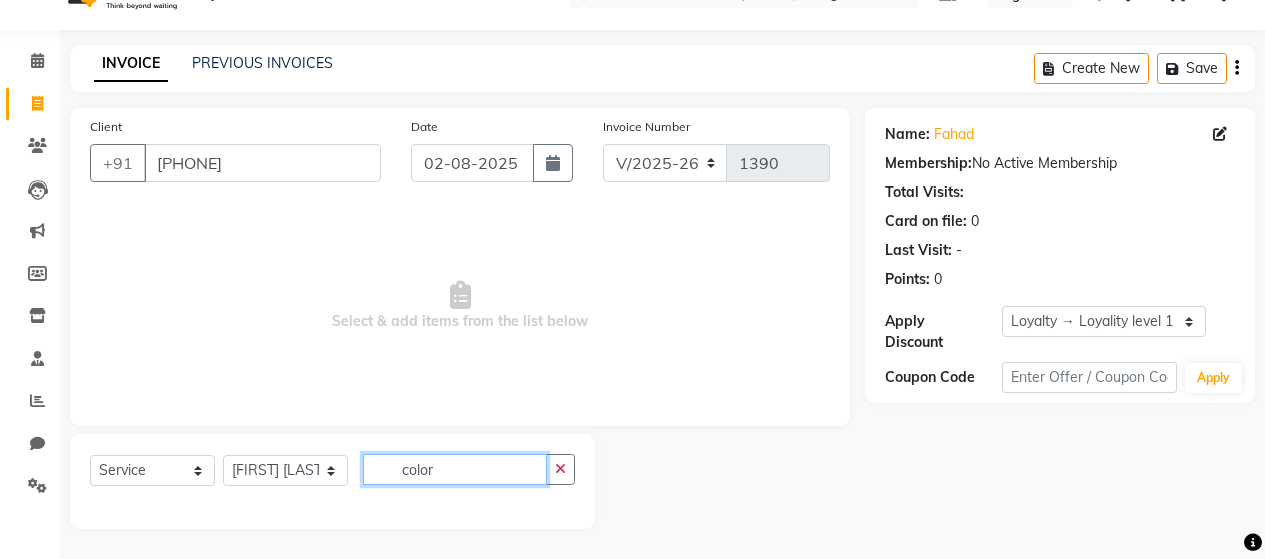 scroll, scrollTop: 71, scrollLeft: 0, axis: vertical 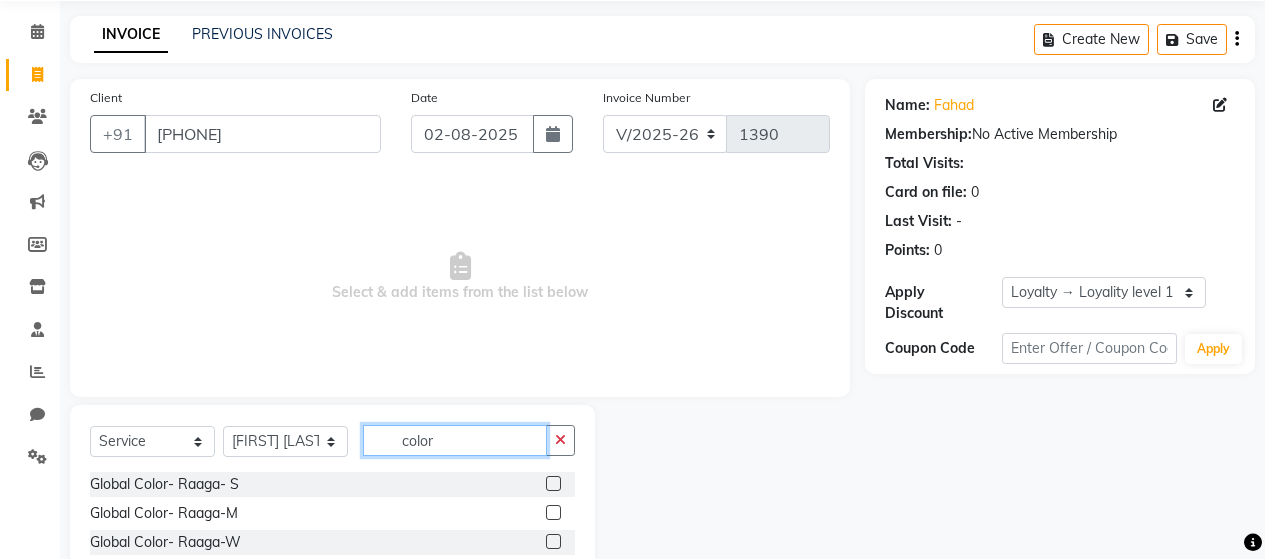 click on "color" 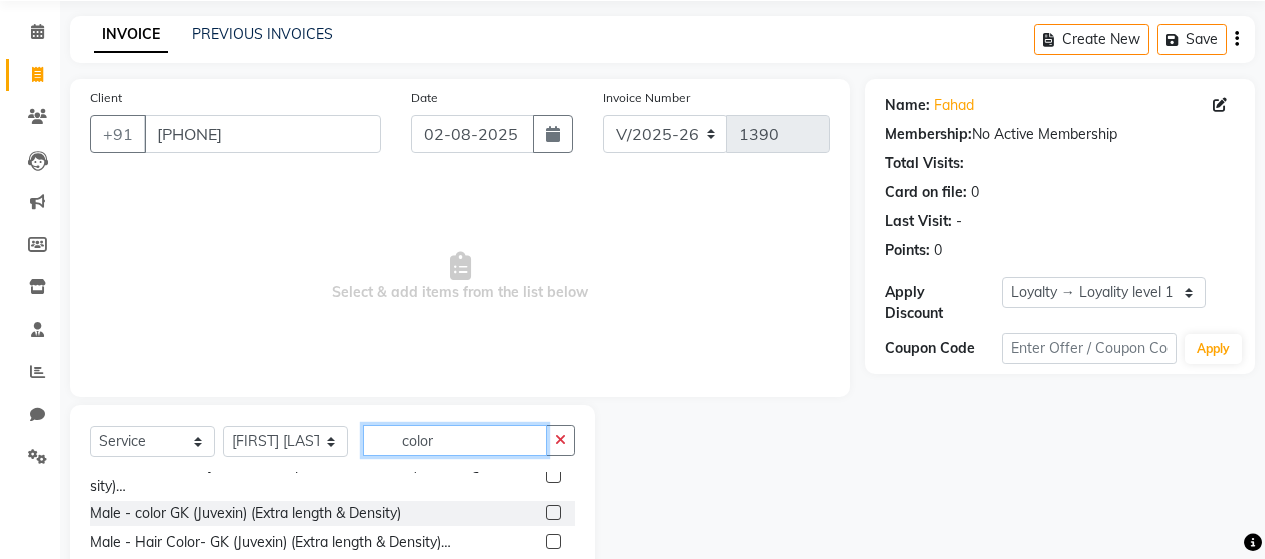 scroll, scrollTop: 700, scrollLeft: 0, axis: vertical 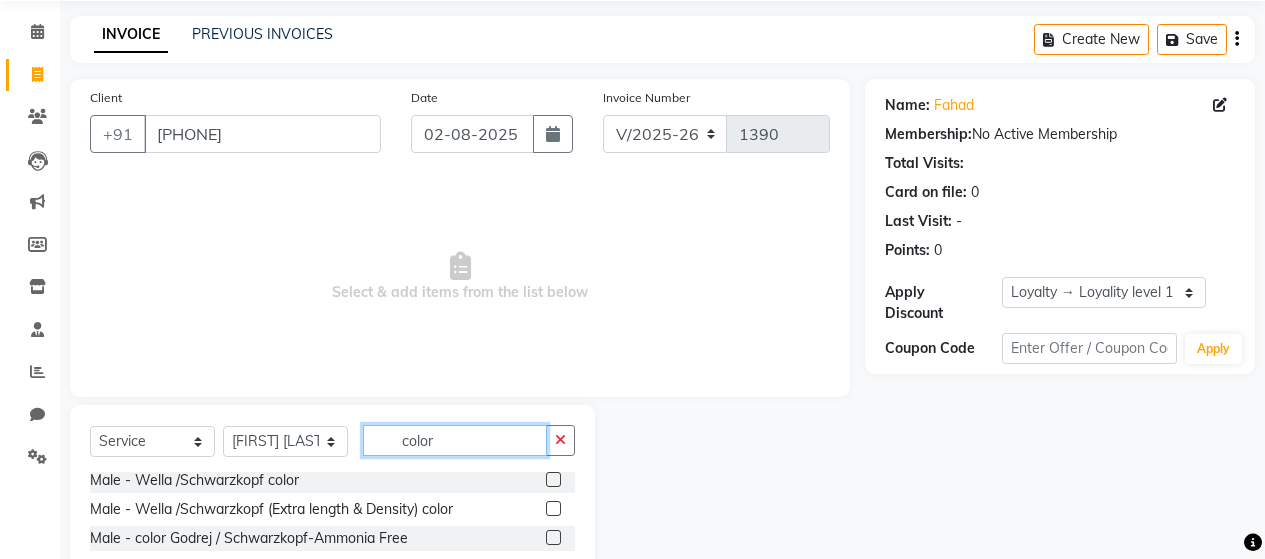 type on "color" 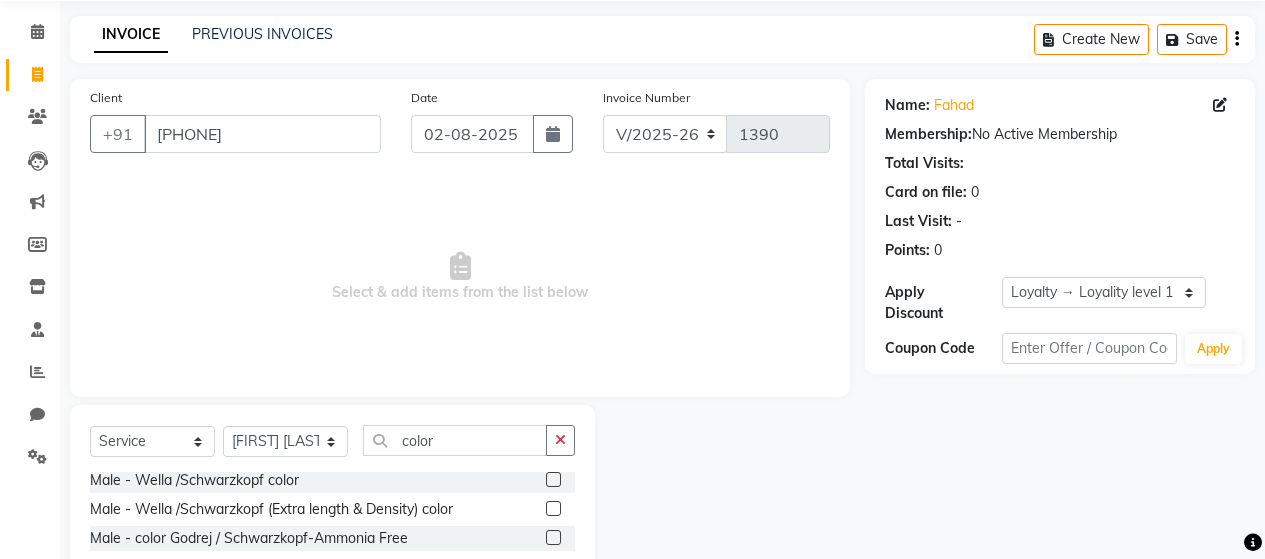 click 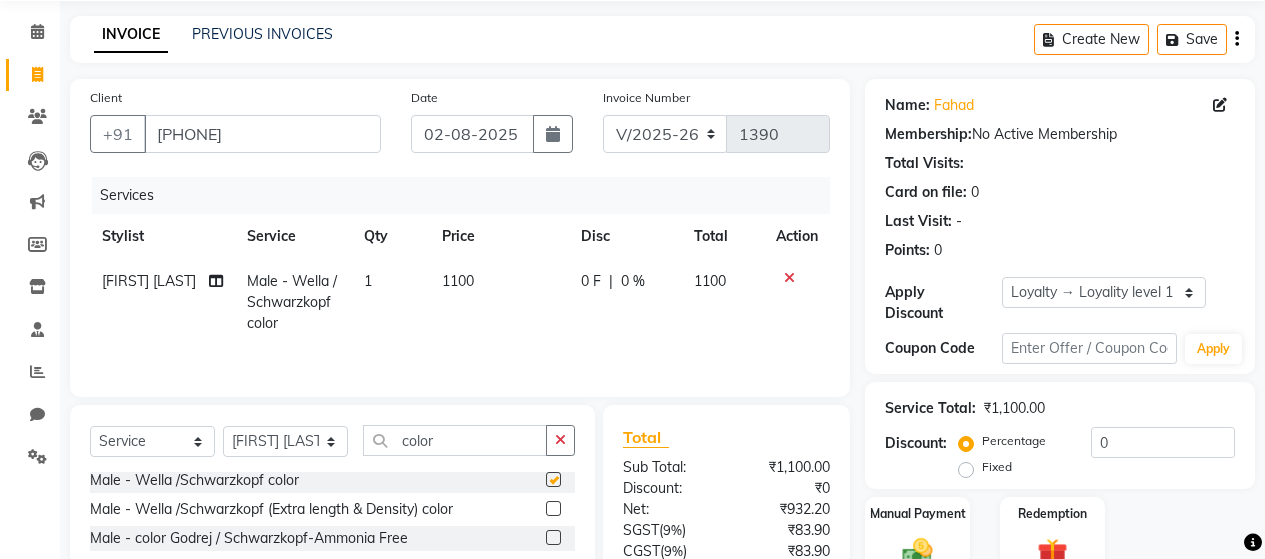 checkbox on "false" 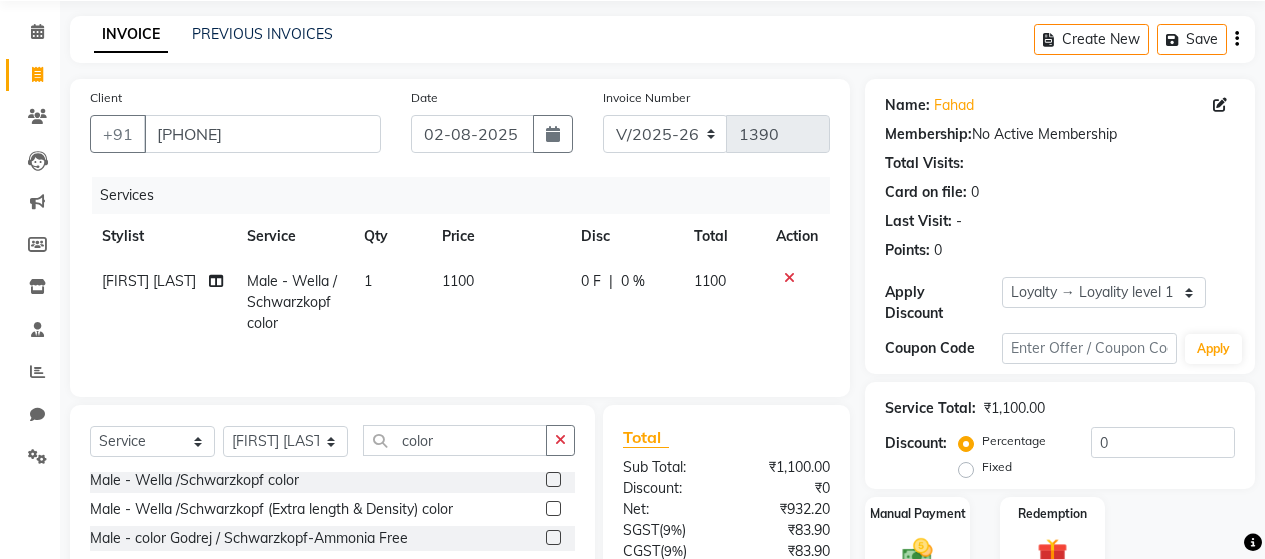 scroll, scrollTop: 242, scrollLeft: 0, axis: vertical 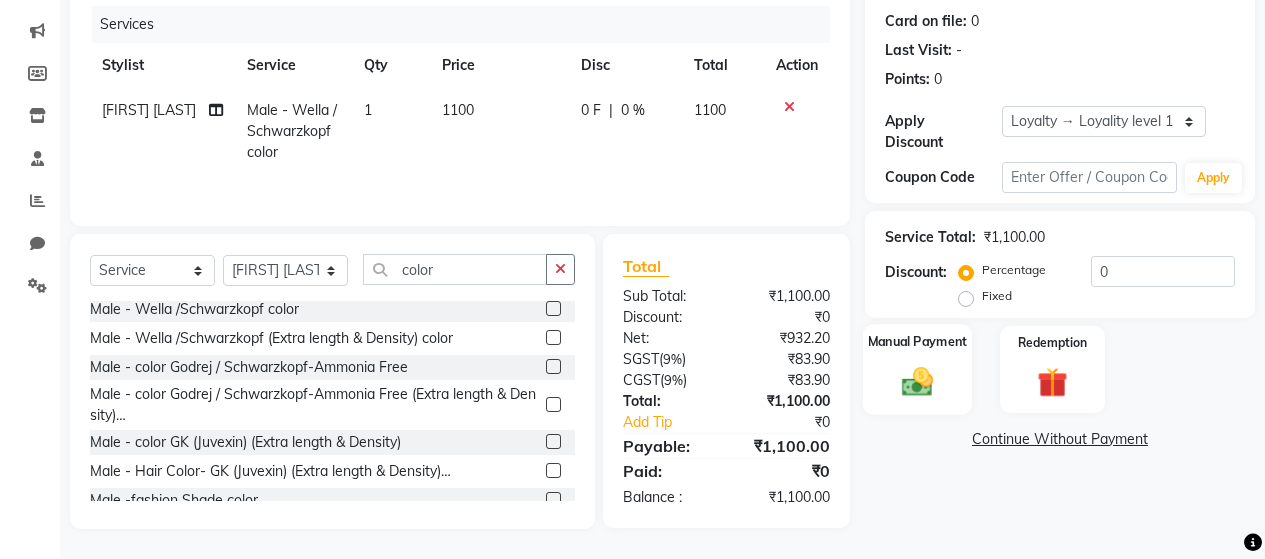 click 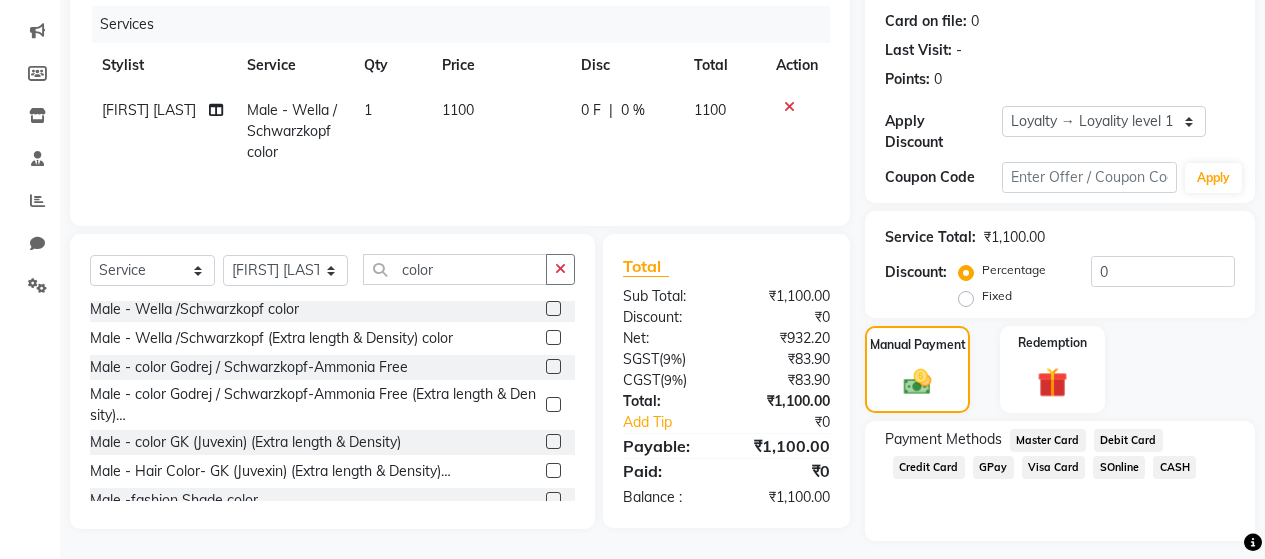 click on "CASH" 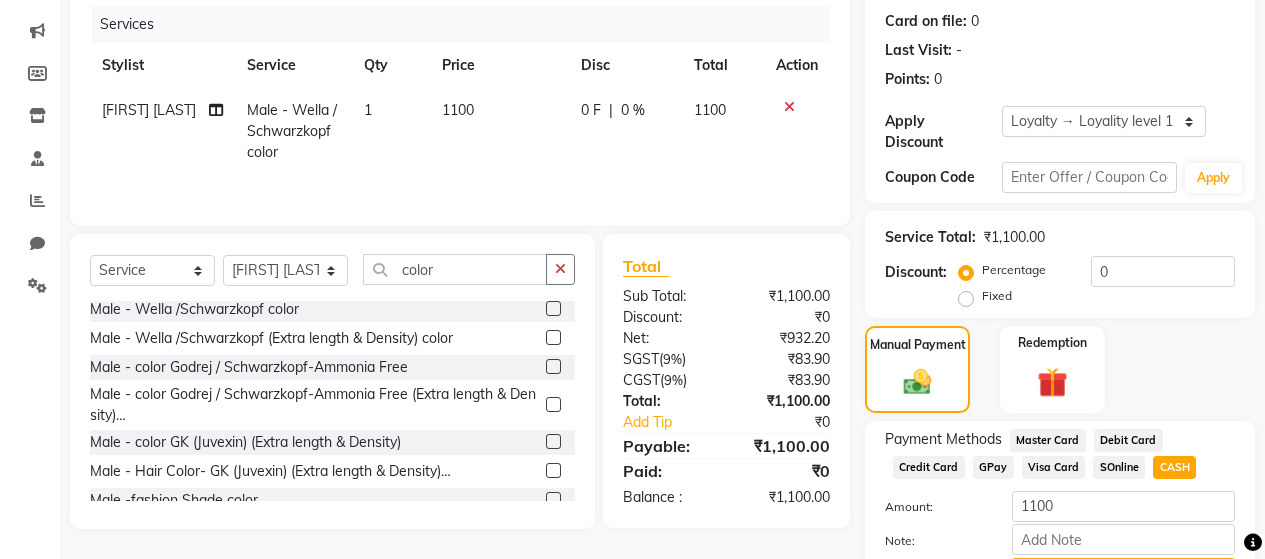 scroll, scrollTop: 335, scrollLeft: 0, axis: vertical 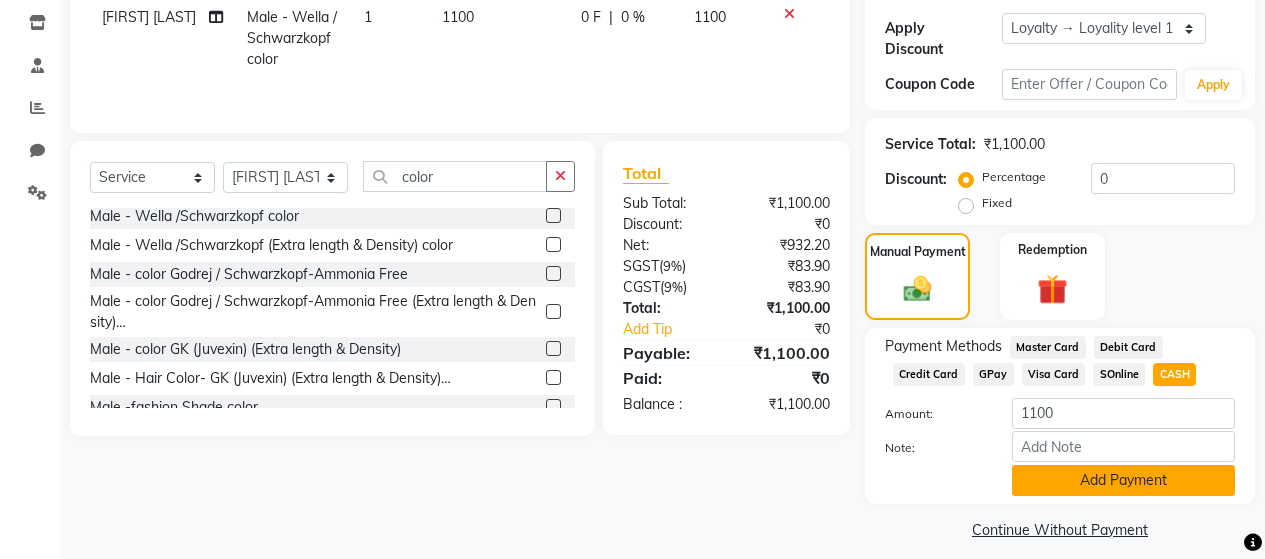 click on "Add Payment" 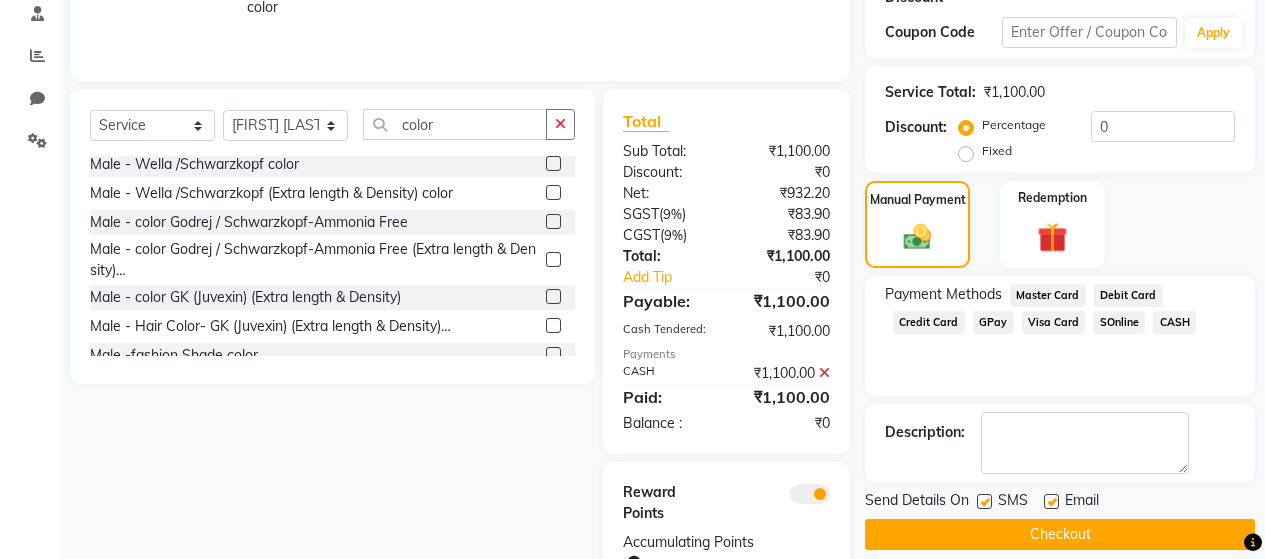 scroll, scrollTop: 473, scrollLeft: 0, axis: vertical 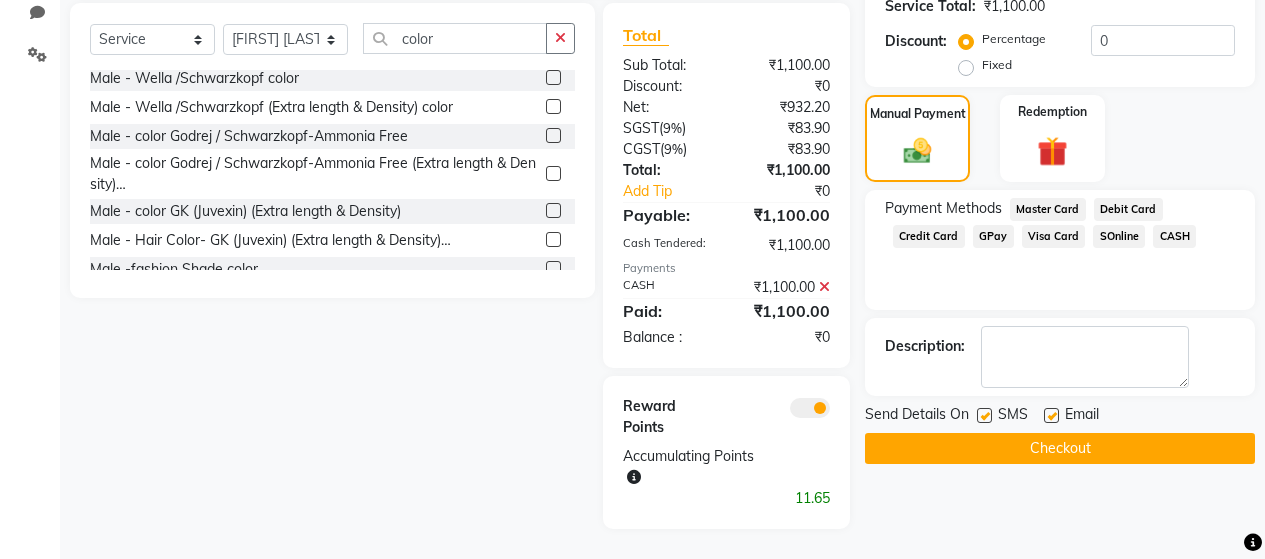 click 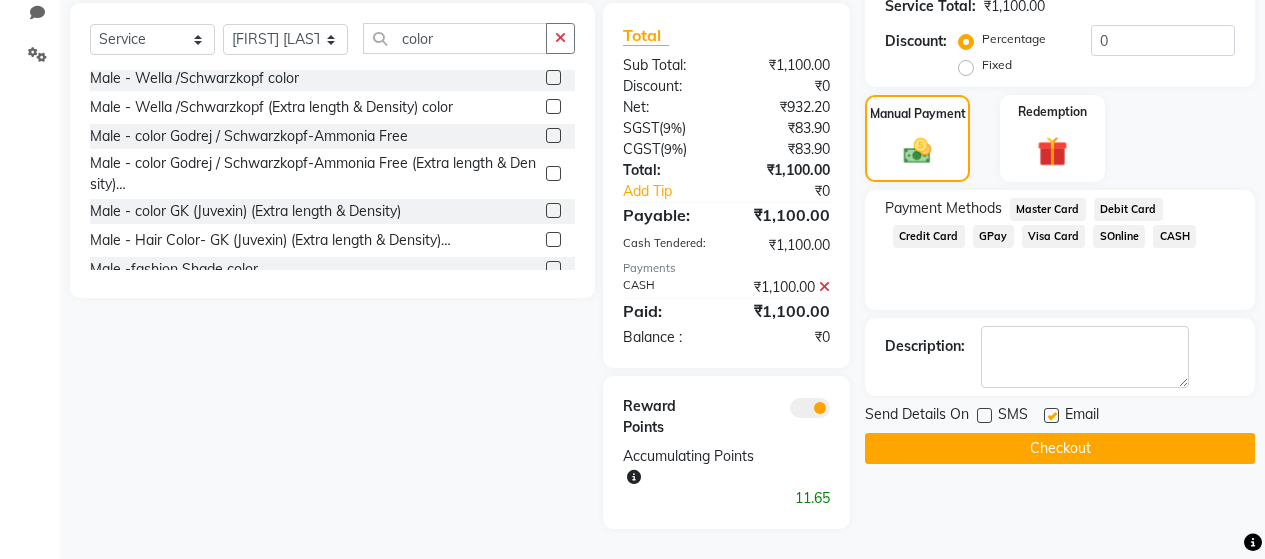 click 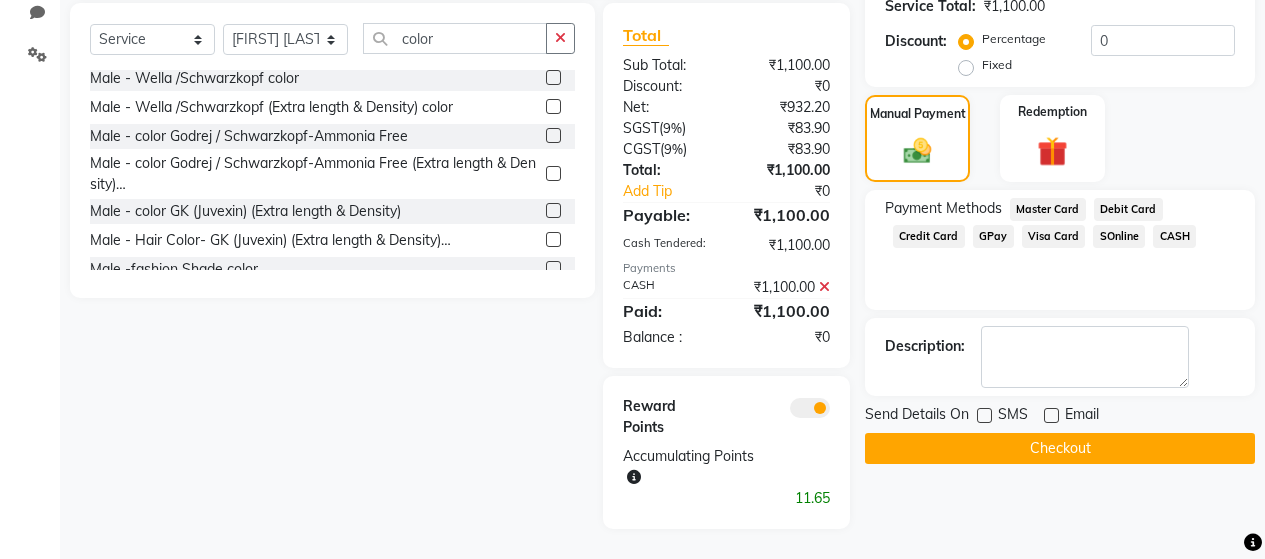 click on "Checkout" 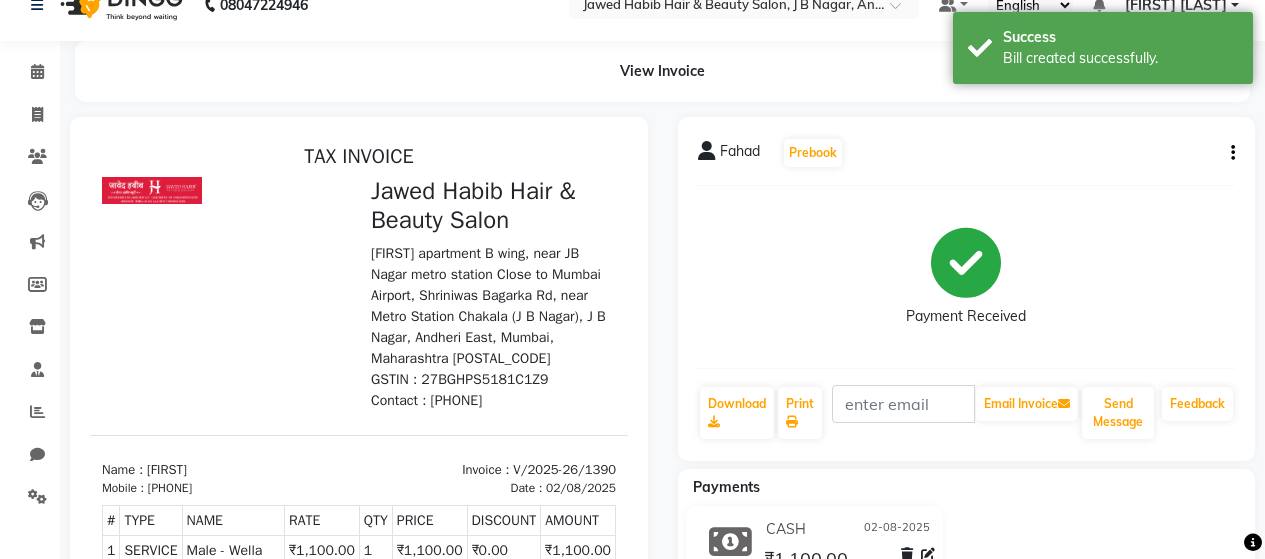 scroll, scrollTop: 0, scrollLeft: 0, axis: both 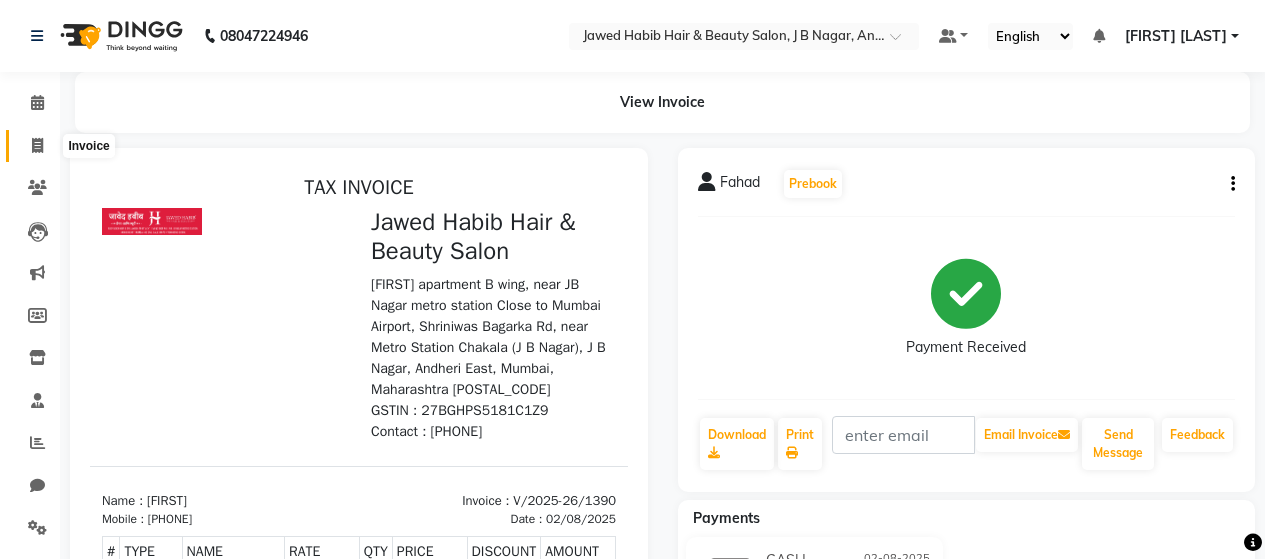 click 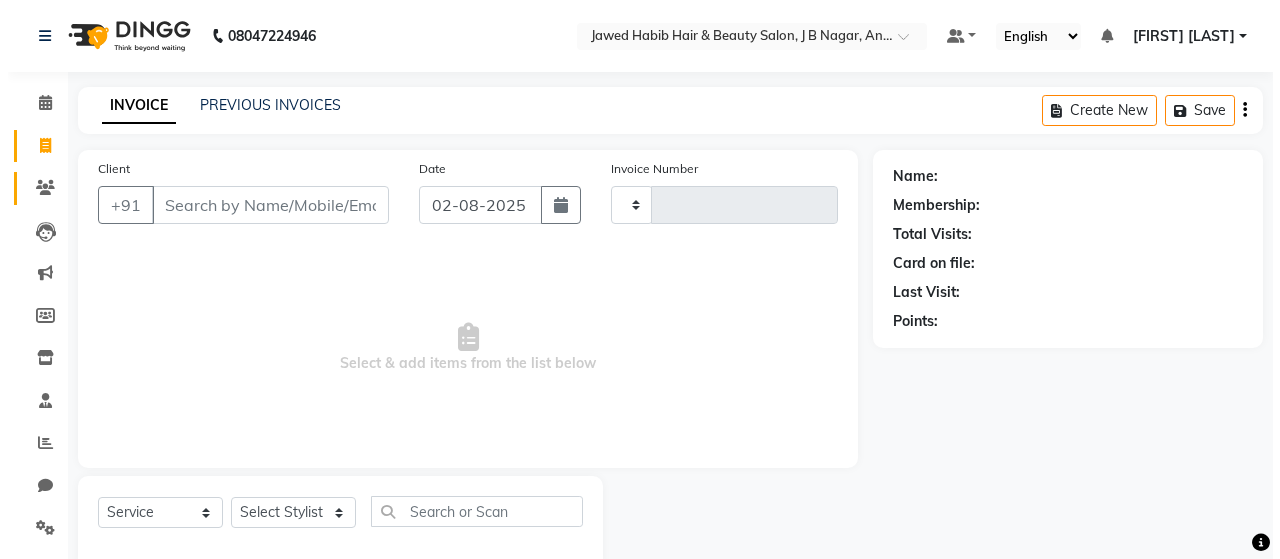 scroll, scrollTop: 42, scrollLeft: 0, axis: vertical 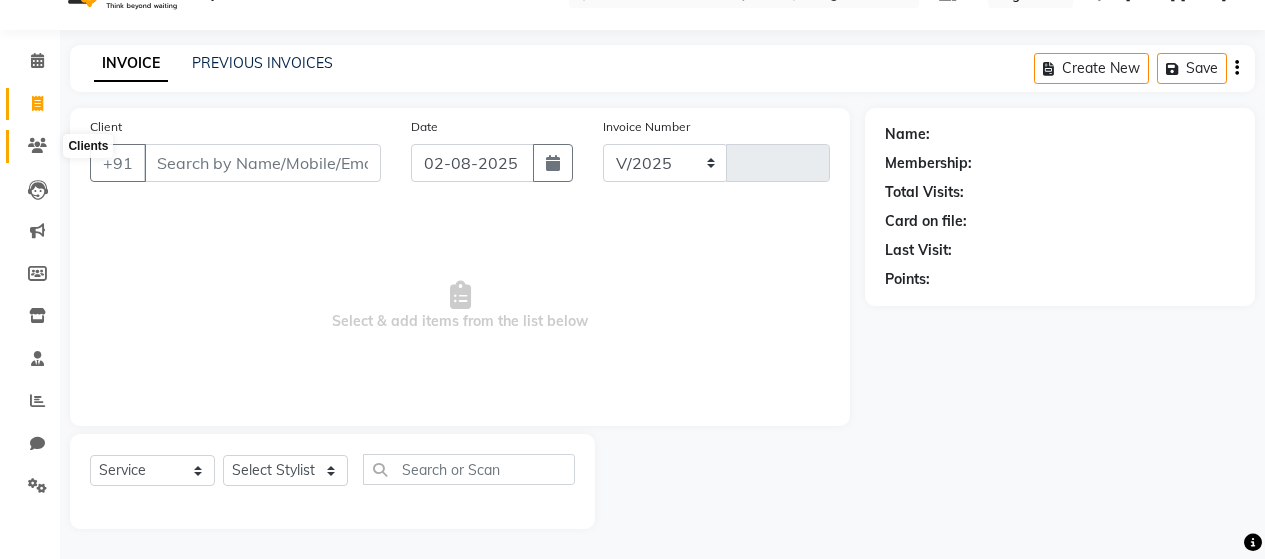 select on "7927" 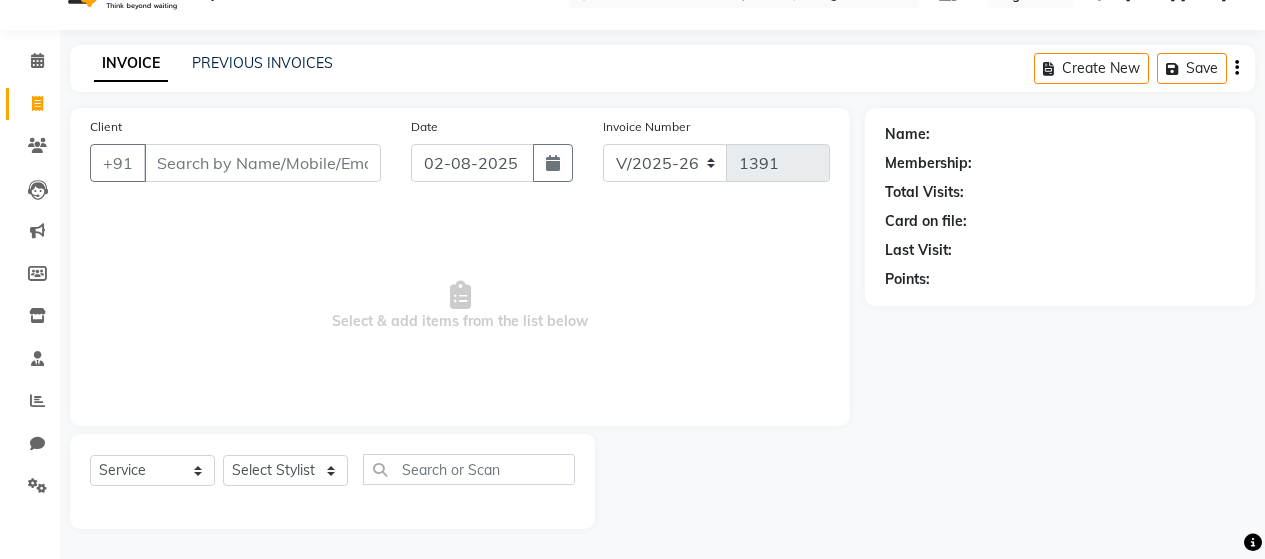 click on "Client" at bounding box center [262, 163] 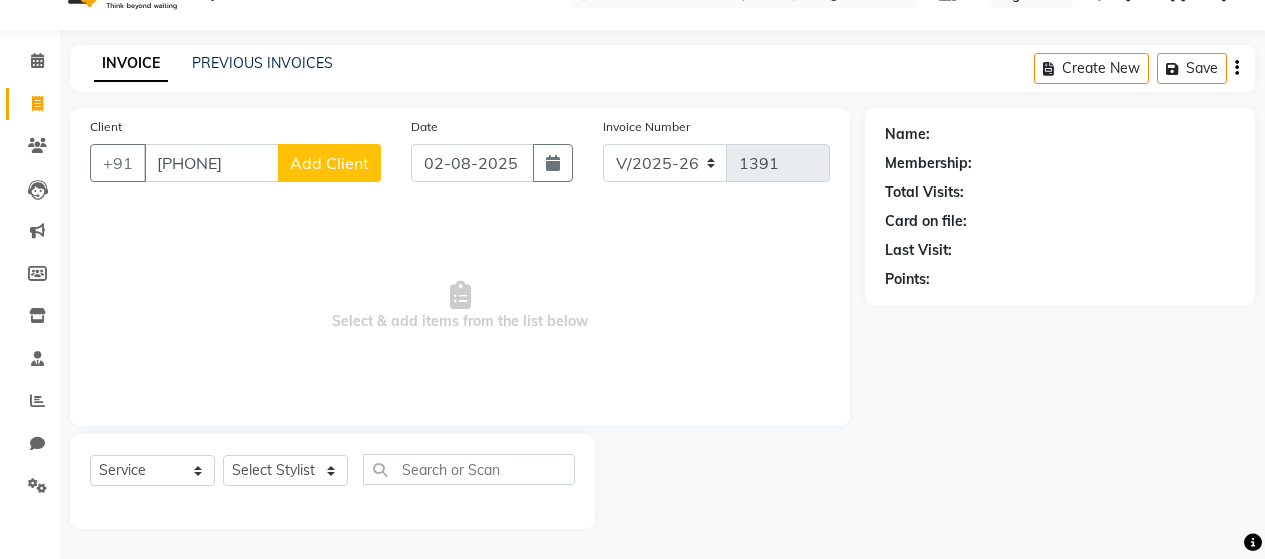 type on "[PHONE]" 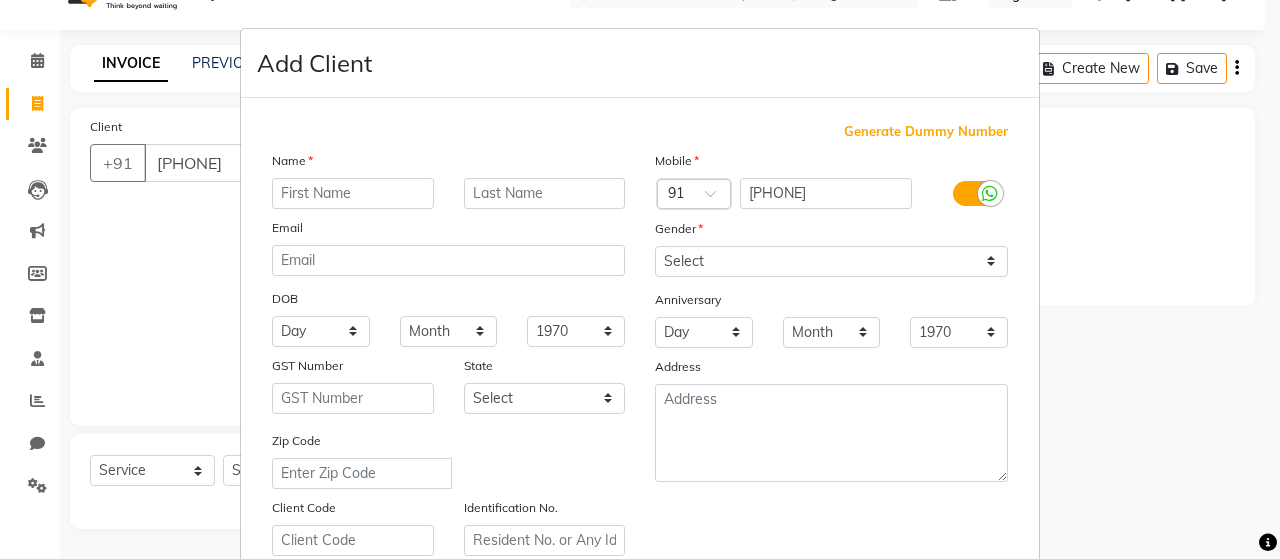 click at bounding box center [353, 193] 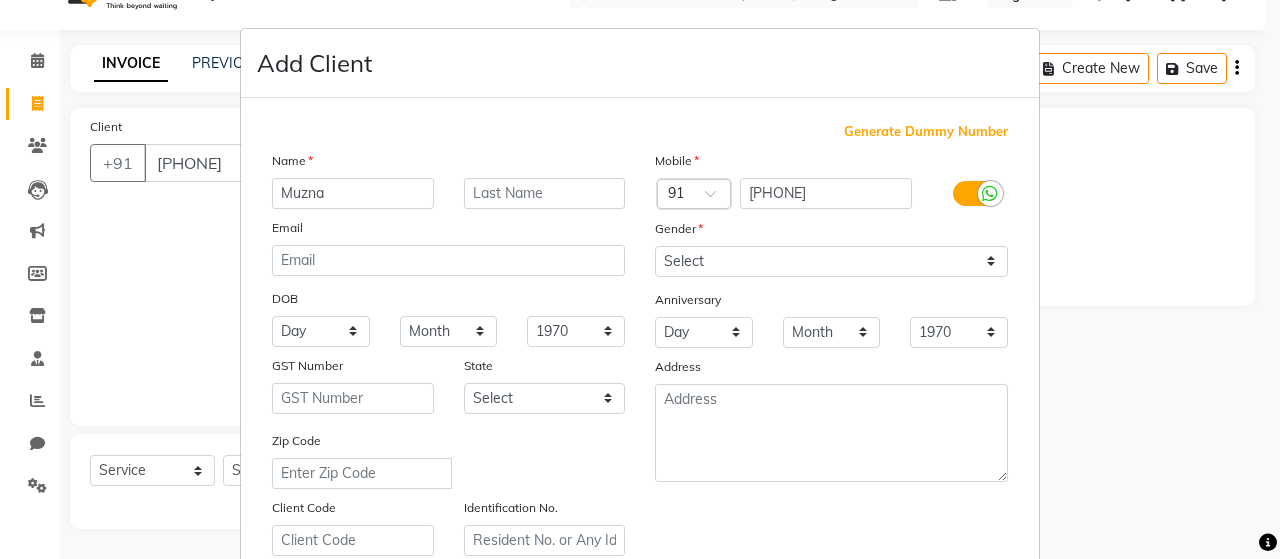 type on "Muzna" 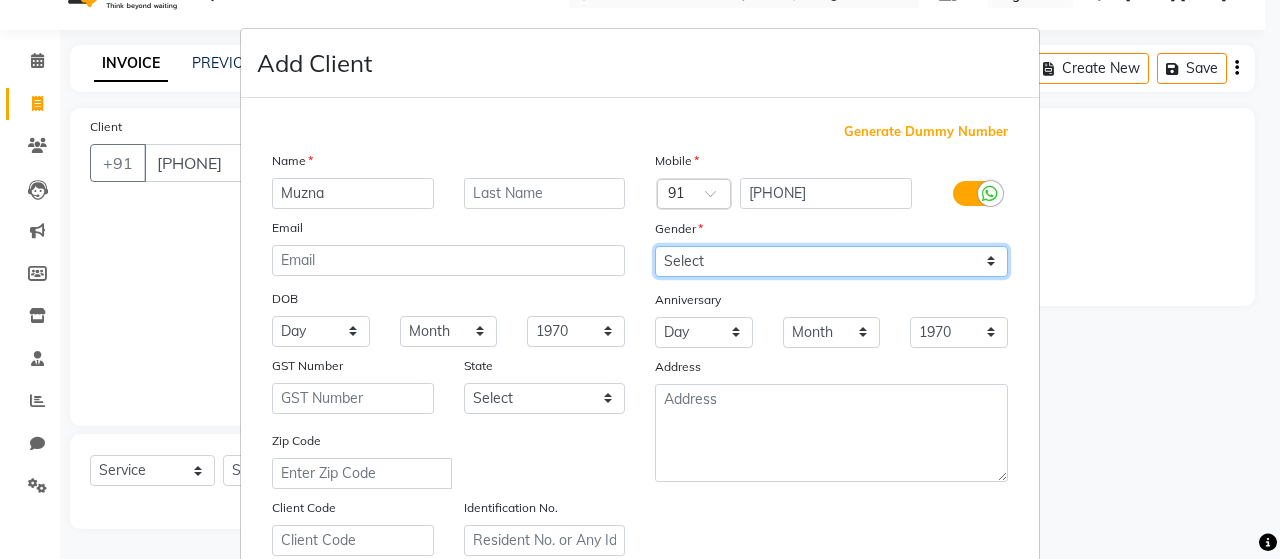 click on "Select Male Female Other Prefer Not To Say" at bounding box center (831, 261) 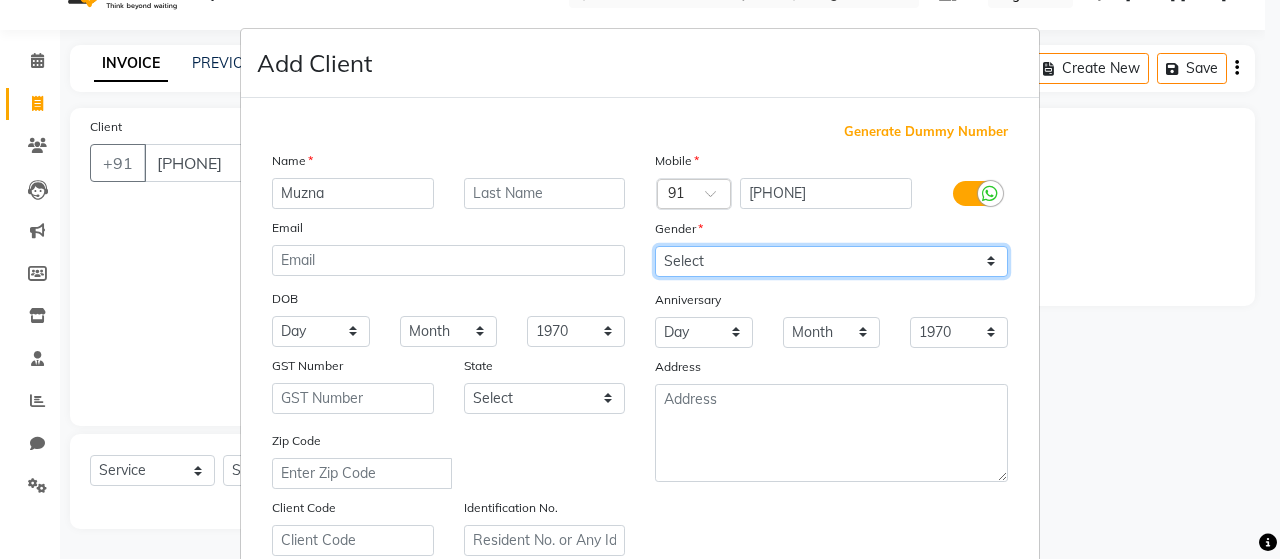 select on "female" 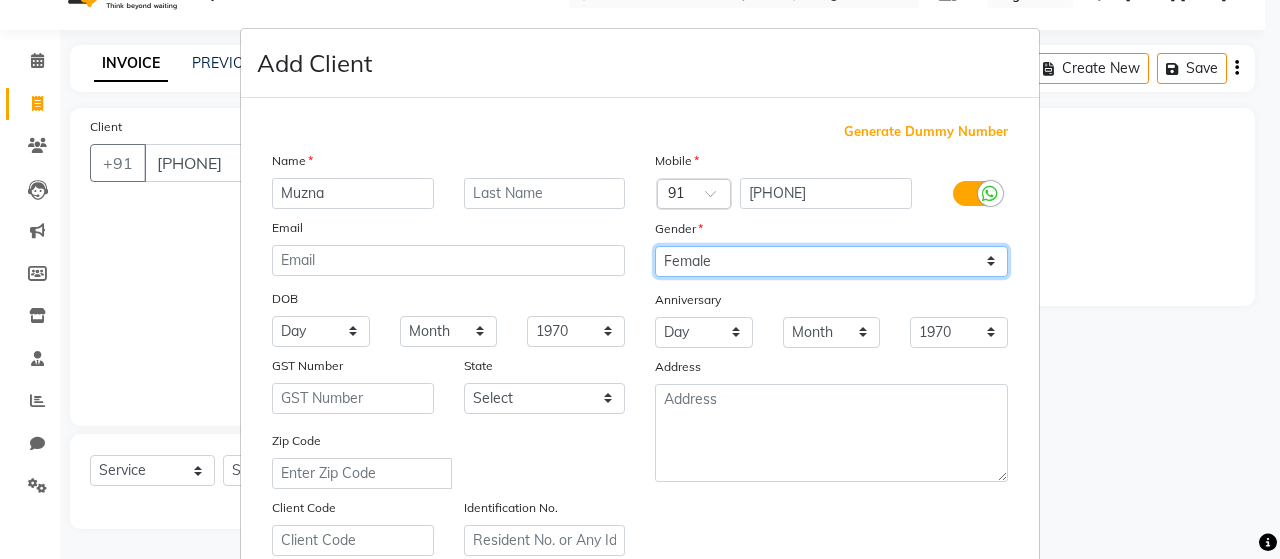 click on "Select Male Female Other Prefer Not To Say" at bounding box center [831, 261] 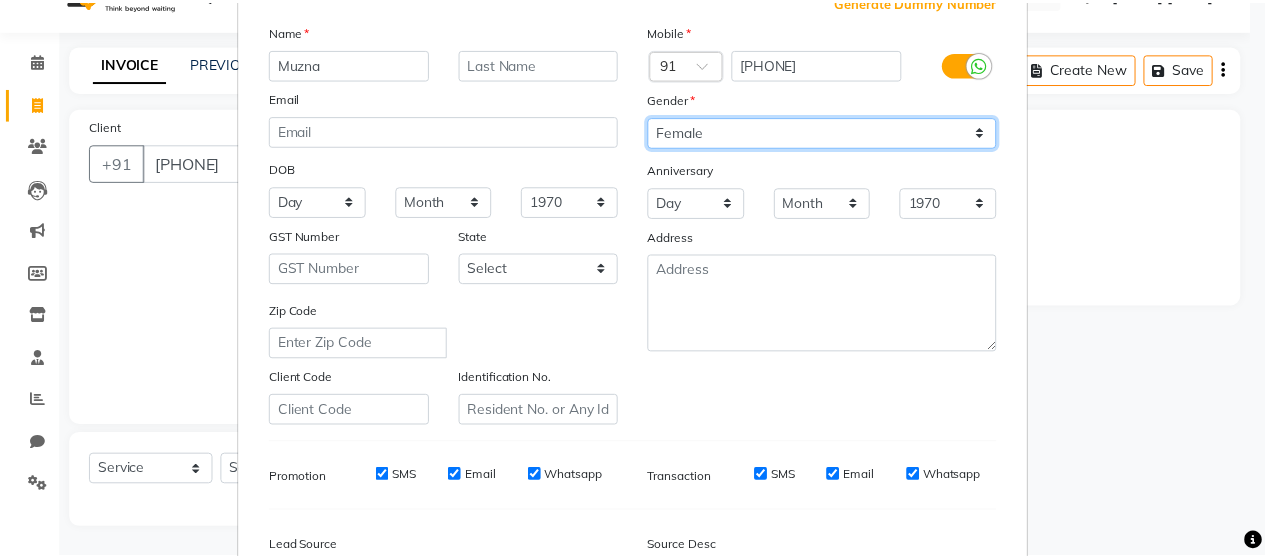 scroll, scrollTop: 364, scrollLeft: 0, axis: vertical 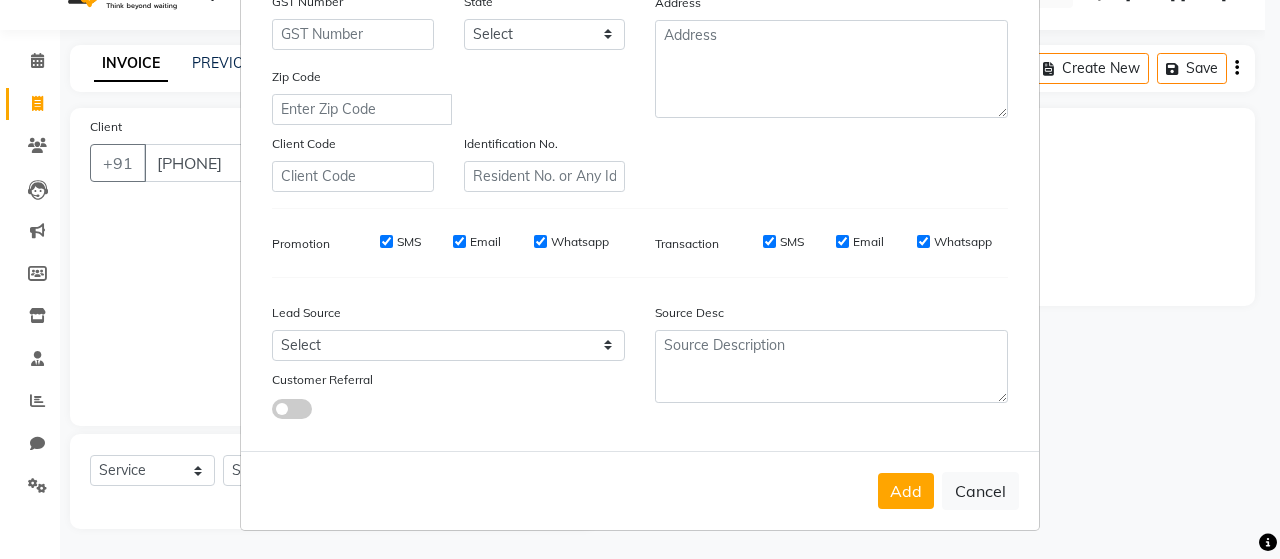 click on "SMS" at bounding box center [386, 241] 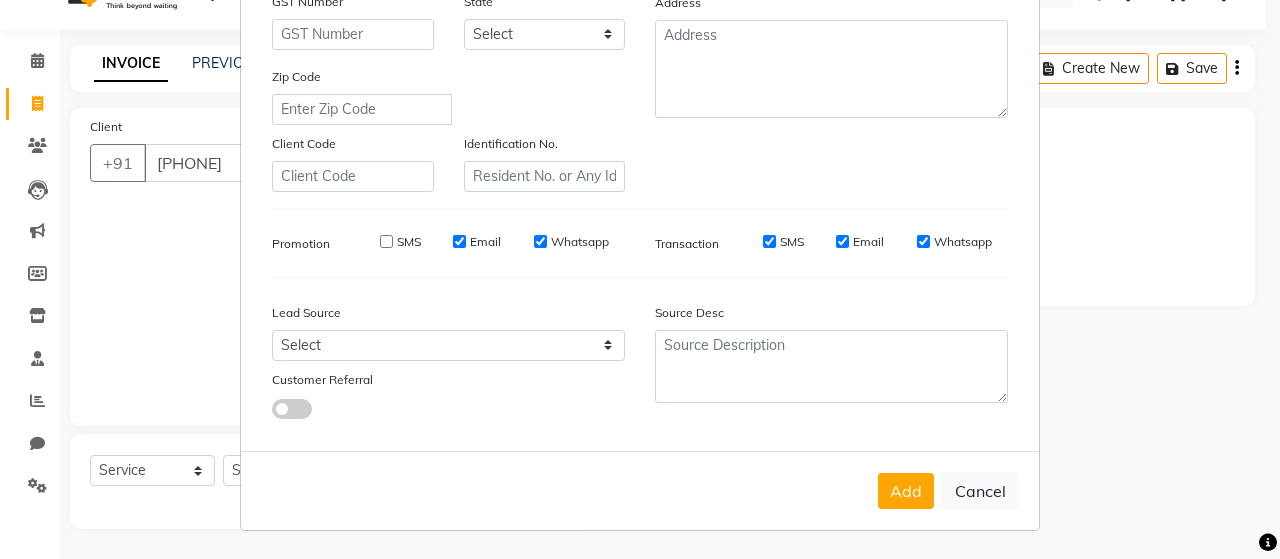 click on "Email" at bounding box center [459, 241] 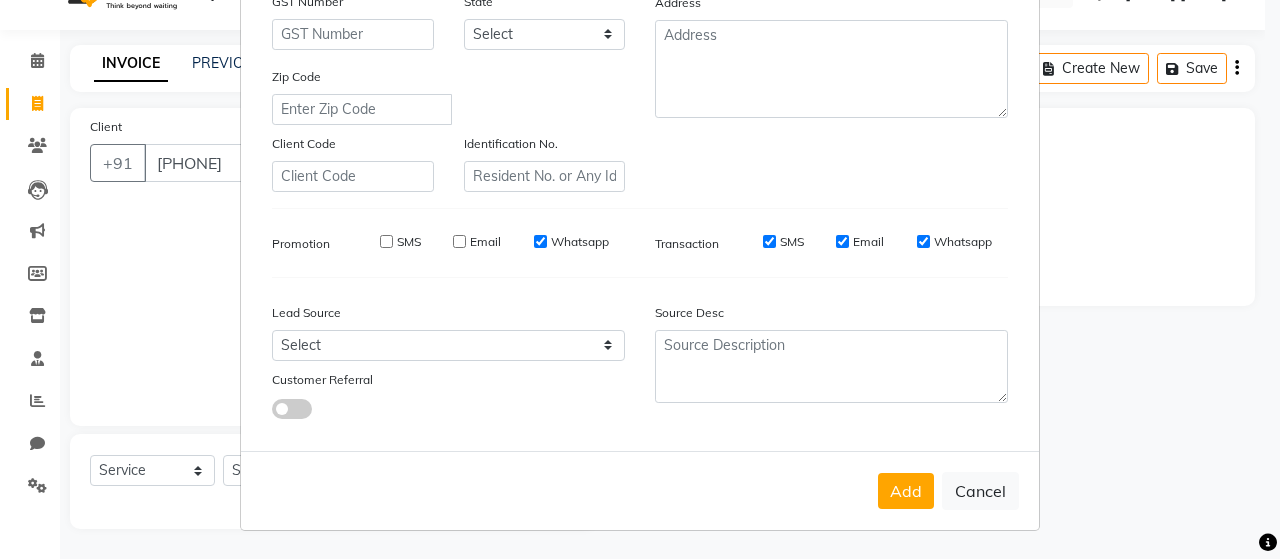 click on "Whatsapp" at bounding box center [540, 241] 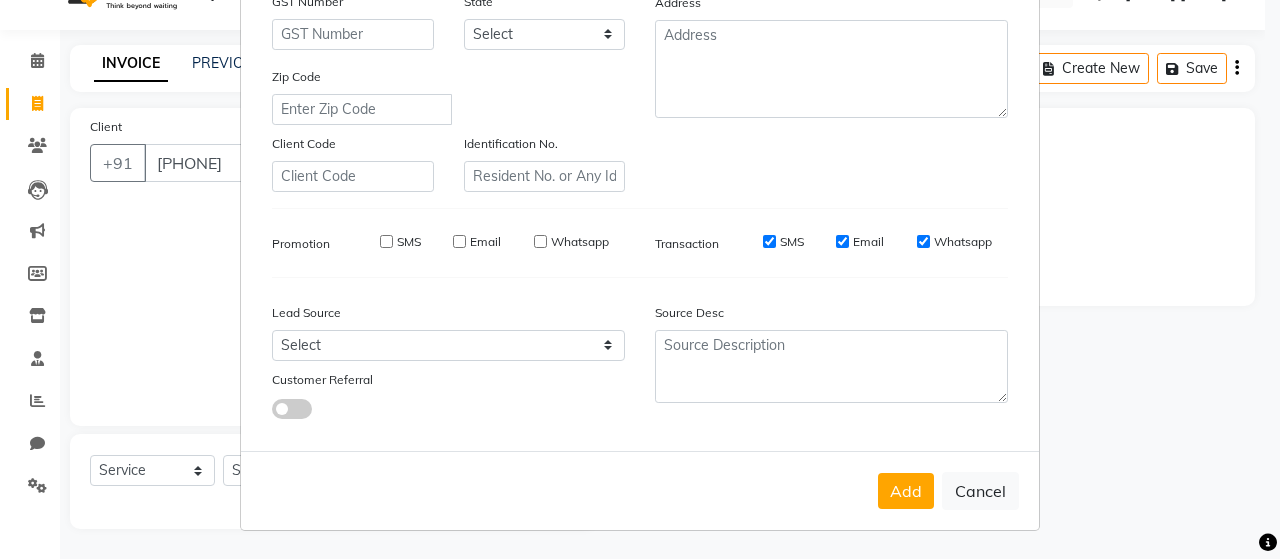 click on "SMS" at bounding box center (769, 241) 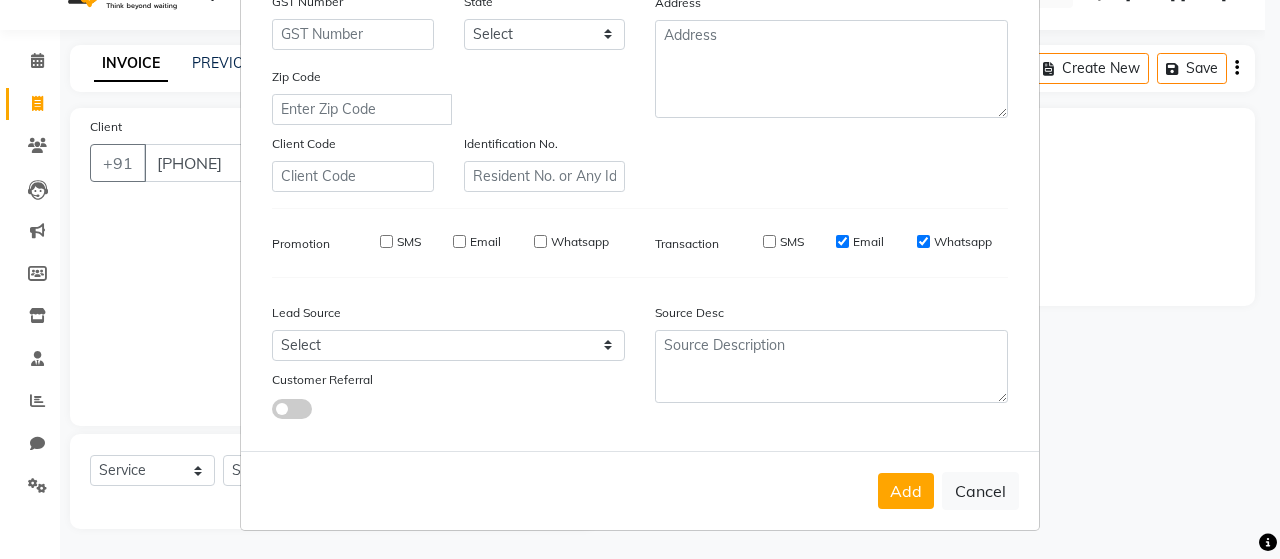drag, startPoint x: 833, startPoint y: 236, endPoint x: 871, endPoint y: 242, distance: 38.470768 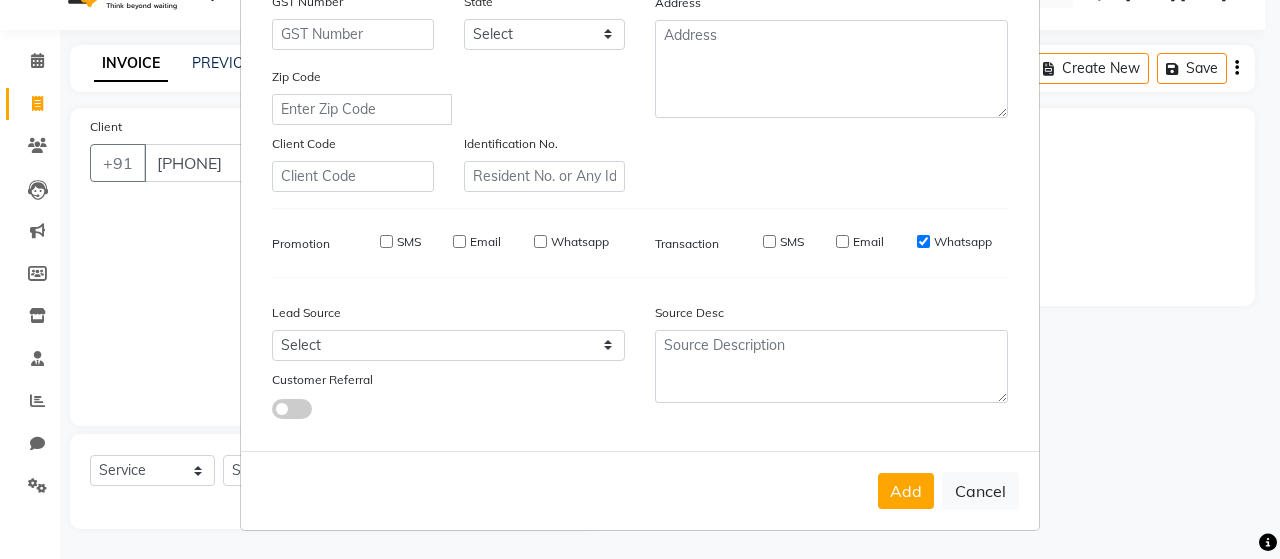 click on "Whatsapp" at bounding box center (923, 241) 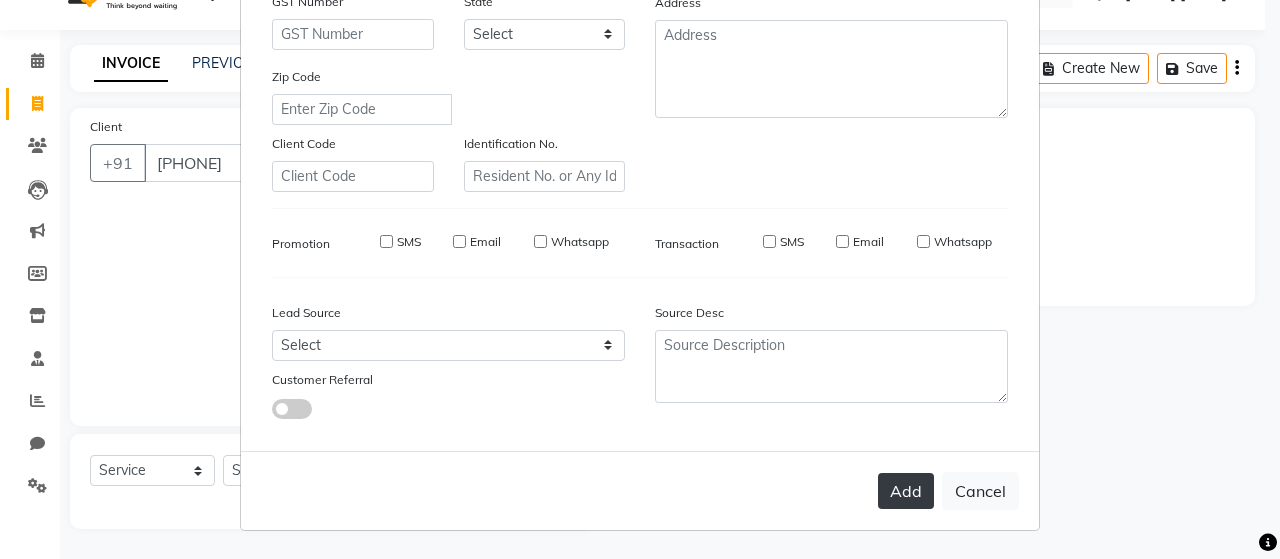 click on "Add" at bounding box center [906, 491] 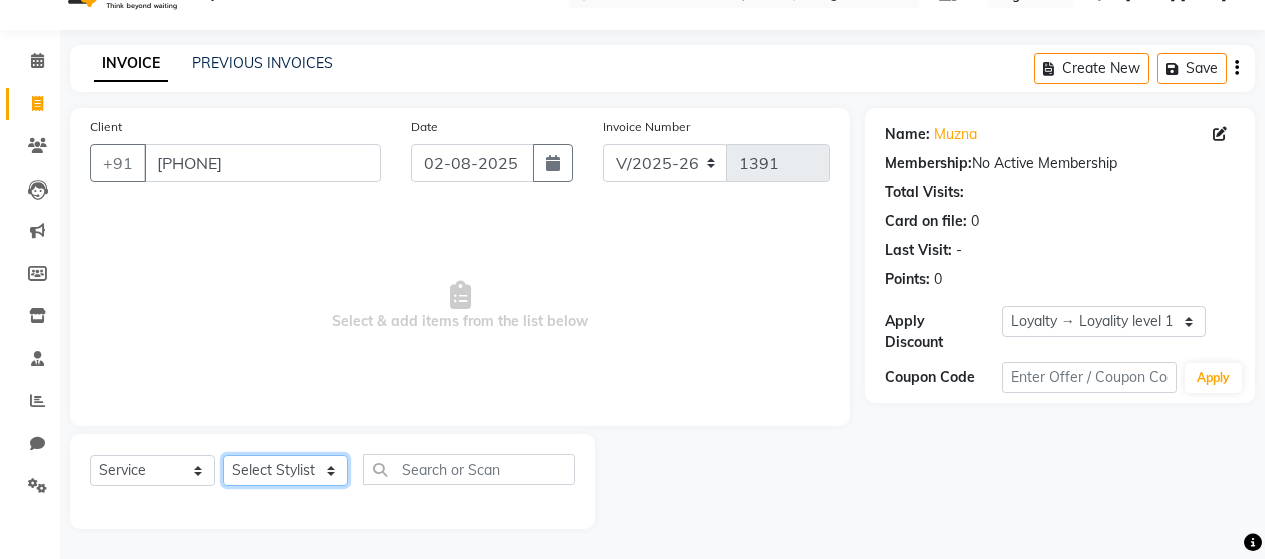 click on "Select Stylist [FIRST] [LAST] [FIRST] [LAST] [FIRST] [LAST] [FIRST] [LAST] [FIRST] [LAST] [FIRST] [LAST] [FIRST] [LAST] [FIRST] [LAST] [FIRST] [LAST] [FIRST] [LAST] [FIRST] [LAST] [FIRST] [LAST] [FIRST] [LAST] [FIRST] [LAST]" 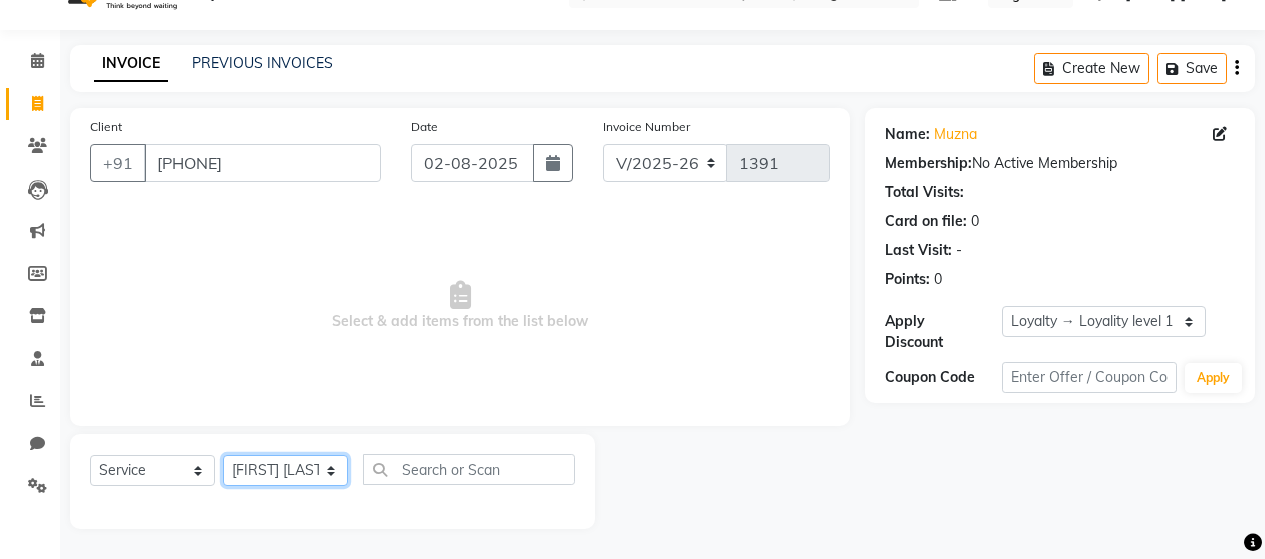 click on "Select Stylist [FIRST] [LAST] [FIRST] [LAST] [FIRST] [LAST] [FIRST] [LAST] [FIRST] [LAST] [FIRST] [LAST] [FIRST] [LAST] [FIRST] [LAST] [FIRST] [LAST] [FIRST] [LAST] [FIRST] [LAST] [FIRST] [LAST] [FIRST] [LAST] [FIRST] [LAST]" 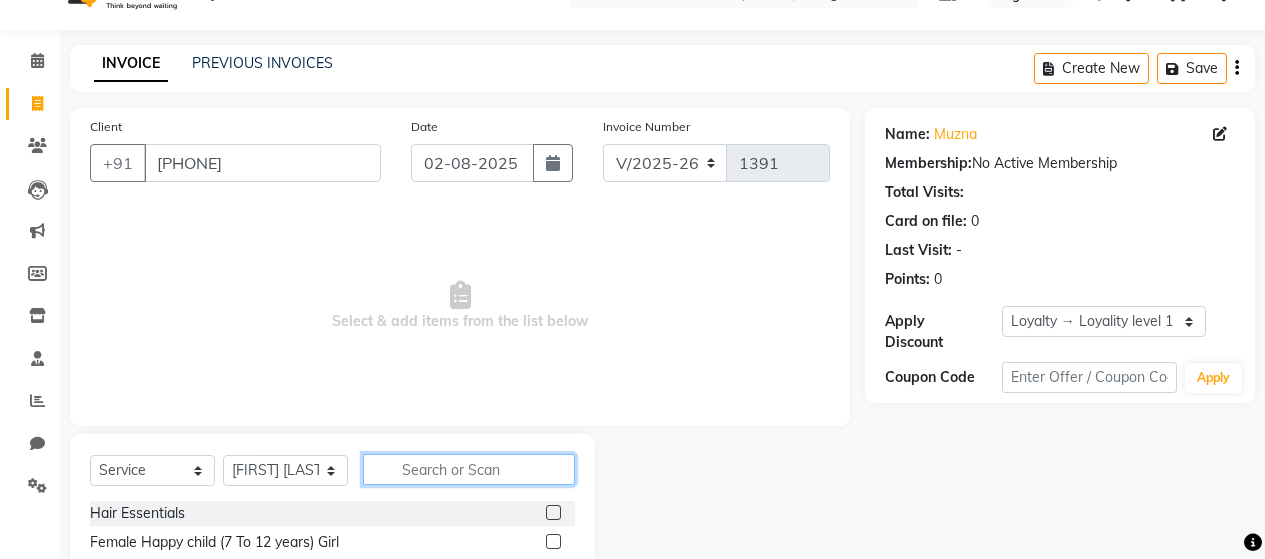 click 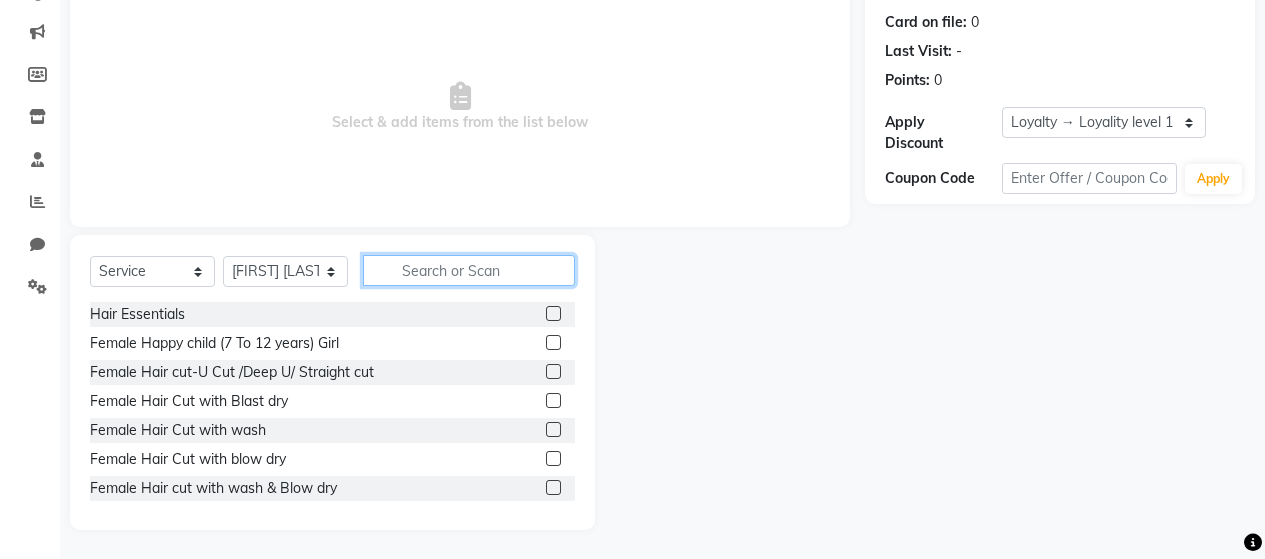 scroll, scrollTop: 242, scrollLeft: 0, axis: vertical 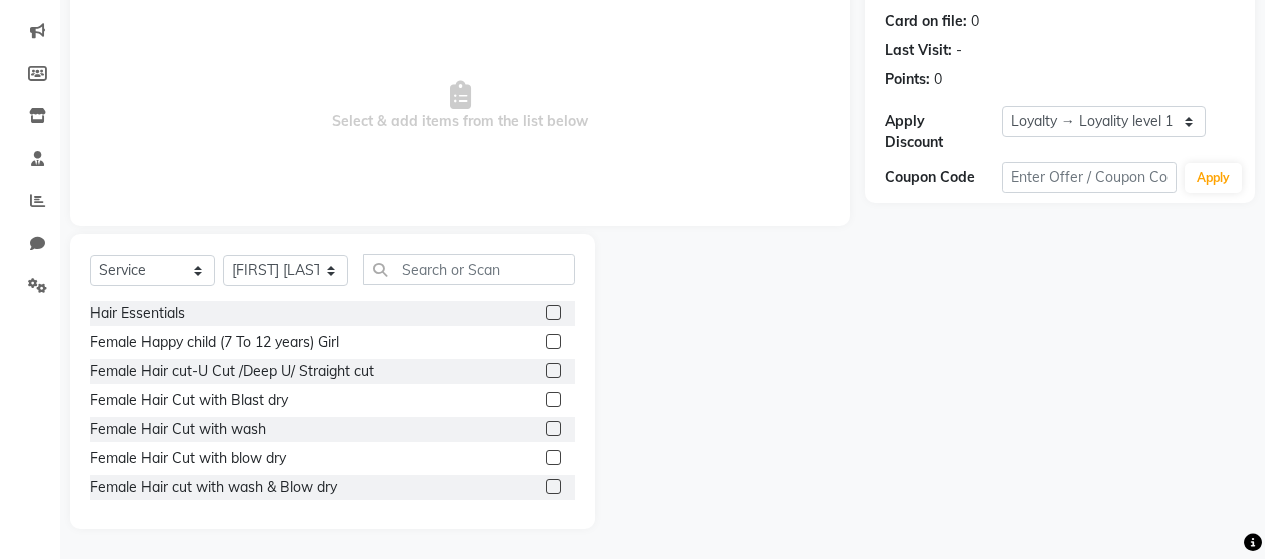 click 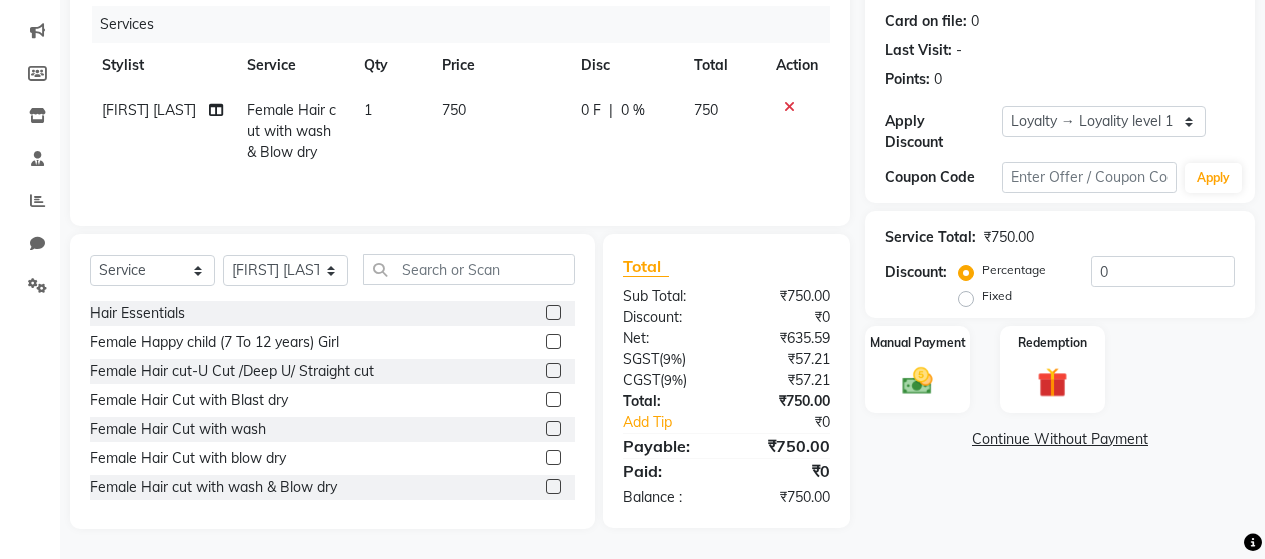 click on "750" 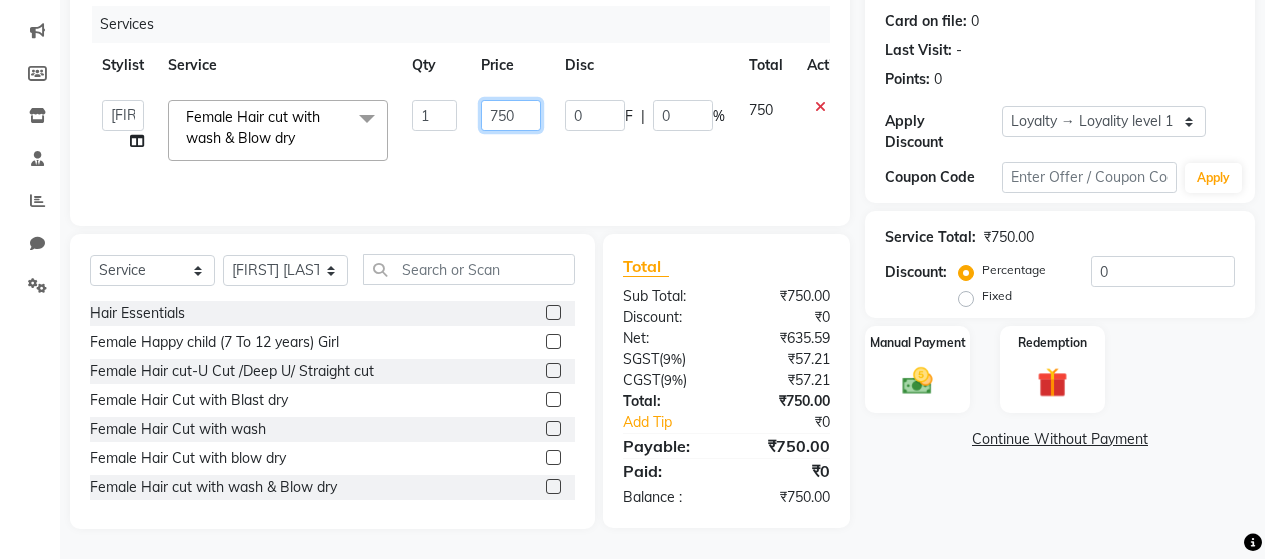 click on "750" 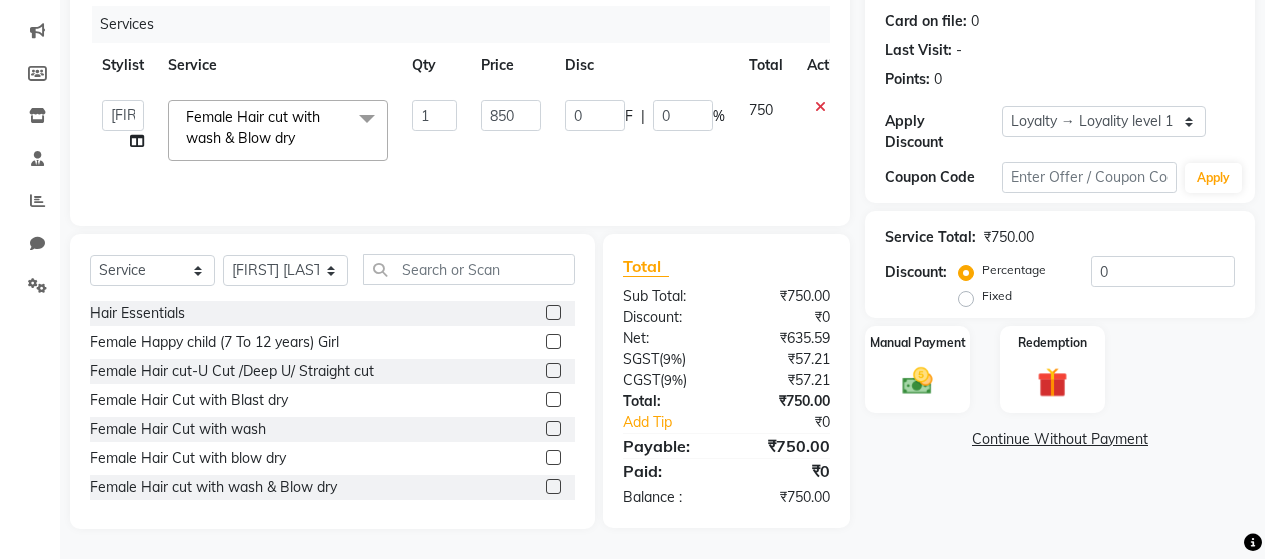 click on "850" 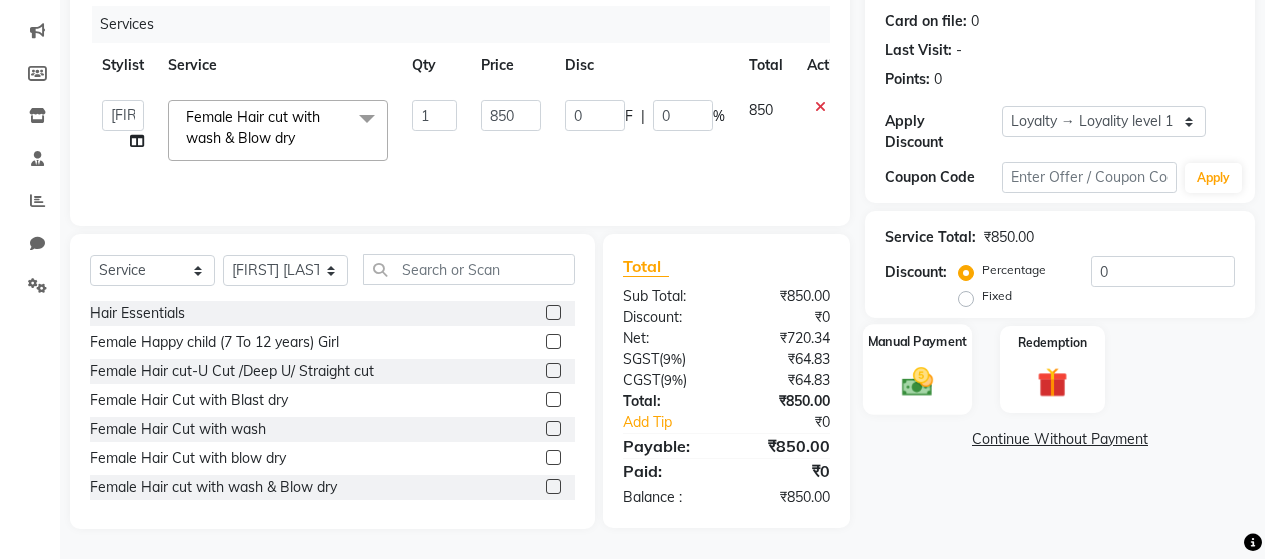 click 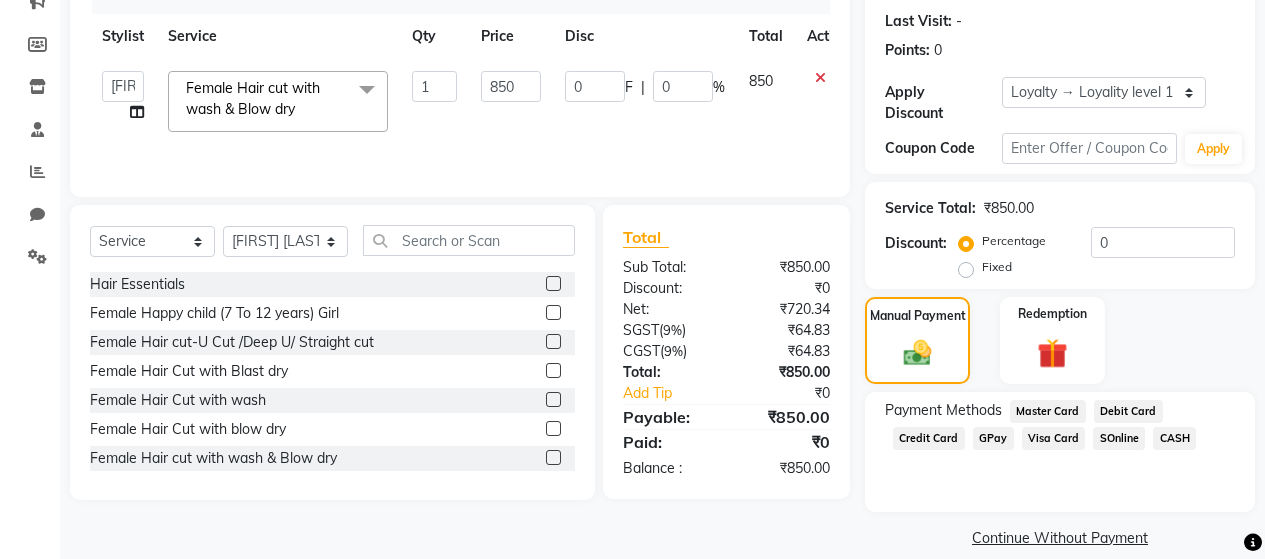 scroll, scrollTop: 279, scrollLeft: 0, axis: vertical 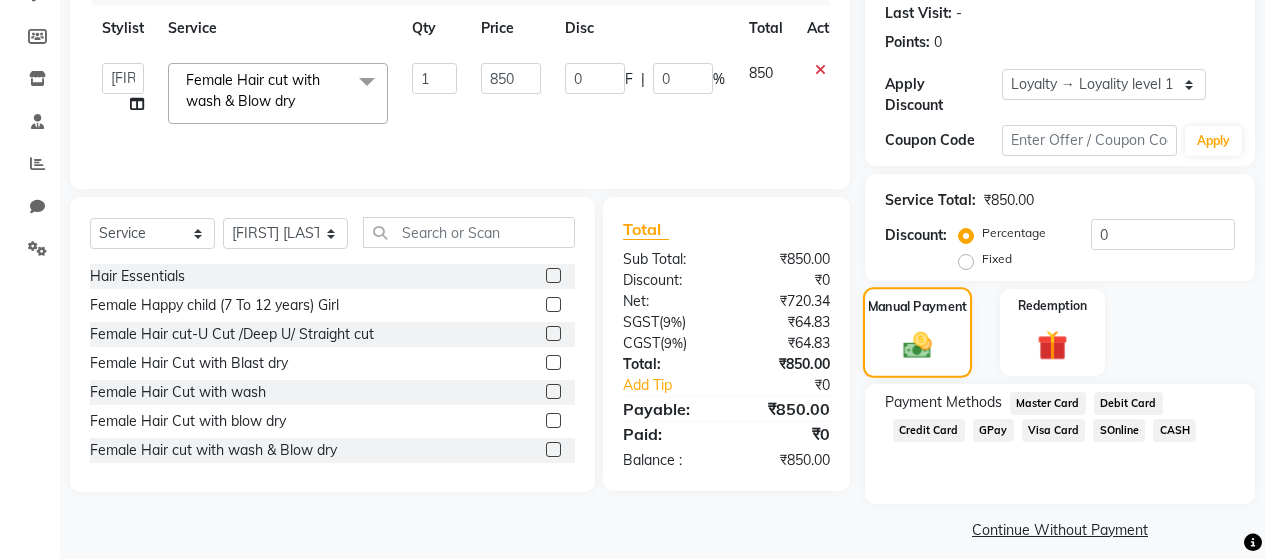 click 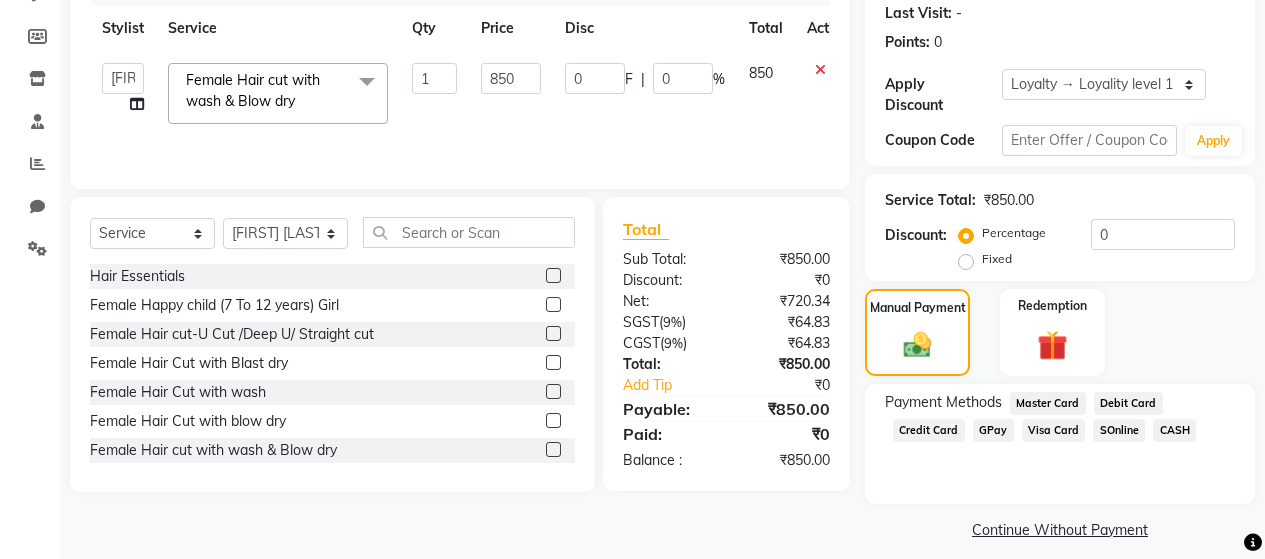 click on "GPay" 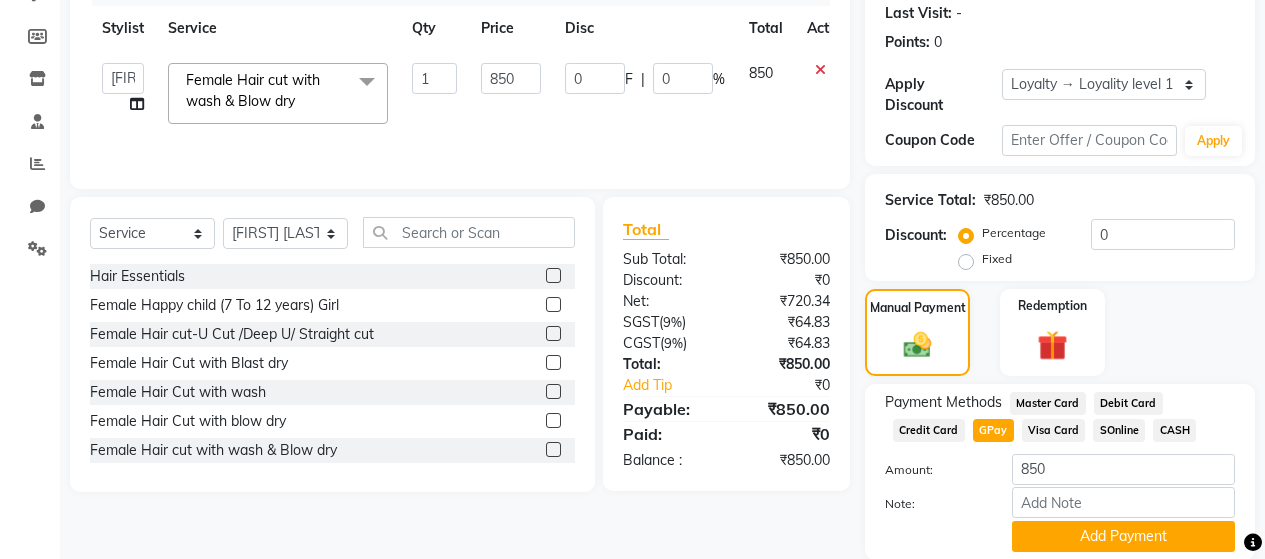 scroll, scrollTop: 335, scrollLeft: 0, axis: vertical 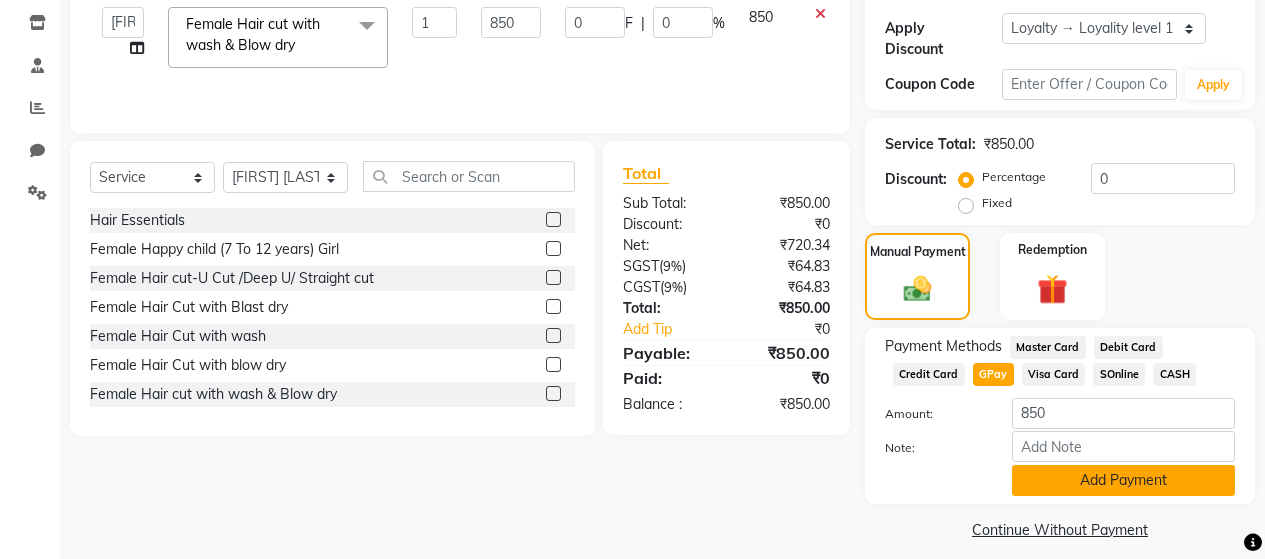 click on "Add Payment" 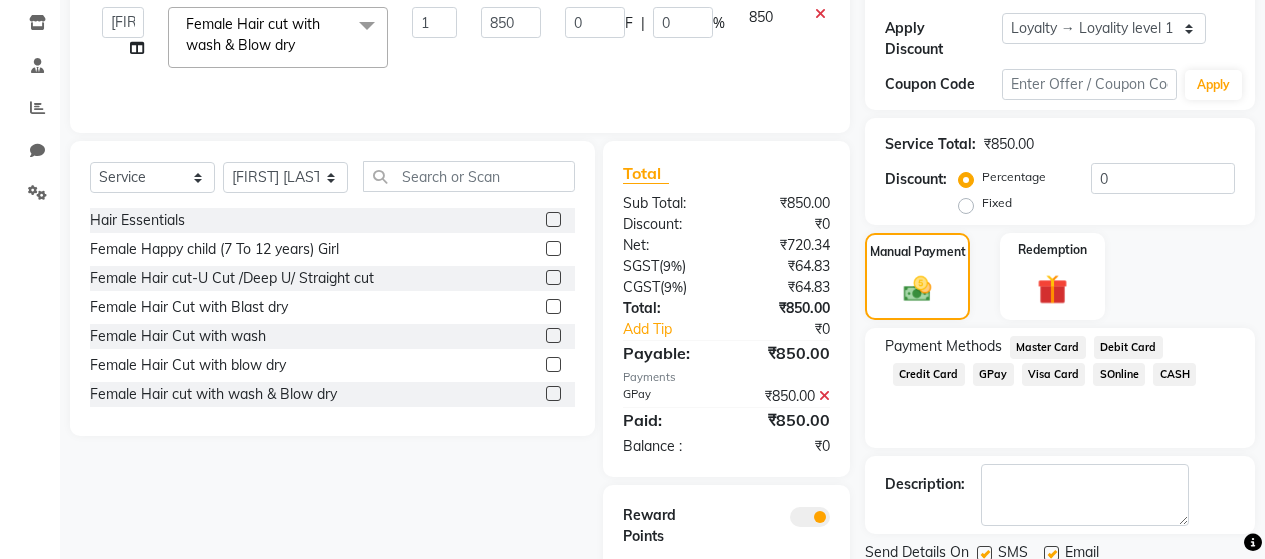scroll, scrollTop: 423, scrollLeft: 0, axis: vertical 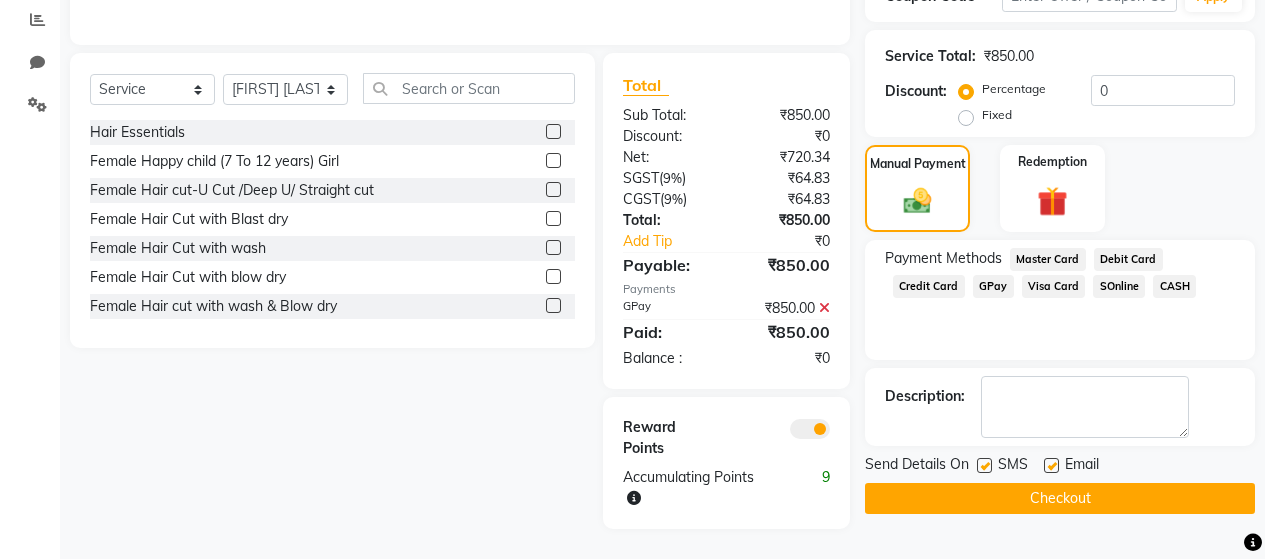 click 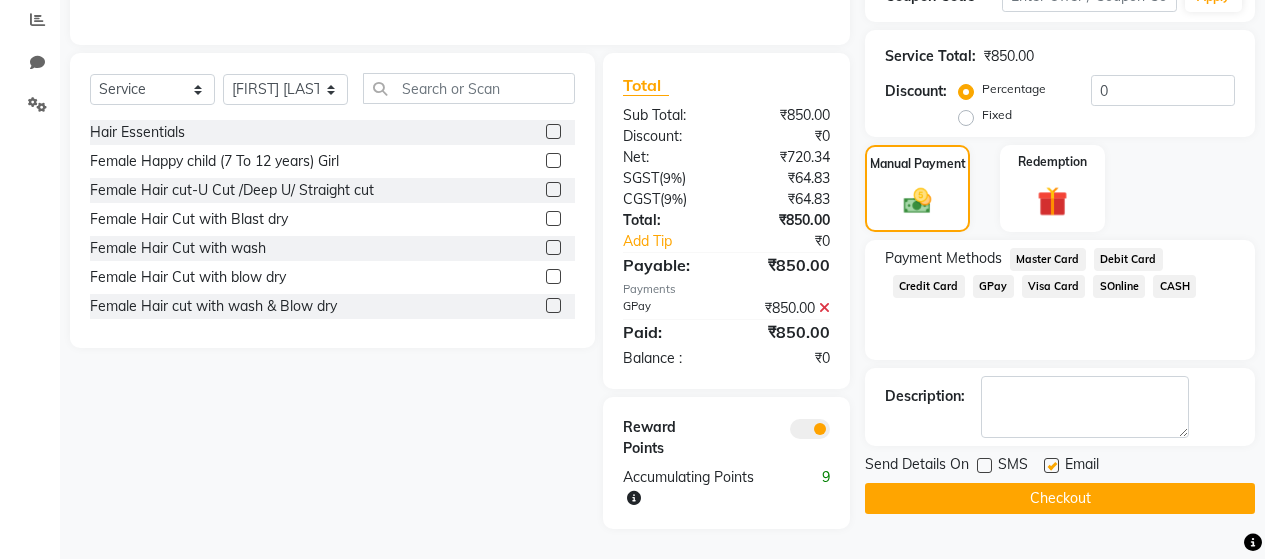 click 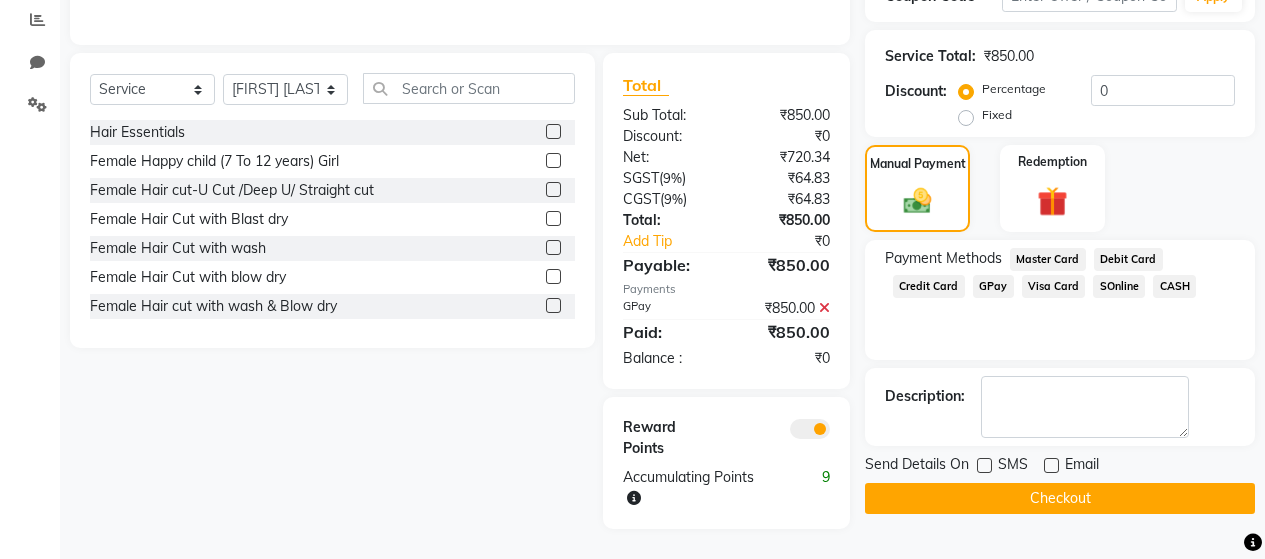 click on "Checkout" 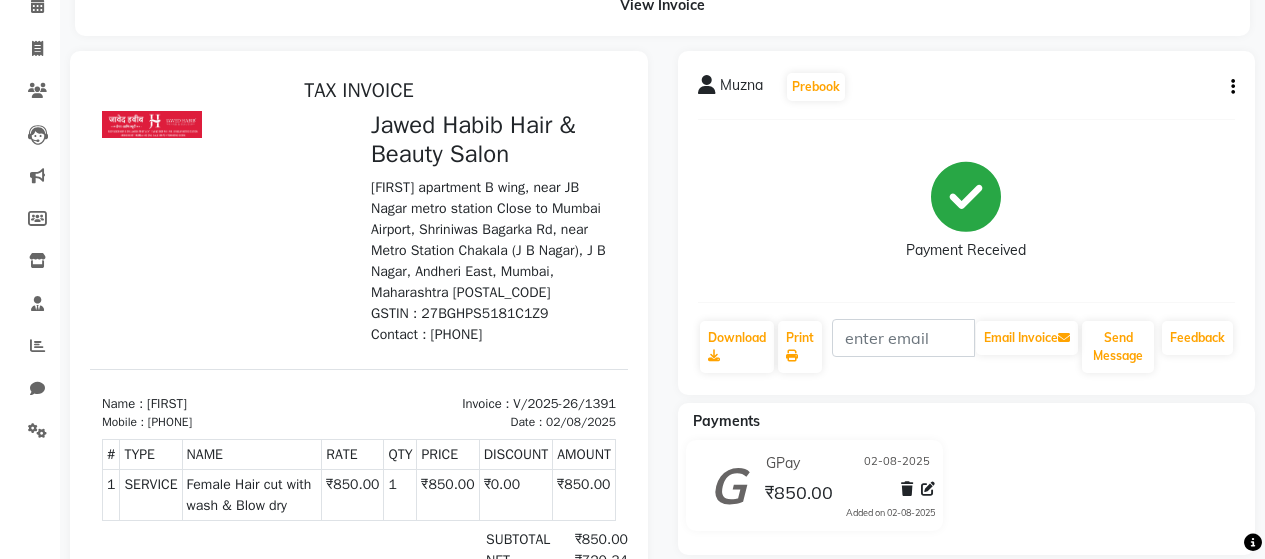scroll, scrollTop: 0, scrollLeft: 0, axis: both 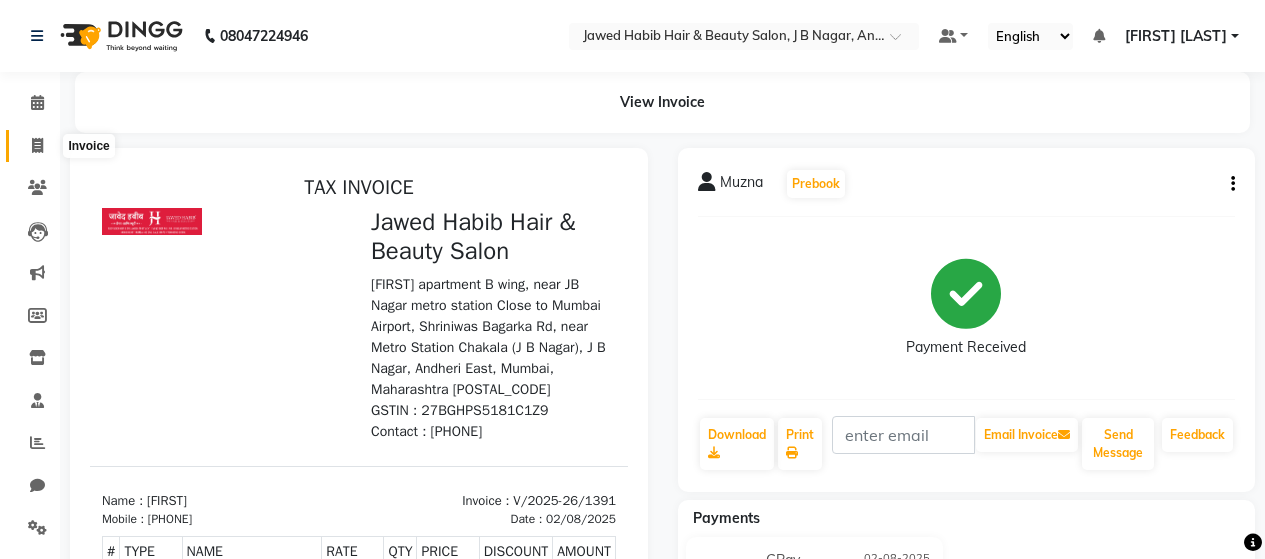 click 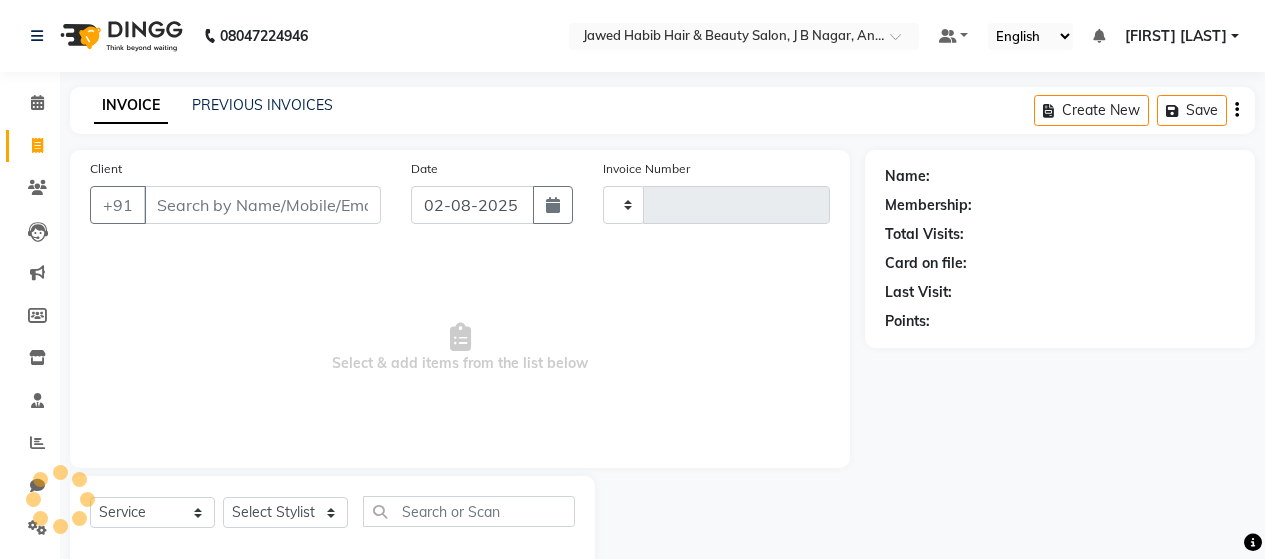 scroll, scrollTop: 42, scrollLeft: 0, axis: vertical 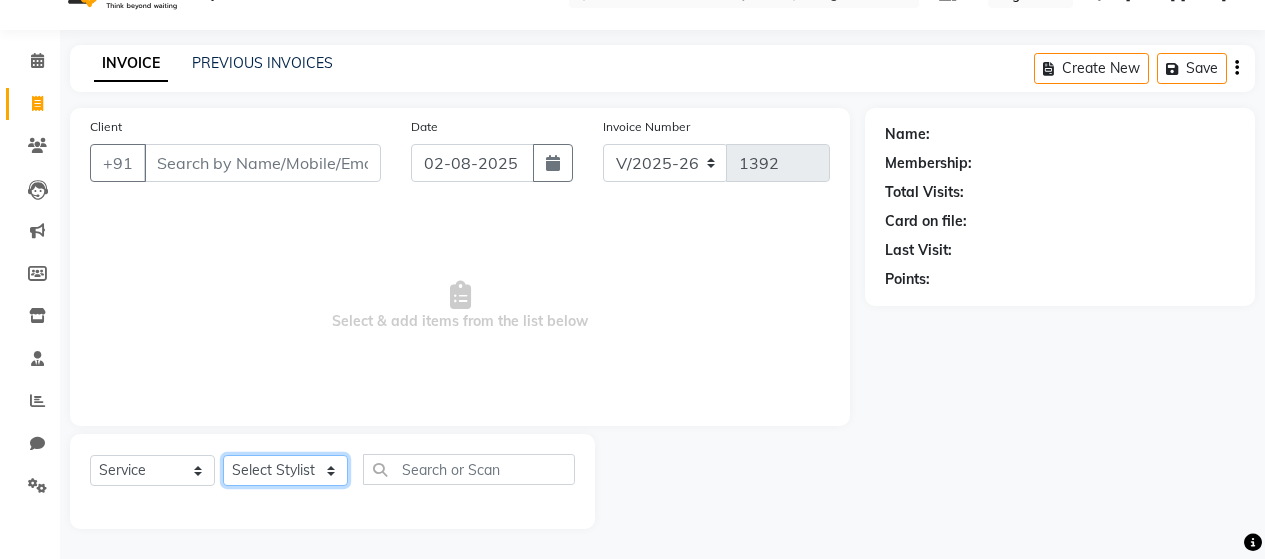 click on "Select Stylist [FIRST] [LAST] [FIRST] [LAST] [FIRST] [LAST] [FIRST] [LAST] [FIRST] [LAST] [FIRST] [LAST] [FIRST] [LAST] [FIRST] [LAST] [FIRST] [LAST] [FIRST] [LAST] [FIRST] [LAST] [FIRST] [LAST] [FIRST] [LAST] [FIRST] [LAST]" 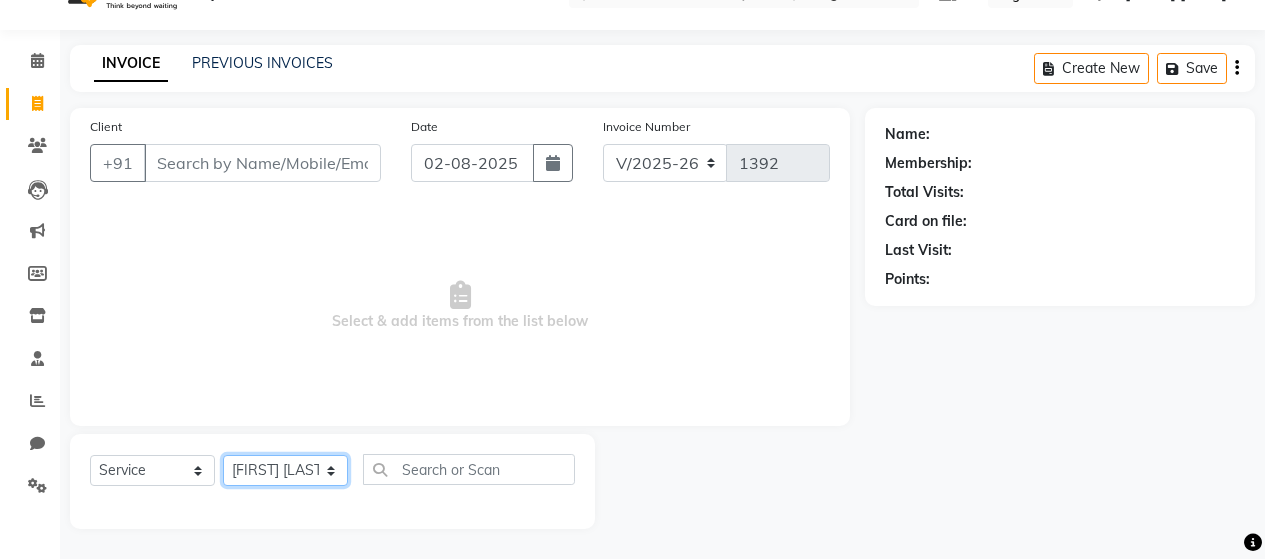 click on "Select Stylist [FIRST] [LAST] [FIRST] [LAST] [FIRST] [LAST] [FIRST] [LAST] [FIRST] [LAST] [FIRST] [LAST] [FIRST] [LAST] [FIRST] [LAST] [FIRST] [LAST] [FIRST] [LAST] [FIRST] [LAST] [FIRST] [LAST] [FIRST] [LAST] [FIRST] [LAST]" 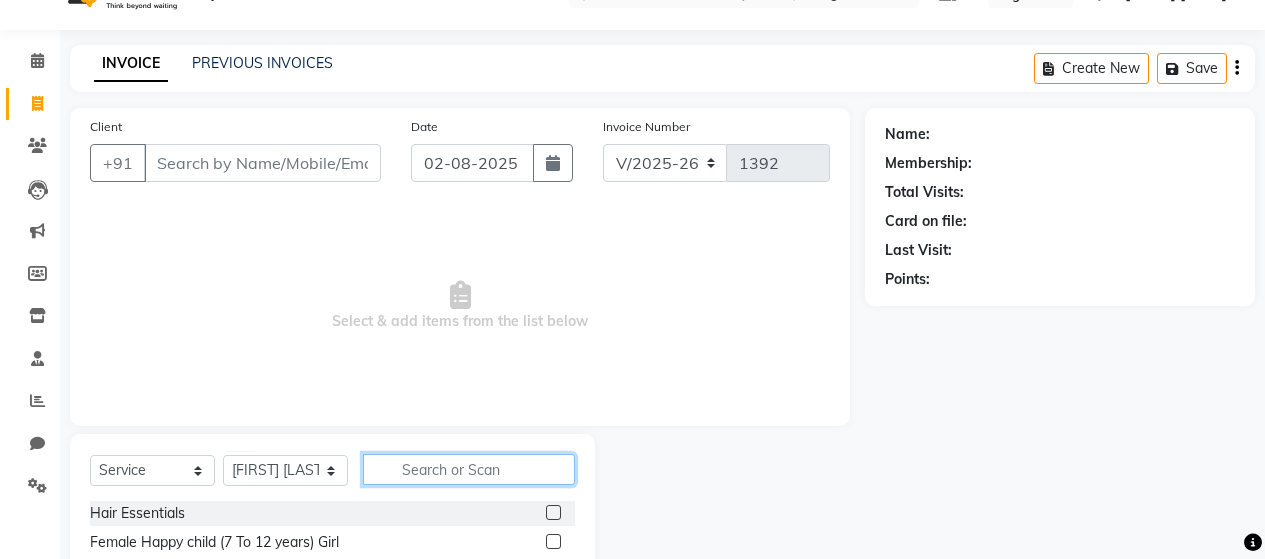 click 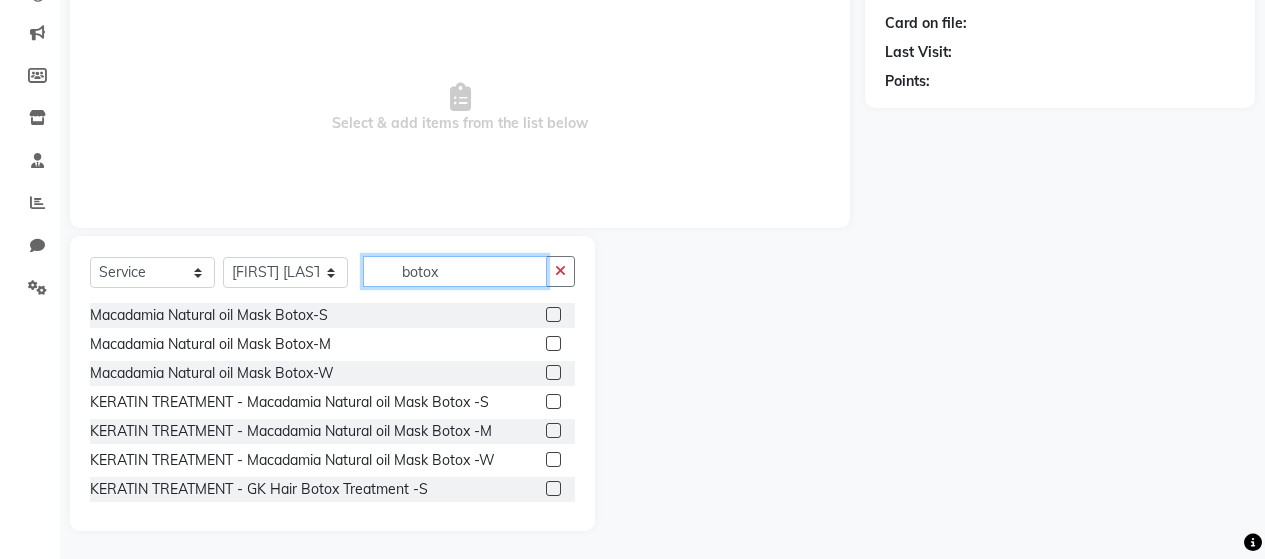 scroll, scrollTop: 242, scrollLeft: 0, axis: vertical 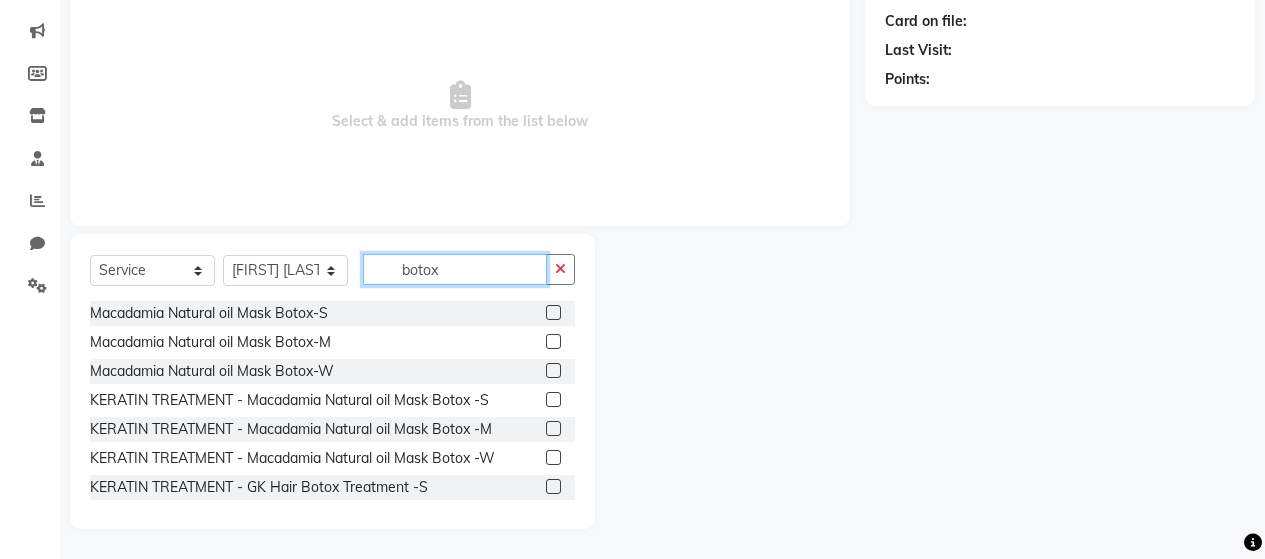 click on "botox" 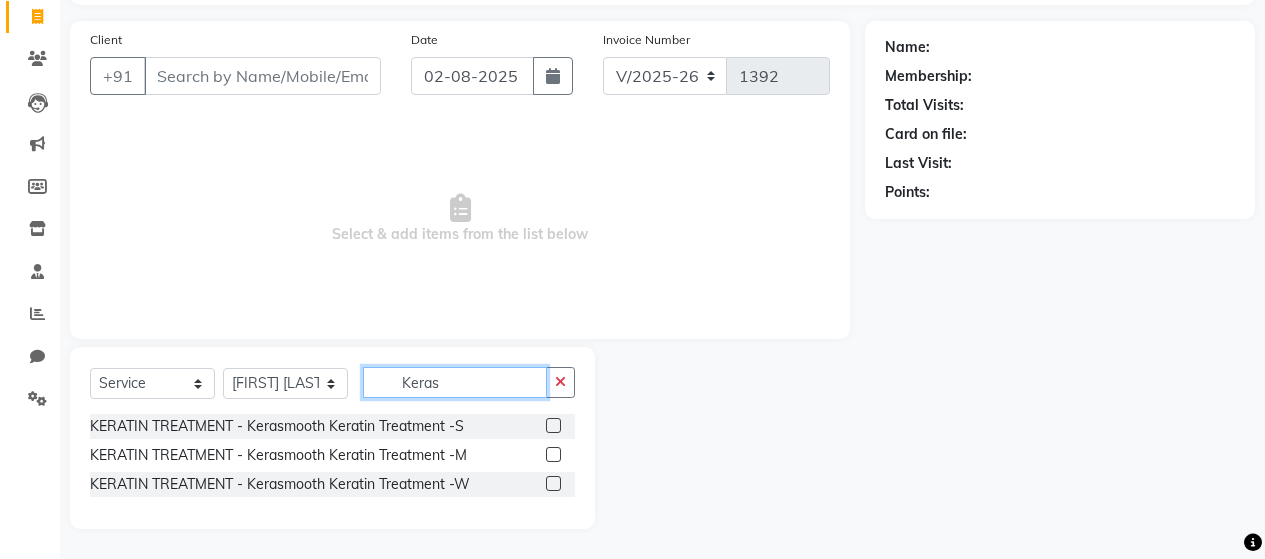 scroll, scrollTop: 129, scrollLeft: 0, axis: vertical 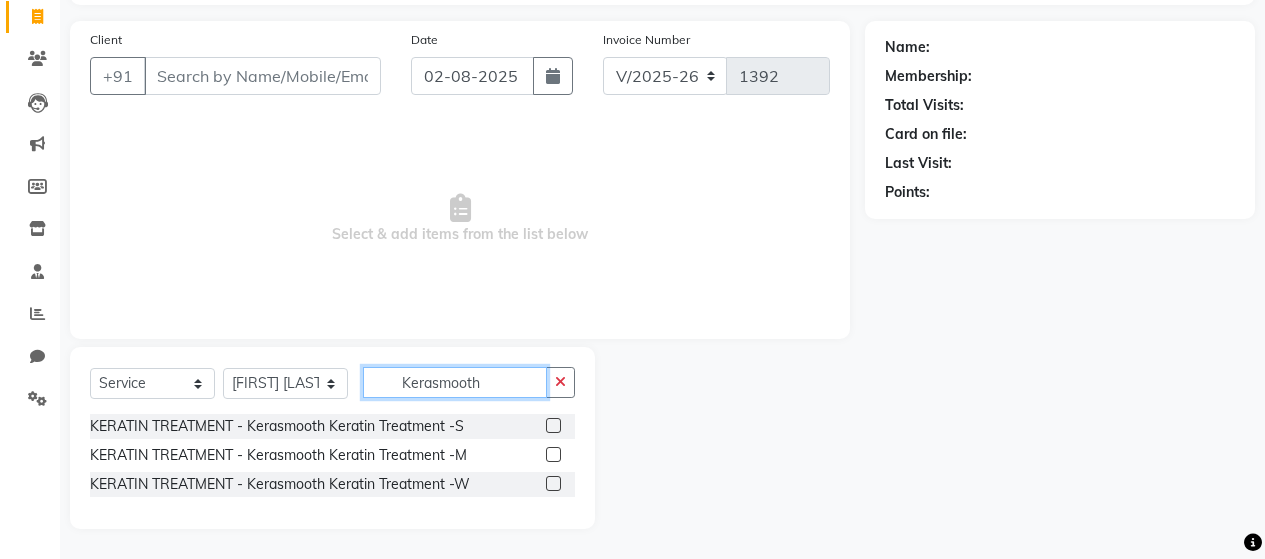 click on "Kerasmooth" 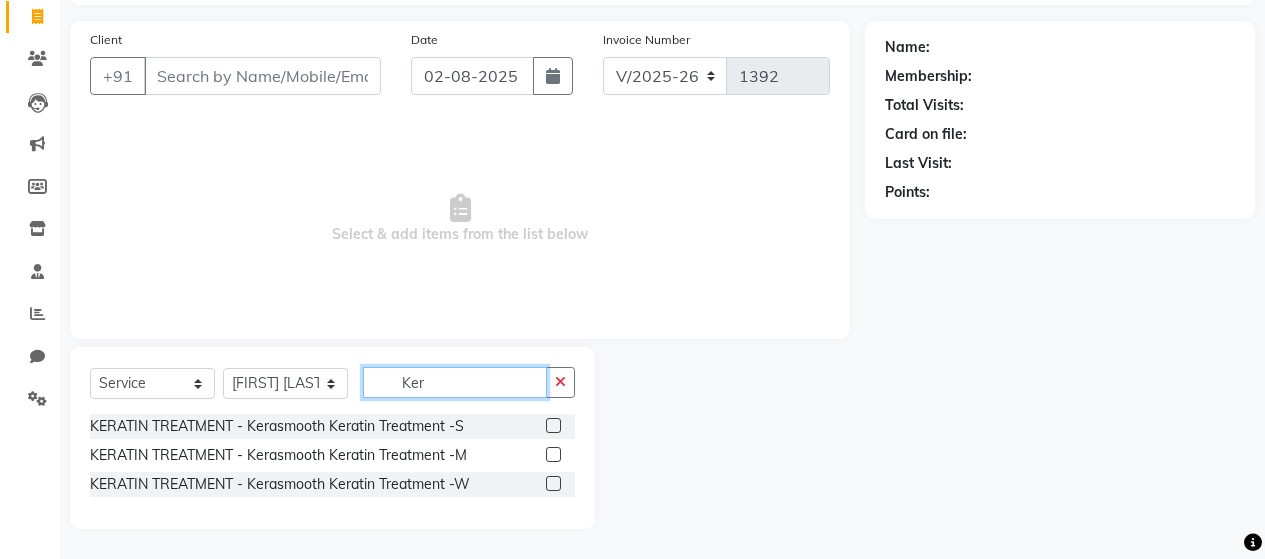 scroll, scrollTop: 242, scrollLeft: 0, axis: vertical 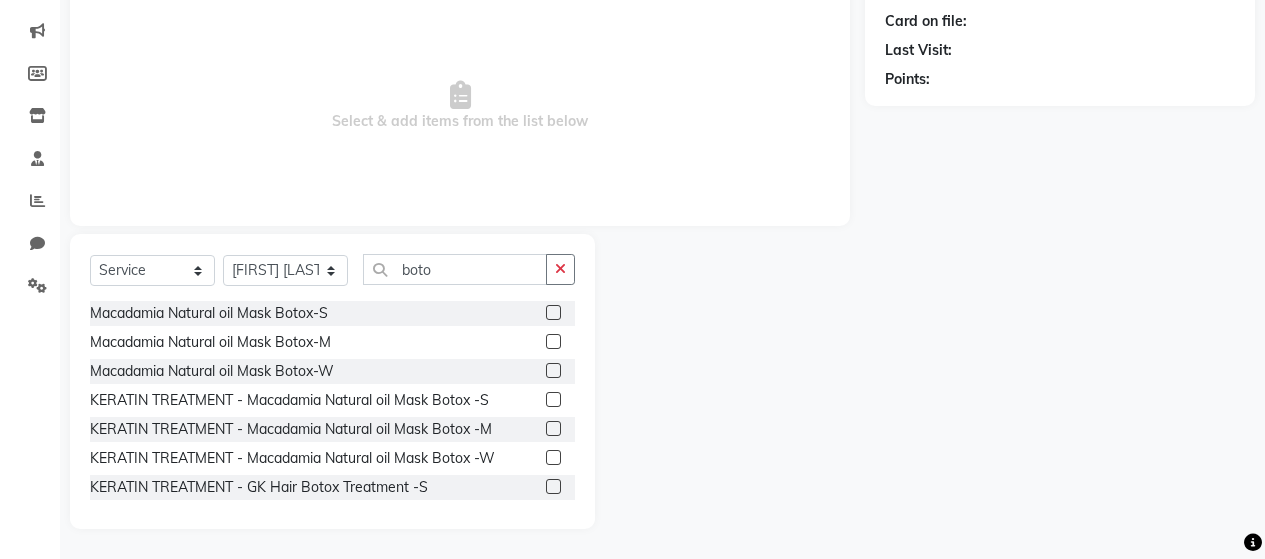 click 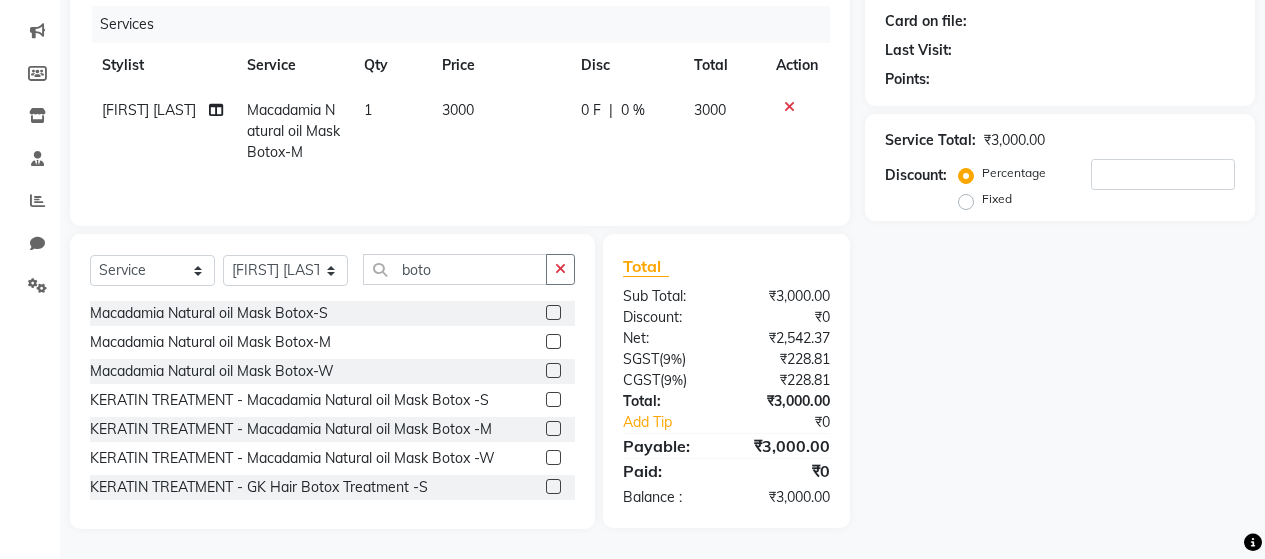 click 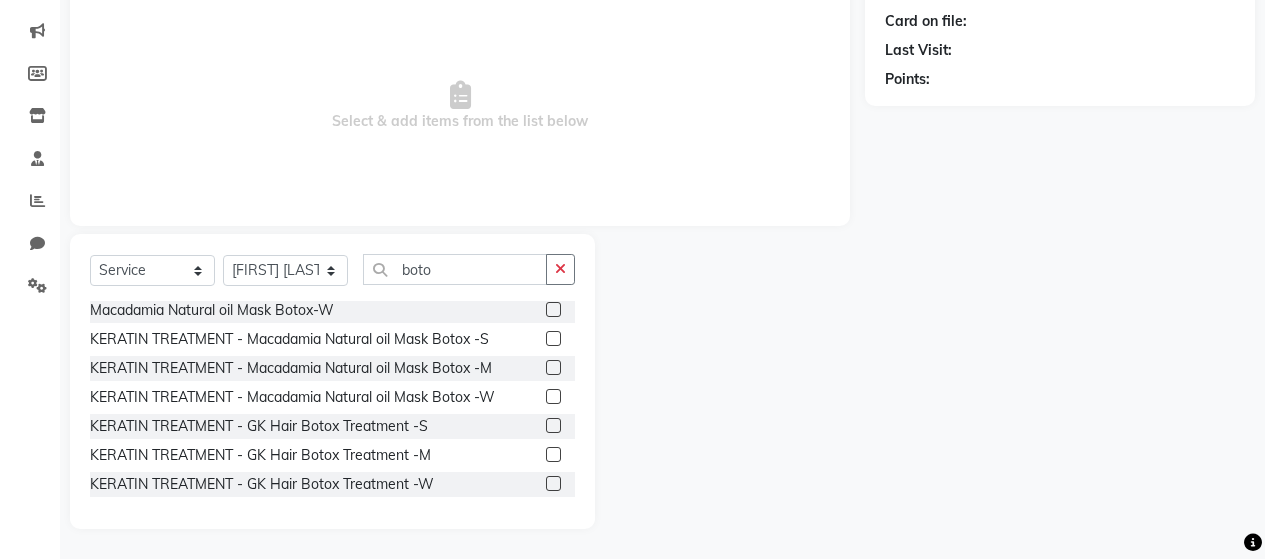 scroll, scrollTop: 0, scrollLeft: 0, axis: both 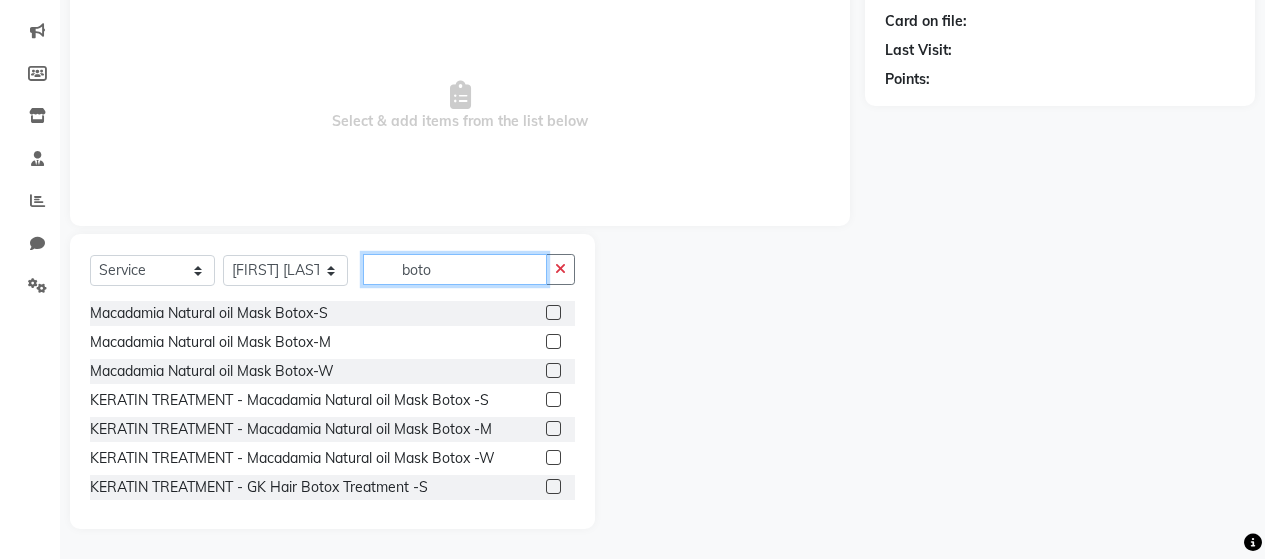click on "boto" 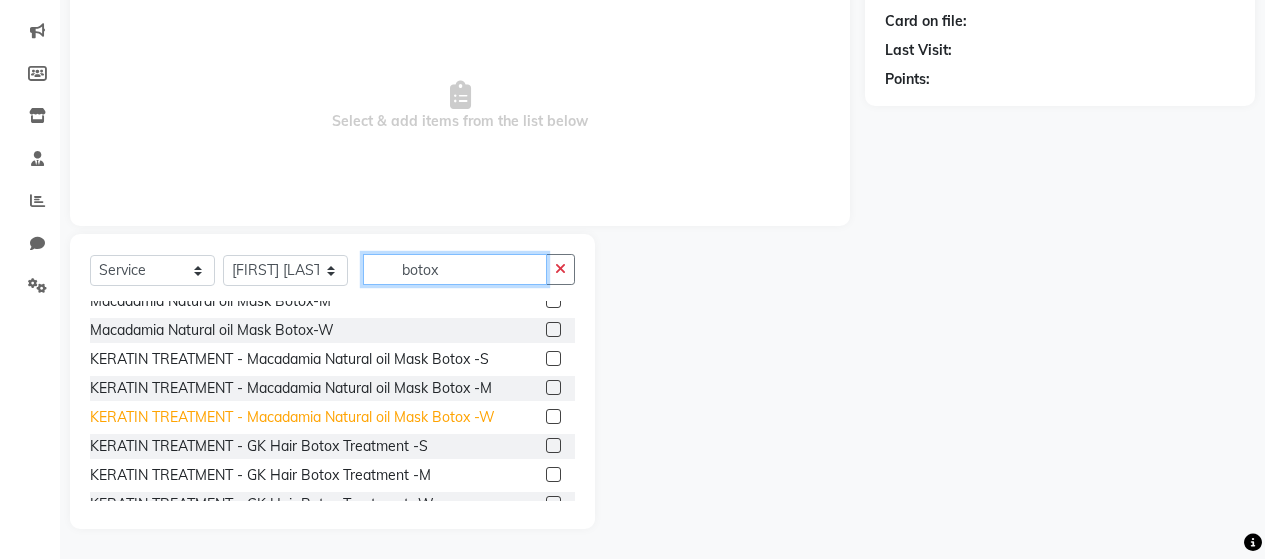 scroll, scrollTop: 61, scrollLeft: 0, axis: vertical 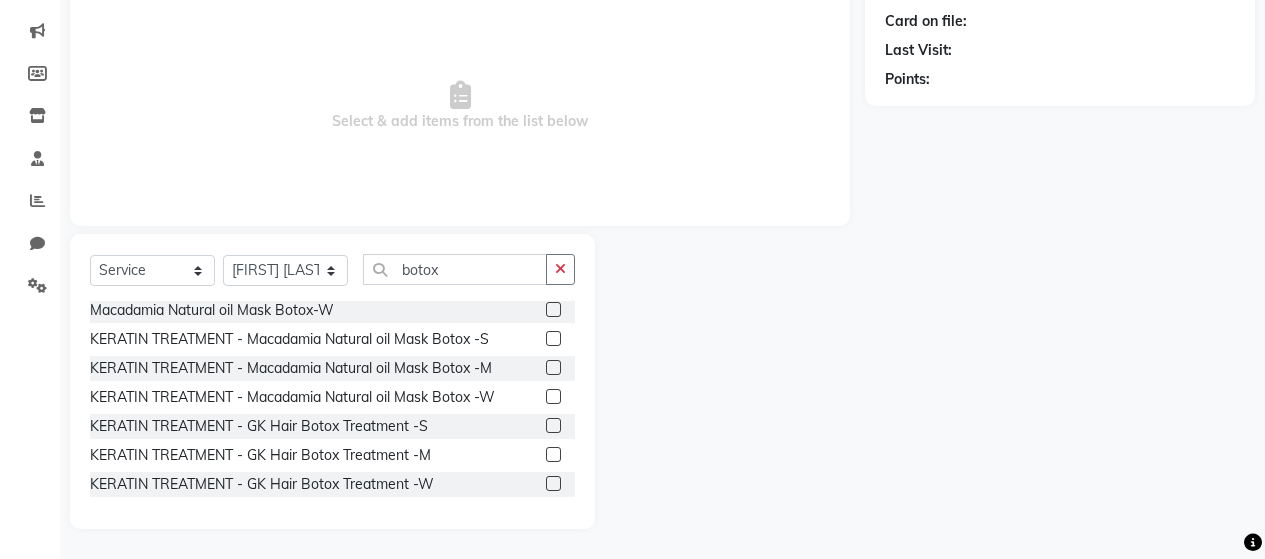 click 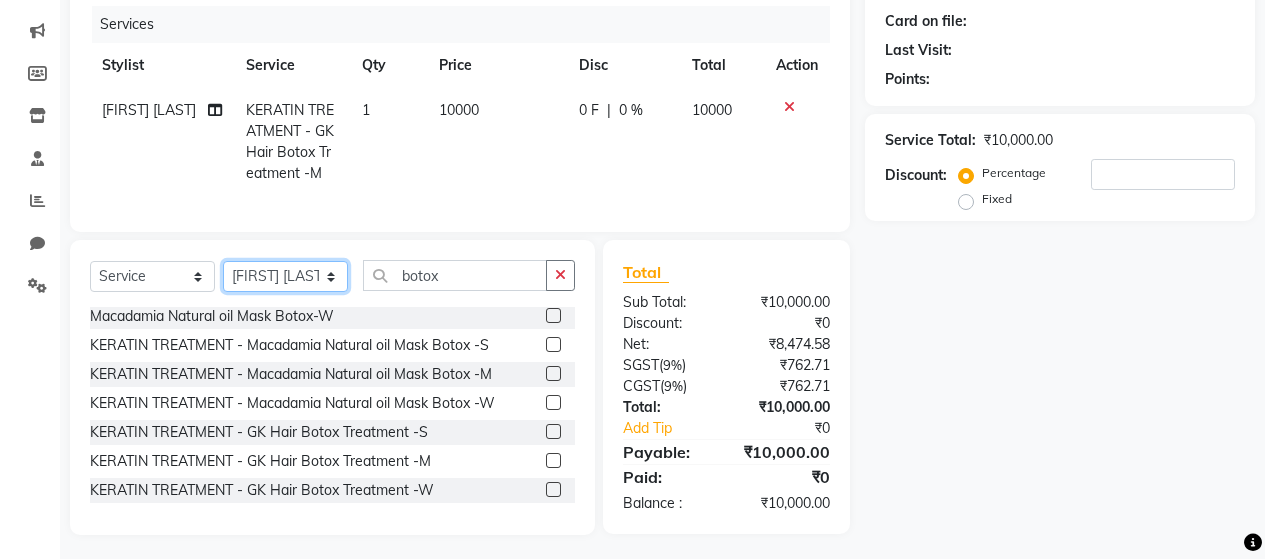 click on "Select Stylist [FIRST] [LAST] [FIRST] [LAST] [FIRST] [LAST] [FIRST] [LAST] [FIRST] [LAST] [FIRST] [LAST] [FIRST] [LAST] [FIRST] [LAST] [FIRST] [LAST] [FIRST] [LAST] [FIRST] [LAST] [FIRST] [LAST] [FIRST] [LAST] [FIRST] [LAST]" 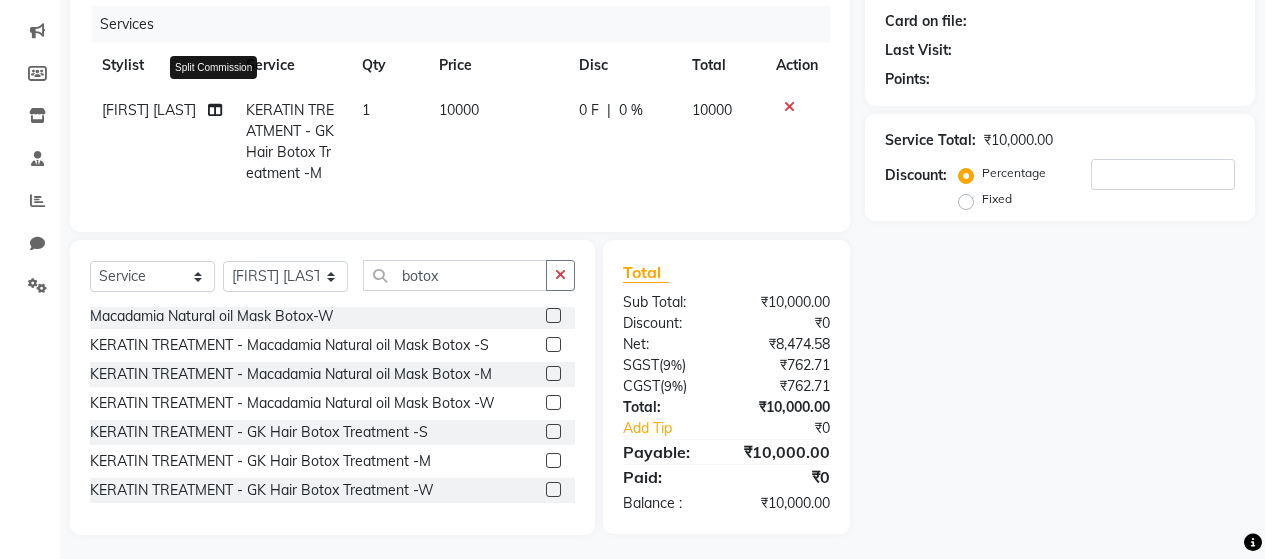 click 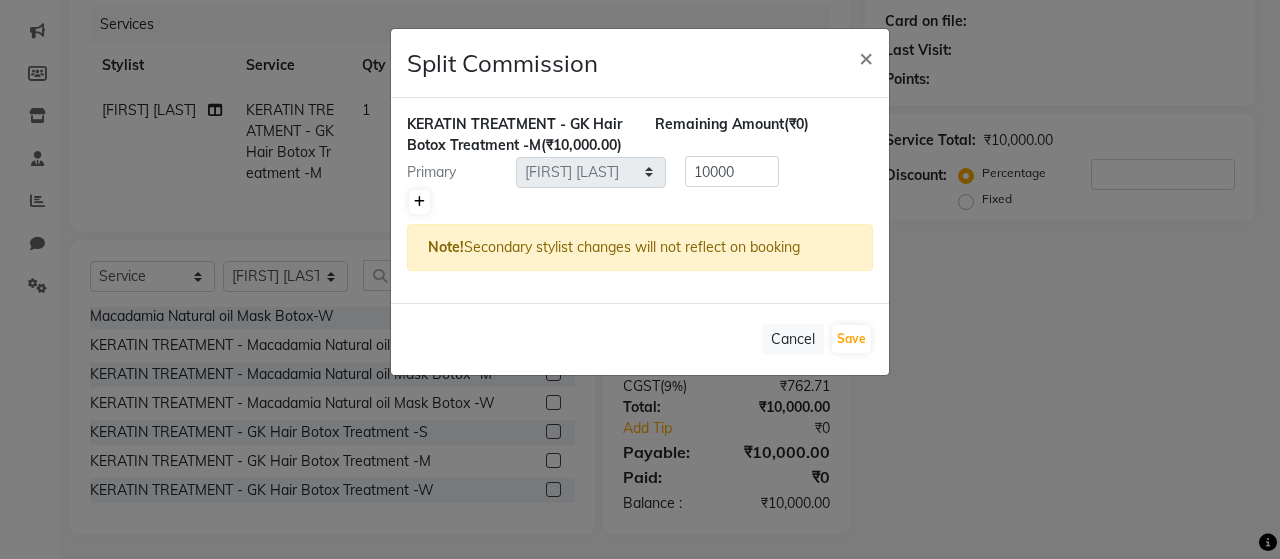 click 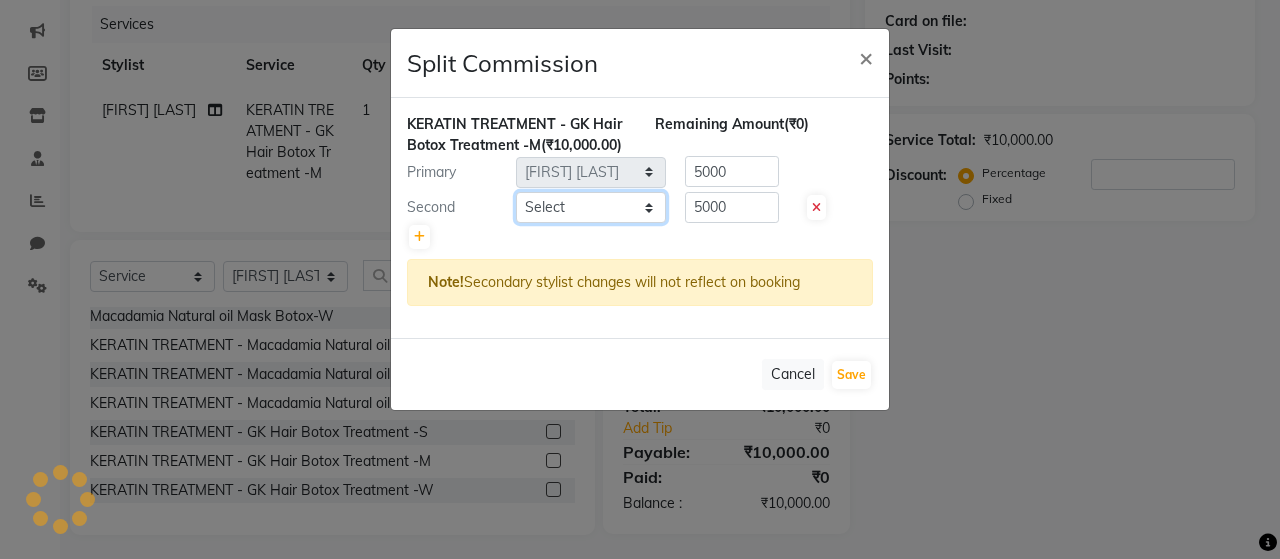 click on "Select [FIRST] [LAST] [FIRST] [LAST] [FIRST] [LAST] [FIRST] [LAST] [FIRST] [LAST] [FIRST] [LAST] [FIRST] [LAST] [FIRST] [LAST] [FIRST] [LAST] [FIRST] [LAST] [FIRST] [LAST] [FIRST] [LAST] [FIRST] [LAST] [FIRST] [LAST] [FIRST] [LAST] [FIRST] [LAST]" 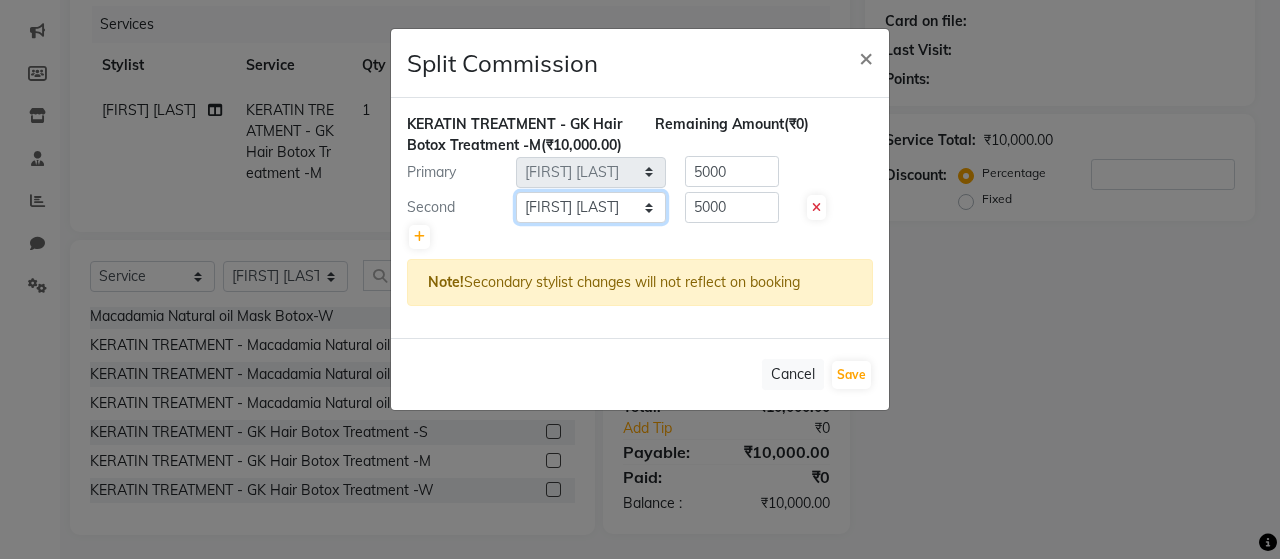 click on "Select [FIRST] [LAST] [FIRST] [LAST] [FIRST] [LAST] [FIRST] [LAST] [FIRST] [LAST] [FIRST] [LAST] [FIRST] [LAST] [FIRST] [LAST] [FIRST] [LAST] [FIRST] [LAST] [FIRST] [LAST] [FIRST] [LAST] [FIRST] [LAST] [FIRST] [LAST] [FIRST] [LAST] [FIRST] [LAST]" 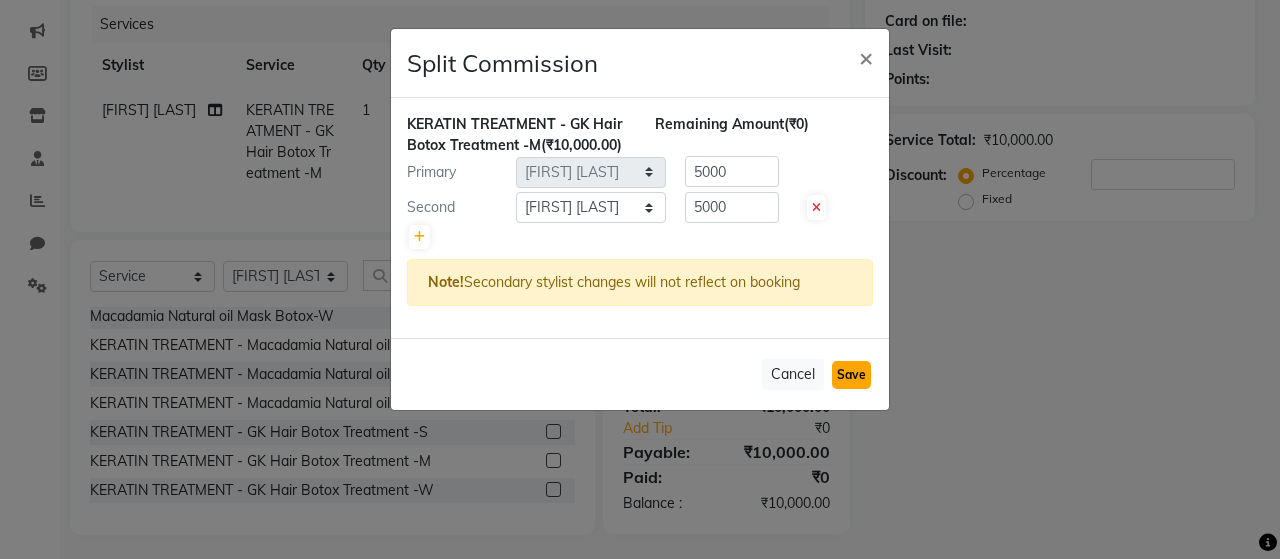 click on "Save" 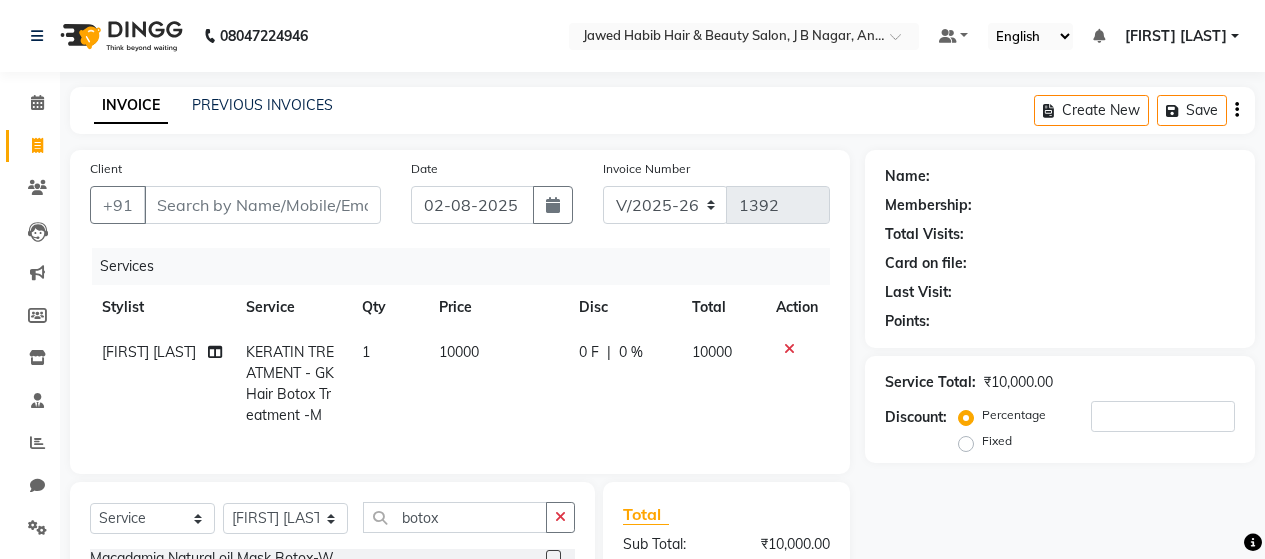 scroll, scrollTop: 263, scrollLeft: 0, axis: vertical 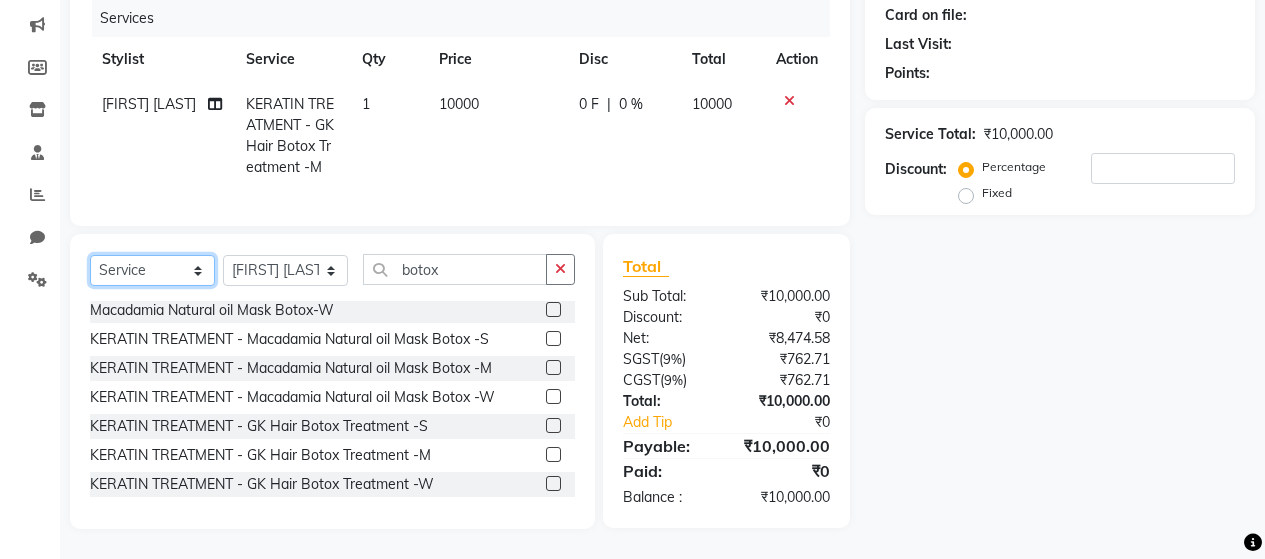 click on "Select  Service  Product  Membership  Package Voucher Prepaid Gift Card" 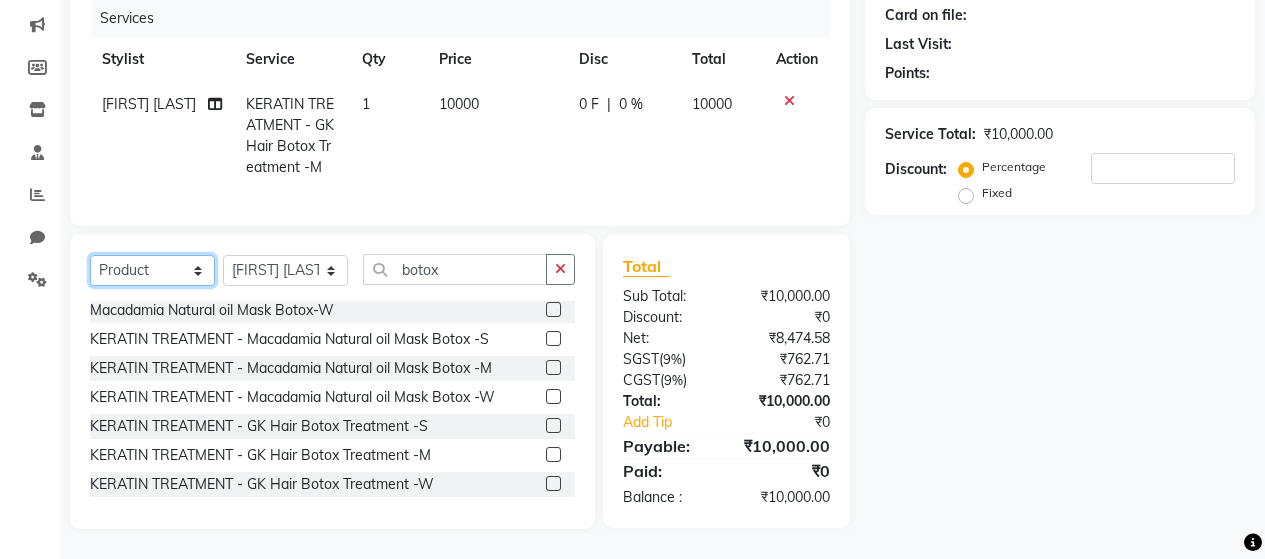 click on "Select  Service  Product  Membership  Package Voucher Prepaid Gift Card" 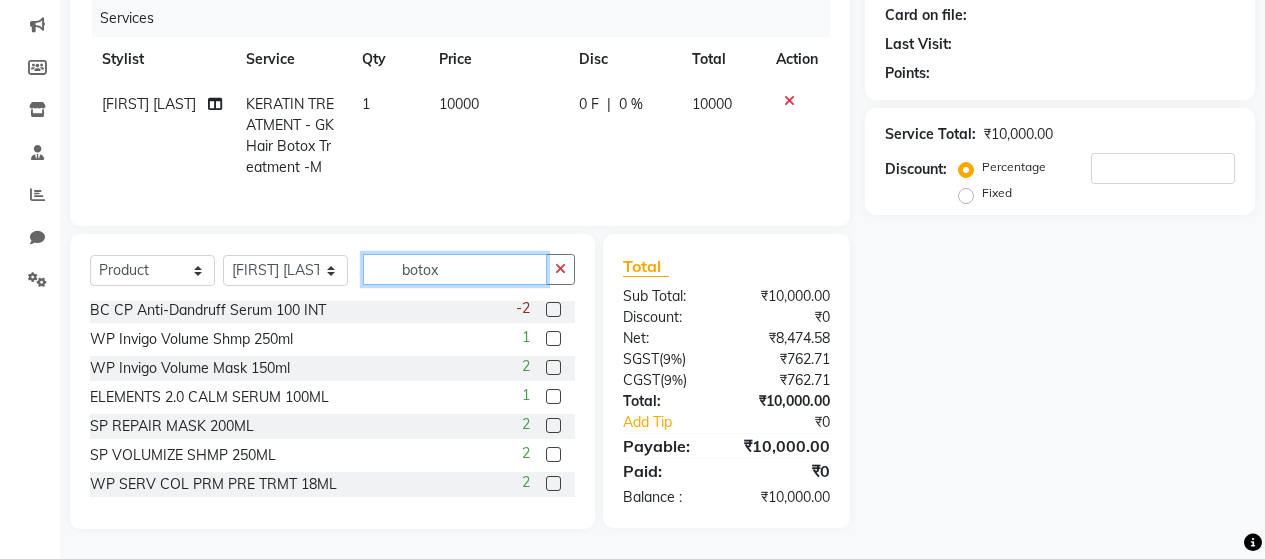 click on "botox" 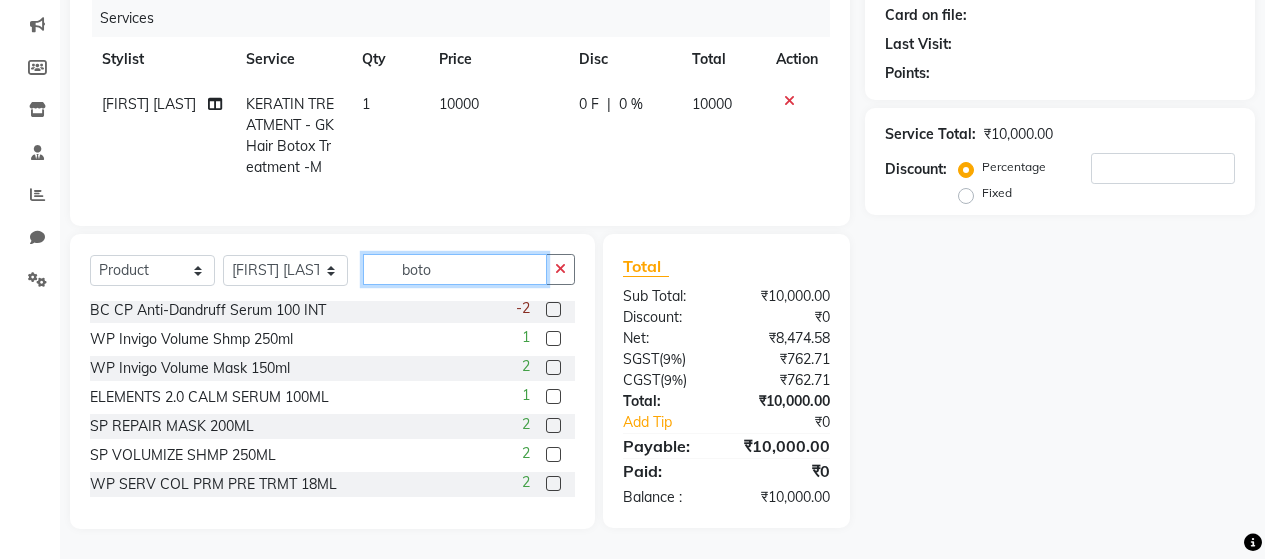 scroll, scrollTop: 0, scrollLeft: 0, axis: both 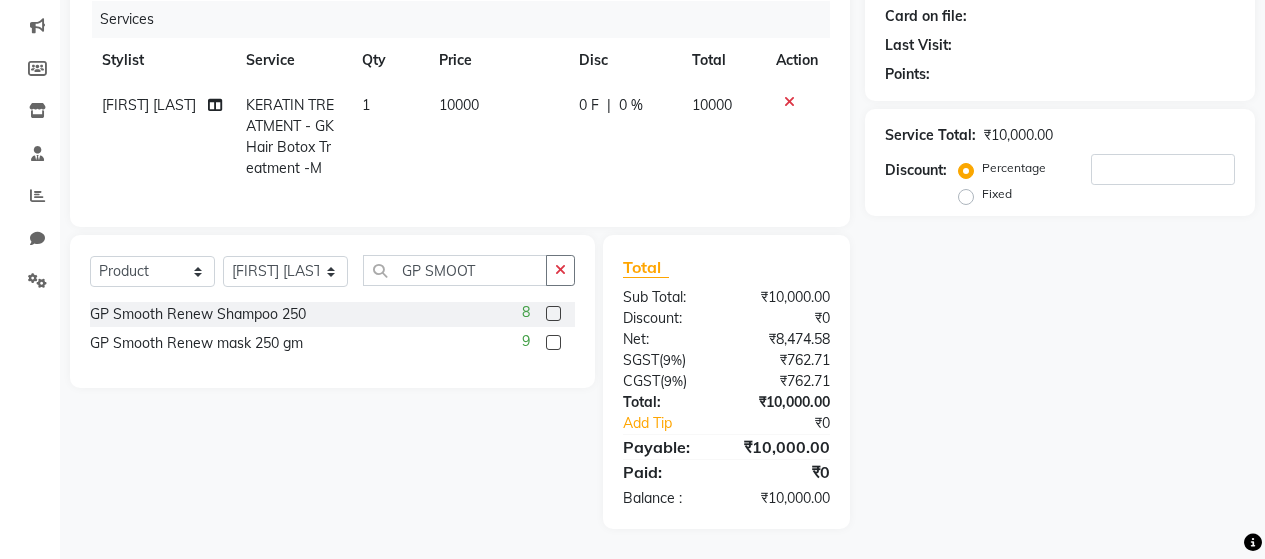 click 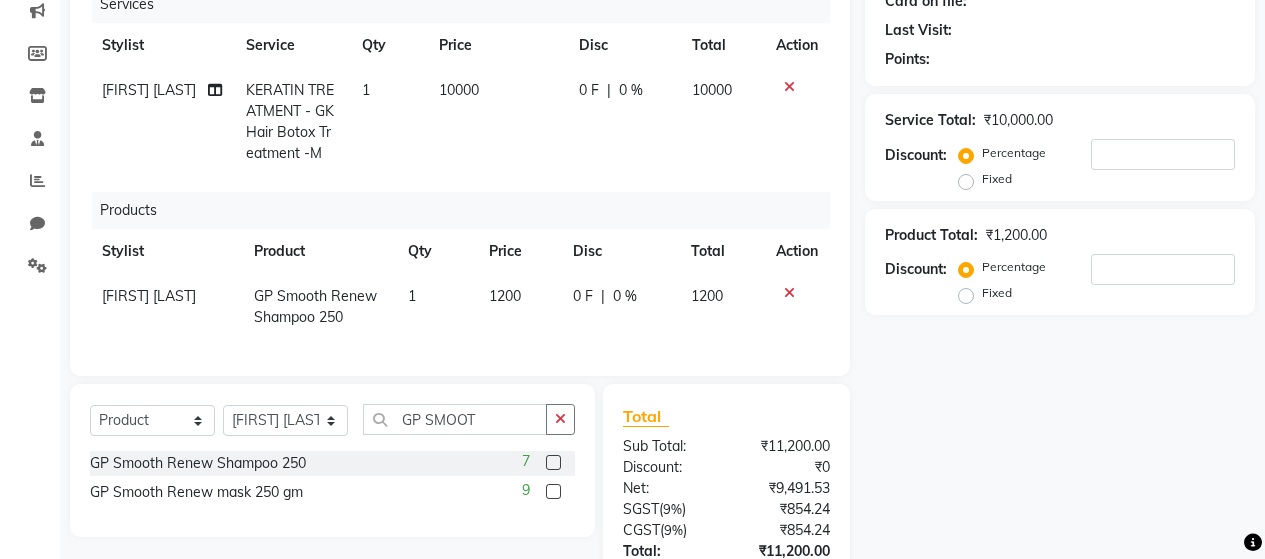 click 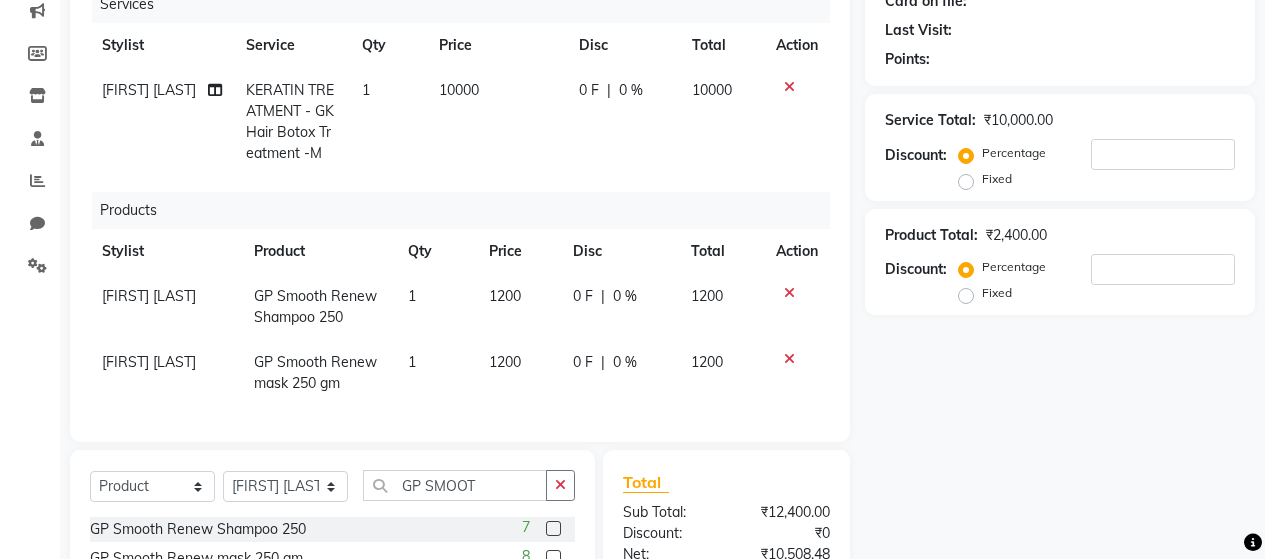 scroll, scrollTop: 162, scrollLeft: 0, axis: vertical 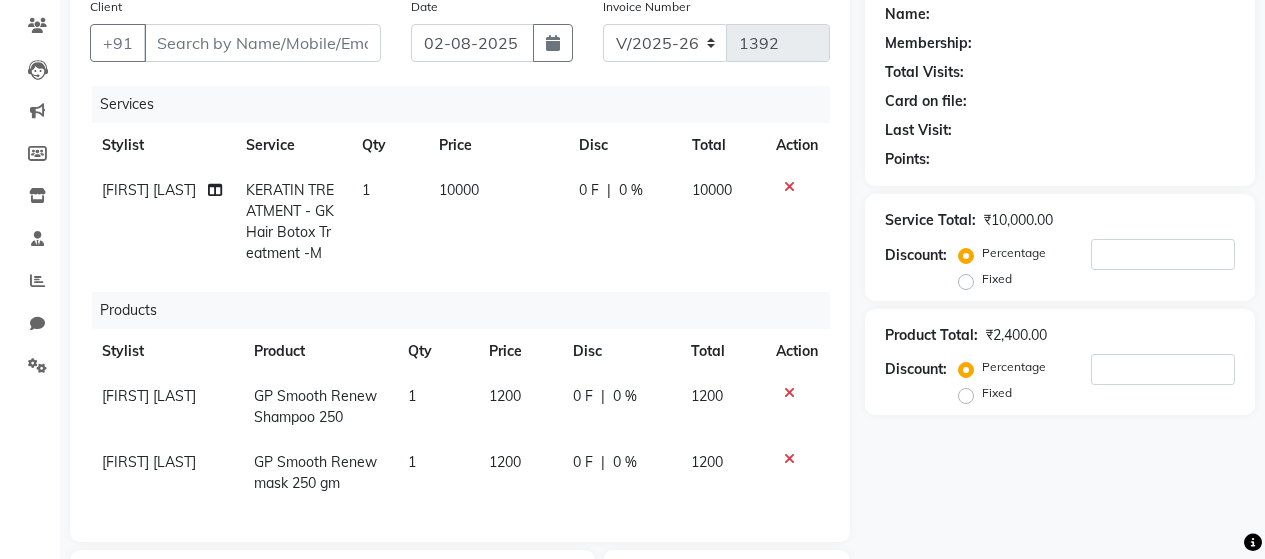 click on "[FIRST] [LAST]" 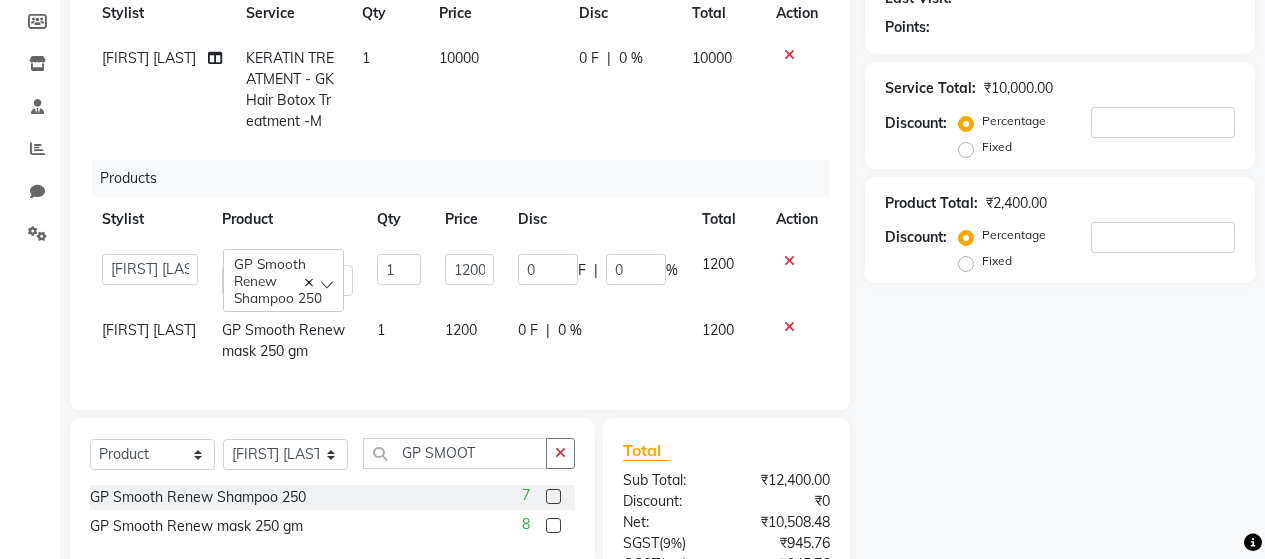 scroll, scrollTop: 362, scrollLeft: 0, axis: vertical 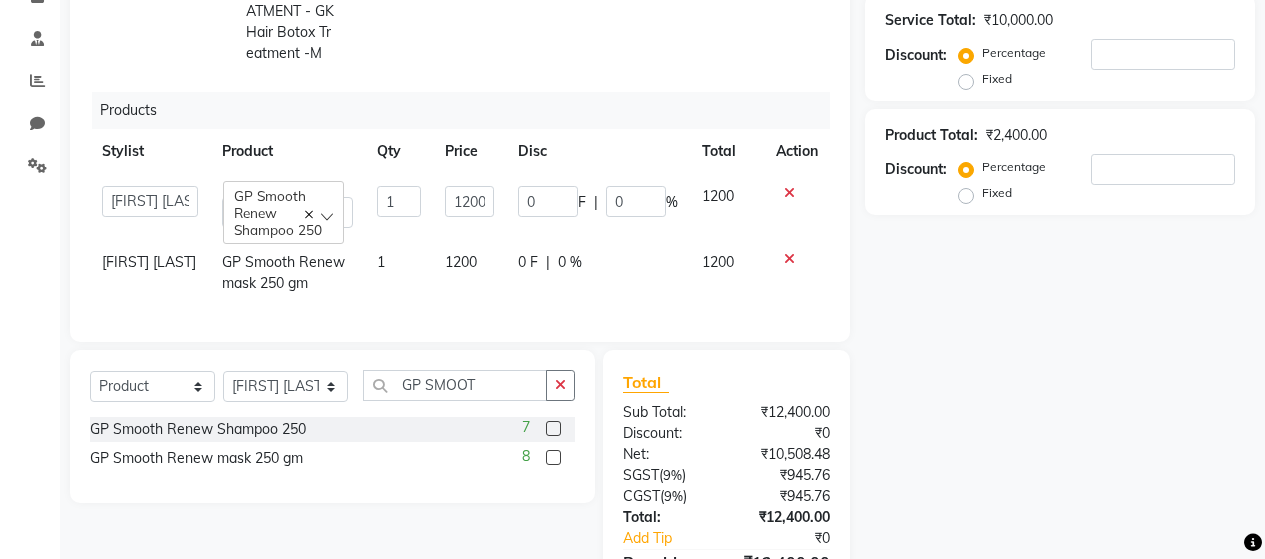 click on "1" 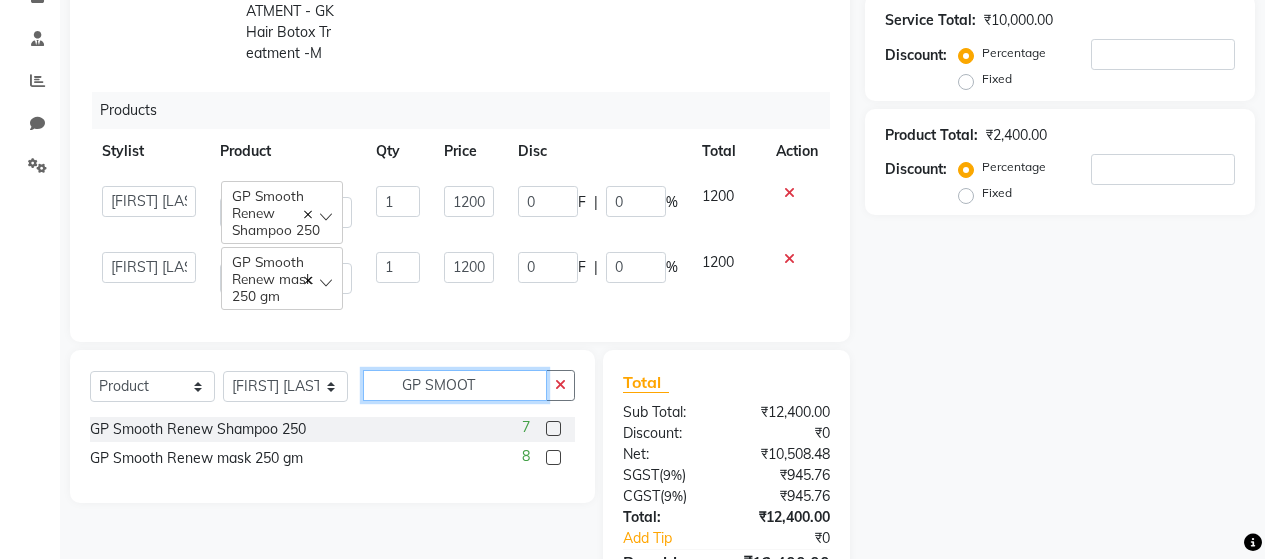 click on "GP SMOOT" 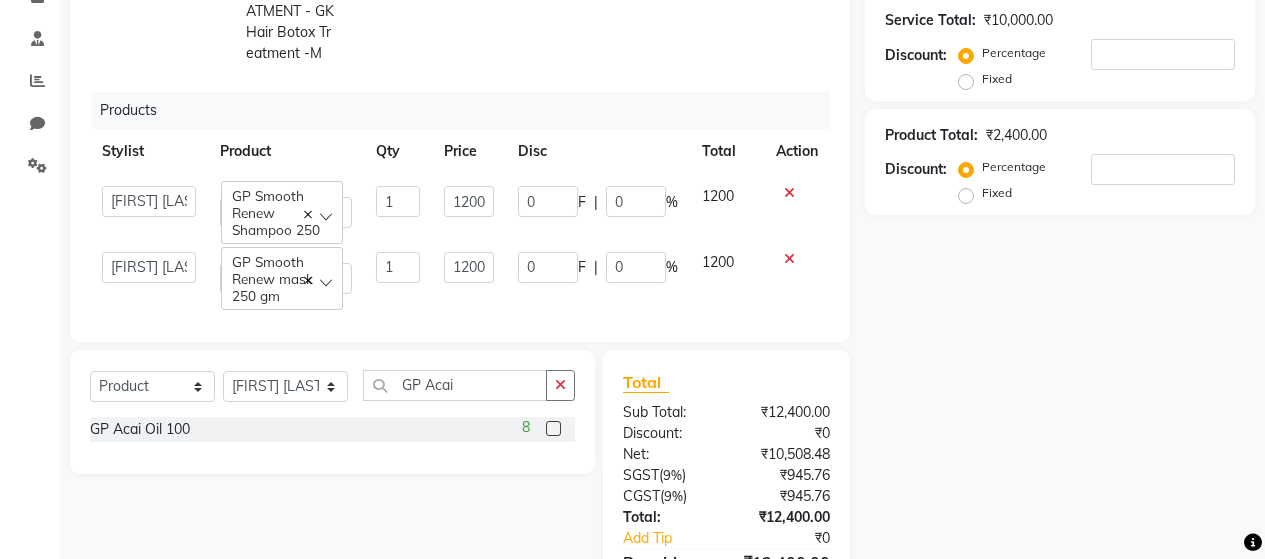 click 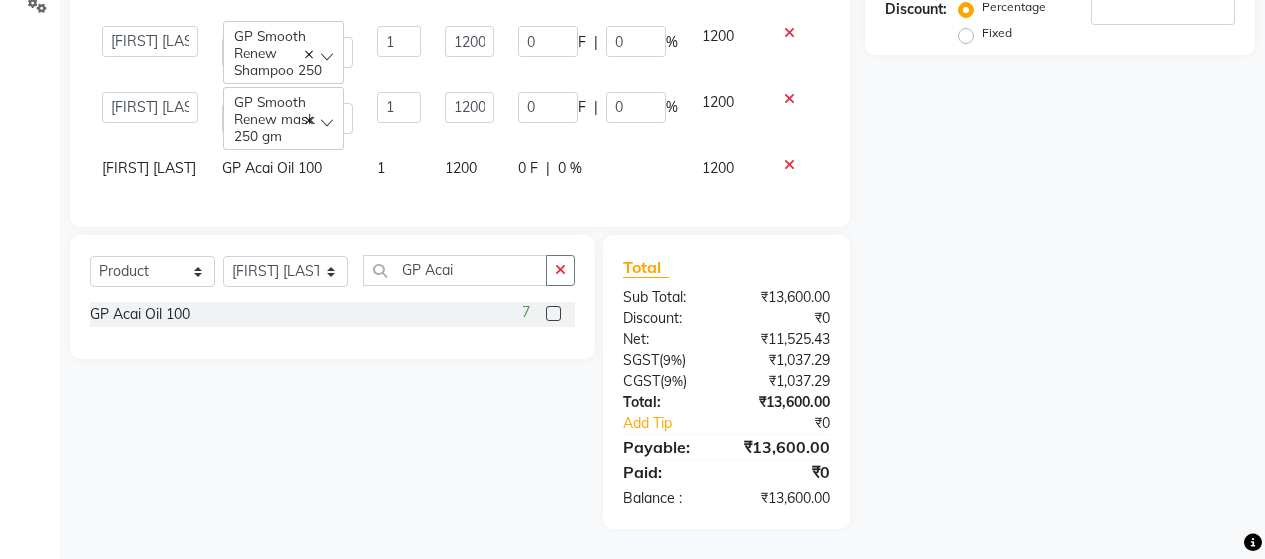 scroll, scrollTop: 337, scrollLeft: 0, axis: vertical 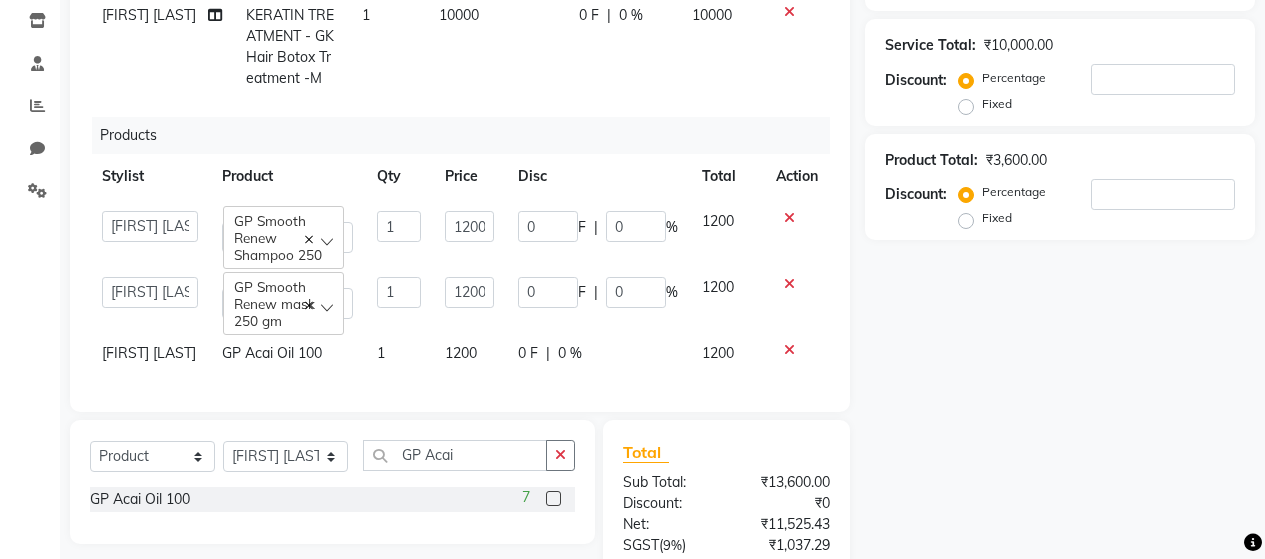drag, startPoint x: 486, startPoint y: 351, endPoint x: 476, endPoint y: 358, distance: 12.206555 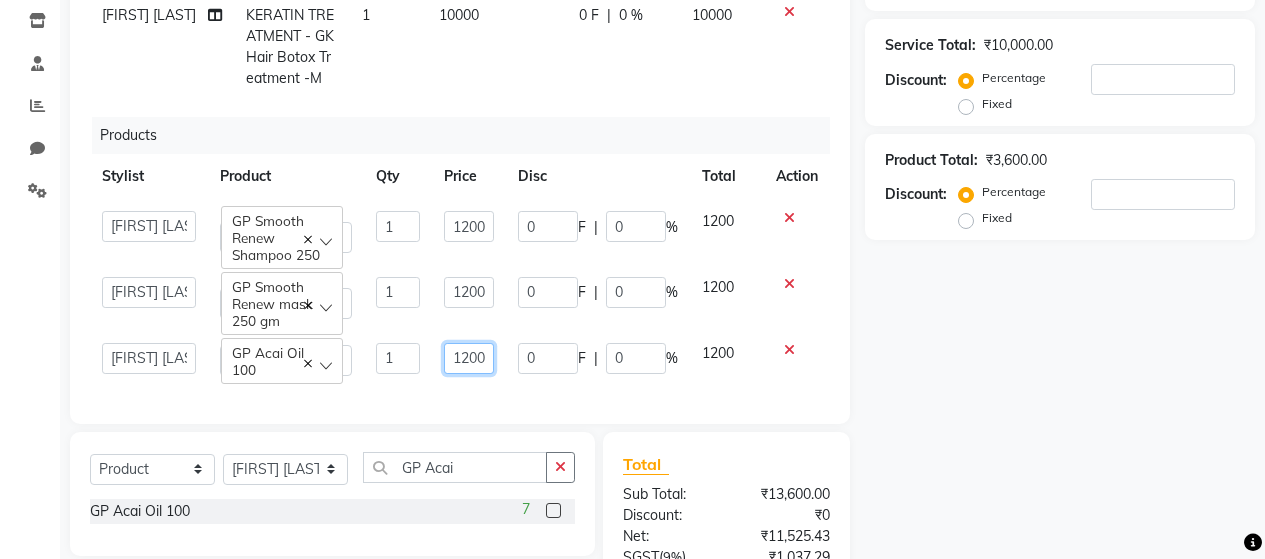 click on "1200" 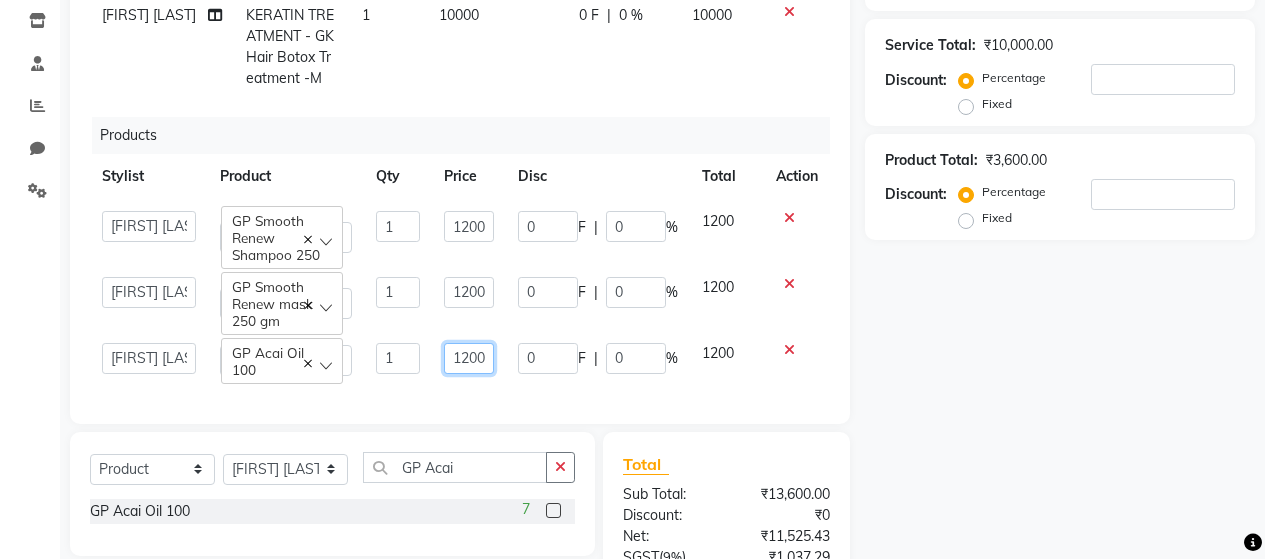 click on "1200" 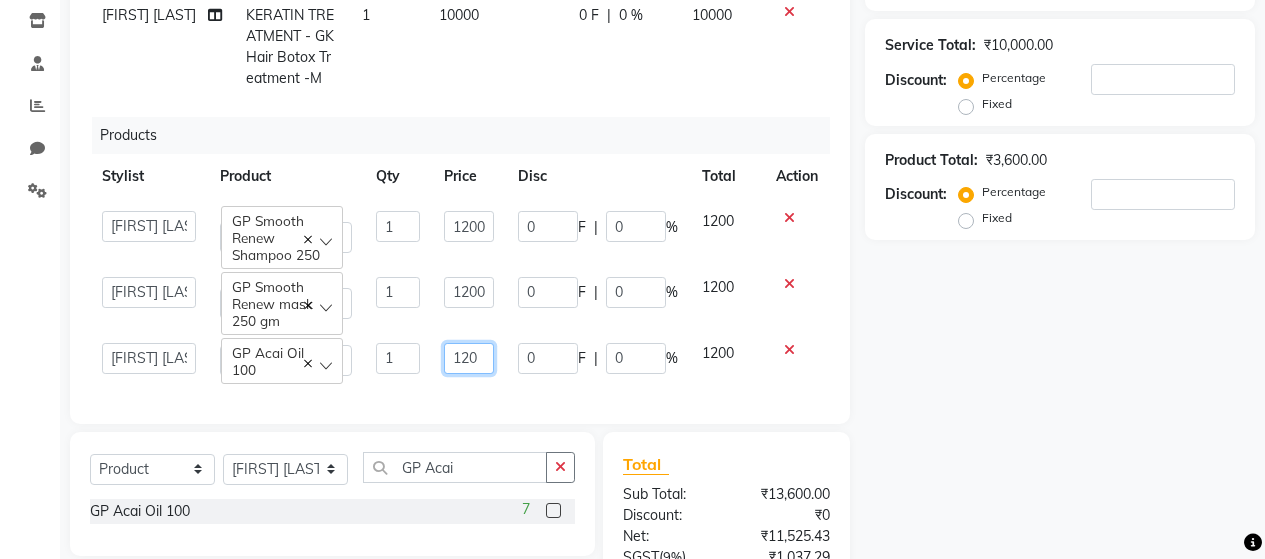 scroll, scrollTop: 0, scrollLeft: 0, axis: both 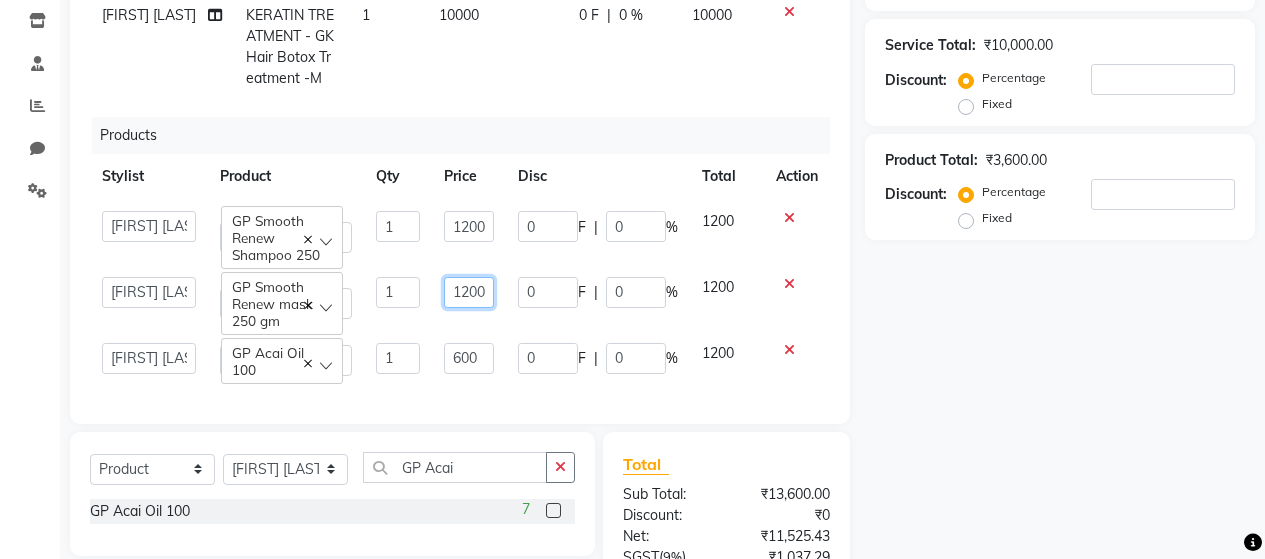 click on "1200" 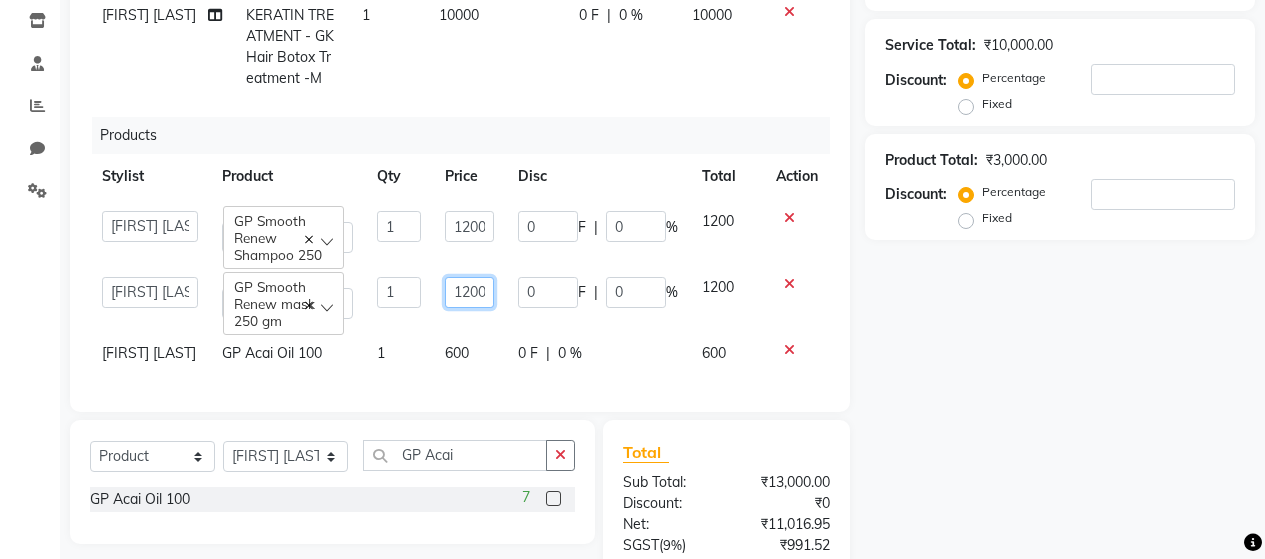 click on "1200" 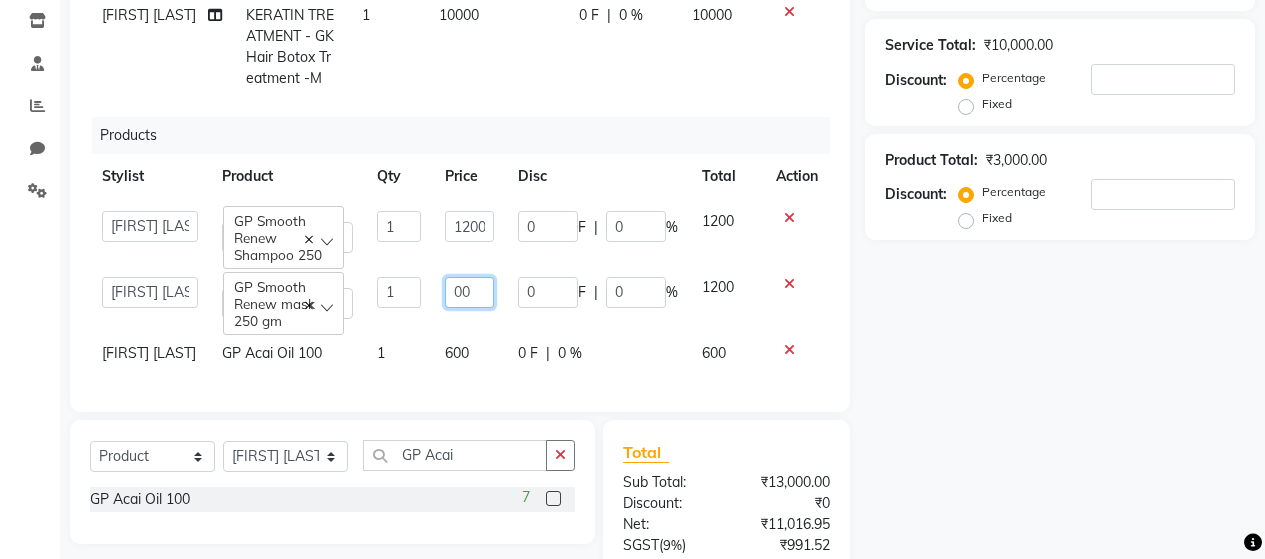 click on "00" 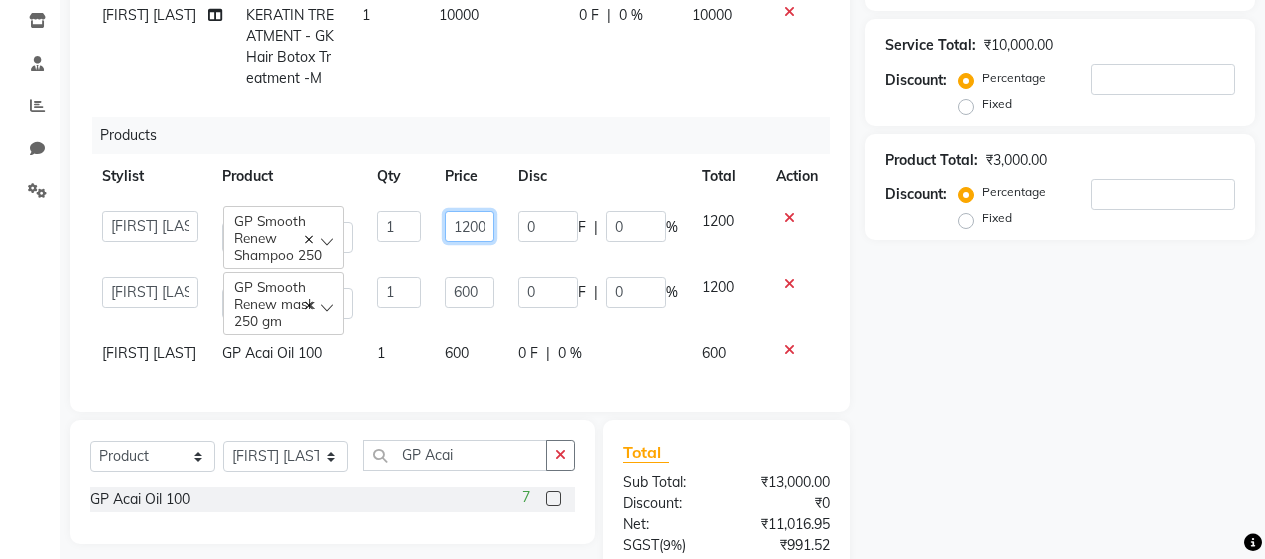 click on "1200" 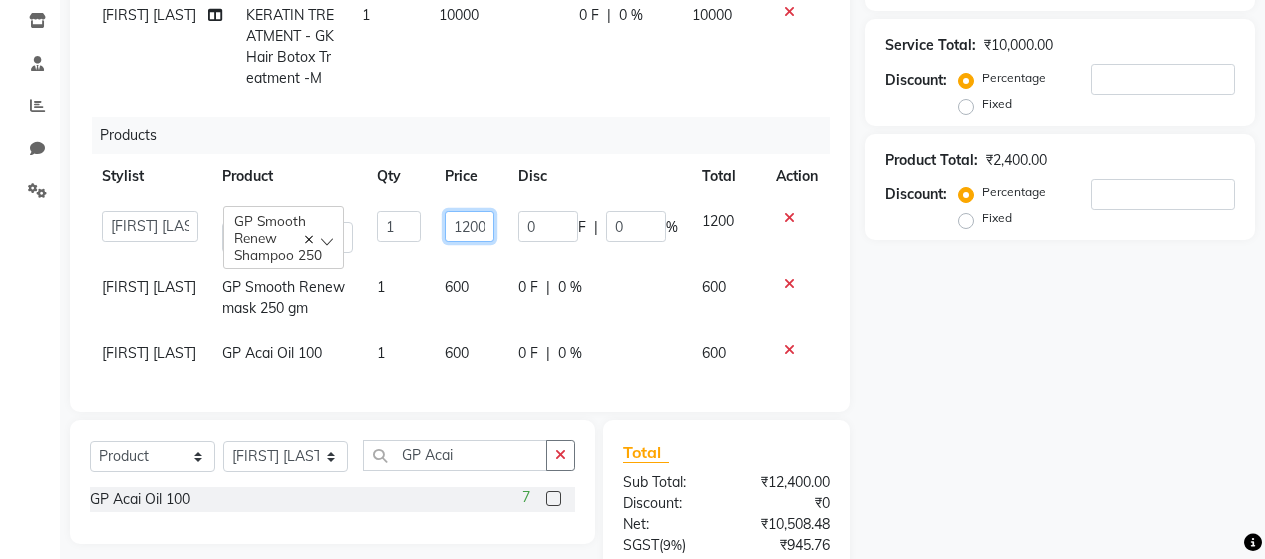 click on "1200" 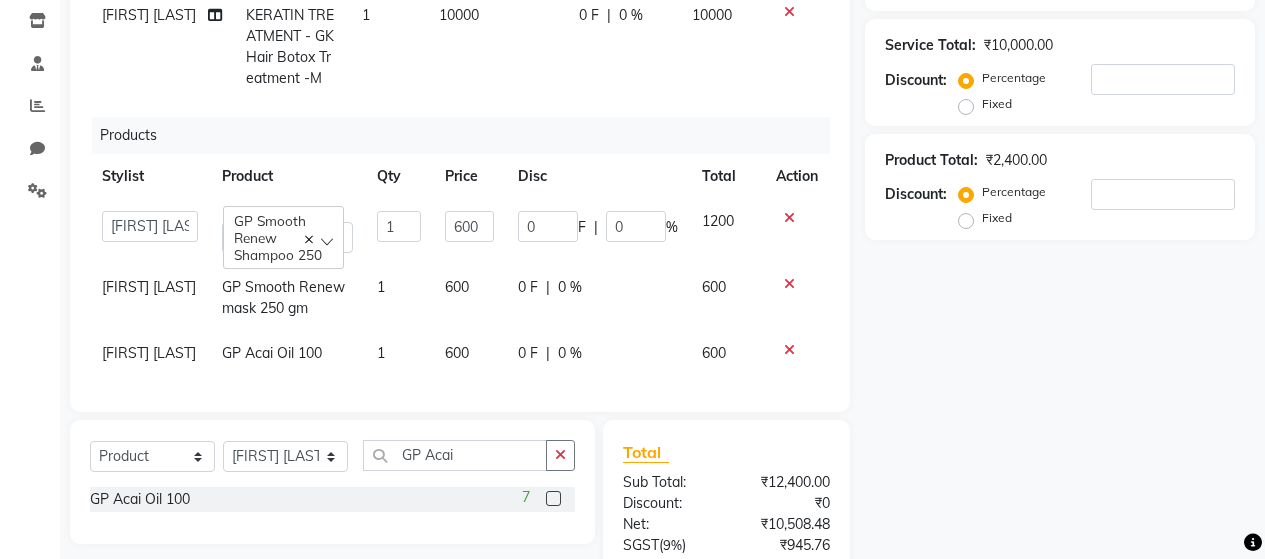 click on "600" 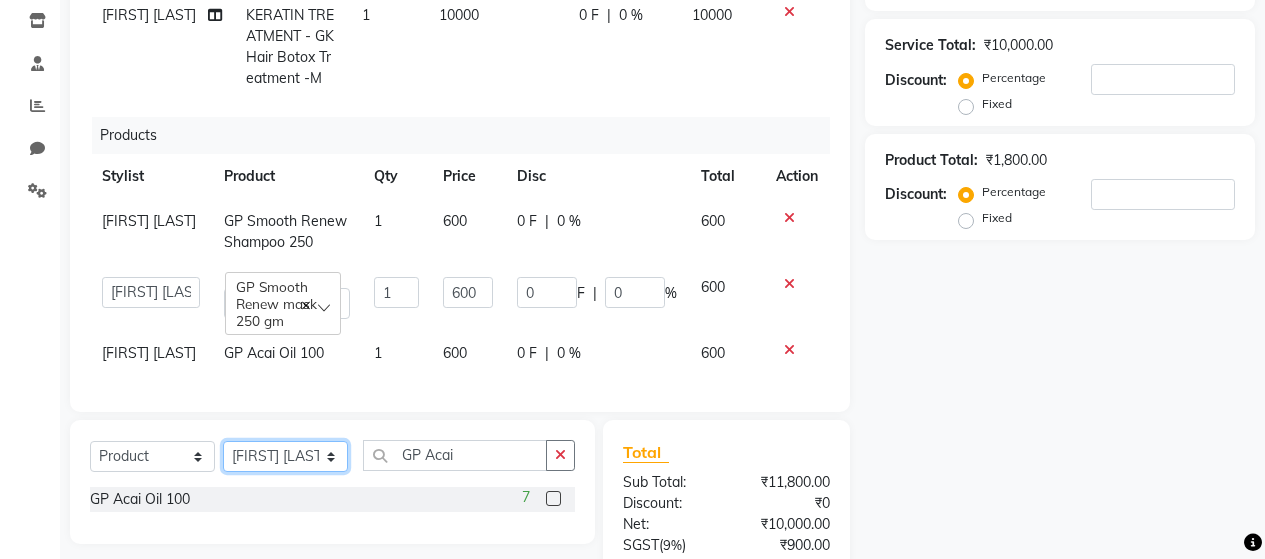 click on "Select Stylist [FIRST] [LAST] [FIRST] [LAST] [FIRST] [LAST] [FIRST] [LAST] [FIRST] [LAST] [FIRST] [LAST] [FIRST] [LAST] [FIRST] [LAST] [FIRST] [LAST] [FIRST] [LAST] [FIRST] [LAST] [FIRST] [LAST] [FIRST] [LAST] [FIRST] [LAST]" 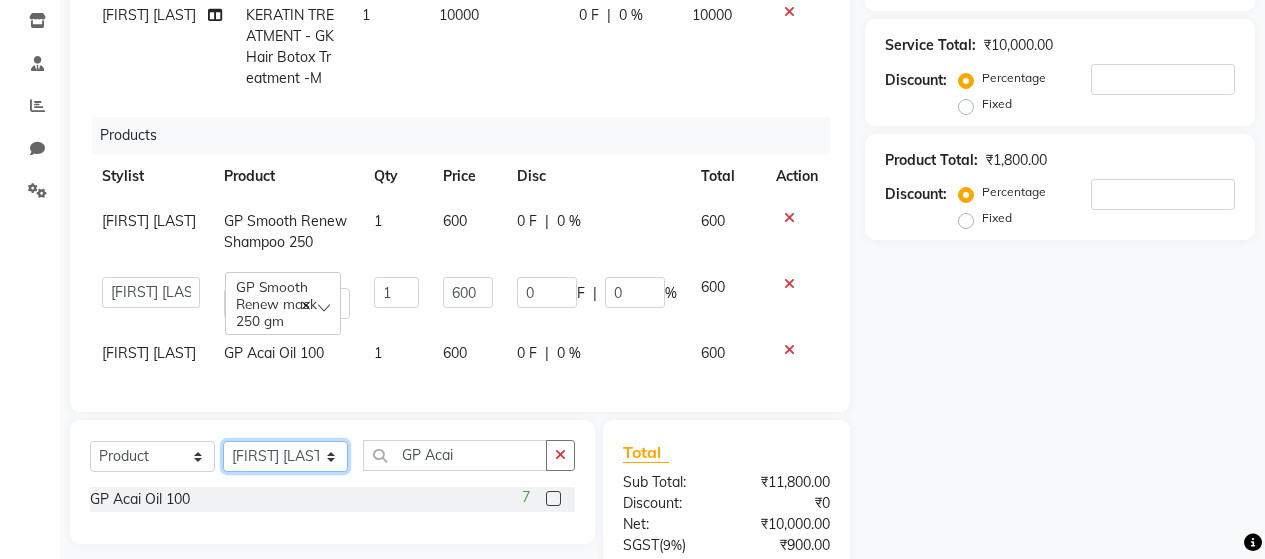 click on "Select Stylist [FIRST] [LAST] [FIRST] [LAST] [FIRST] [LAST] [FIRST] [LAST] [FIRST] [LAST] [FIRST] [LAST] [FIRST] [LAST] [FIRST] [LAST] [FIRST] [LAST] [FIRST] [LAST] [FIRST] [LAST] [FIRST] [LAST] [FIRST] [LAST] [FIRST] [LAST]" 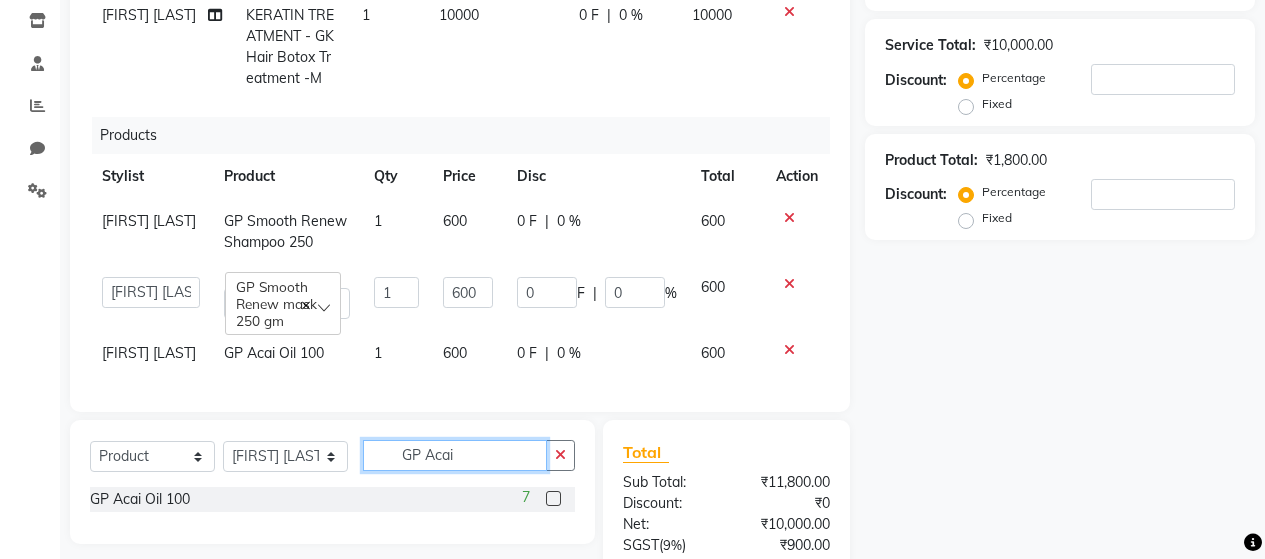 click on "GP [ABBREVIATION]" 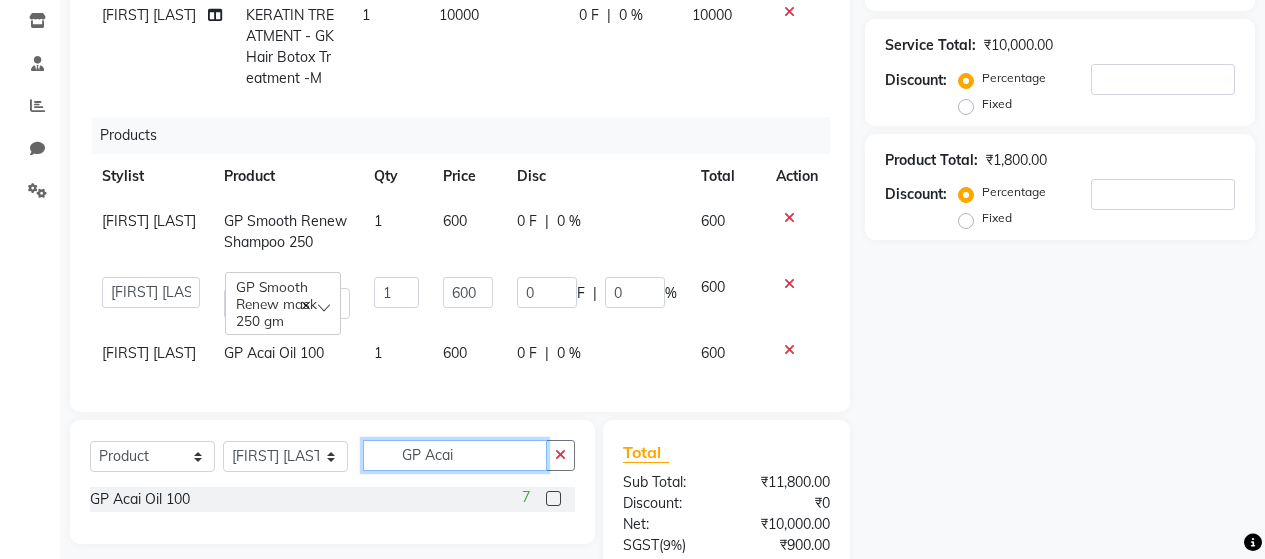 scroll, scrollTop: 437, scrollLeft: 0, axis: vertical 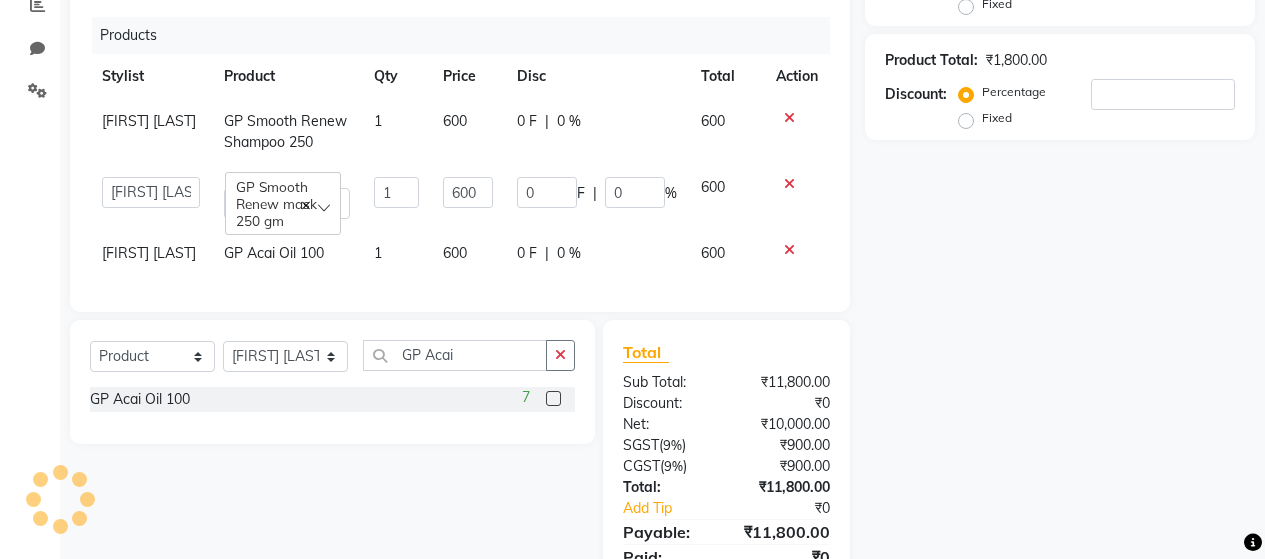 click 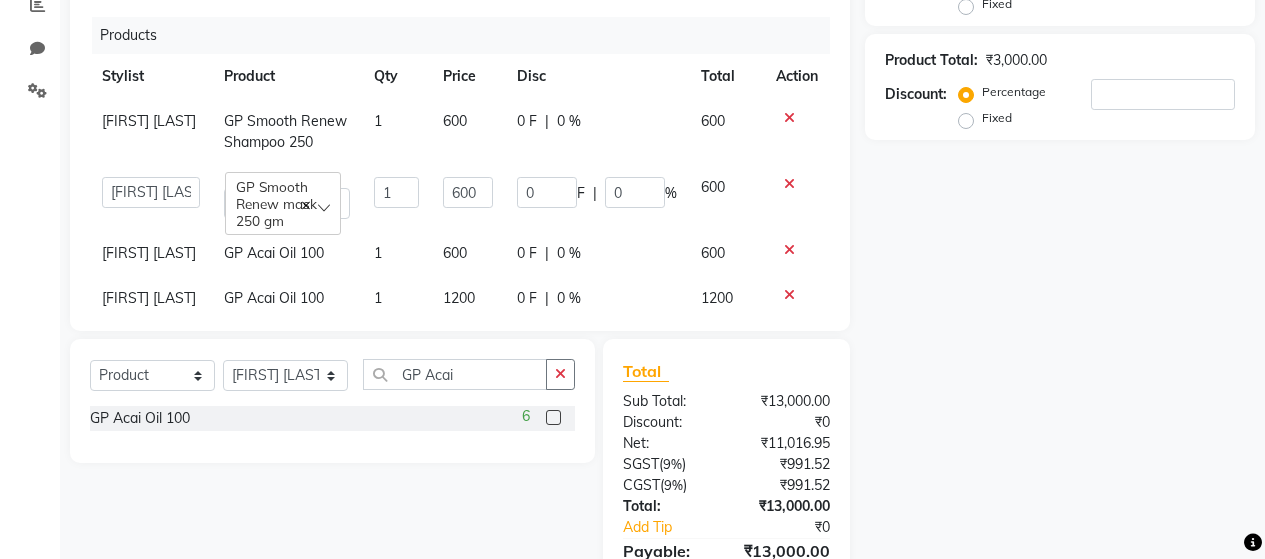 click on "600" 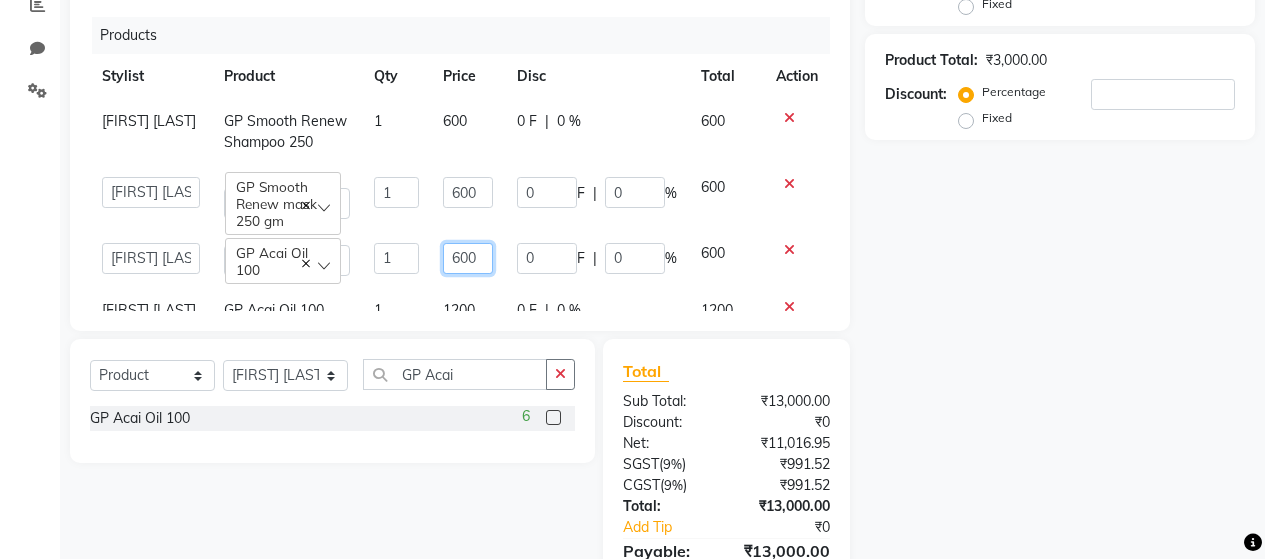 click on "600" 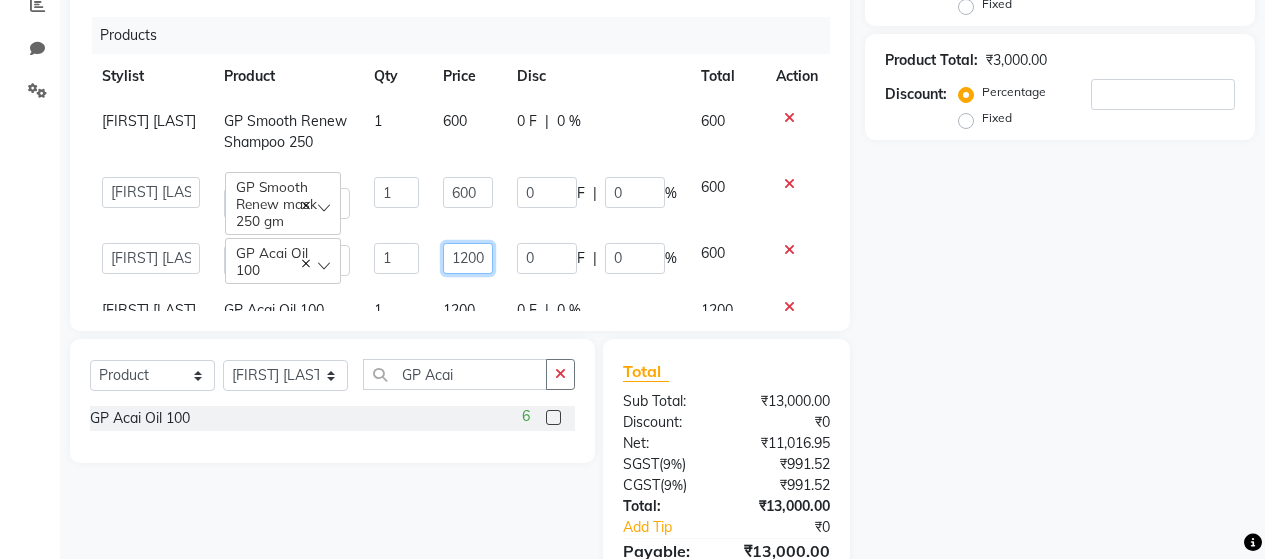 scroll, scrollTop: 0, scrollLeft: 3, axis: horizontal 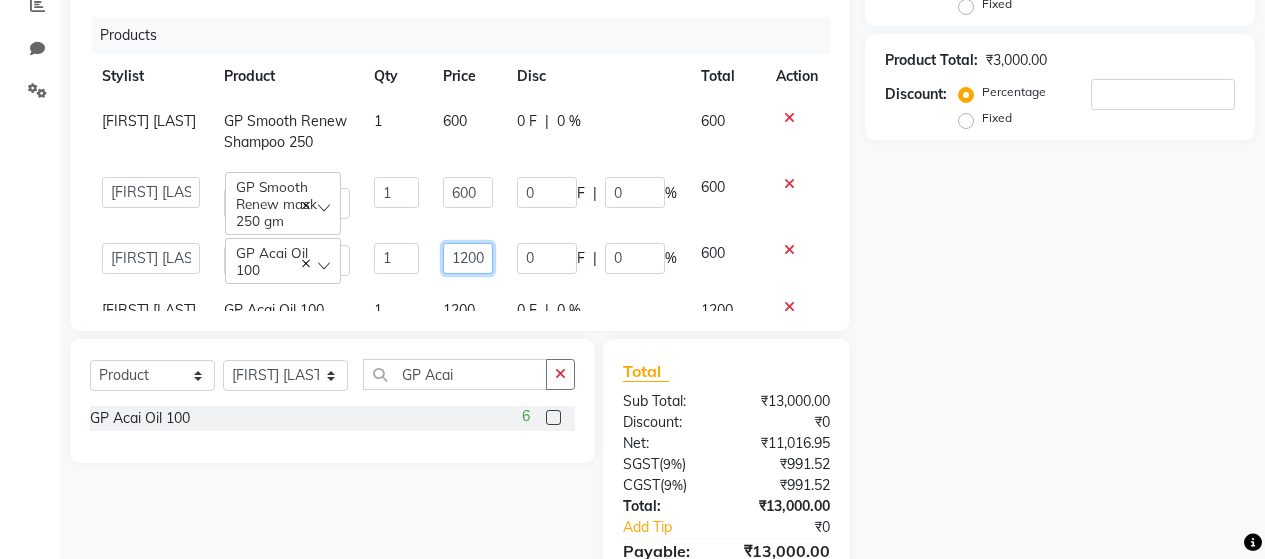 click on "1200" 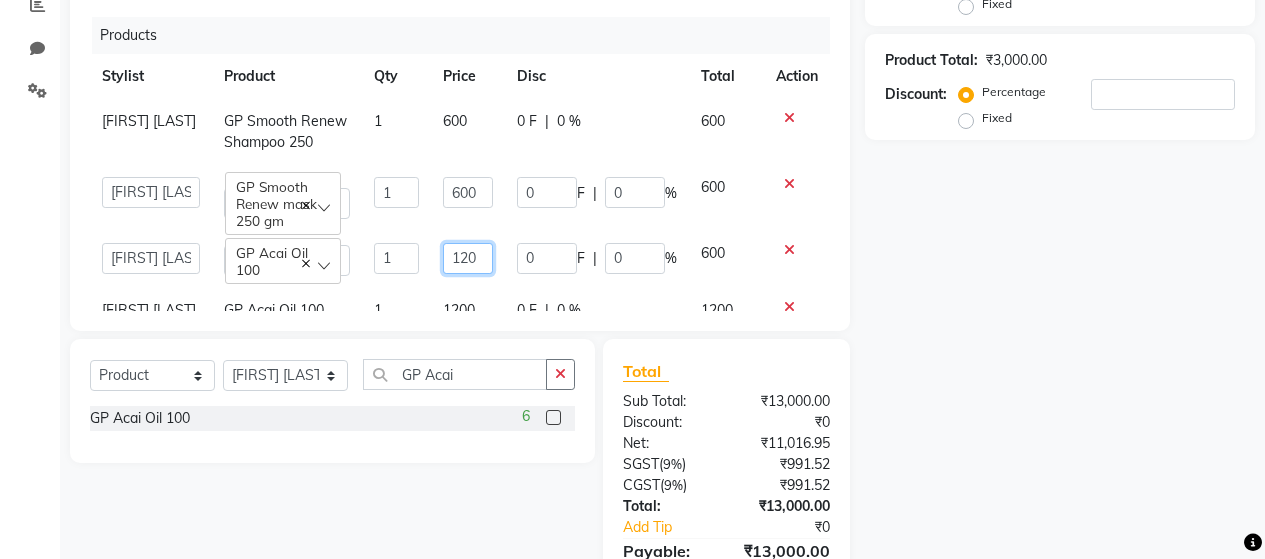 scroll, scrollTop: 0, scrollLeft: 0, axis: both 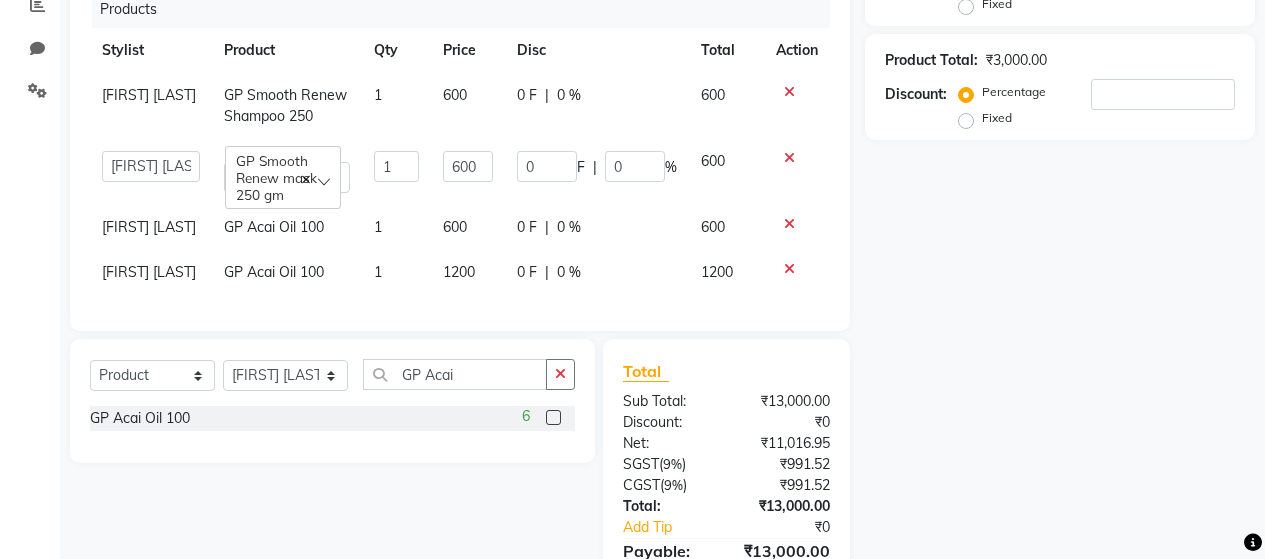 click 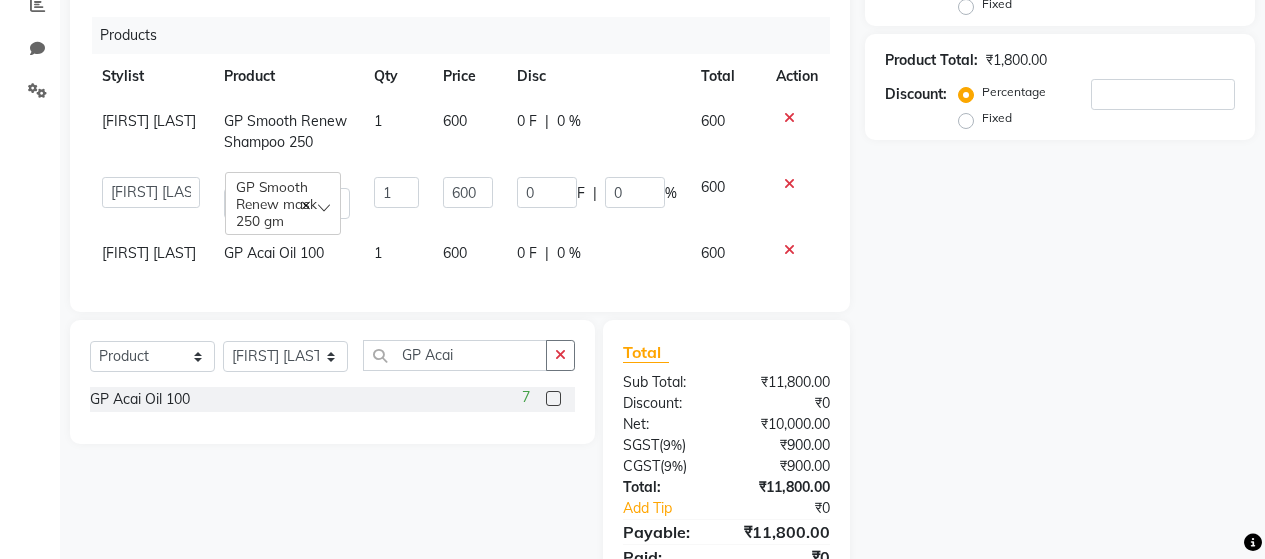 scroll, scrollTop: 0, scrollLeft: 0, axis: both 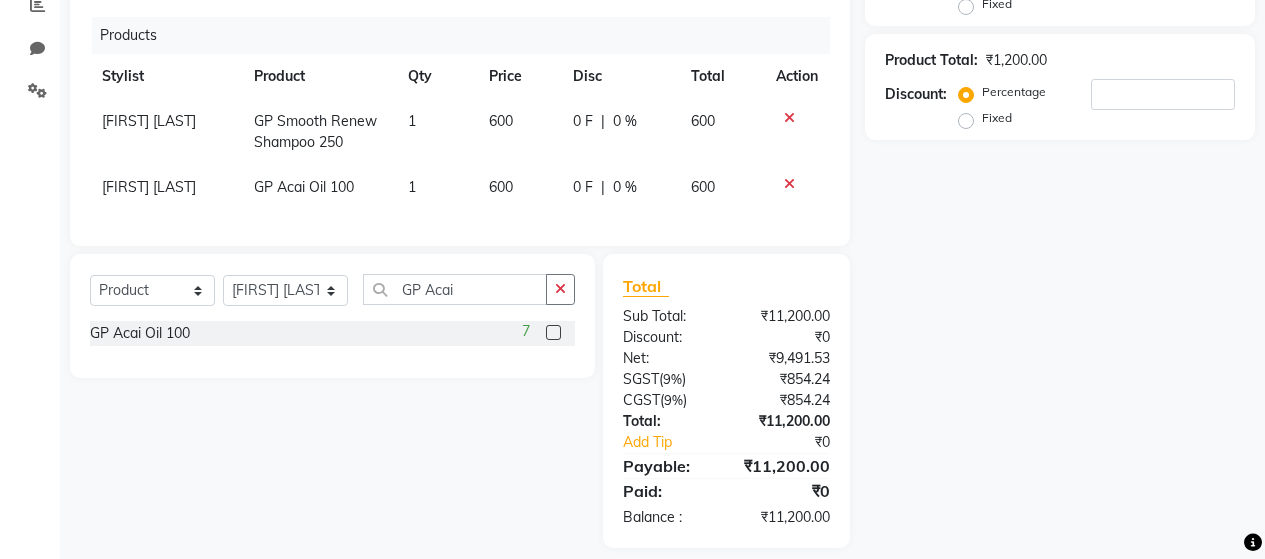 click on "600" 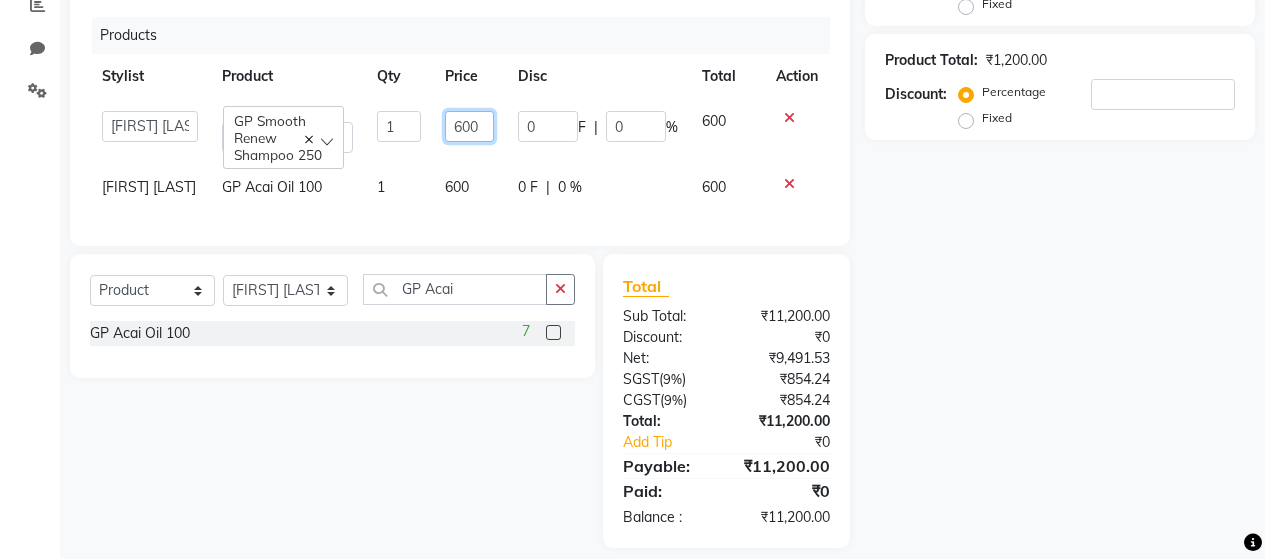 click on "600" 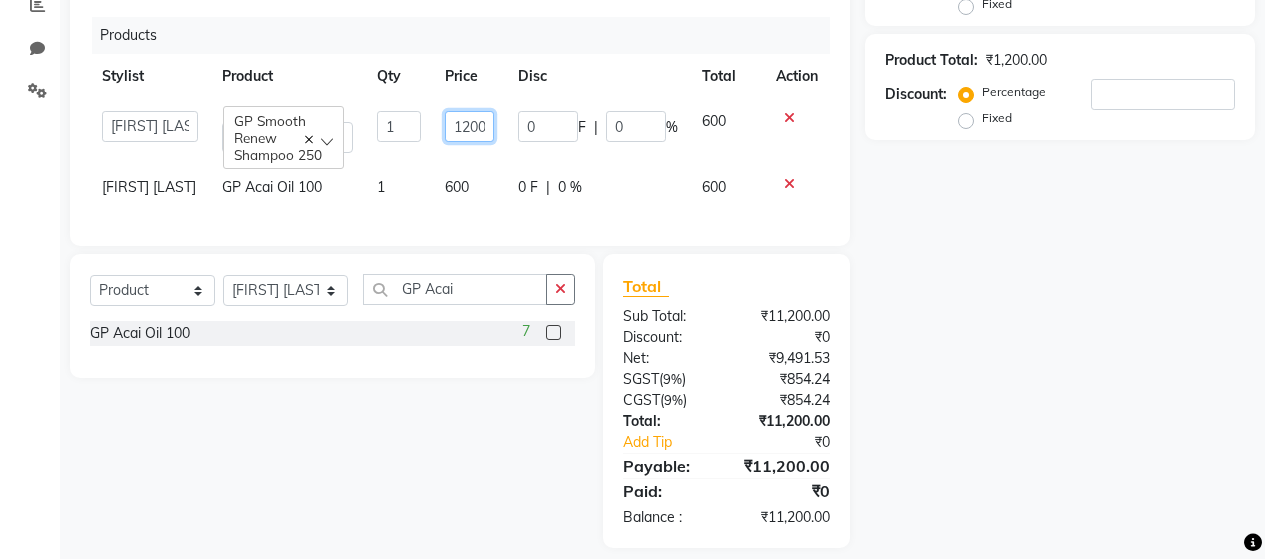 scroll, scrollTop: 0, scrollLeft: 2, axis: horizontal 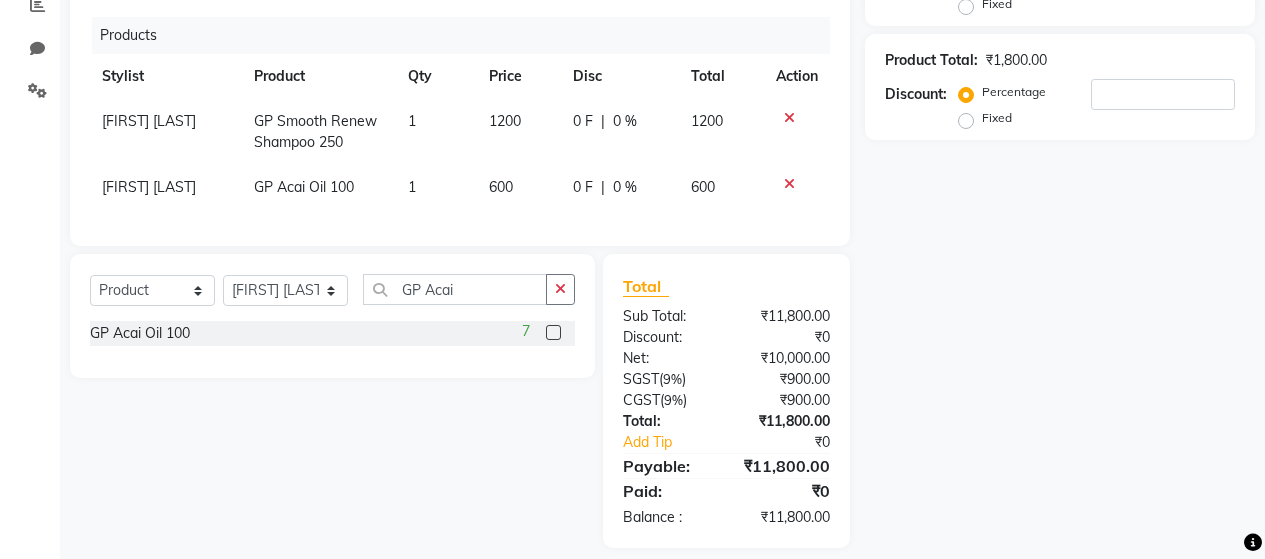 click on "0 F | 0 %" 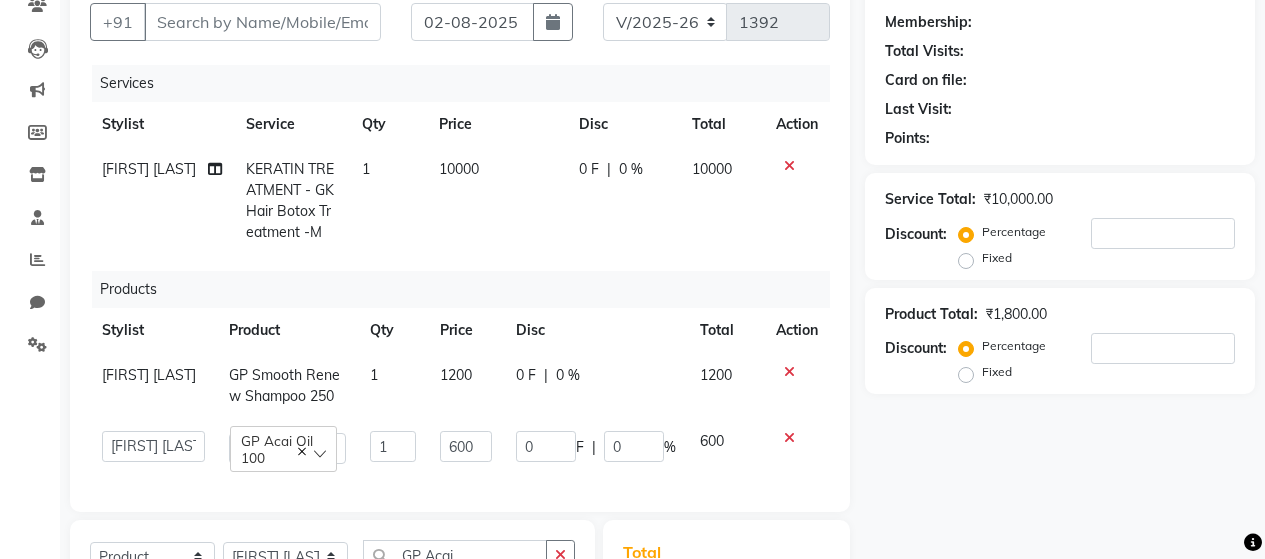 scroll, scrollTop: 483, scrollLeft: 0, axis: vertical 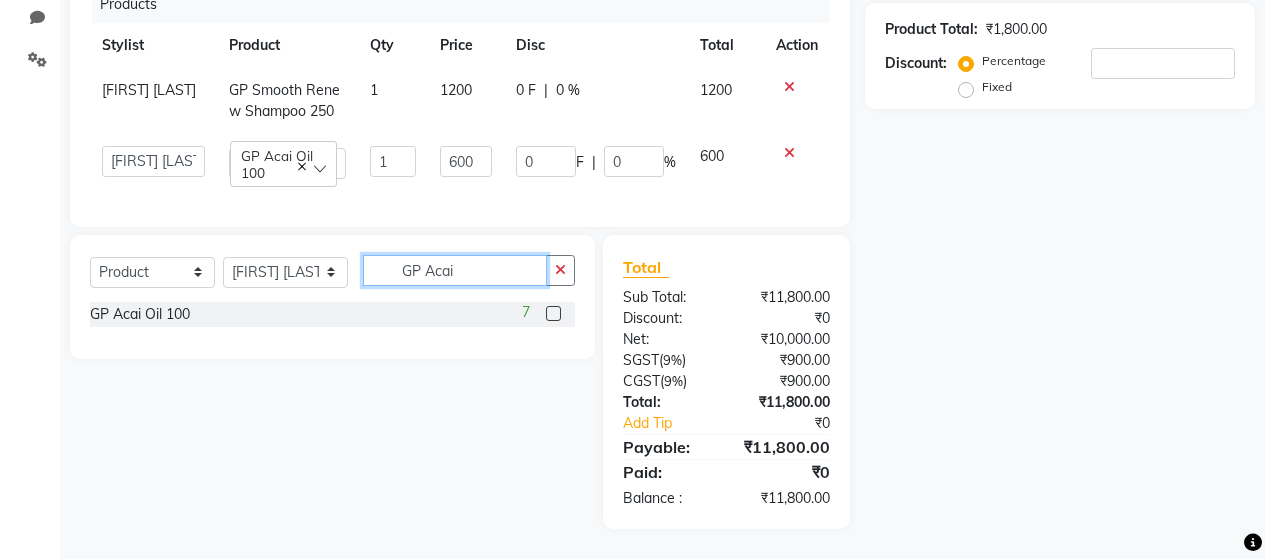 click on "GP [ABBREVIATION]" 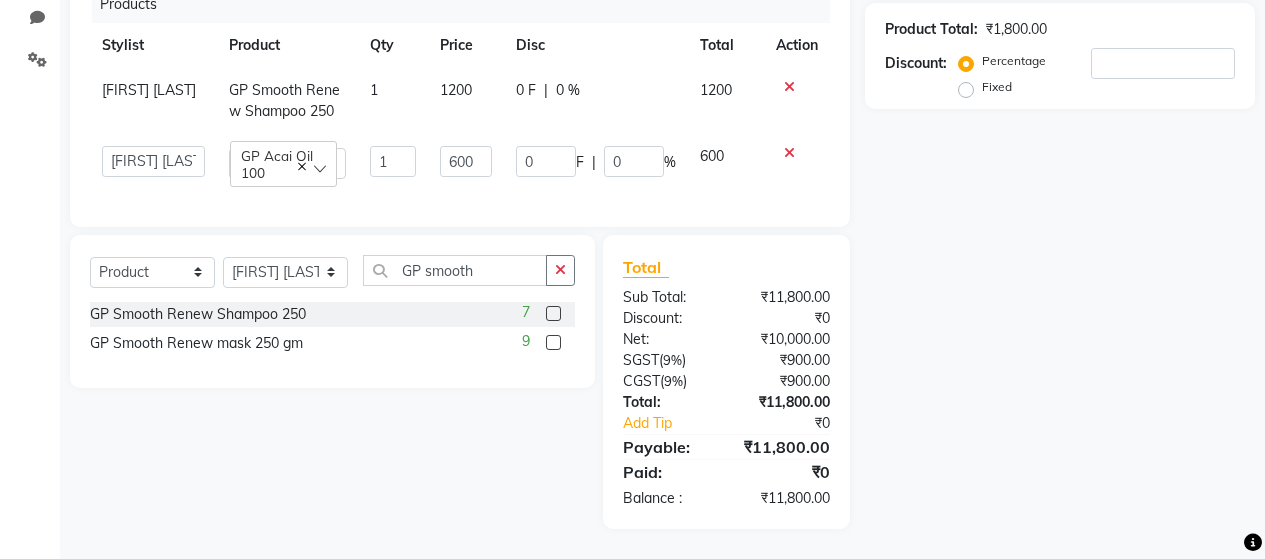 click 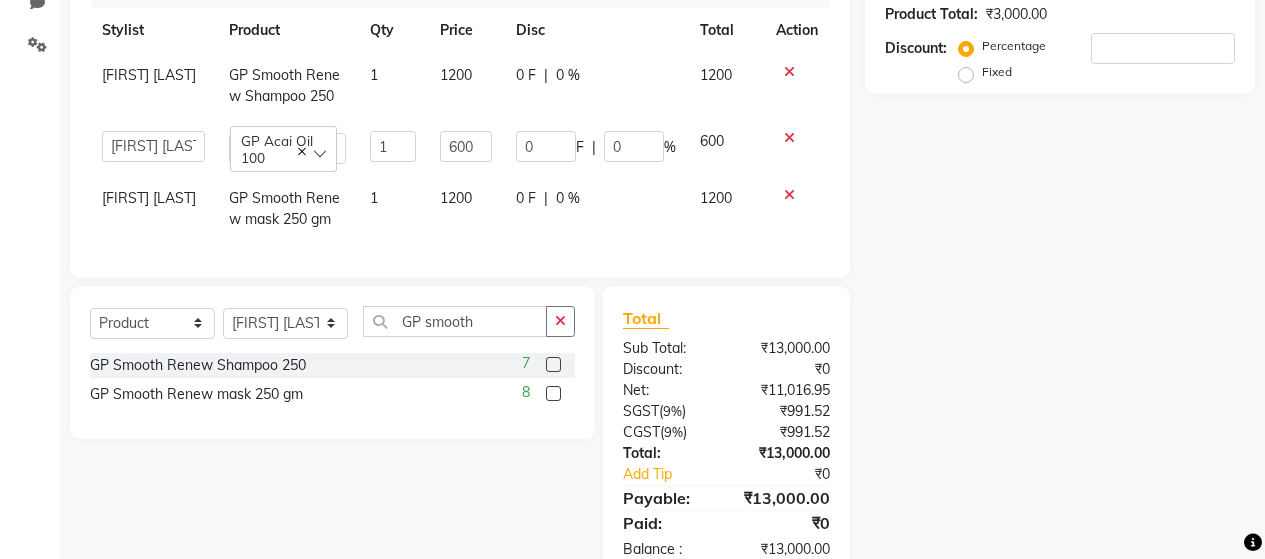 click on "1200" 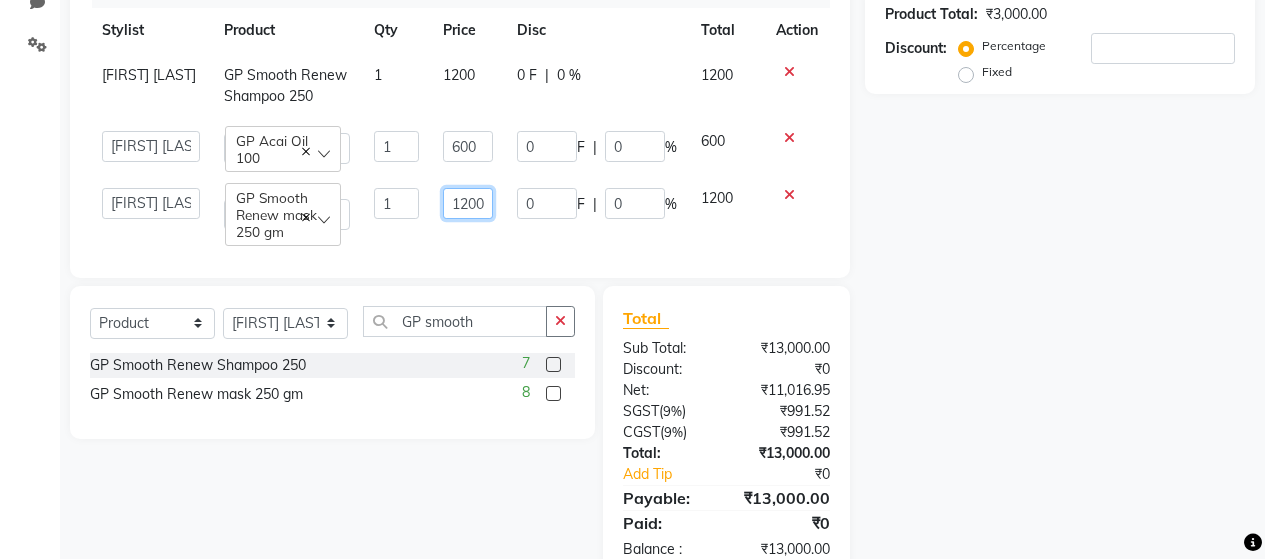 click on "1200" 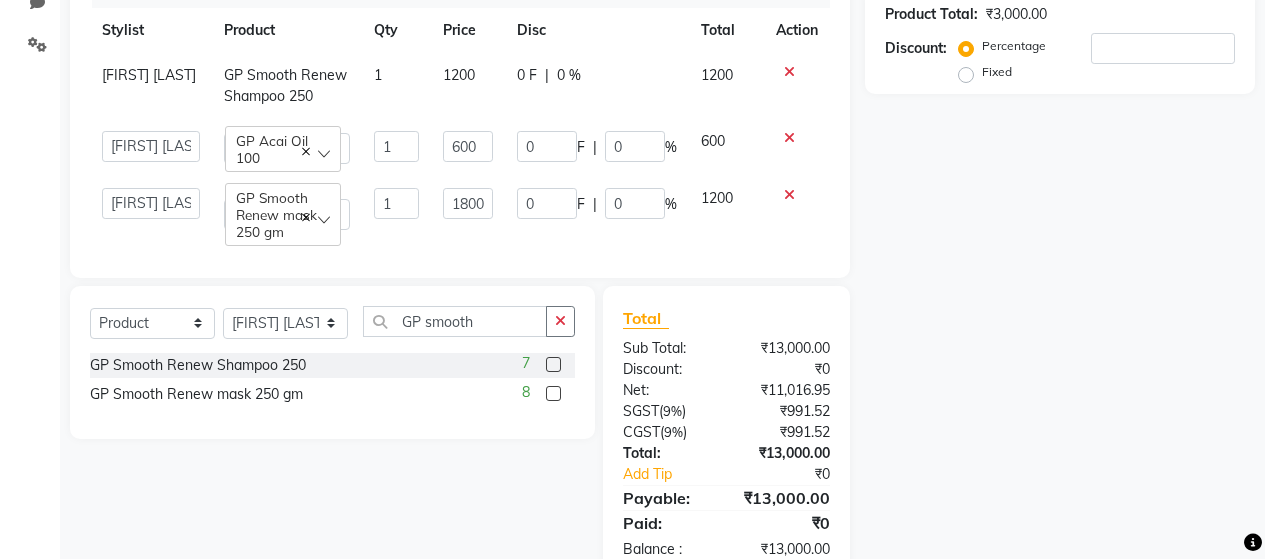 click on "0 F | 0 %" 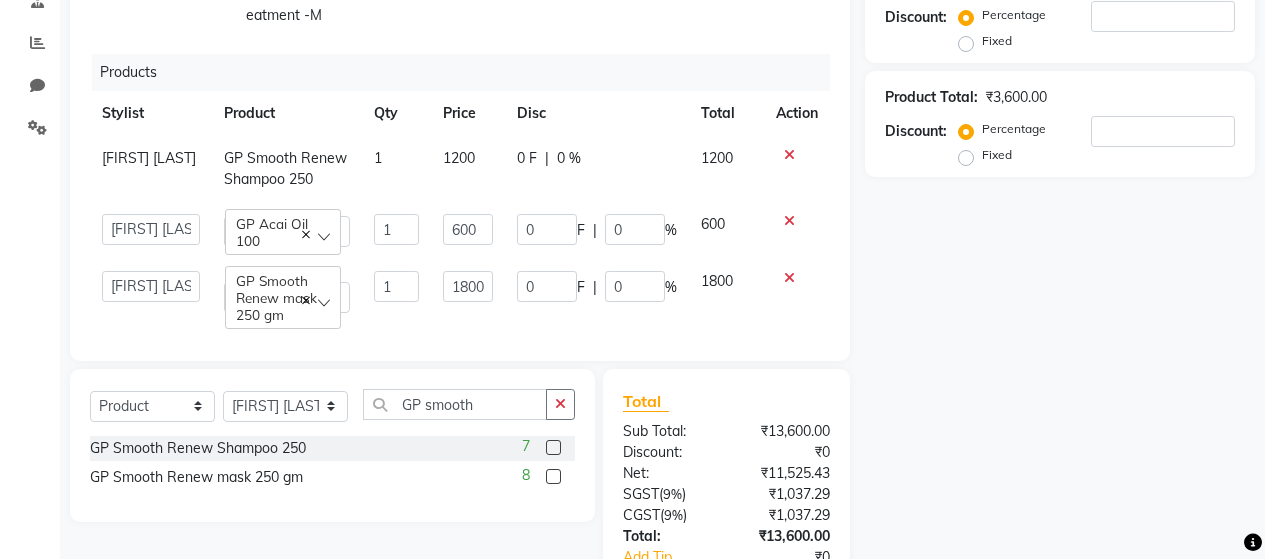 scroll, scrollTop: 541, scrollLeft: 0, axis: vertical 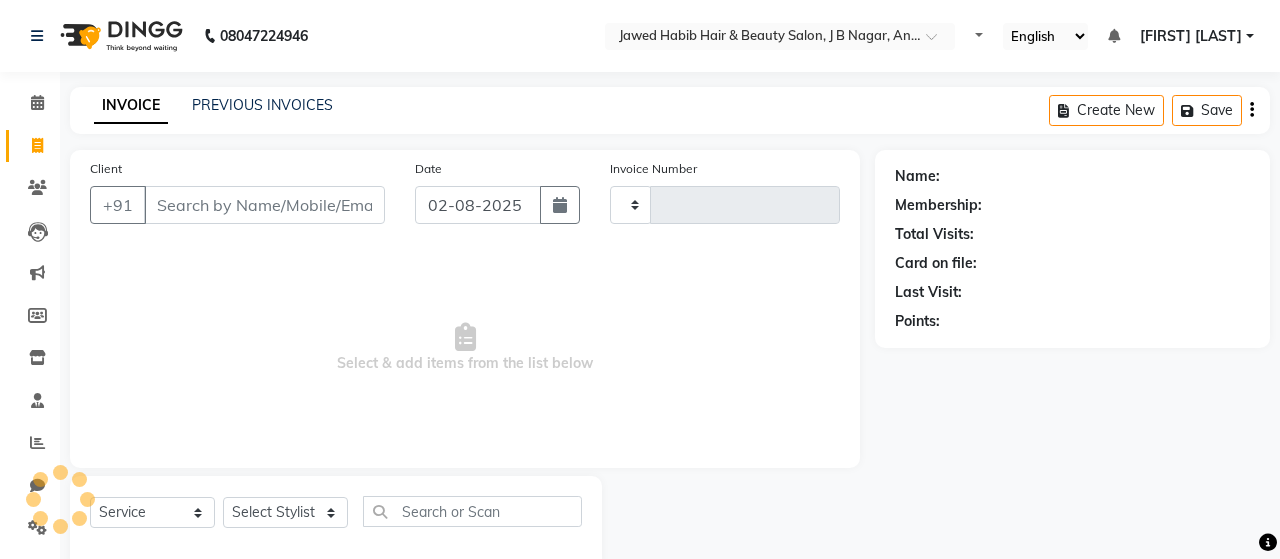 select on "service" 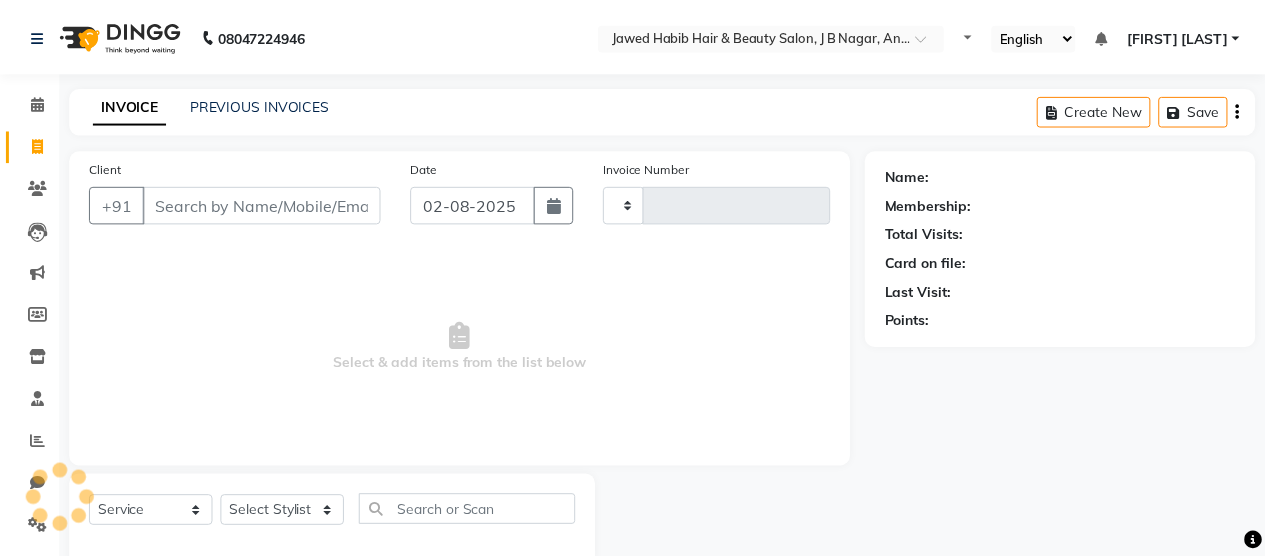 scroll, scrollTop: 0, scrollLeft: 0, axis: both 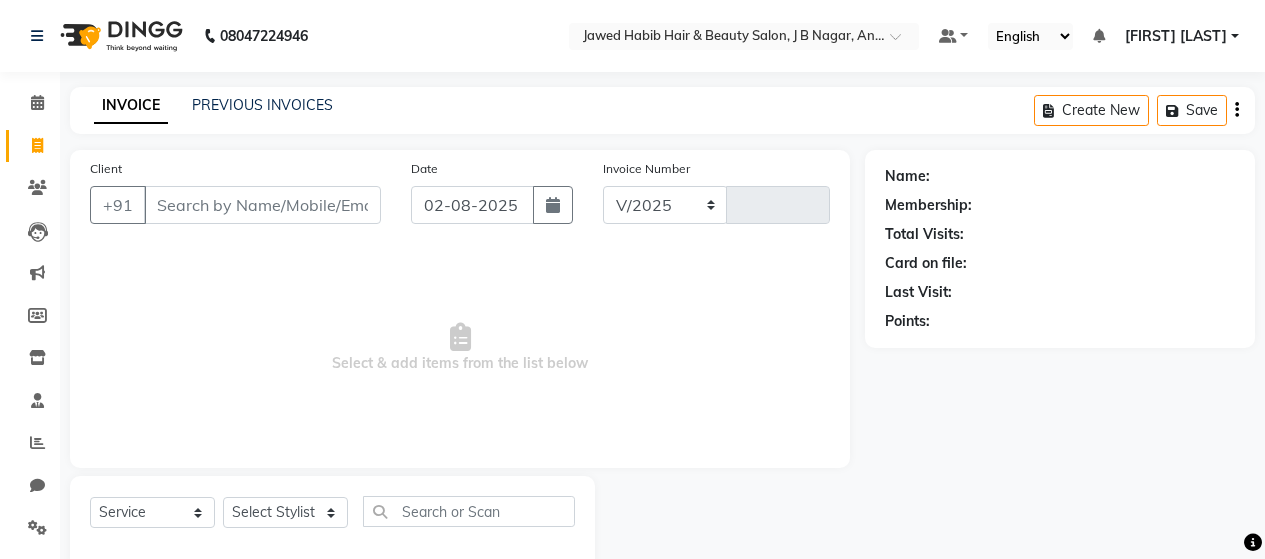 select on "7927" 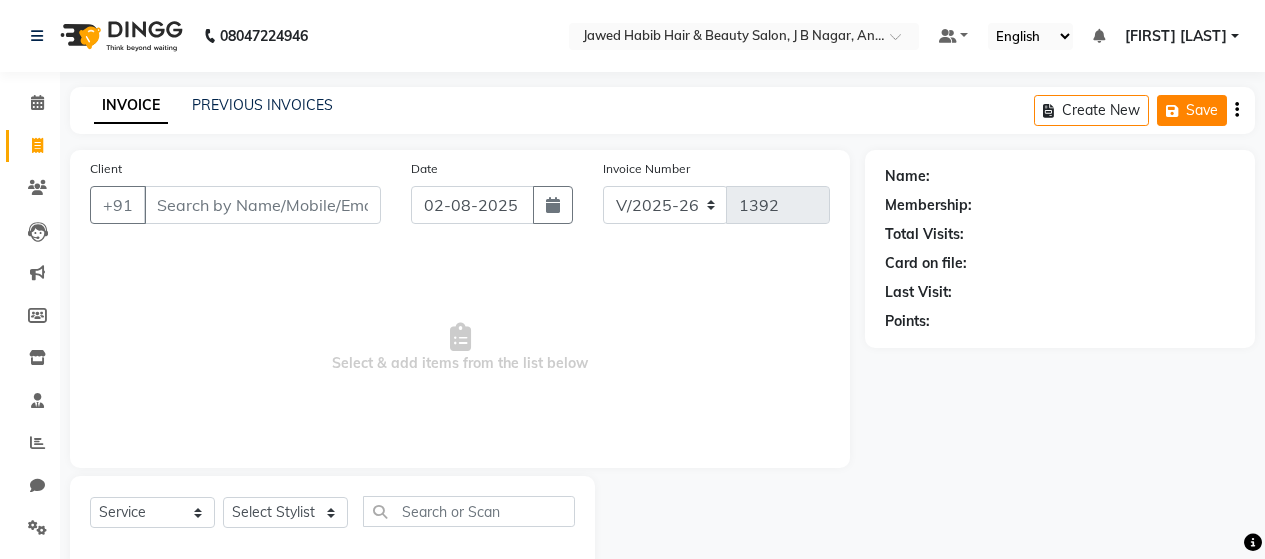 click on "Save" 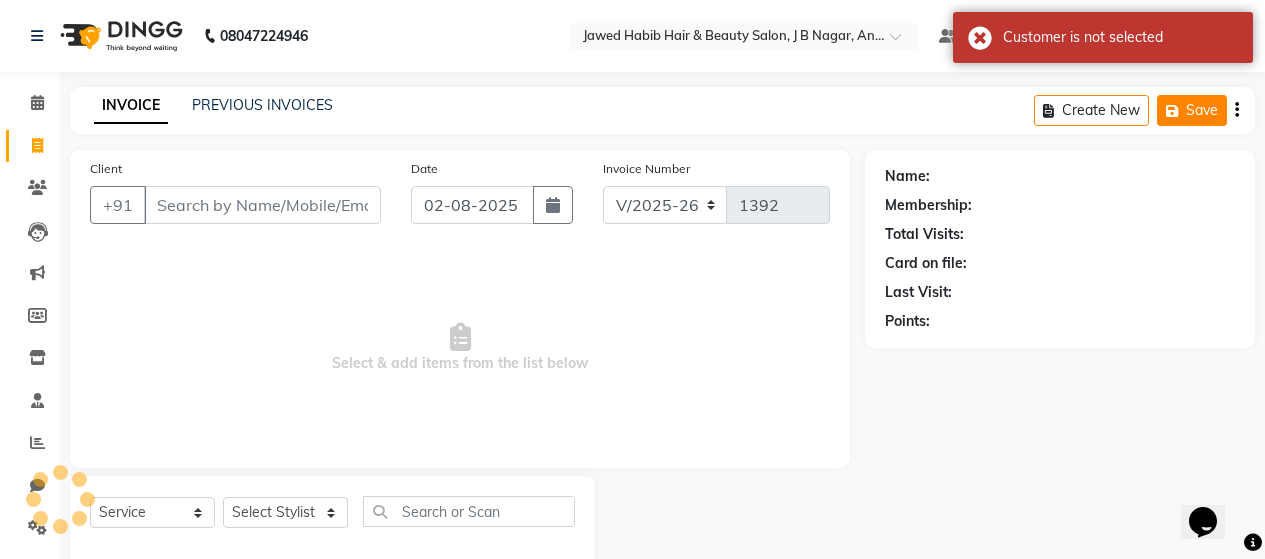 scroll, scrollTop: 0, scrollLeft: 0, axis: both 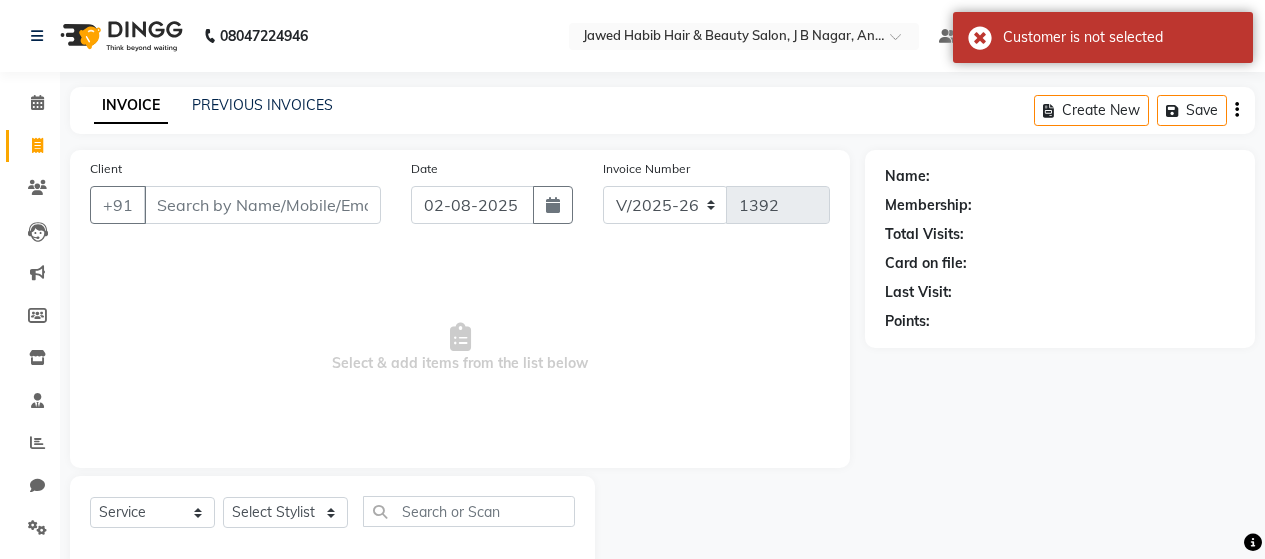 click on "Name:" 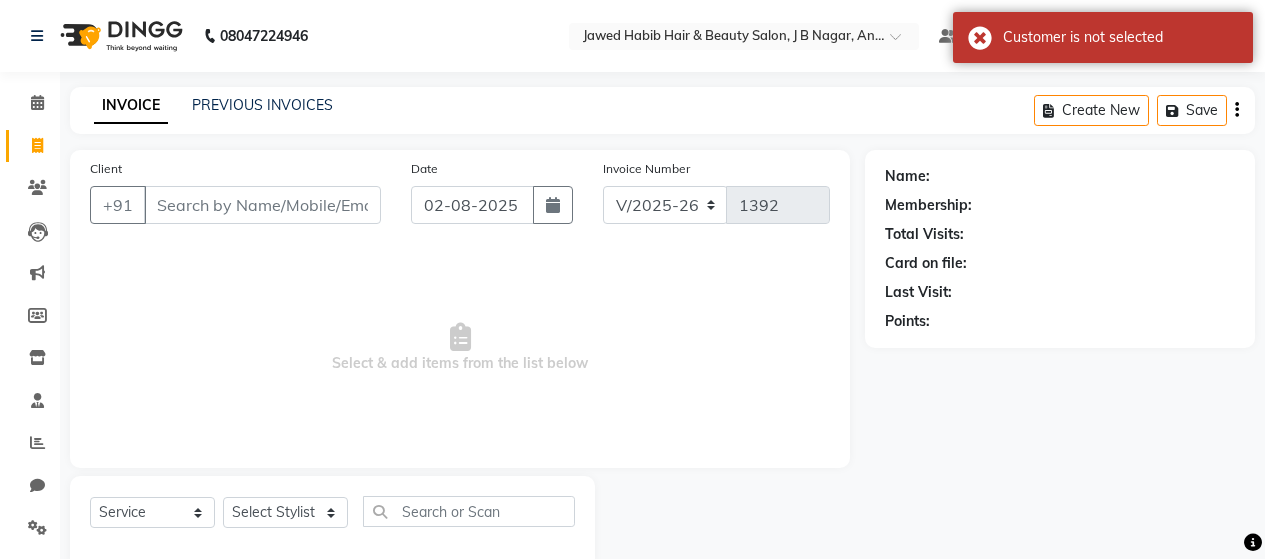 click on "Create New   Save" 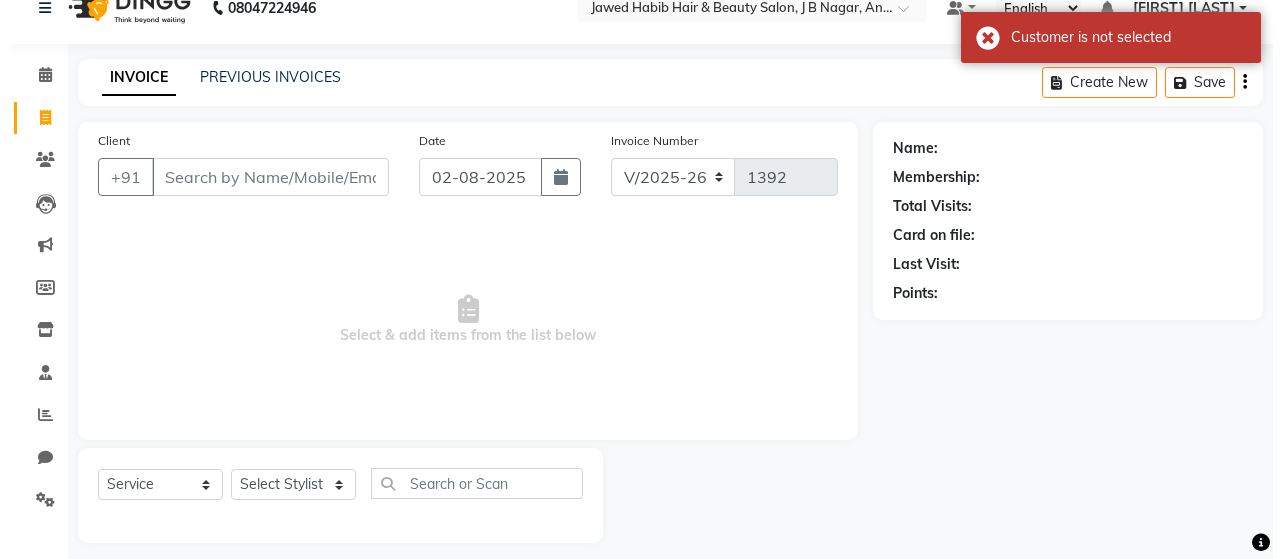 scroll, scrollTop: 42, scrollLeft: 0, axis: vertical 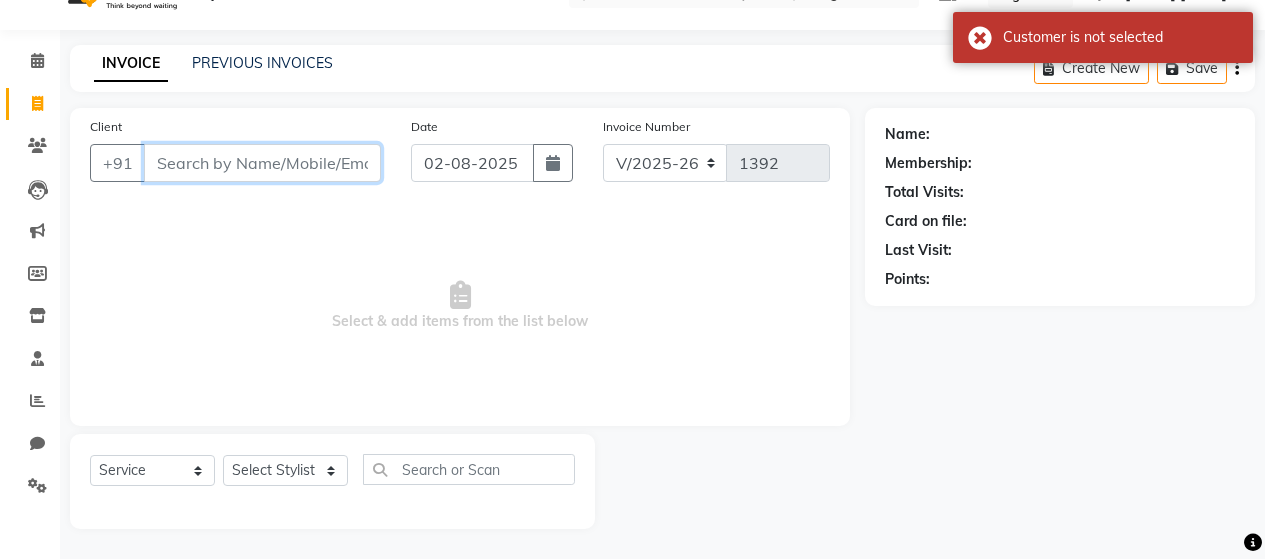 click on "Client" at bounding box center (262, 163) 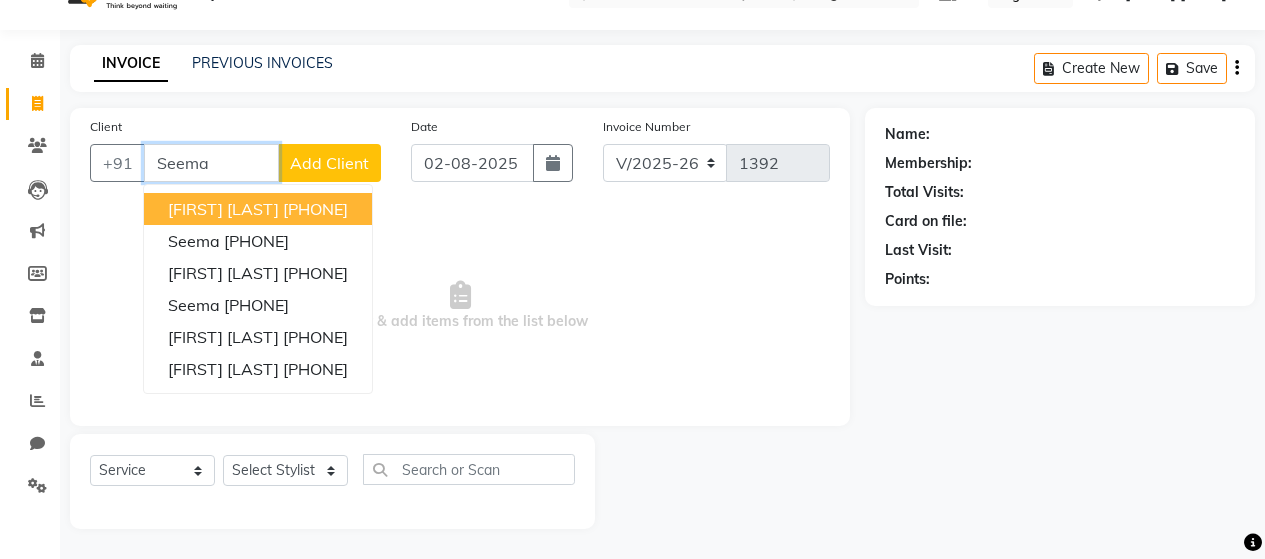 click on "Seema" at bounding box center (211, 163) 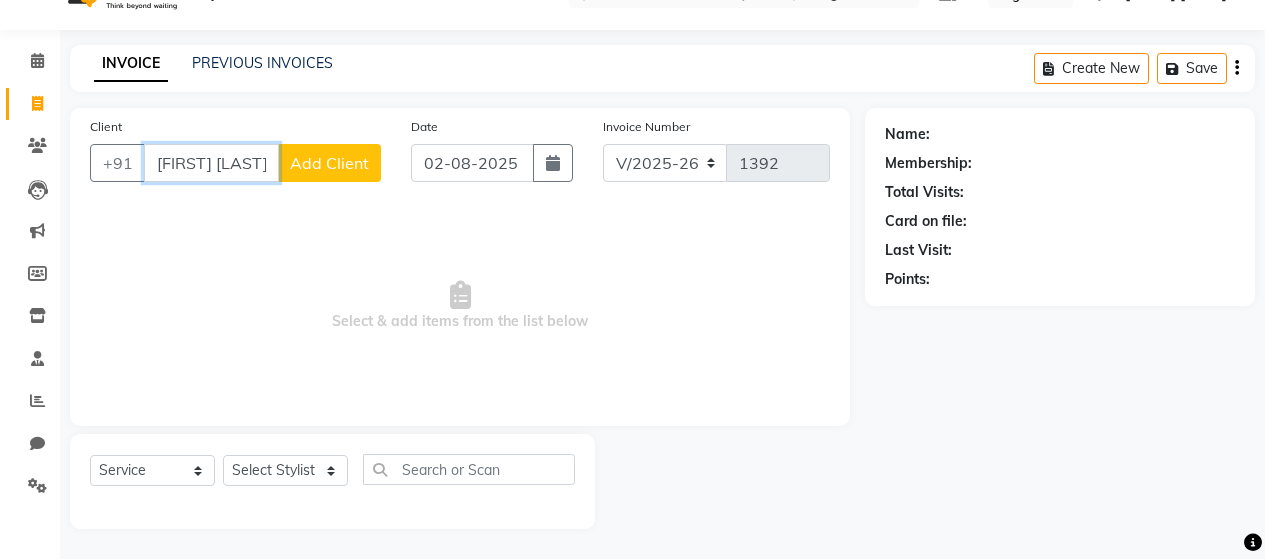 type on "[FIRST] [LAST]" 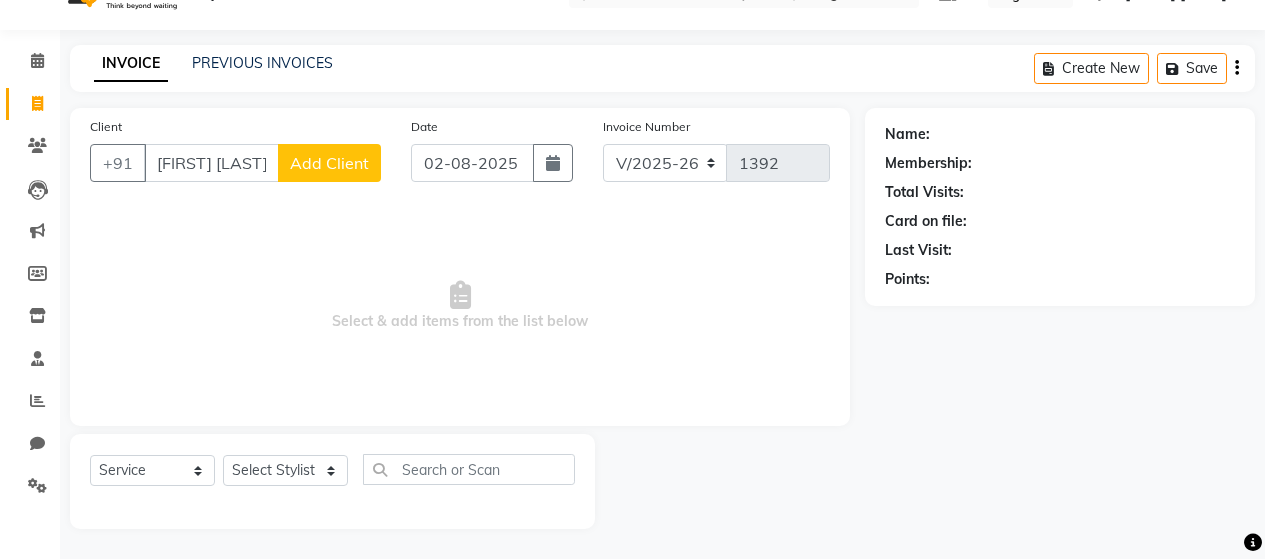 click on "Add Client" 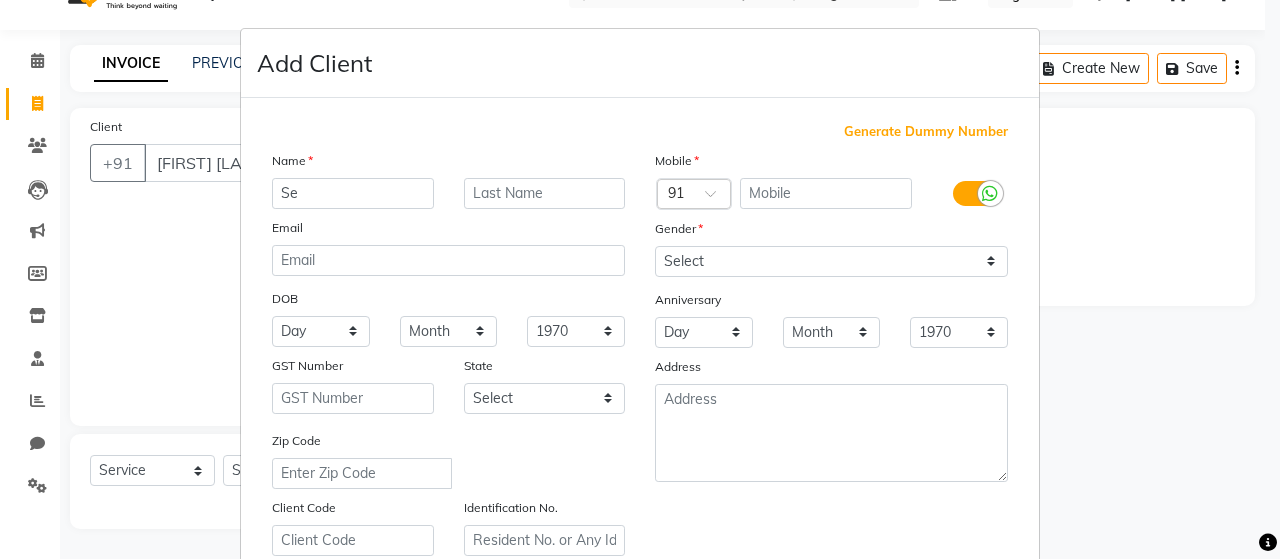 type on "S" 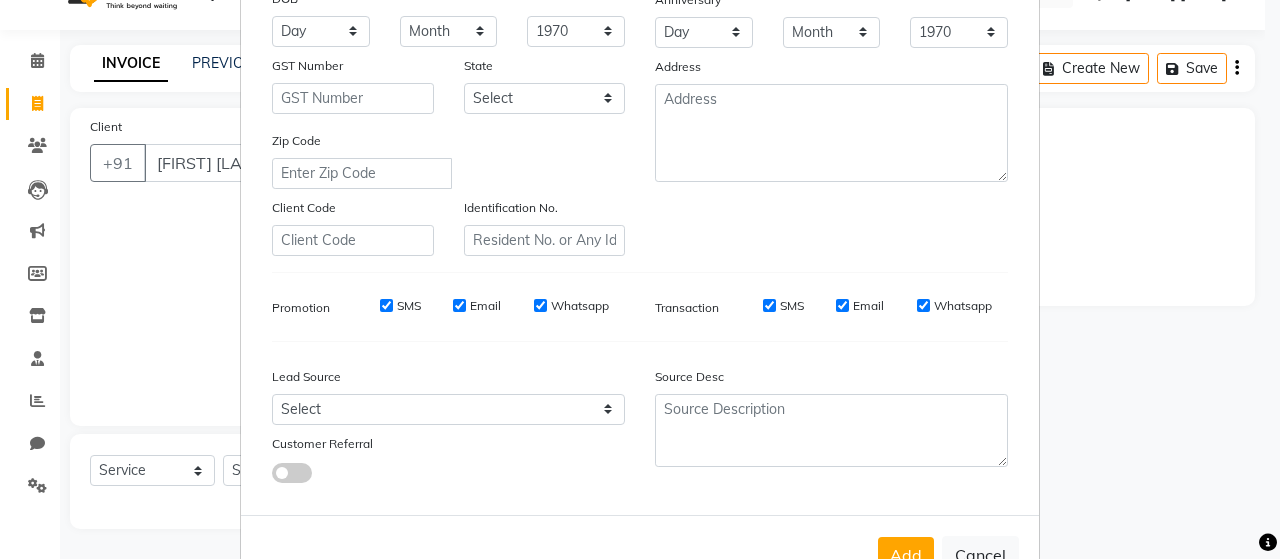 scroll, scrollTop: 364, scrollLeft: 0, axis: vertical 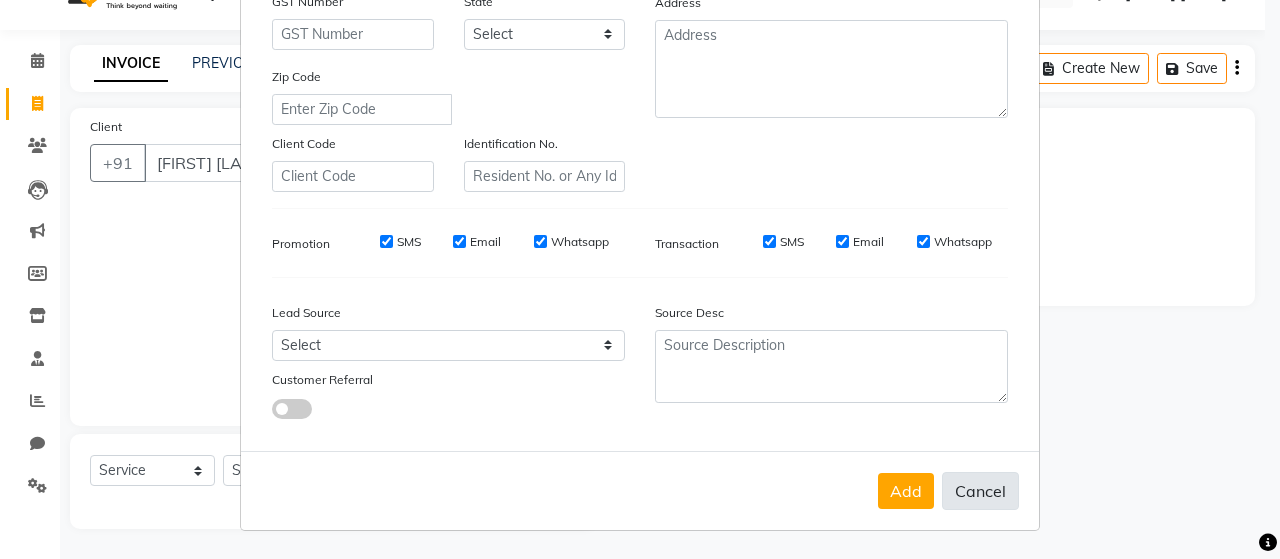 type 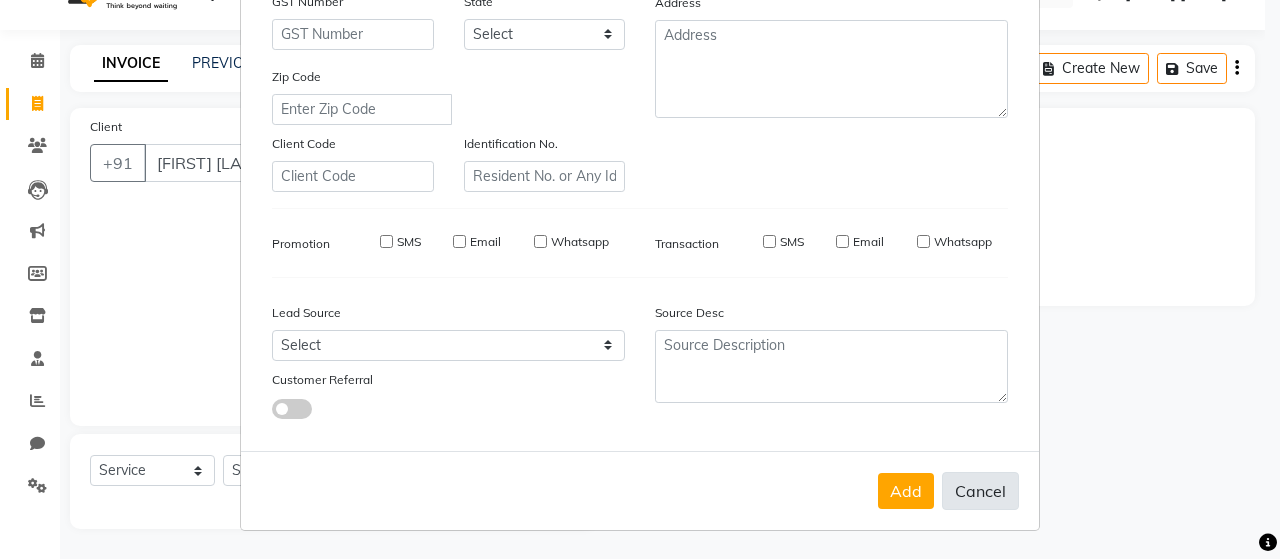 select 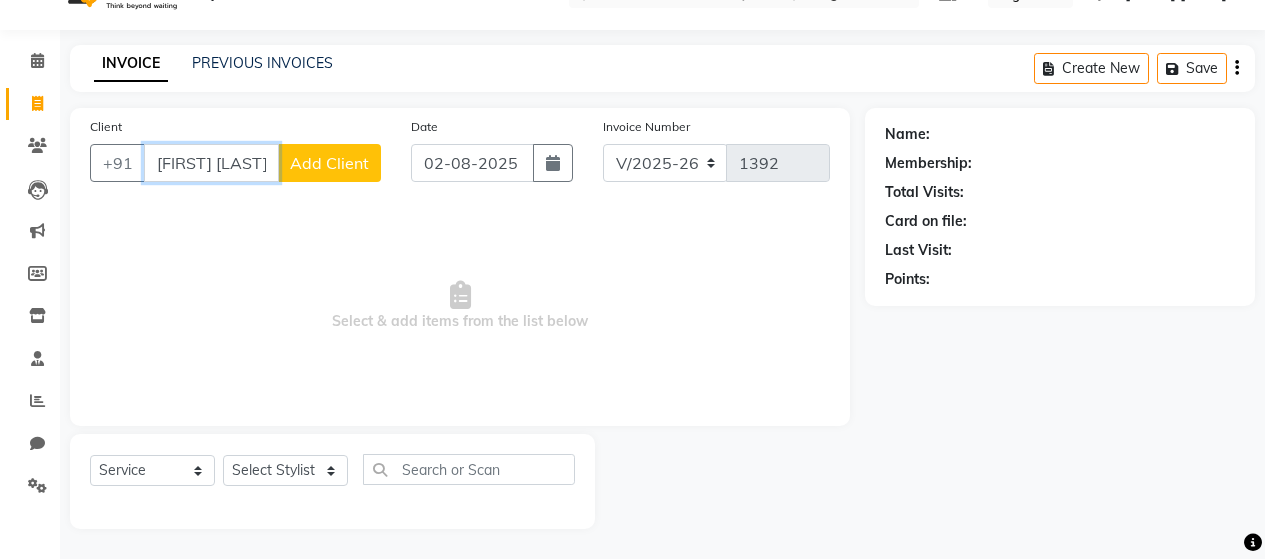 click on "[FIRST] [LAST]" at bounding box center [211, 163] 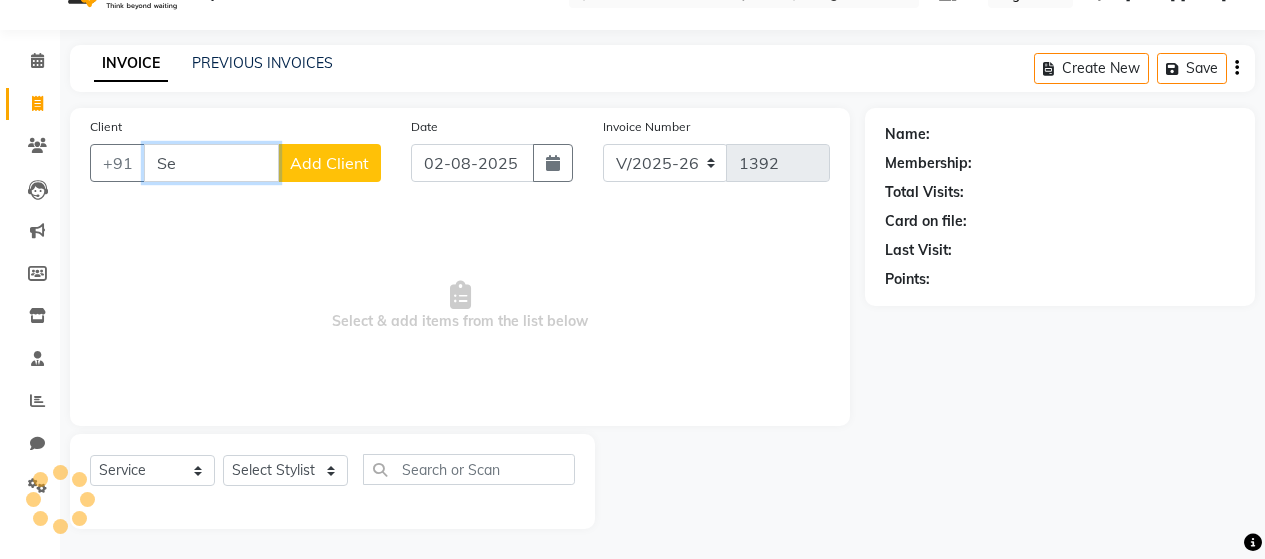 type on "S" 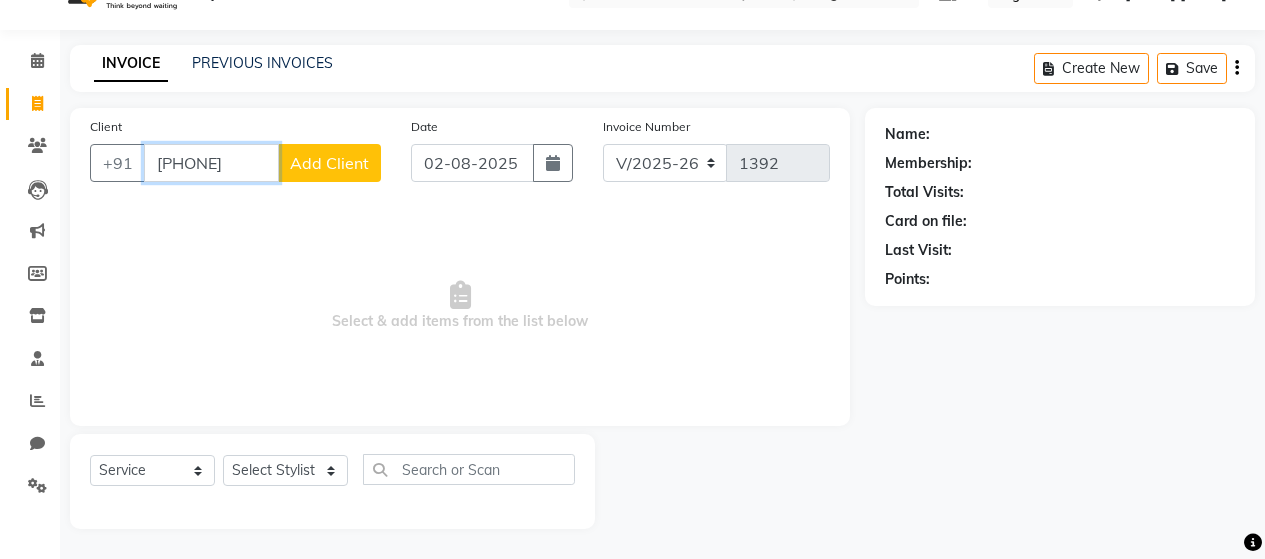 type on "[PHONE]" 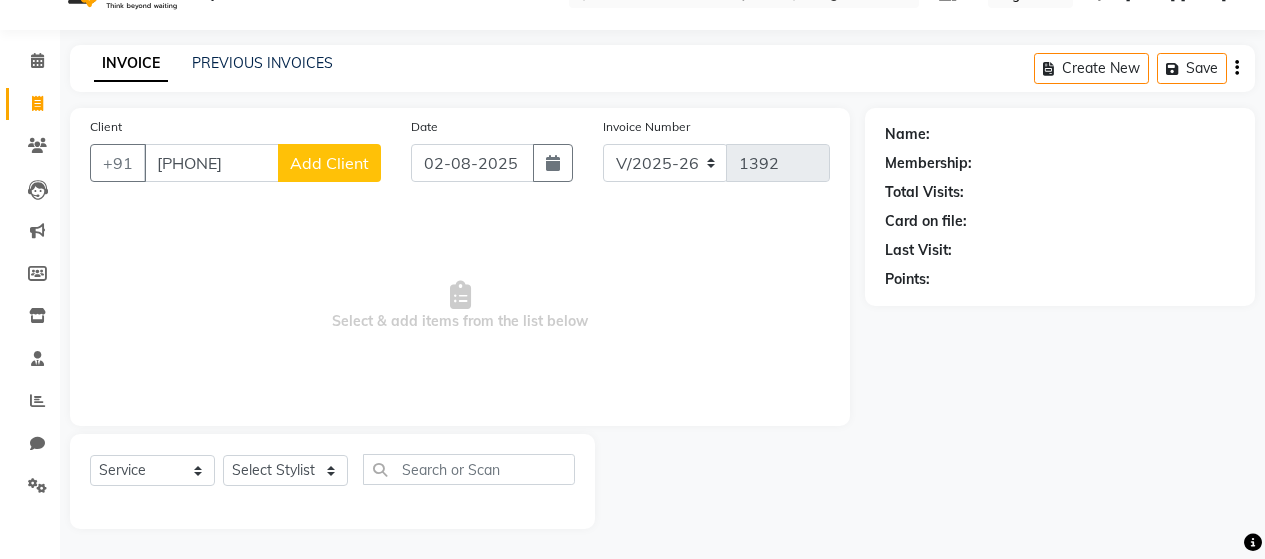 click on "Add Client" 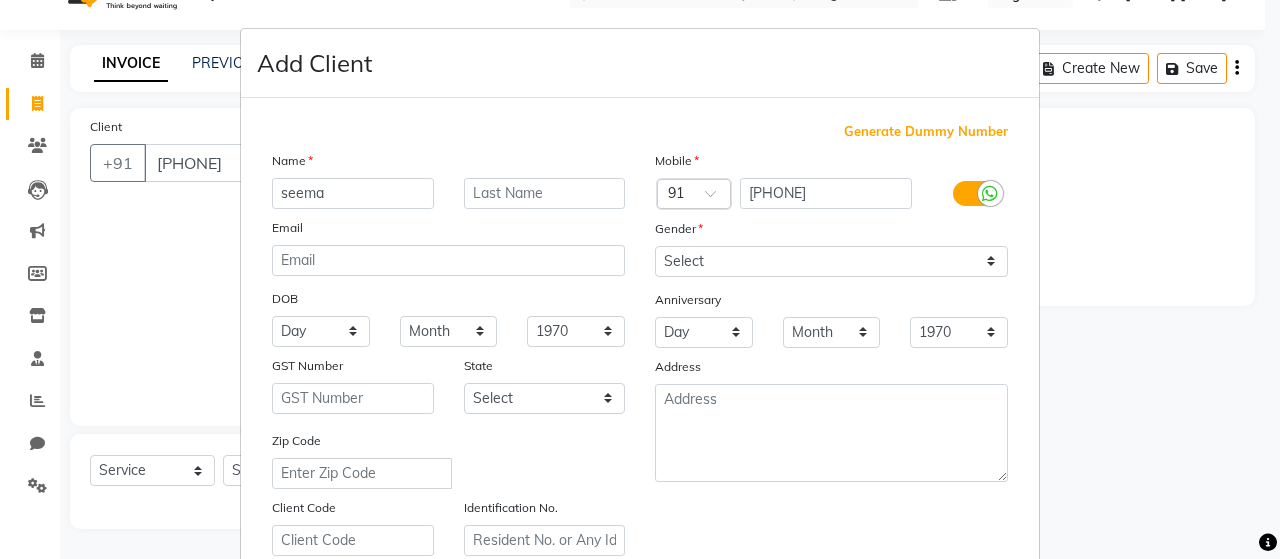 type on "seema" 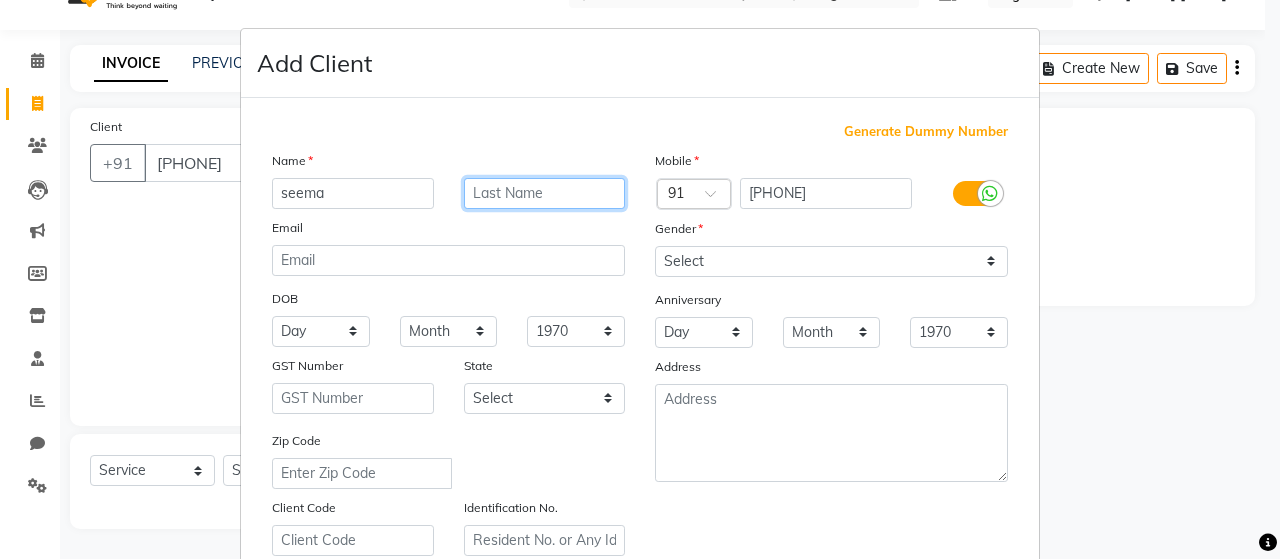 click at bounding box center (545, 193) 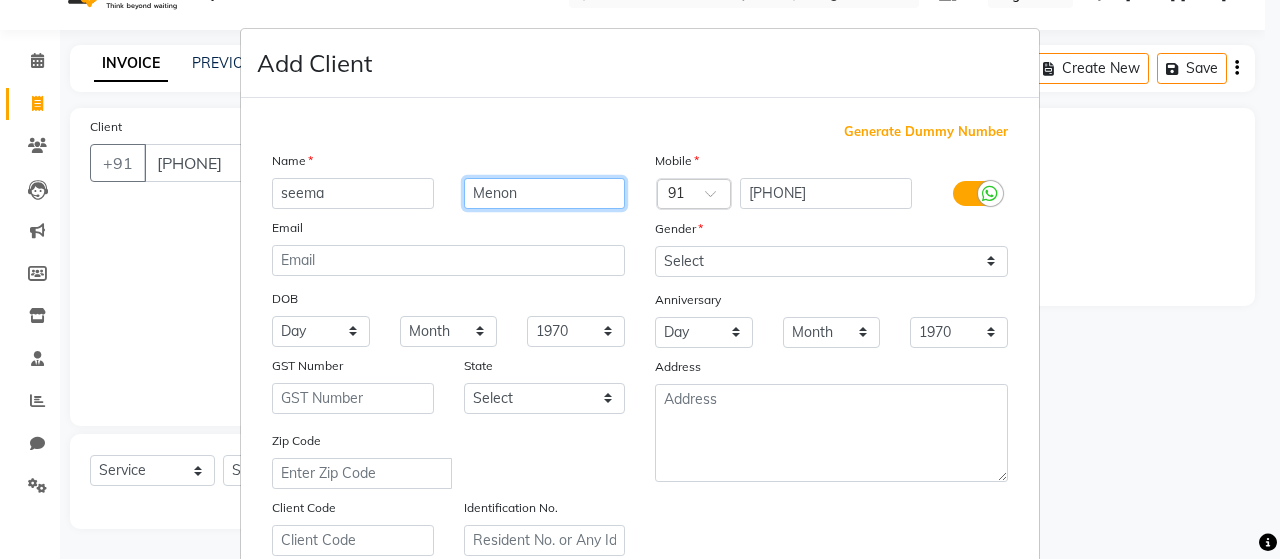 type on "Menon" 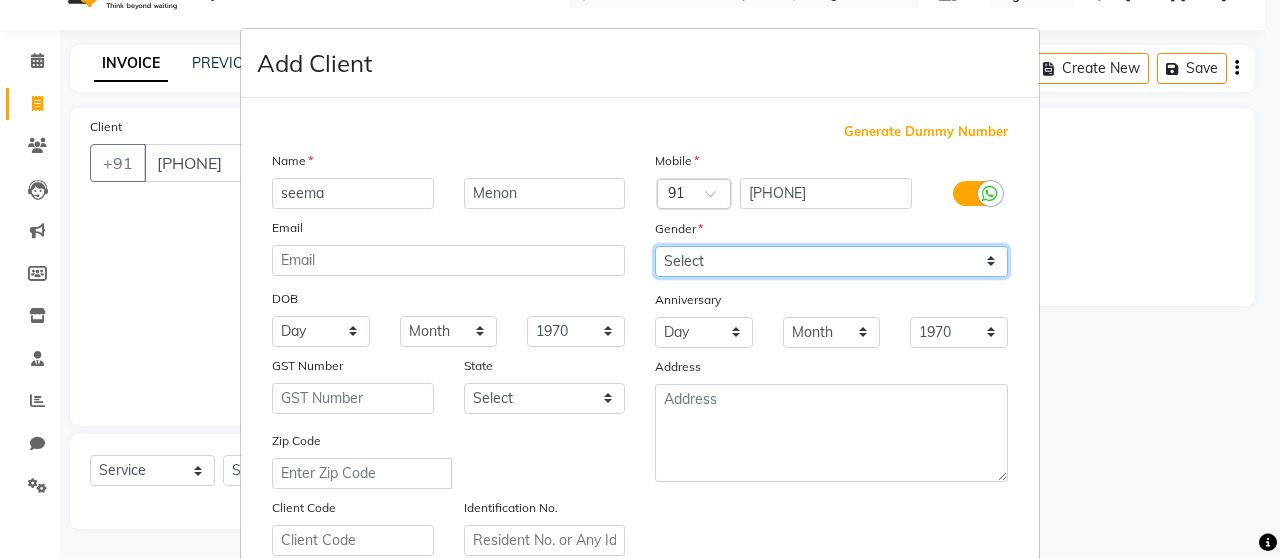 drag, startPoint x: 983, startPoint y: 261, endPoint x: 946, endPoint y: 274, distance: 39.217342 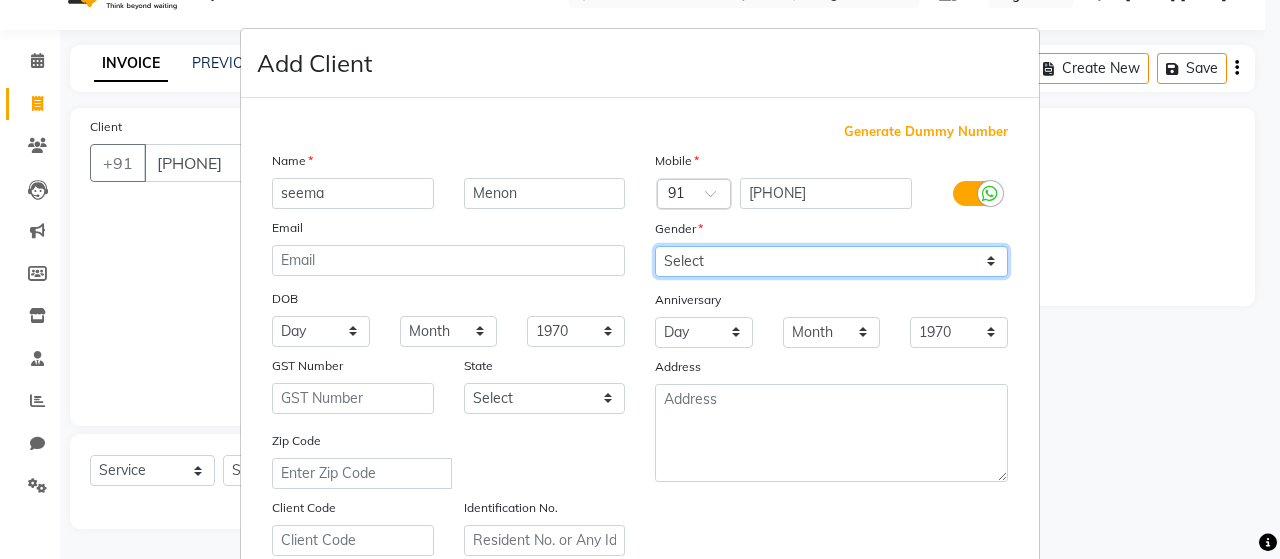 click on "Select Male Female Other Prefer Not To Say" at bounding box center [831, 261] 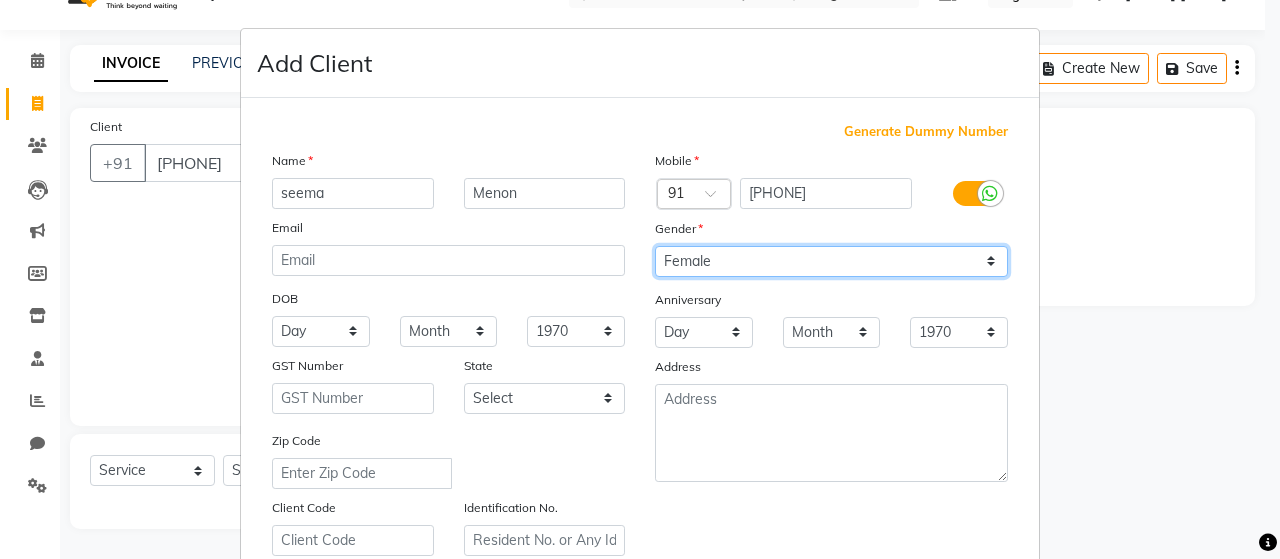 click on "Select Male Female Other Prefer Not To Say" at bounding box center [831, 261] 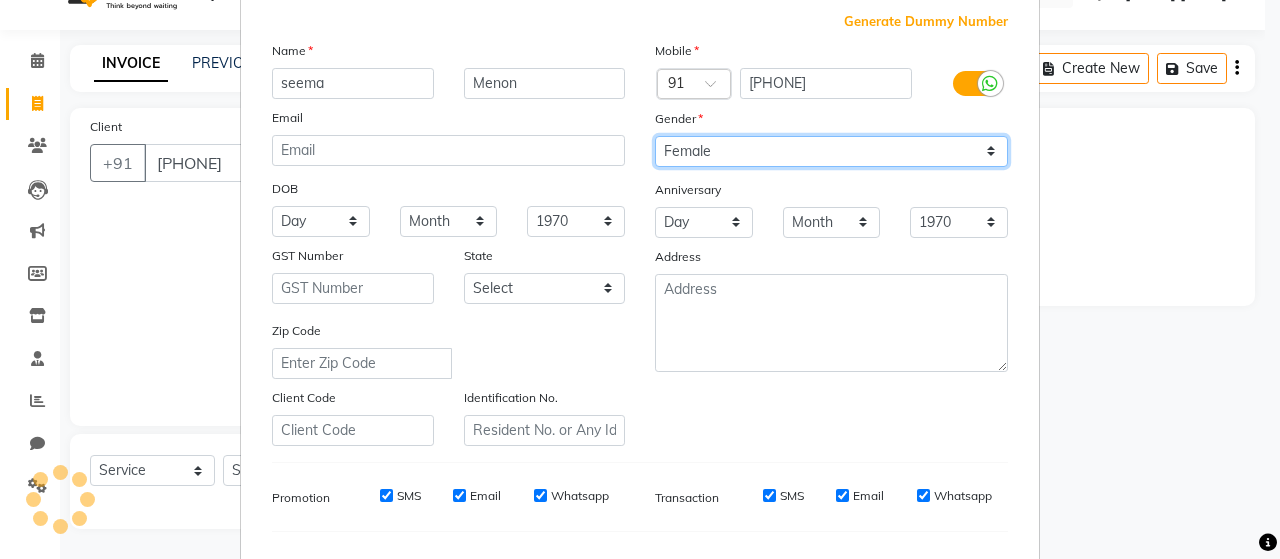 scroll, scrollTop: 300, scrollLeft: 0, axis: vertical 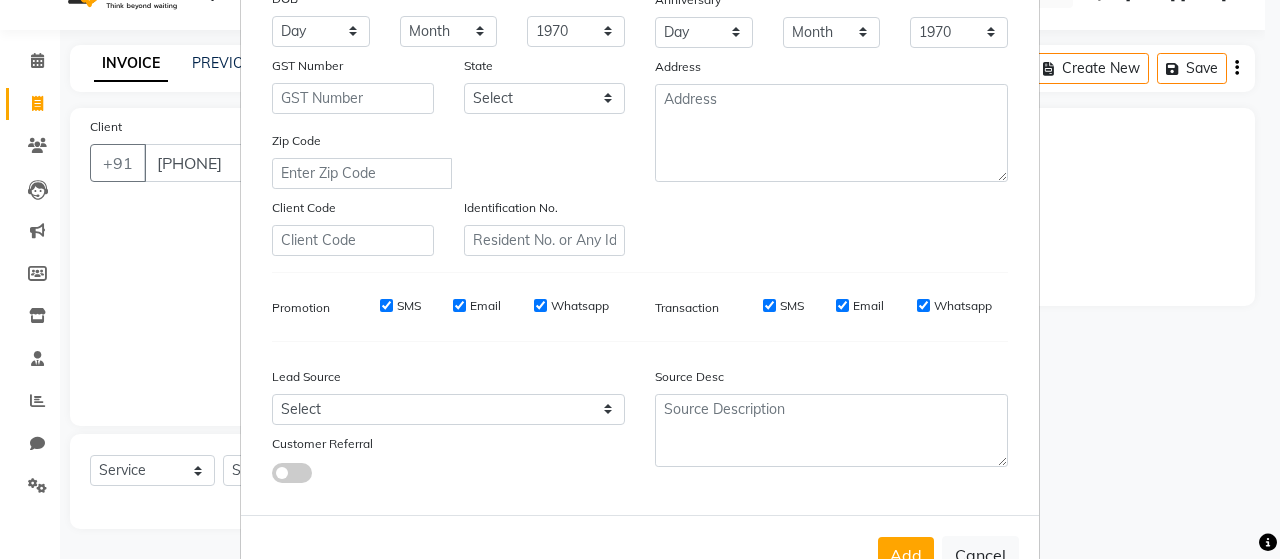click on "SMS" at bounding box center (386, 305) 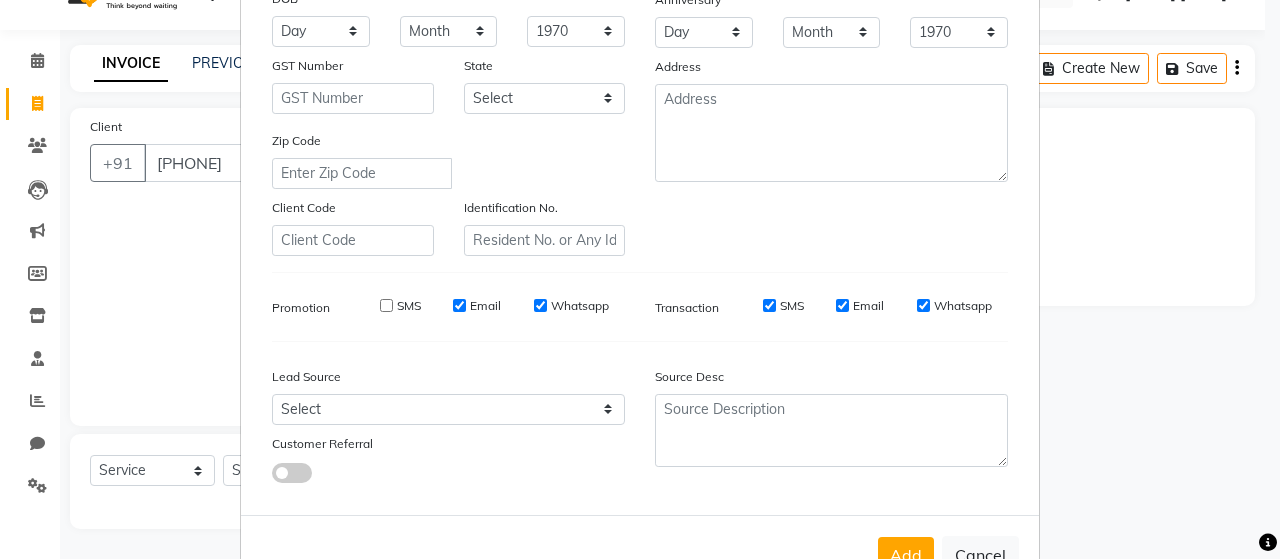 click on "Email" at bounding box center (459, 305) 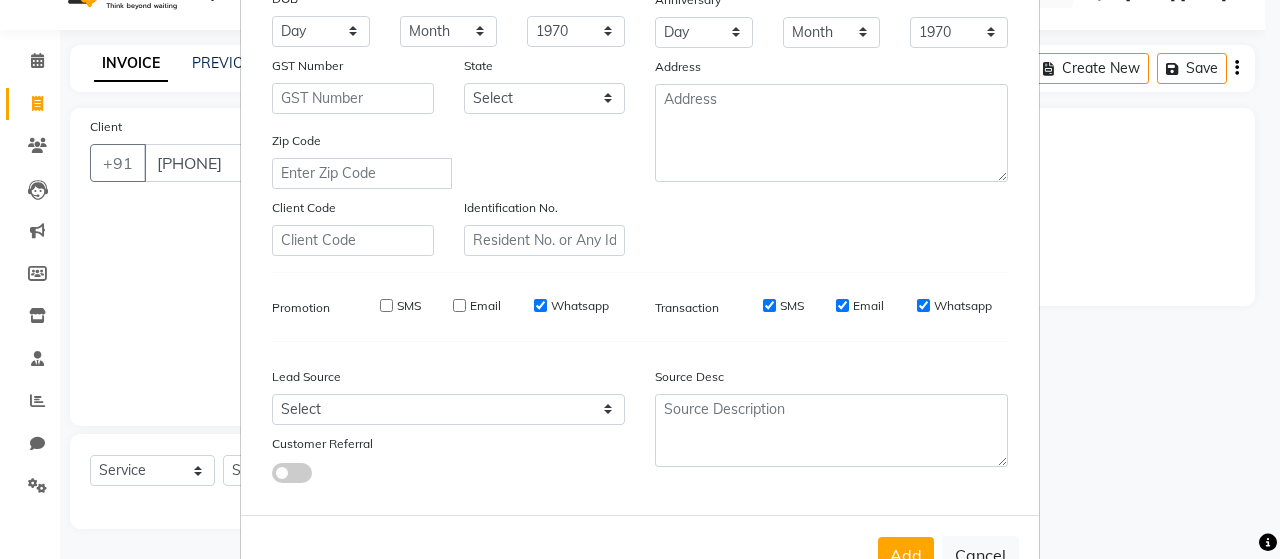 click on "Whatsapp" at bounding box center (540, 305) 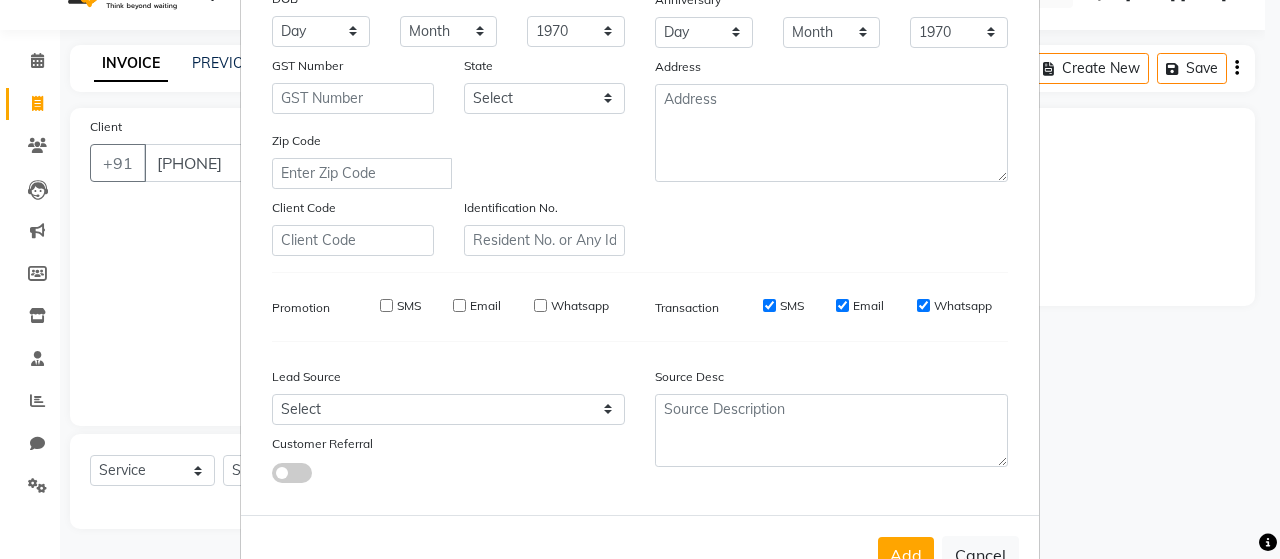 click on "SMS" at bounding box center [769, 305] 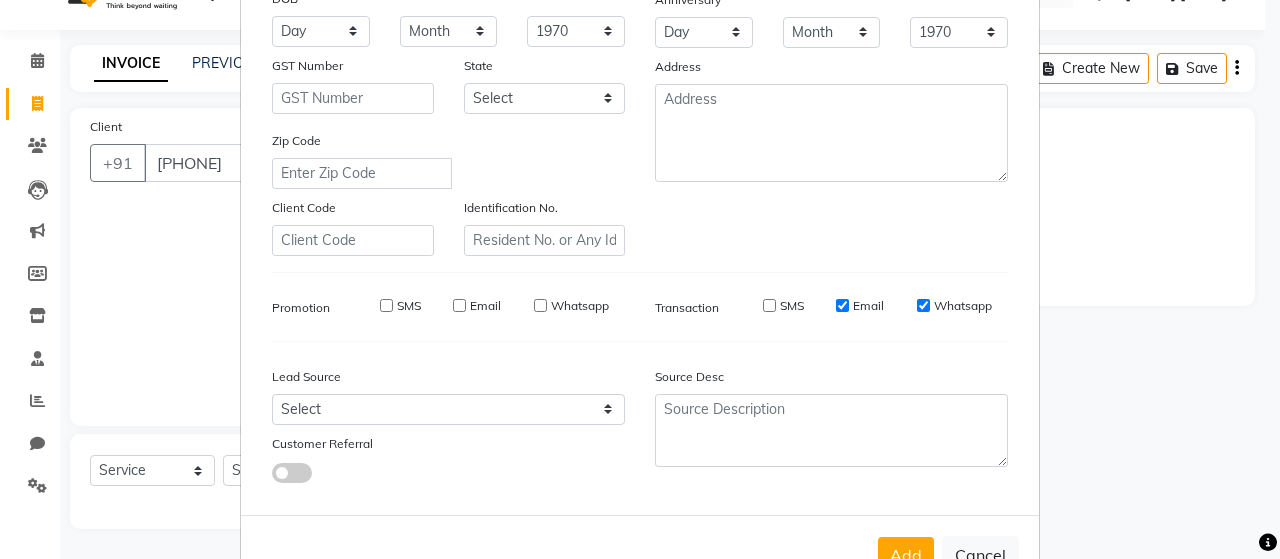 click on "Email" at bounding box center [842, 305] 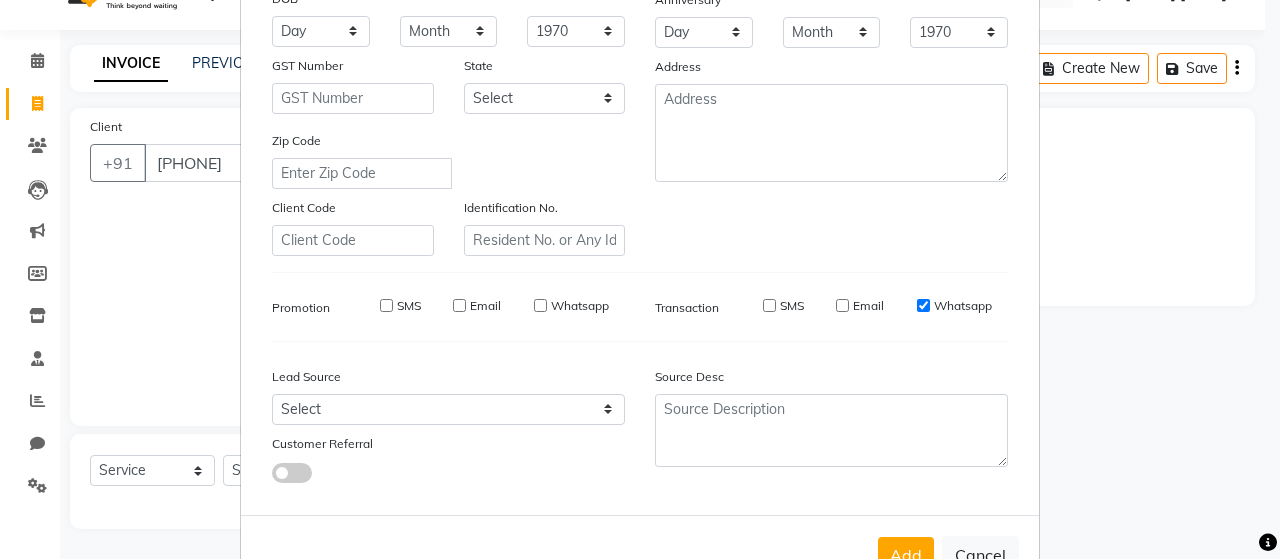 click on "Whatsapp" at bounding box center [923, 305] 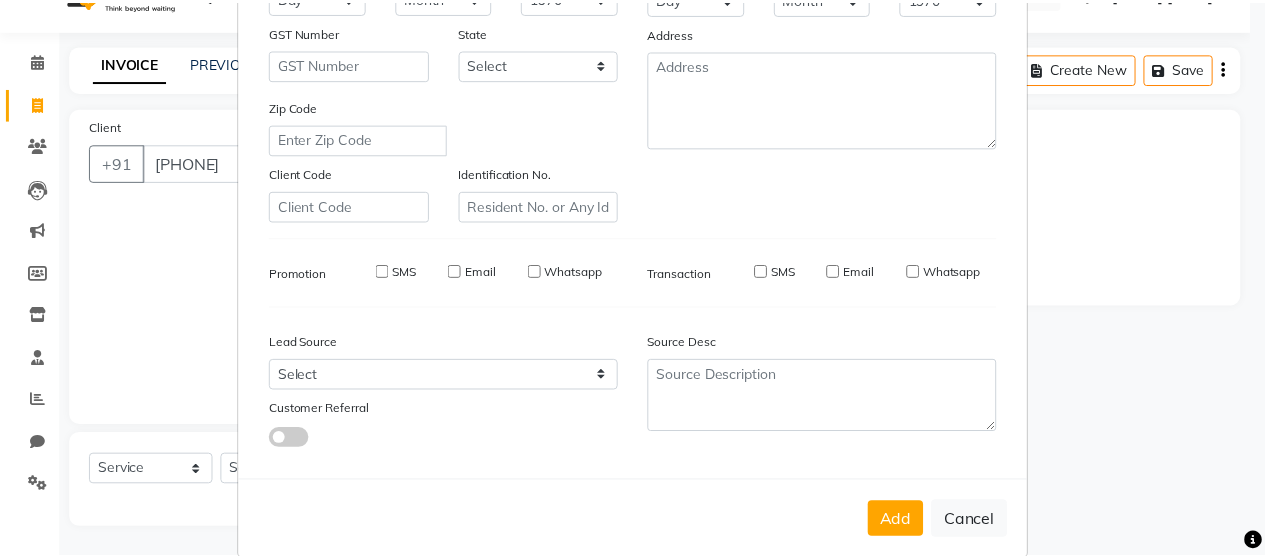 scroll, scrollTop: 364, scrollLeft: 0, axis: vertical 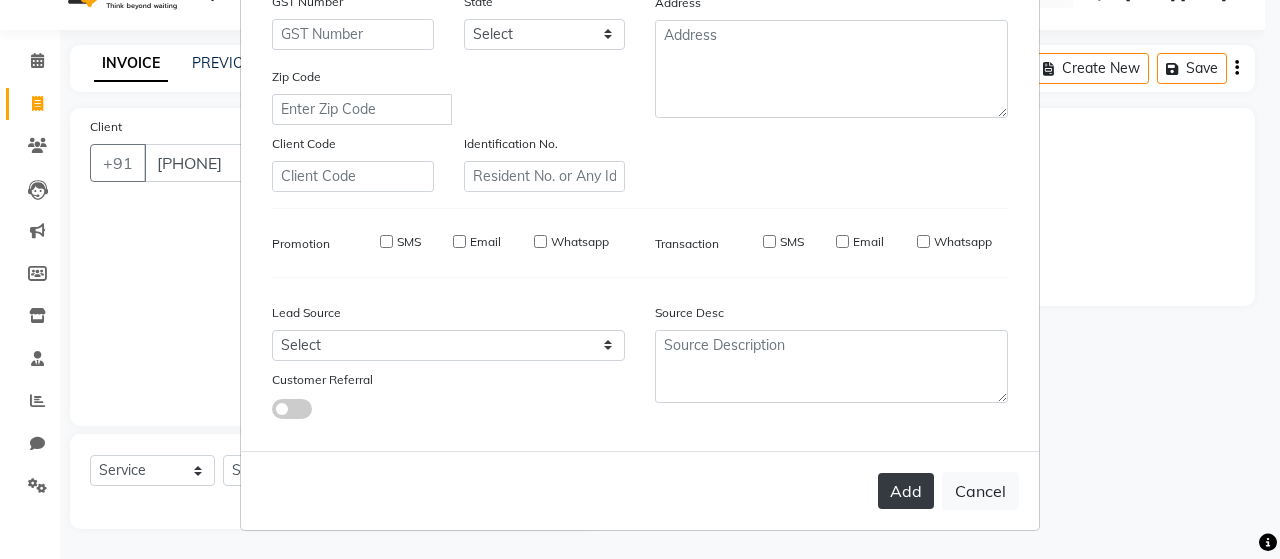 click on "Add" at bounding box center (906, 491) 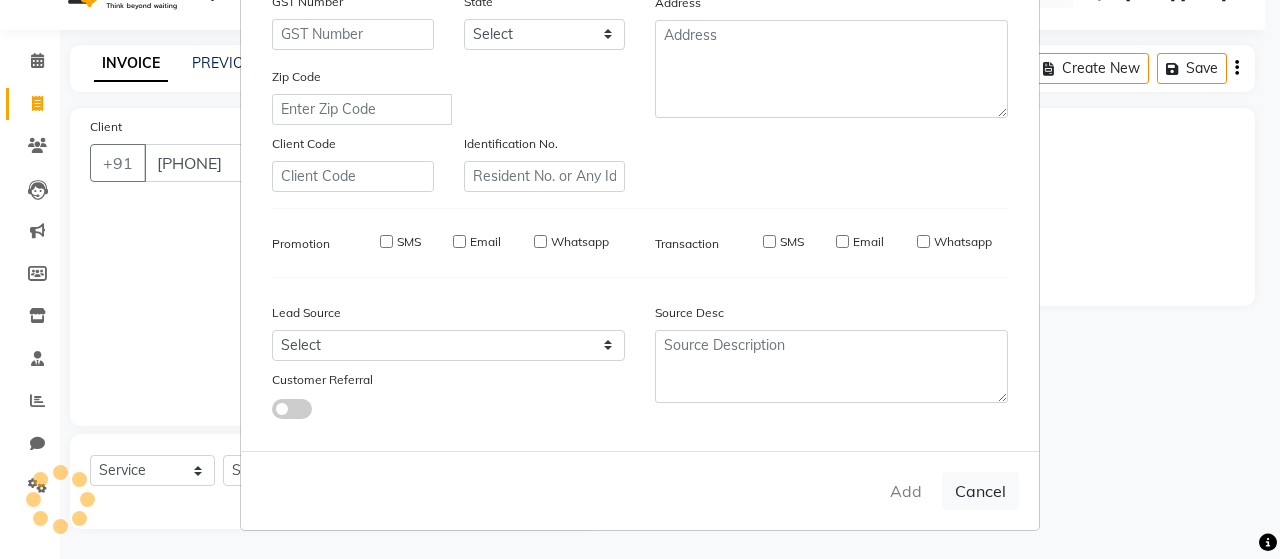 type 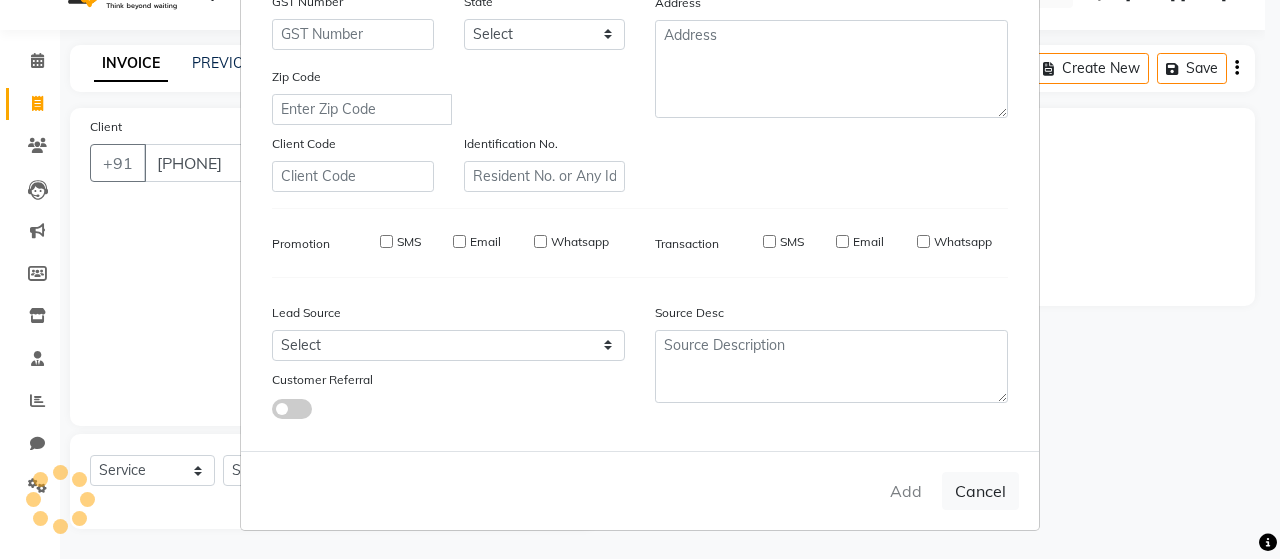 checkbox on "false" 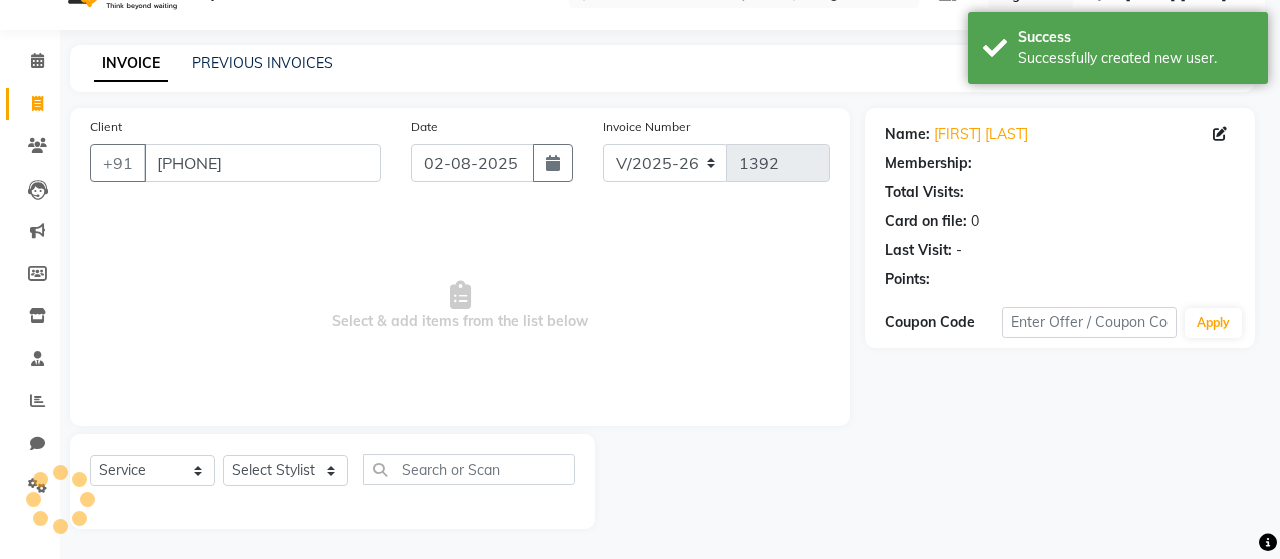 select on "1: Object" 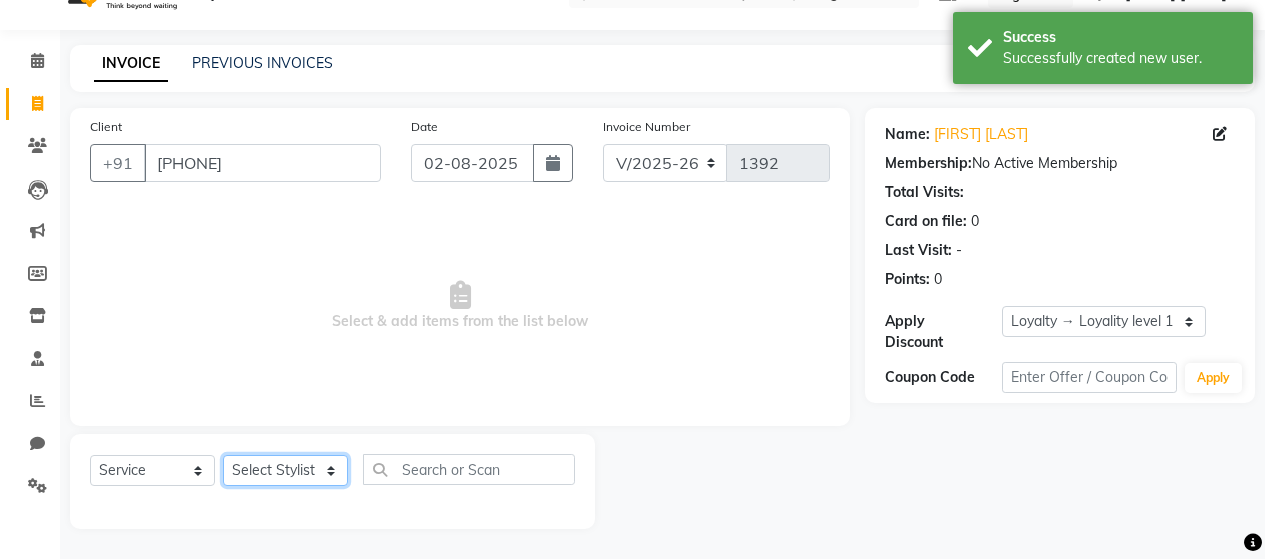 click on "Select Stylist [FIRST] [LAST] [FIRST] [LAST] [FIRST] [LAST] [FIRST] [LAST] [FIRST] [LAST] [FIRST] [LAST] [FIRST] [LAST] [FIRST] [LAST] [FIRST] [LAST] [FIRST] [LAST] [FIRST] [LAST] [FIRST] [LAST] [FIRST] [LAST] [FIRST] [LAST]" 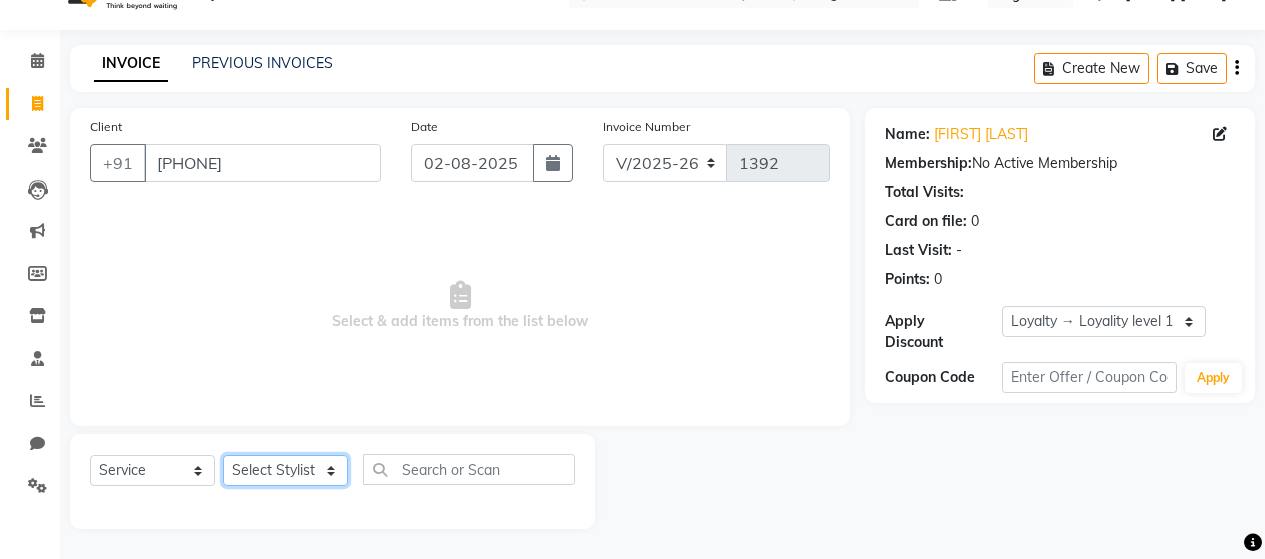 select on "72246" 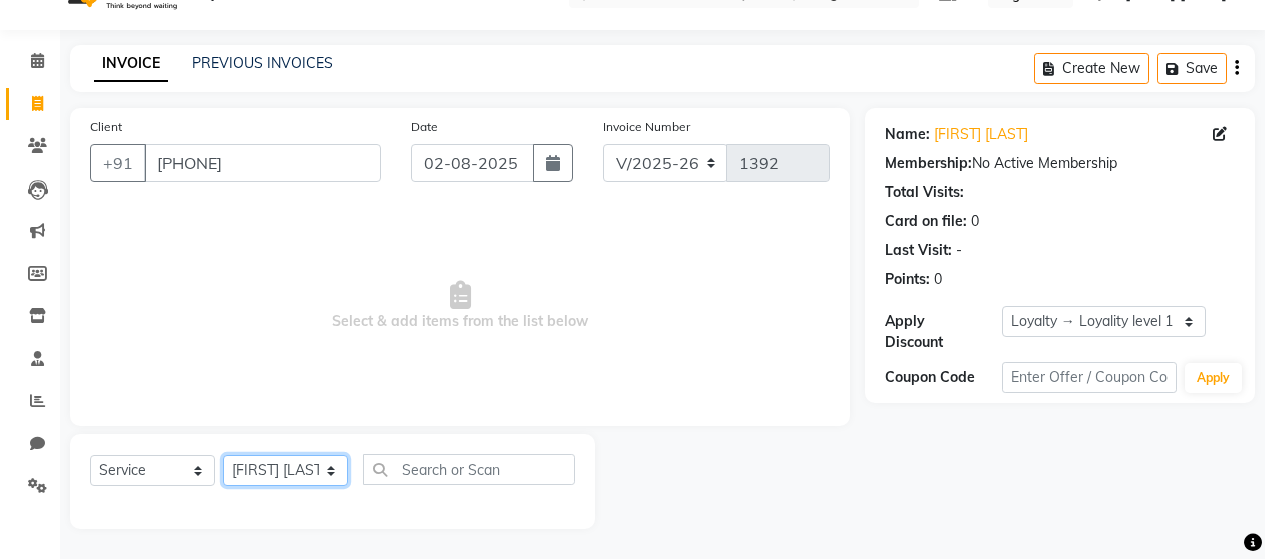 click on "Select Stylist [FIRST] [LAST] [FIRST] [LAST] [FIRST] [LAST] [FIRST] [LAST] [FIRST] [LAST] [FIRST] [LAST] [FIRST] [LAST] [FIRST] [LAST] [FIRST] [LAST] [FIRST] [LAST] [FIRST] [LAST] [FIRST] [LAST] [FIRST] [LAST] [FIRST] [LAST]" 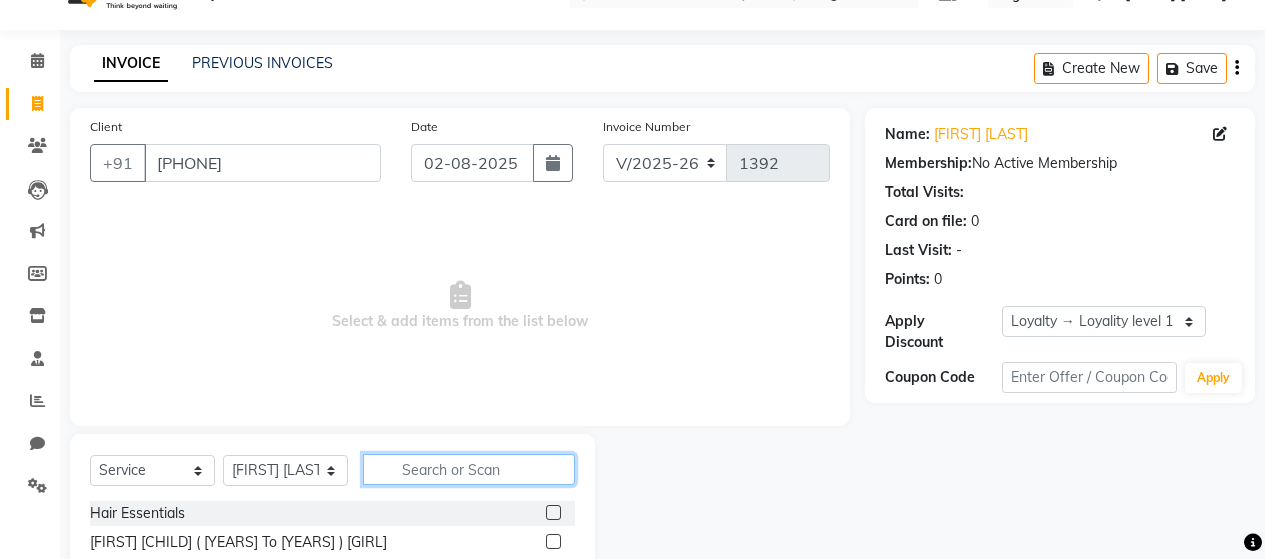 click 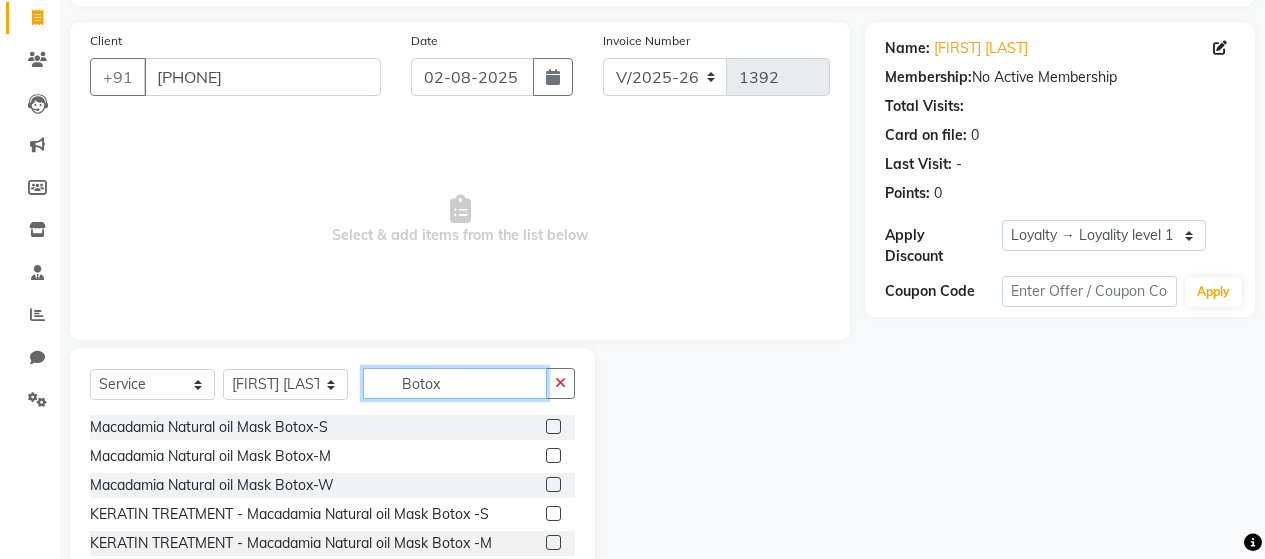 scroll, scrollTop: 242, scrollLeft: 0, axis: vertical 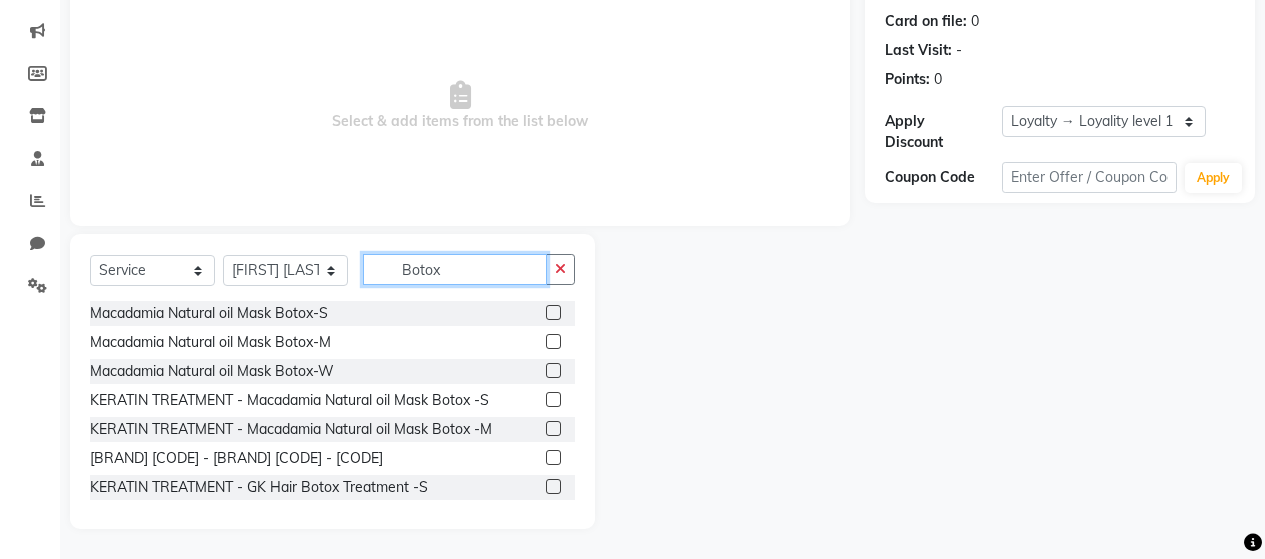 type on "Botox" 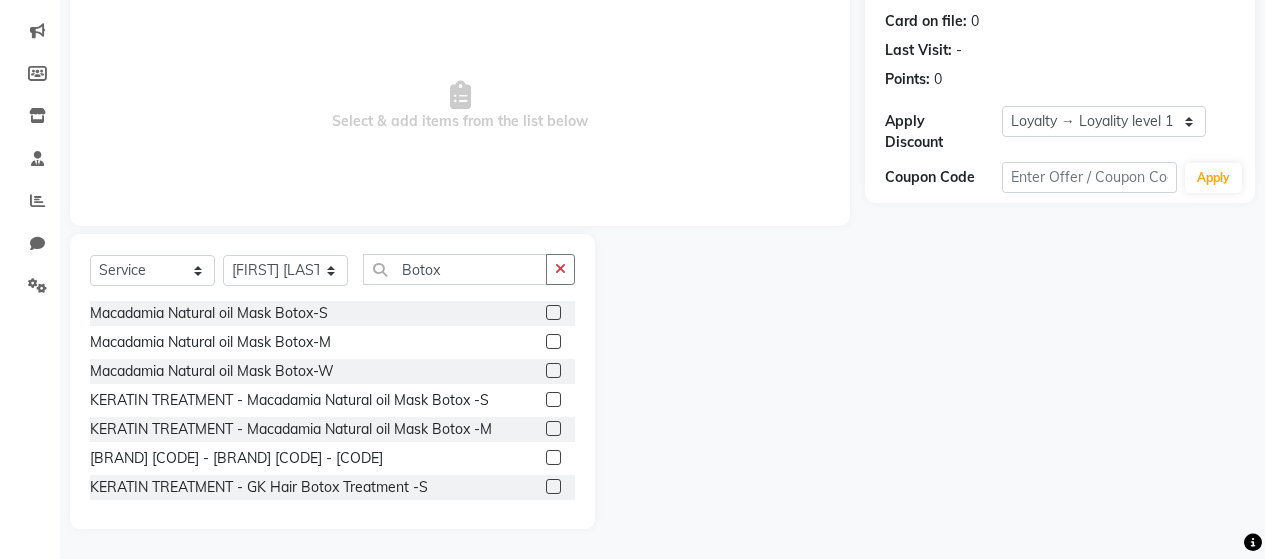 click 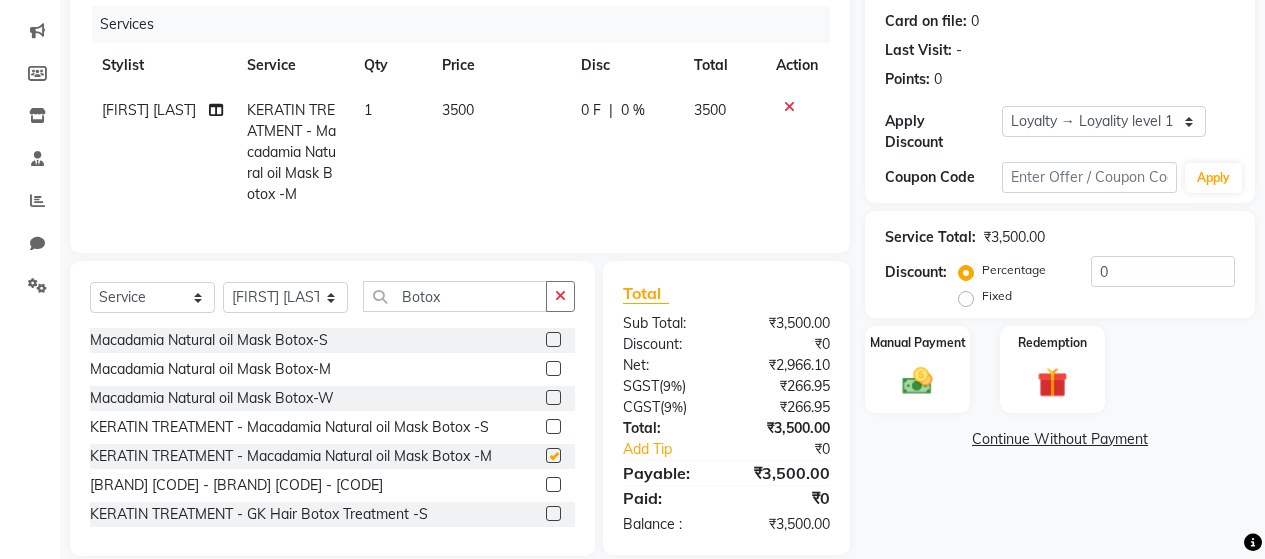 checkbox on "false" 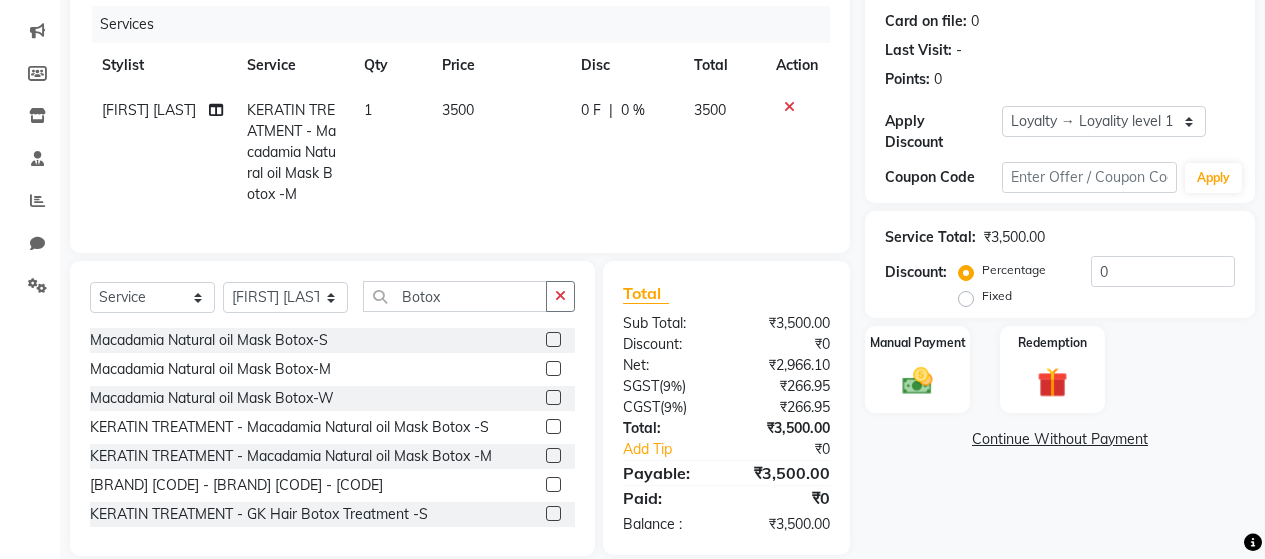 click 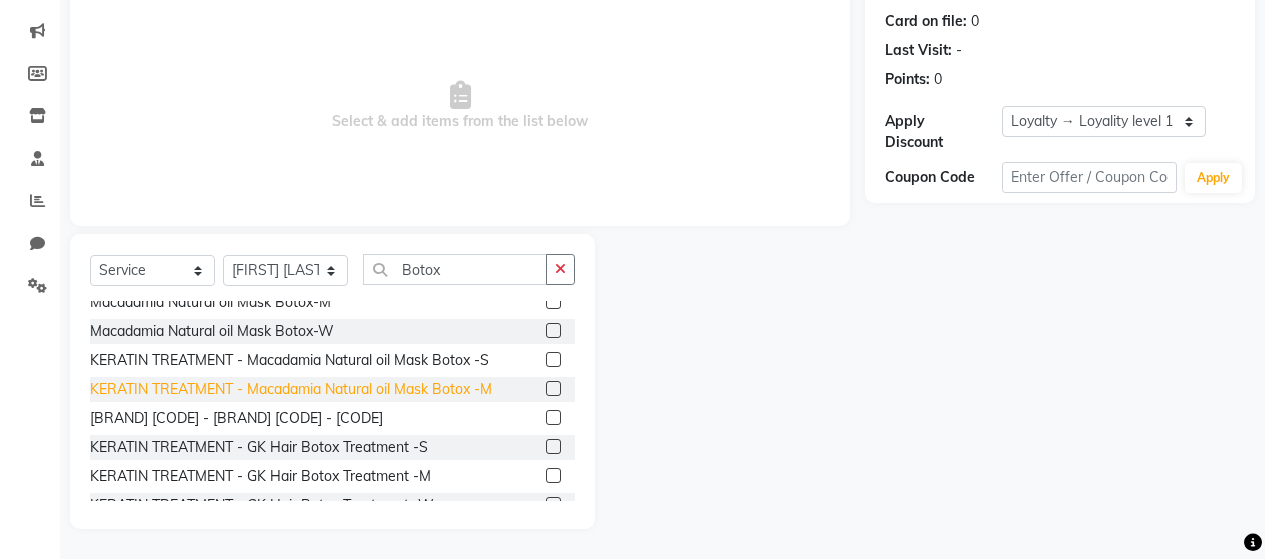 scroll, scrollTop: 61, scrollLeft: 0, axis: vertical 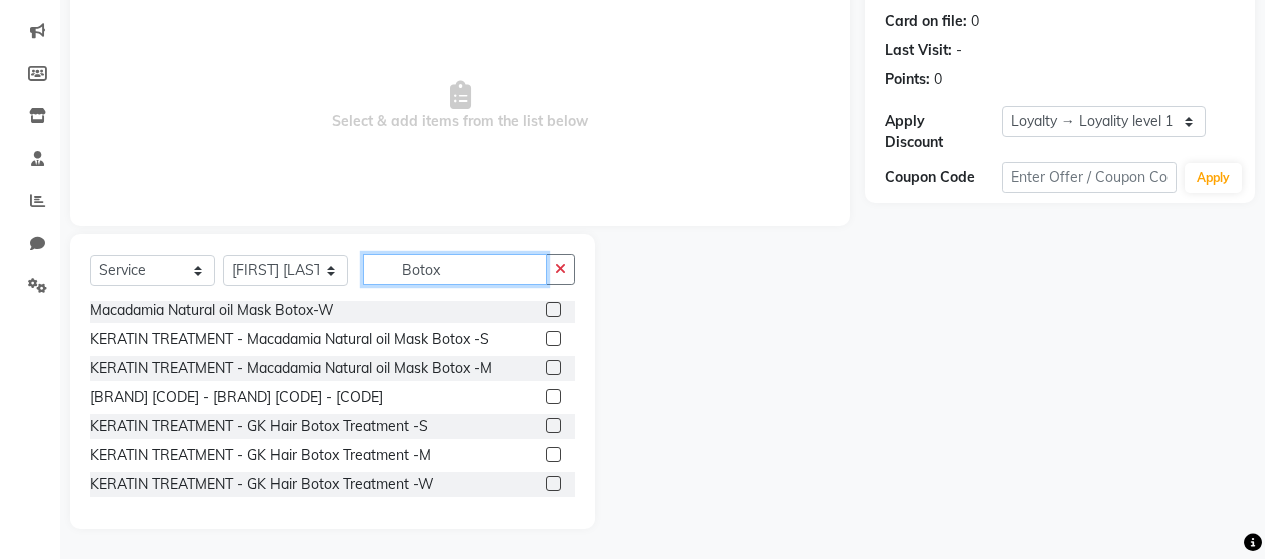 click on "Botox" 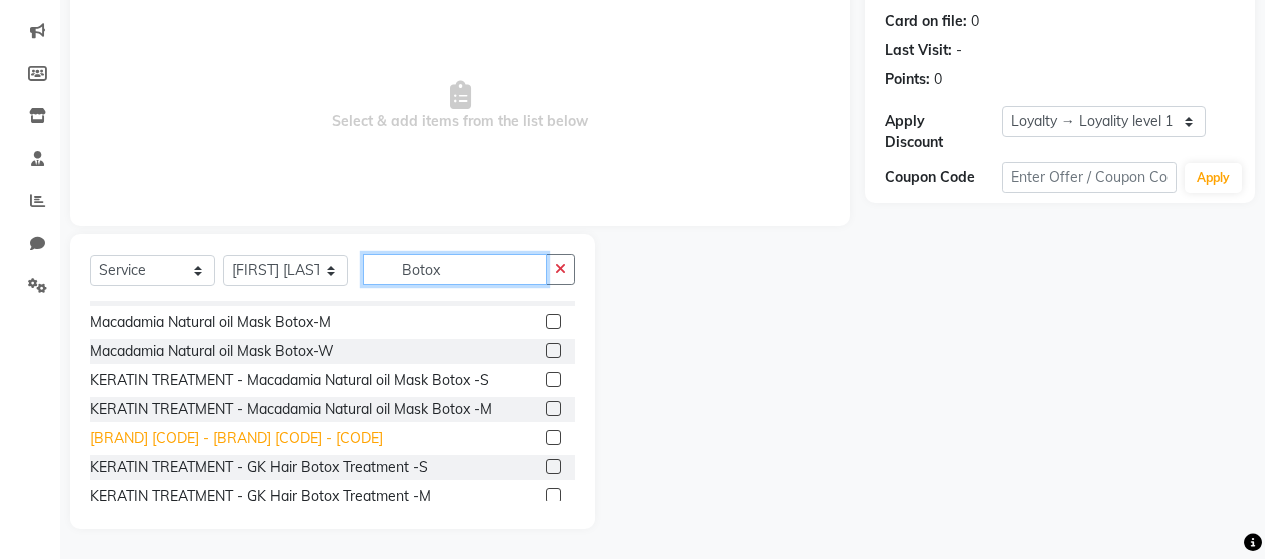 scroll, scrollTop: 0, scrollLeft: 0, axis: both 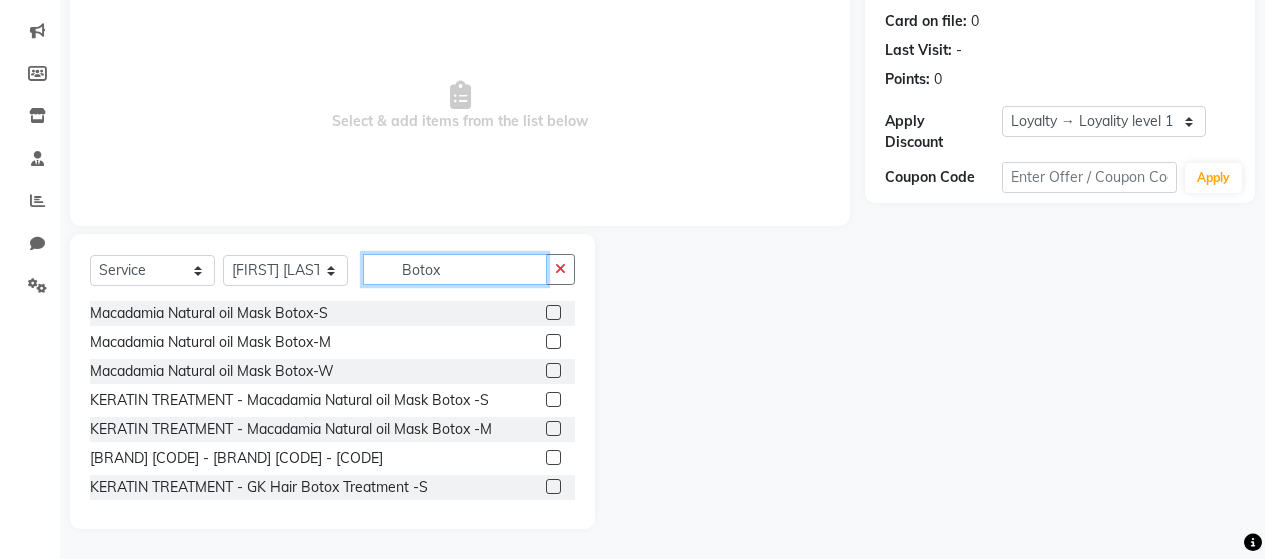 click on "Botox" 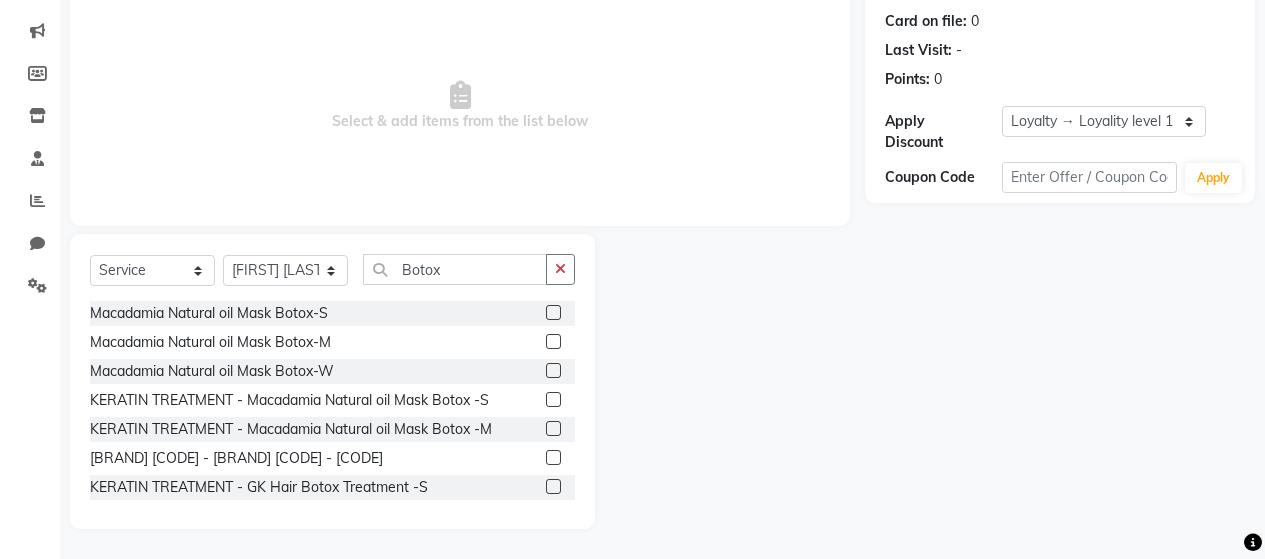 click 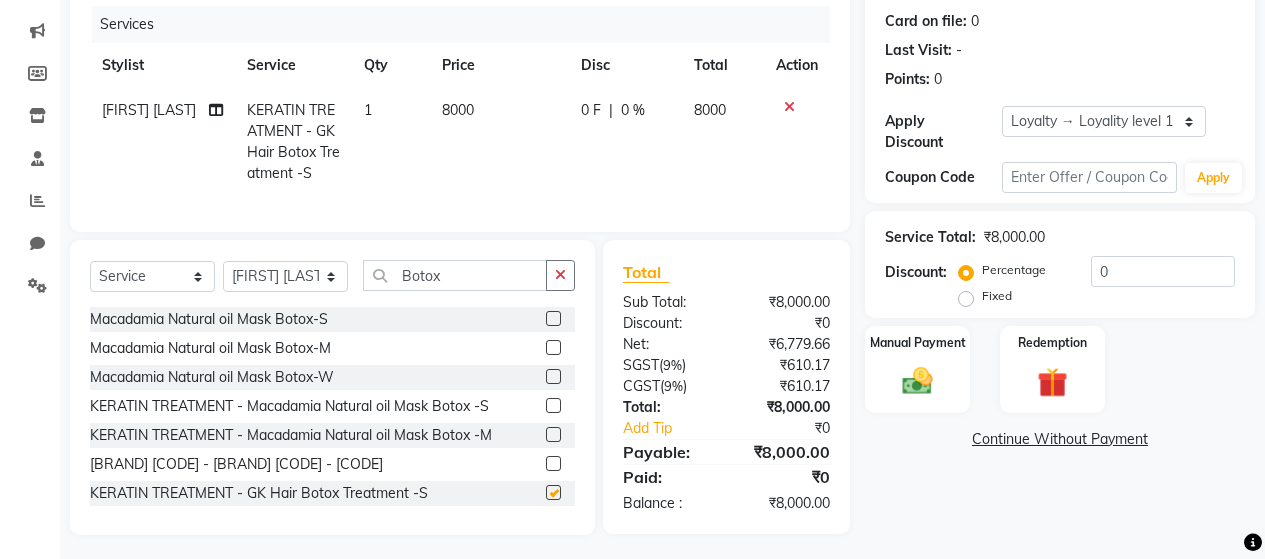 checkbox on "false" 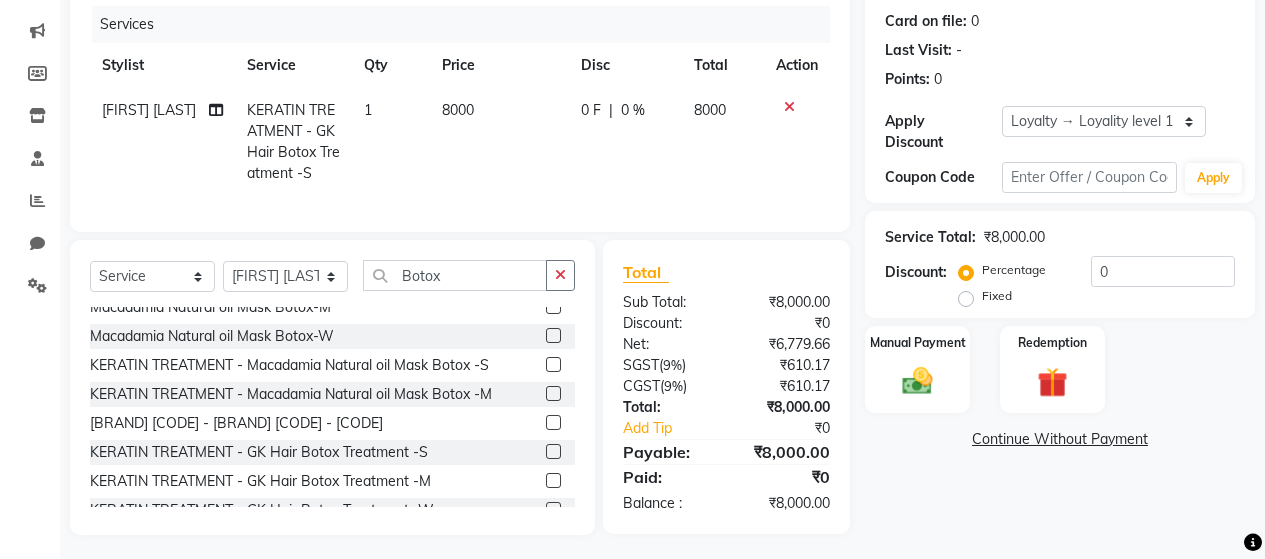 scroll, scrollTop: 61, scrollLeft: 0, axis: vertical 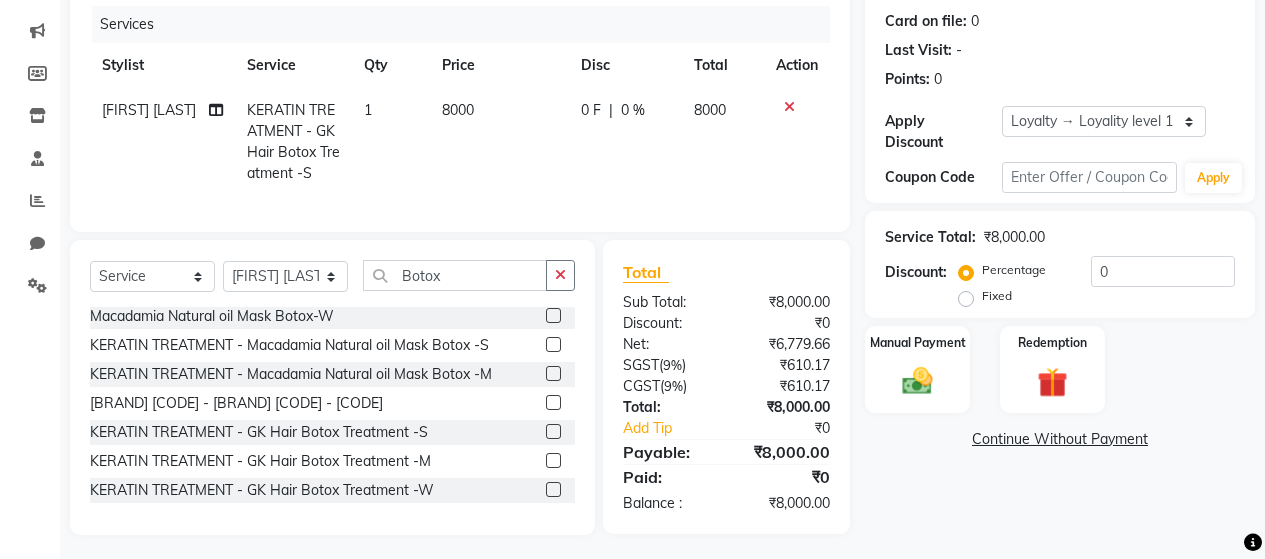click 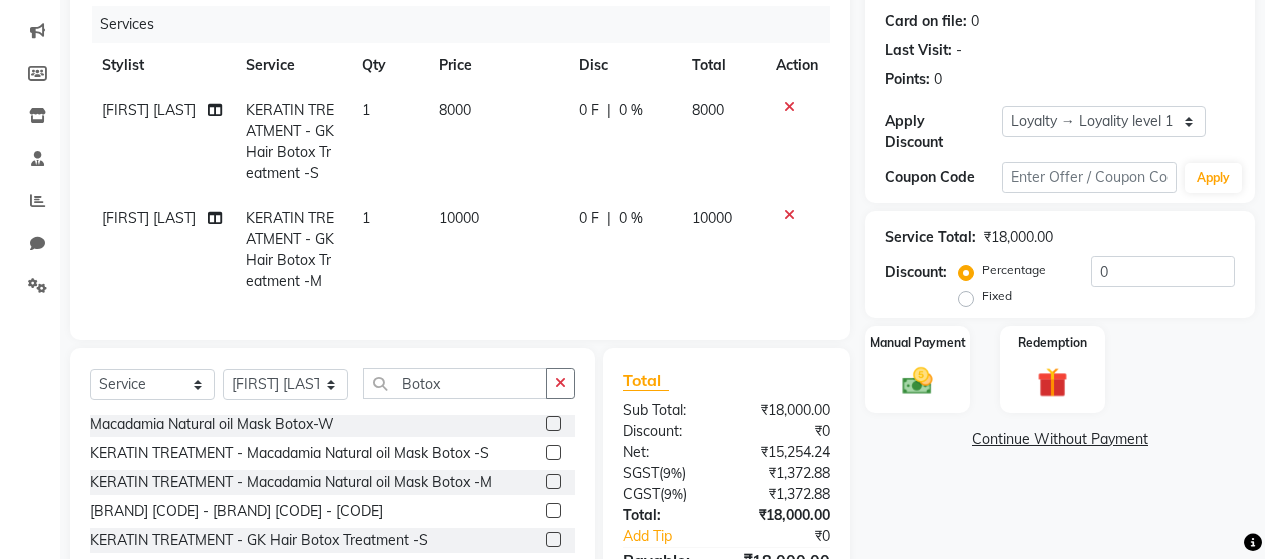 checkbox on "false" 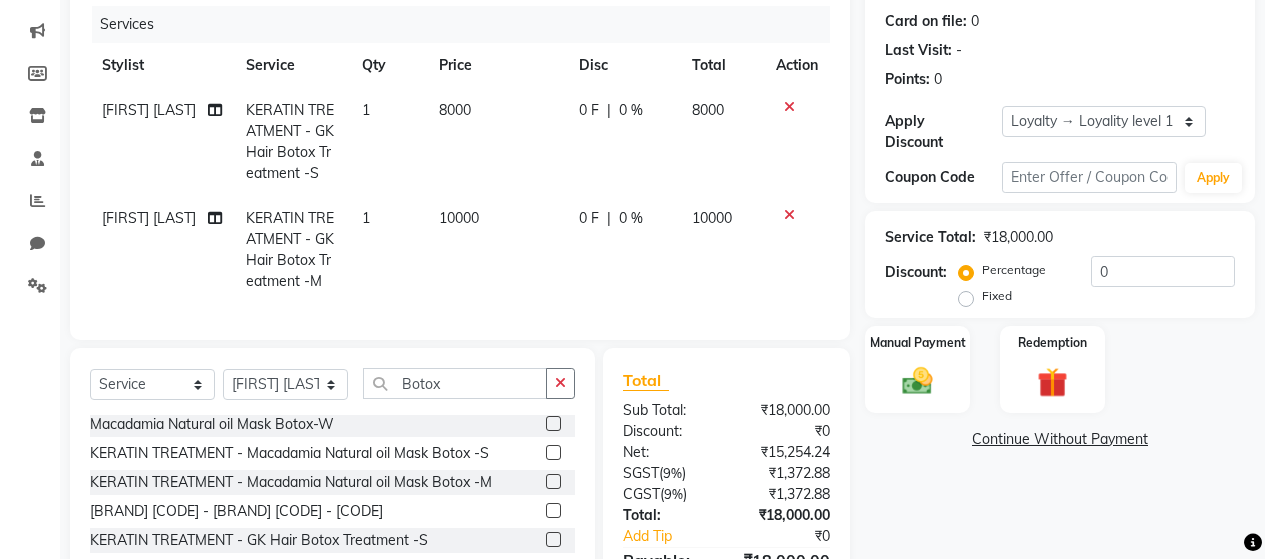 click 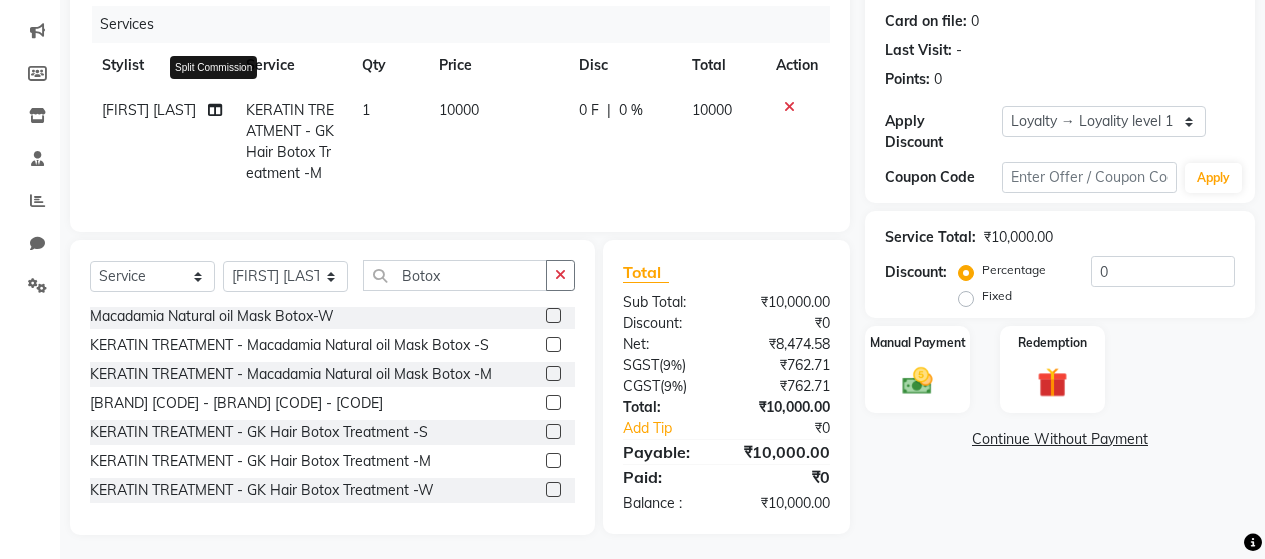 click 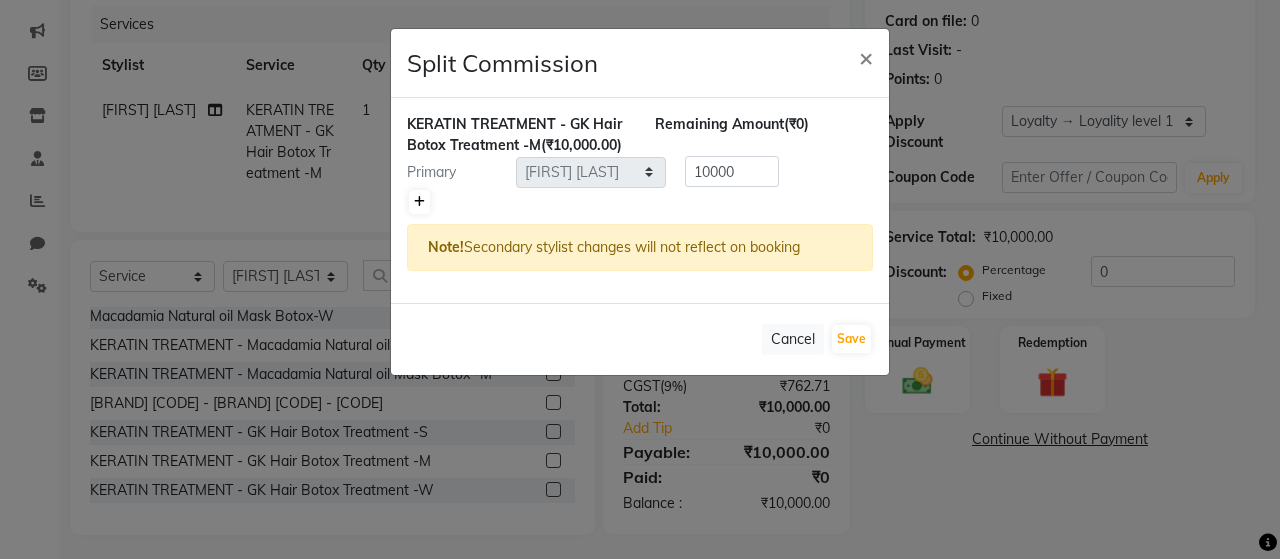 click 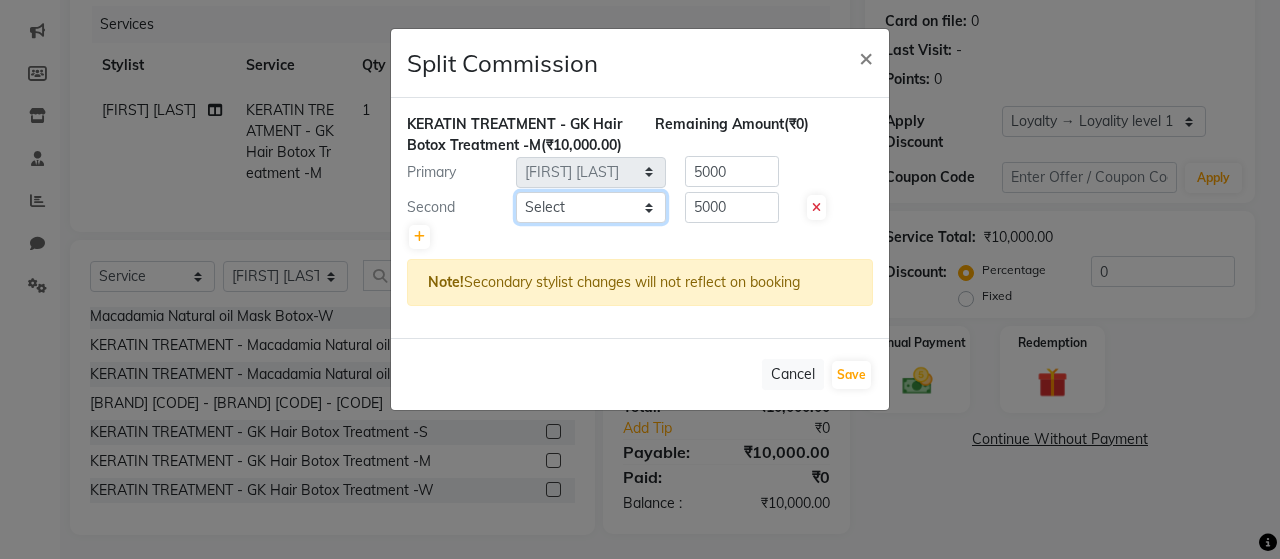 click on "Select [FIRST] [LAST] [FIRST] [LAST] [FIRST] [LAST] [FIRST] [LAST] [FIRST] [LAST] [FIRST] [LAST] [FIRST] [LAST] [FIRST] [LAST] [FIRST] [LAST] [FIRST] [LAST] [FIRST] [LAST] [FIRST] [LAST] [FIRST] [LAST] [FIRST] [LAST] [FIRST] [LAST] [FIRST] [LAST]" 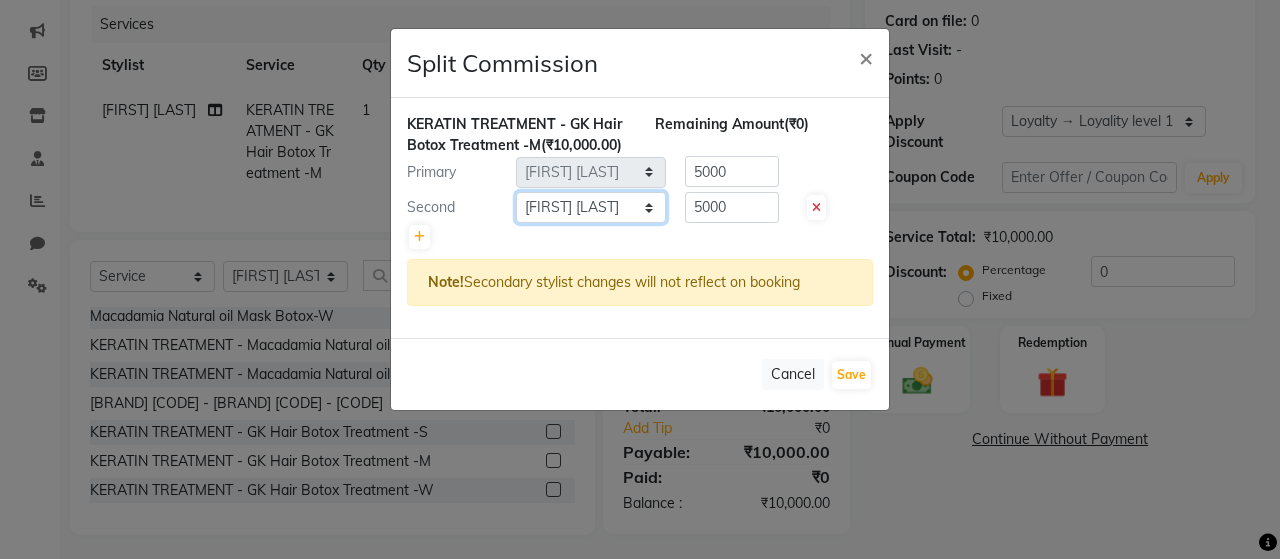 click on "Select [FIRST] [LAST] [FIRST] [LAST] [FIRST] [LAST] [FIRST] [LAST] [FIRST] [LAST] [FIRST] [LAST] [FIRST] [LAST] [FIRST] [LAST] [FIRST] [LAST] [FIRST] [LAST] [FIRST] [LAST] [FIRST] [LAST] [FIRST] [LAST] [FIRST] [LAST] [FIRST] [LAST] [FIRST] [LAST]" 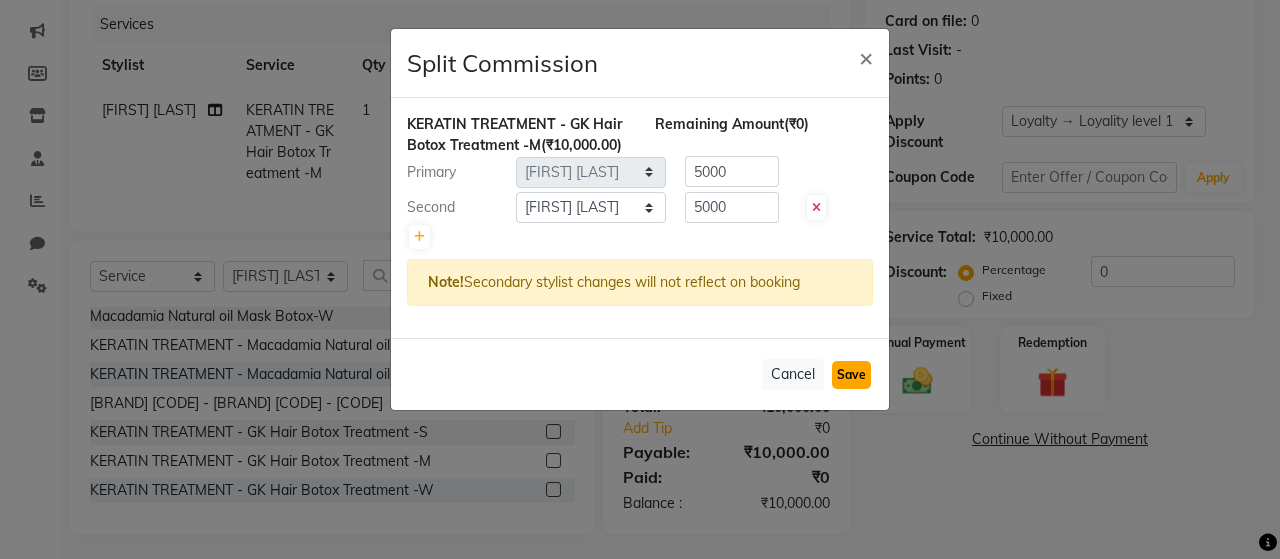 click on "Save" 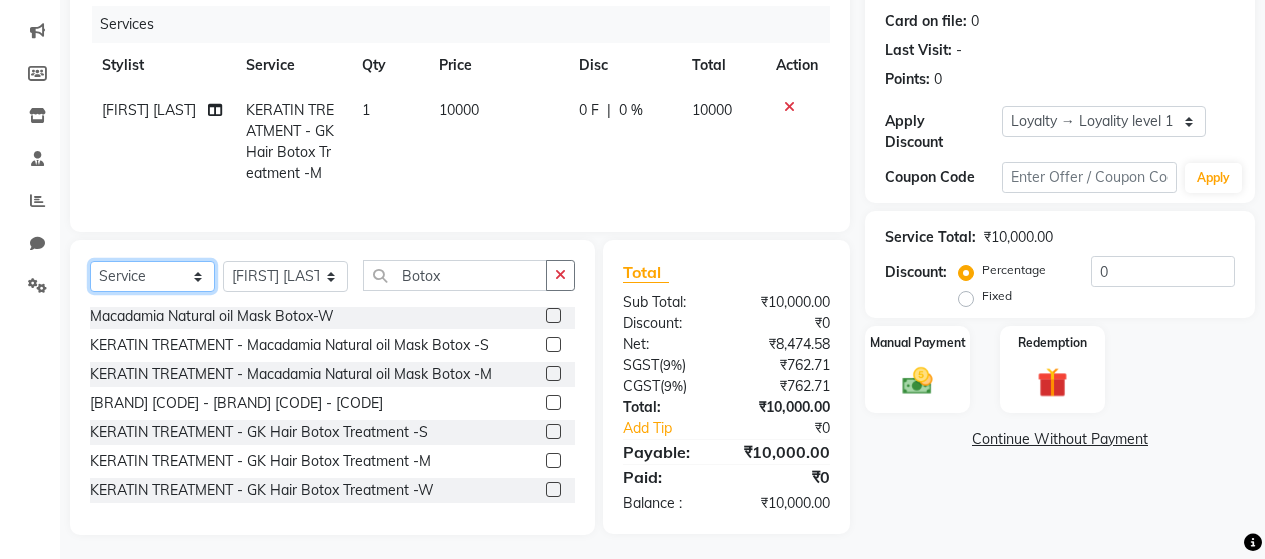 click on "Select  Service  Product  Membership  Package Voucher Prepaid Gift Card" 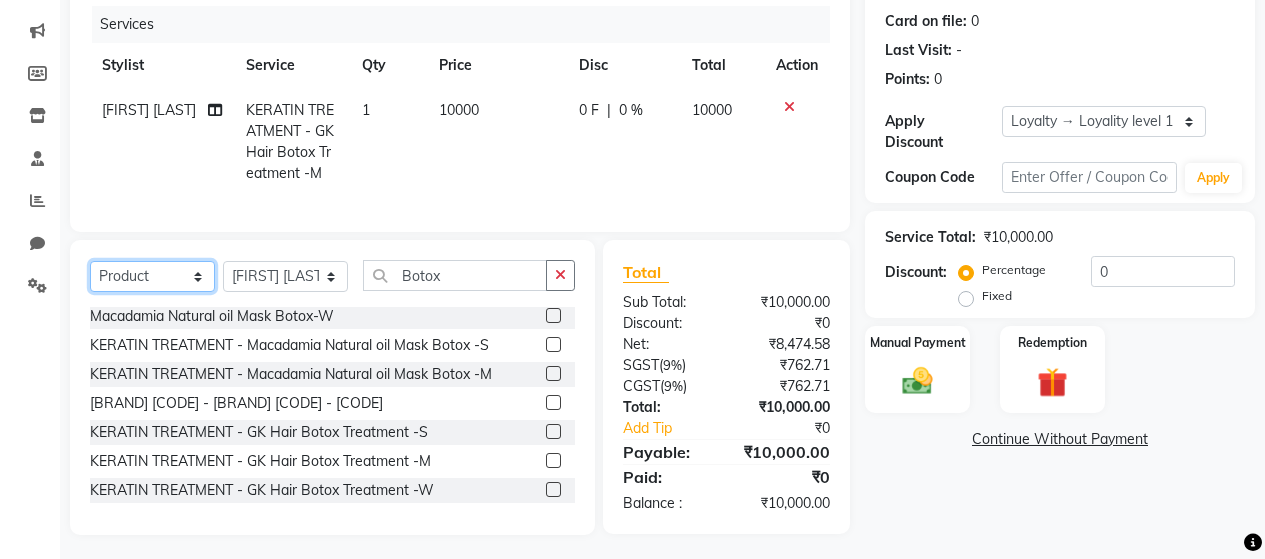 click on "Select  Service  Product  Membership  Package Voucher Prepaid Gift Card" 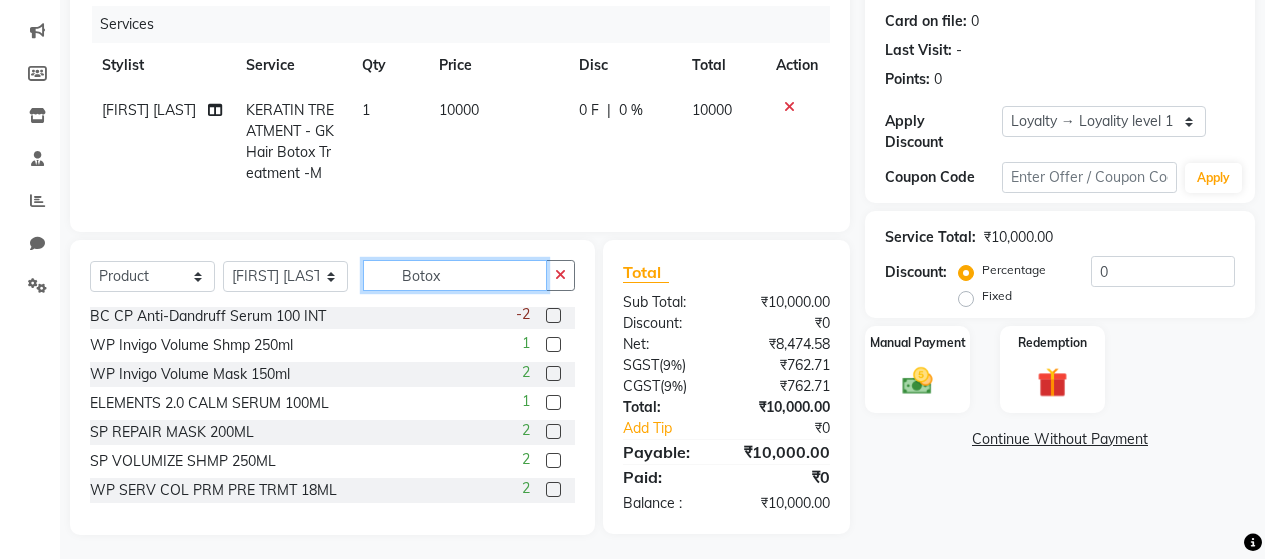 click on "Botox" 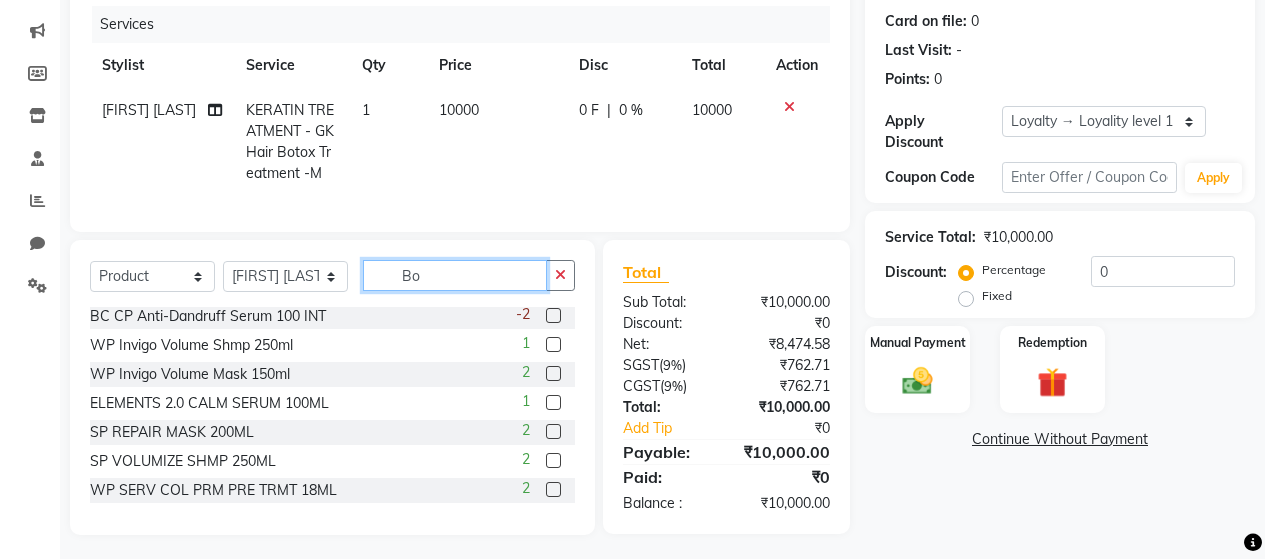 type on "B" 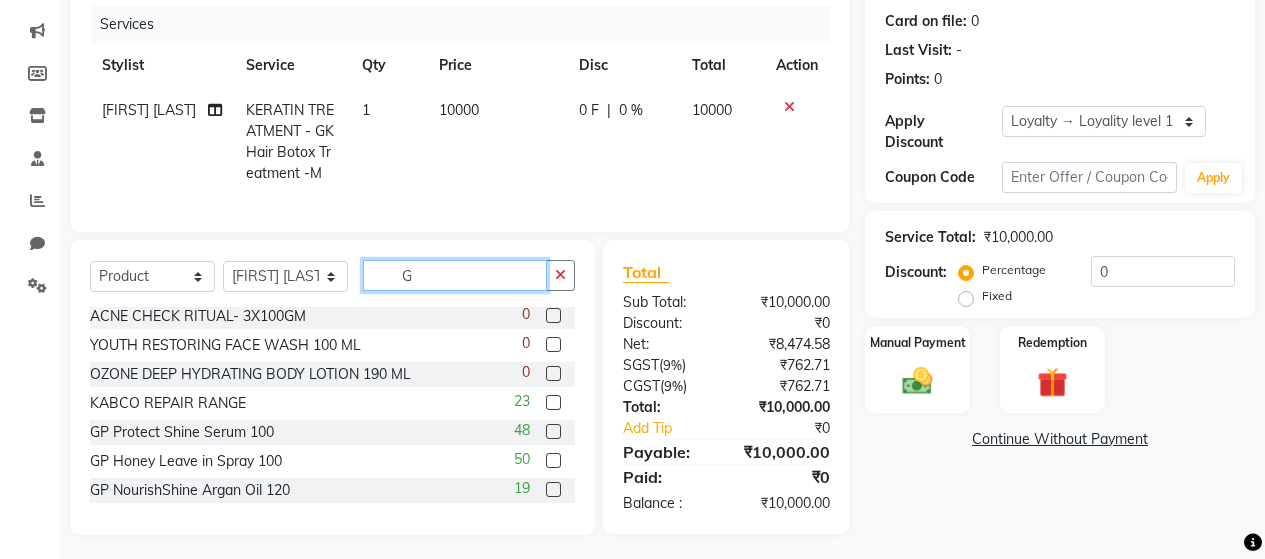 scroll, scrollTop: 0, scrollLeft: 0, axis: both 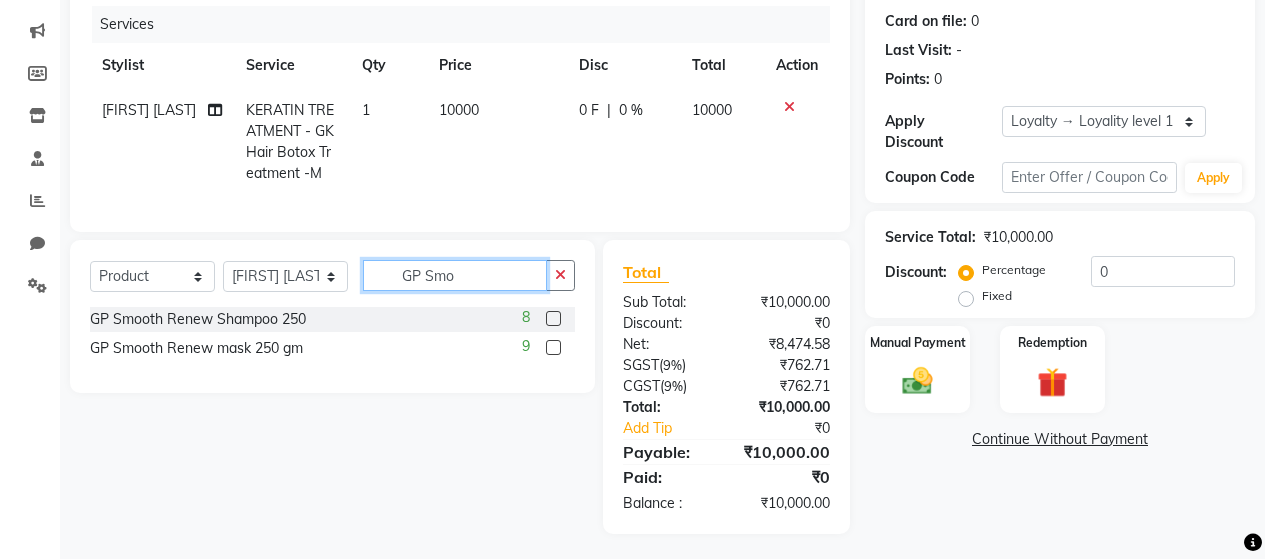 type on "GP Smo" 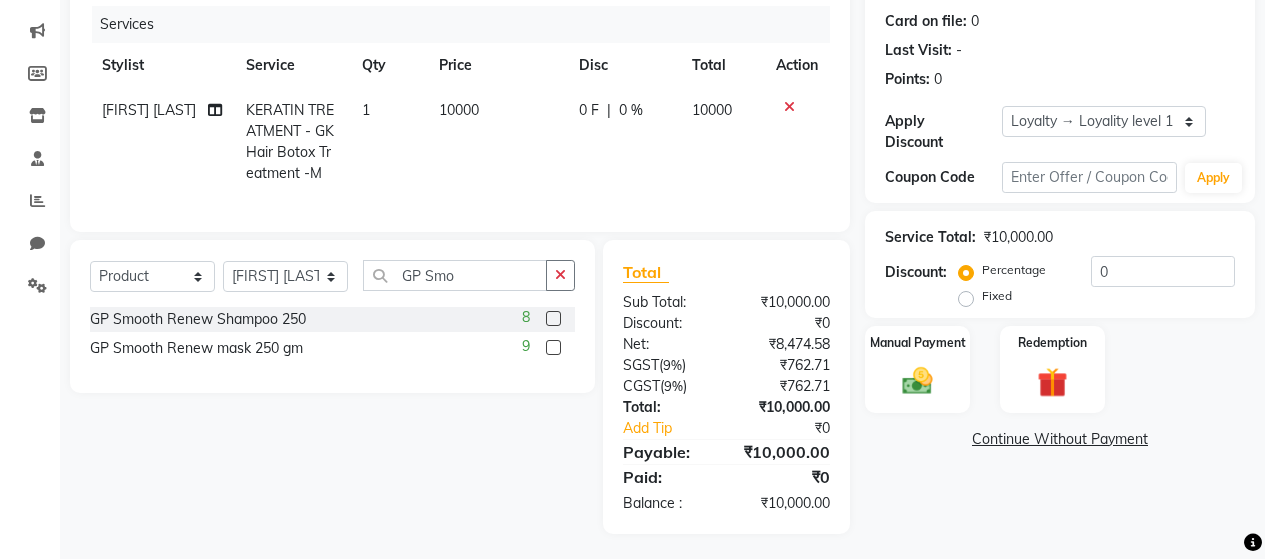 click 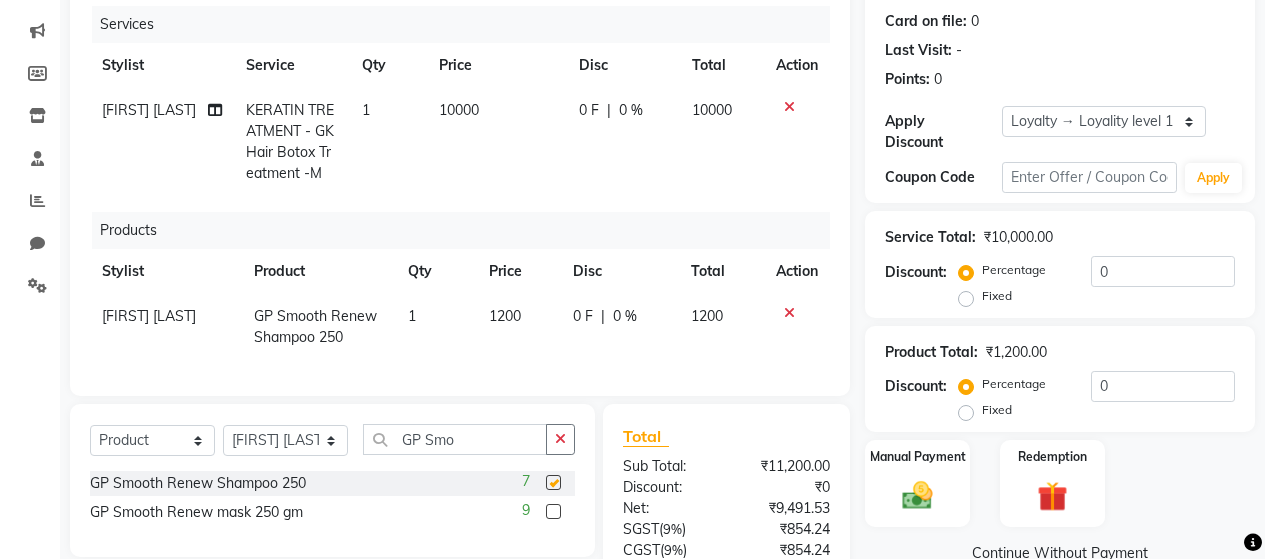 checkbox on "false" 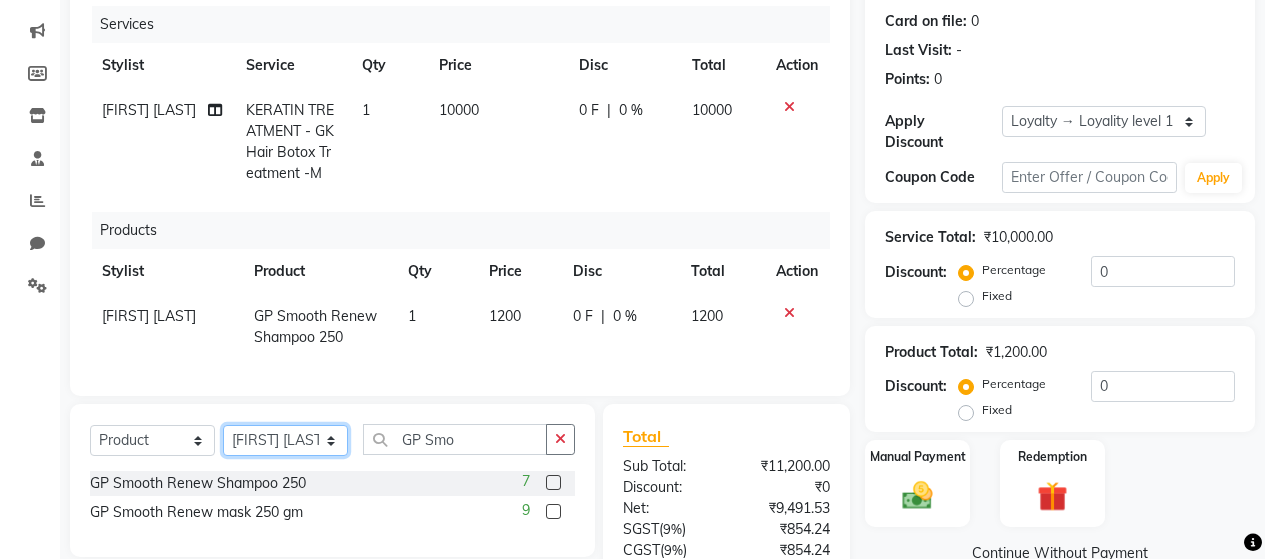 click on "Select Stylist [FIRST] [LAST] [FIRST] [LAST] [FIRST] [LAST] [FIRST] [LAST] [FIRST] [LAST] [FIRST] [LAST] [FIRST] [LAST] [FIRST] [LAST] [FIRST] [LAST] [FIRST] [LAST] [FIRST] [LAST] [FIRST] [LAST] [FIRST] [LAST] [FIRST] [LAST]" 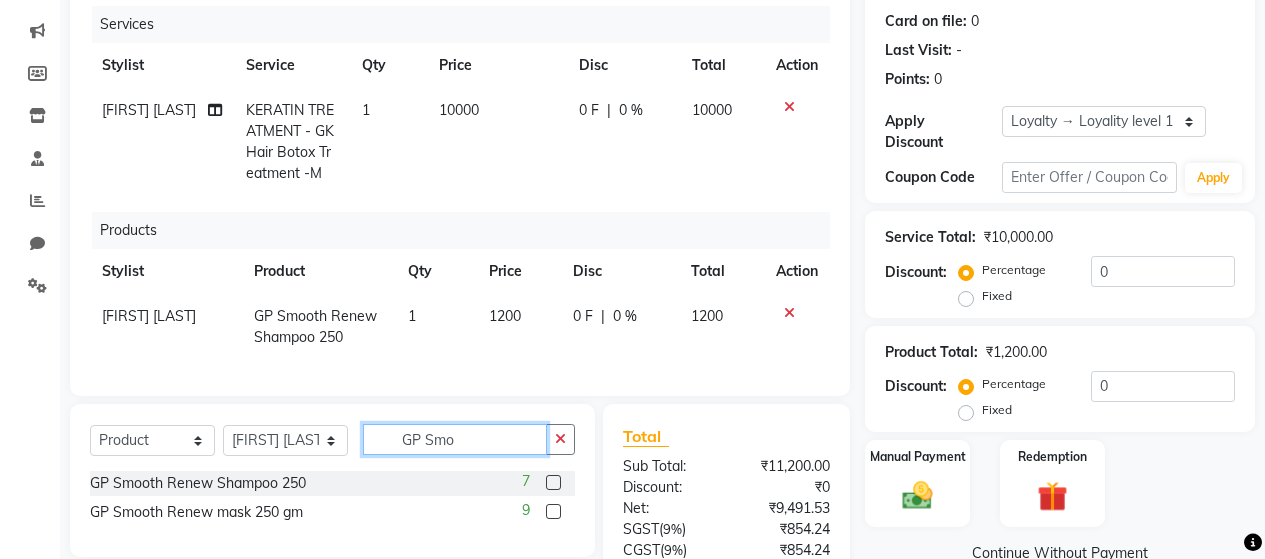 click on "GP Smo" 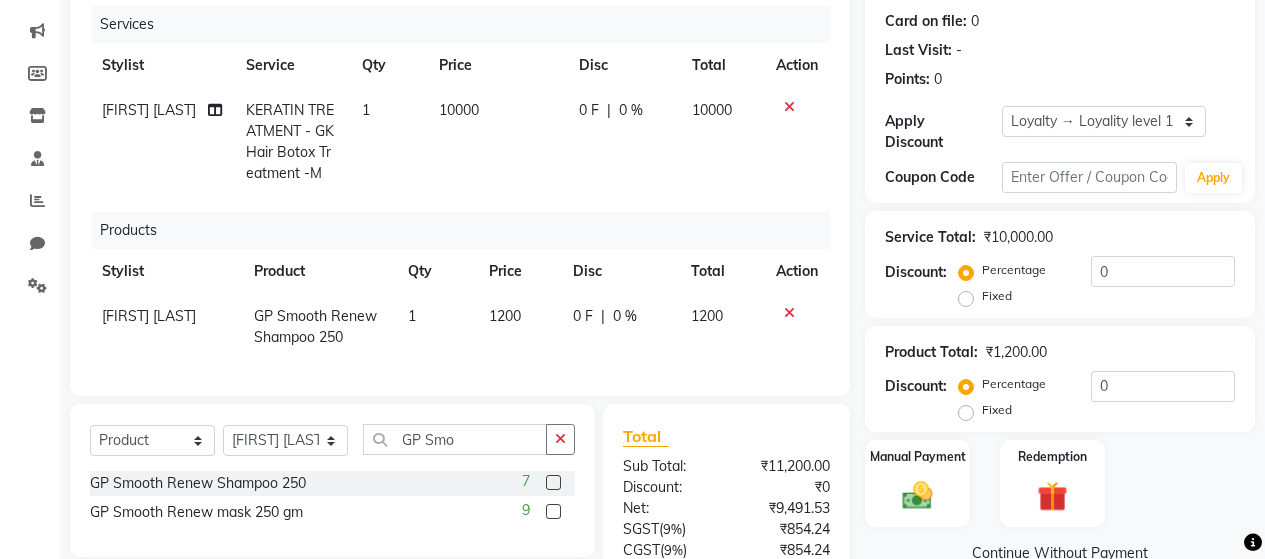 click 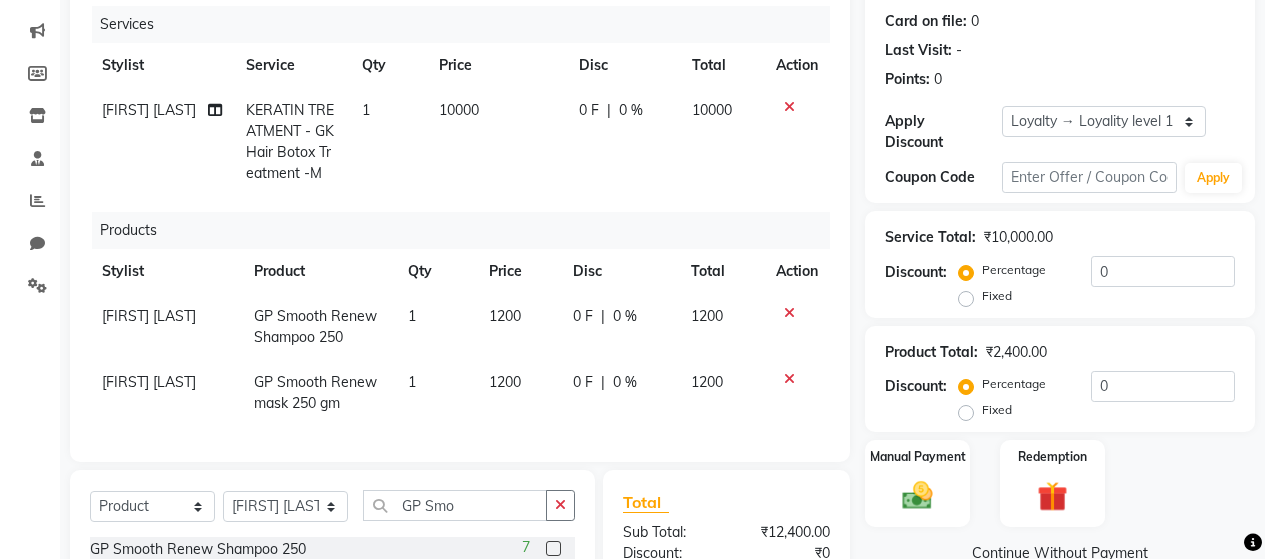 checkbox on "false" 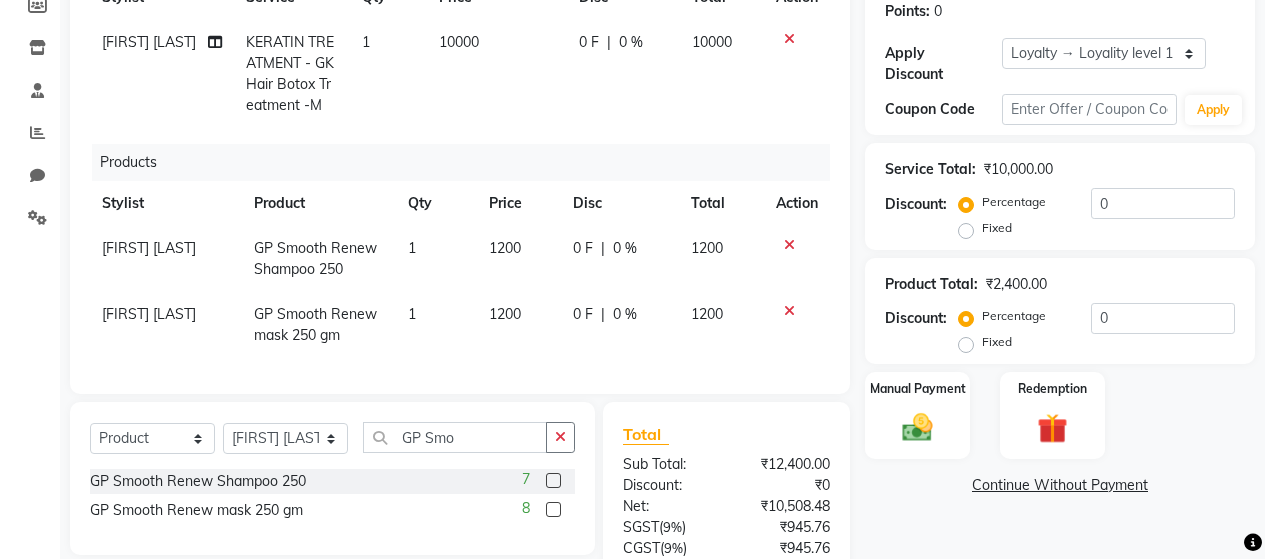 scroll, scrollTop: 442, scrollLeft: 0, axis: vertical 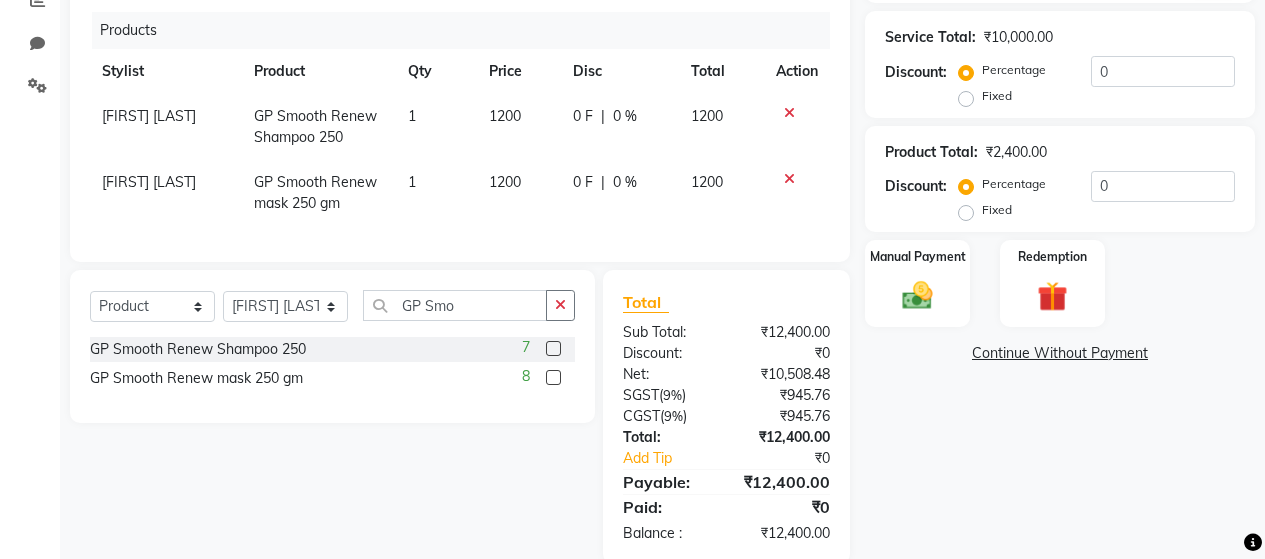 click on "1200" 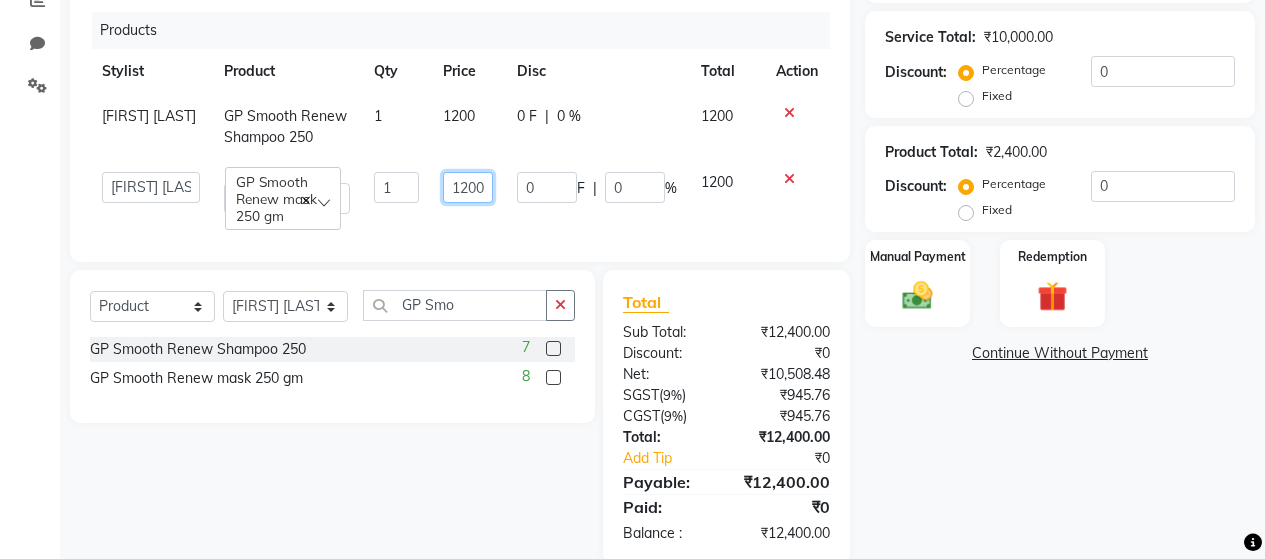 click on "1200" 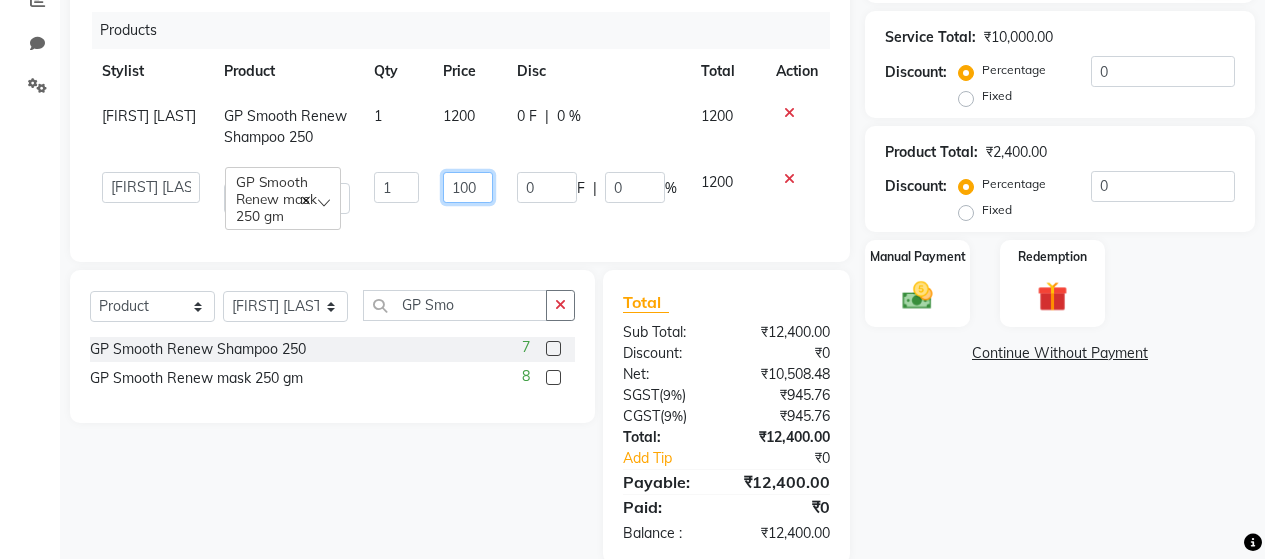 type on "1800" 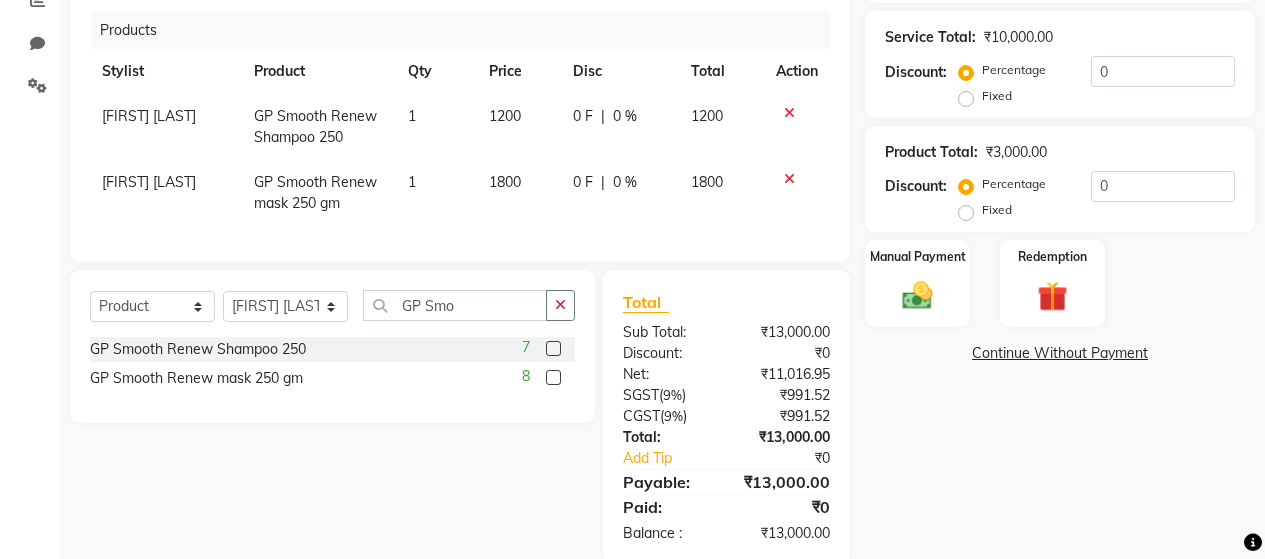 click on "0 F | 0 %" 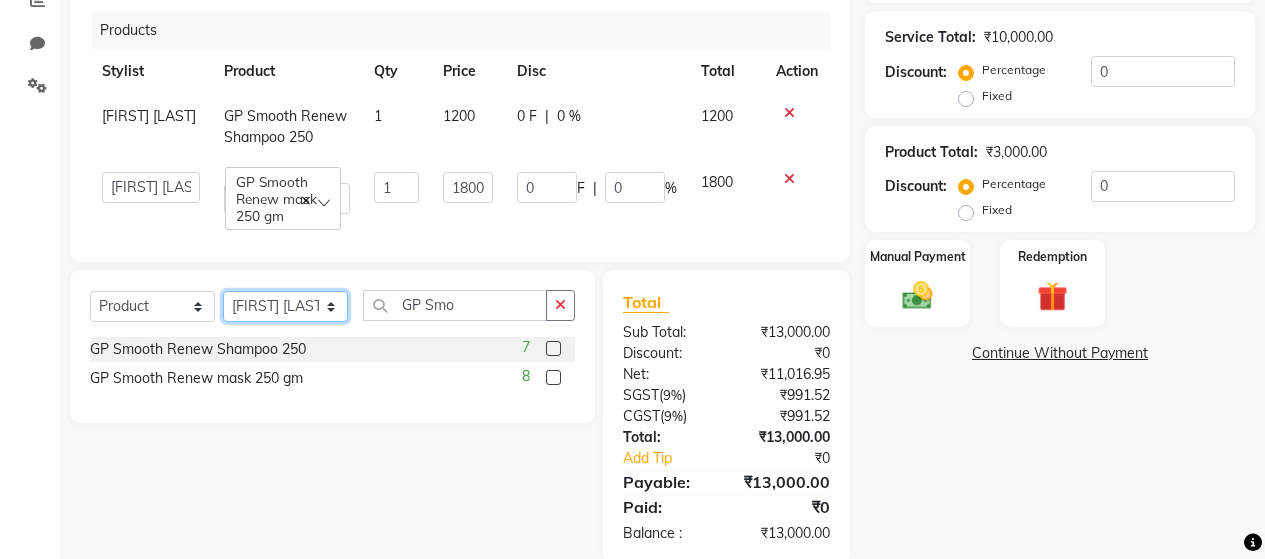 click on "Select Stylist [FIRST] [LAST] [FIRST] [LAST] [FIRST] [LAST] [FIRST] [LAST] [FIRST] [LAST] [FIRST] [LAST] [FIRST] [LAST] [FIRST] [LAST] [FIRST] [LAST] [FIRST] [LAST] [FIRST] [LAST] [FIRST] [LAST] [FIRST] [LAST] [FIRST] [LAST]" 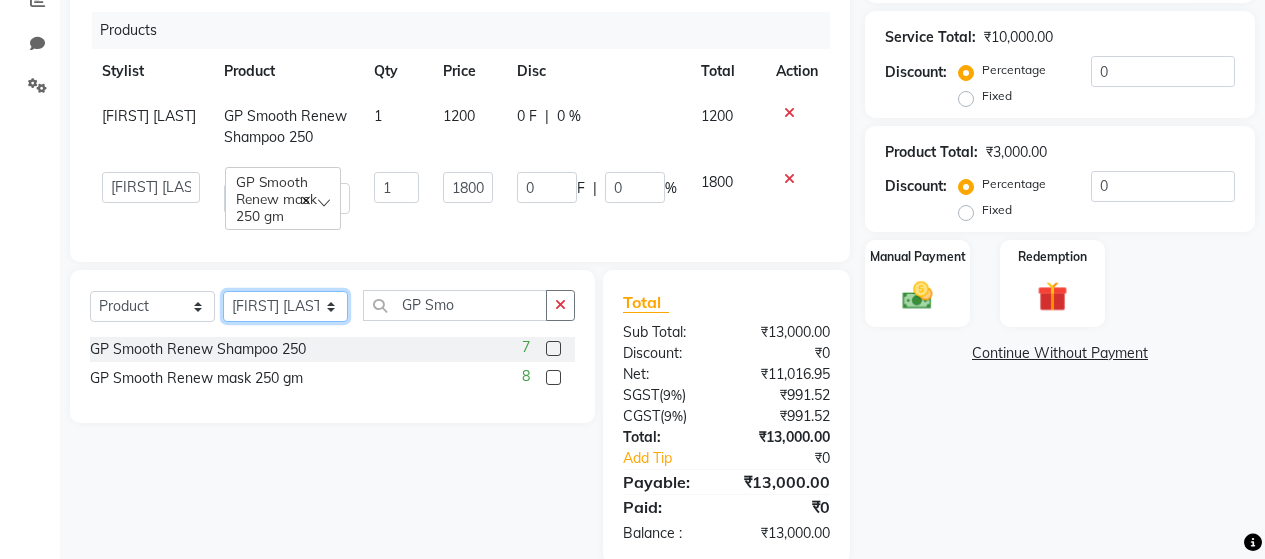 select on "72246" 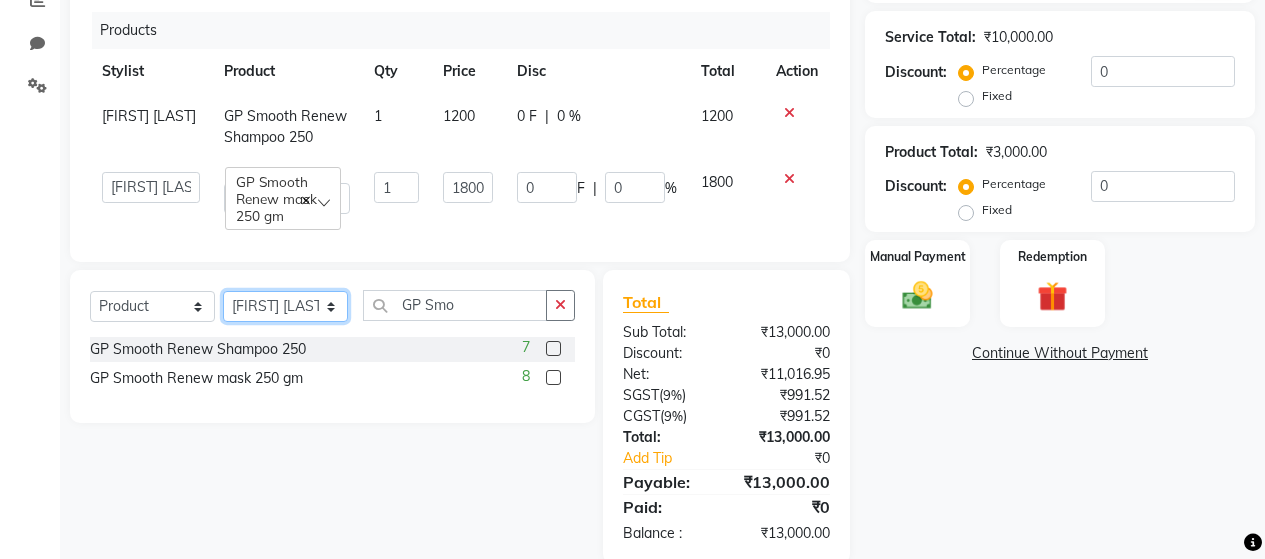 click on "Select Stylist [FIRST] [LAST] [FIRST] [LAST] [FIRST] [LAST] [FIRST] [LAST] [FIRST] [LAST] [FIRST] [LAST] [FIRST] [LAST] [FIRST] [LAST] [FIRST] [LAST] [FIRST] [LAST] [FIRST] [LAST] [FIRST] [LAST] [FIRST] [LAST] [FIRST] [LAST]" 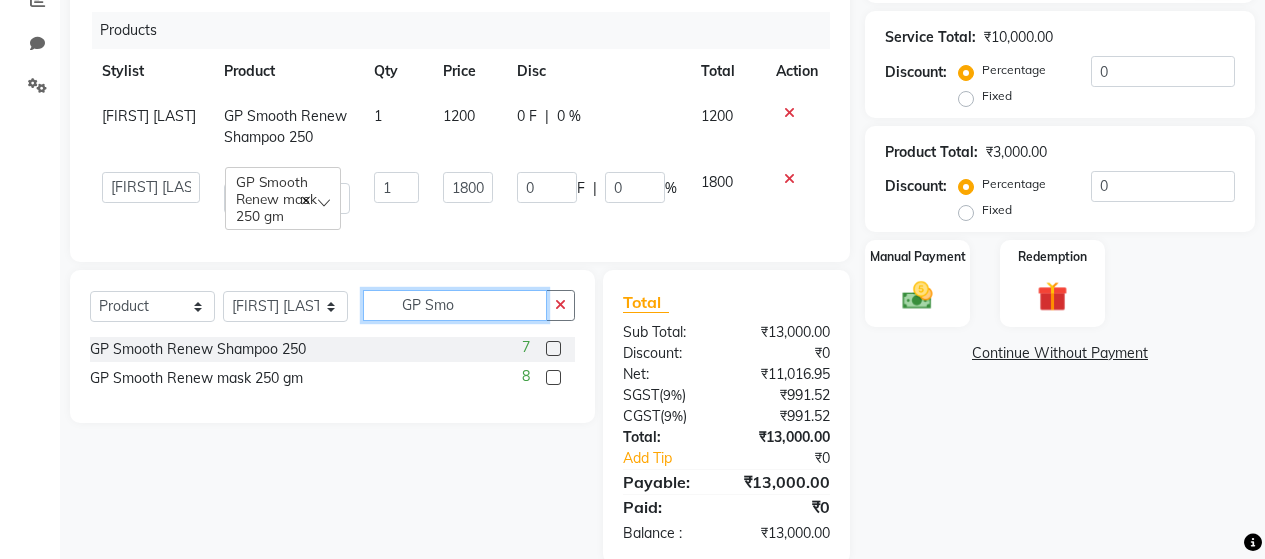 click on "GP Smo" 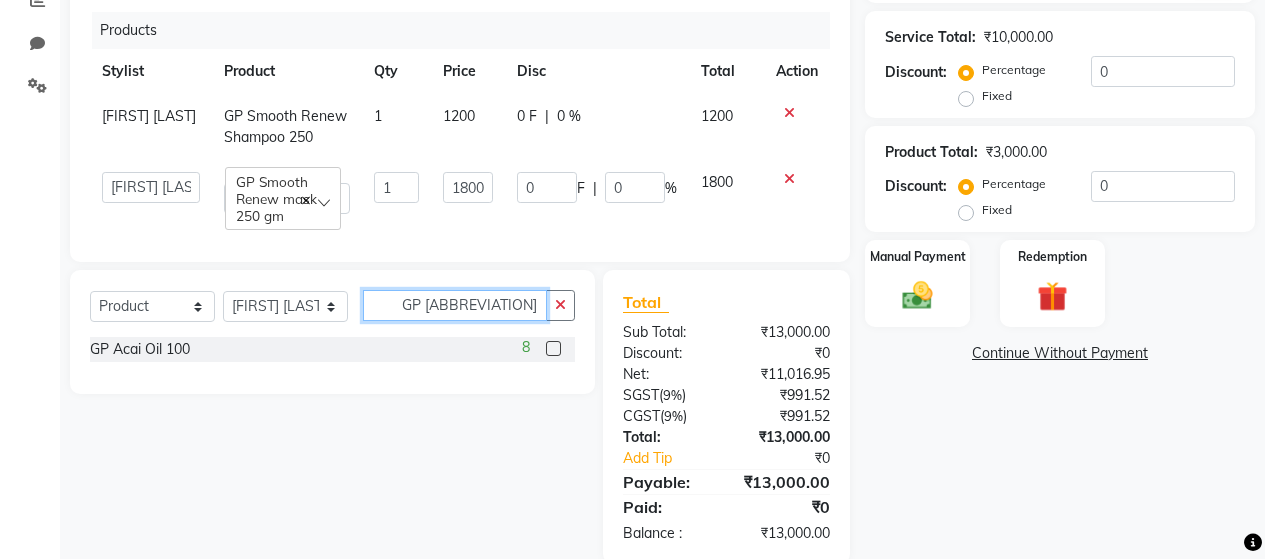 type on "GP [ABBREVIATION]" 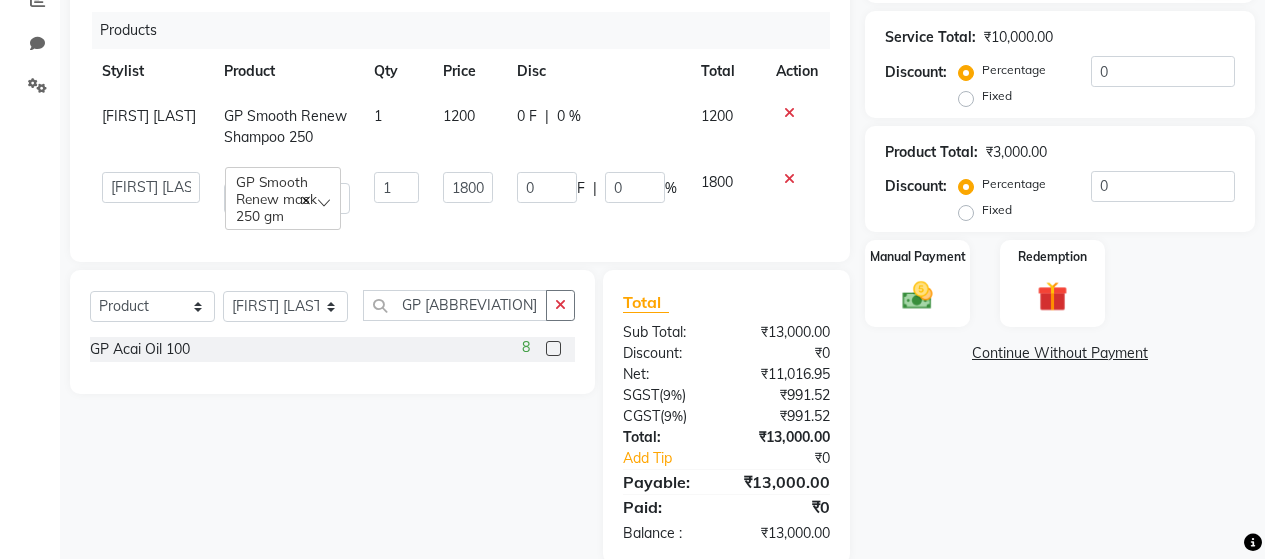 click 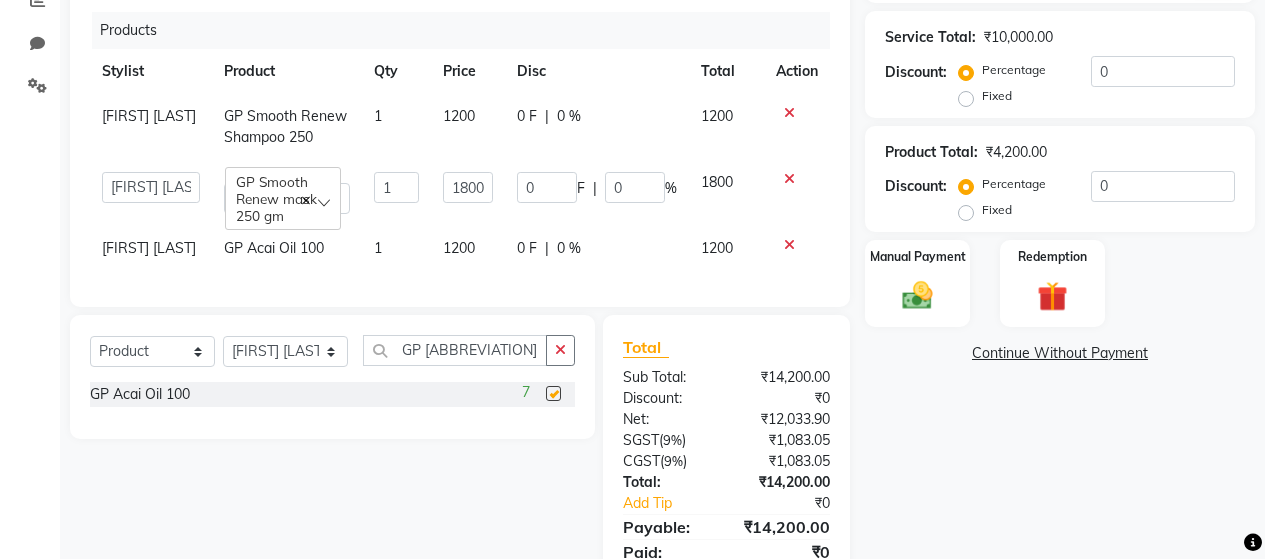 checkbox on "false" 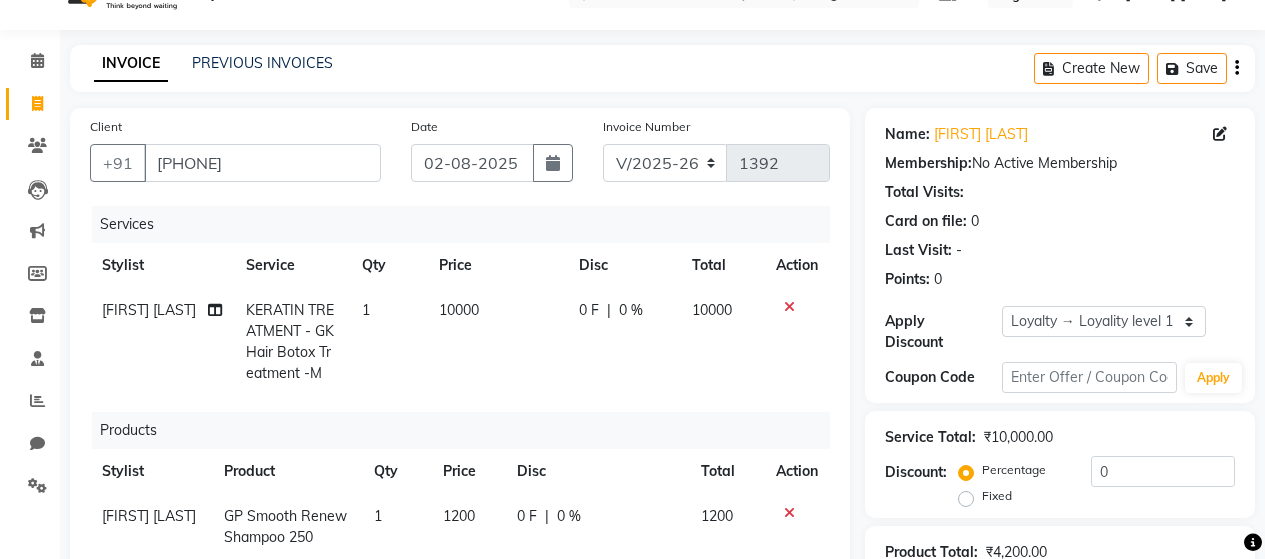 scroll, scrollTop: 537, scrollLeft: 0, axis: vertical 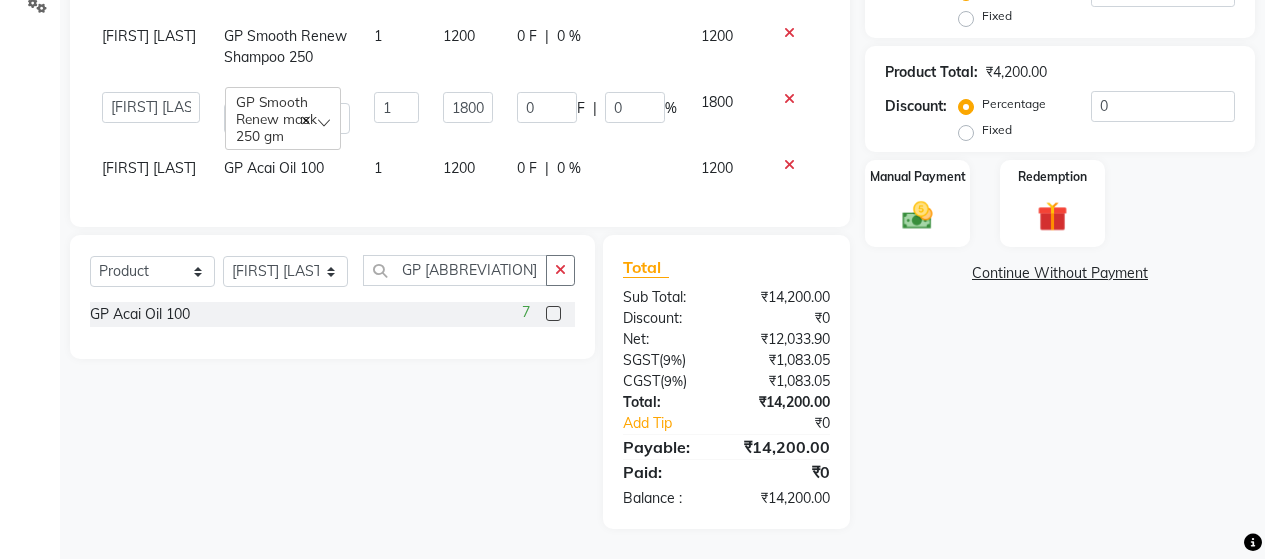 click on "1200" 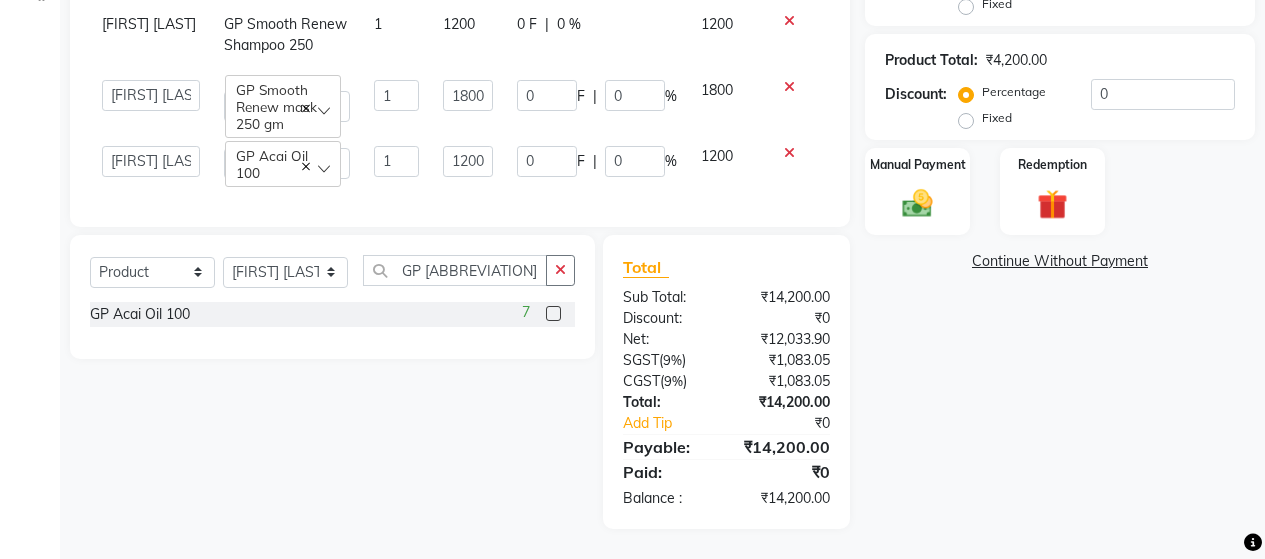 scroll, scrollTop: 534, scrollLeft: 0, axis: vertical 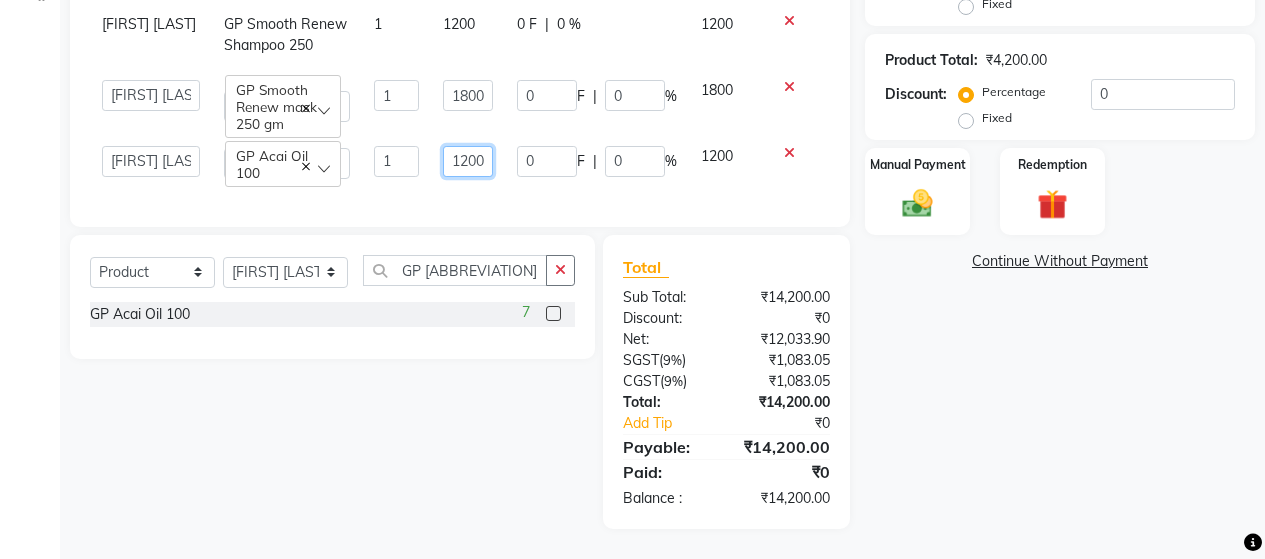 click on "1200" 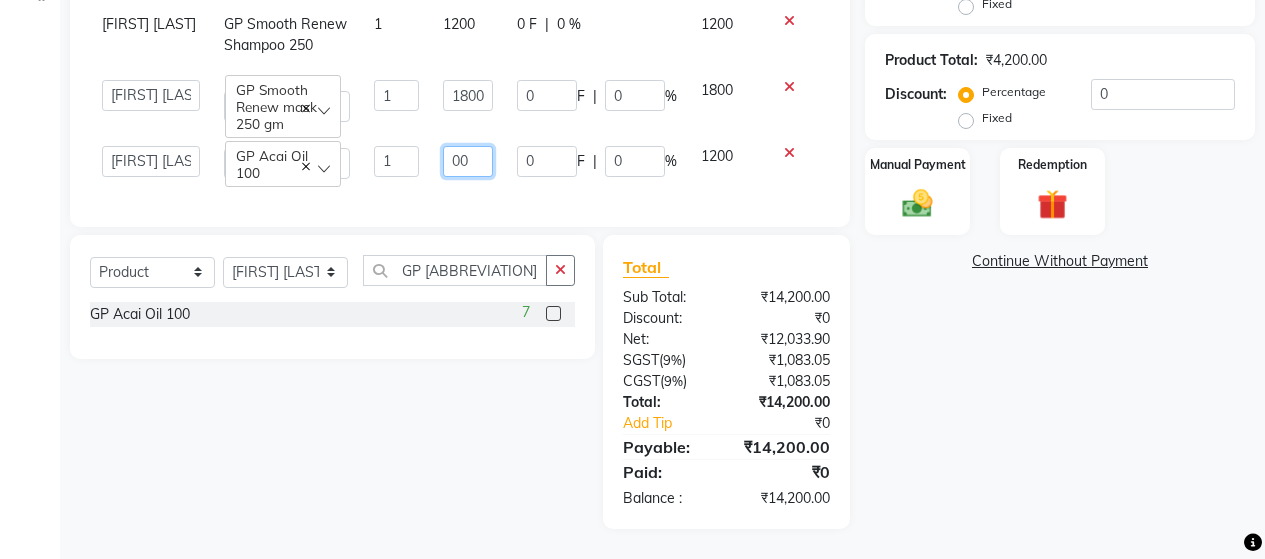 type on "600" 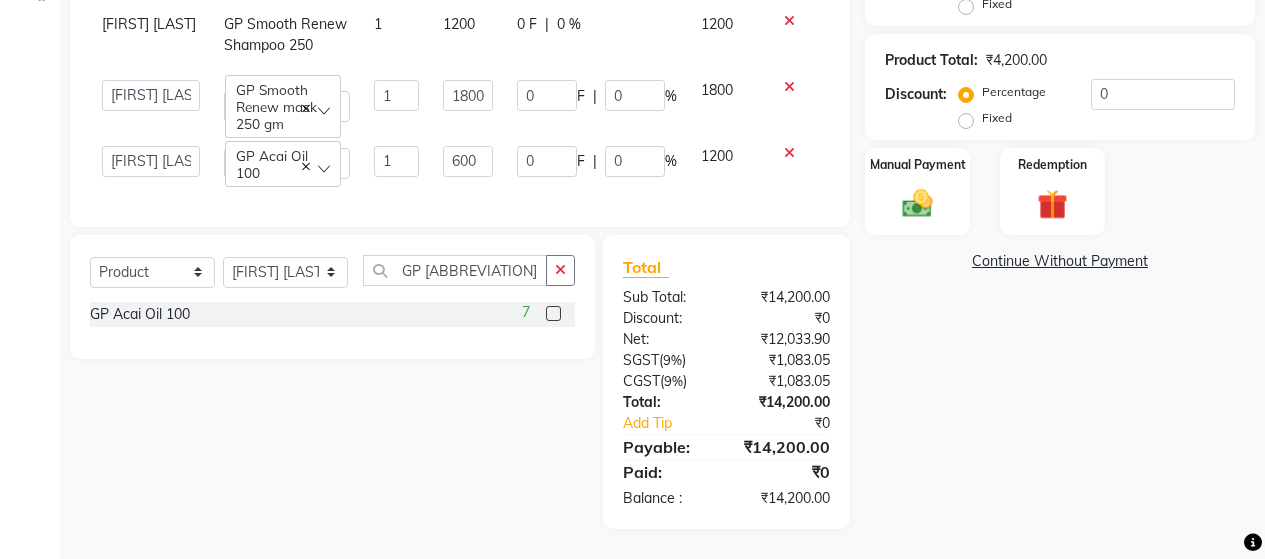 click on "Client [PHONE] Date [DATE] Invoice Number V/2025 V/2025-26 1392 Services Stylist Service Qty Price Disc Total Action [FIRST] [LAST] [BRAND] [CODE] - [BRAND] [CODE] - [CODE] 1 10000 0 F | 0 % 10000 Products Stylist Product Qty Price Disc Total Action [FIRST] [LAST] [BRAND] [CODE] 250 1 1200 0 F | 0 % 1200 Alim Salmani Altaf Zibral Ankush Thakur Arti Jaiswar Ashfak Ganesh Shetty Jayshri Shane Kanika Burman Kavitha Shetty Kiran Tak Komal Sagar Sanap Krupali A Kore Simon Monteiro Sunil Thakur Tulsi Nirmal GP Smooth Renew mask 250 gm 1 1800 0 F | 0 % 1800 Alim Salmani Altaf Zibral Ankush Thakur Arti Jaiswar Ashfak Ganesh Shetty Jayshri Shane Kanika Burman Kavitha Shetty Kiran Tak Komal Sagar Sanap Krupali A Kore Simon Monteiro Sunil Thakur Tulsi Nirmal GP Acai Oil 100 1 600 0 F | 0 % 1200 Select Service Product Membership Package Voucher Prepaid Gift Card Select Stylist Alim Salmani Altaf Zibral Ankush Thakur Arti Jaiswar" 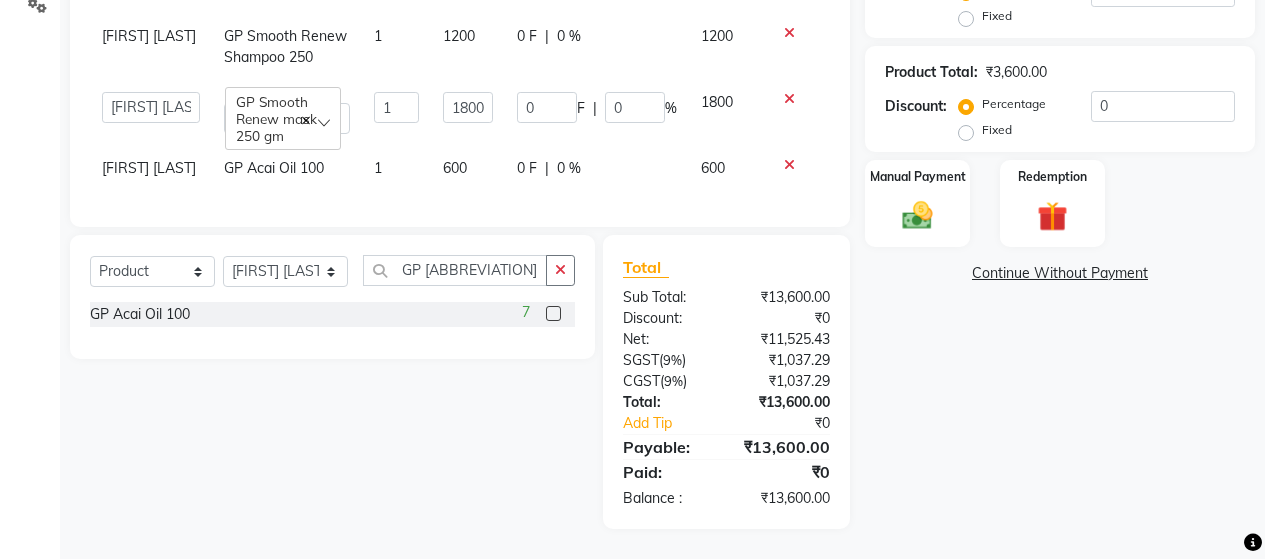 scroll, scrollTop: 537, scrollLeft: 0, axis: vertical 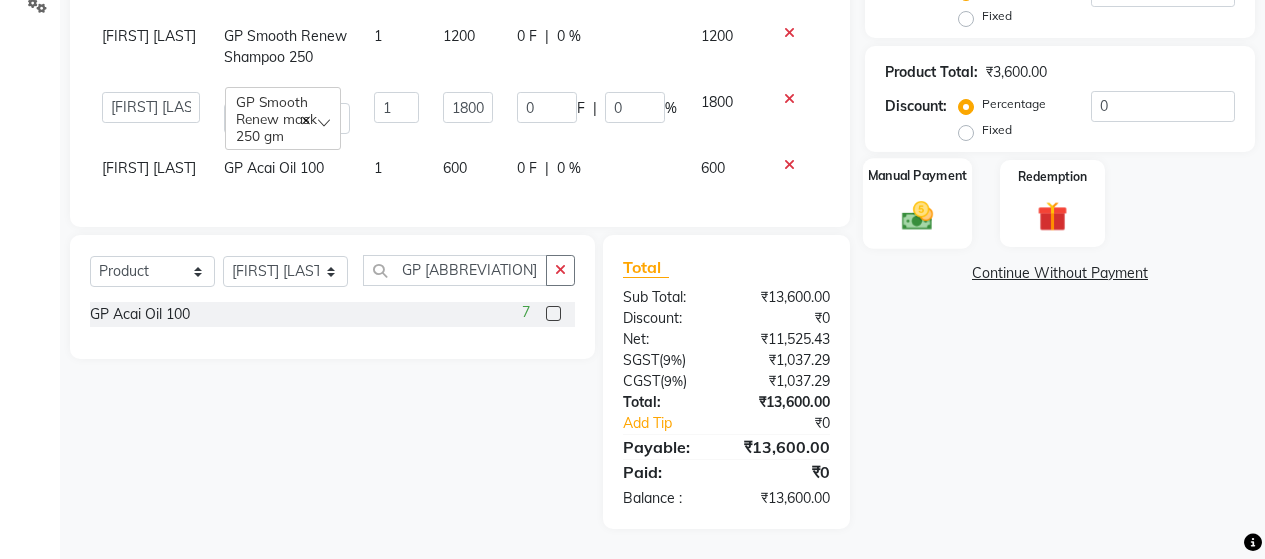 click 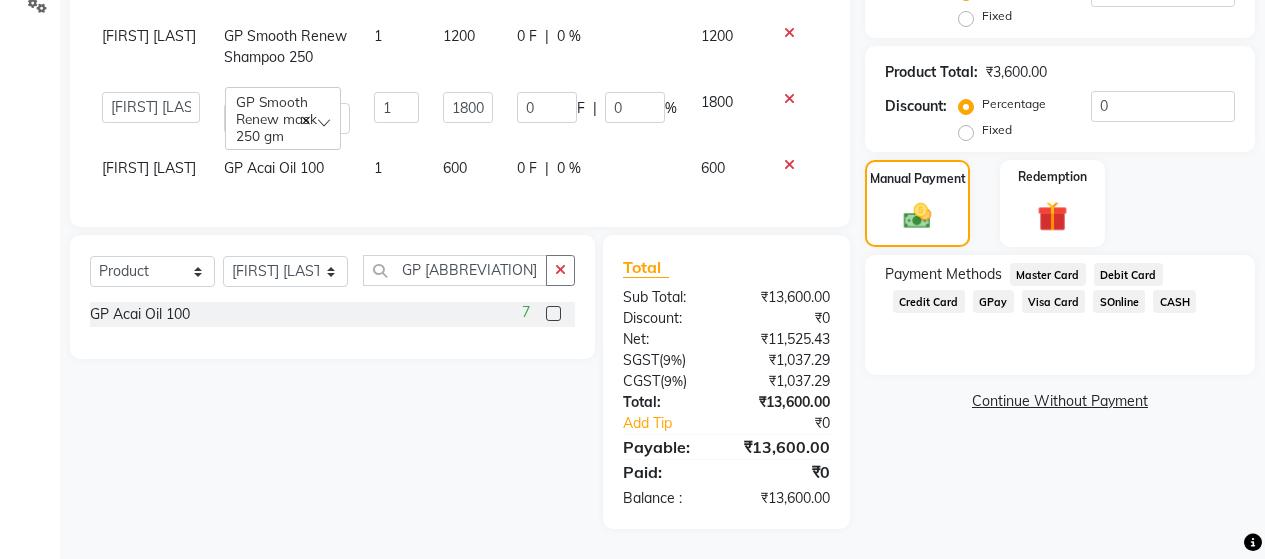 click on "GPay" 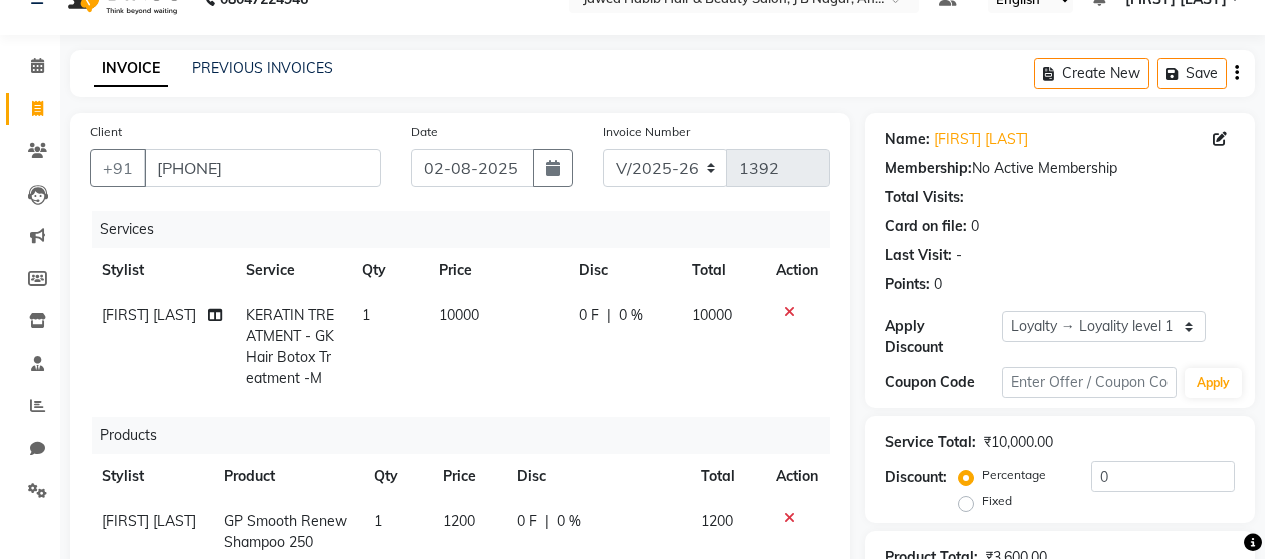 scroll, scrollTop: 537, scrollLeft: 0, axis: vertical 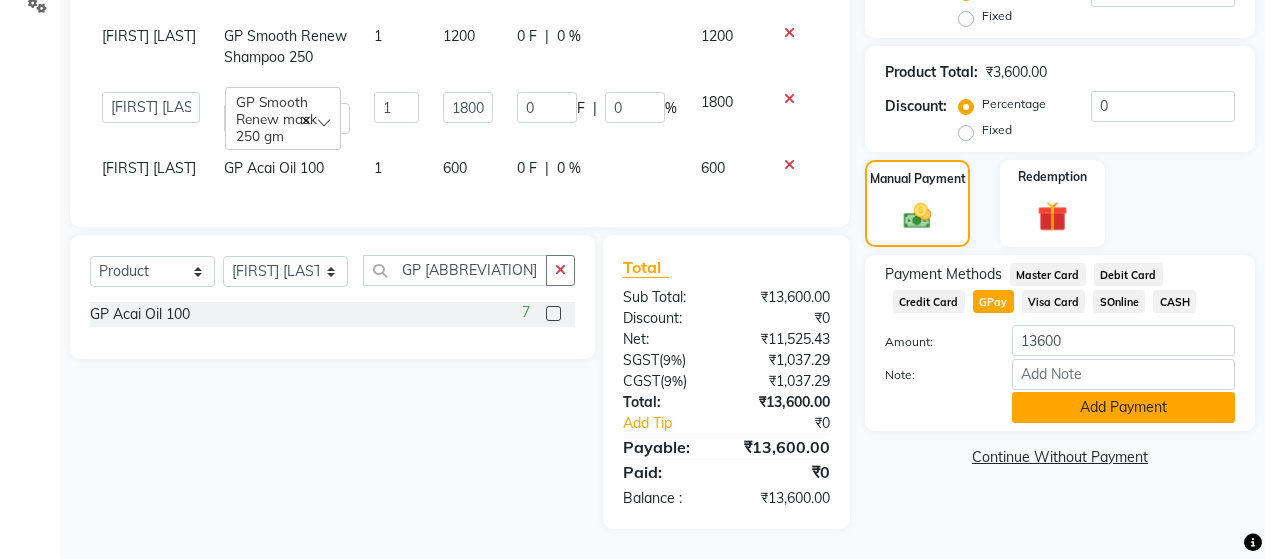 click on "Add Payment" 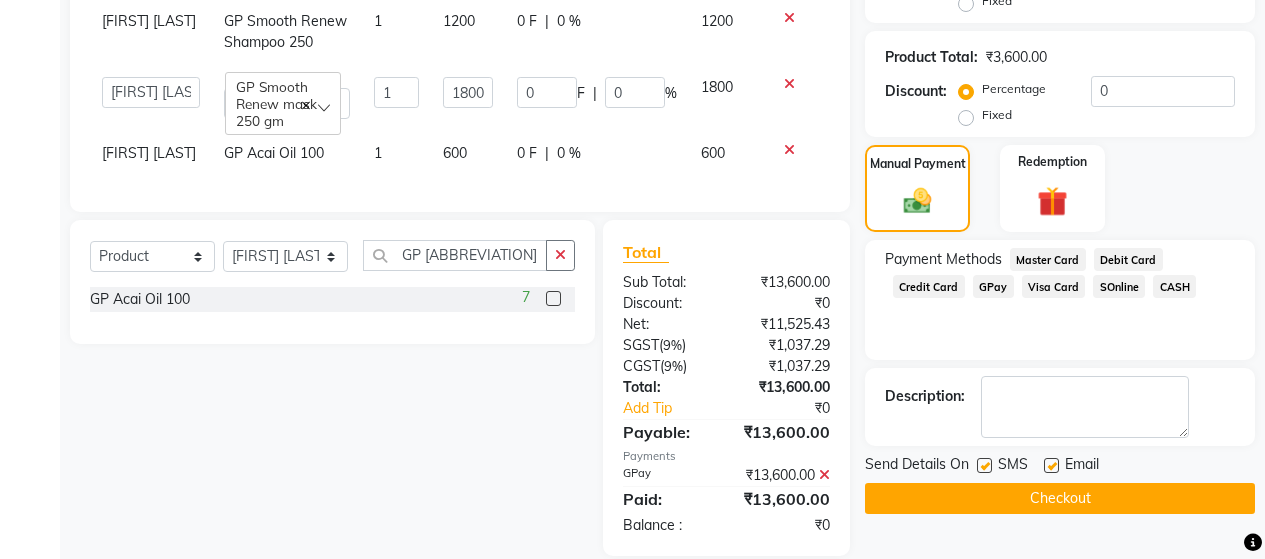 click 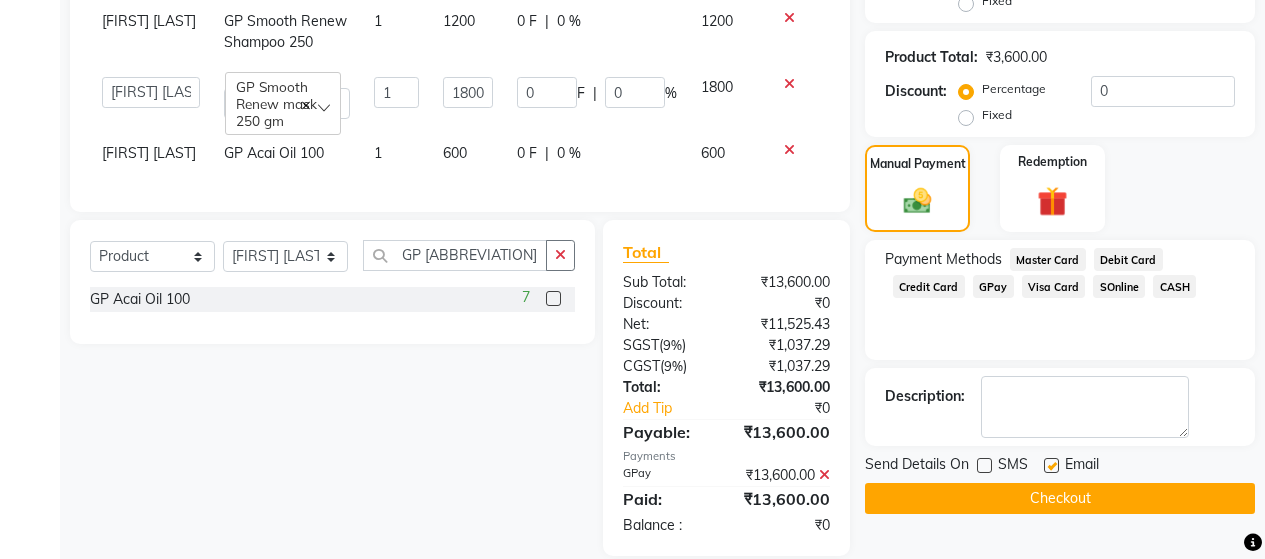 click 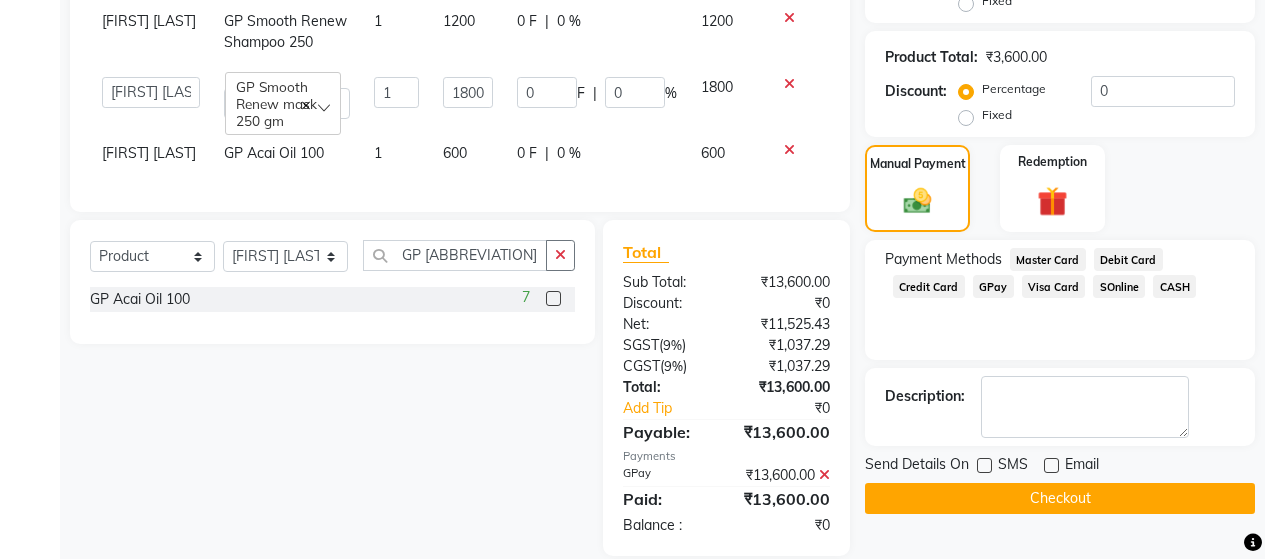 click on "Checkout" 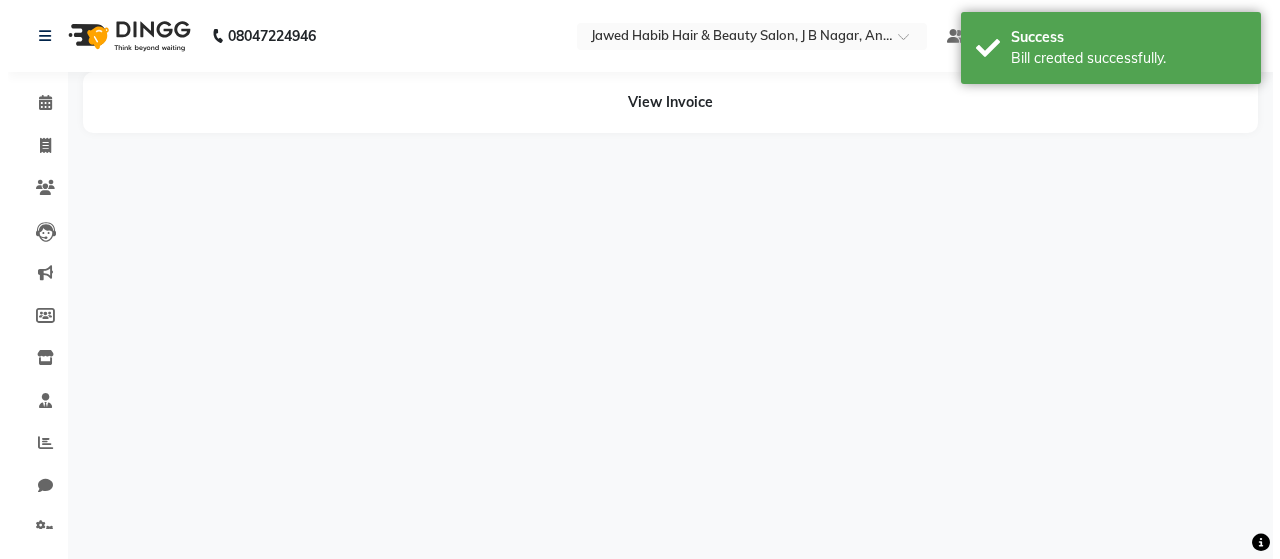 scroll, scrollTop: 0, scrollLeft: 0, axis: both 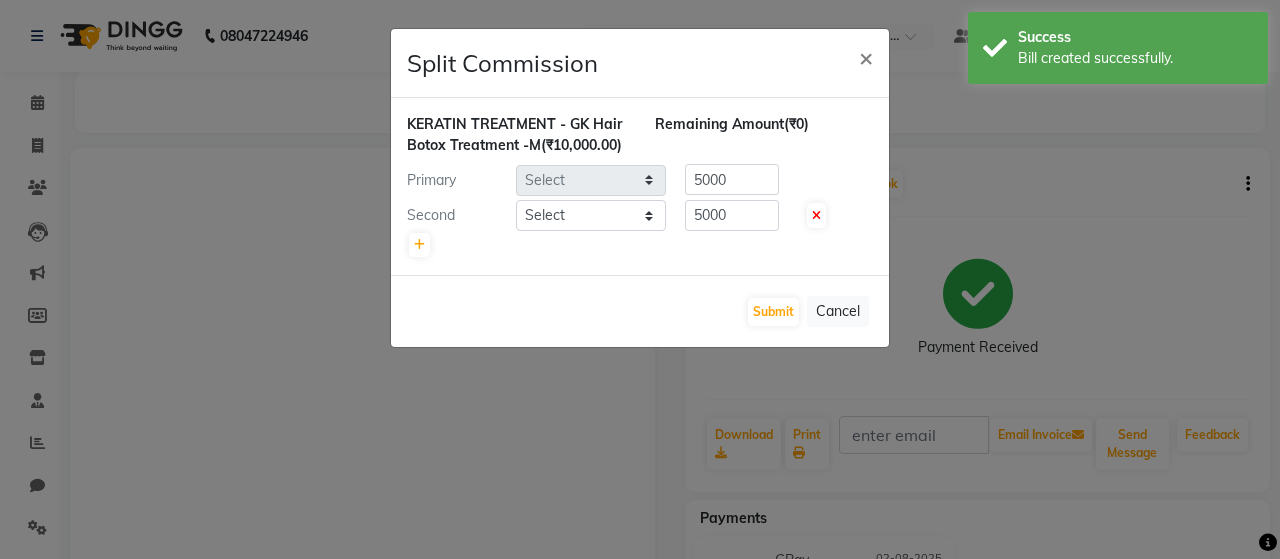 select on "72246" 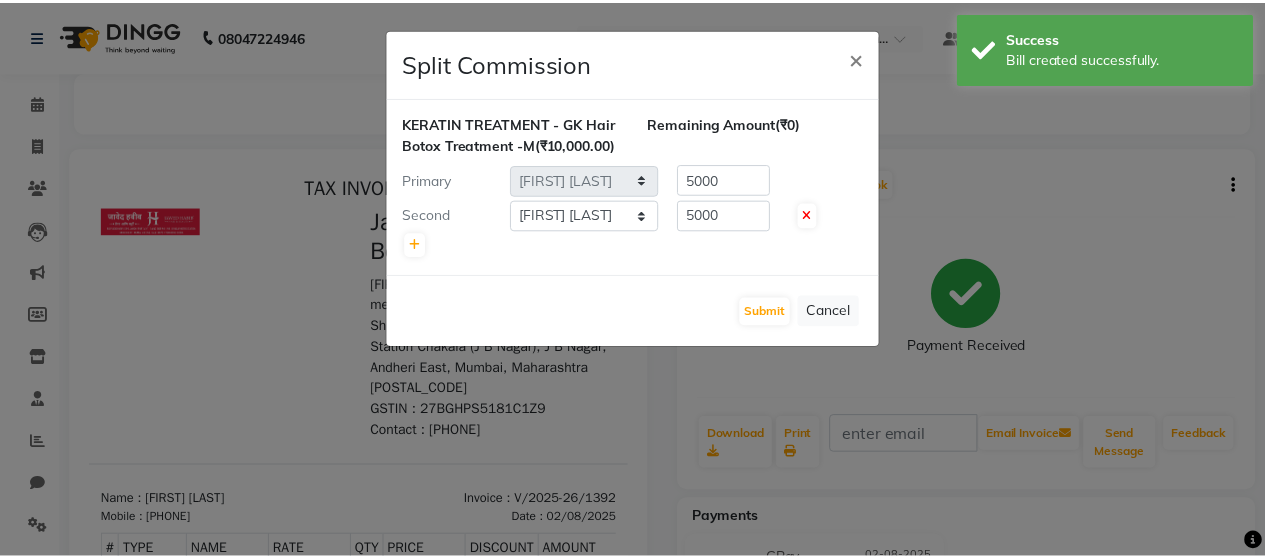 scroll, scrollTop: 0, scrollLeft: 0, axis: both 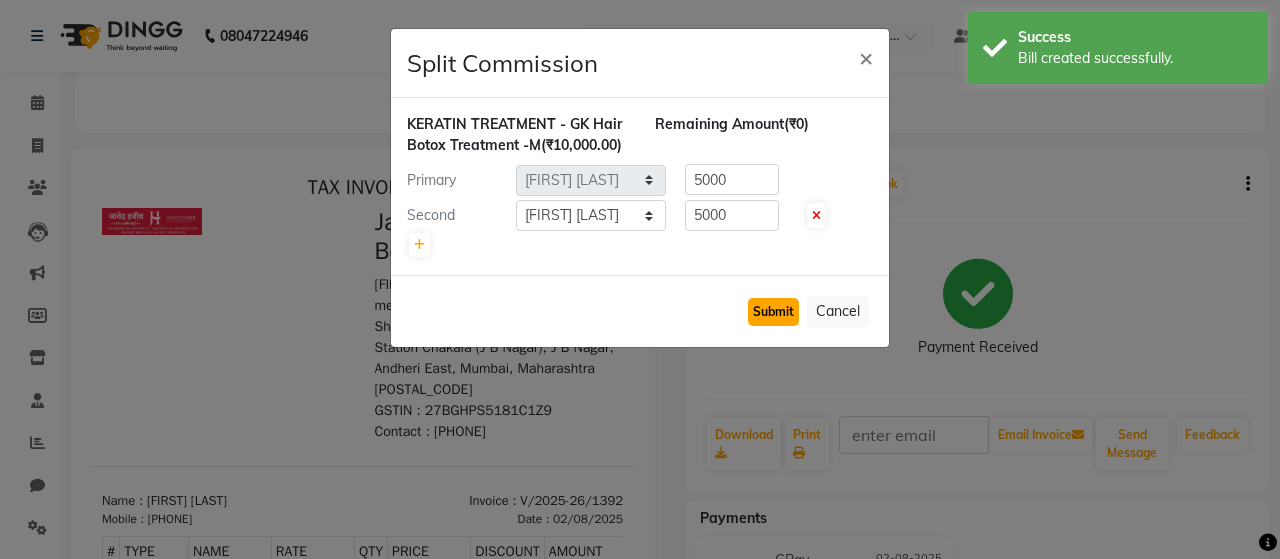 click on "Submit" 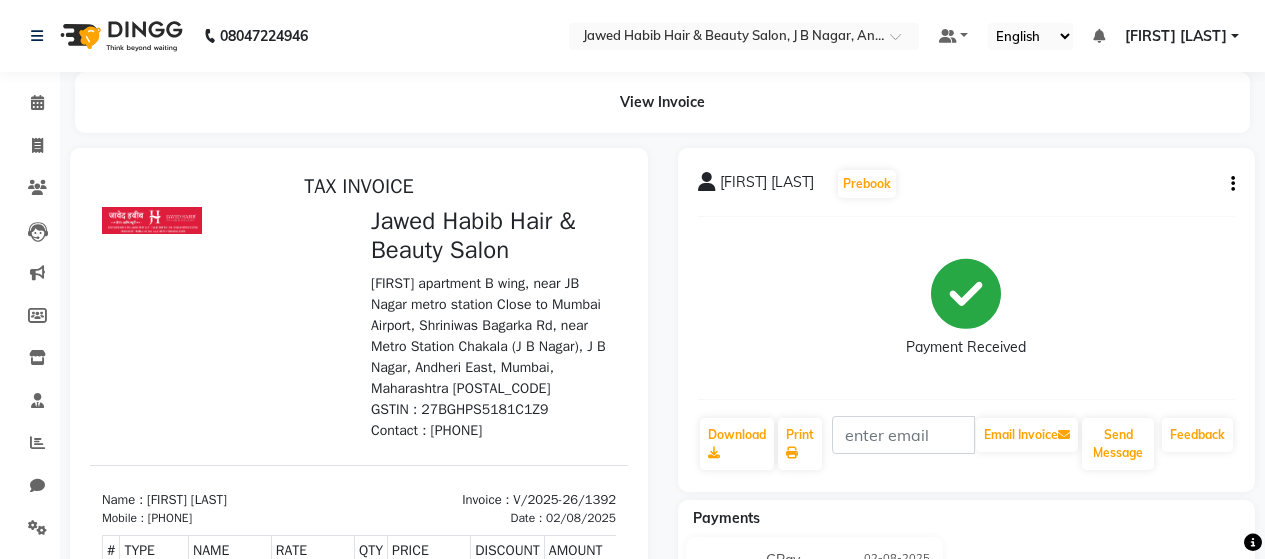 scroll, scrollTop: 31, scrollLeft: 0, axis: vertical 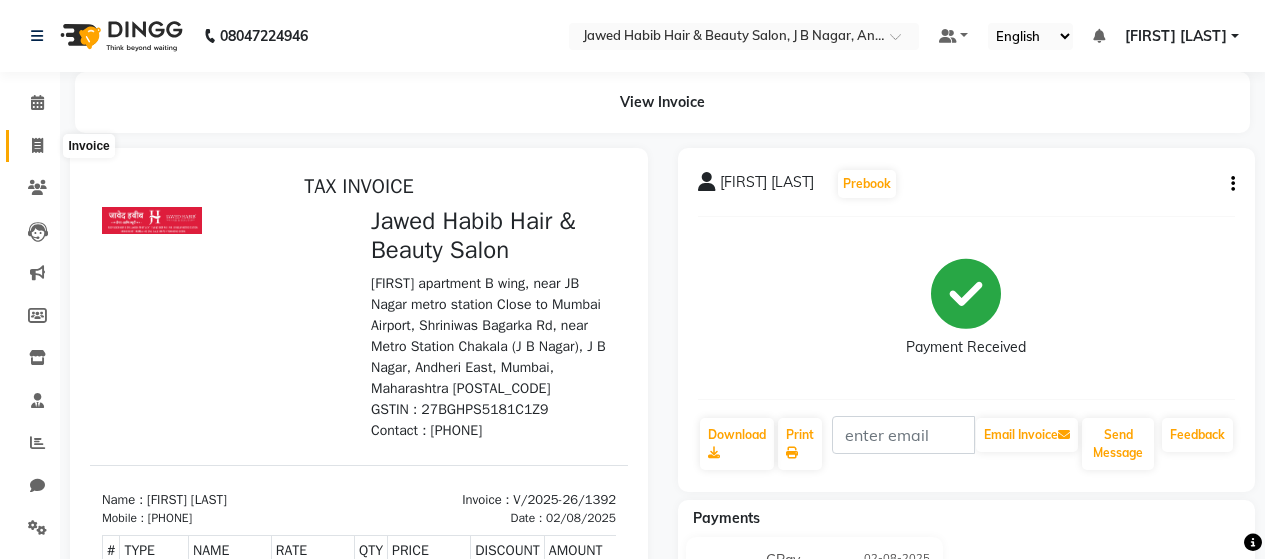 click 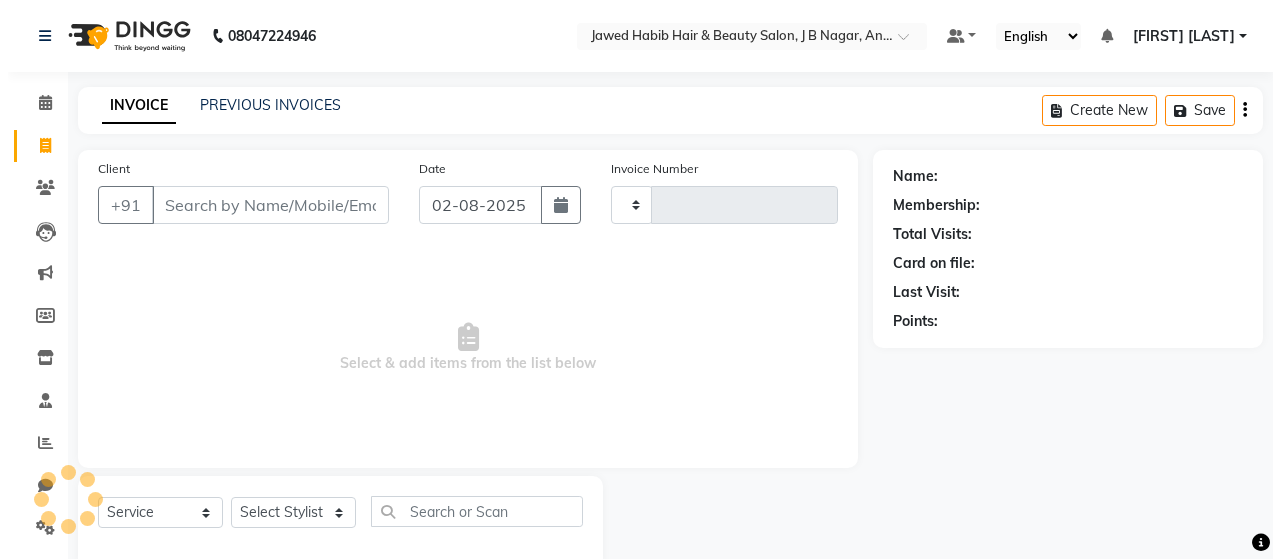 scroll, scrollTop: 42, scrollLeft: 0, axis: vertical 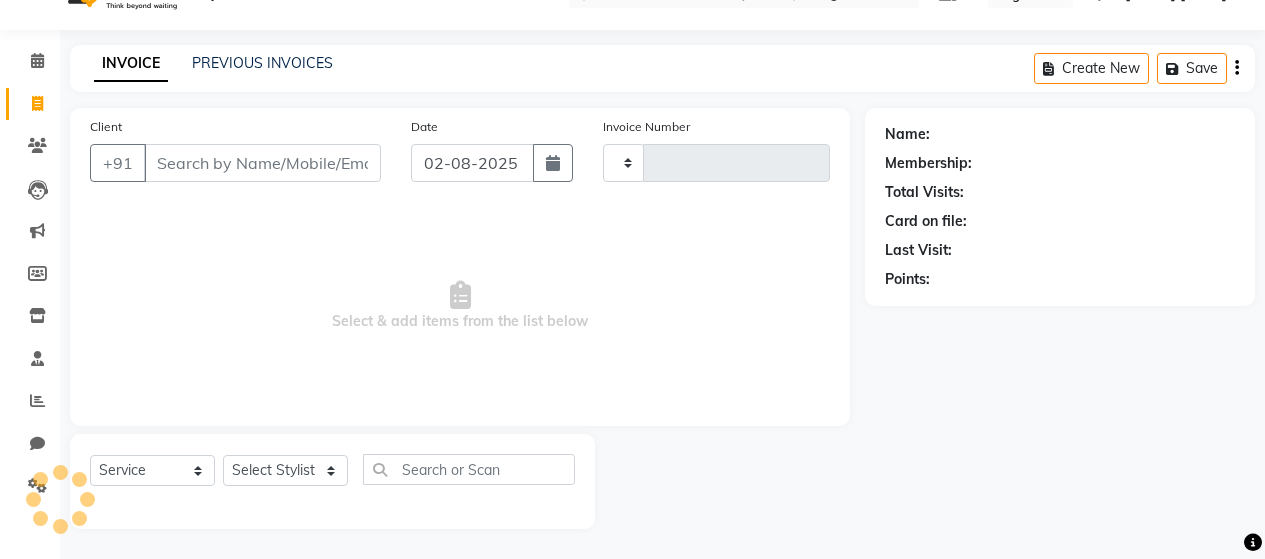 type on "1393" 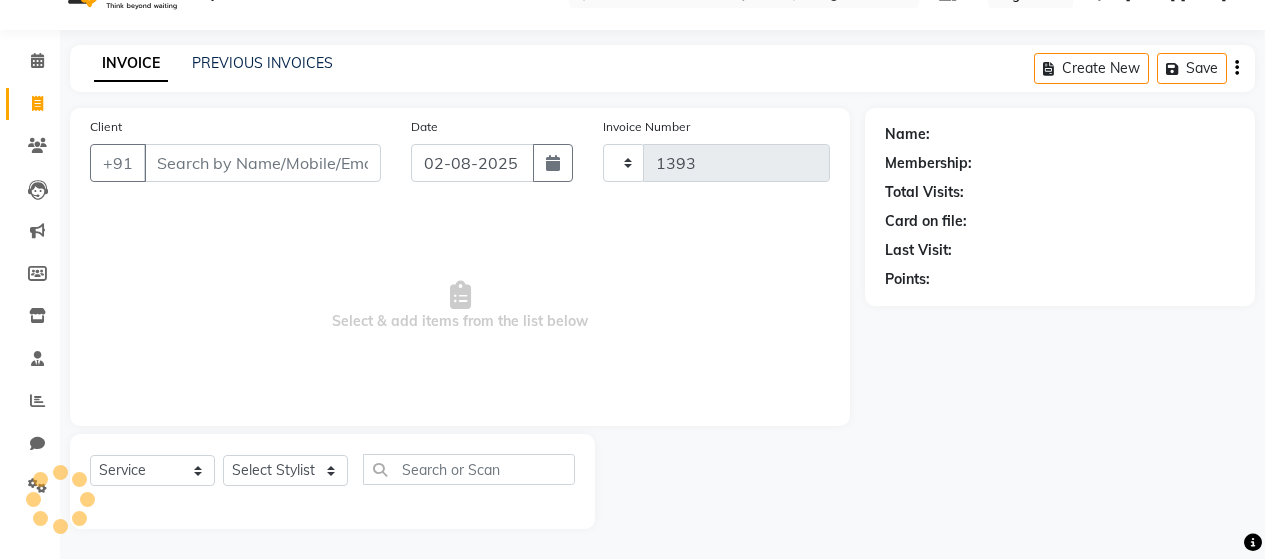 select on "7927" 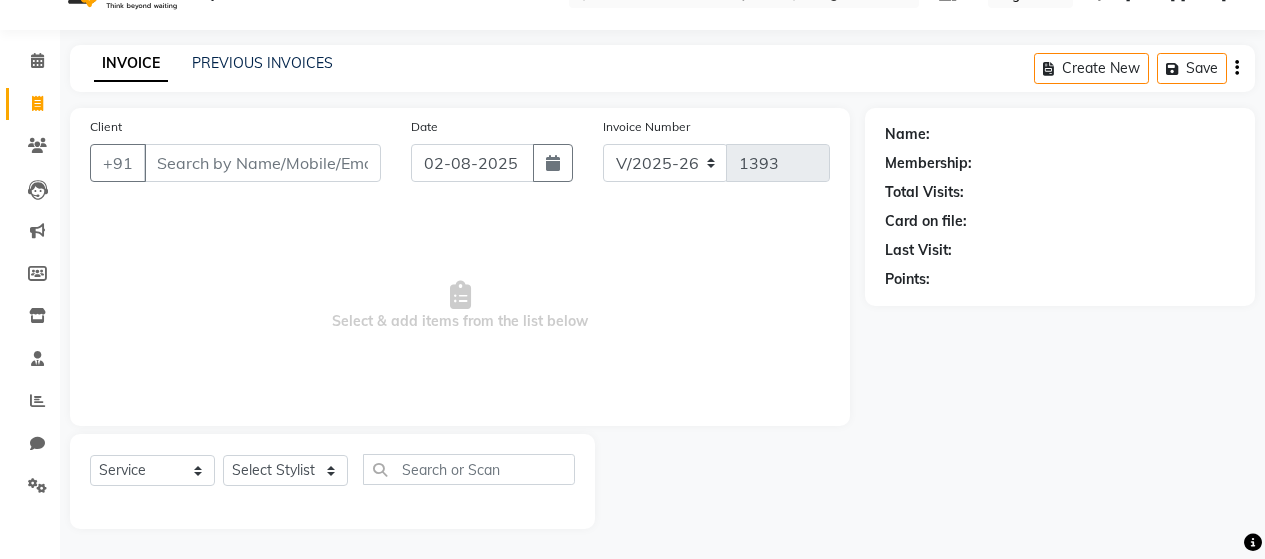 click on "Client" at bounding box center [262, 163] 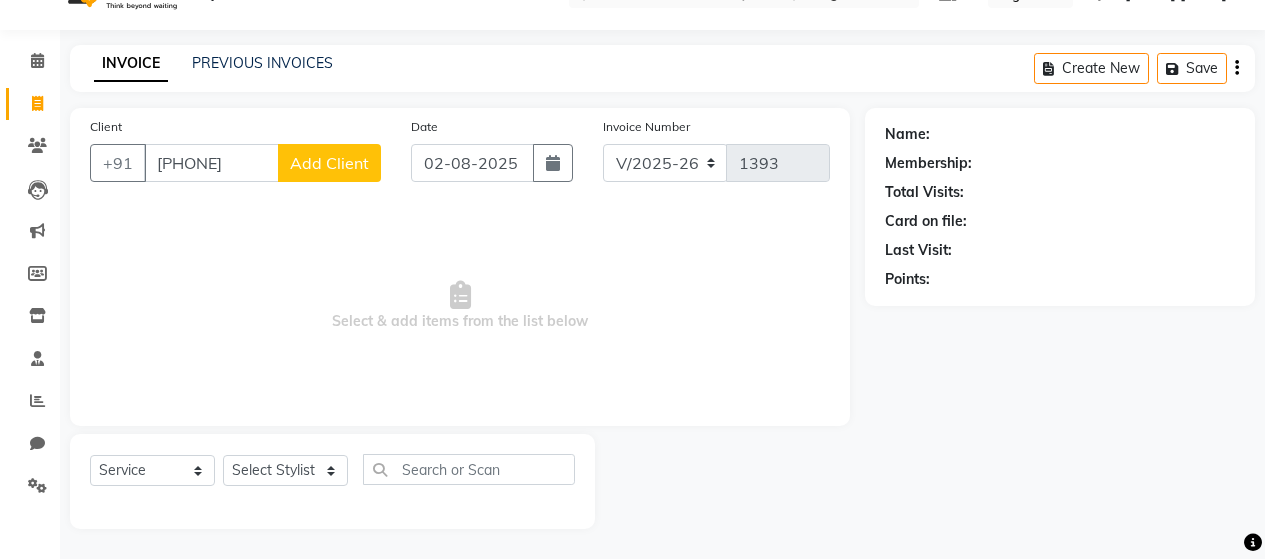 type on "[PHONE]" 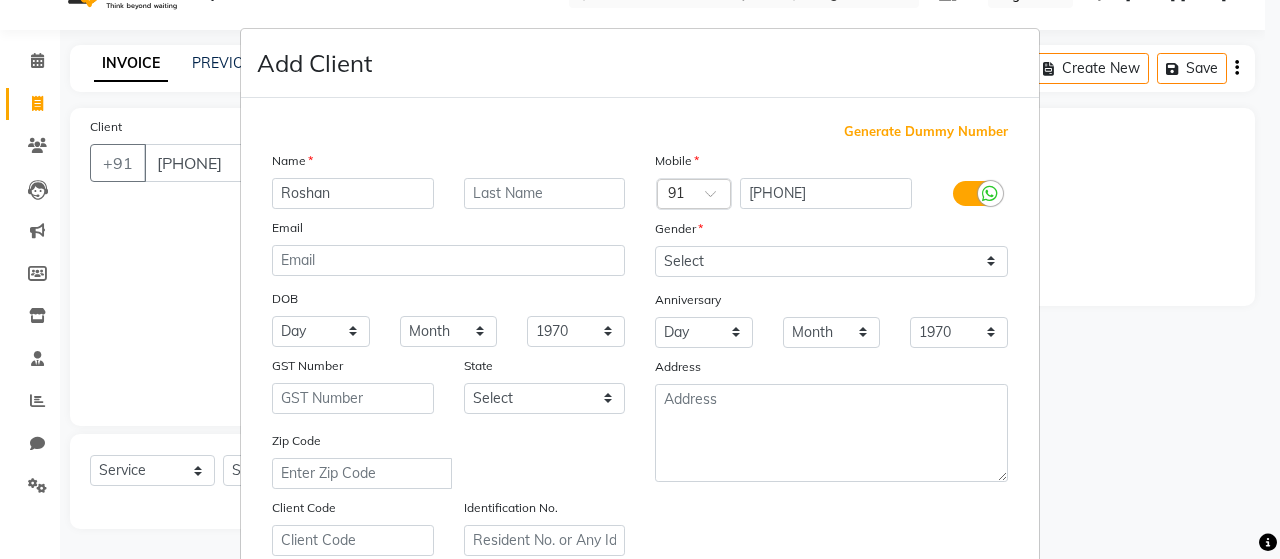 type on "Roshan" 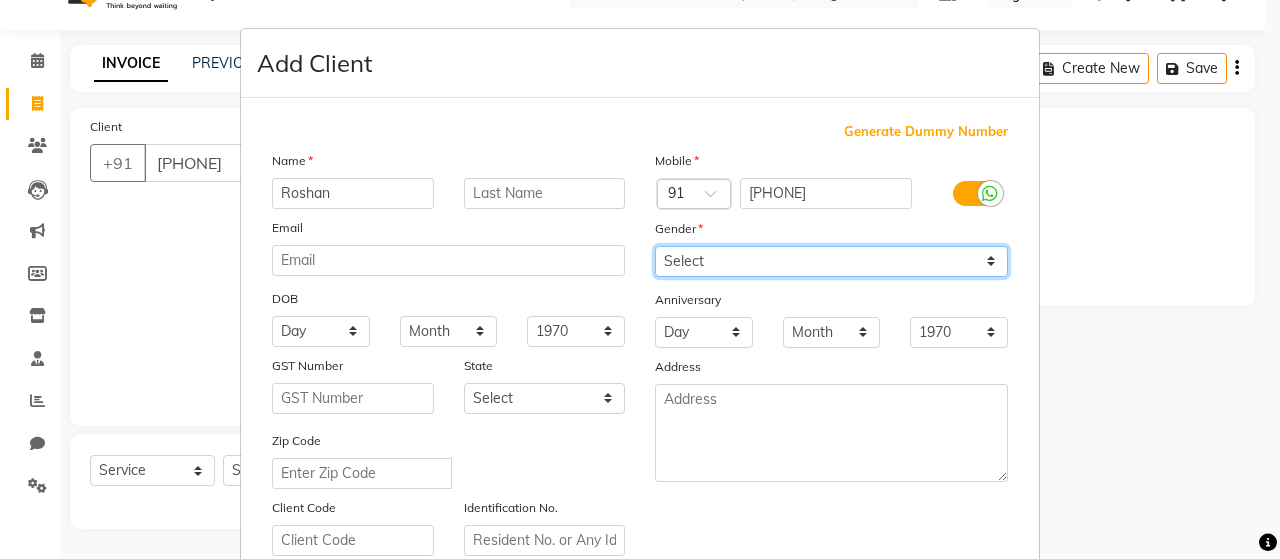 click on "Select Male Female Other Prefer Not To Say" at bounding box center (831, 261) 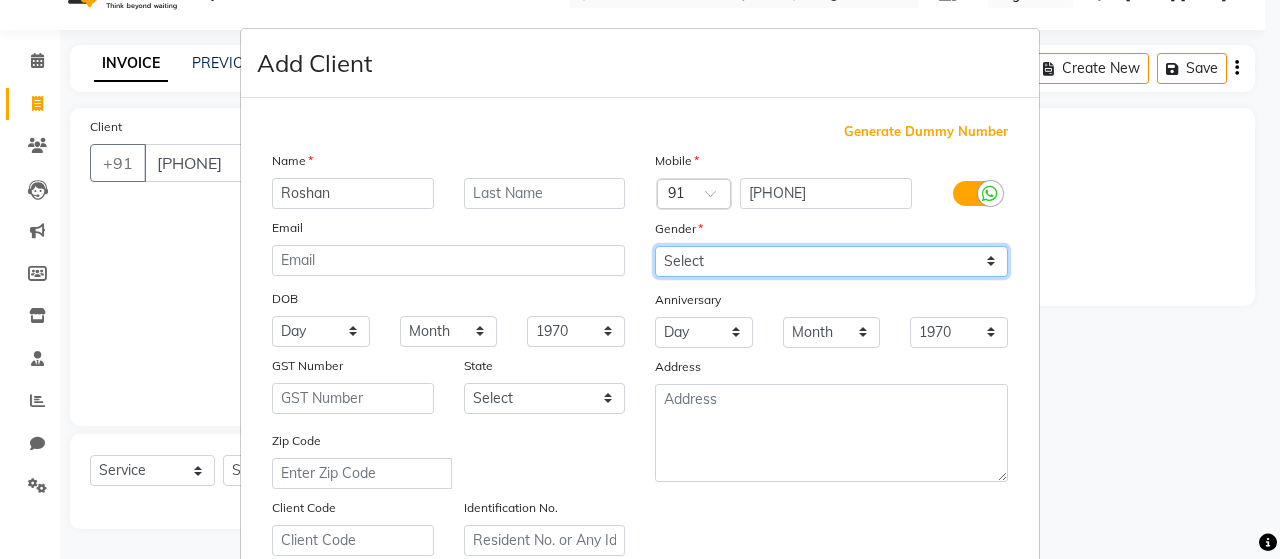 select on "male" 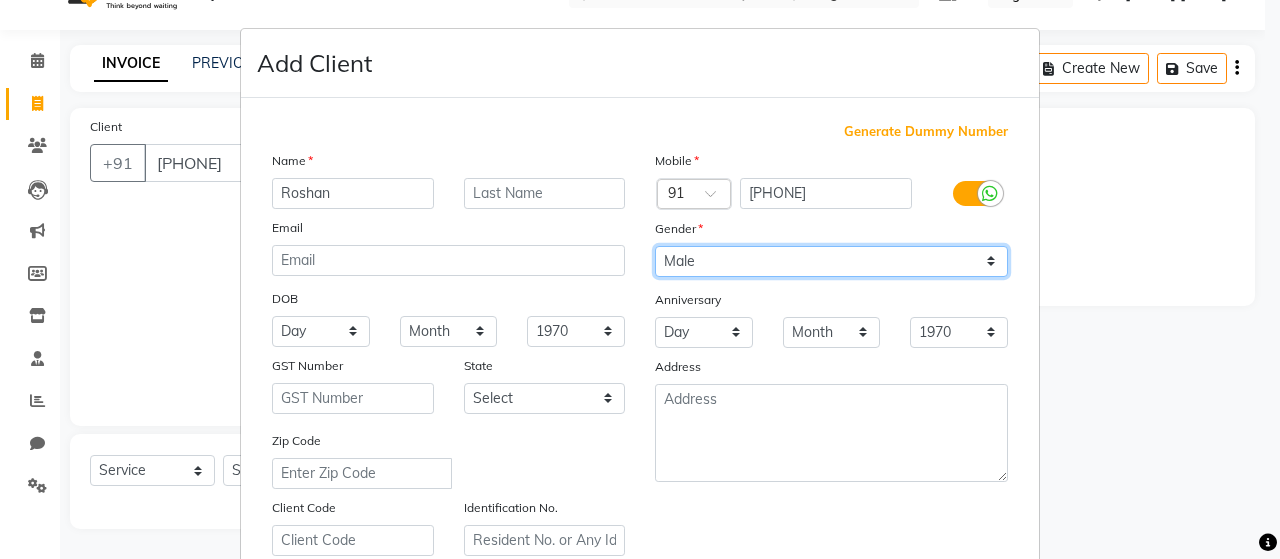click on "Select Male Female Other Prefer Not To Say" at bounding box center (831, 261) 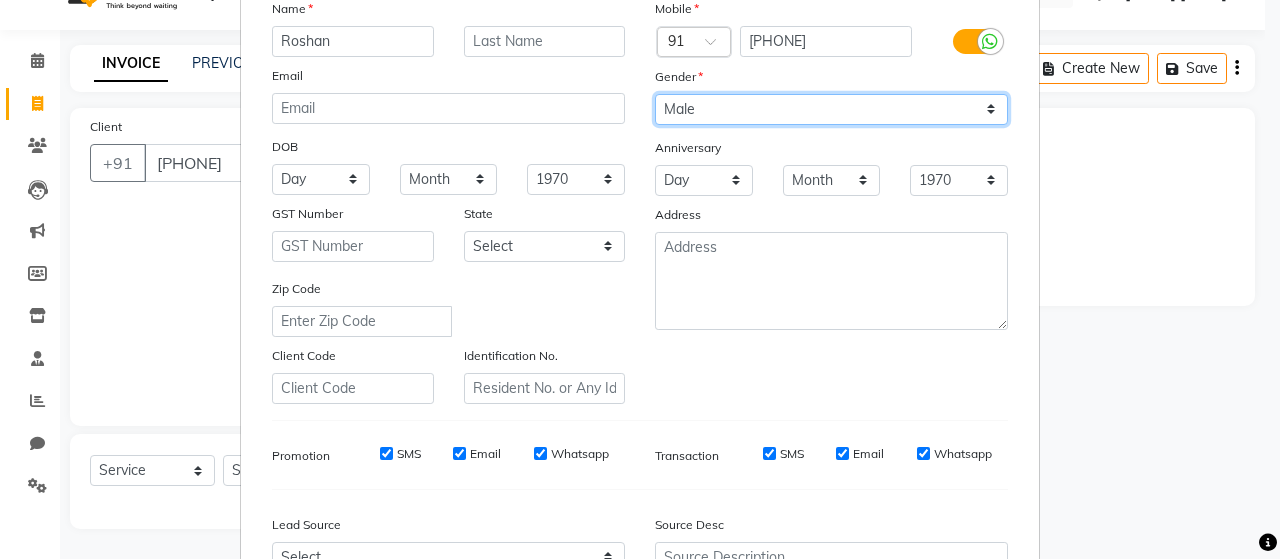 scroll, scrollTop: 200, scrollLeft: 0, axis: vertical 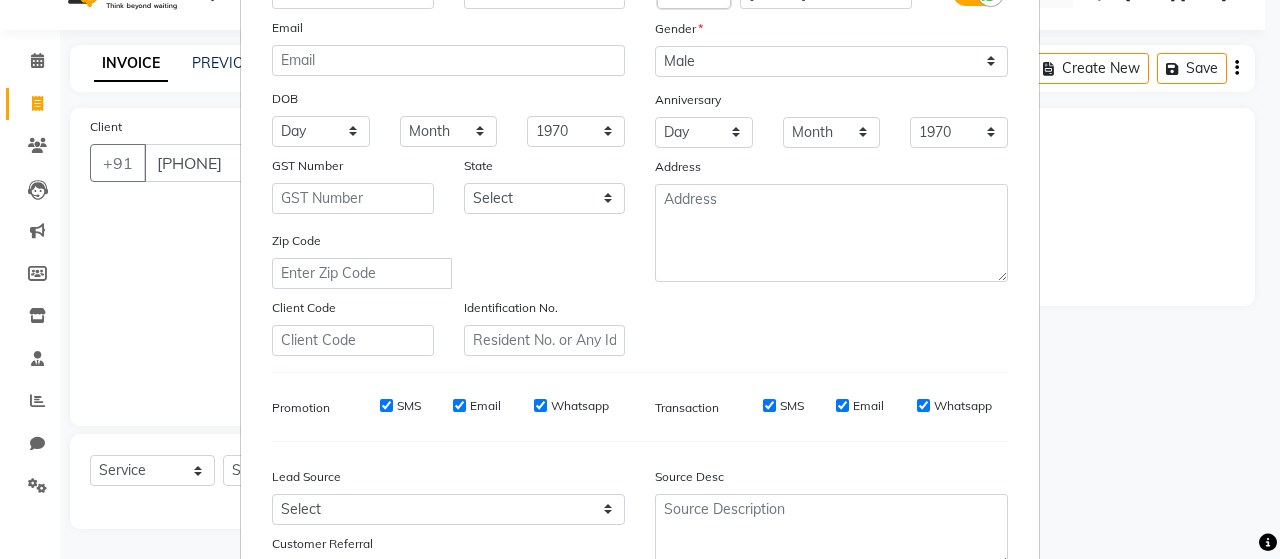 click on "SMS" at bounding box center (386, 405) 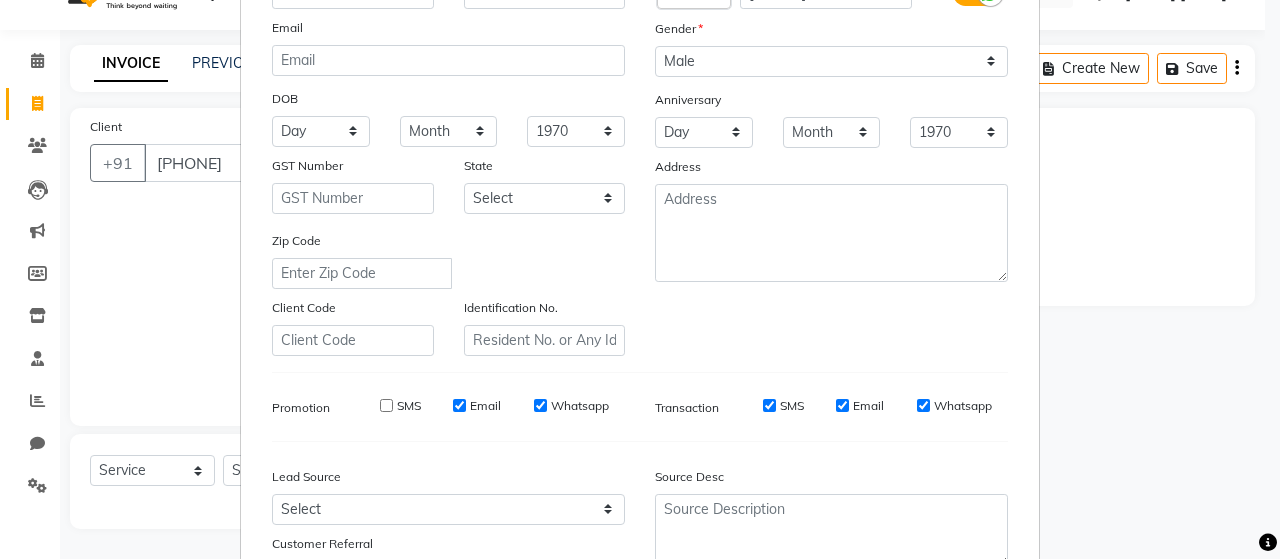 click on "Email" at bounding box center [459, 405] 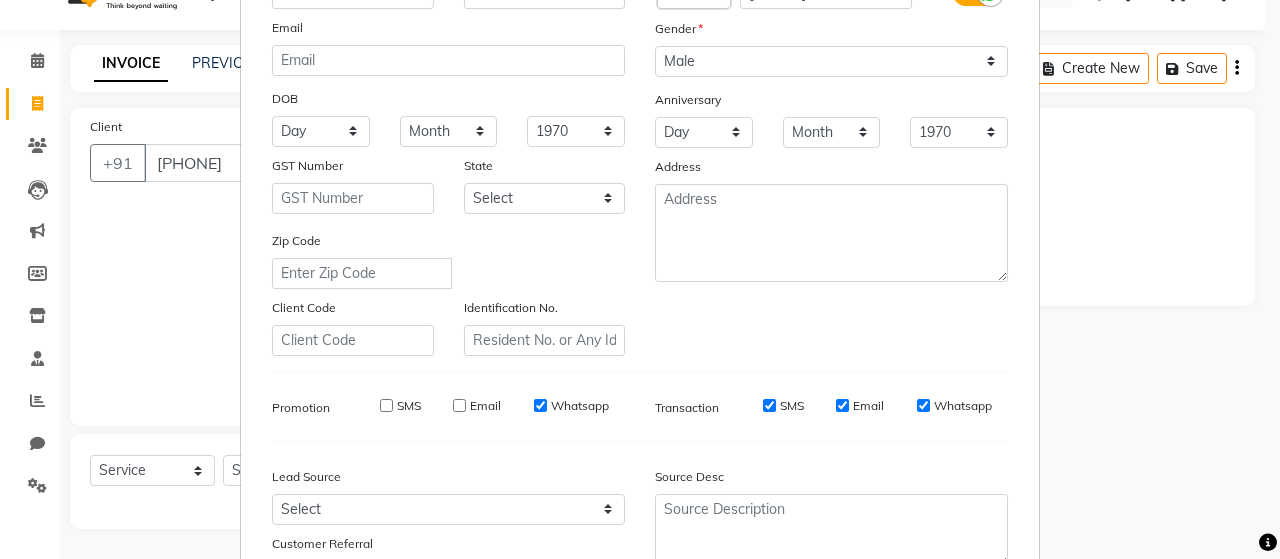 click on "Whatsapp" at bounding box center [540, 405] 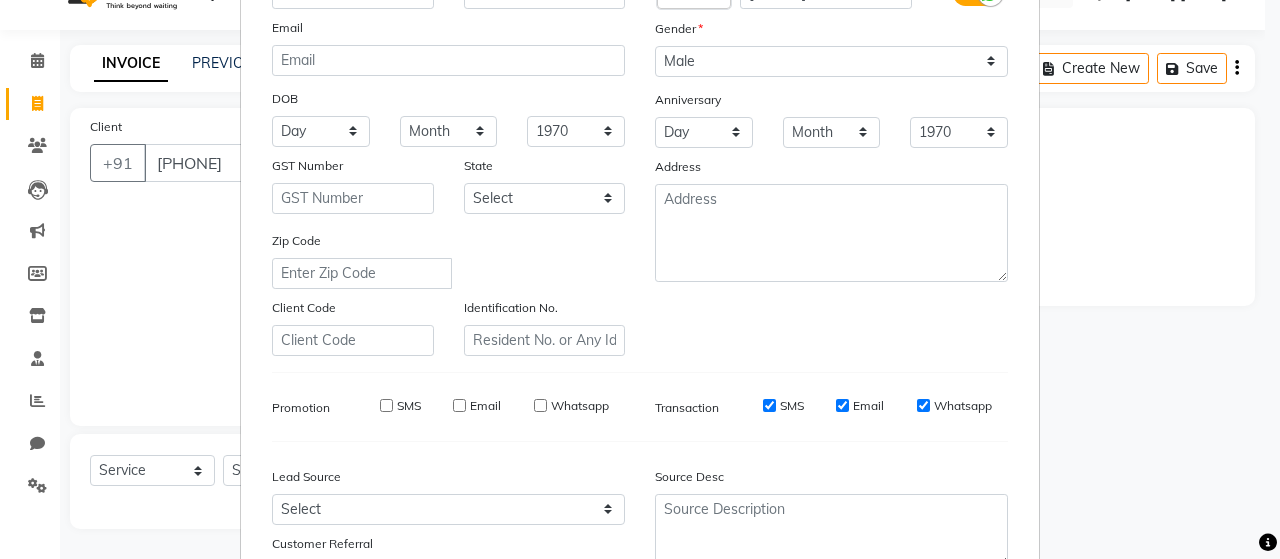 click on "SMS" at bounding box center (769, 405) 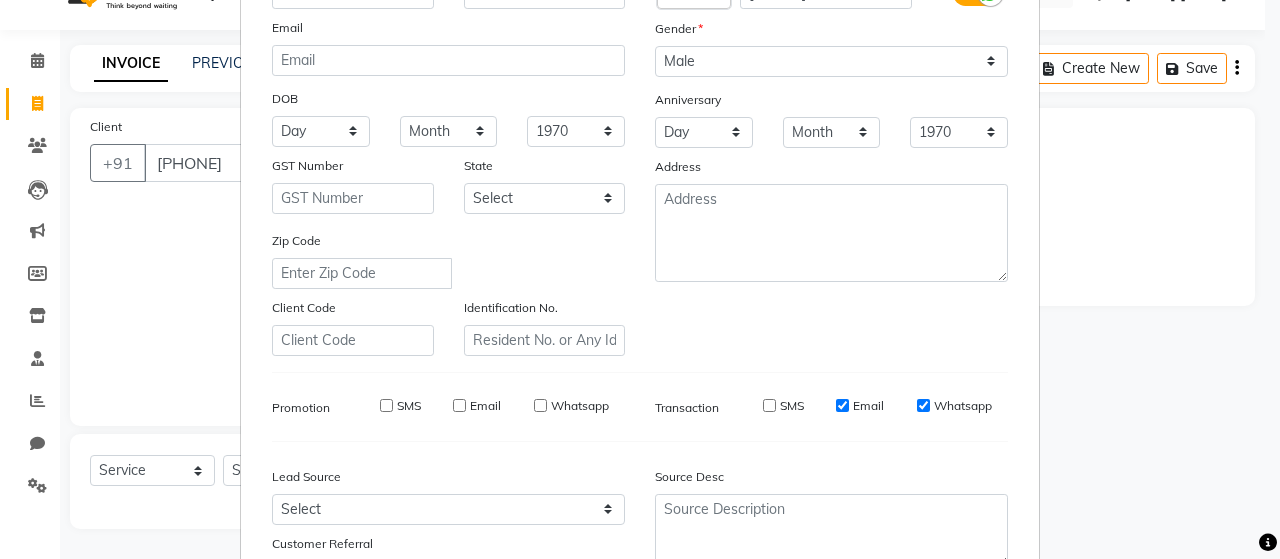 click on "Email" at bounding box center [842, 405] 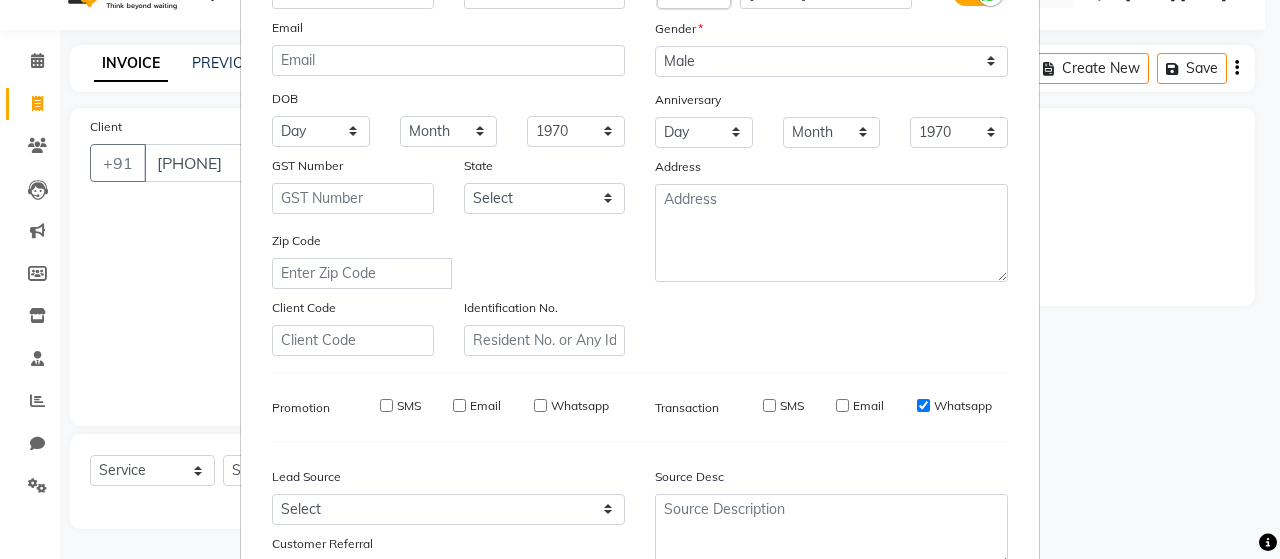 click on "Whatsapp" at bounding box center [923, 405] 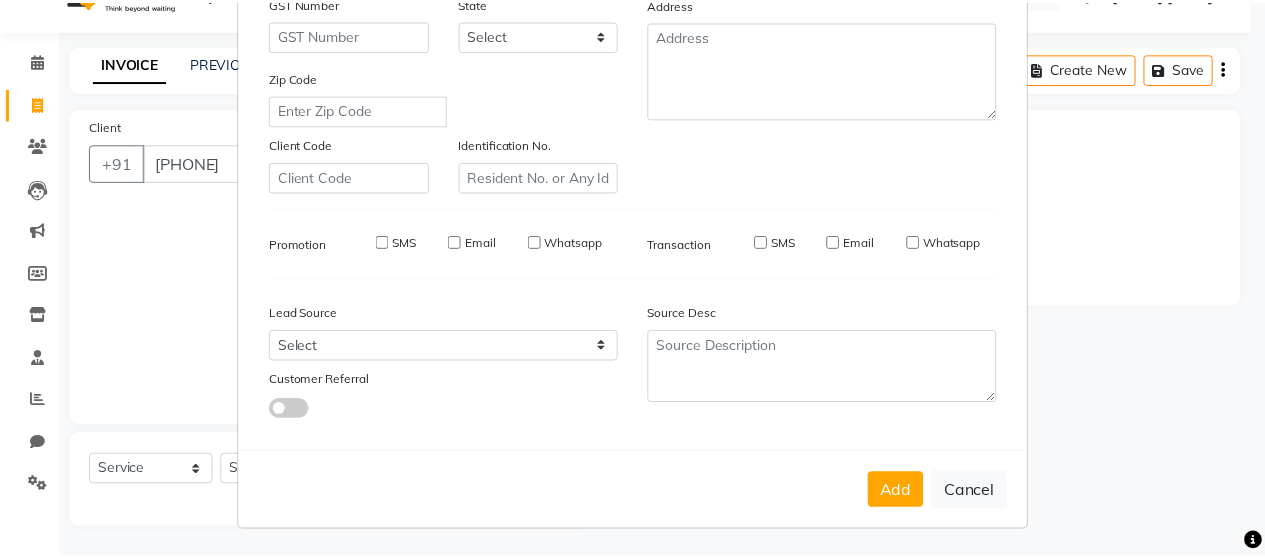 scroll, scrollTop: 364, scrollLeft: 0, axis: vertical 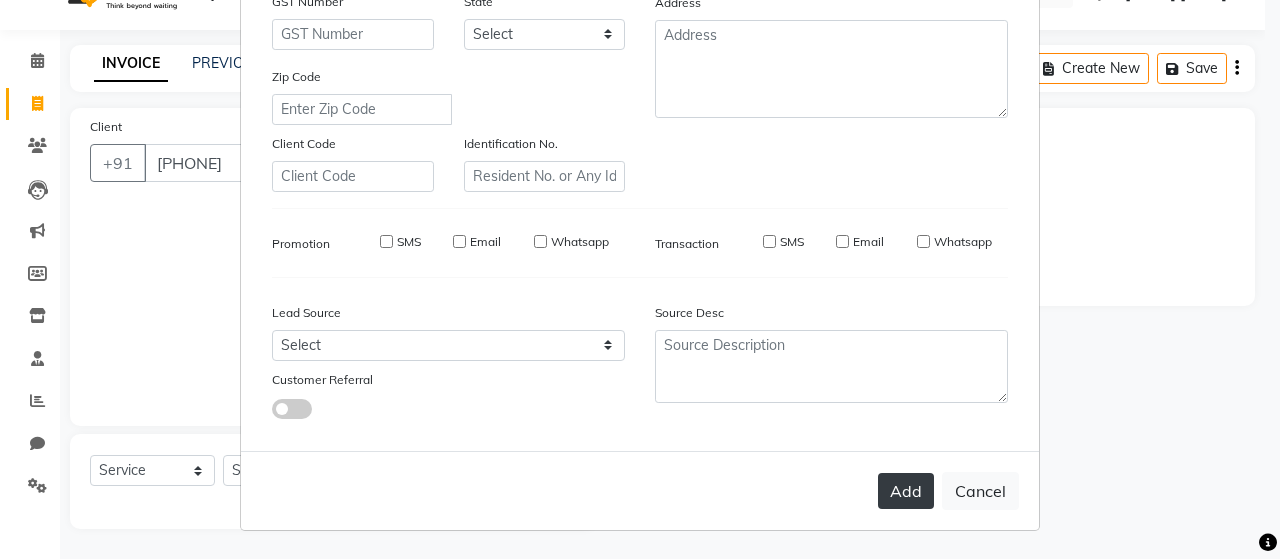 click on "Add" at bounding box center [906, 491] 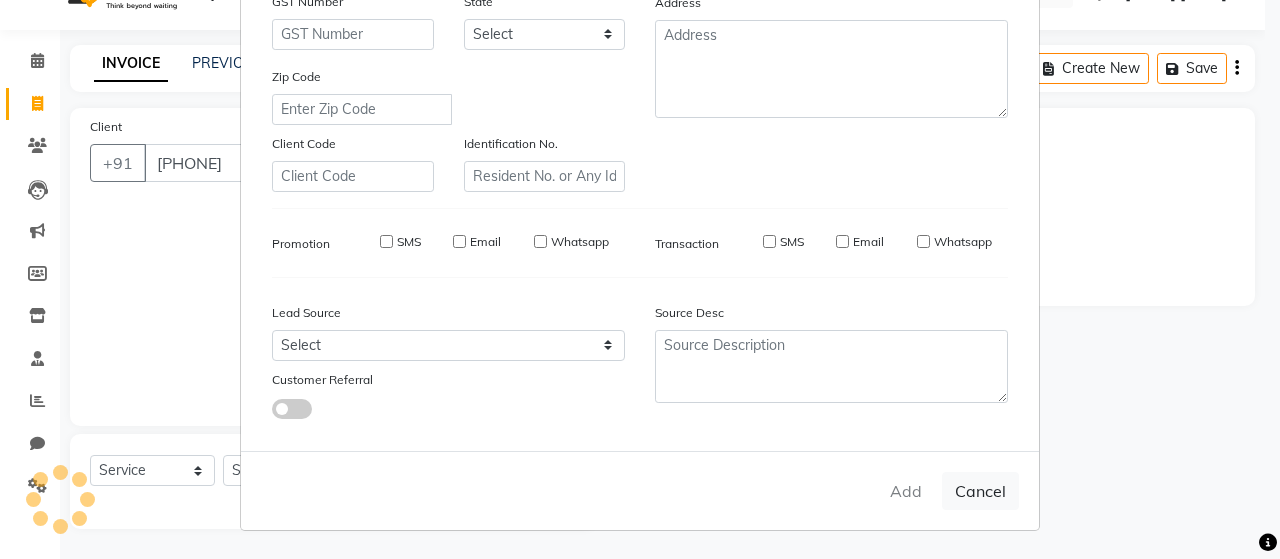 type 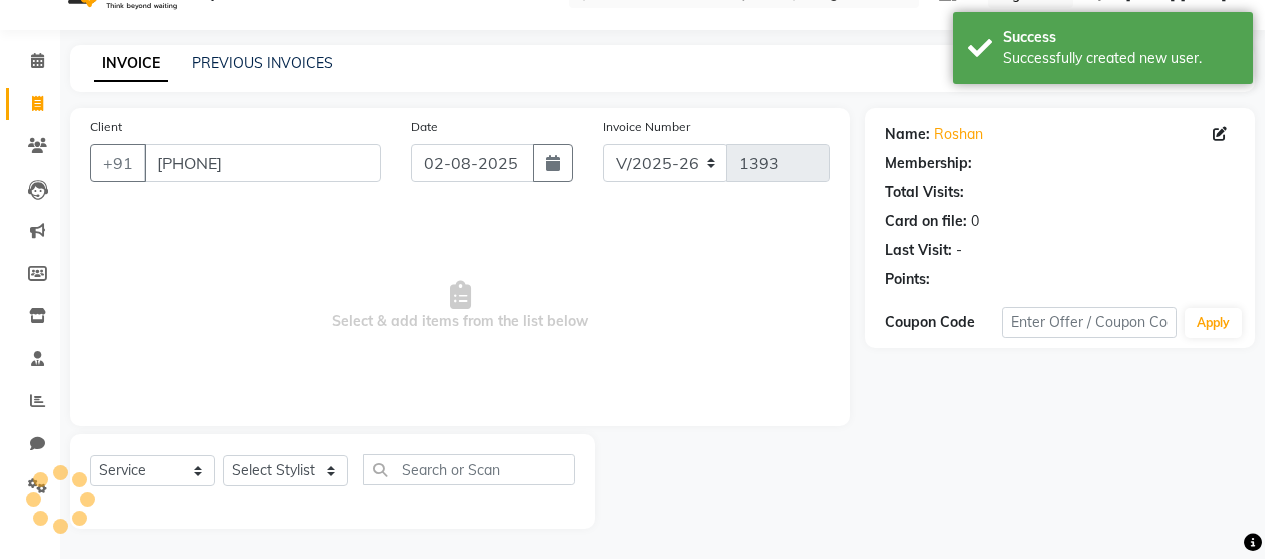 select on "1: Object" 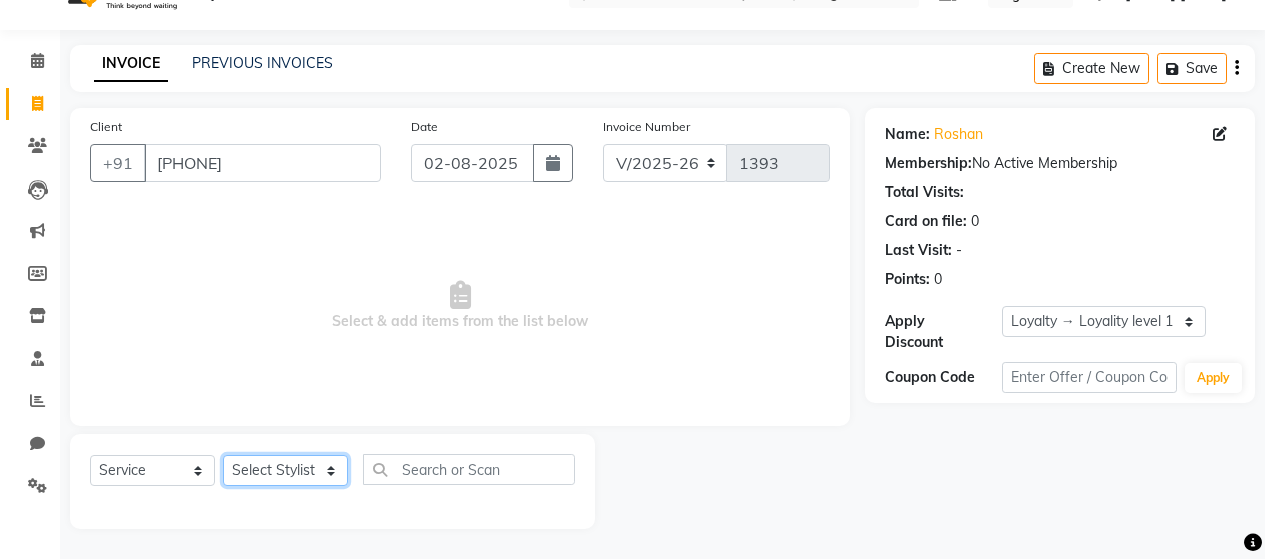 click on "Select Stylist [FIRST] [LAST] [FIRST] [LAST] [FIRST] [LAST] [FIRST] [LAST] [FIRST] [LAST] [FIRST] [LAST] [FIRST] [LAST] [FIRST] [LAST] [FIRST] [LAST] [FIRST] [LAST] [FIRST] [LAST] [FIRST] [LAST] [FIRST] [LAST] [FIRST] [LAST]" 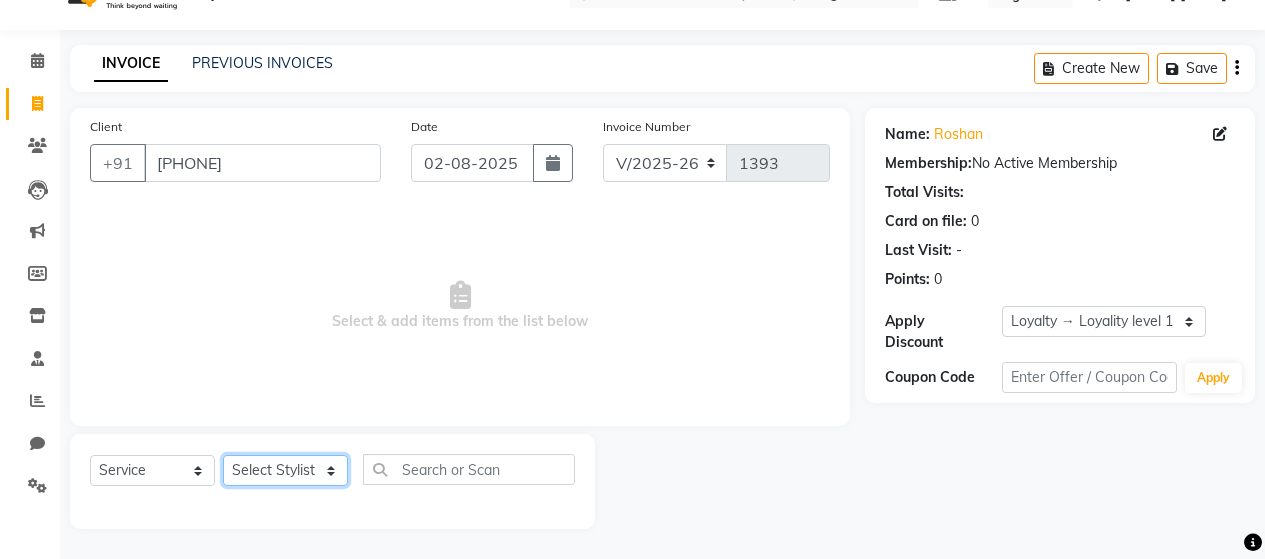 select on "74422" 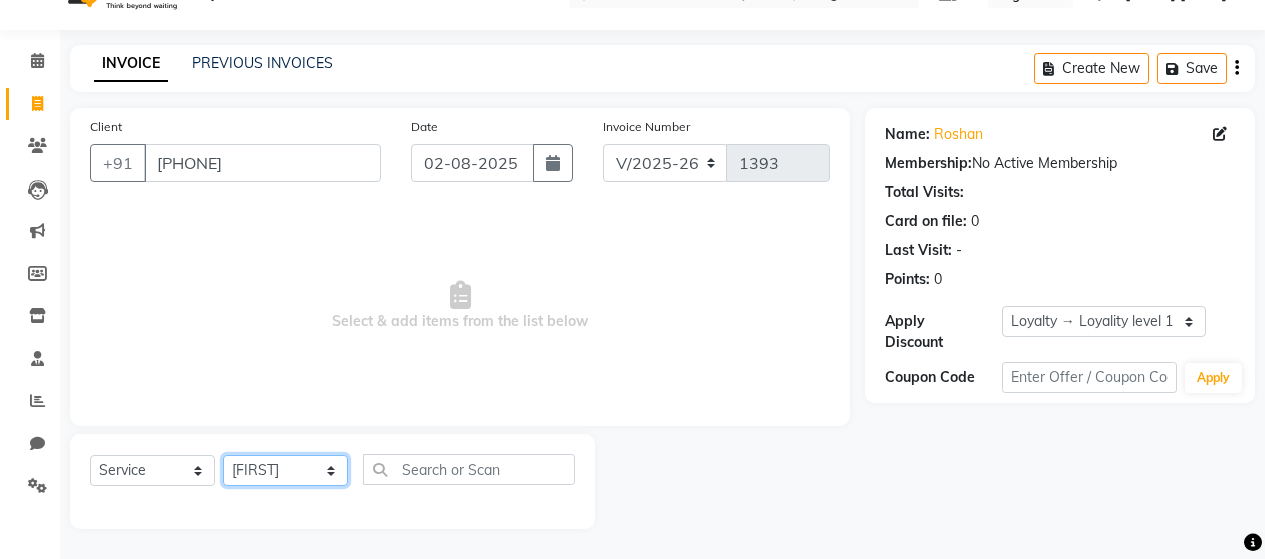 click on "Select Stylist [FIRST] [LAST] [FIRST] [LAST] [FIRST] [LAST] [FIRST] [LAST] [FIRST] [LAST] [FIRST] [LAST] [FIRST] [LAST] [FIRST] [LAST] [FIRST] [LAST] [FIRST] [LAST] [FIRST] [LAST] [FIRST] [LAST] [FIRST] [LAST] [FIRST] [LAST]" 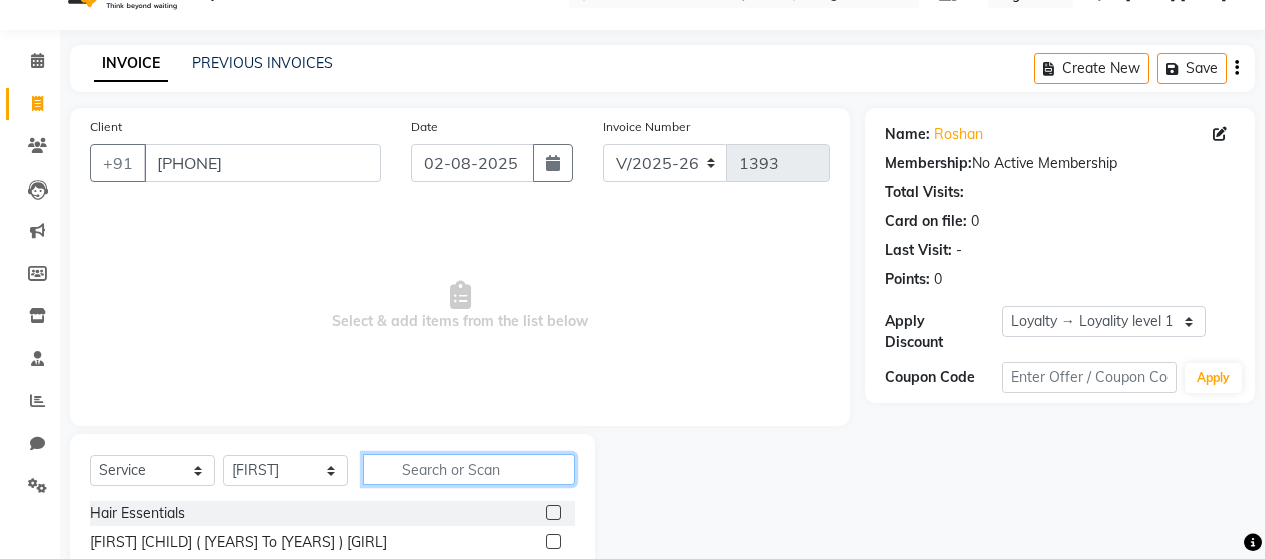 click 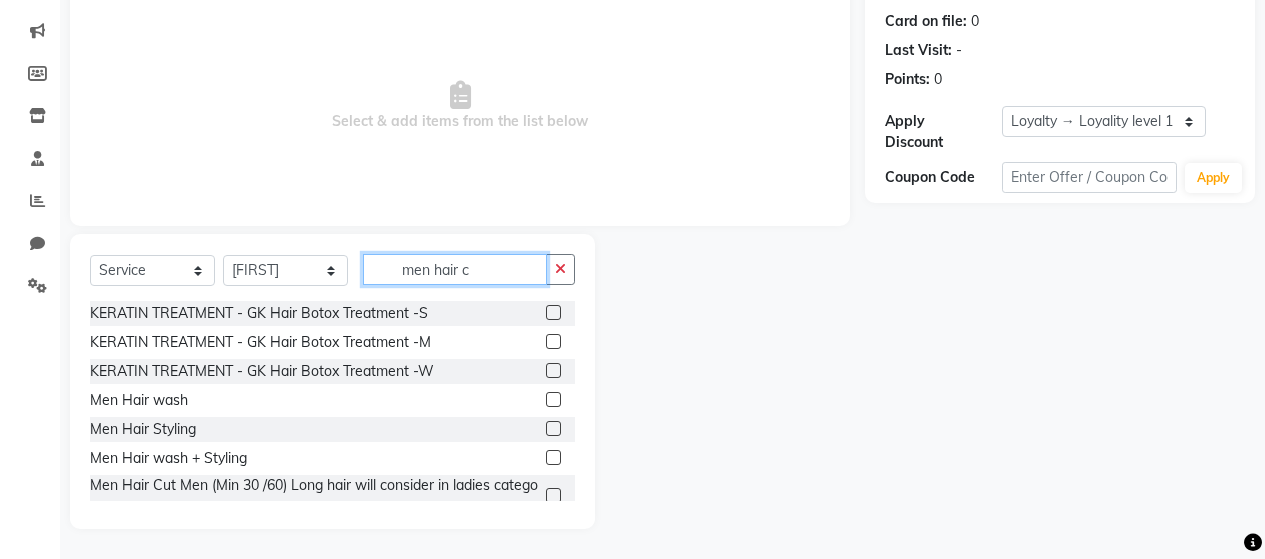 scroll, scrollTop: 204, scrollLeft: 0, axis: vertical 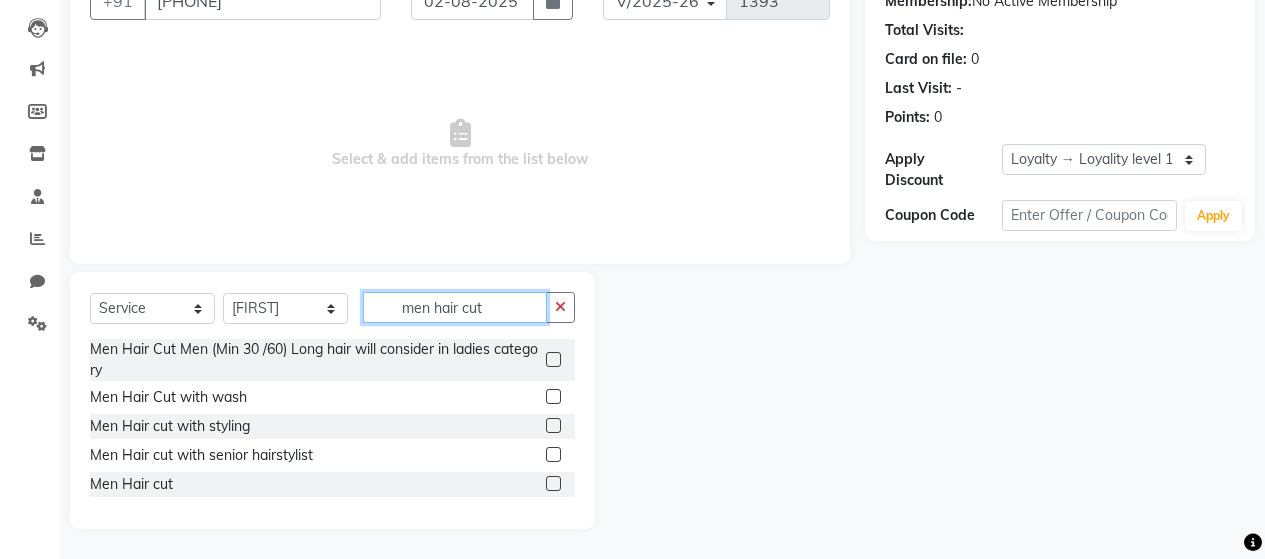 type on "men hair cut" 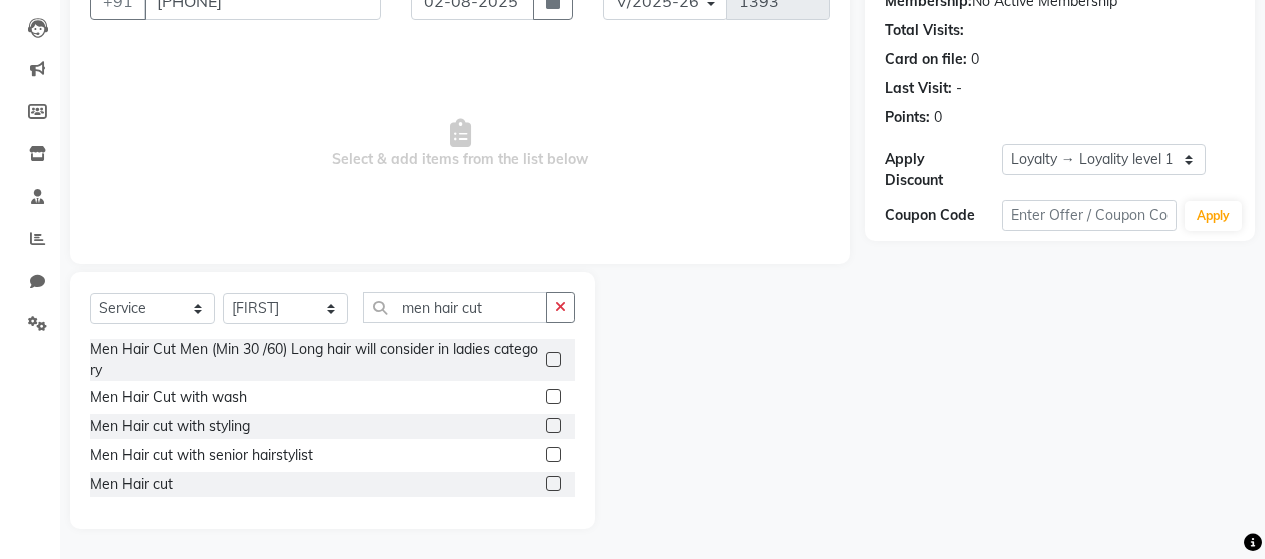 click 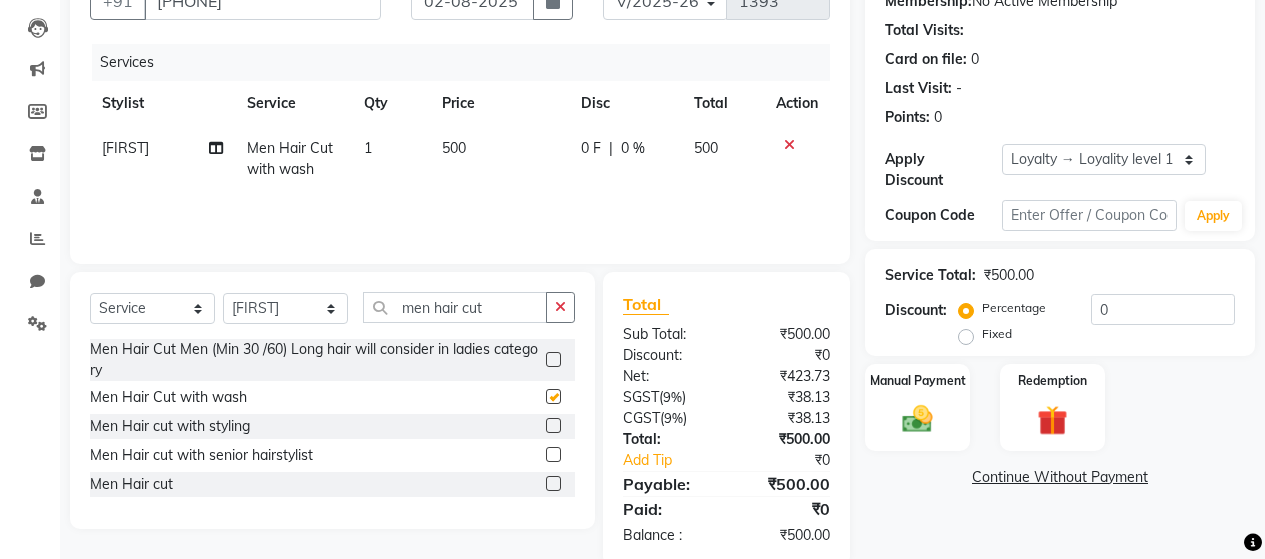 checkbox on "false" 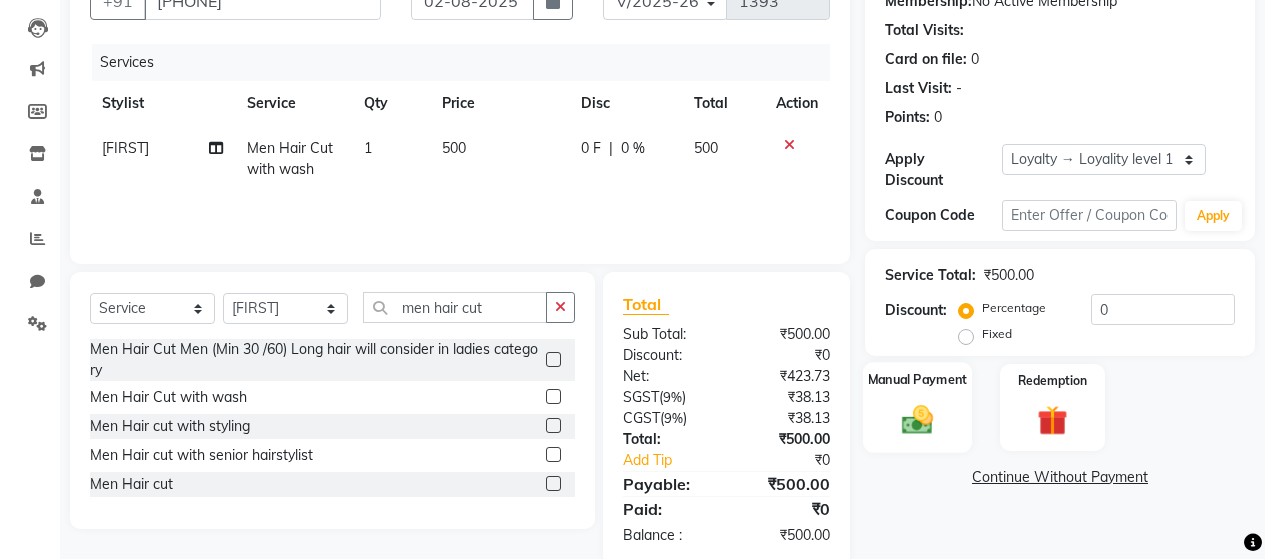 click 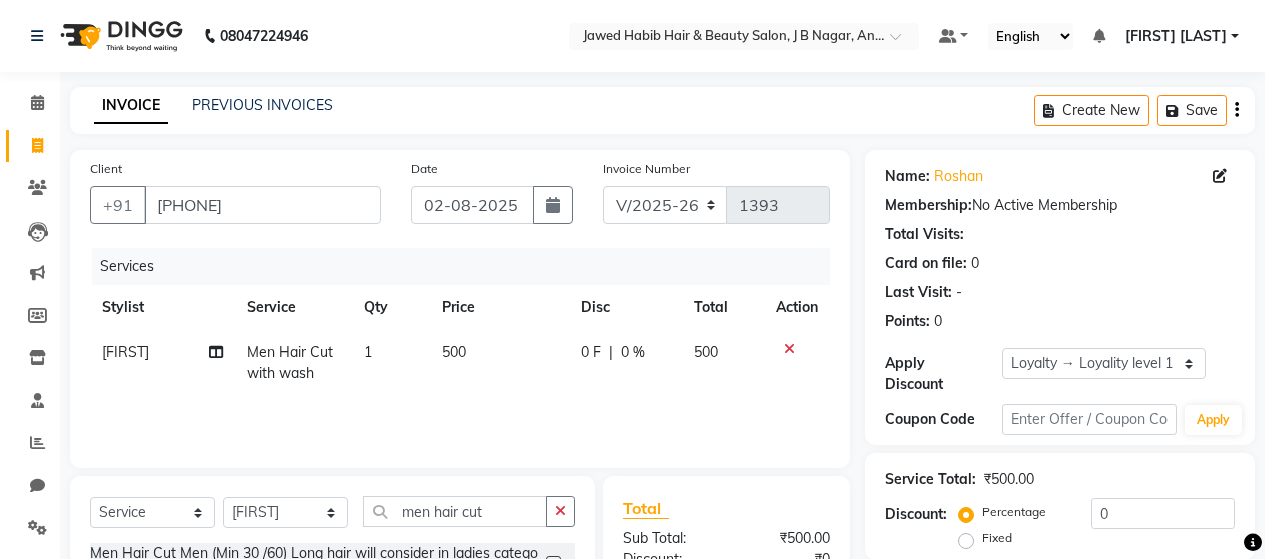 scroll, scrollTop: 279, scrollLeft: 0, axis: vertical 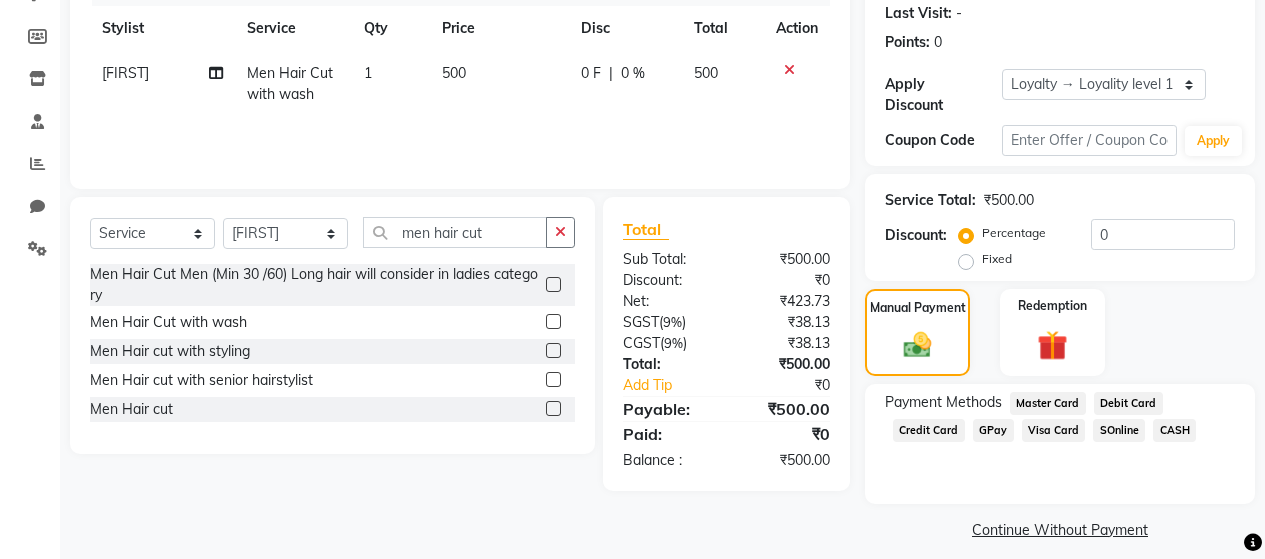 click on "GPay" 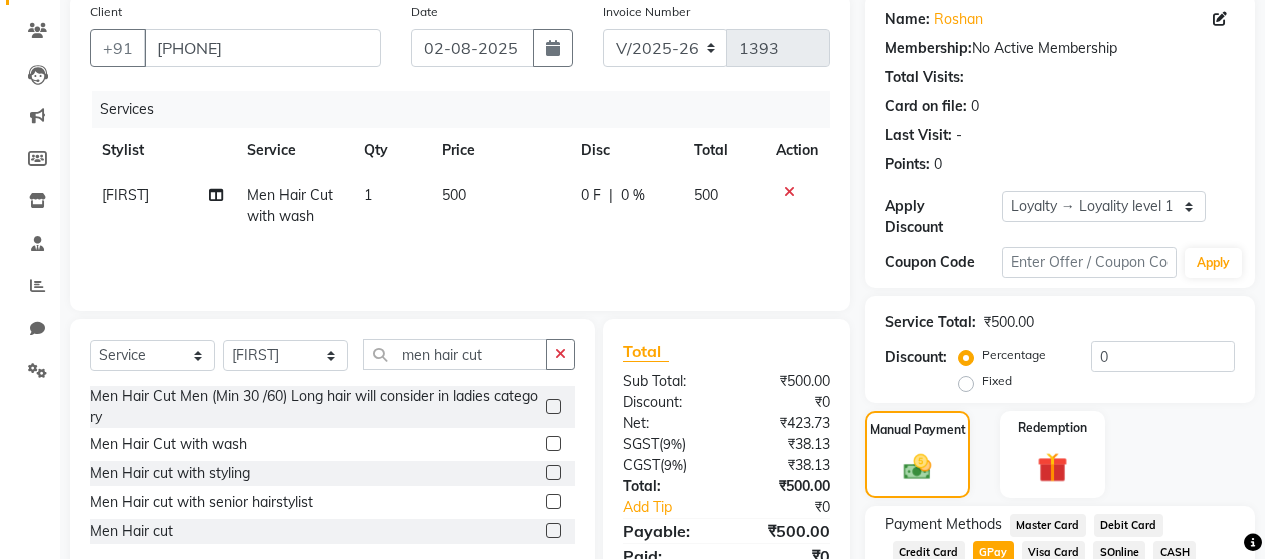 scroll, scrollTop: 279, scrollLeft: 0, axis: vertical 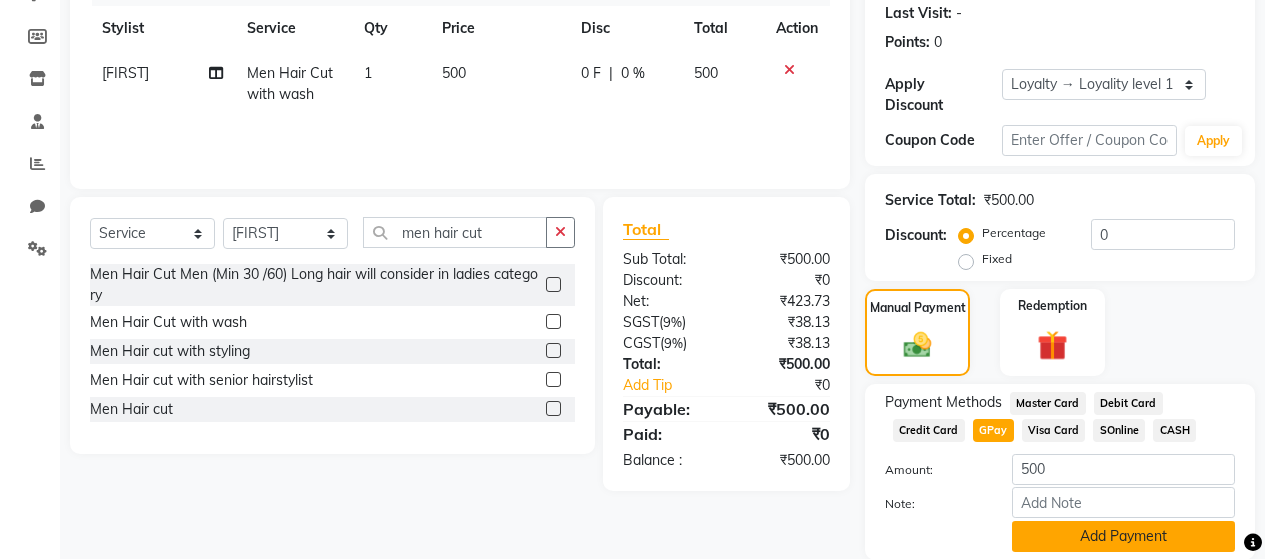 click on "Add Payment" 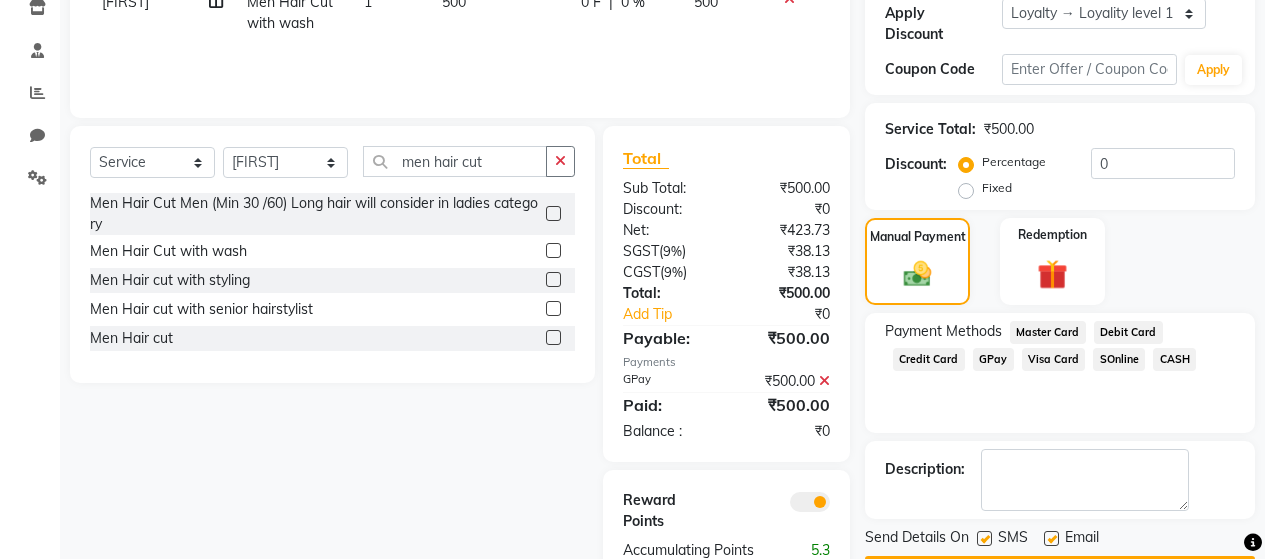 scroll, scrollTop: 423, scrollLeft: 0, axis: vertical 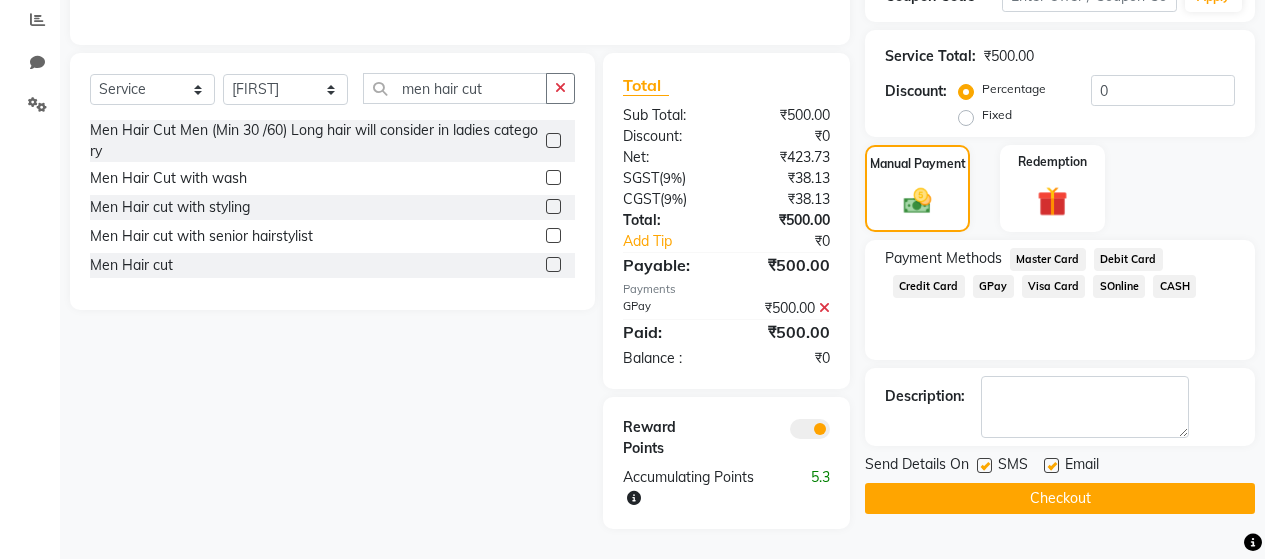 click 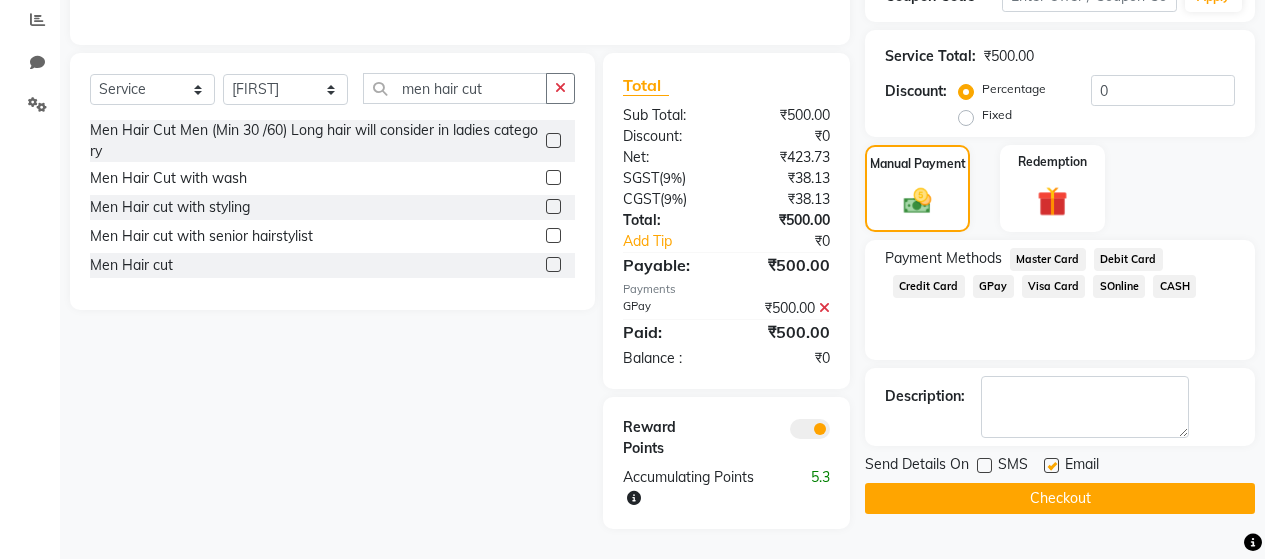 click 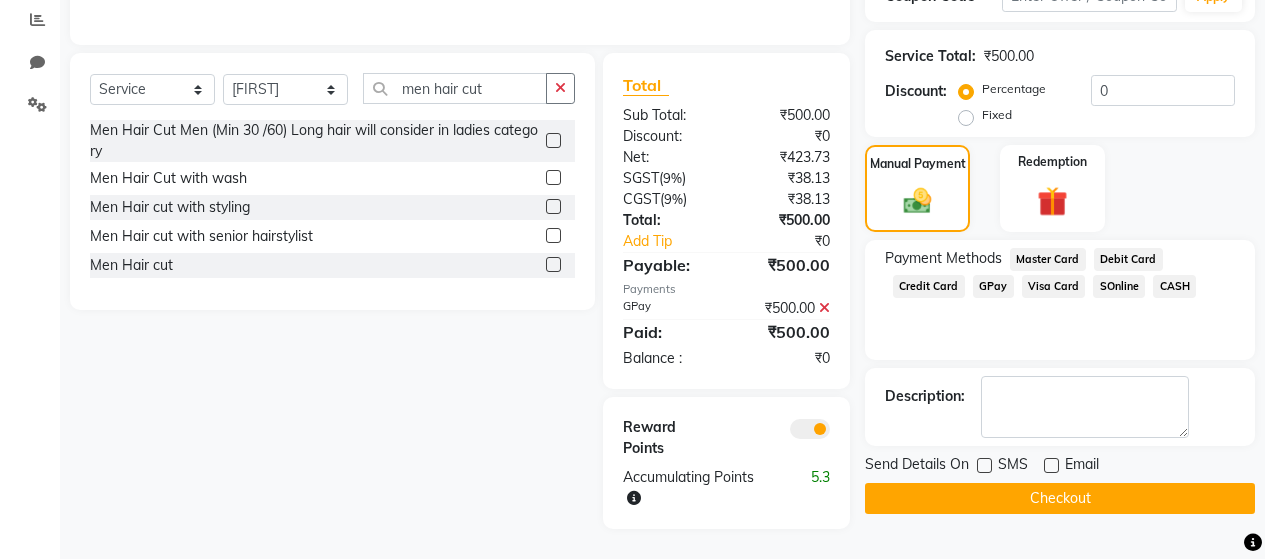 click on "Checkout" 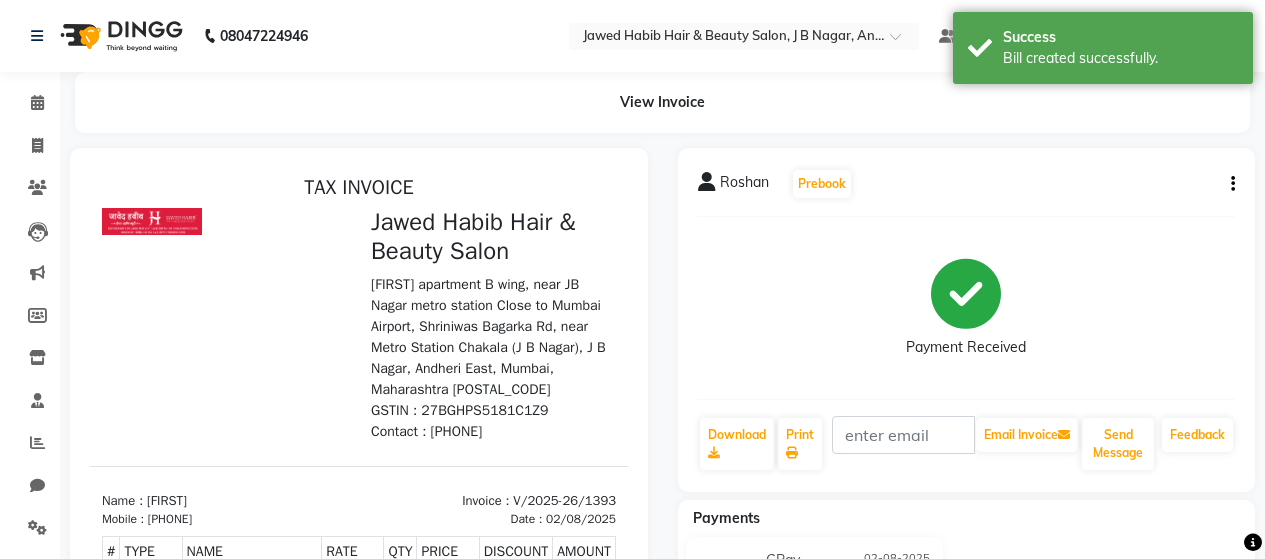 scroll, scrollTop: 0, scrollLeft: 0, axis: both 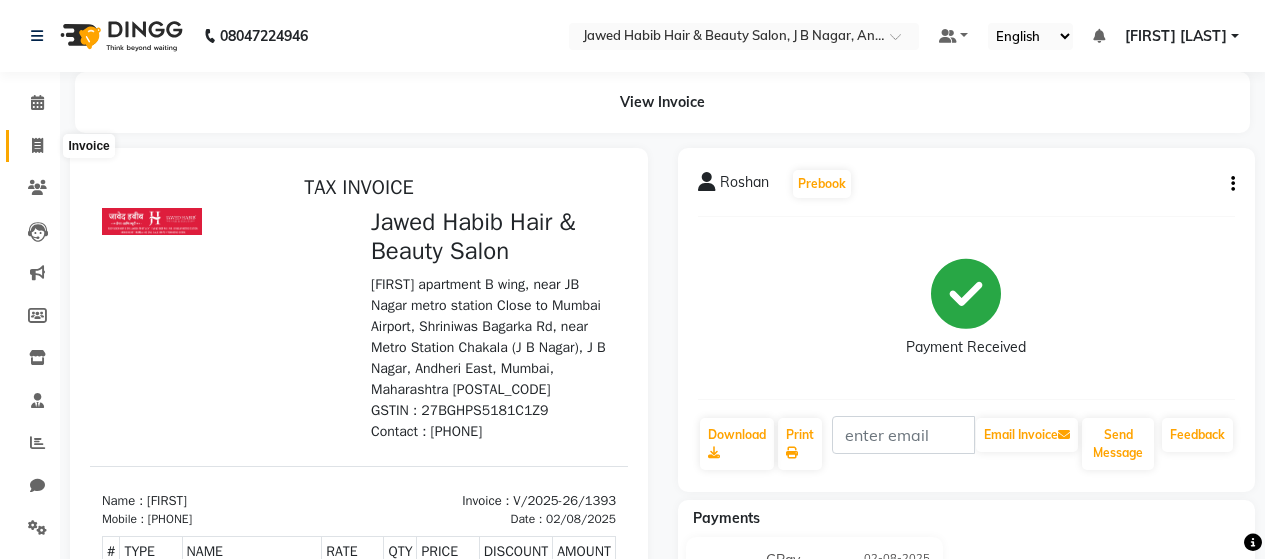click 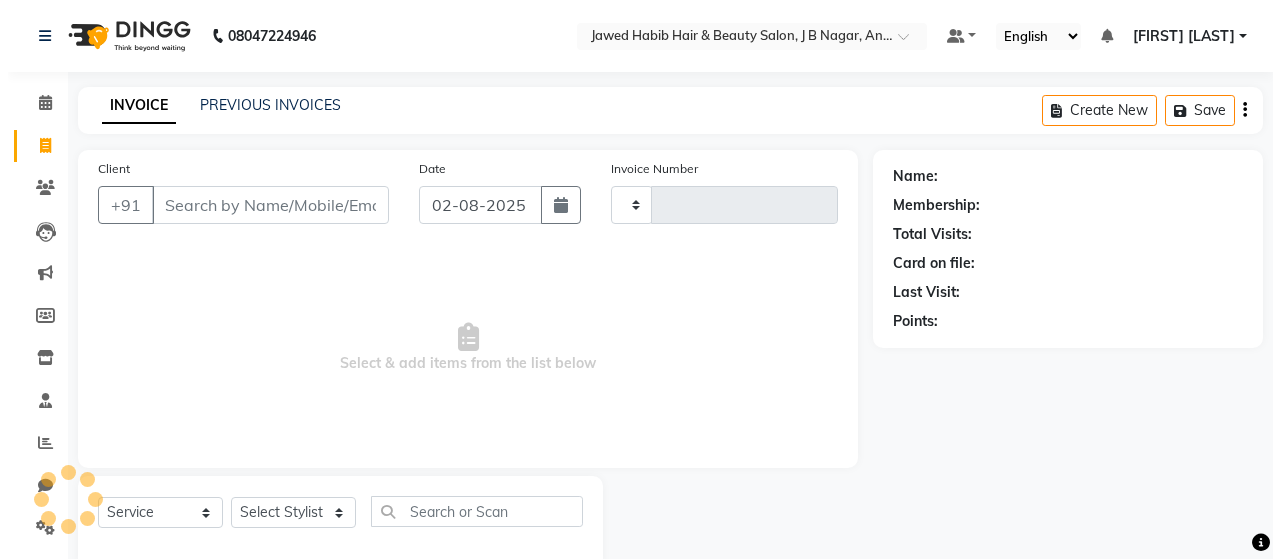 scroll, scrollTop: 42, scrollLeft: 0, axis: vertical 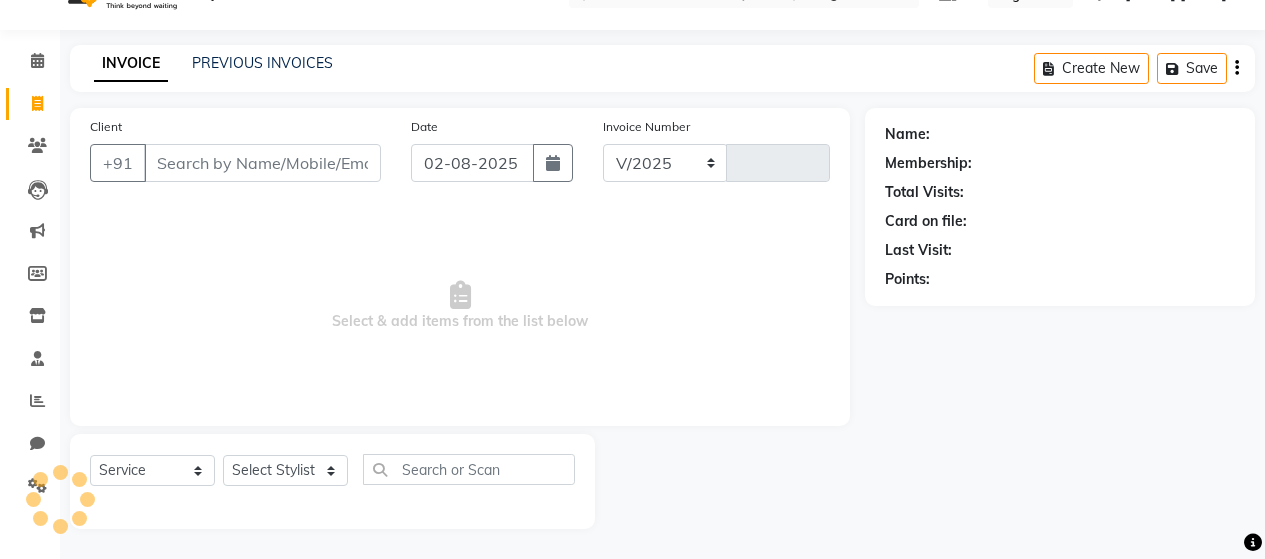 select on "7927" 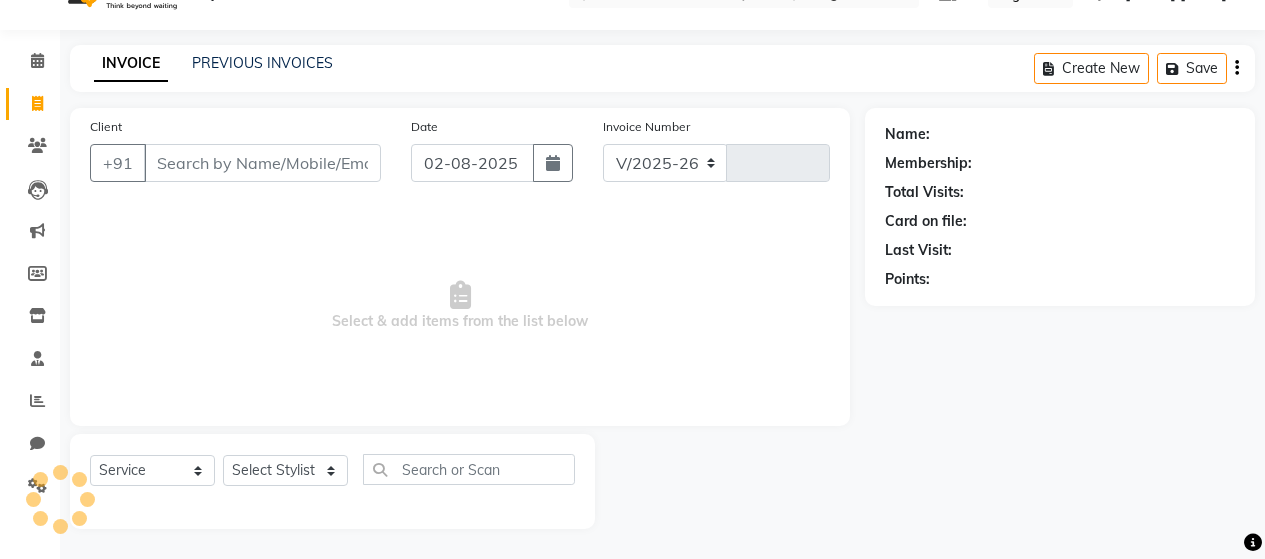 type on "1394" 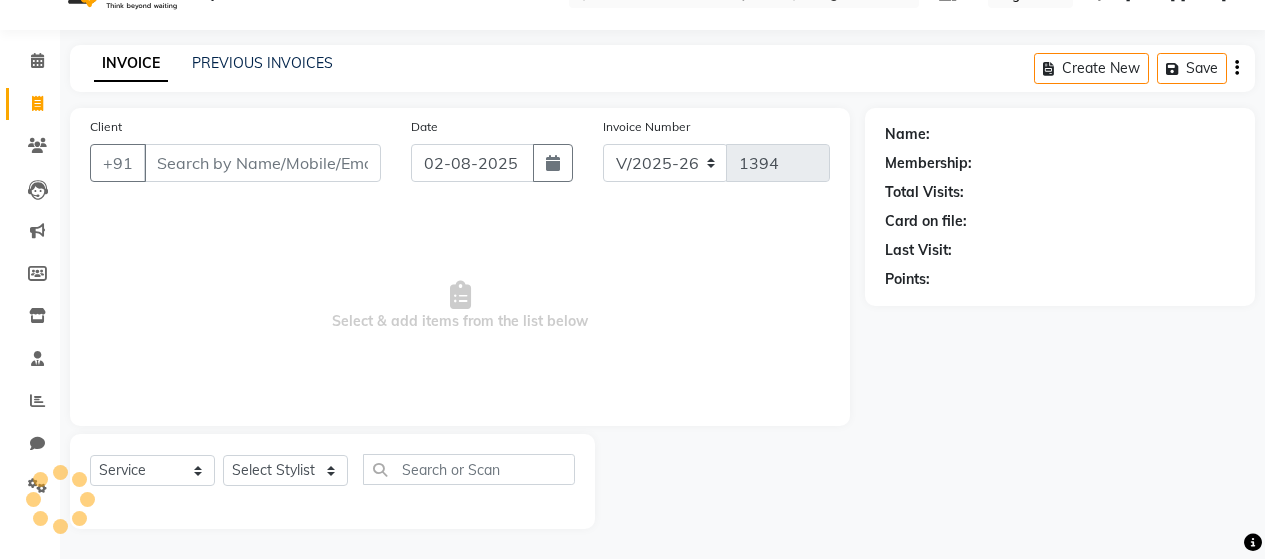 click on "Client" at bounding box center [262, 163] 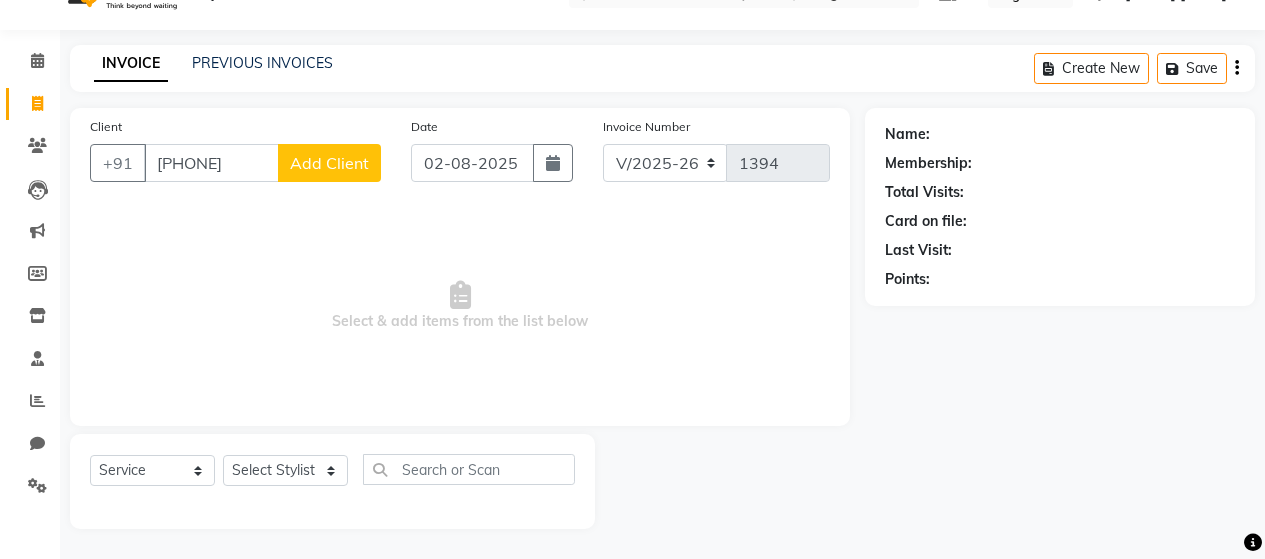 type on "[PHONE]" 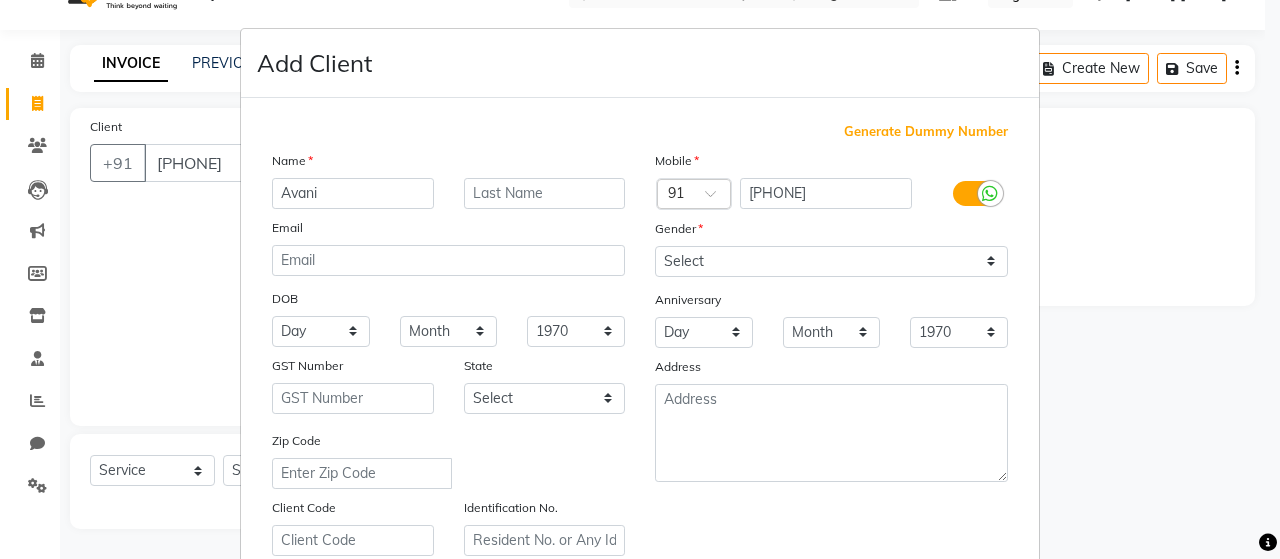 type on "Avani" 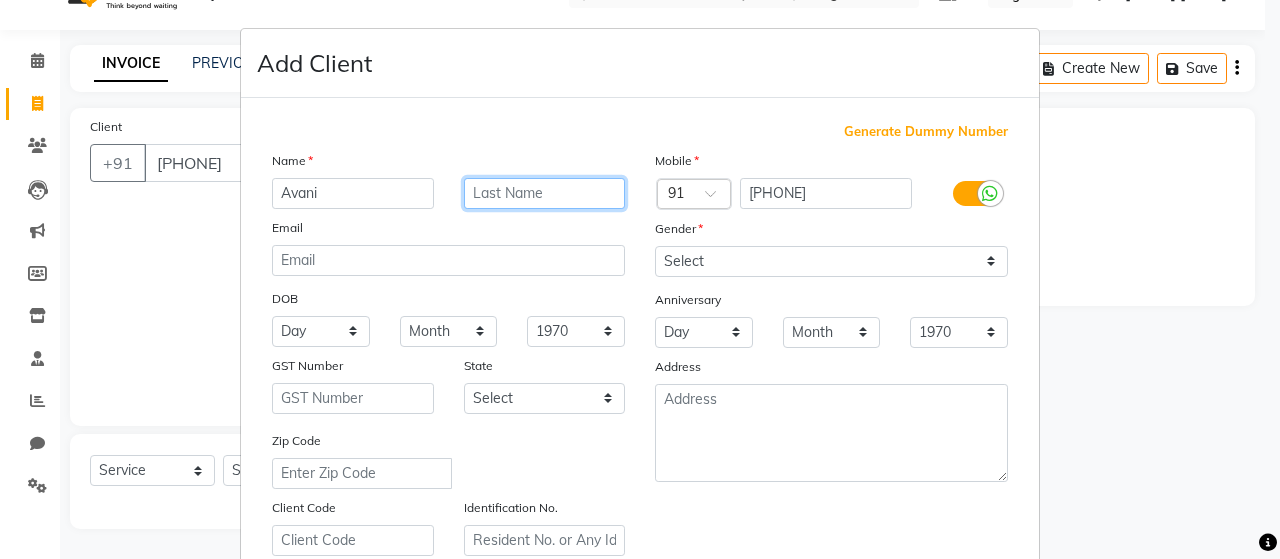 click at bounding box center [545, 193] 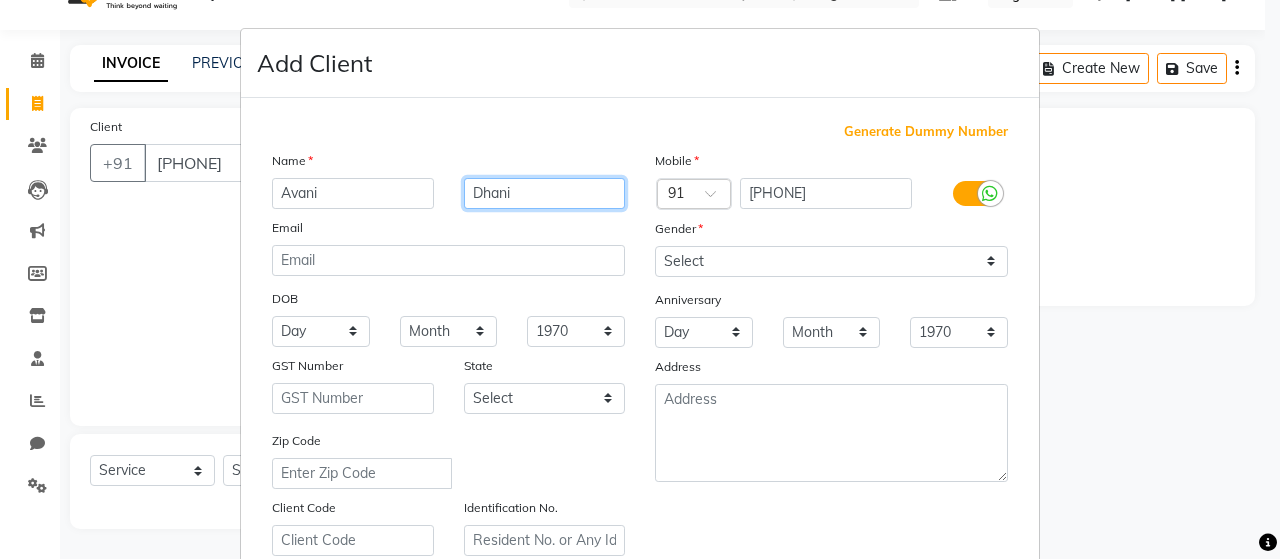 type on "Dhani" 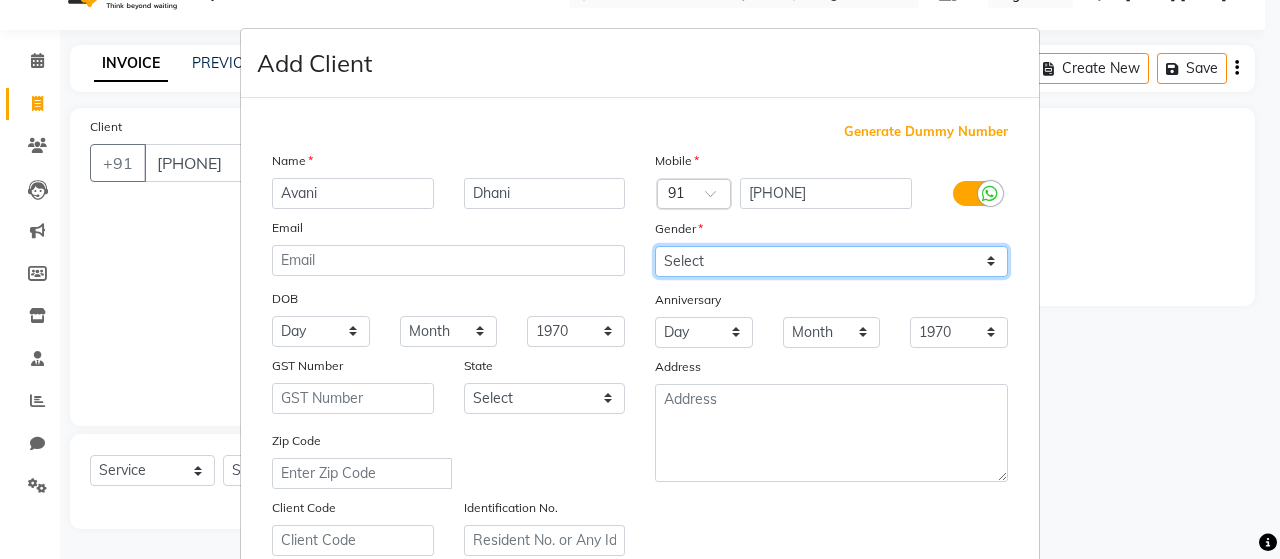click on "Select Male Female Other Prefer Not To Say" at bounding box center (831, 261) 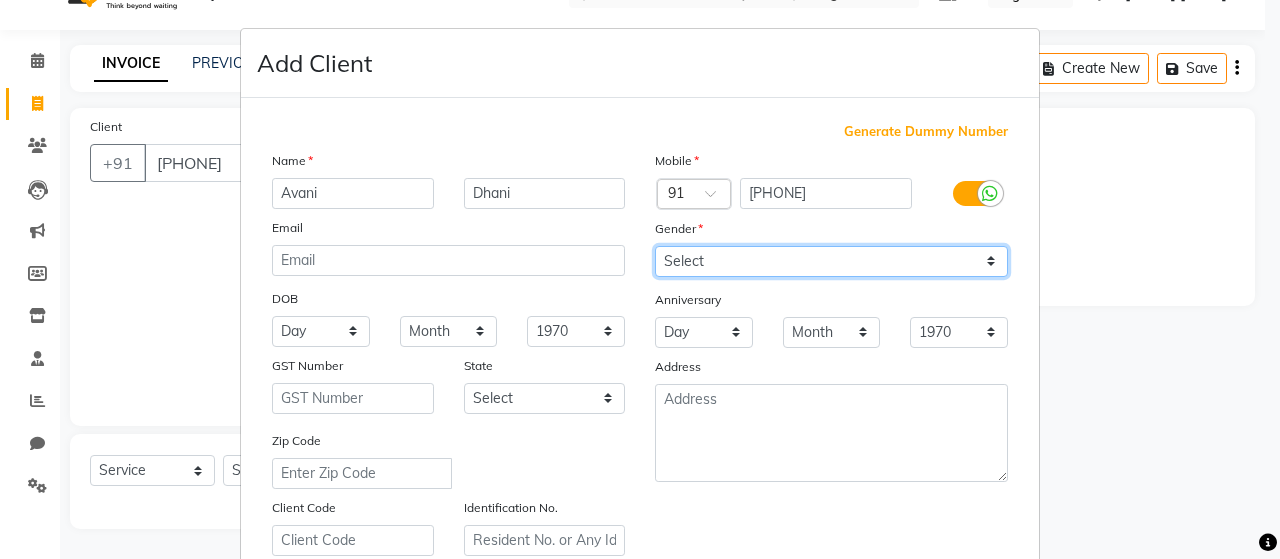 select on "female" 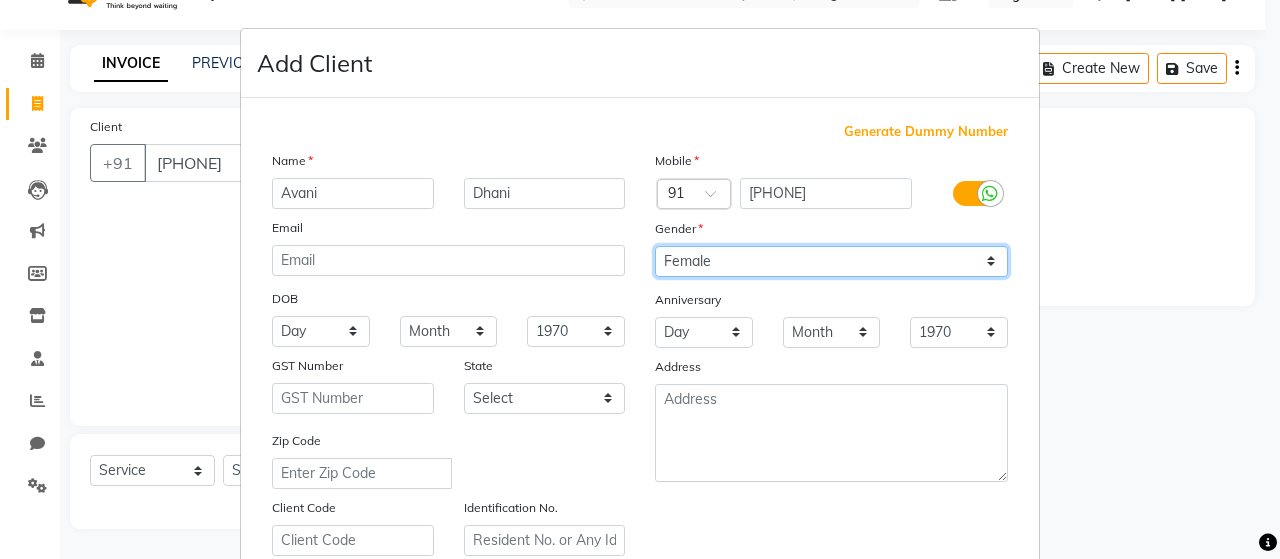 click on "Select Male Female Other Prefer Not To Say" at bounding box center [831, 261] 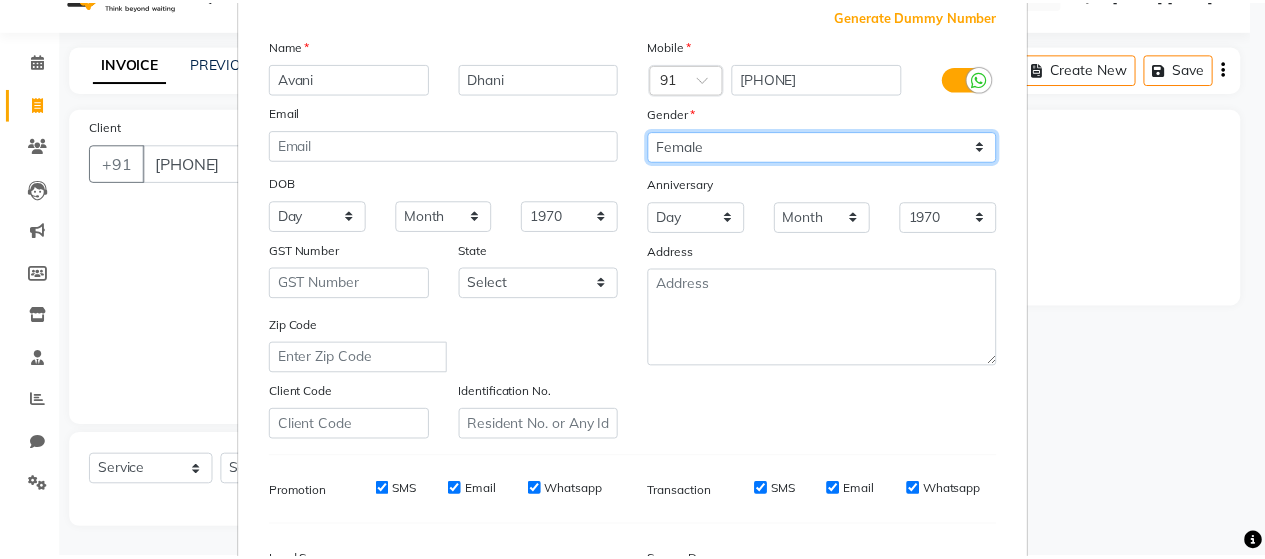 scroll, scrollTop: 364, scrollLeft: 0, axis: vertical 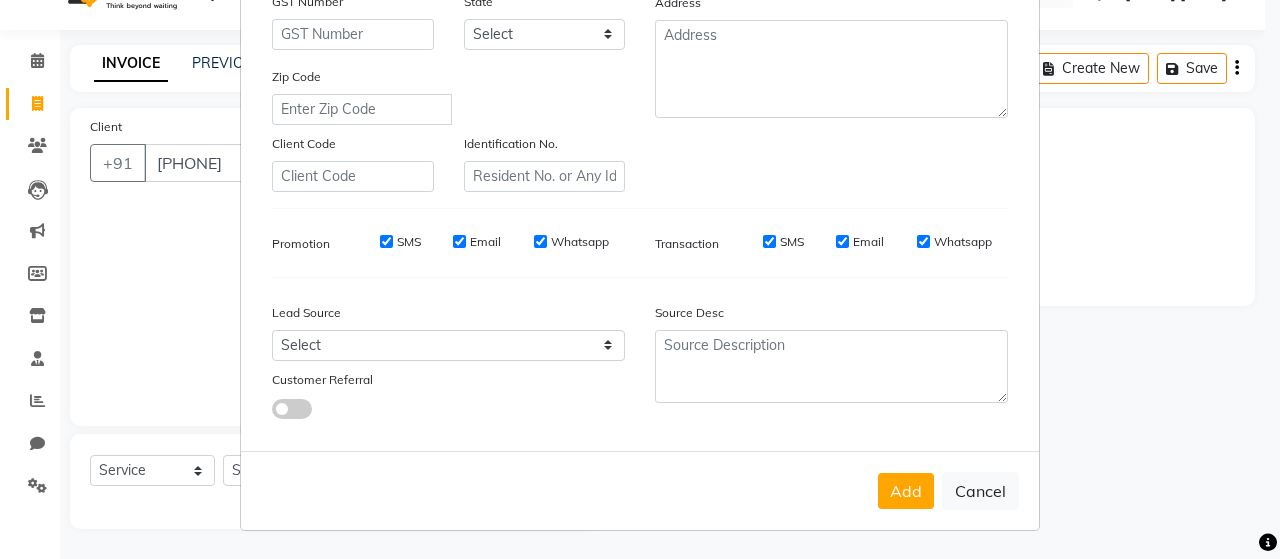 click on "SMS" at bounding box center [386, 241] 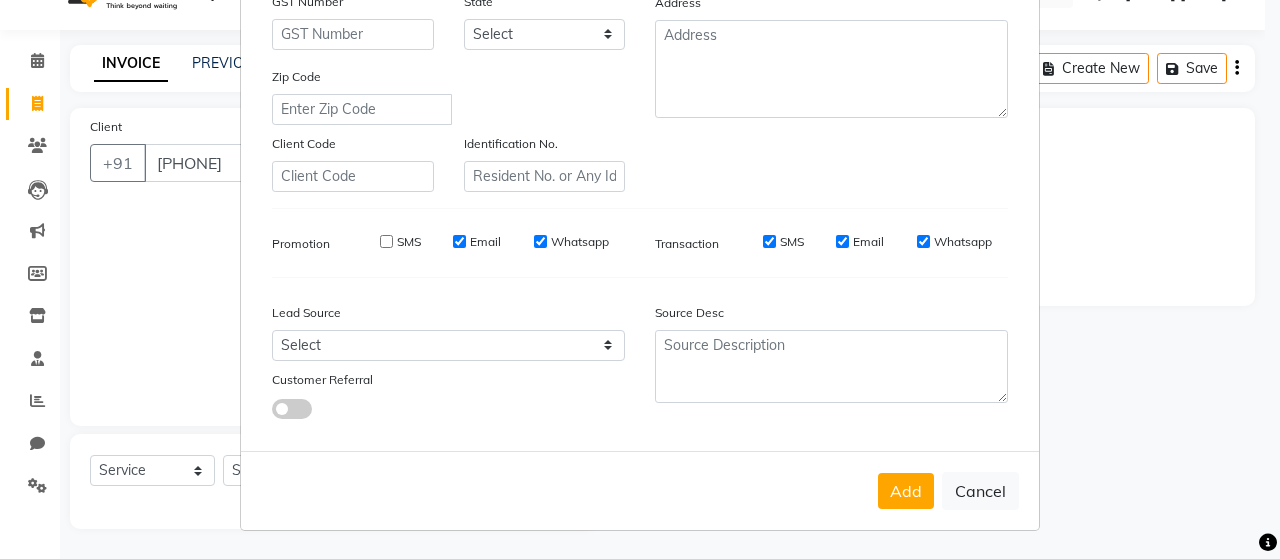 click on "Email" at bounding box center [459, 241] 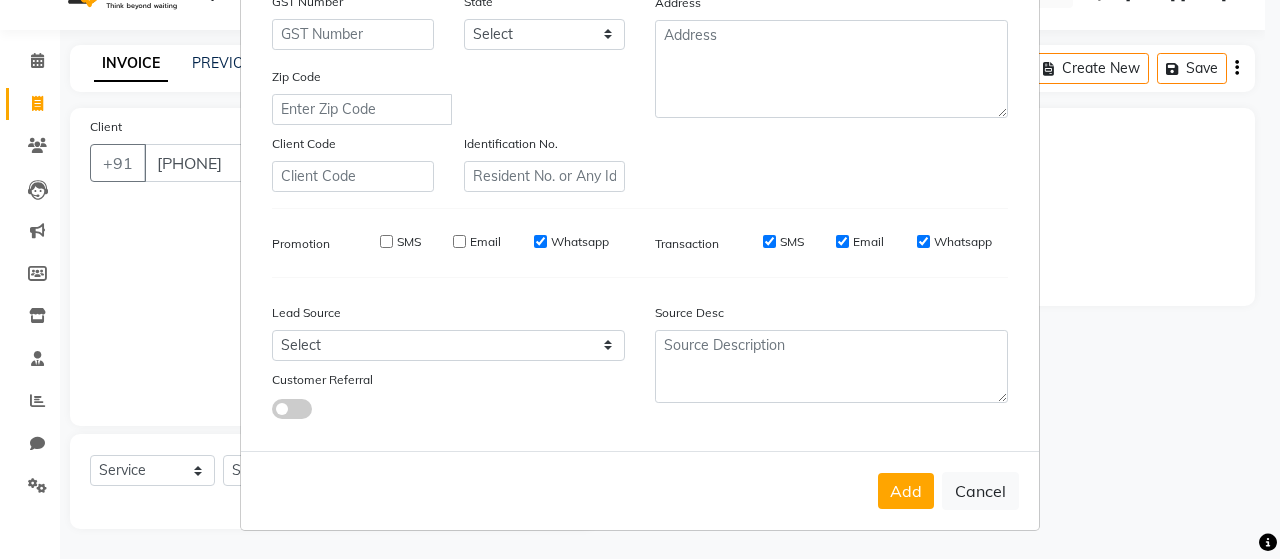 click on "Whatsapp" at bounding box center [540, 241] 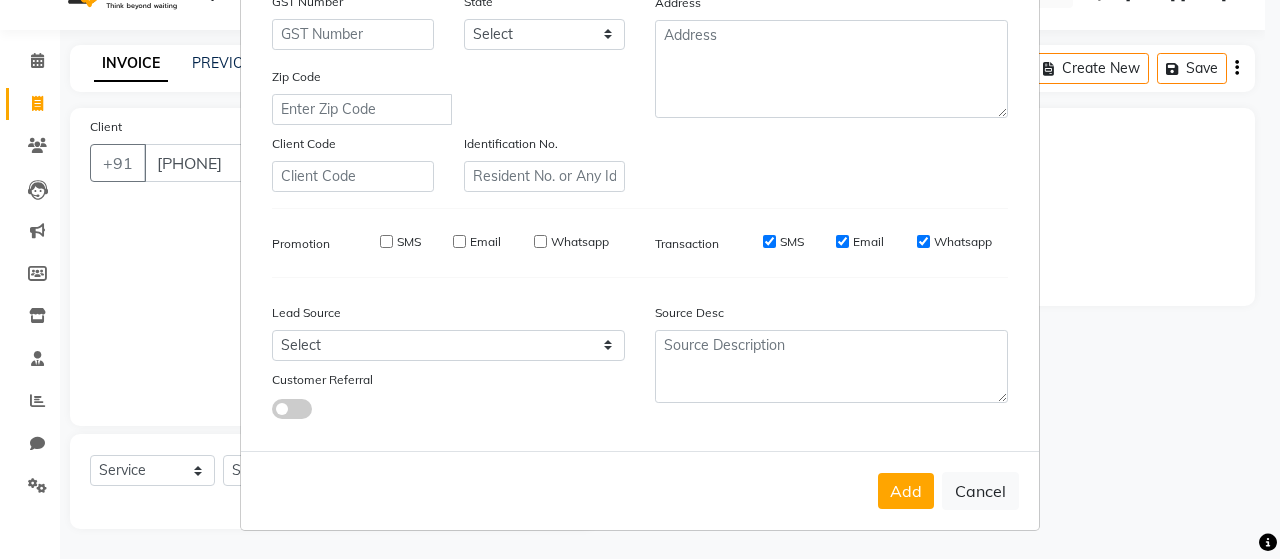 click on "SMS" at bounding box center [769, 241] 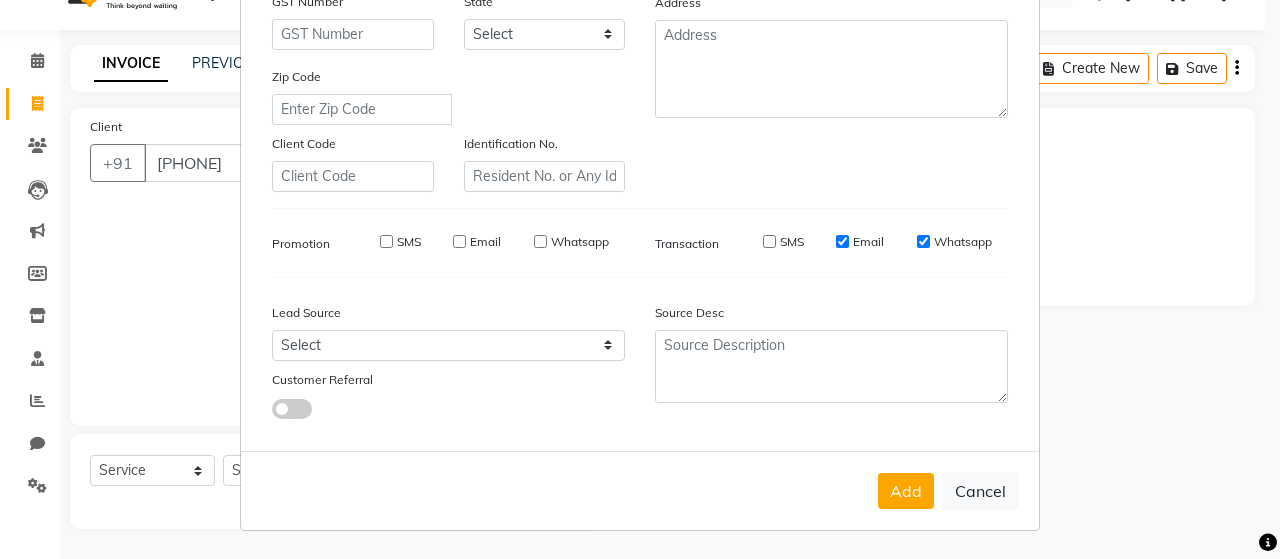 click on "Email" at bounding box center (842, 241) 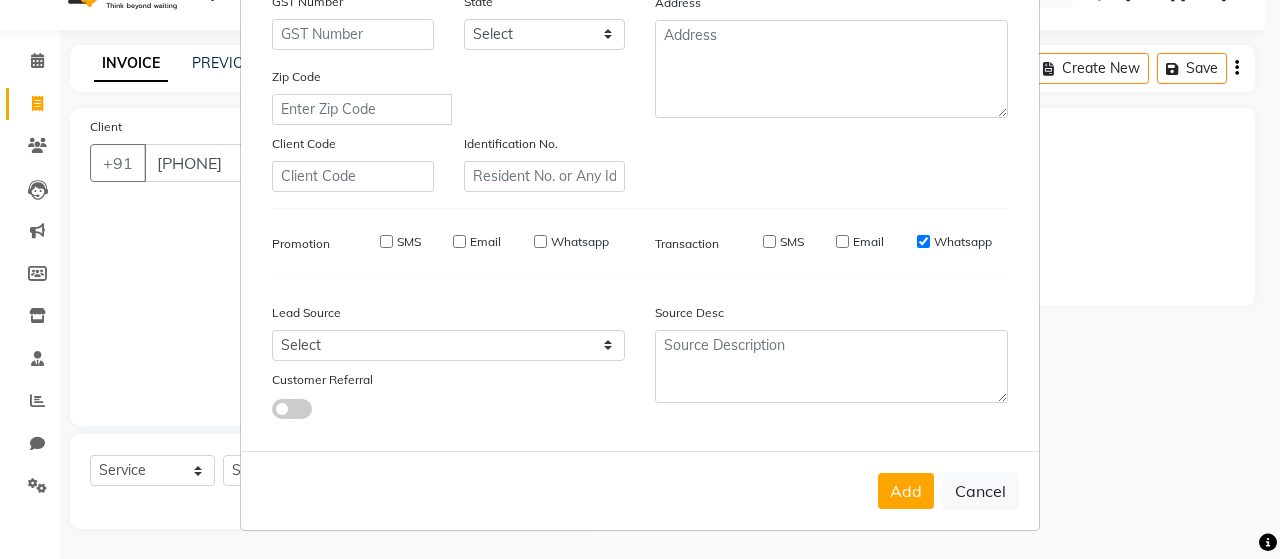 click on "Whatsapp" at bounding box center (923, 241) 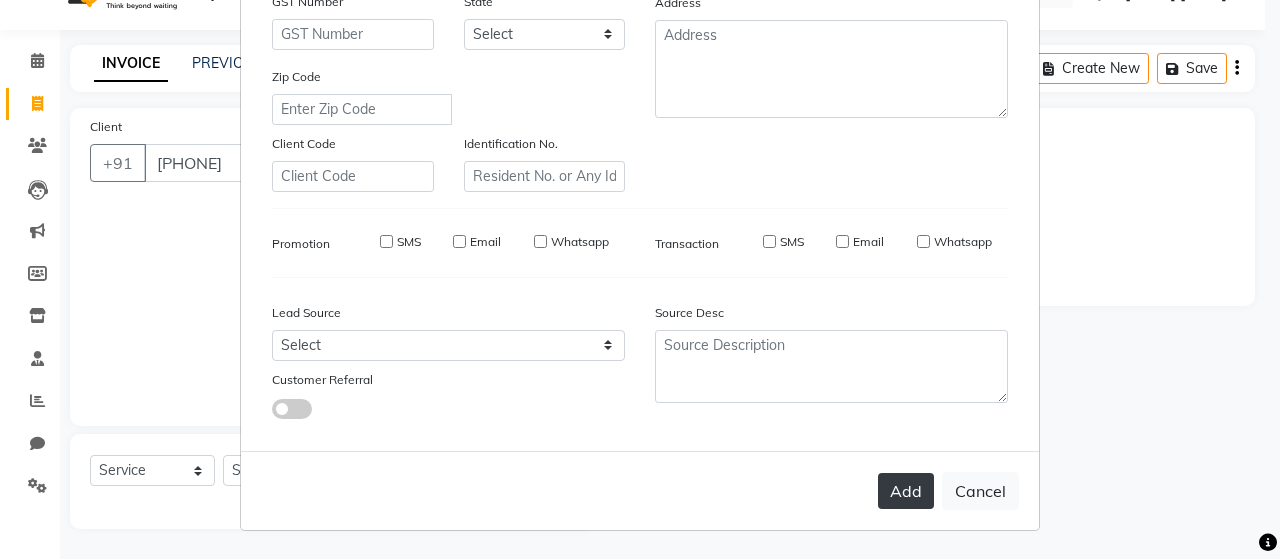 click on "Add" at bounding box center [906, 491] 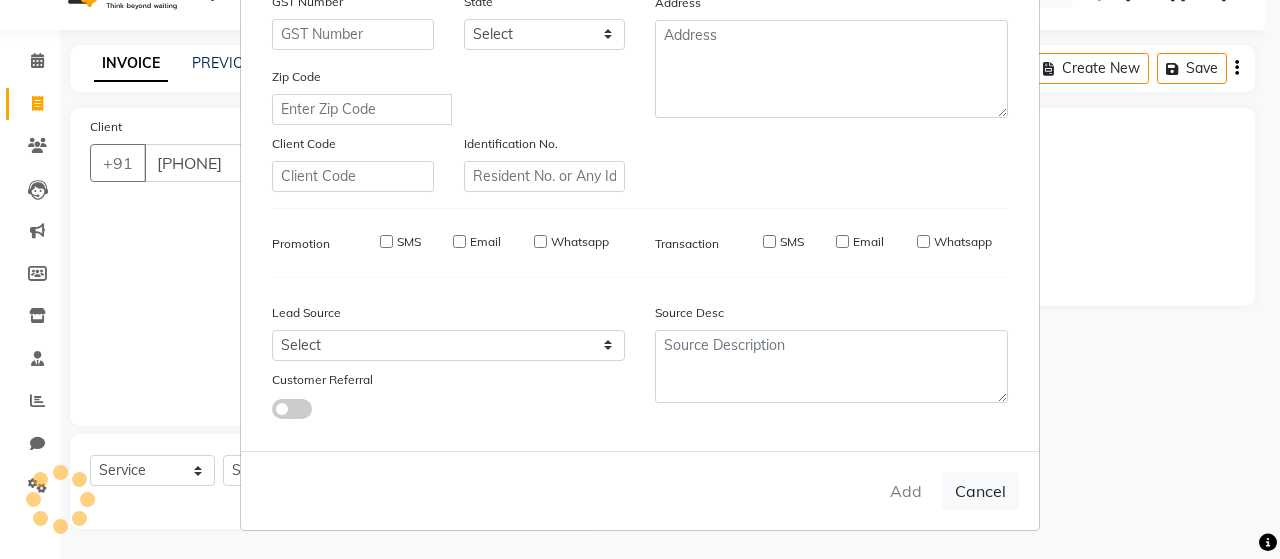 type 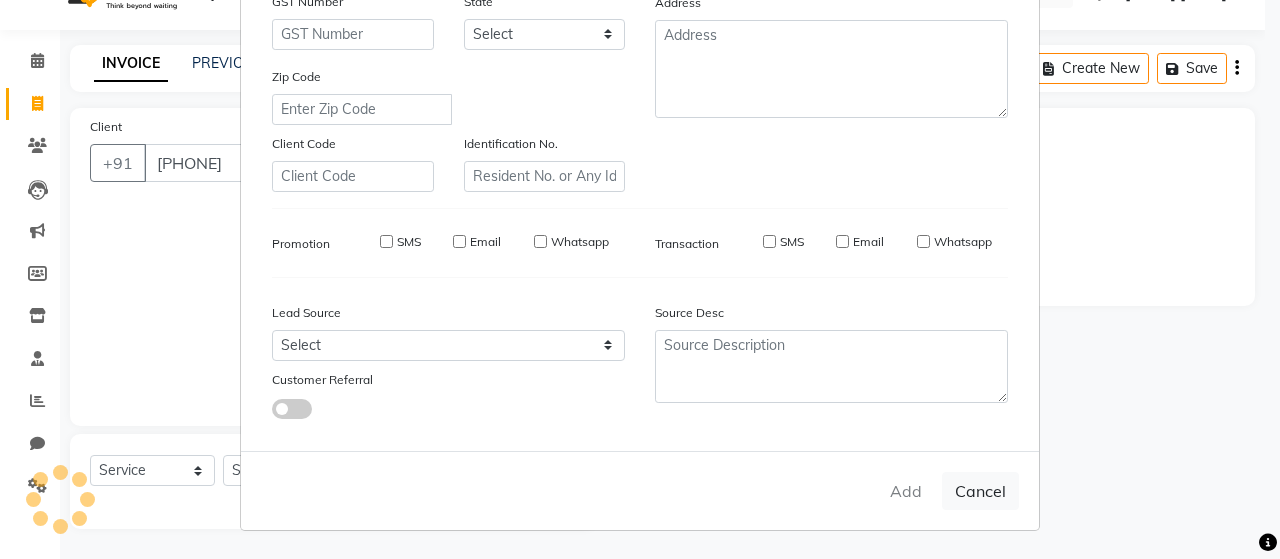 checkbox on "false" 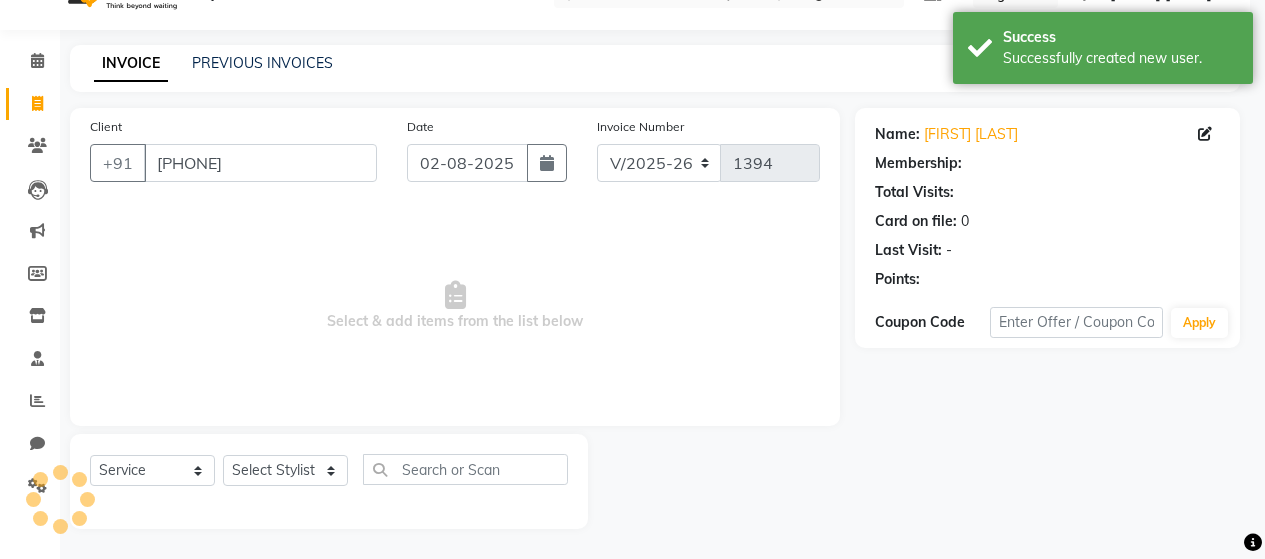 select on "1: Object" 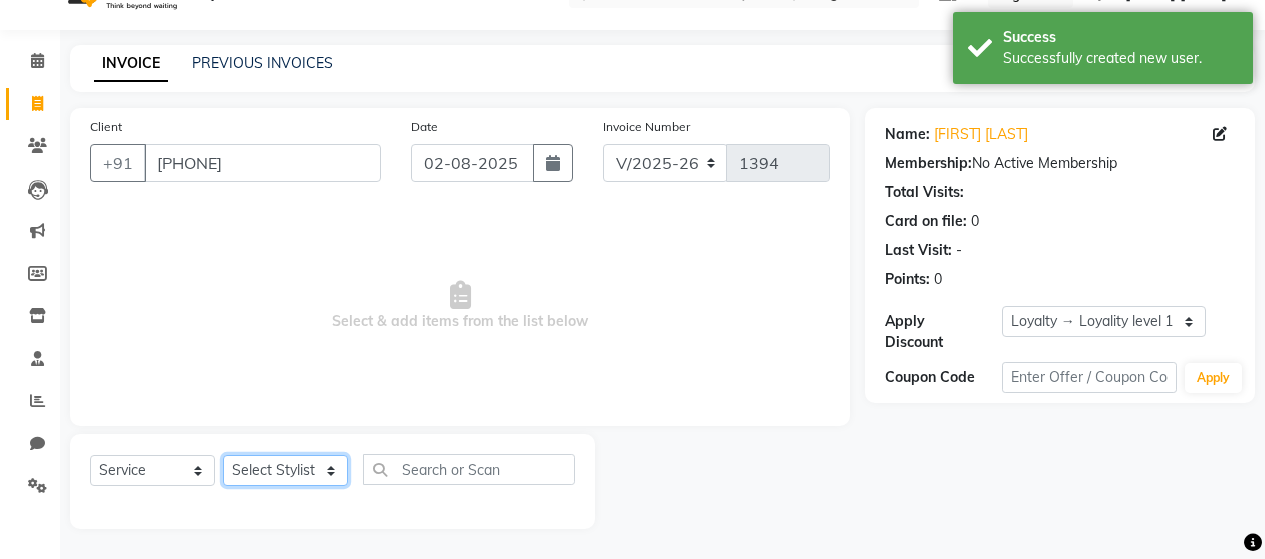 click on "Select Stylist [FIRST] [LAST] [FIRST] [LAST] [FIRST] [LAST] [FIRST] [LAST] [FIRST] [LAST] [FIRST] [LAST] [FIRST] [LAST] [FIRST] [LAST] [FIRST] [LAST] [FIRST] [LAST] [FIRST] [LAST] [FIRST] [LAST] [FIRST] [LAST] [FIRST] [LAST]" 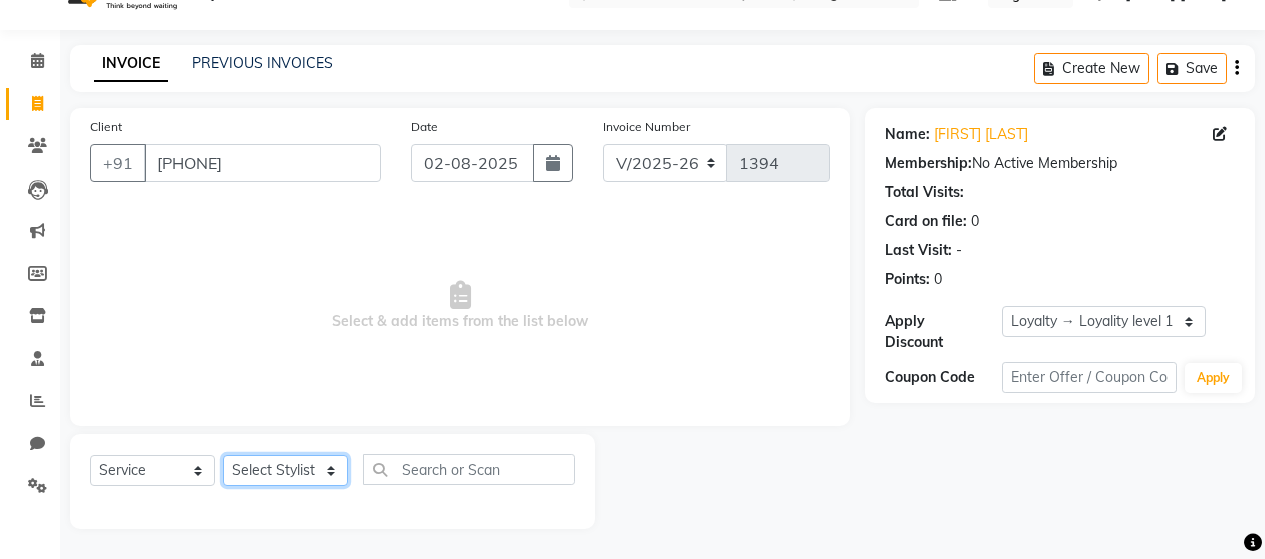 select on "72246" 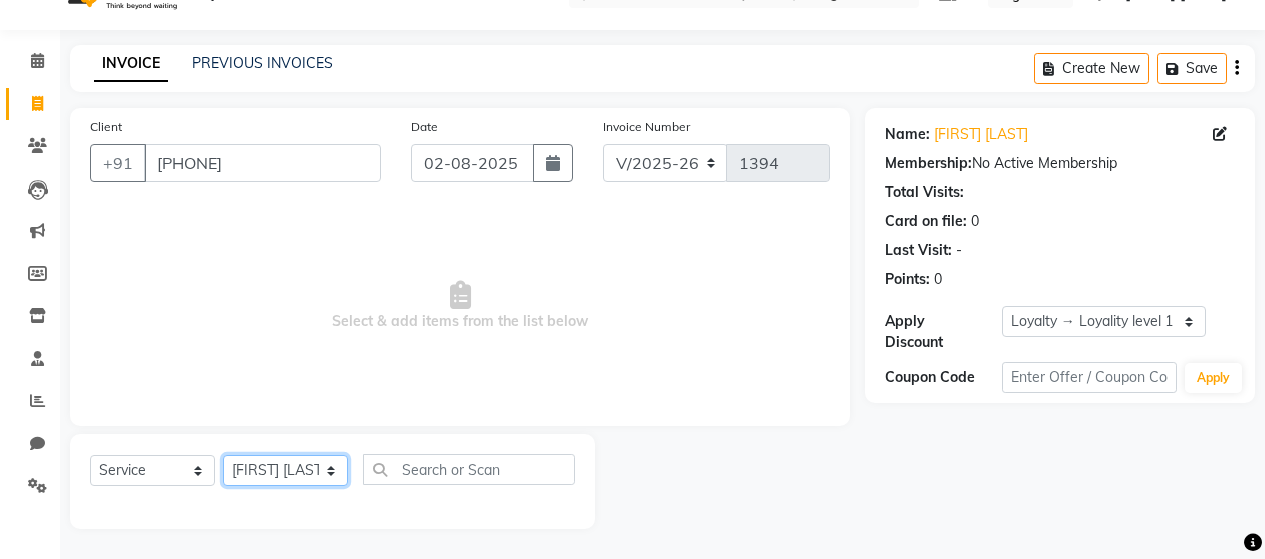 click on "Select Stylist [FIRST] [LAST] [FIRST] [LAST] [FIRST] [LAST] [FIRST] [LAST] [FIRST] [LAST] [FIRST] [LAST] [FIRST] [LAST] [FIRST] [LAST] [FIRST] [LAST] [FIRST] [LAST] [FIRST] [LAST] [FIRST] [LAST] [FIRST] [LAST] [FIRST] [LAST]" 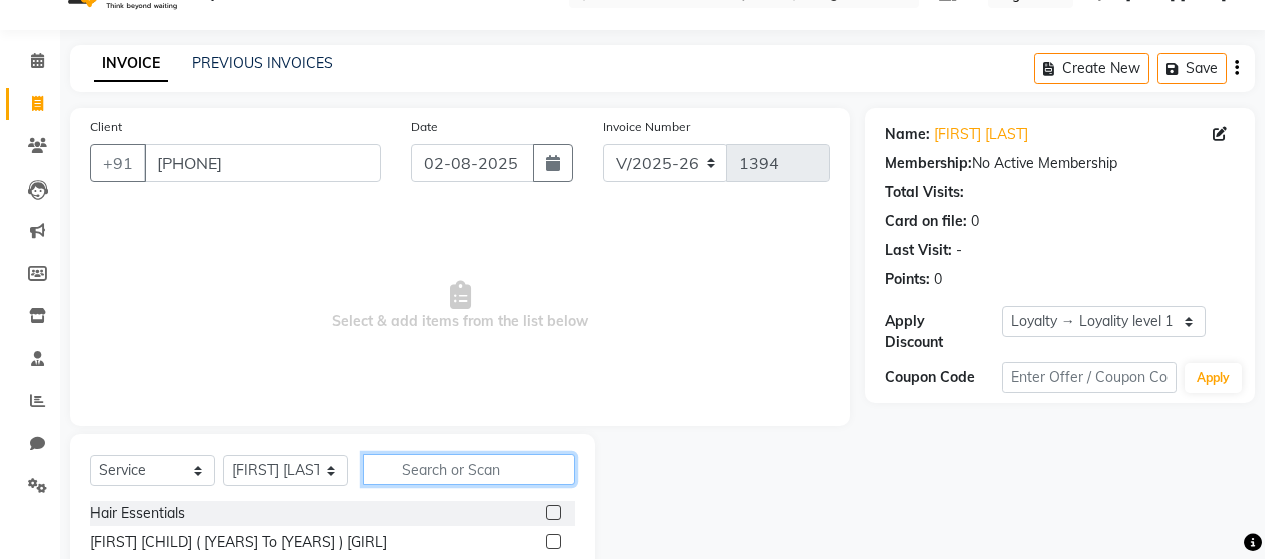 click 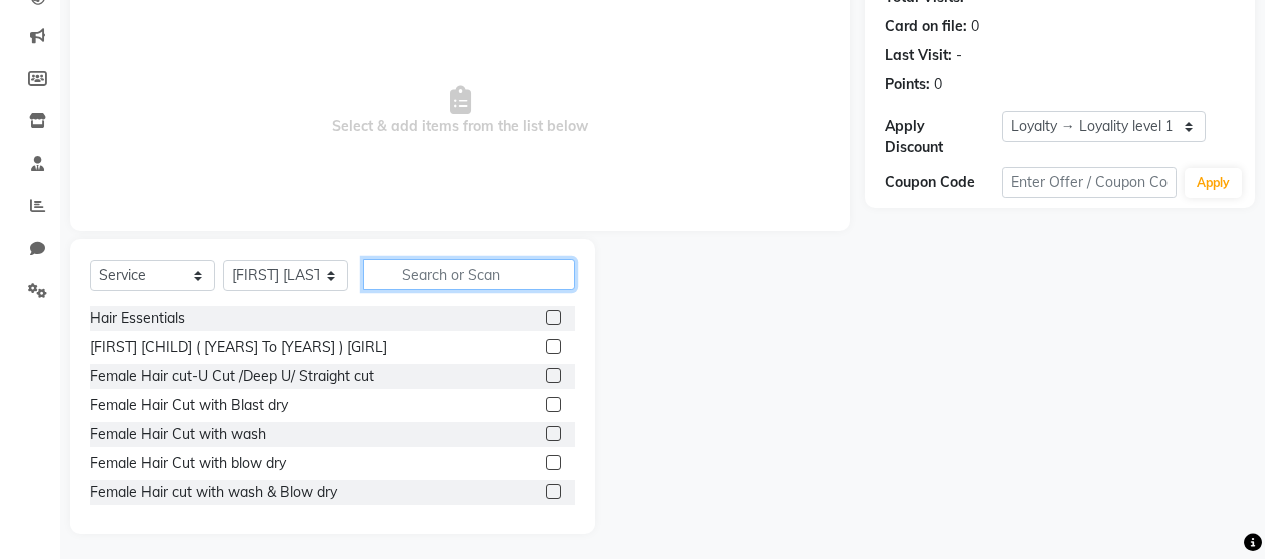 scroll, scrollTop: 242, scrollLeft: 0, axis: vertical 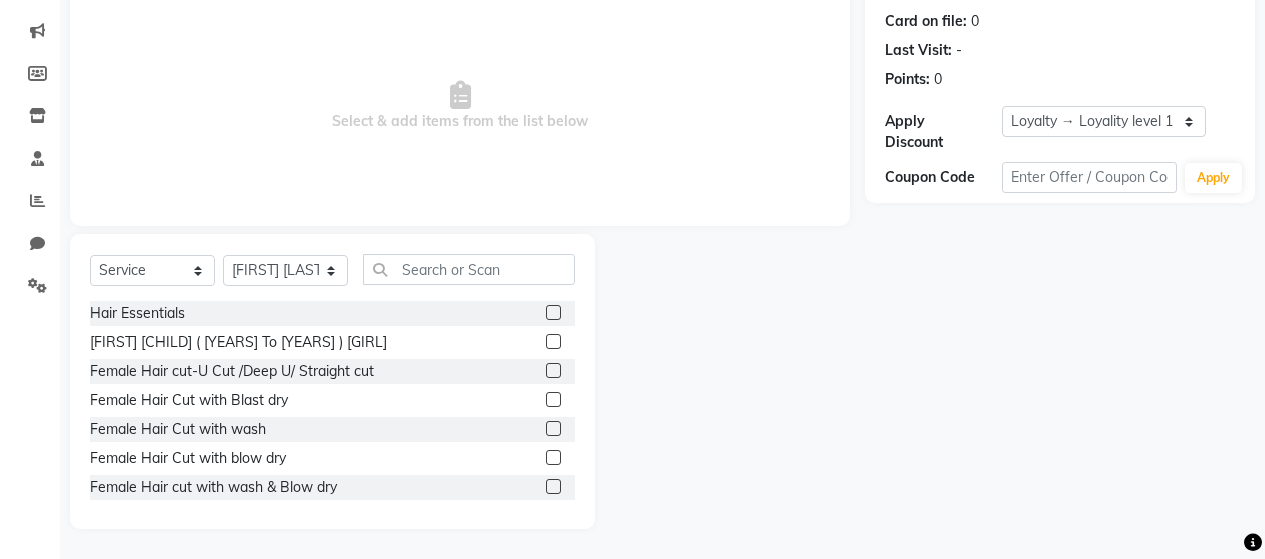 click 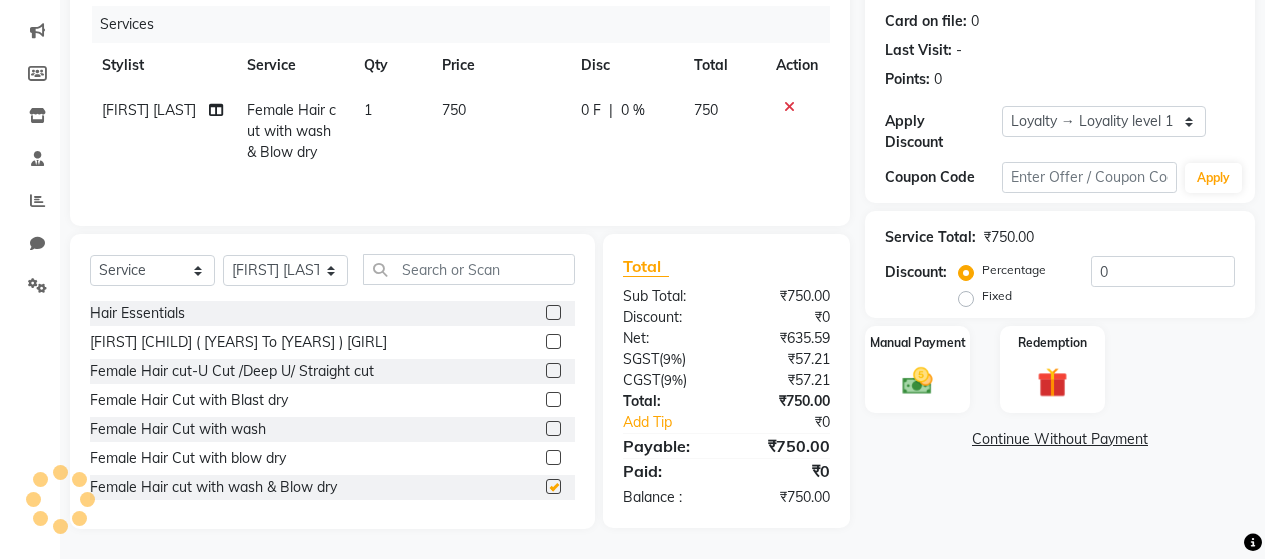 checkbox on "false" 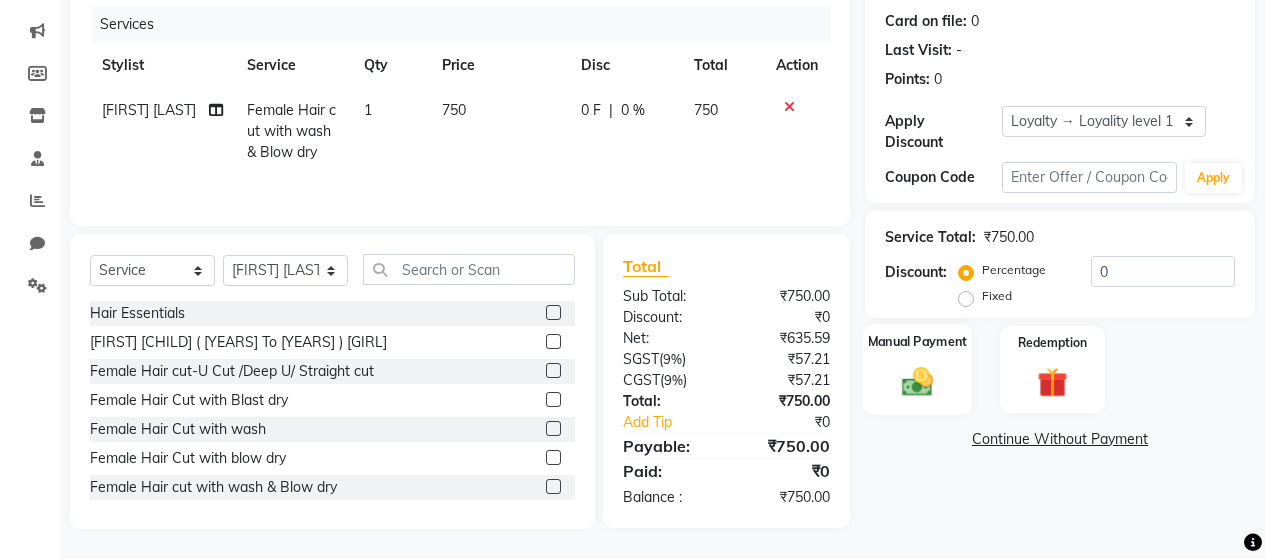 click 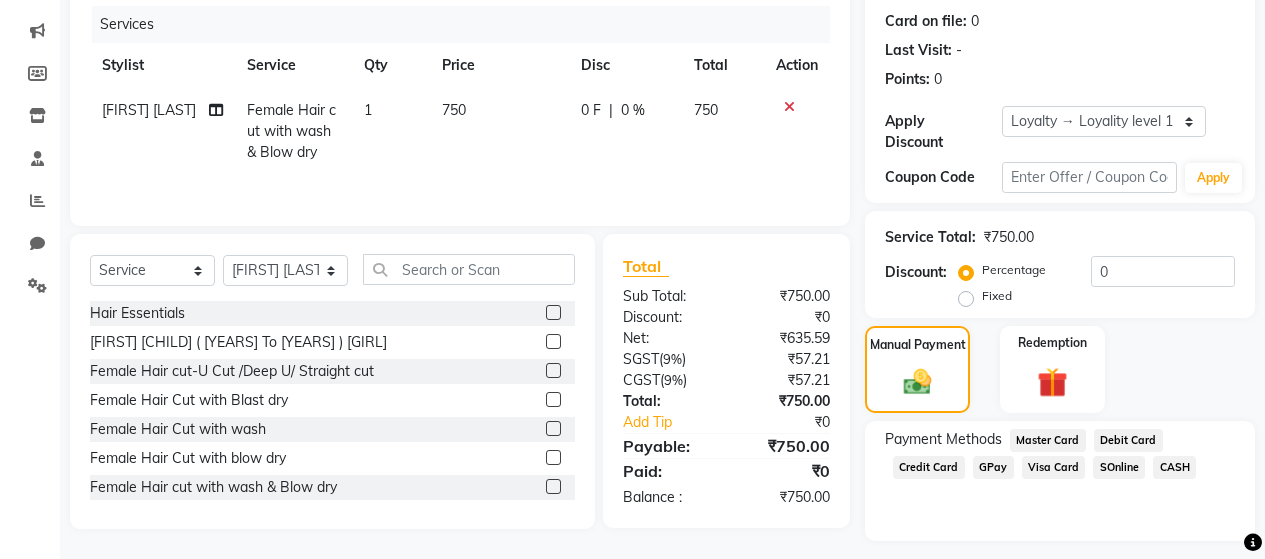 click on "CASH" 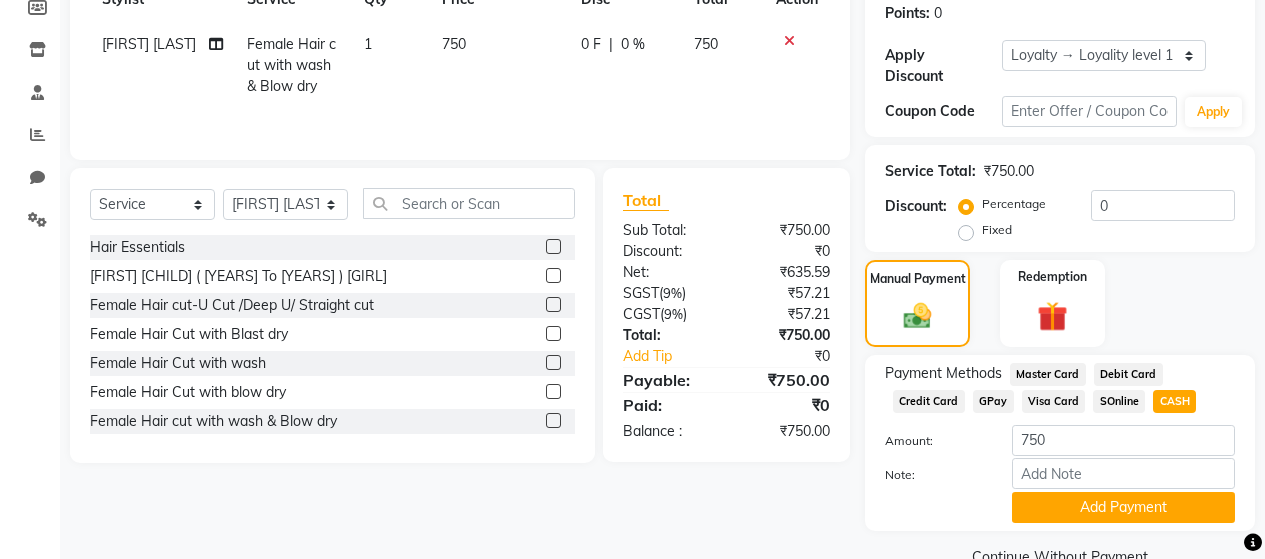 scroll, scrollTop: 335, scrollLeft: 0, axis: vertical 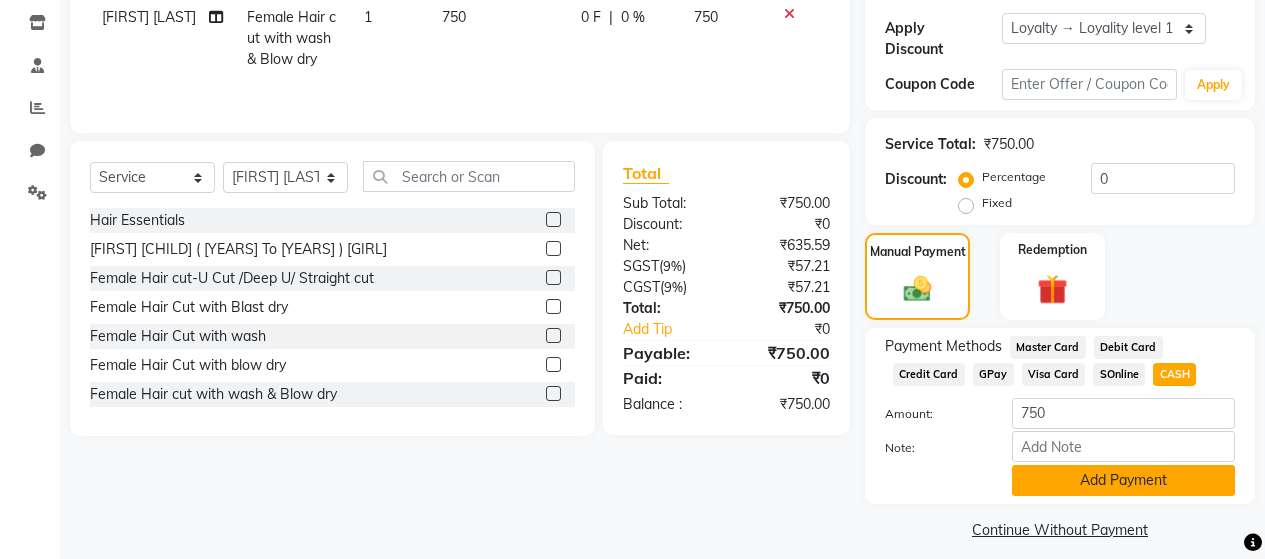click on "Add Payment" 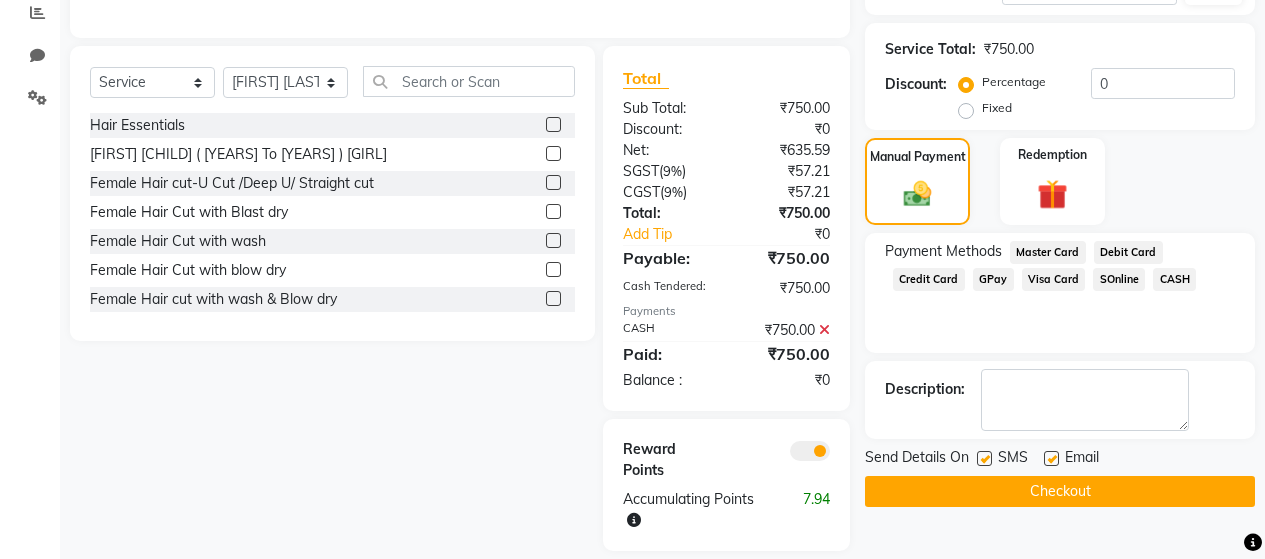 scroll, scrollTop: 452, scrollLeft: 0, axis: vertical 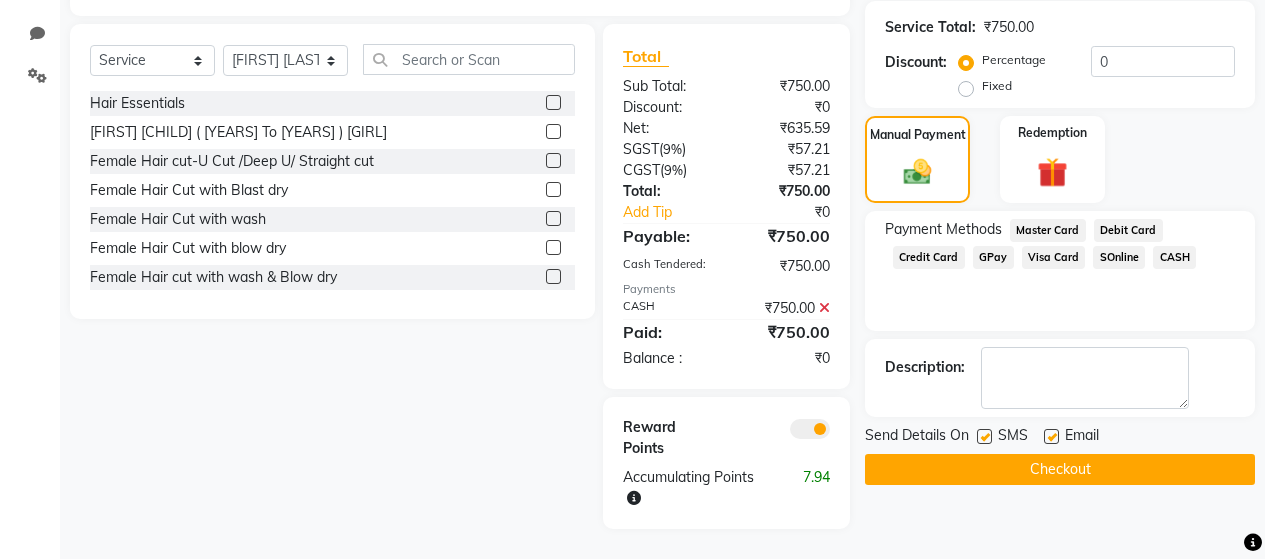 click 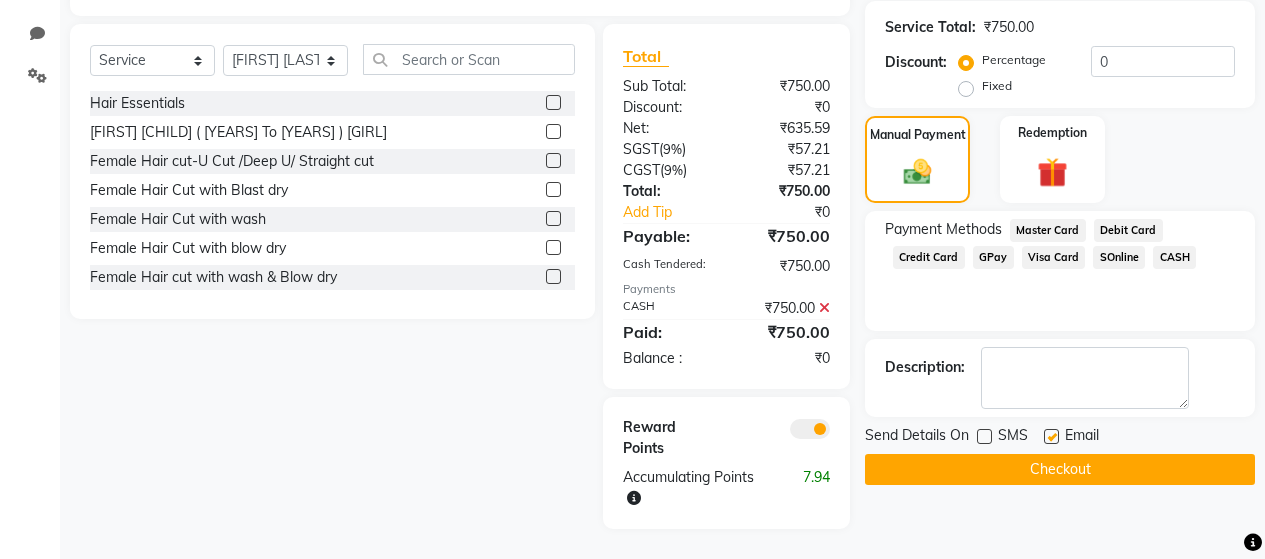 click 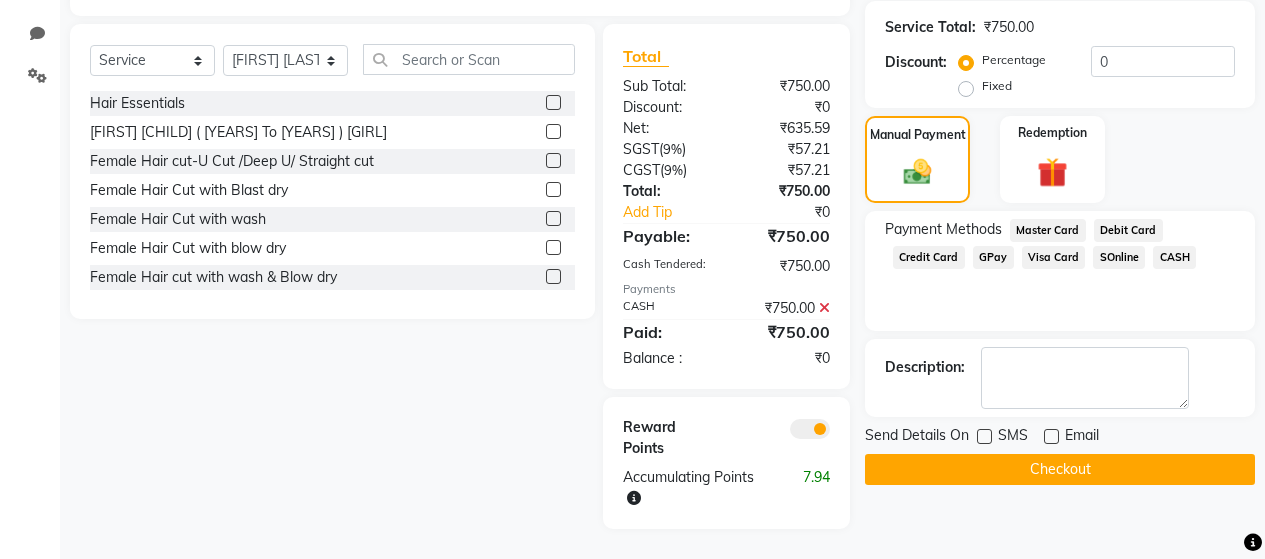 click on "Checkout" 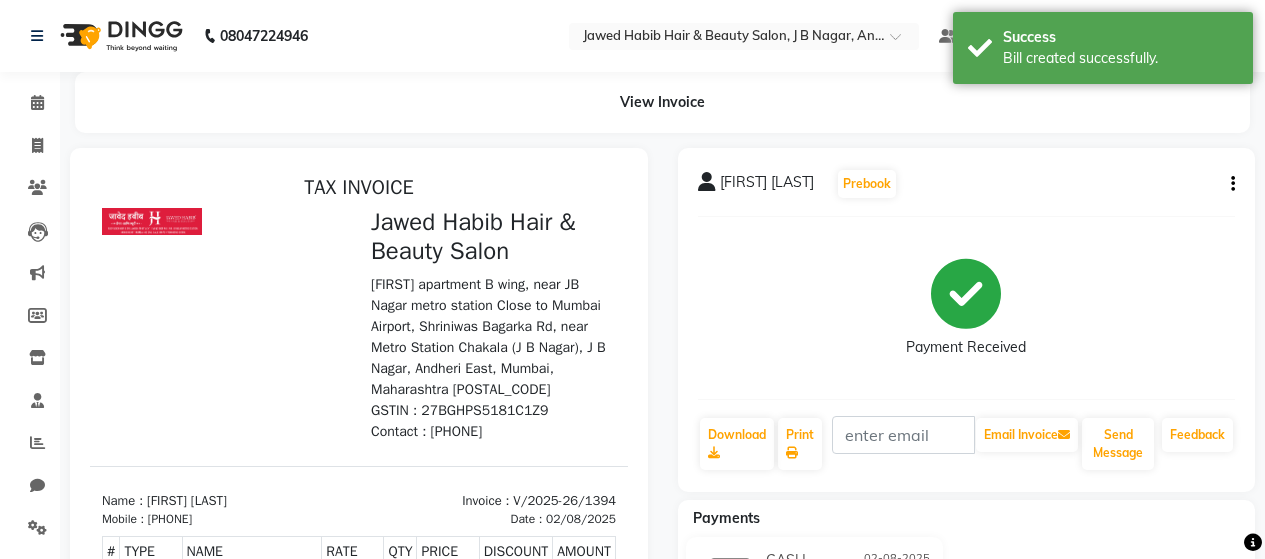 scroll, scrollTop: 0, scrollLeft: 0, axis: both 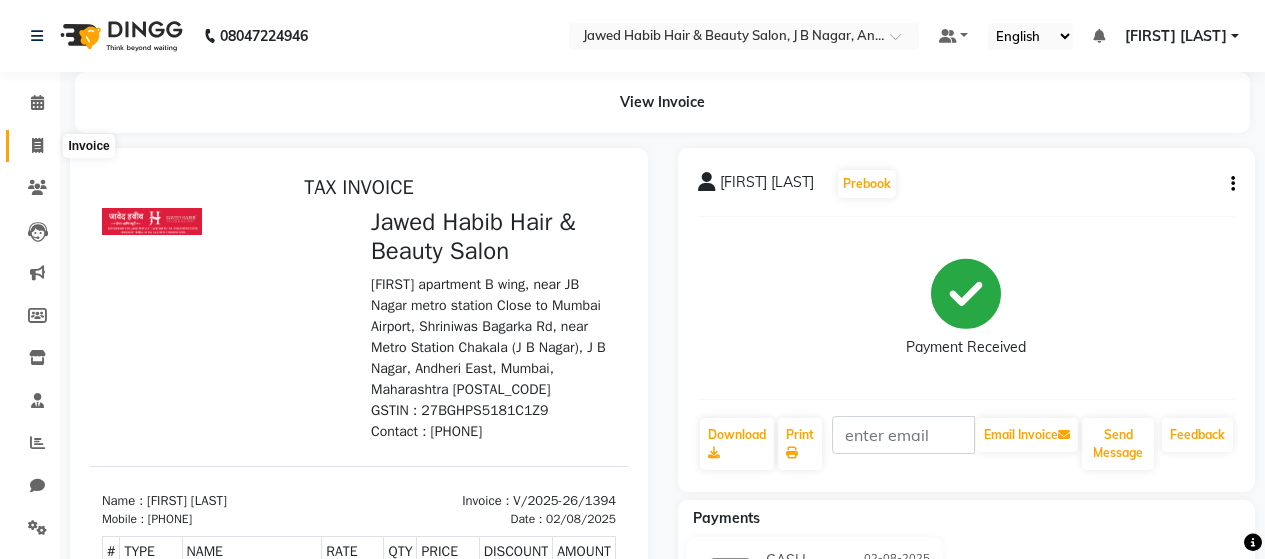 click 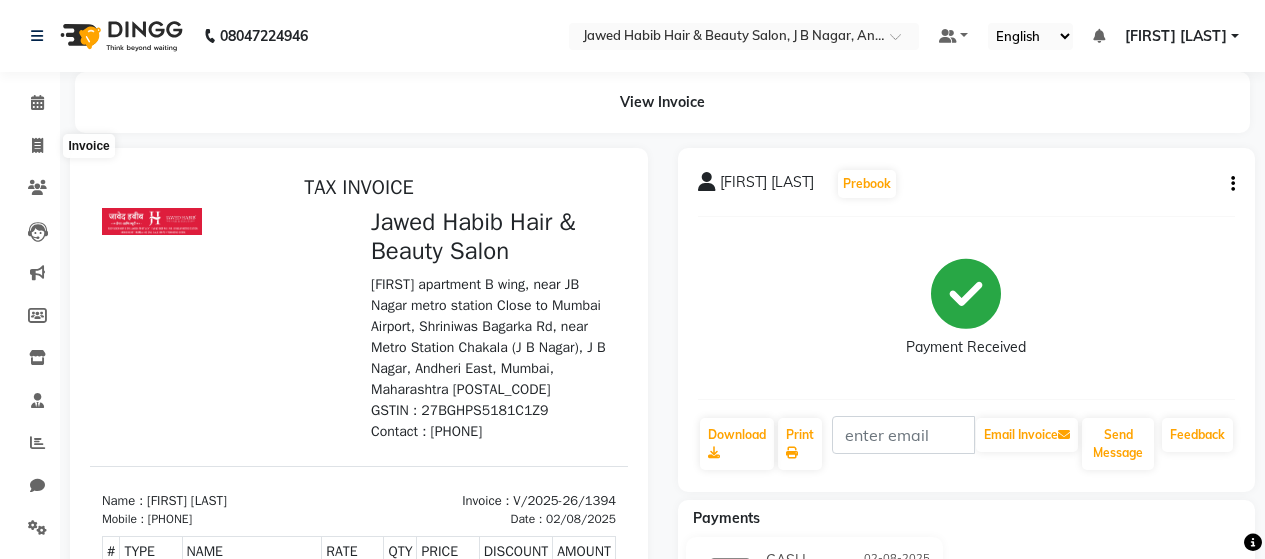 select on "service" 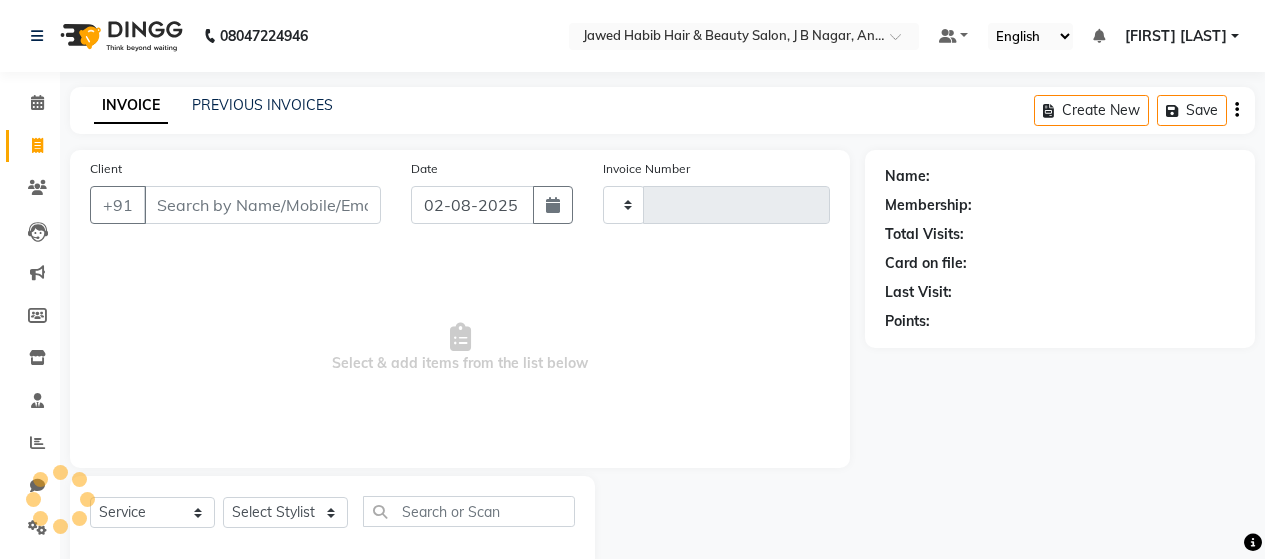 scroll, scrollTop: 42, scrollLeft: 0, axis: vertical 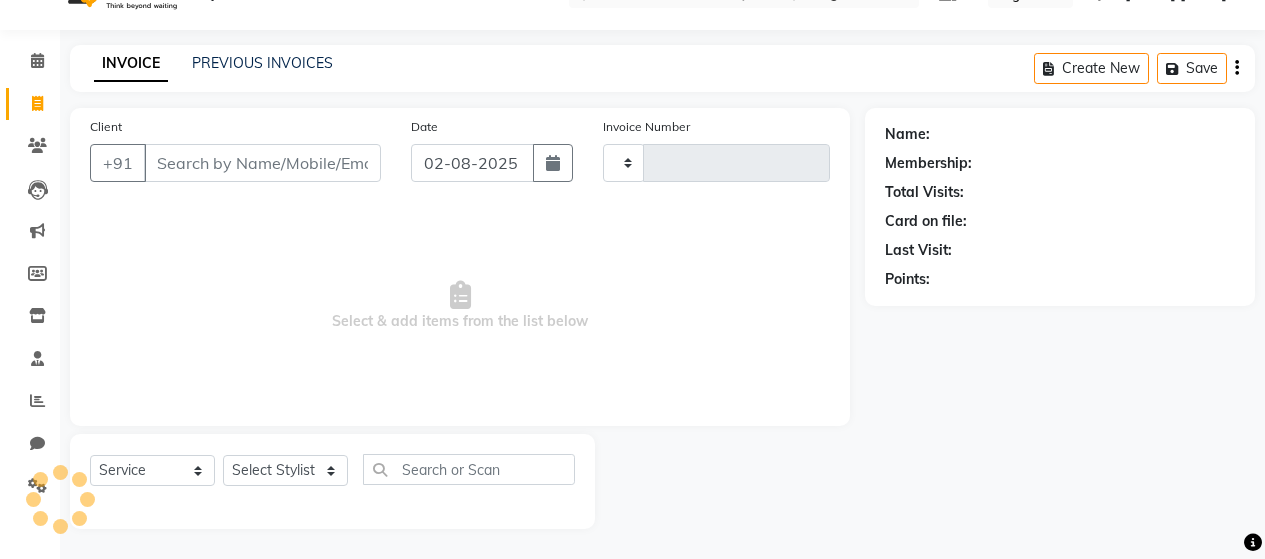 type on "1395" 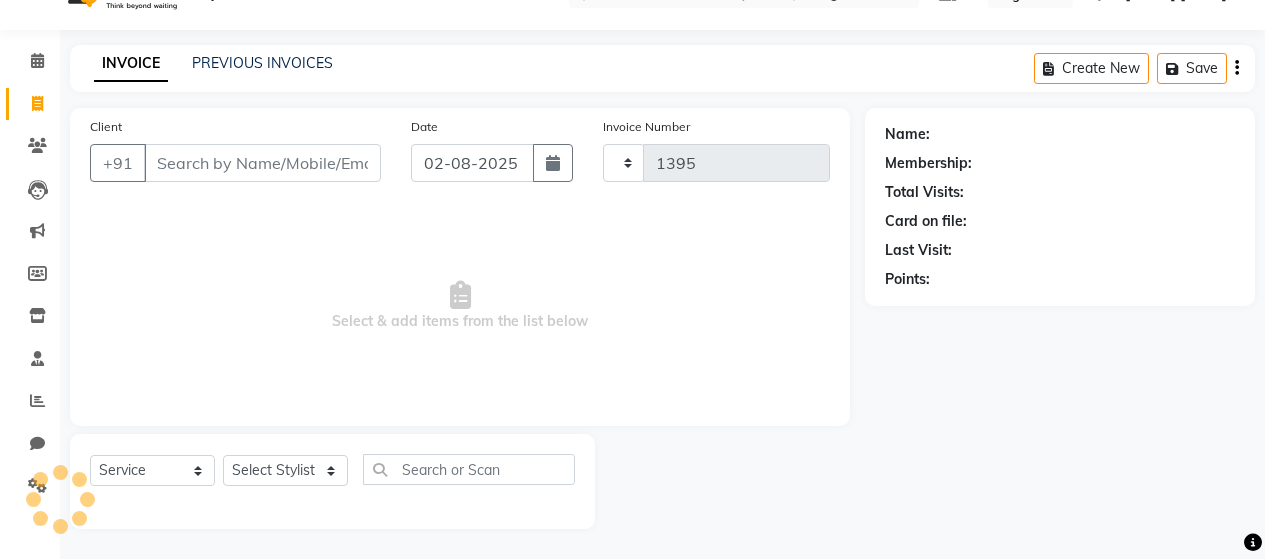 select on "7927" 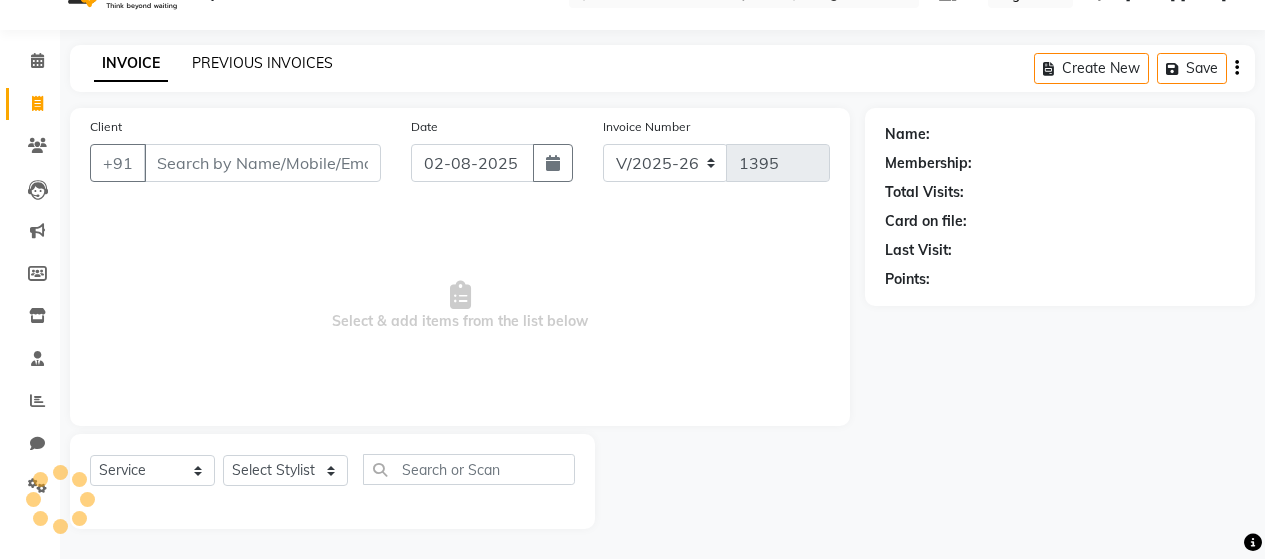 click on "PREVIOUS INVOICES" 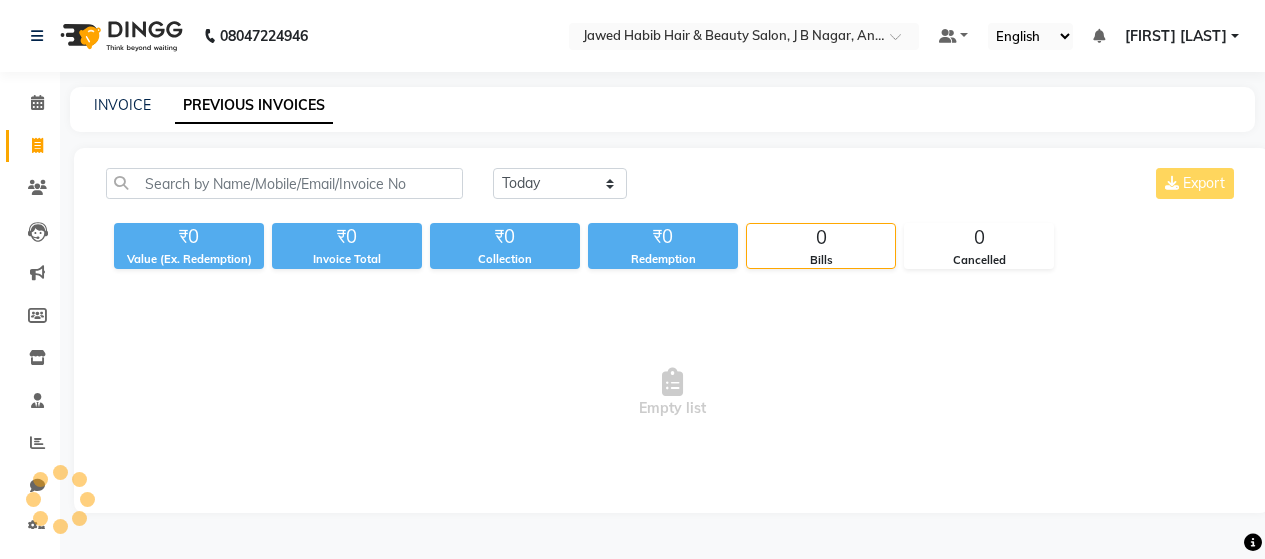 scroll, scrollTop: 0, scrollLeft: 0, axis: both 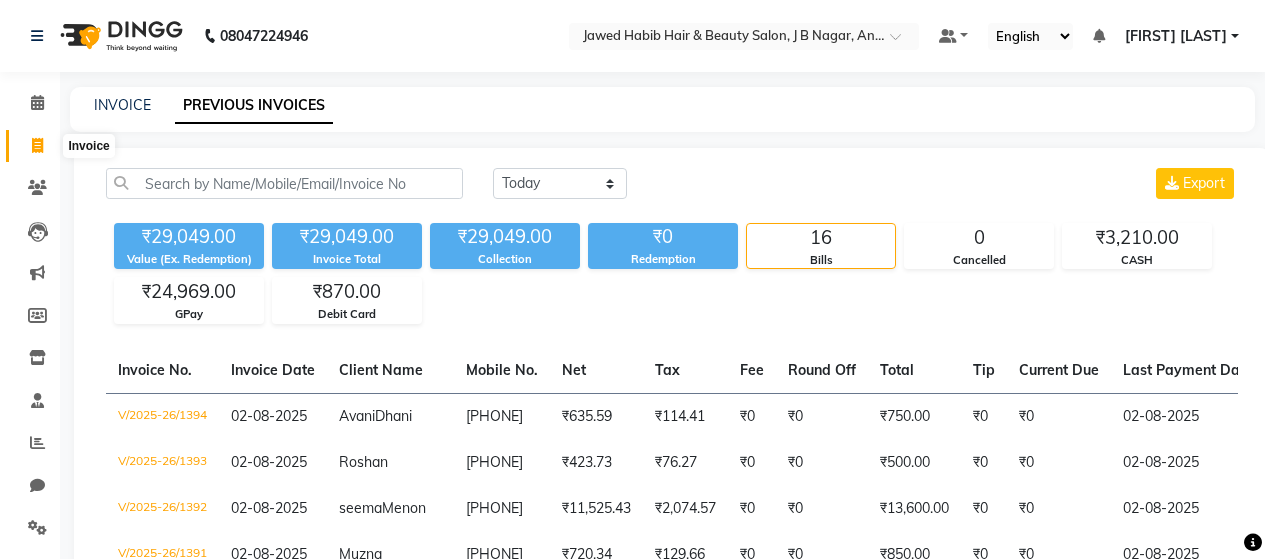click 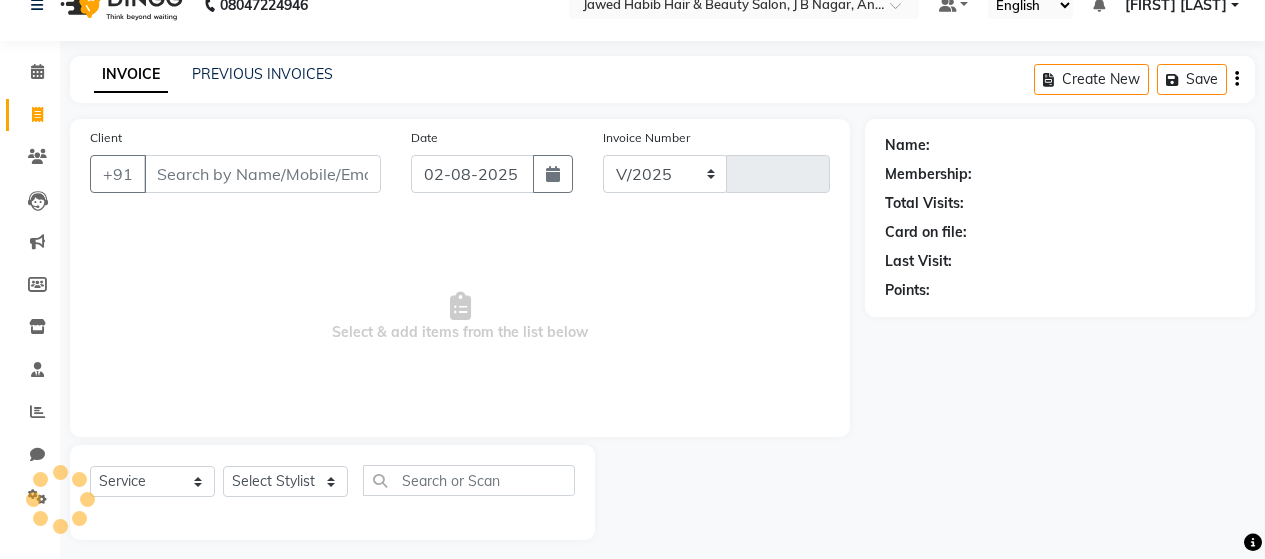 select on "7927" 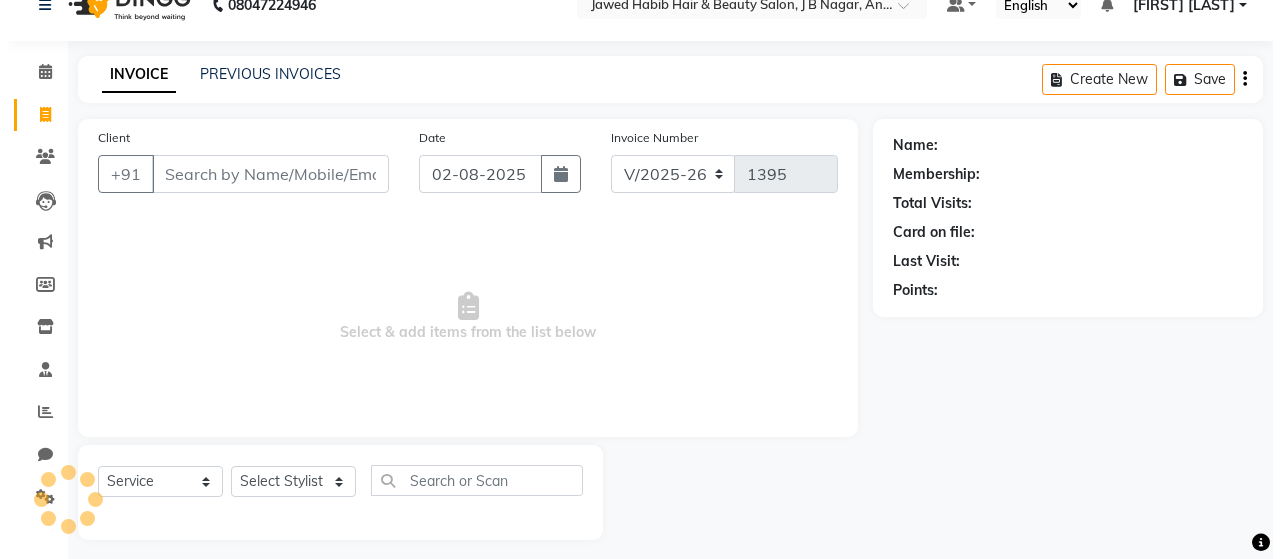 scroll, scrollTop: 42, scrollLeft: 0, axis: vertical 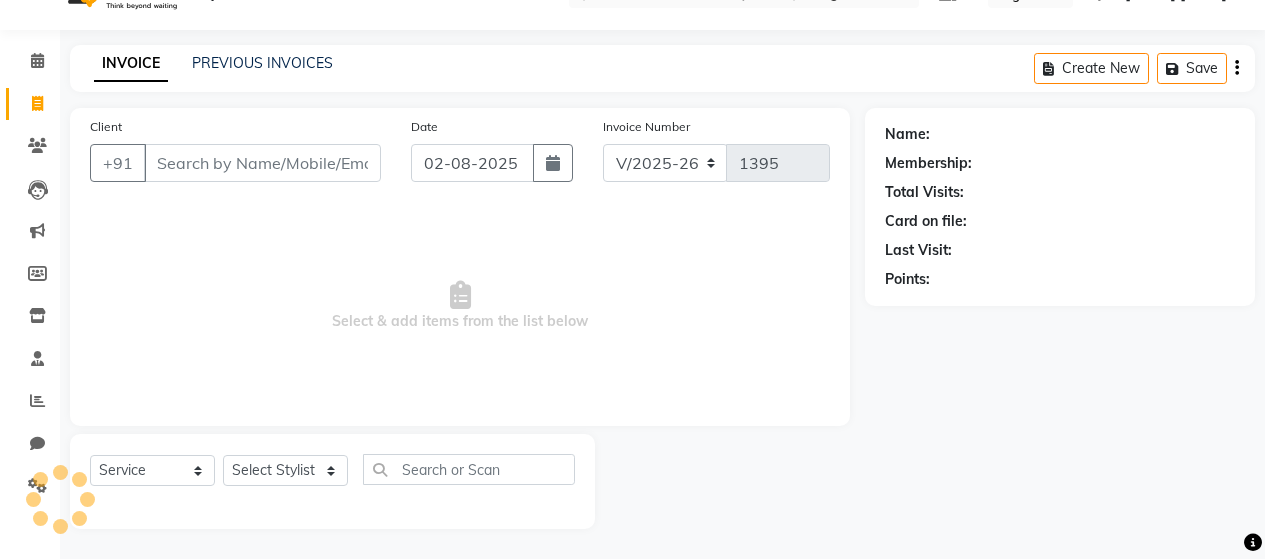 click on "Client" at bounding box center (262, 163) 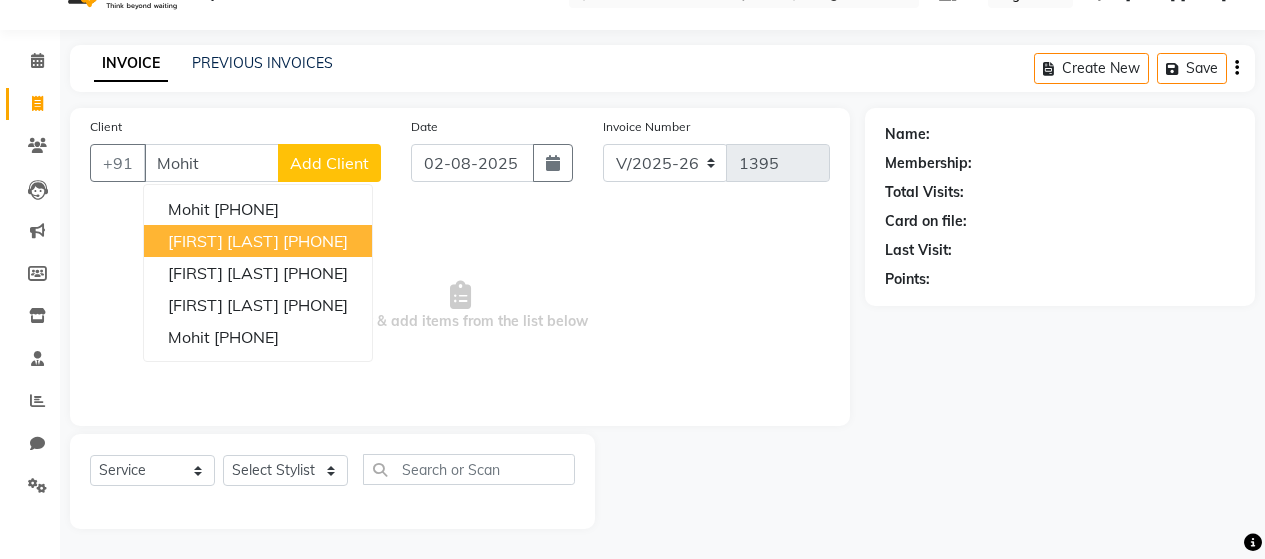 click on "Select & add items from the list below" at bounding box center [460, 306] 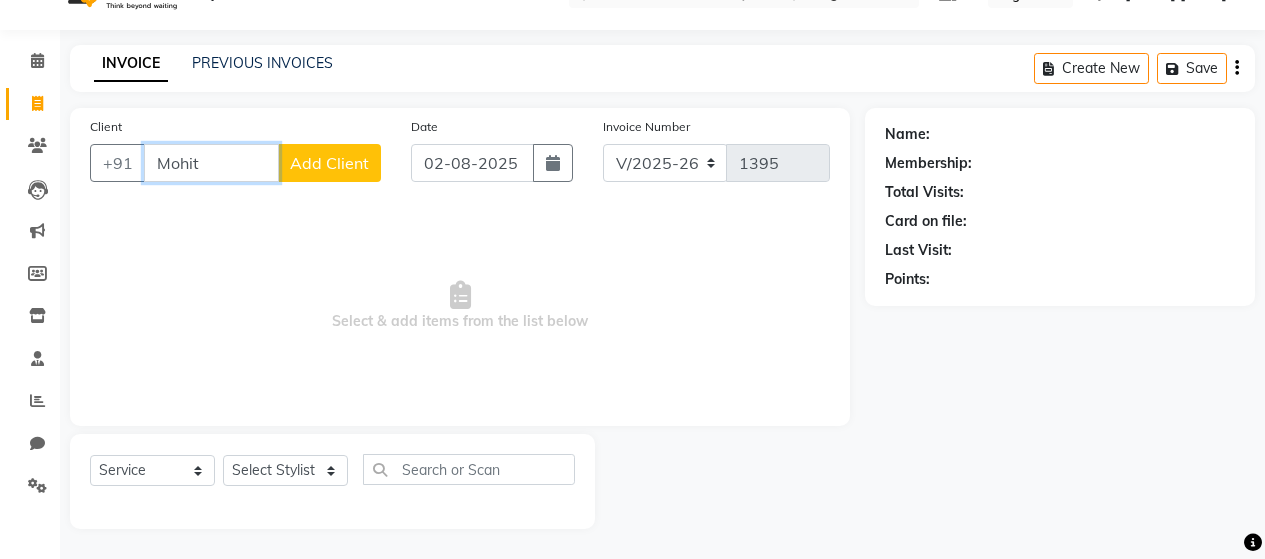 click on "Mohit" at bounding box center [211, 163] 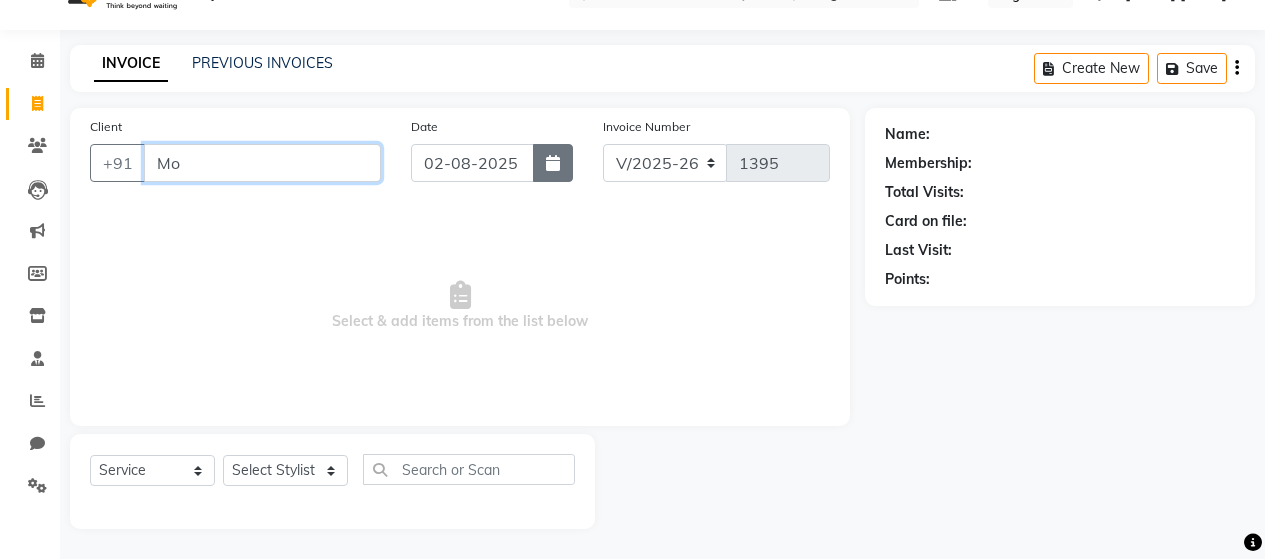 type on "M" 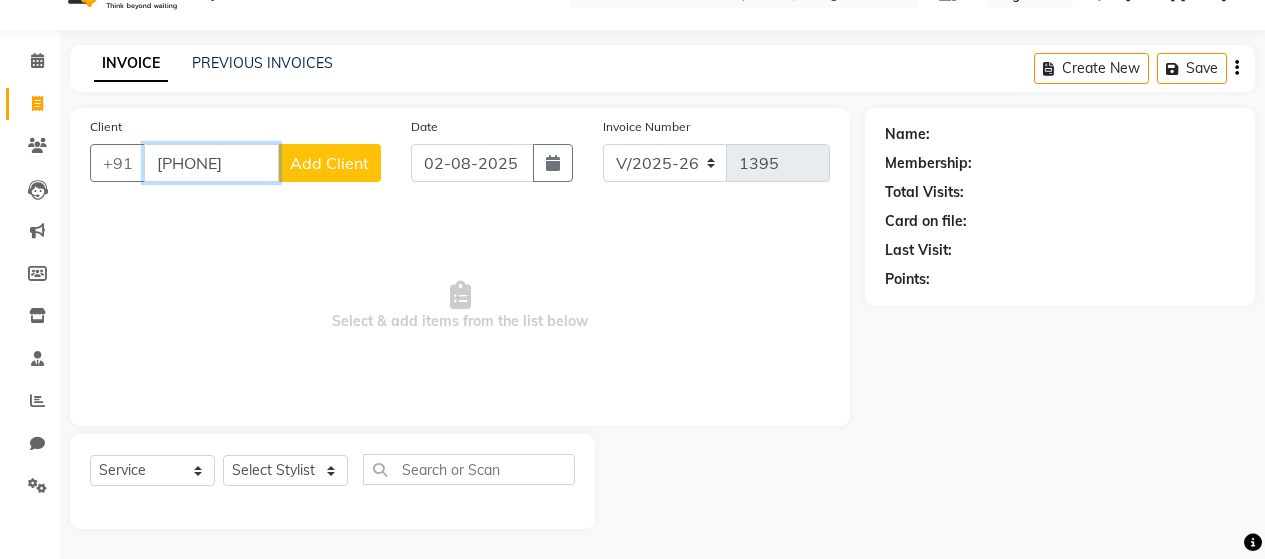 type on "[PHONE]" 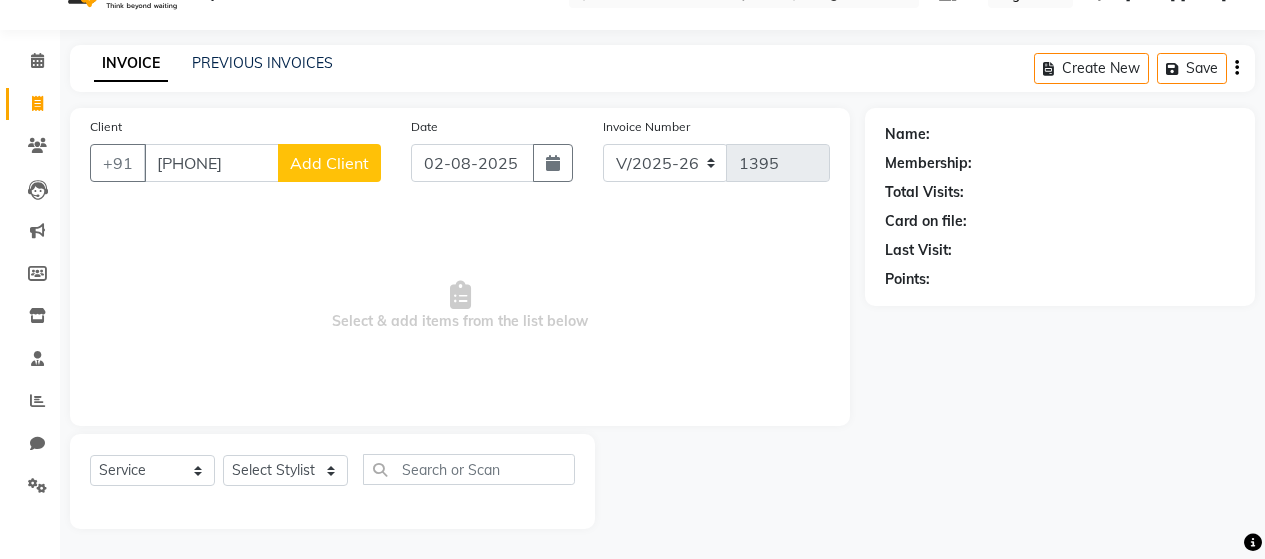 click on "Add Client" 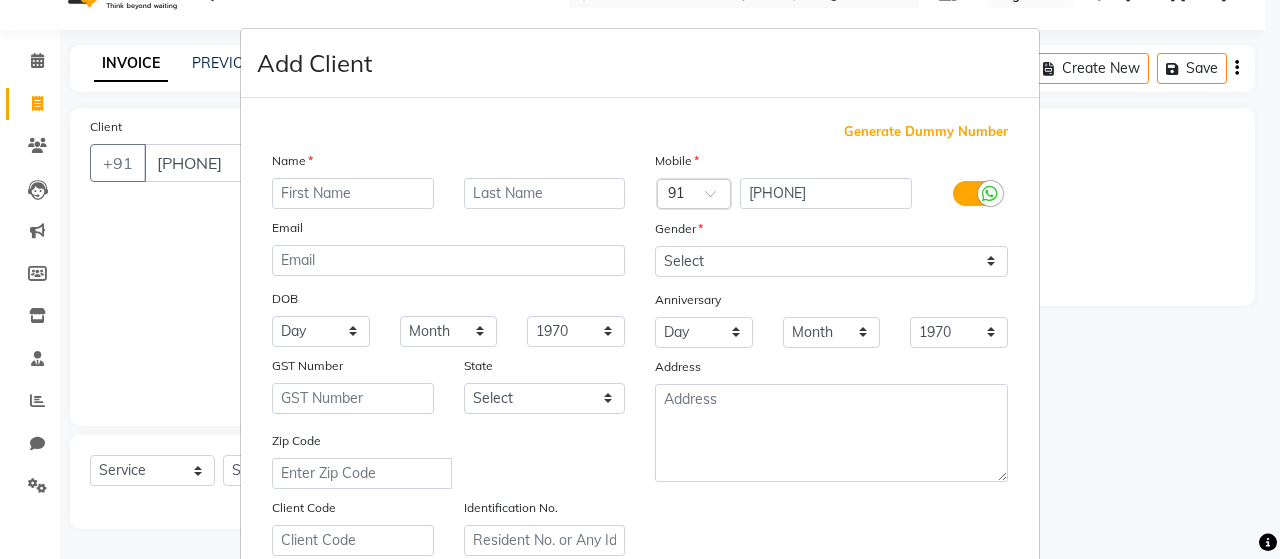 click at bounding box center (353, 193) 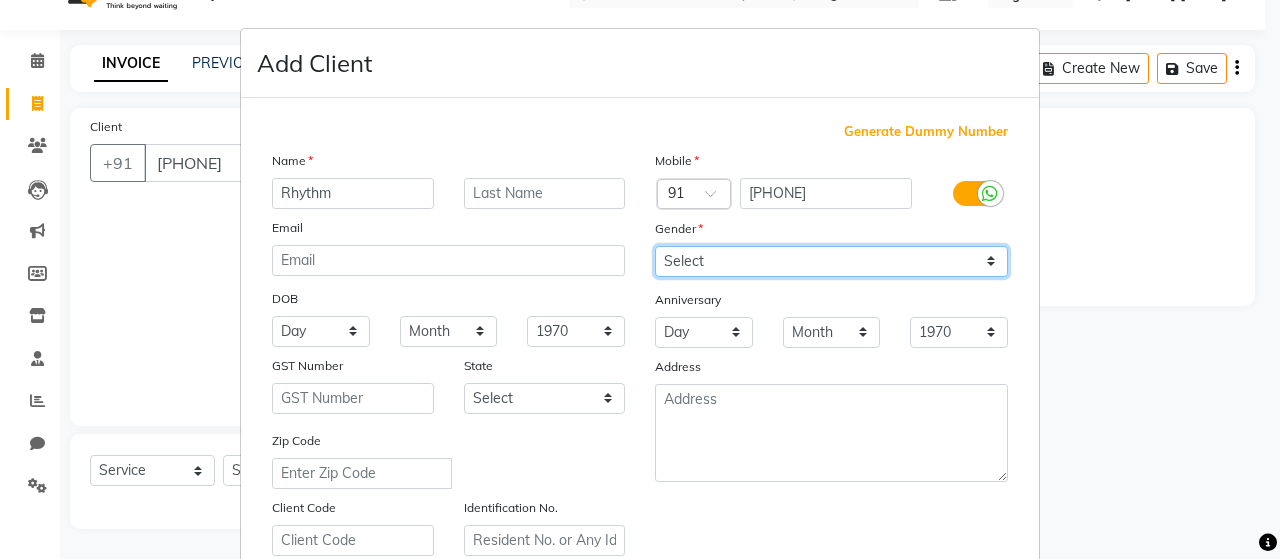 click on "Select Male Female Other Prefer Not To Say" at bounding box center [831, 261] 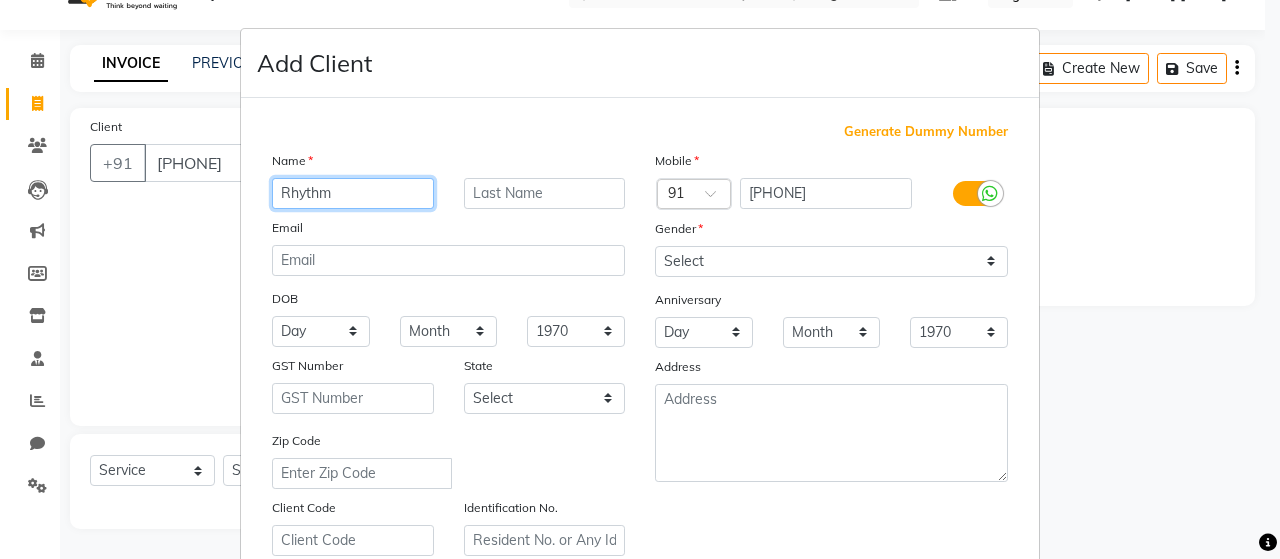 click on "Rhythm" at bounding box center (353, 193) 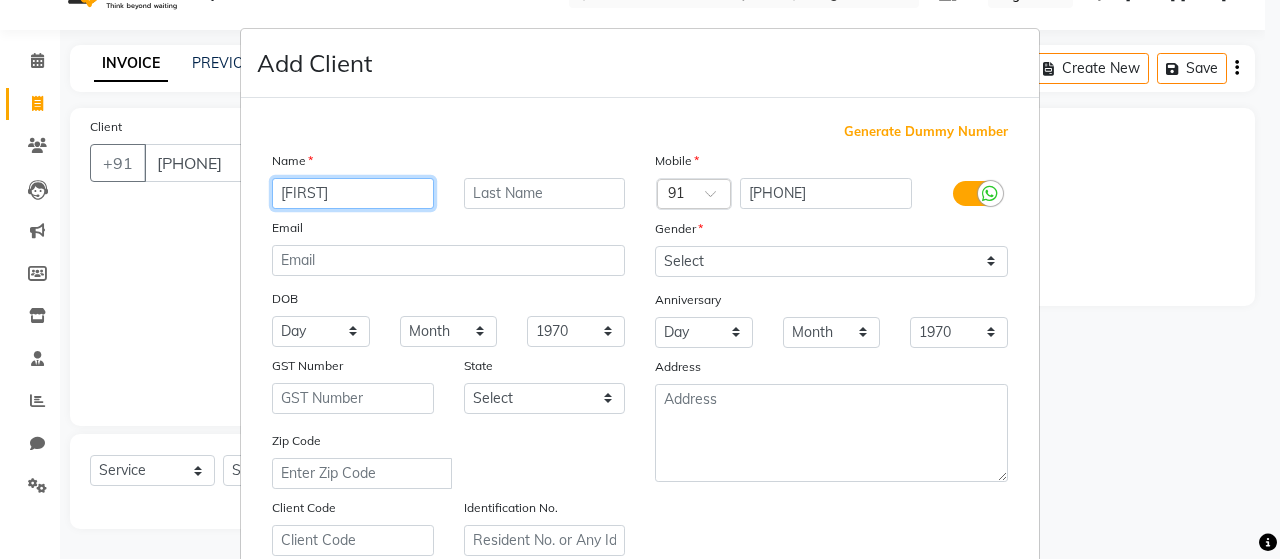 type on "[FIRST]" 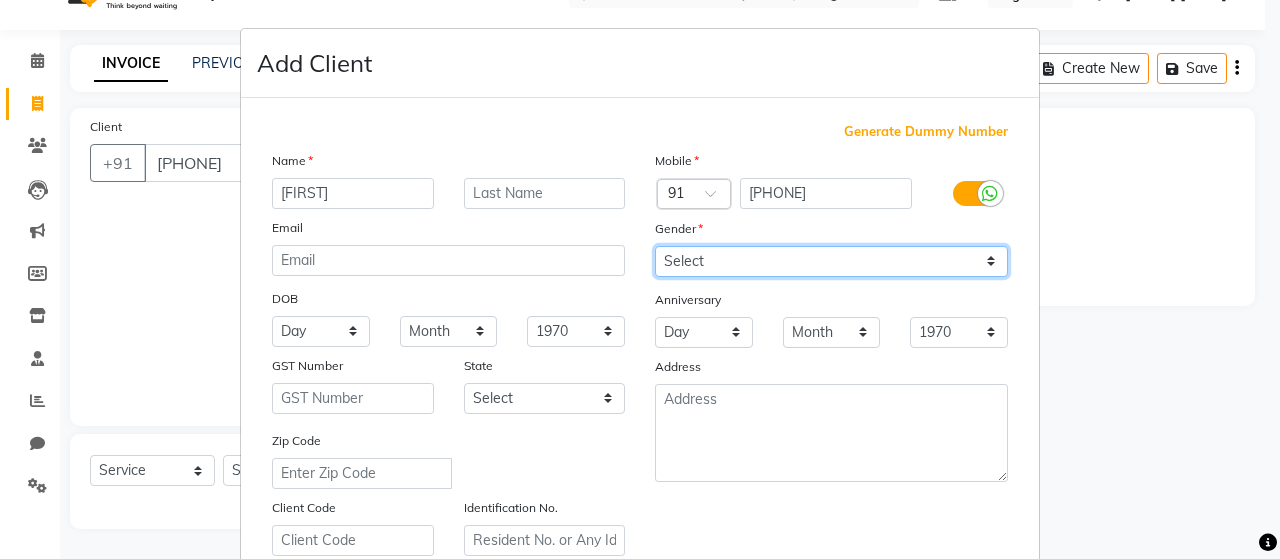 click on "Select Male Female Other Prefer Not To Say" at bounding box center [831, 261] 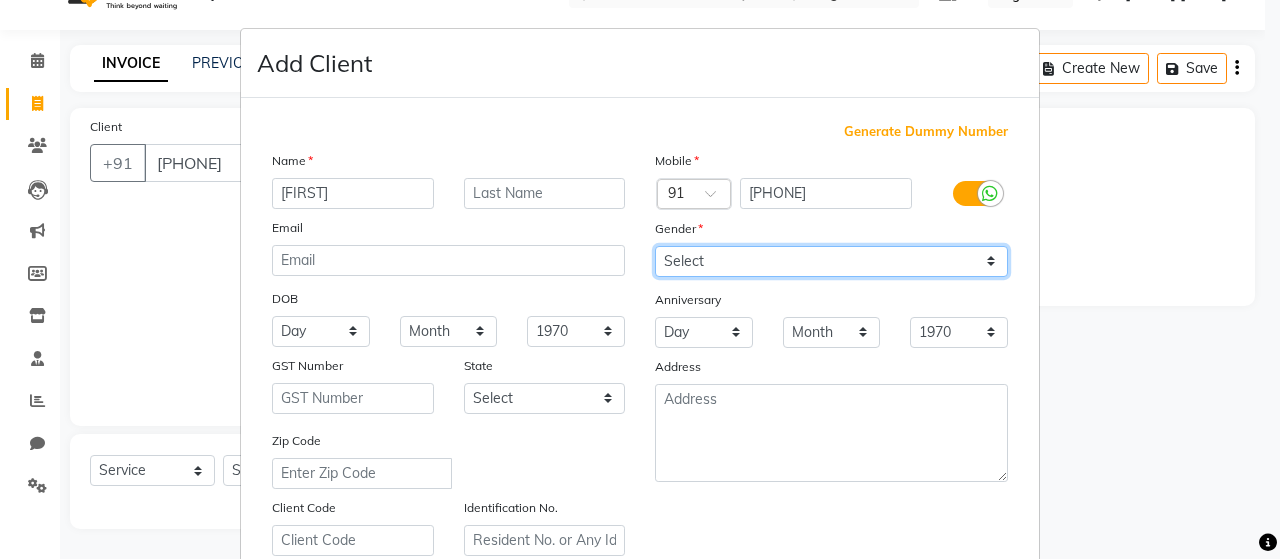 select on "female" 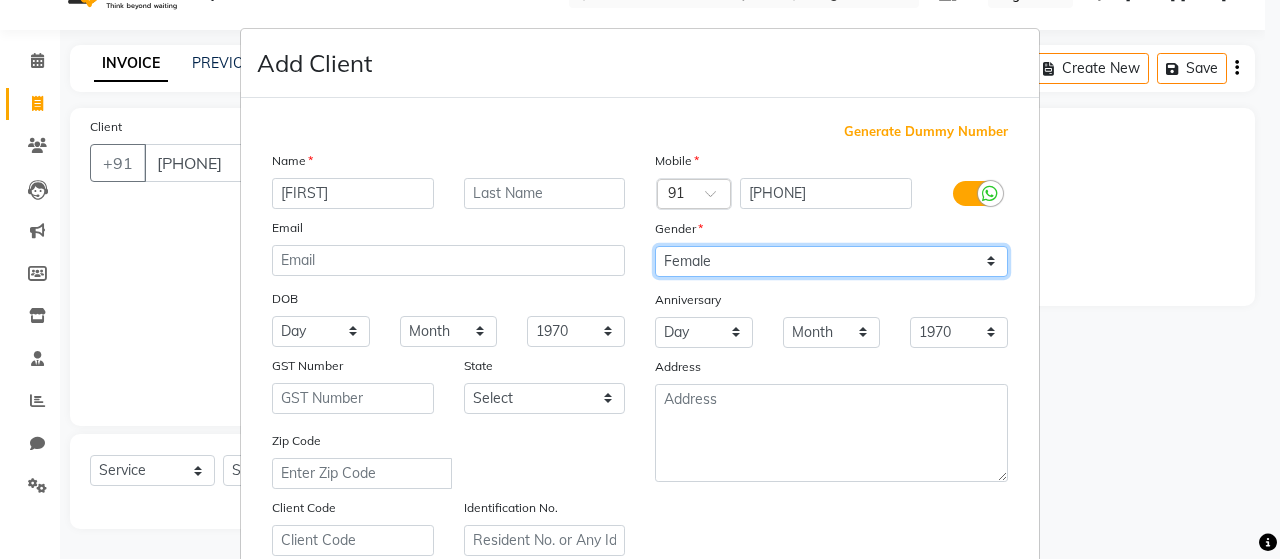 click on "Select Male Female Other Prefer Not To Say" at bounding box center (831, 261) 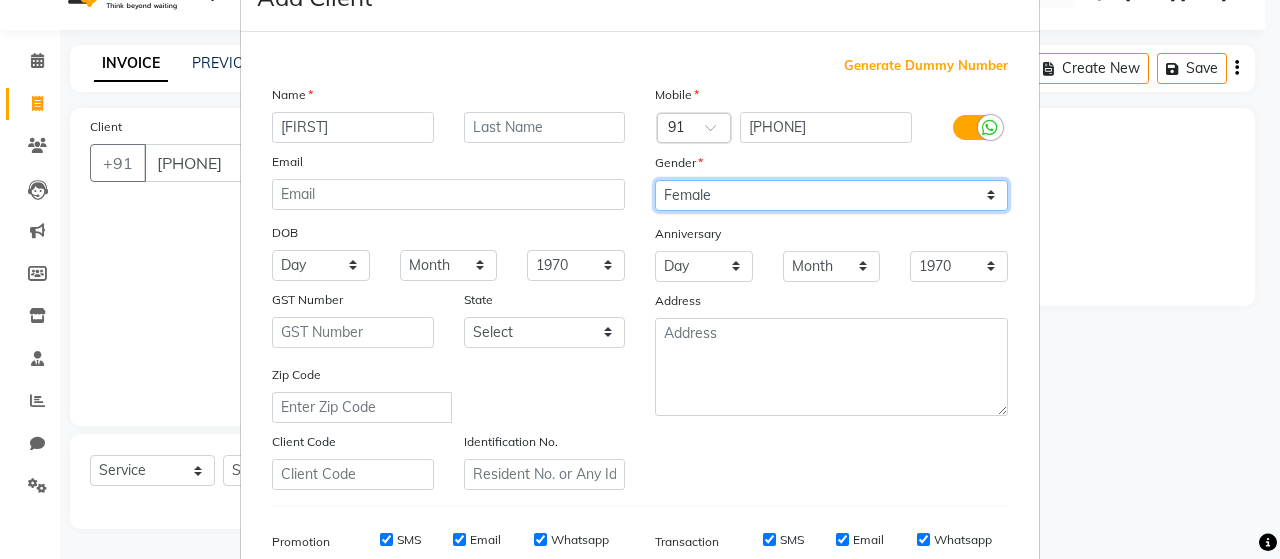 scroll, scrollTop: 100, scrollLeft: 0, axis: vertical 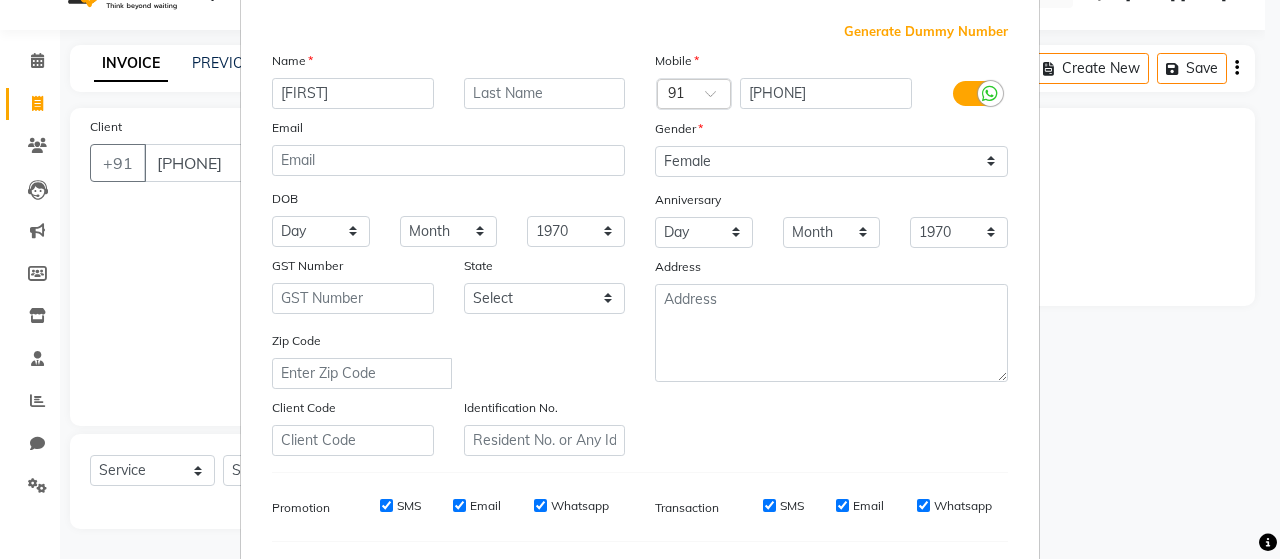 click on "SMS" at bounding box center [386, 505] 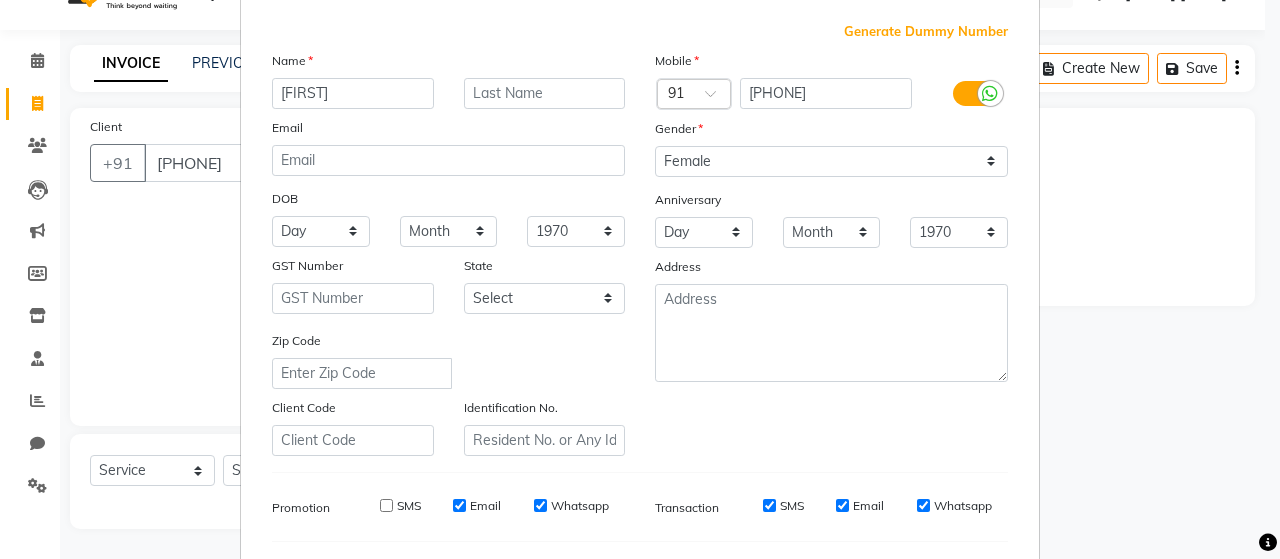 click on "Email" at bounding box center (459, 505) 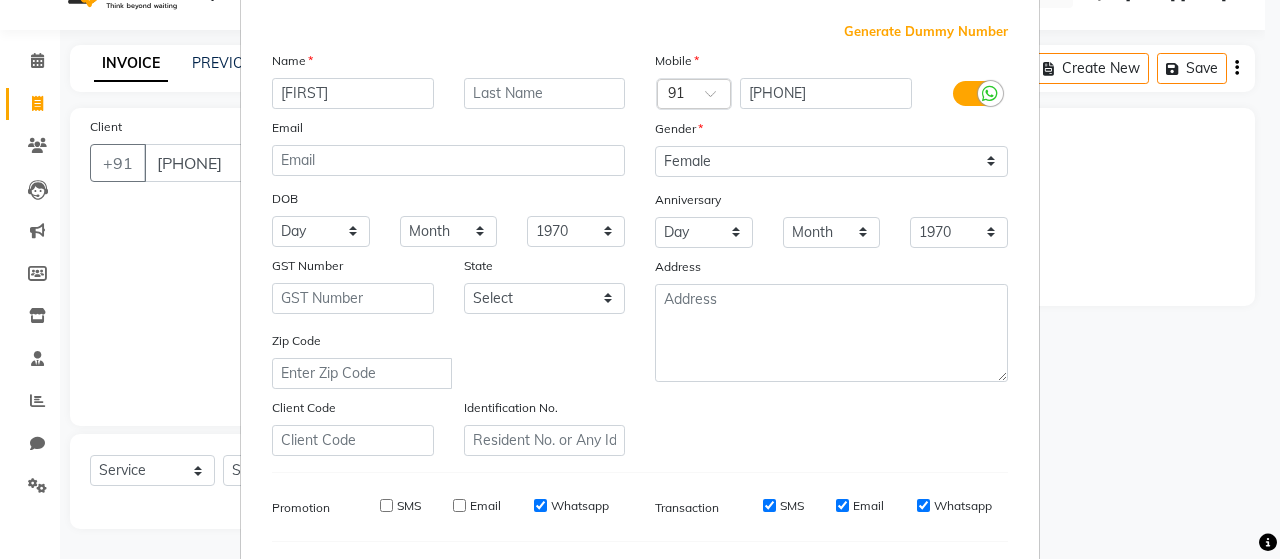 click on "Whatsapp" at bounding box center [540, 505] 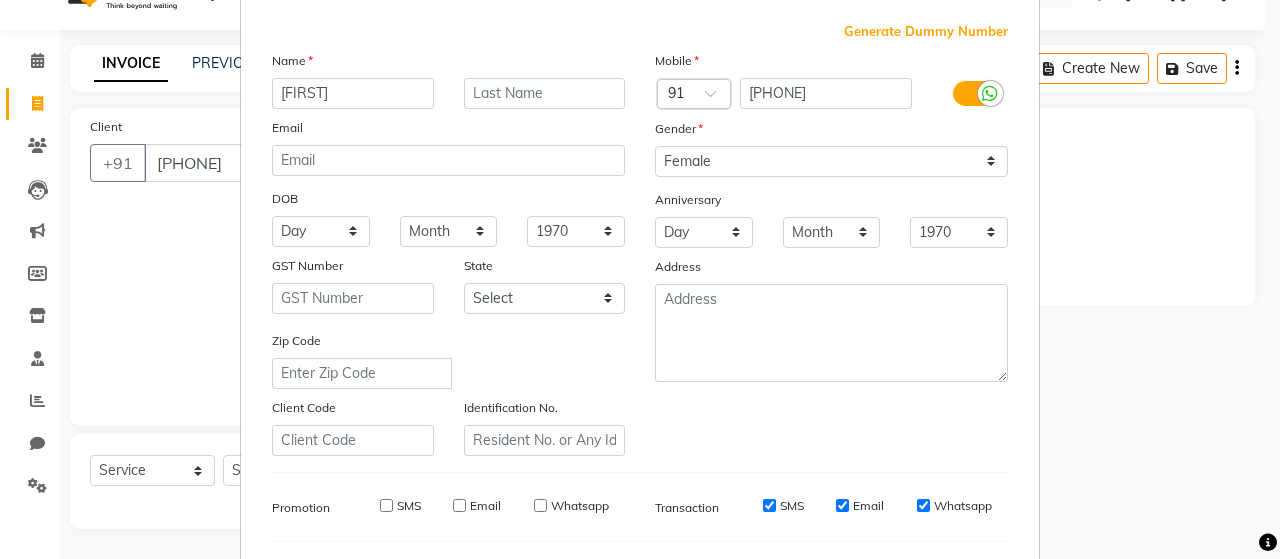 click on "SMS" at bounding box center [769, 505] 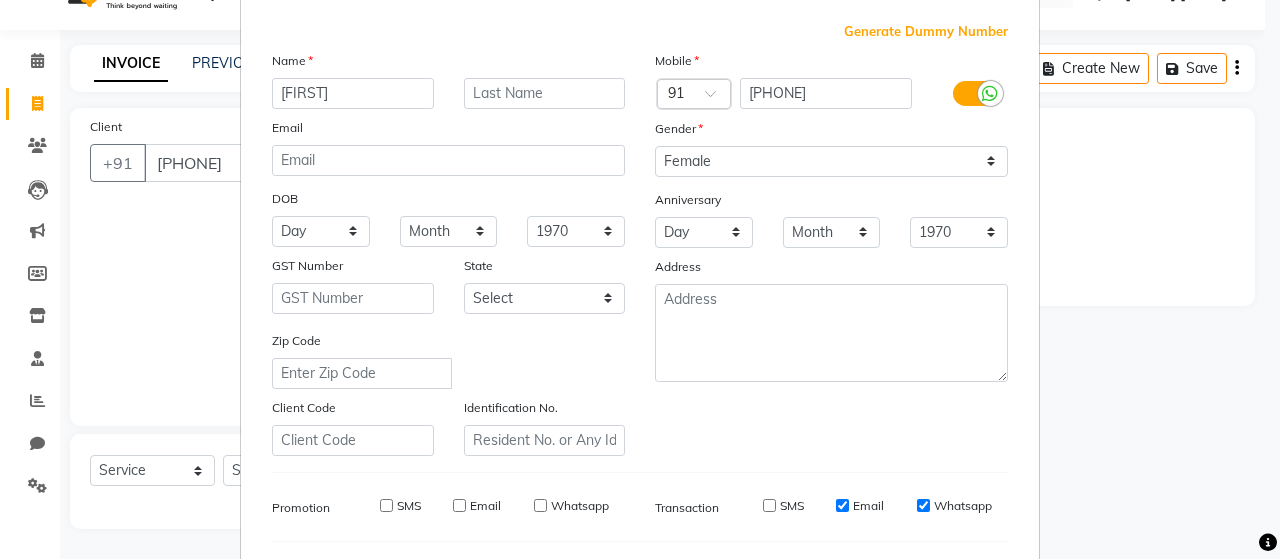 click on "Email" at bounding box center (842, 505) 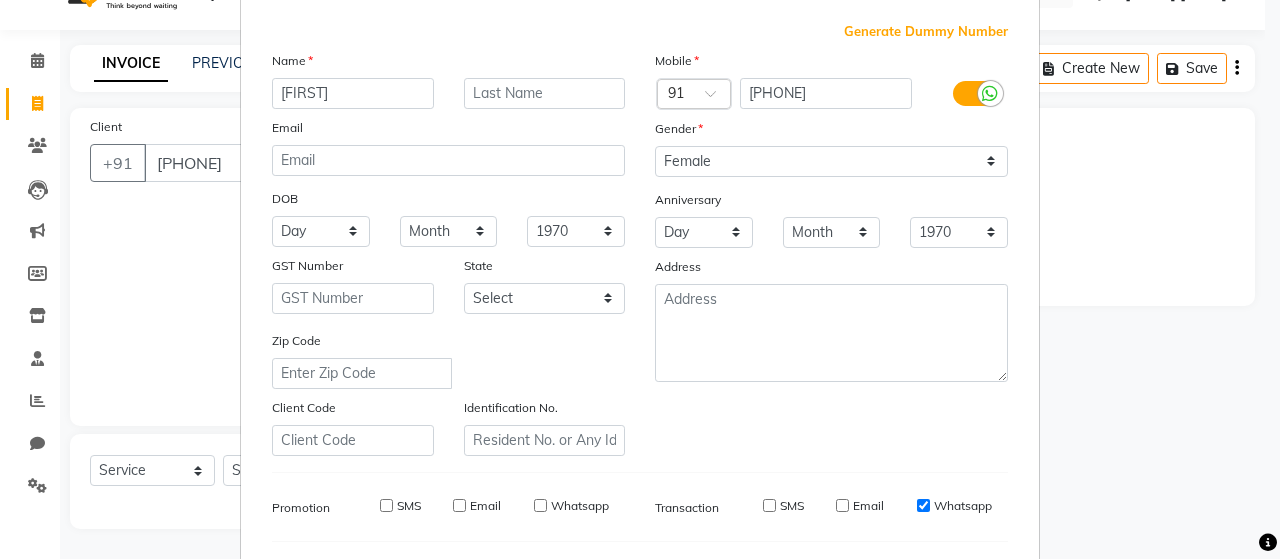 click on "Whatsapp" at bounding box center [923, 505] 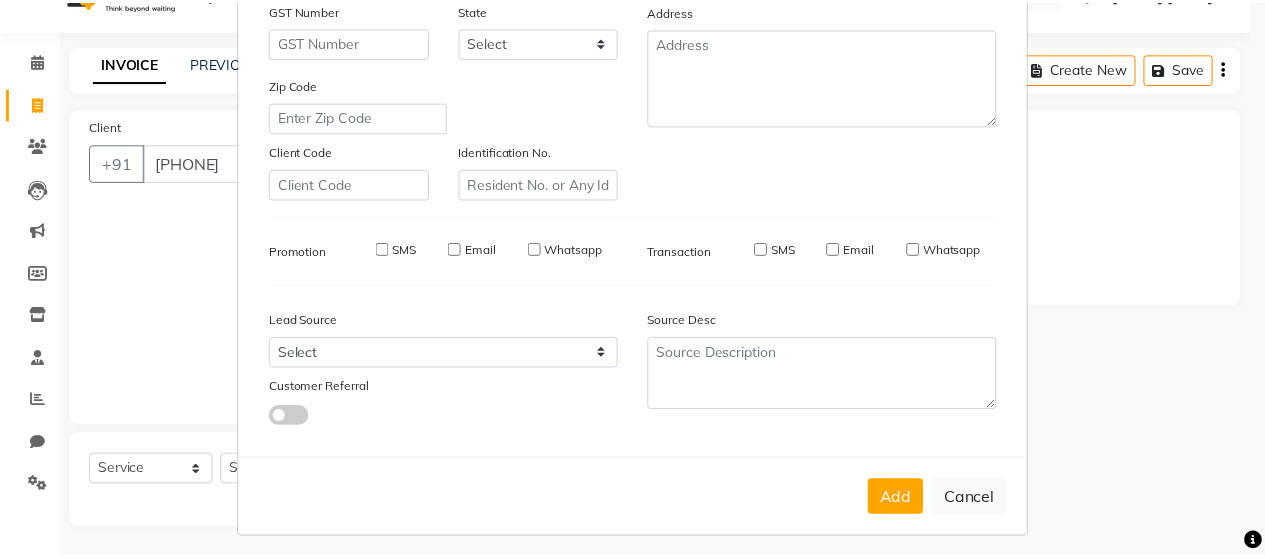 scroll, scrollTop: 364, scrollLeft: 0, axis: vertical 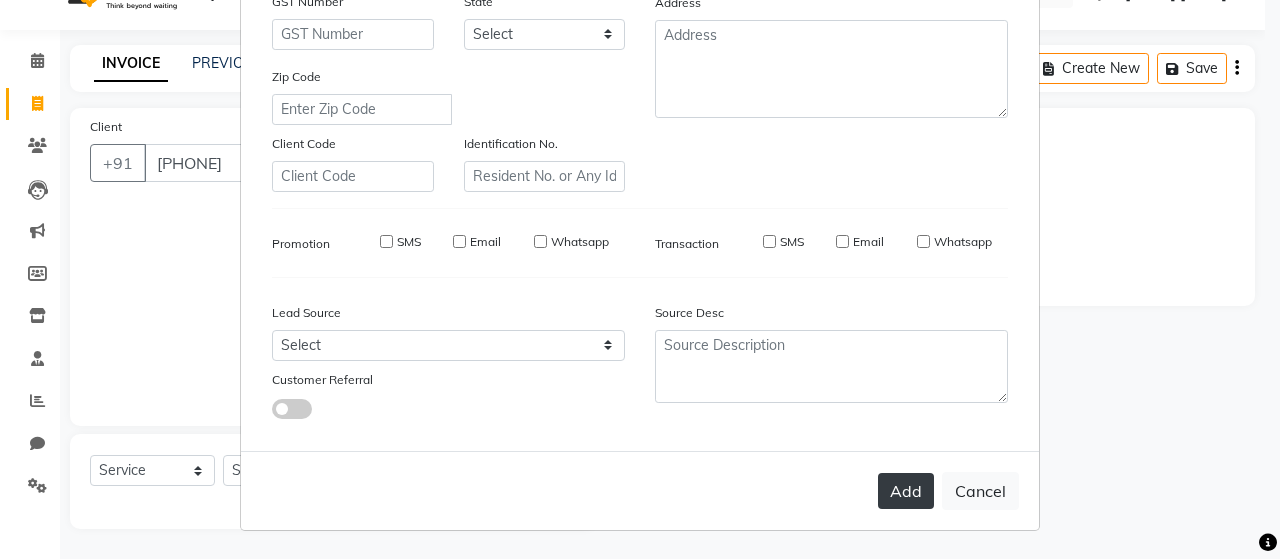 click on "Add" at bounding box center (906, 491) 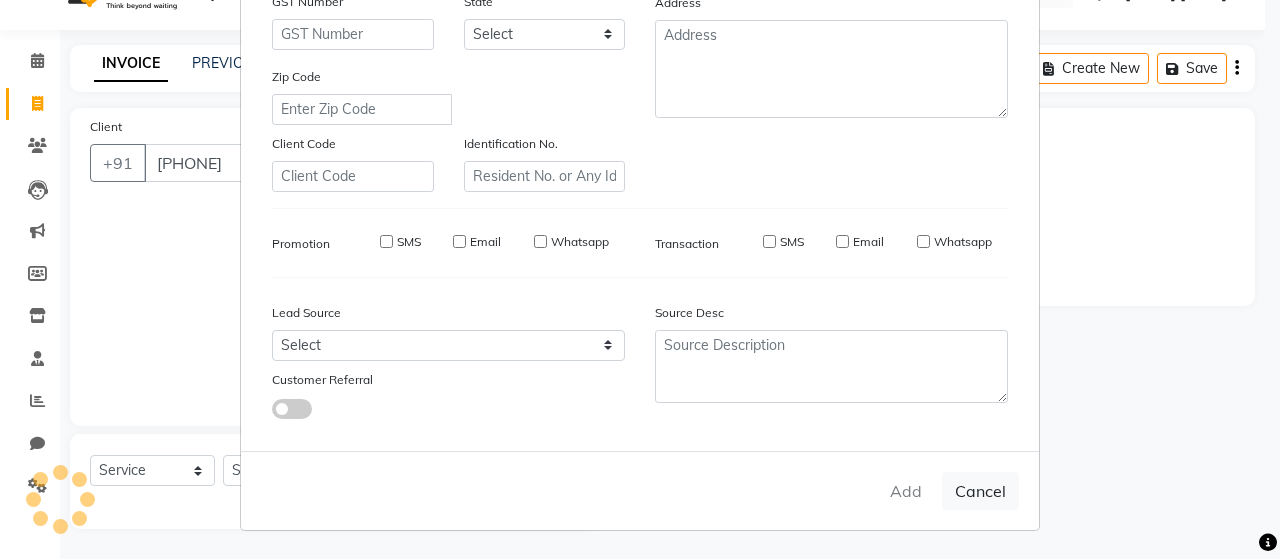 type 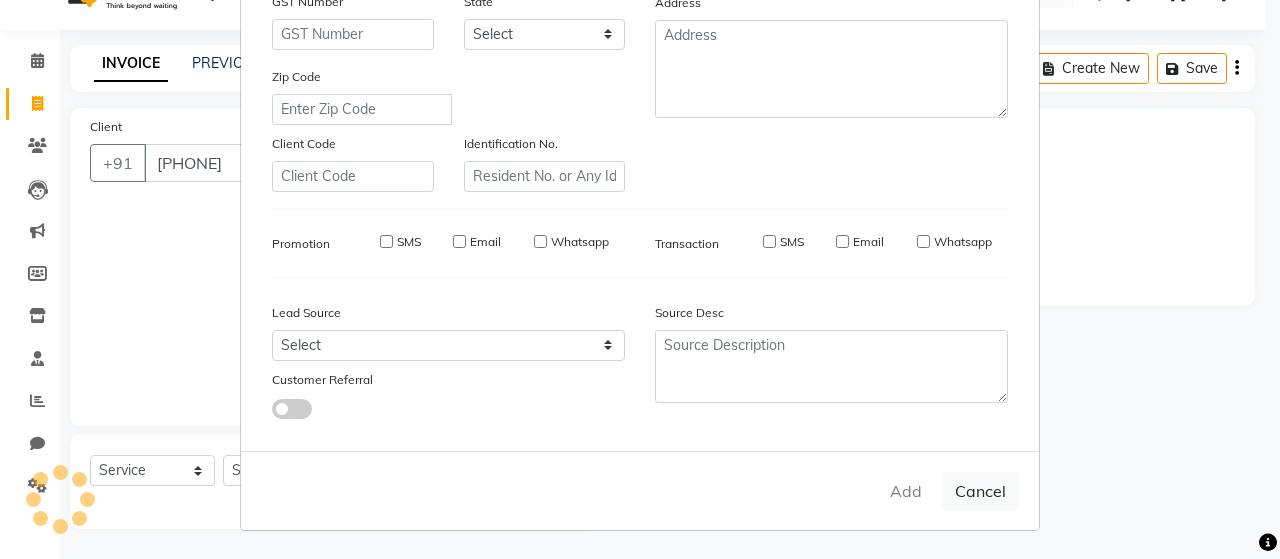 checkbox on "false" 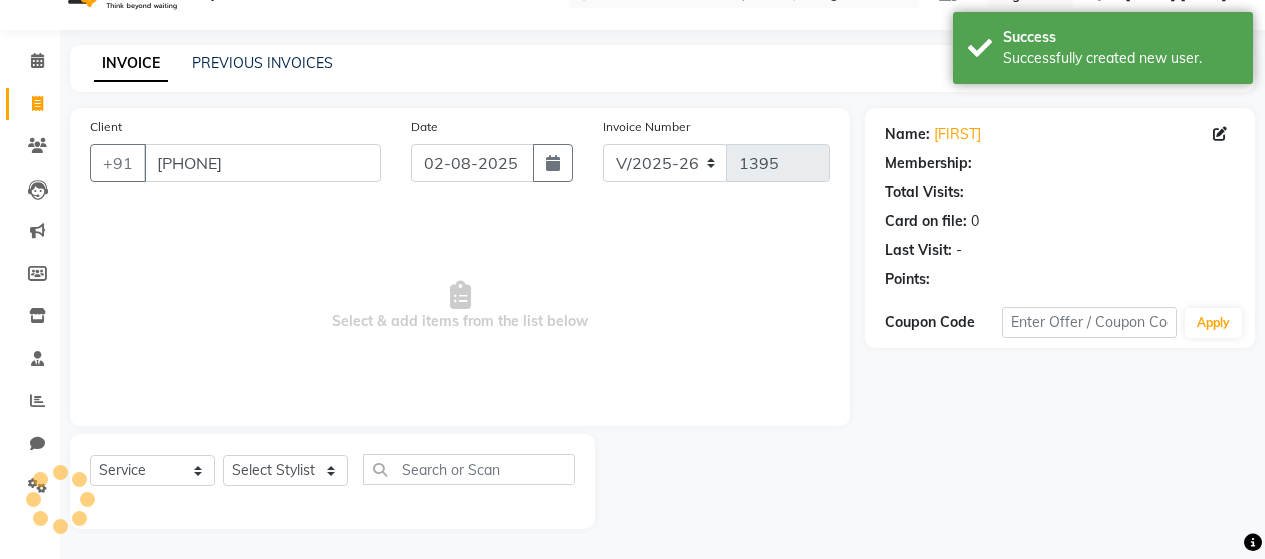 select on "1: Object" 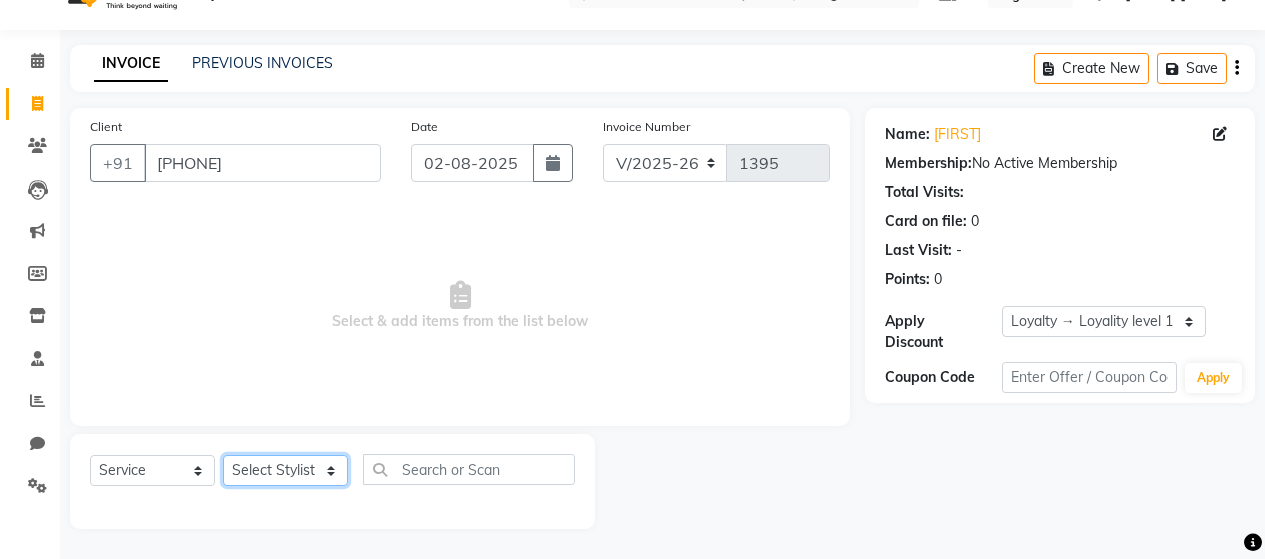 click on "Select Stylist [FIRST] [LAST] [FIRST] [LAST] [FIRST] [LAST] [FIRST] [LAST] [FIRST] [LAST] [FIRST] [LAST] [FIRST] [LAST] [FIRST] [LAST] [FIRST] [LAST] [FIRST] [LAST] [FIRST] [LAST] [FIRST] [LAST] [FIRST] [LAST] [FIRST] [LAST]" 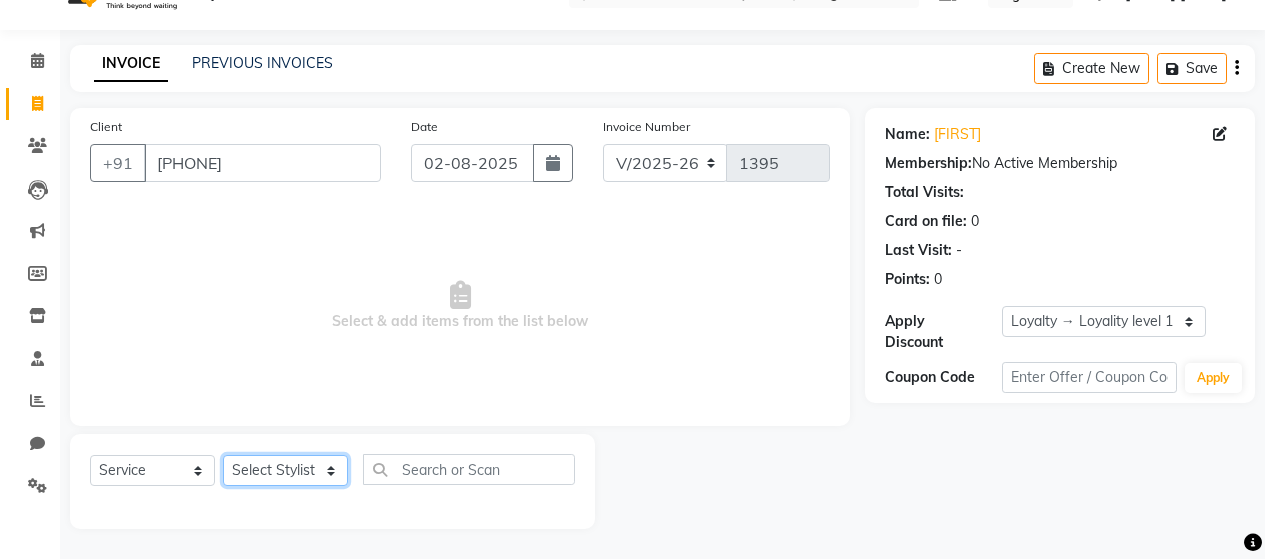 select on "72246" 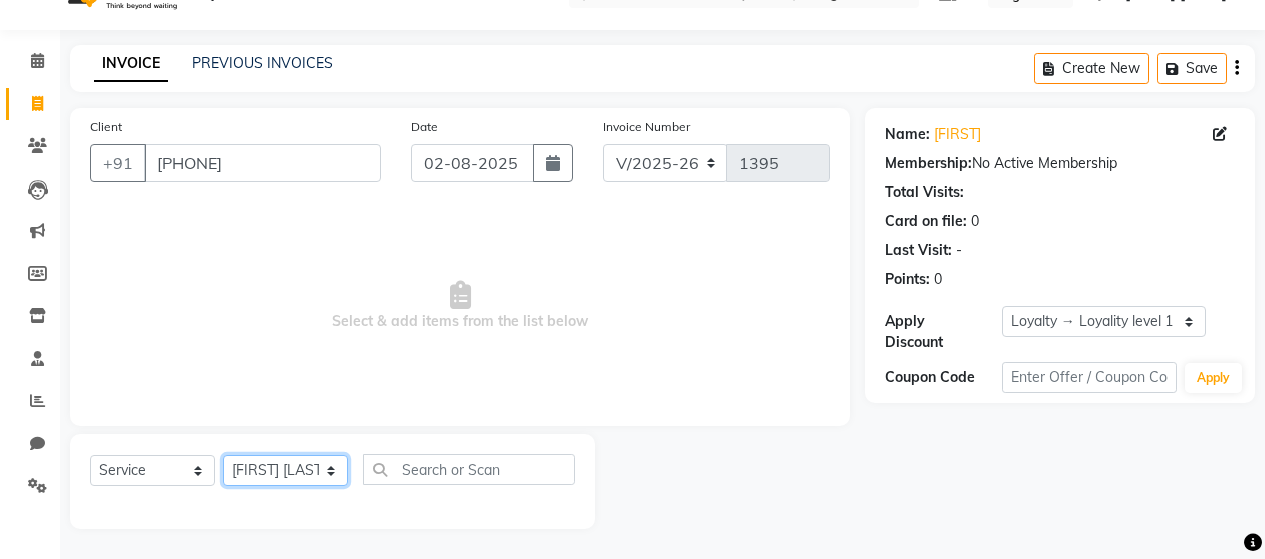 click on "Select Stylist [FIRST] [LAST] [FIRST] [LAST] [FIRST] [LAST] [FIRST] [LAST] [FIRST] [LAST] [FIRST] [LAST] [FIRST] [LAST] [FIRST] [LAST] [FIRST] [LAST] [FIRST] [LAST] [FIRST] [LAST] [FIRST] [LAST] [FIRST] [LAST] [FIRST] [LAST]" 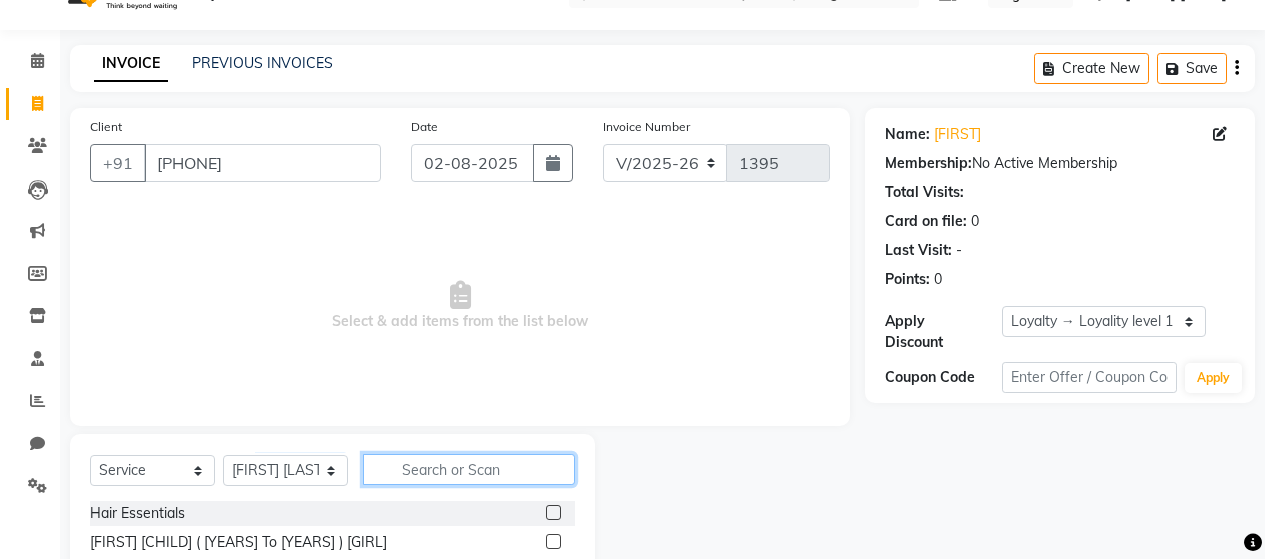 click 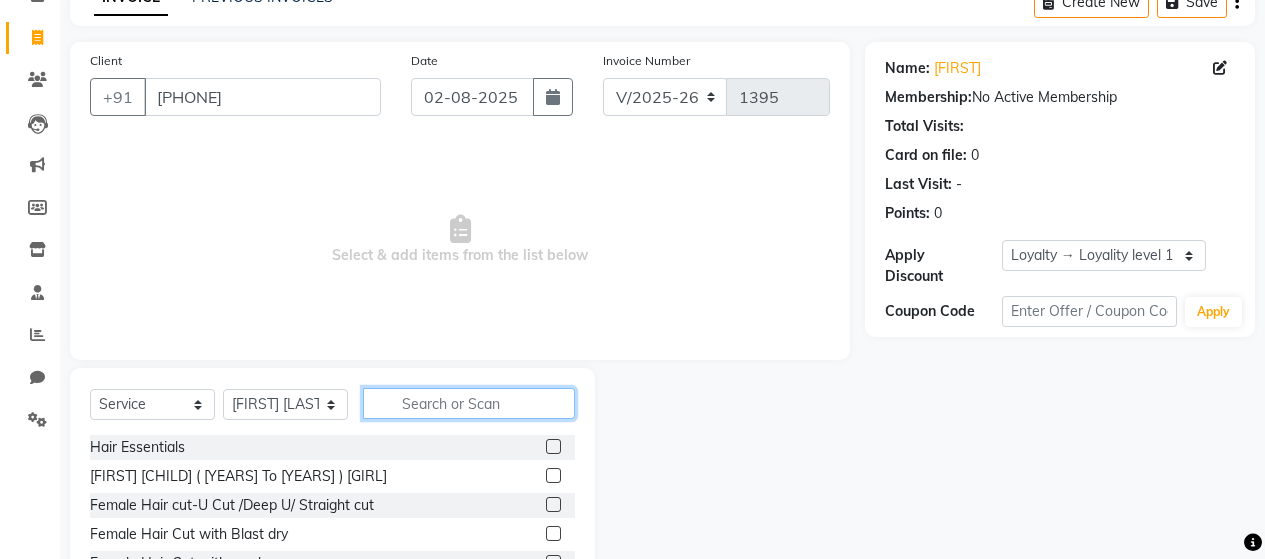 scroll, scrollTop: 242, scrollLeft: 0, axis: vertical 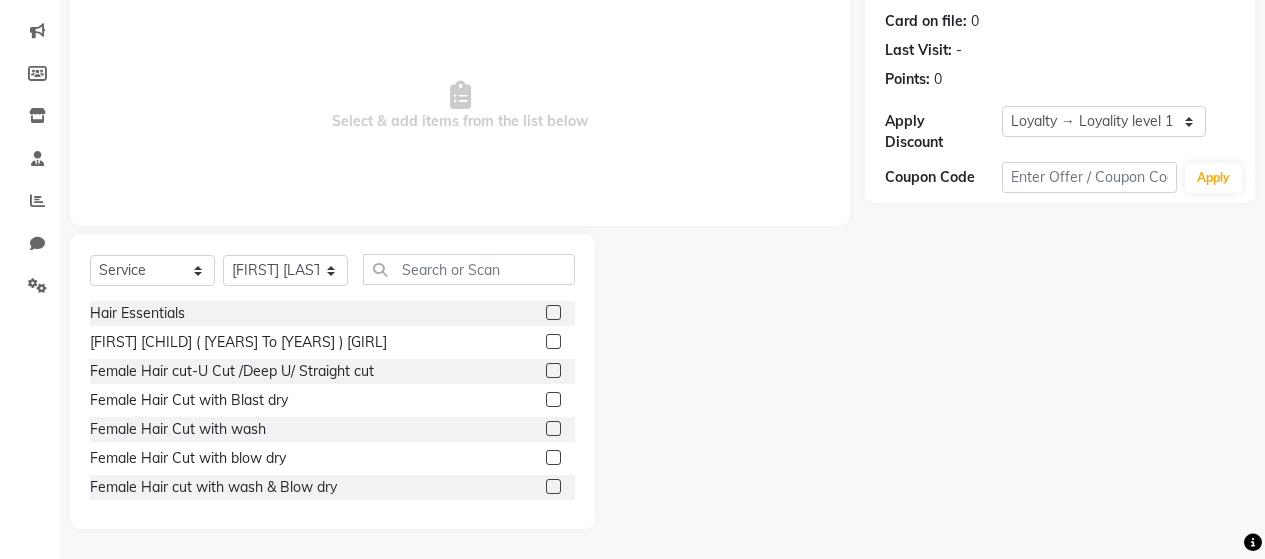 click 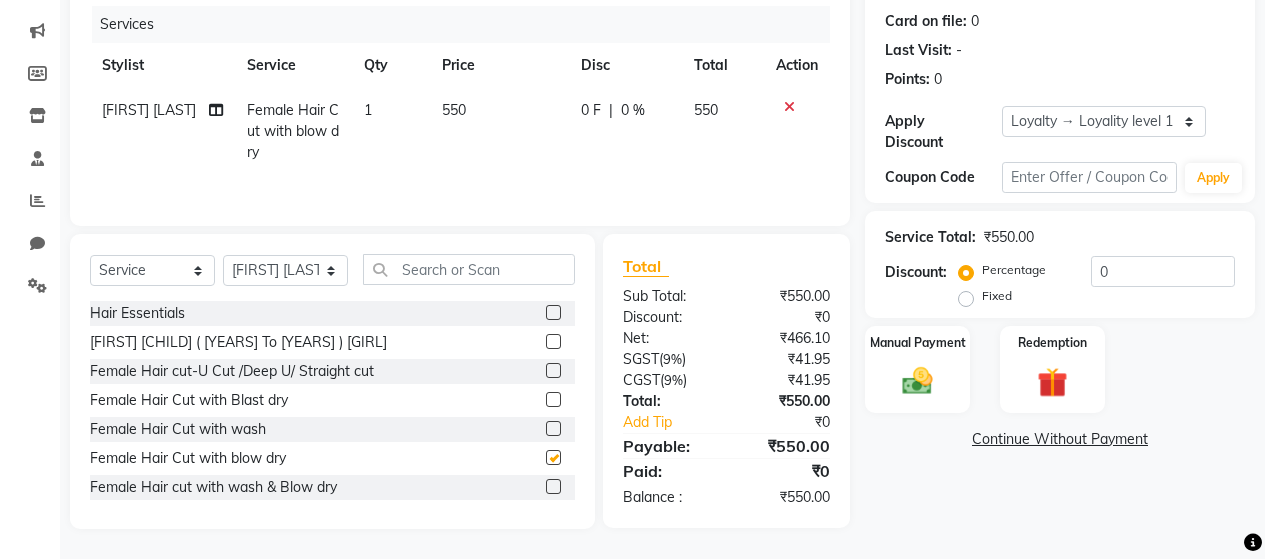 checkbox on "false" 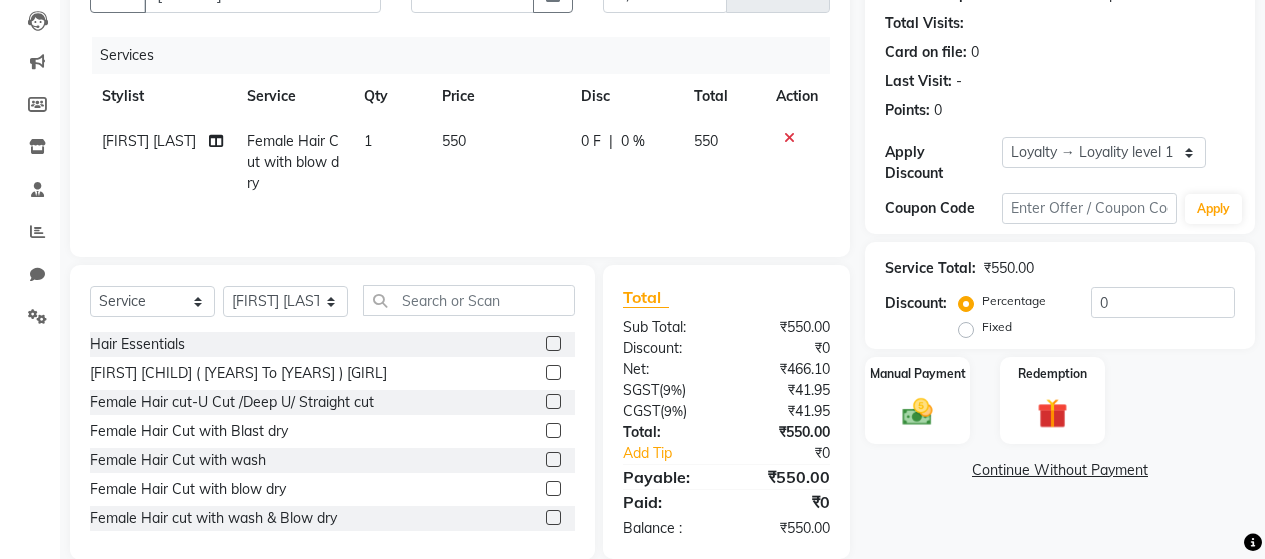 scroll, scrollTop: 242, scrollLeft: 0, axis: vertical 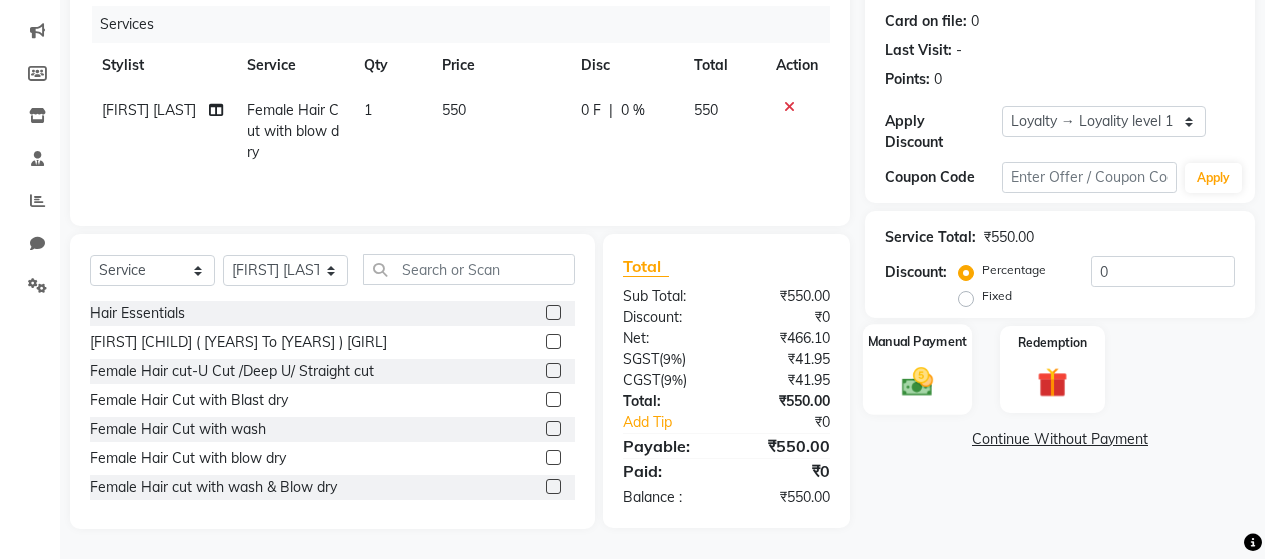 click 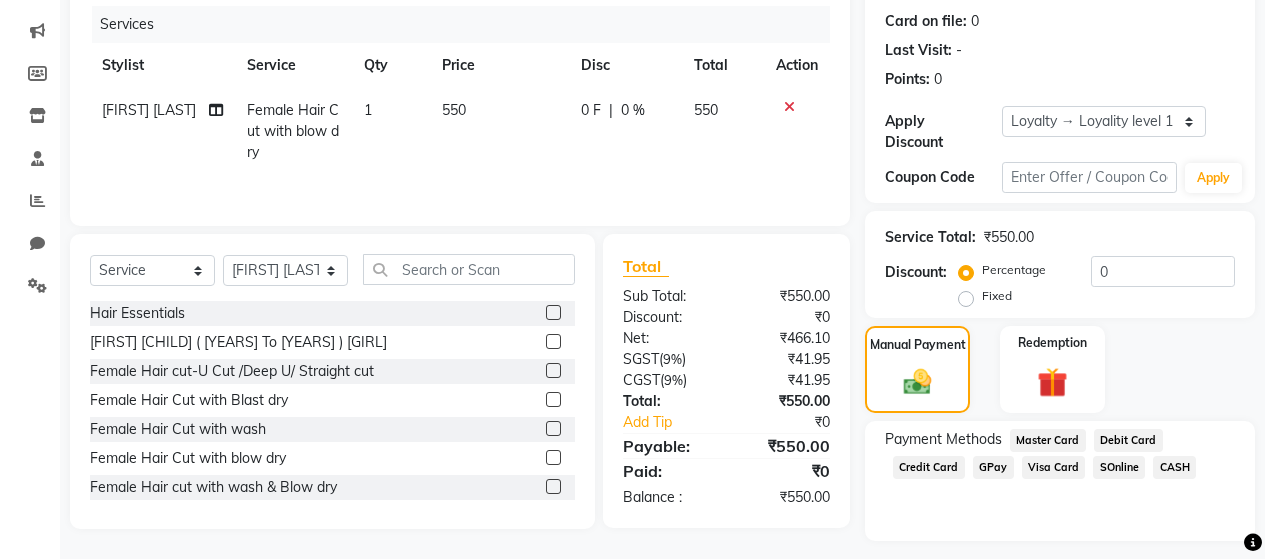 click on "GPay" 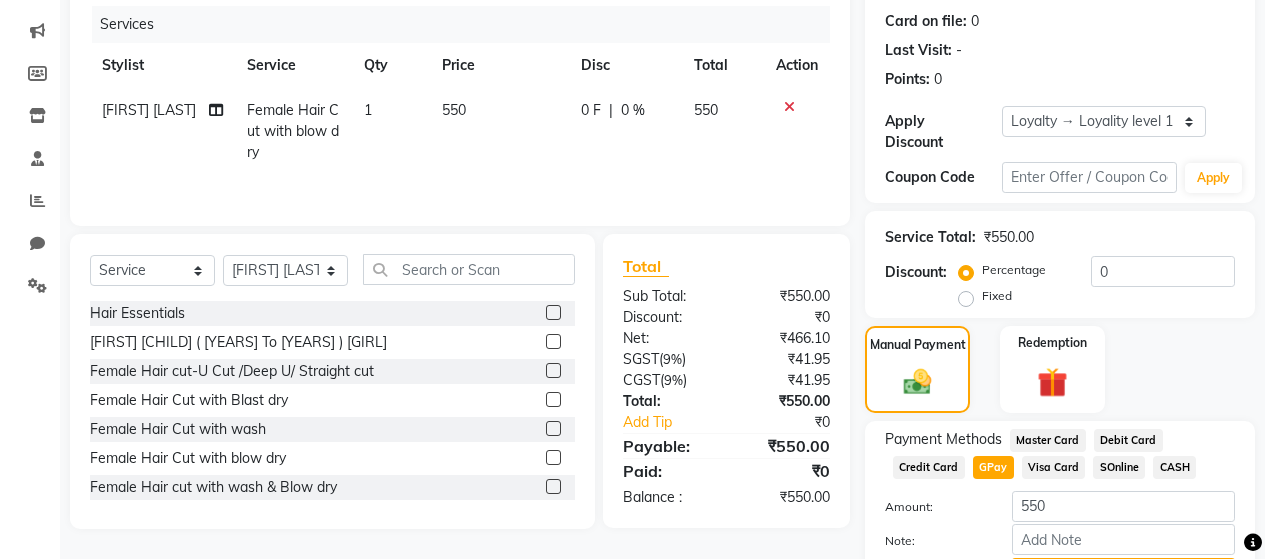 scroll, scrollTop: 335, scrollLeft: 0, axis: vertical 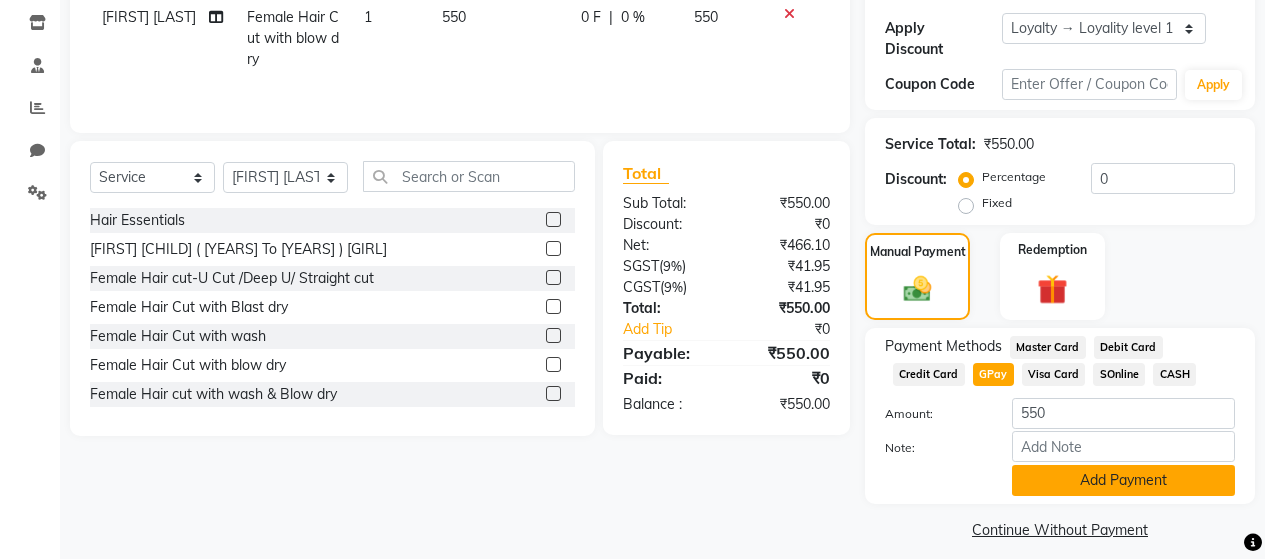 click on "Add Payment" 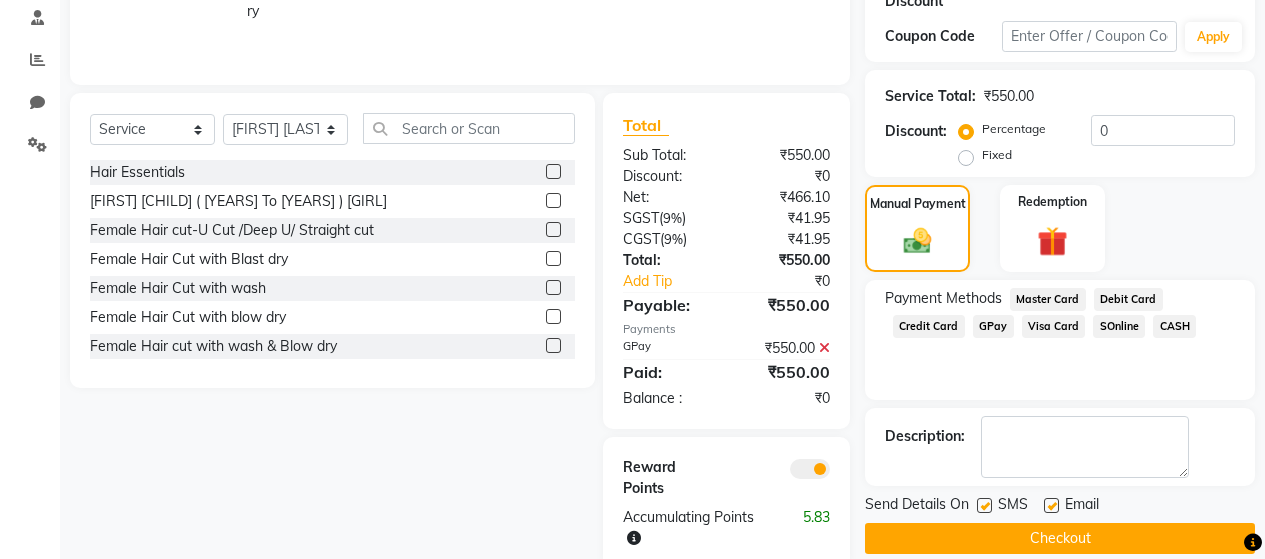 scroll, scrollTop: 423, scrollLeft: 0, axis: vertical 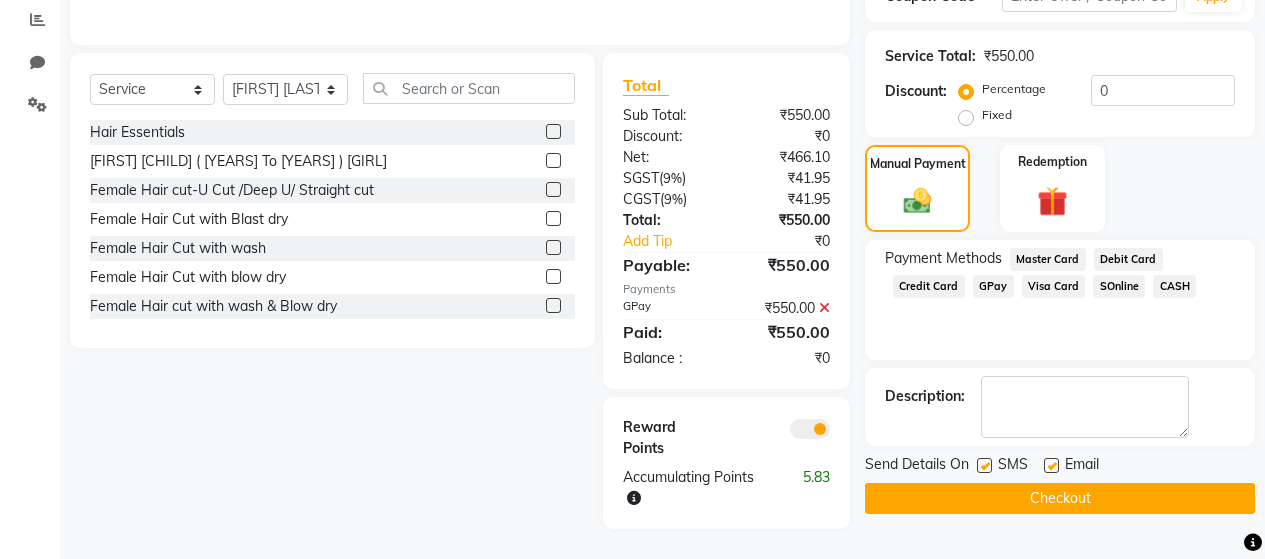 click 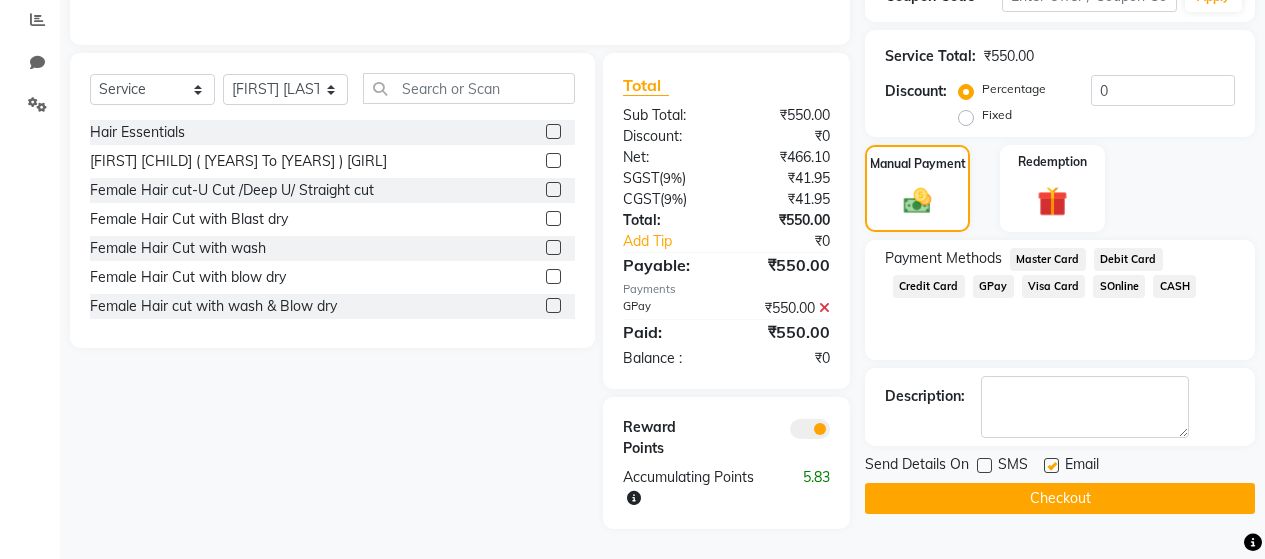 click 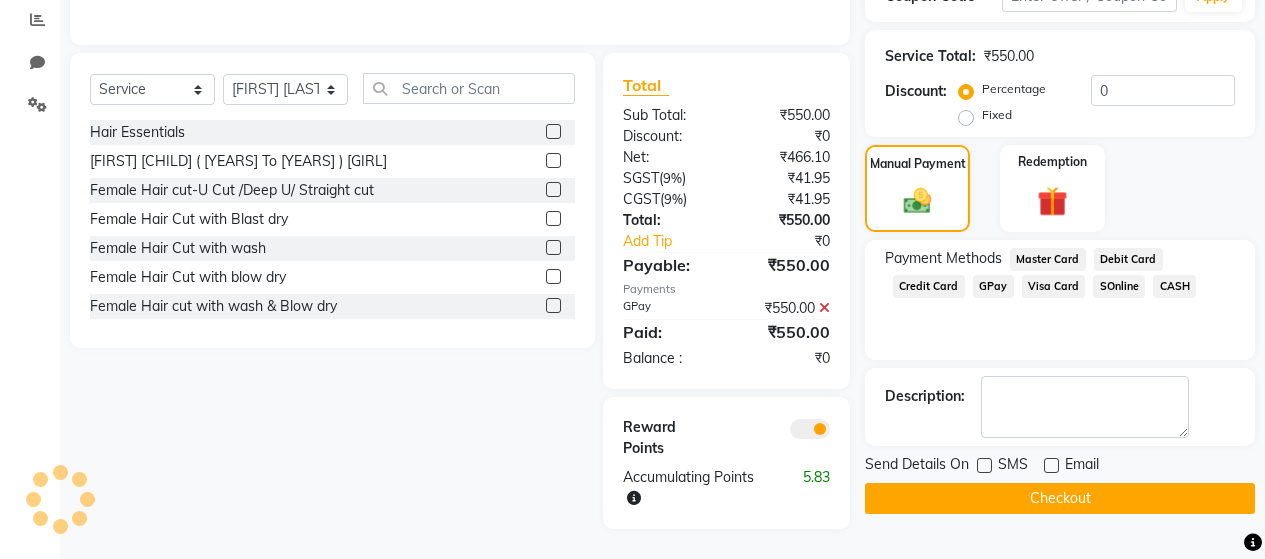 click on "Checkout" 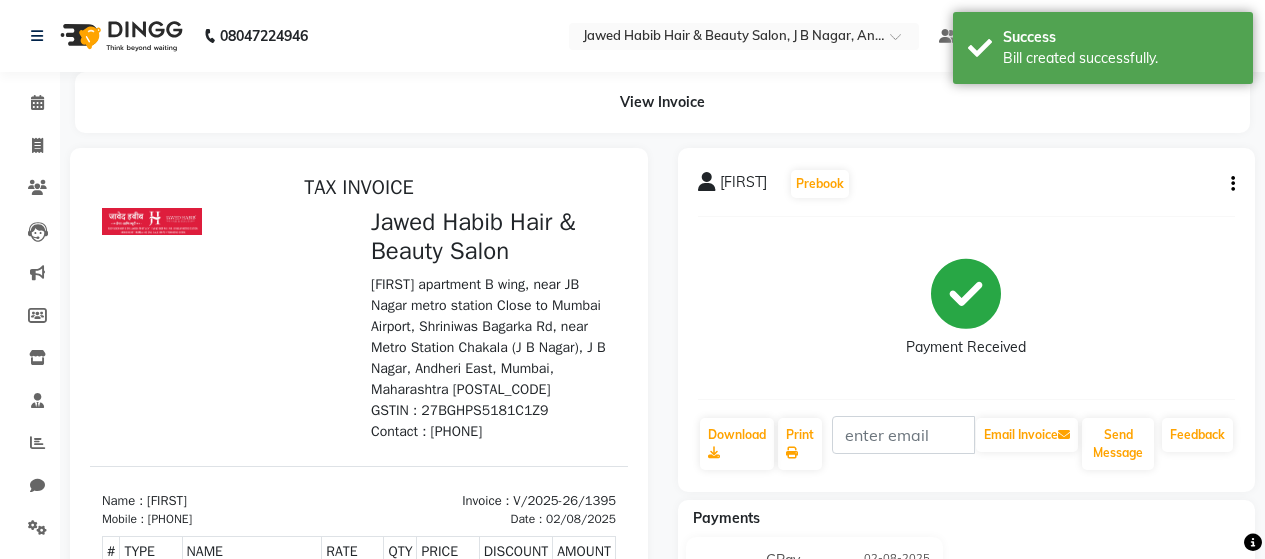scroll, scrollTop: 0, scrollLeft: 0, axis: both 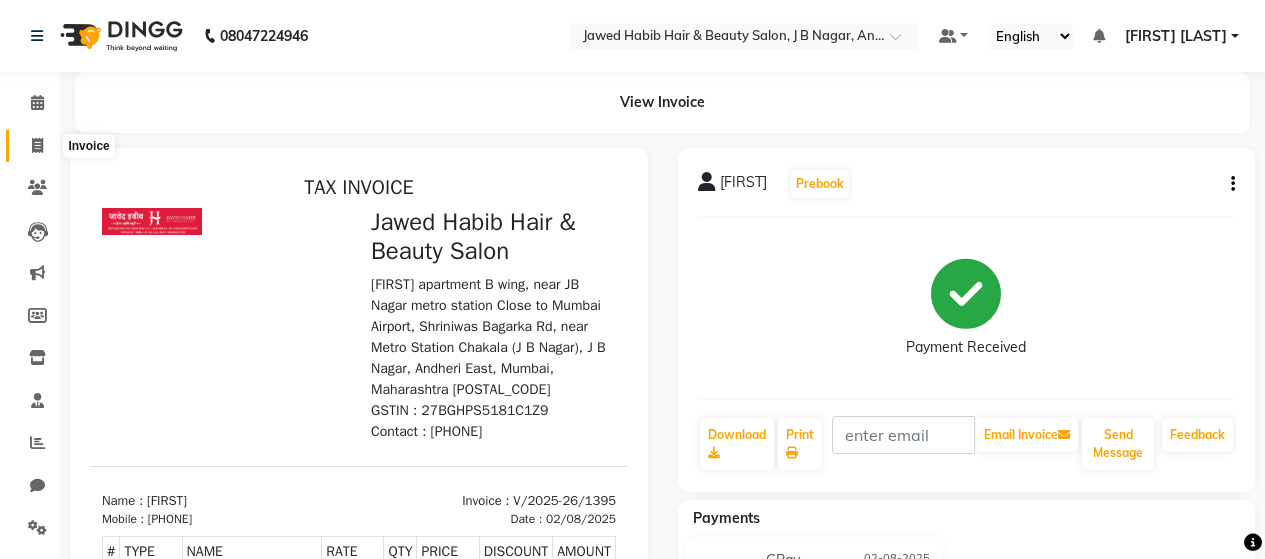 click 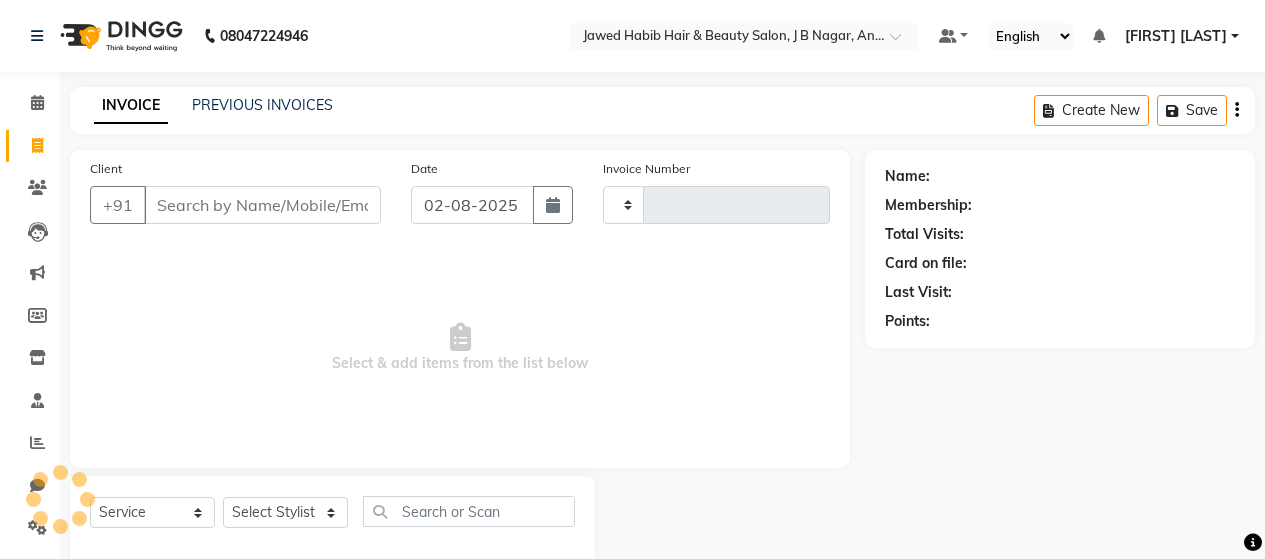 scroll, scrollTop: 42, scrollLeft: 0, axis: vertical 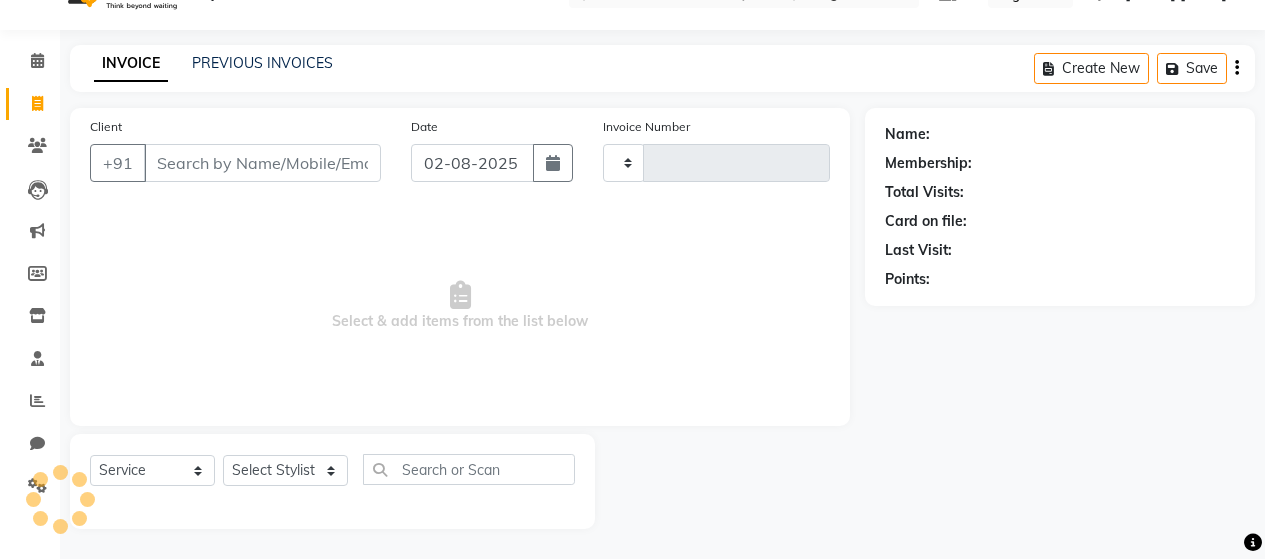 type on "1396" 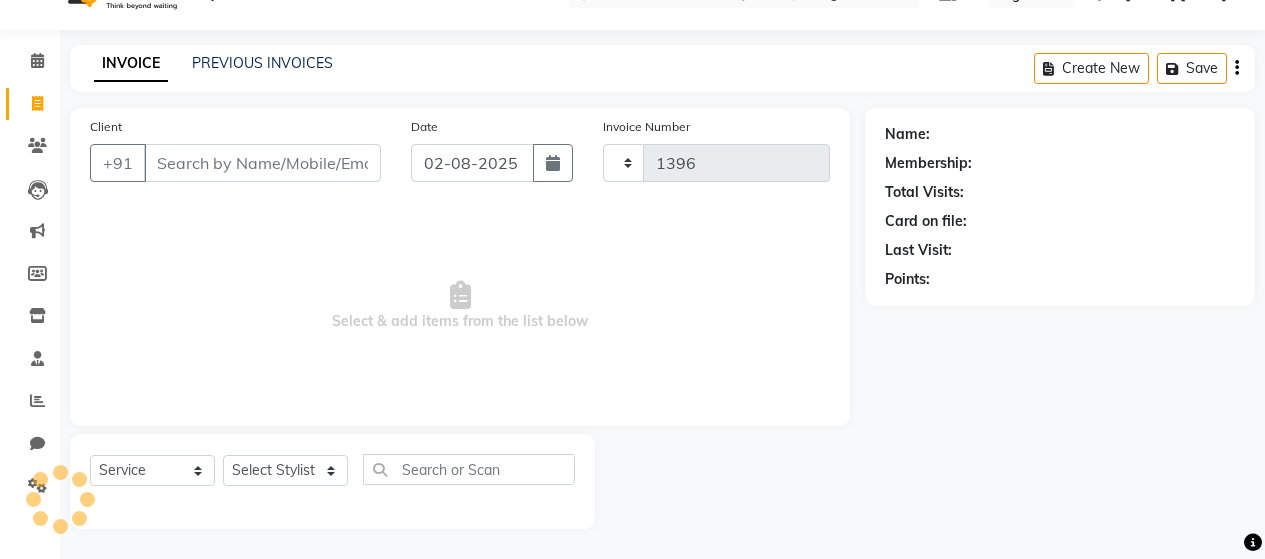select on "7927" 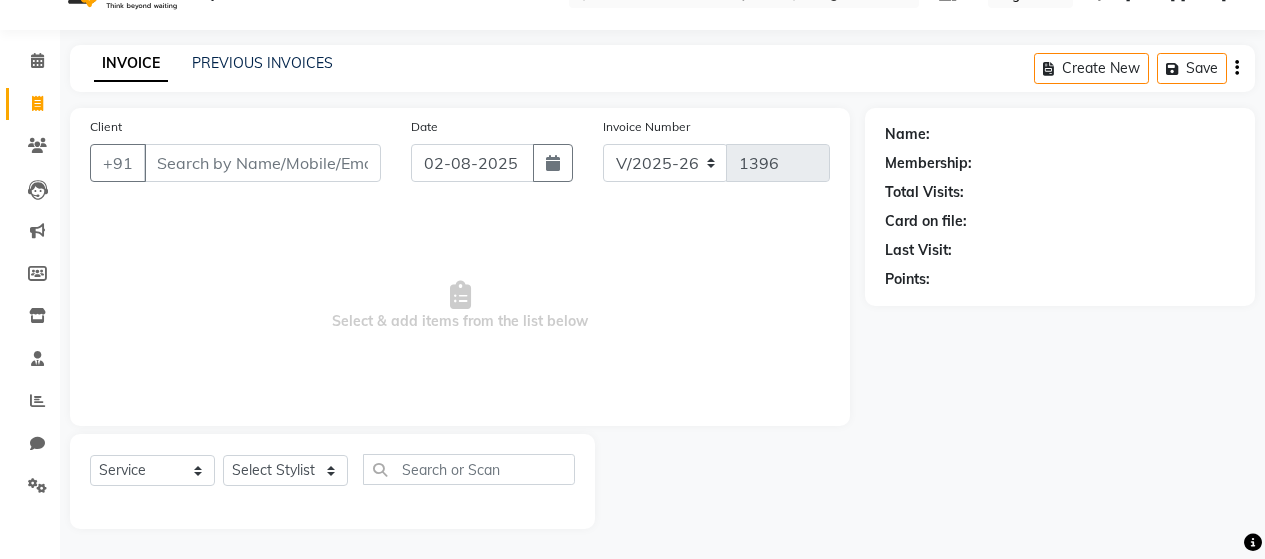 click on "Client" at bounding box center [262, 163] 